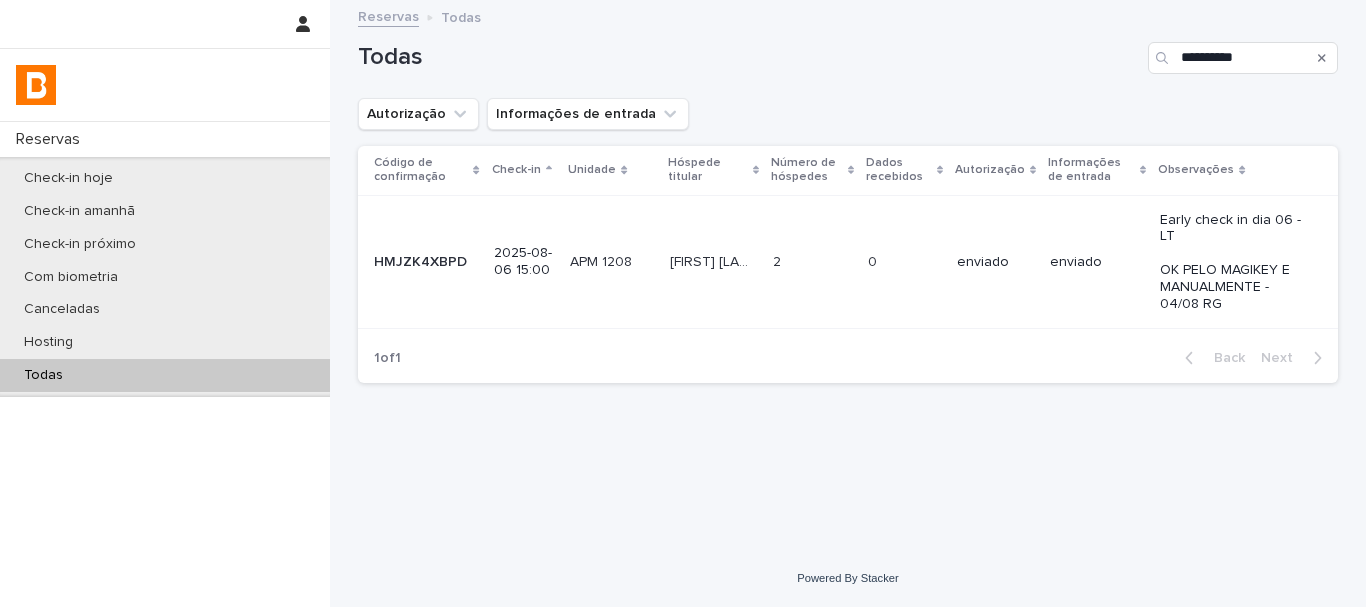 scroll, scrollTop: 0, scrollLeft: 0, axis: both 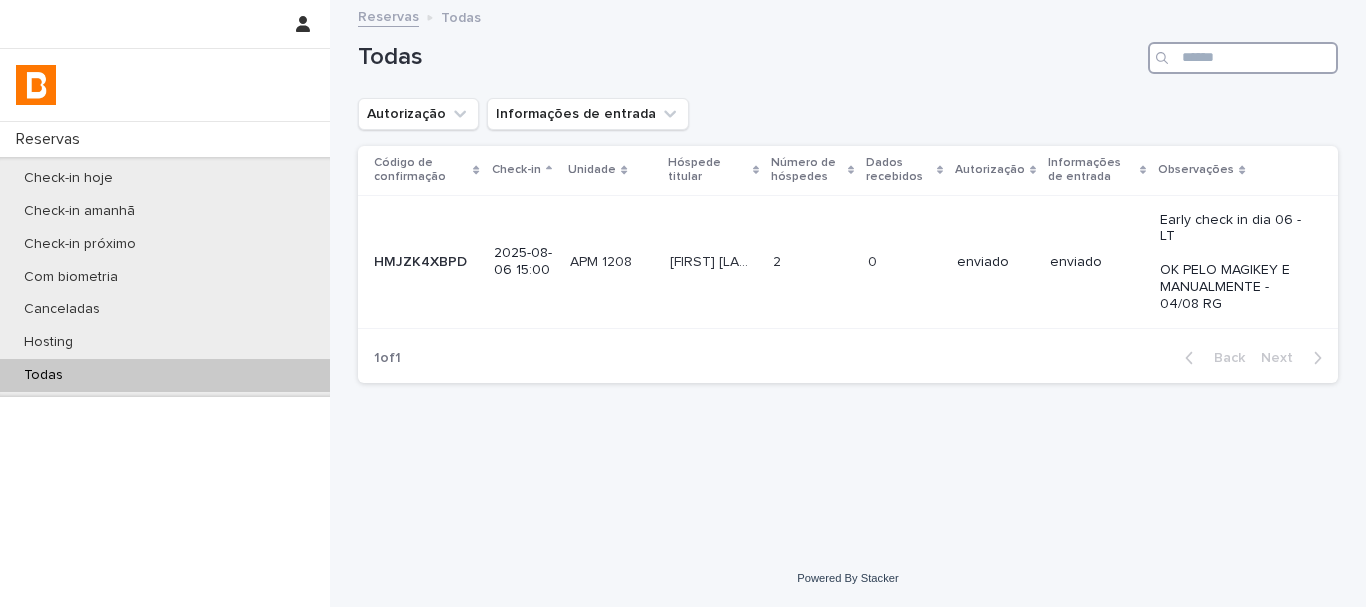 click at bounding box center (1243, 58) 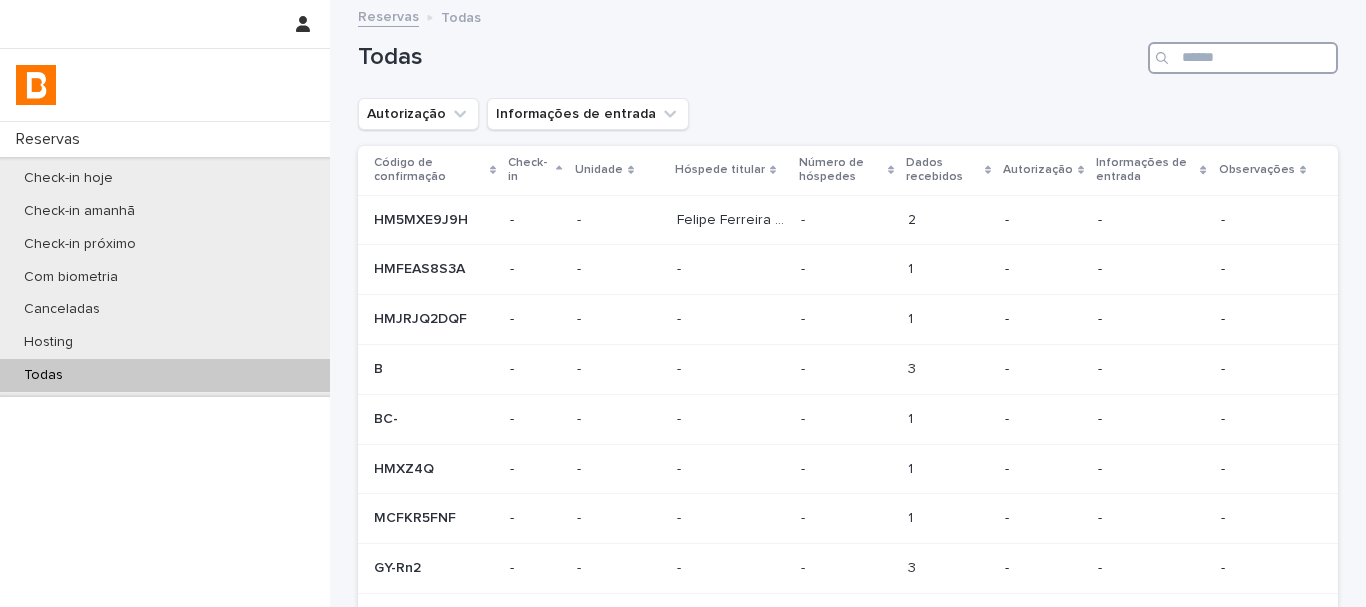paste on "**********" 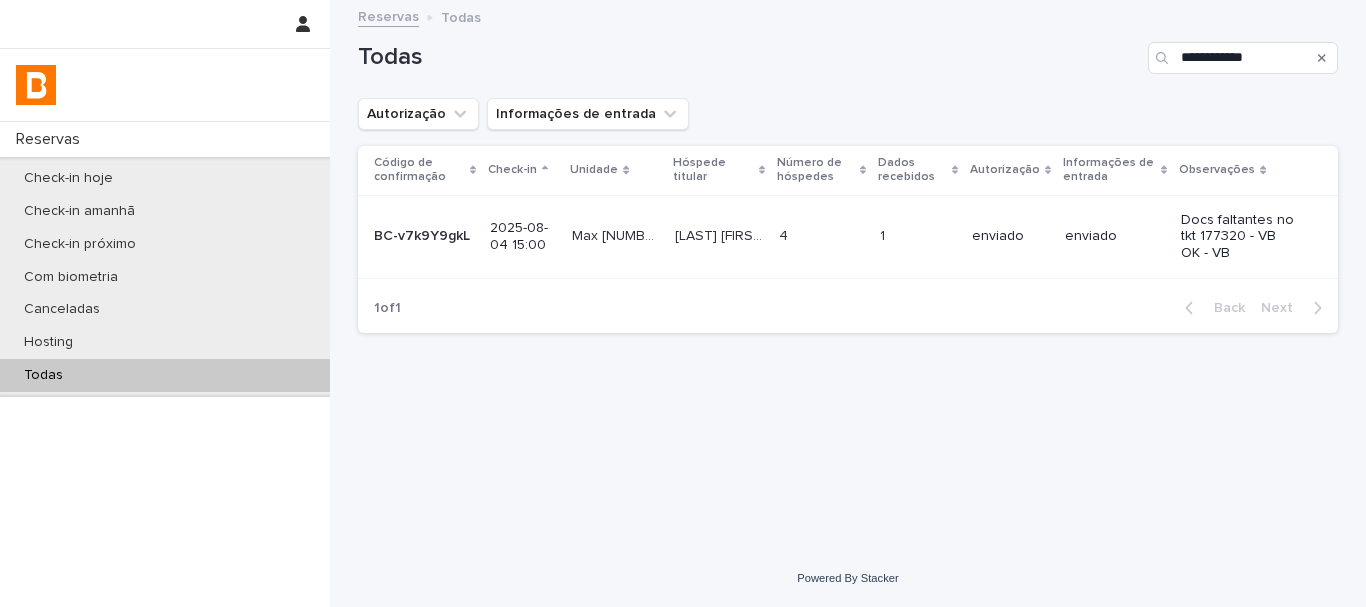 click on "Docs faltantes no tkt 177320 - VB
OK - VB" at bounding box center (1255, 236) 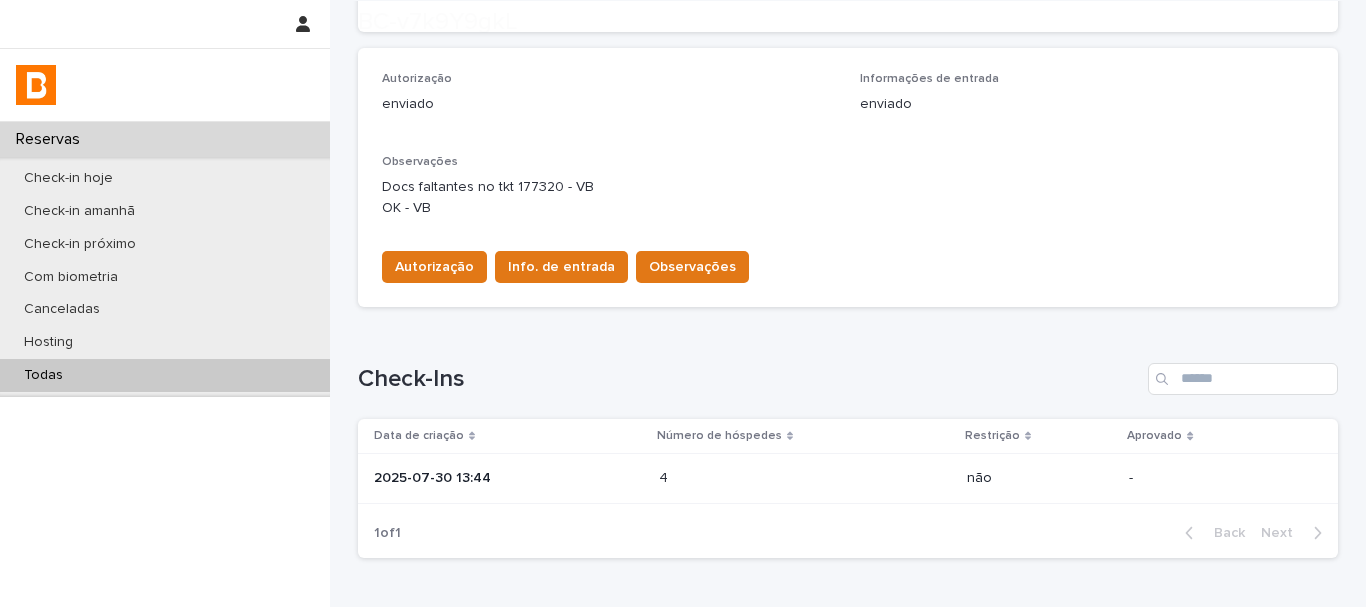 scroll, scrollTop: 568, scrollLeft: 0, axis: vertical 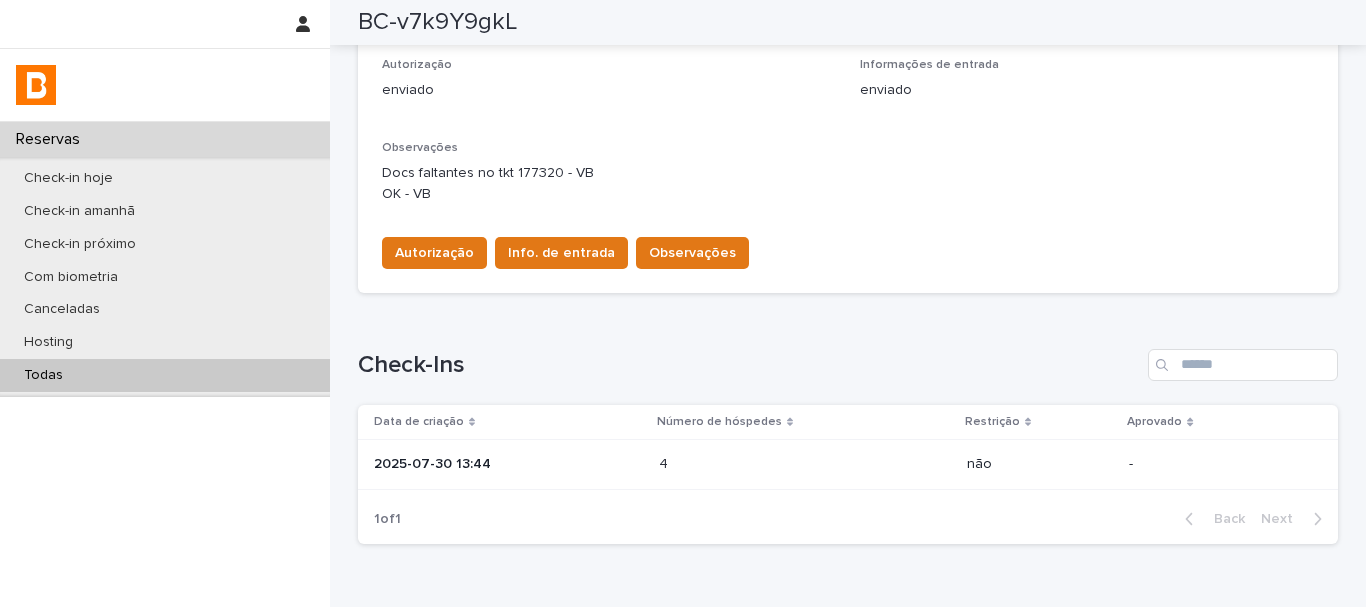 click at bounding box center [746, 464] 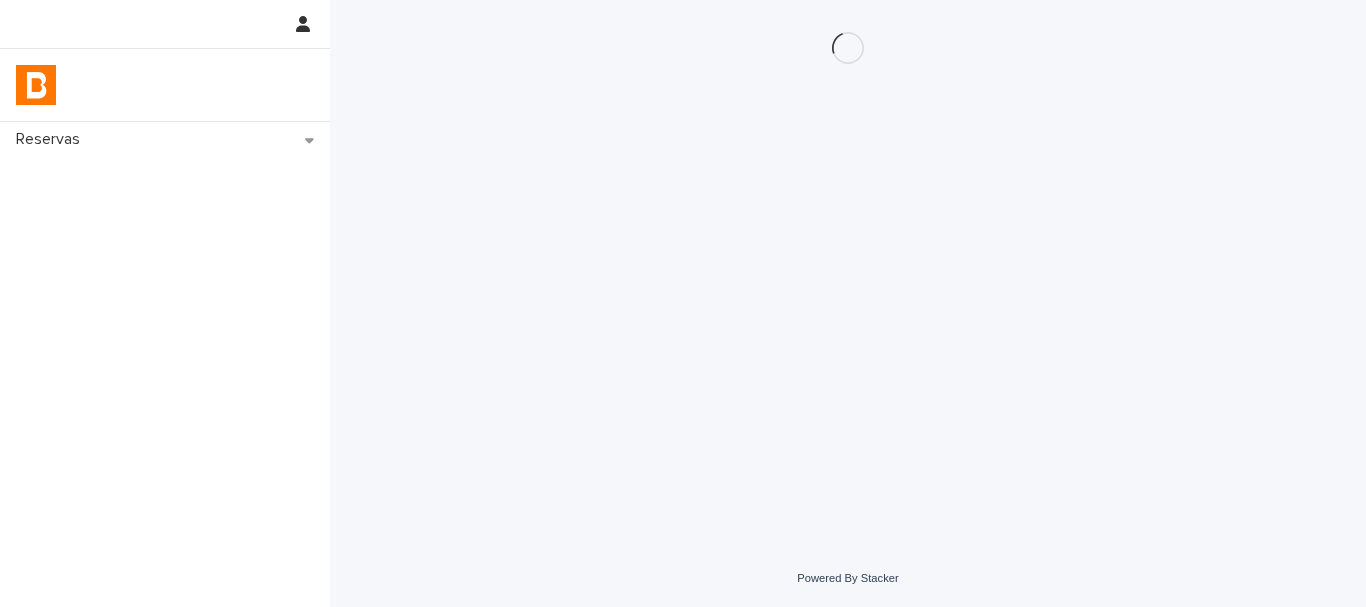 scroll, scrollTop: 0, scrollLeft: 0, axis: both 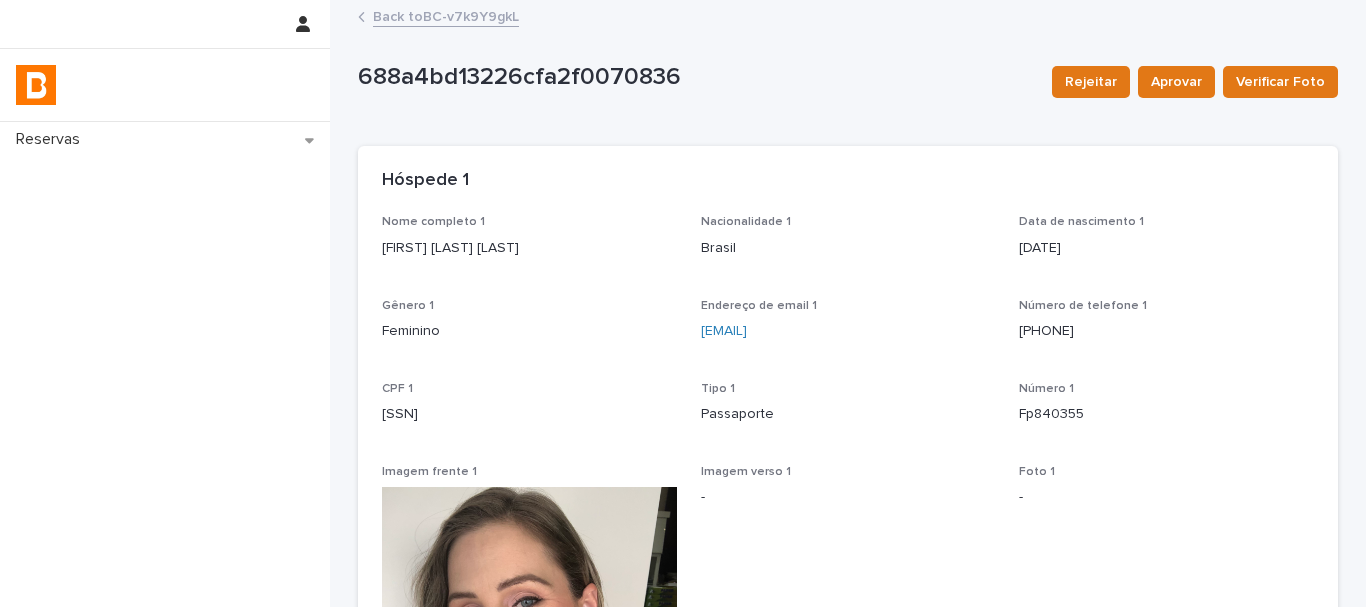 click on "Nacionalidade 1 Brasil" at bounding box center [848, 244] 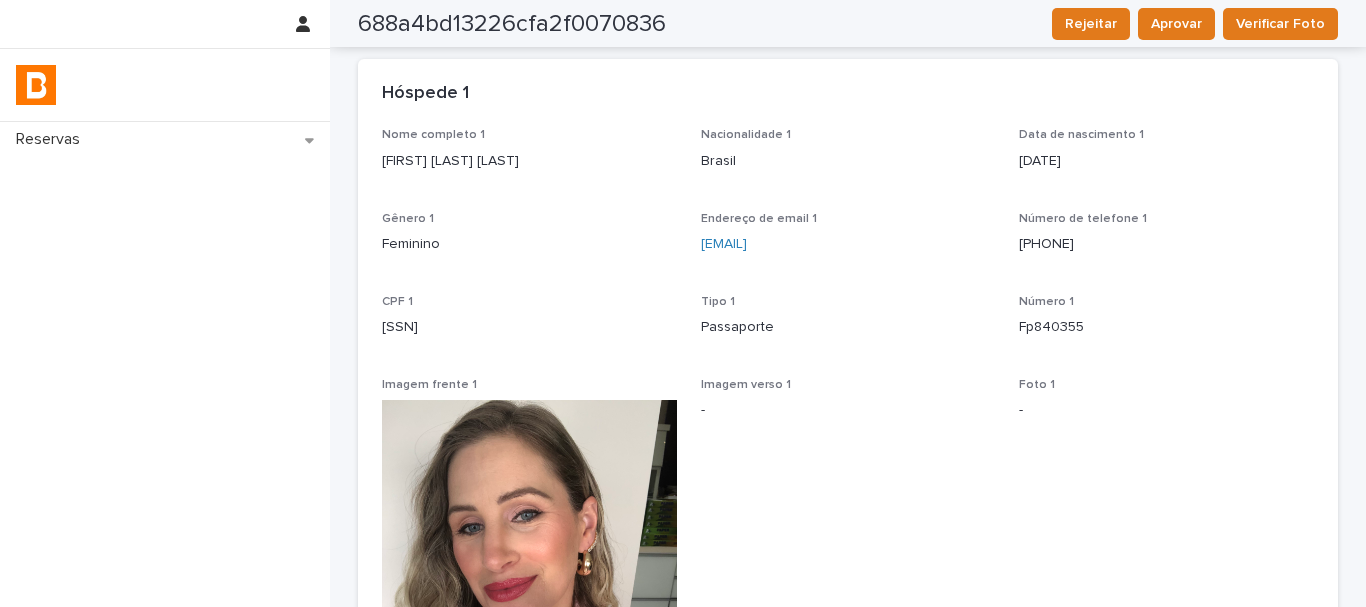 scroll, scrollTop: 0, scrollLeft: 0, axis: both 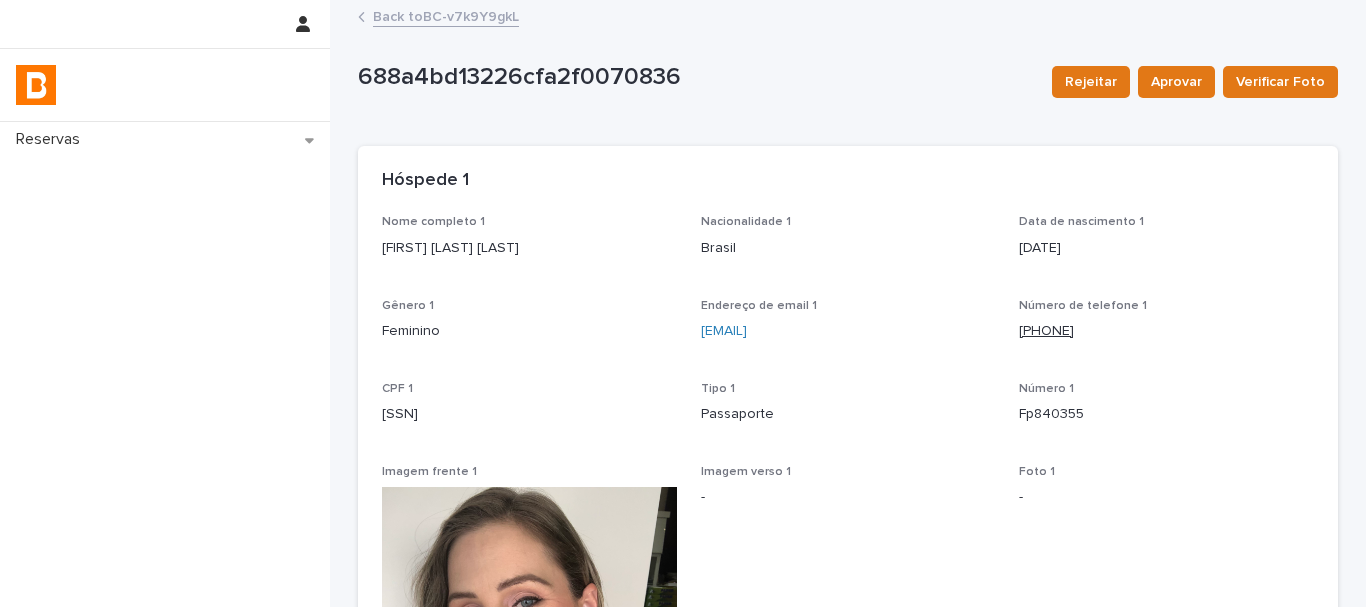 drag, startPoint x: 1118, startPoint y: 347, endPoint x: 1040, endPoint y: 331, distance: 79.624115 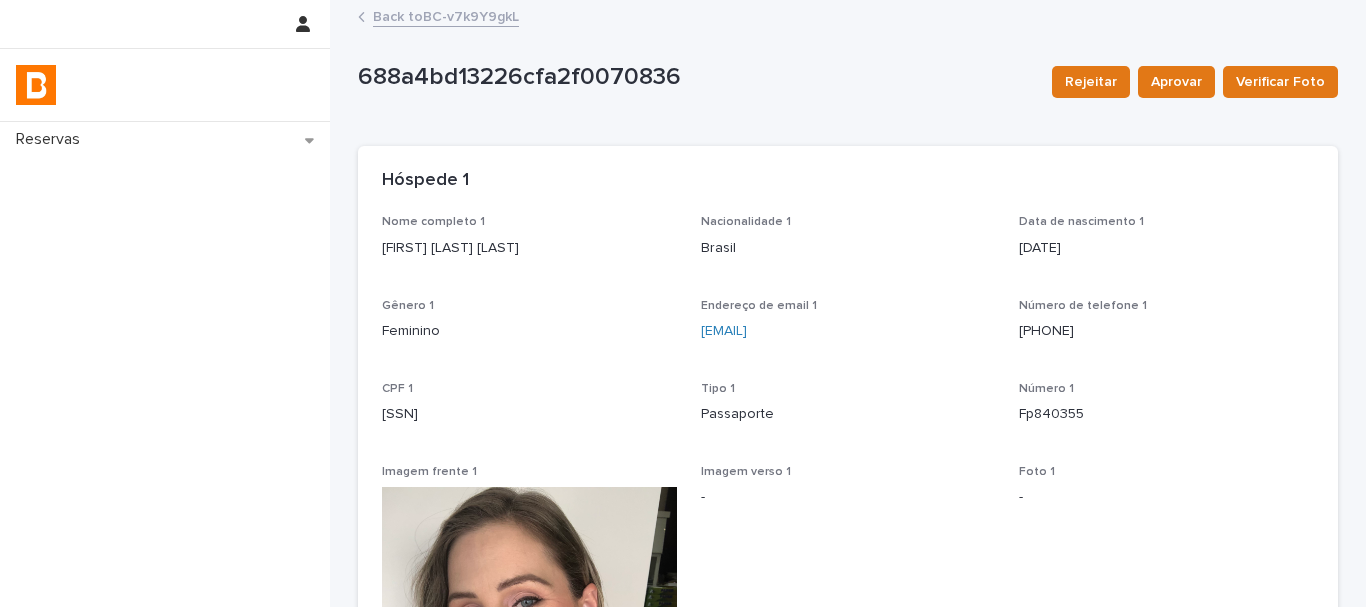 copy on "[PHONE]" 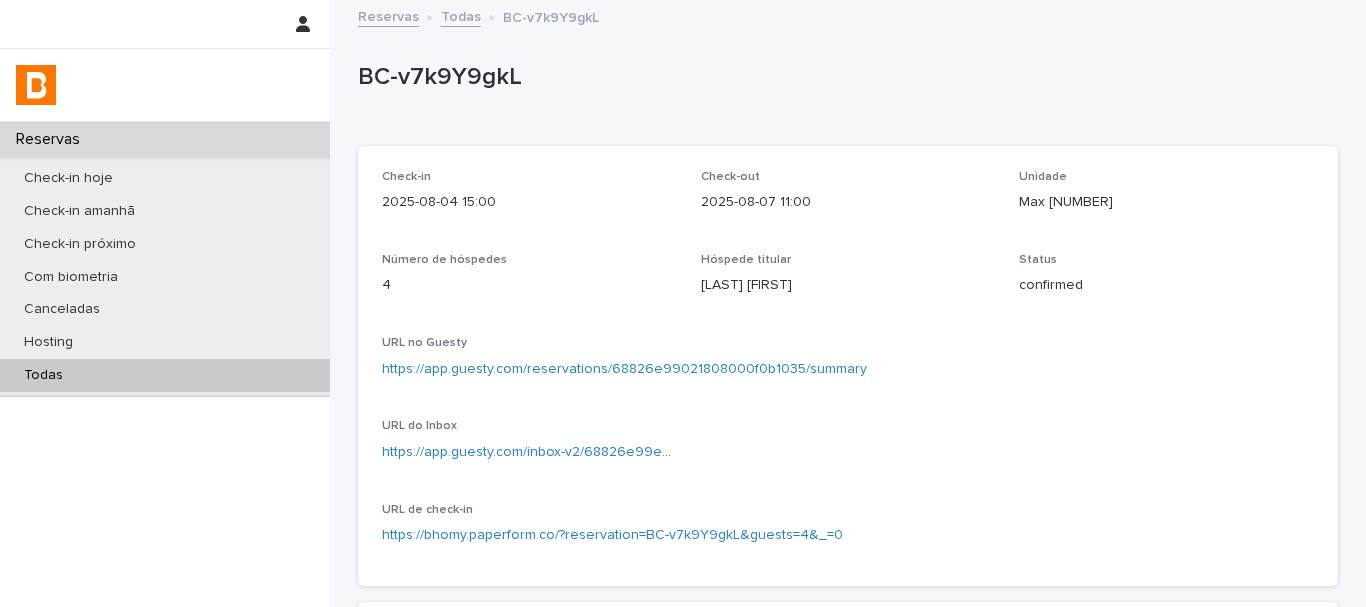 scroll, scrollTop: 678, scrollLeft: 0, axis: vertical 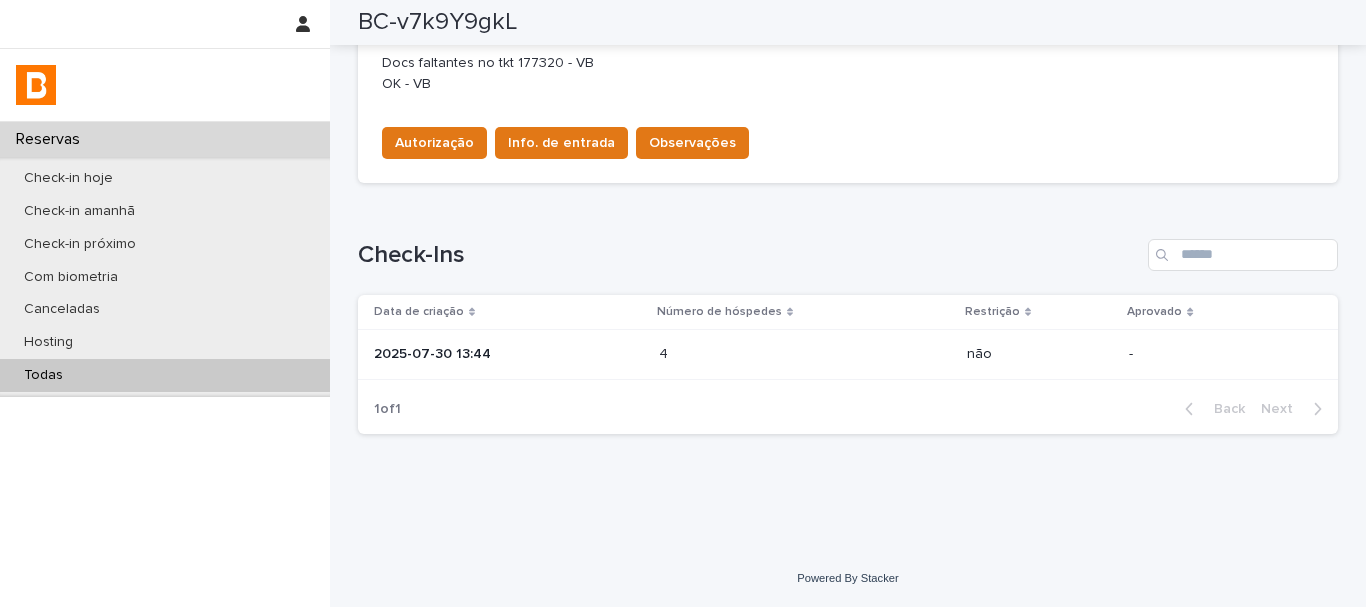 click on "4 4" at bounding box center [805, 354] 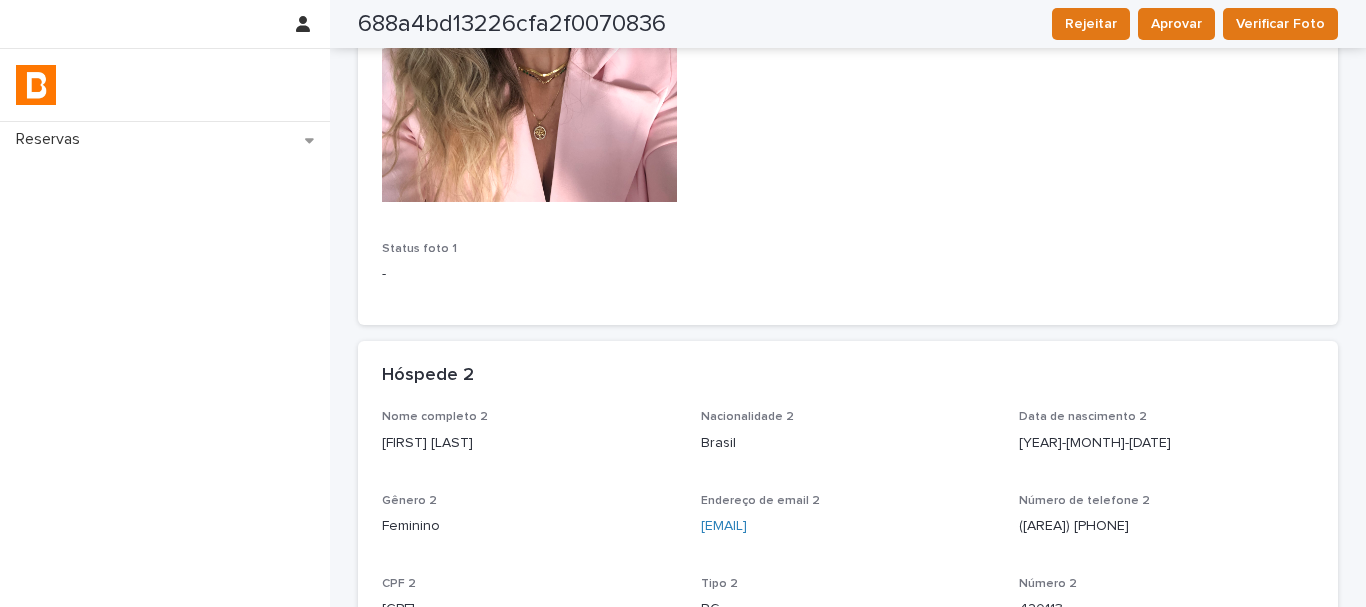 scroll, scrollTop: 680, scrollLeft: 0, axis: vertical 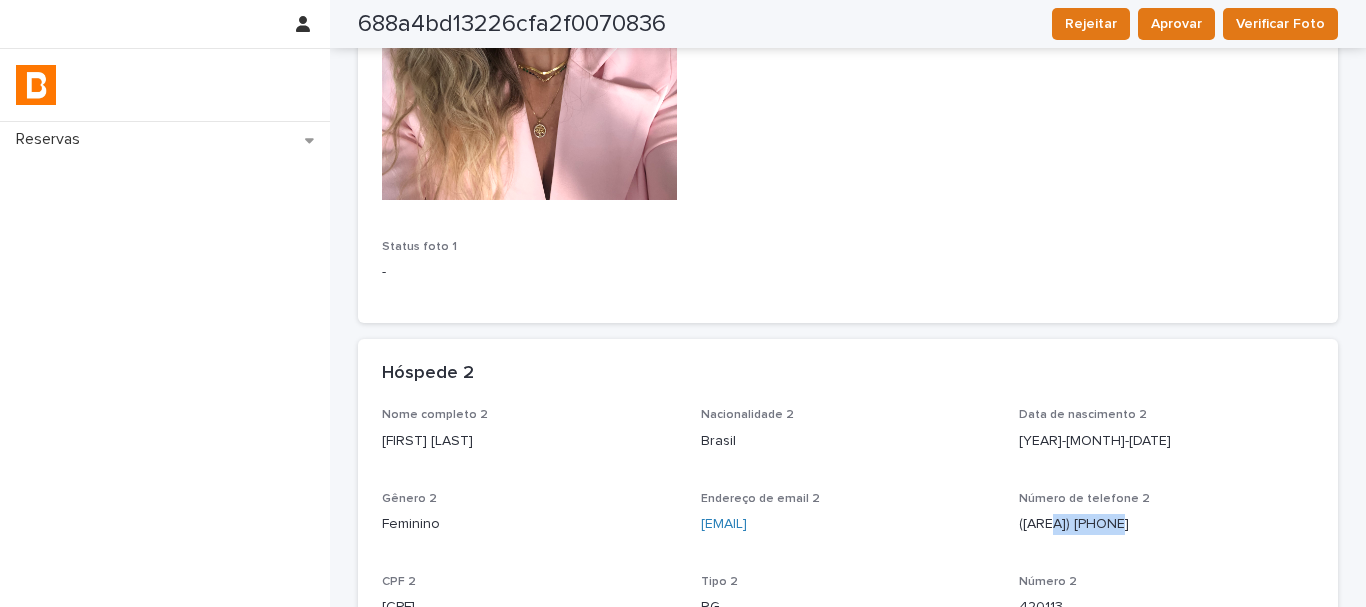 drag, startPoint x: 1120, startPoint y: 520, endPoint x: 947, endPoint y: 313, distance: 269.774 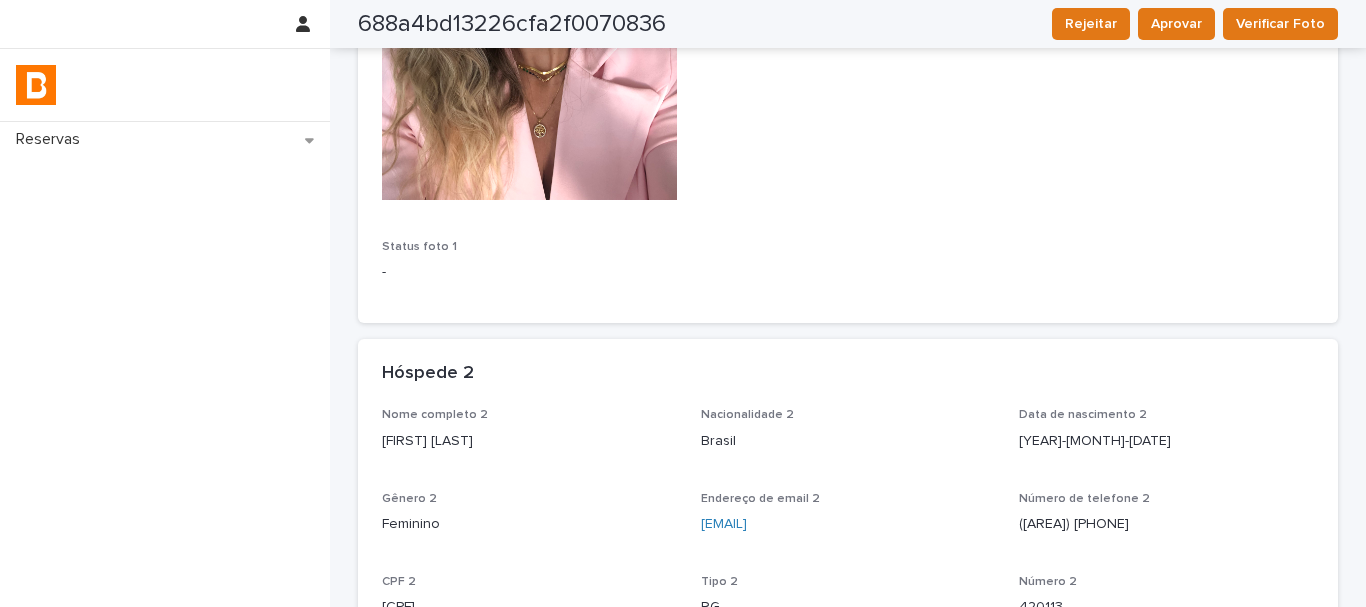 click on "Imagem verso 1 -" at bounding box center (848, 0) 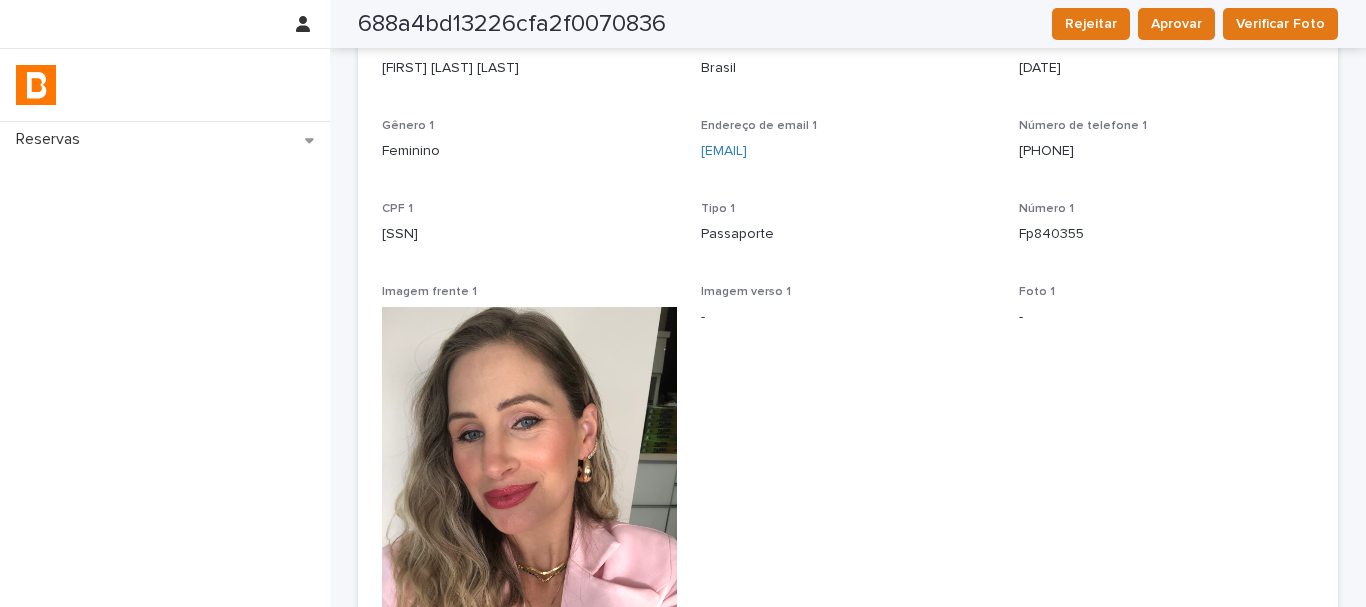 scroll, scrollTop: 0, scrollLeft: 0, axis: both 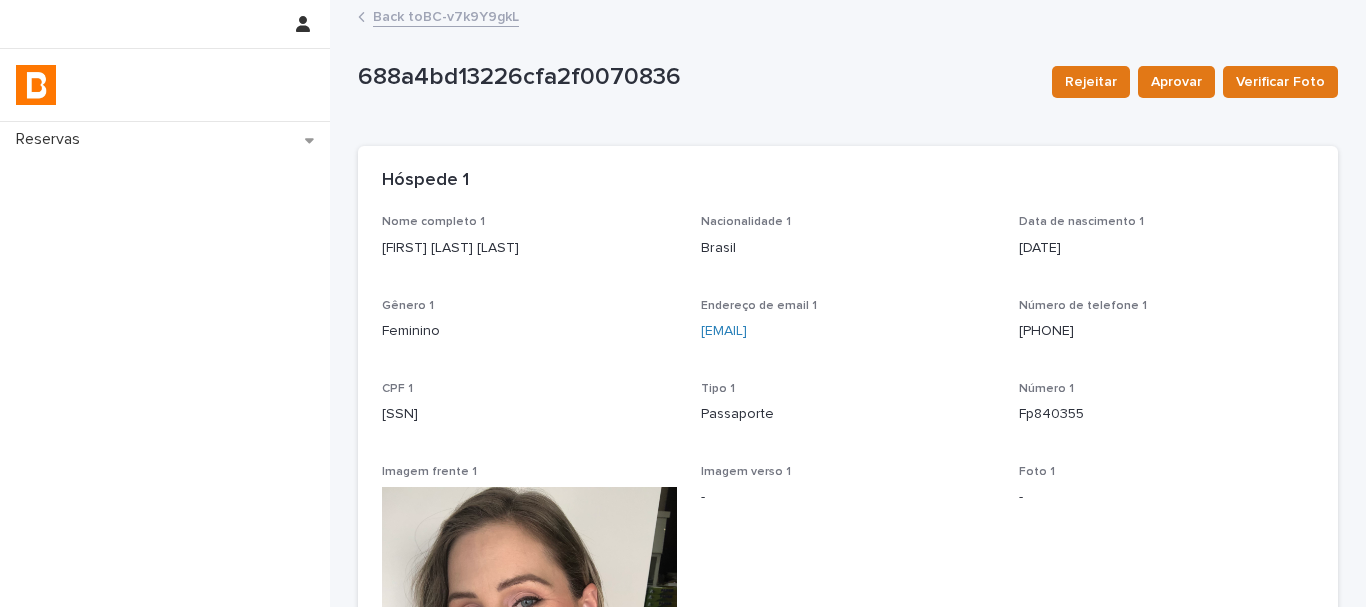 drag, startPoint x: 1108, startPoint y: 325, endPoint x: 1040, endPoint y: 340, distance: 69.63476 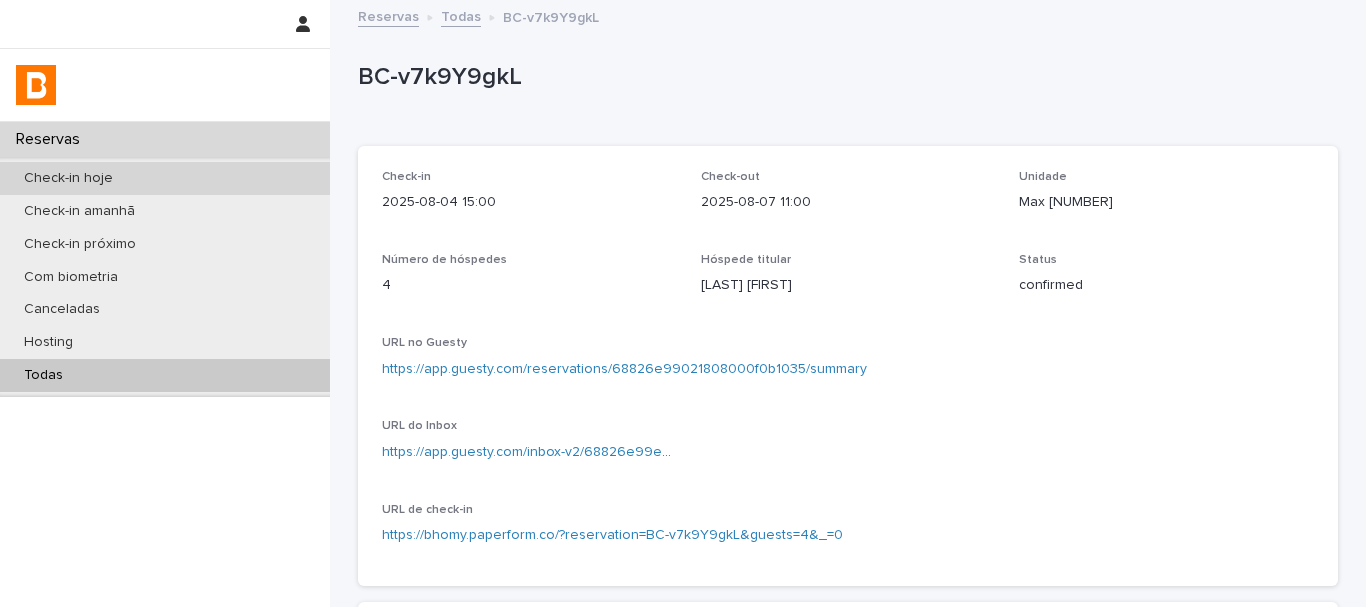 click on "Check-in hoje" at bounding box center (165, 178) 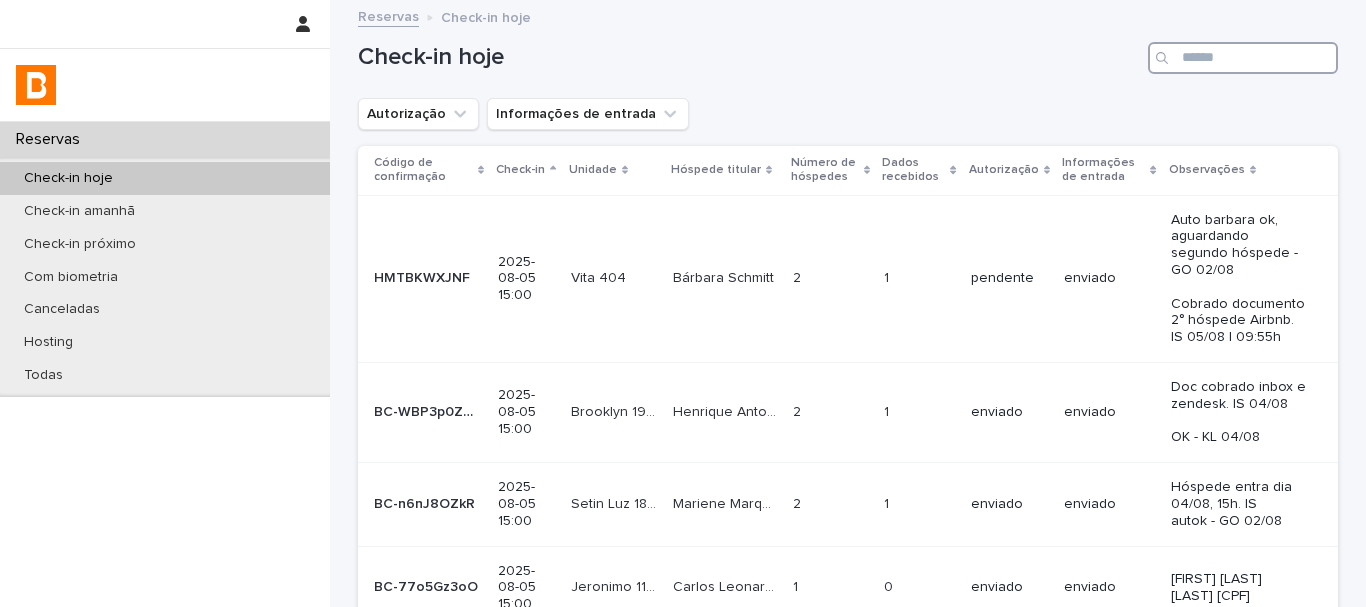 click at bounding box center [1243, 58] 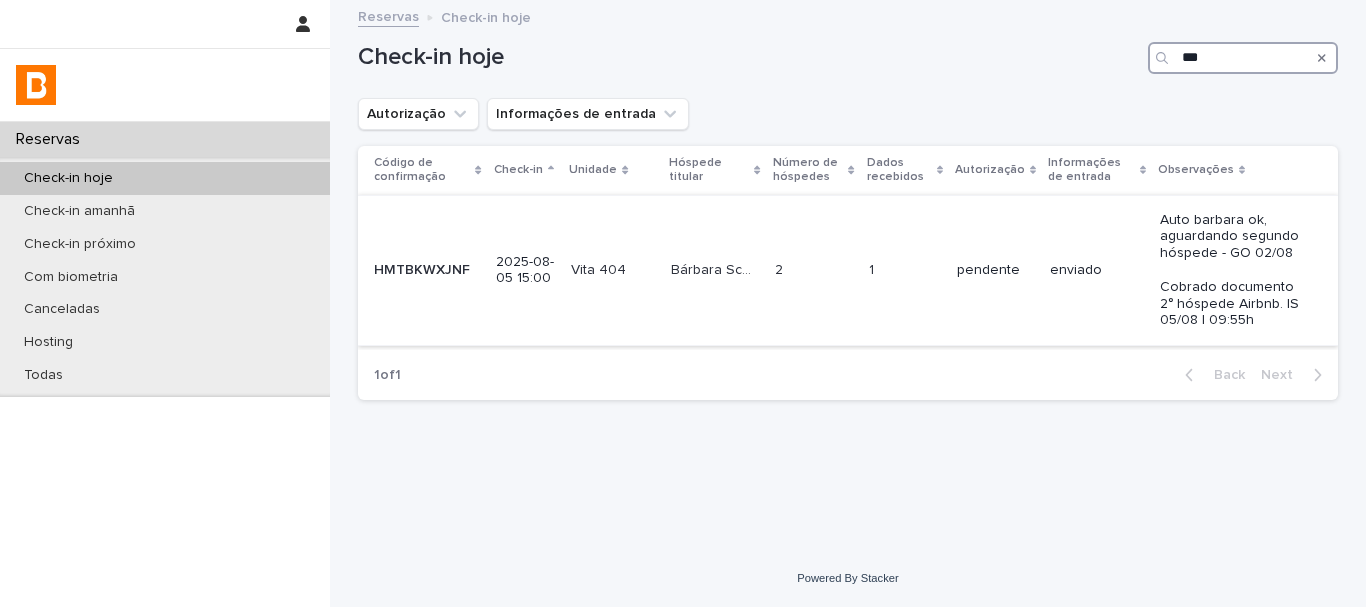 type on "***" 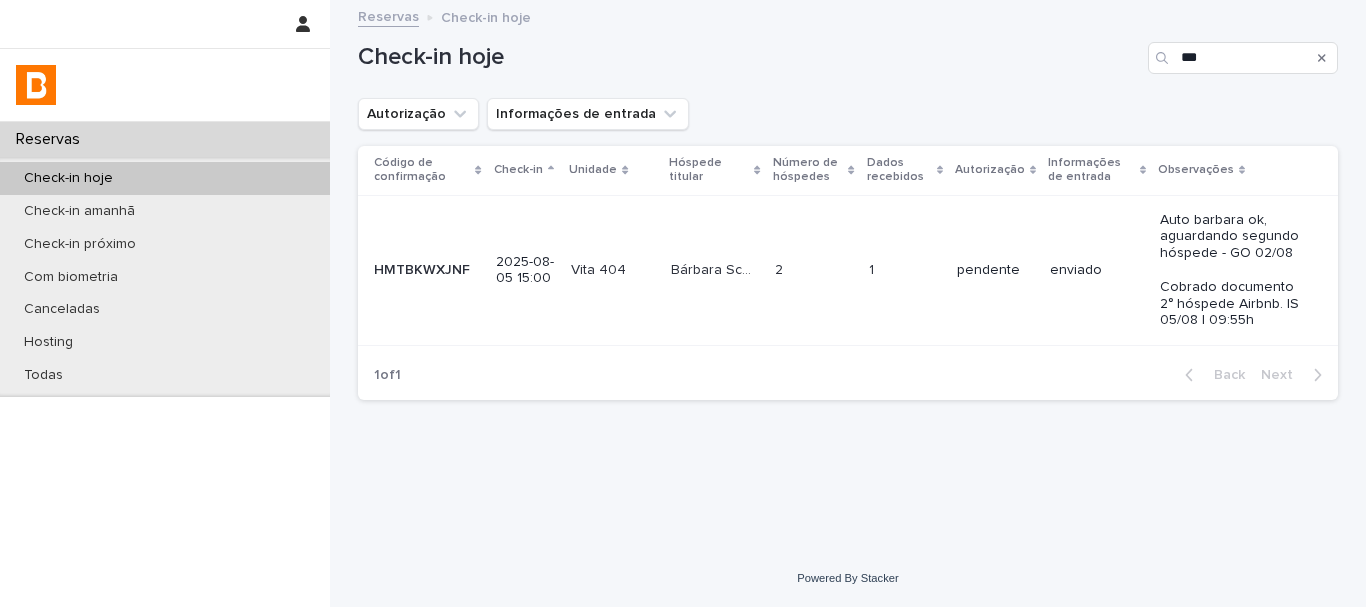 click on "enviado" at bounding box center [1097, 270] 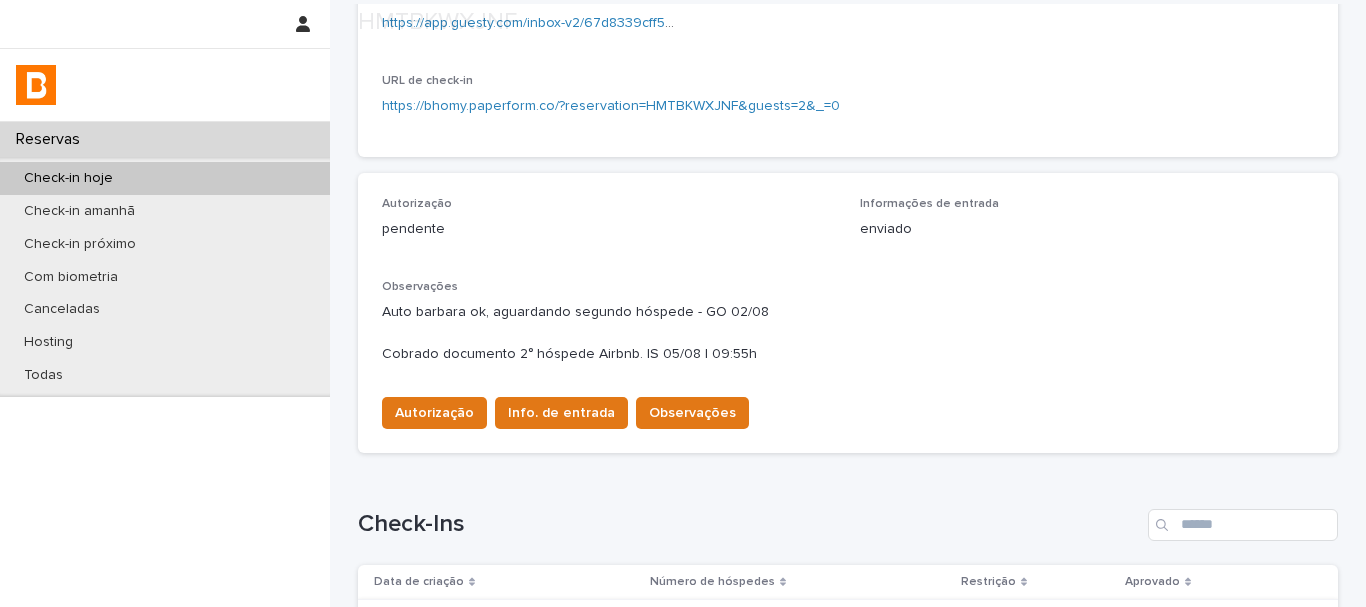 scroll, scrollTop: 699, scrollLeft: 0, axis: vertical 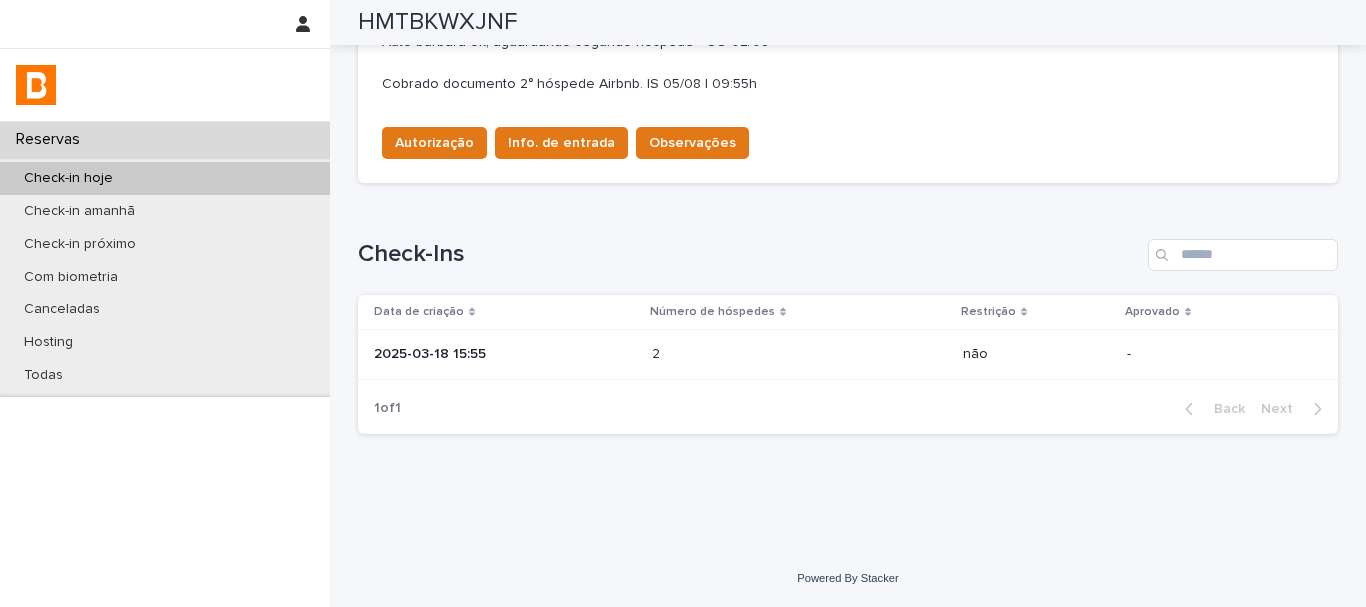 click on "2025-03-18 15:55" at bounding box center [505, 354] 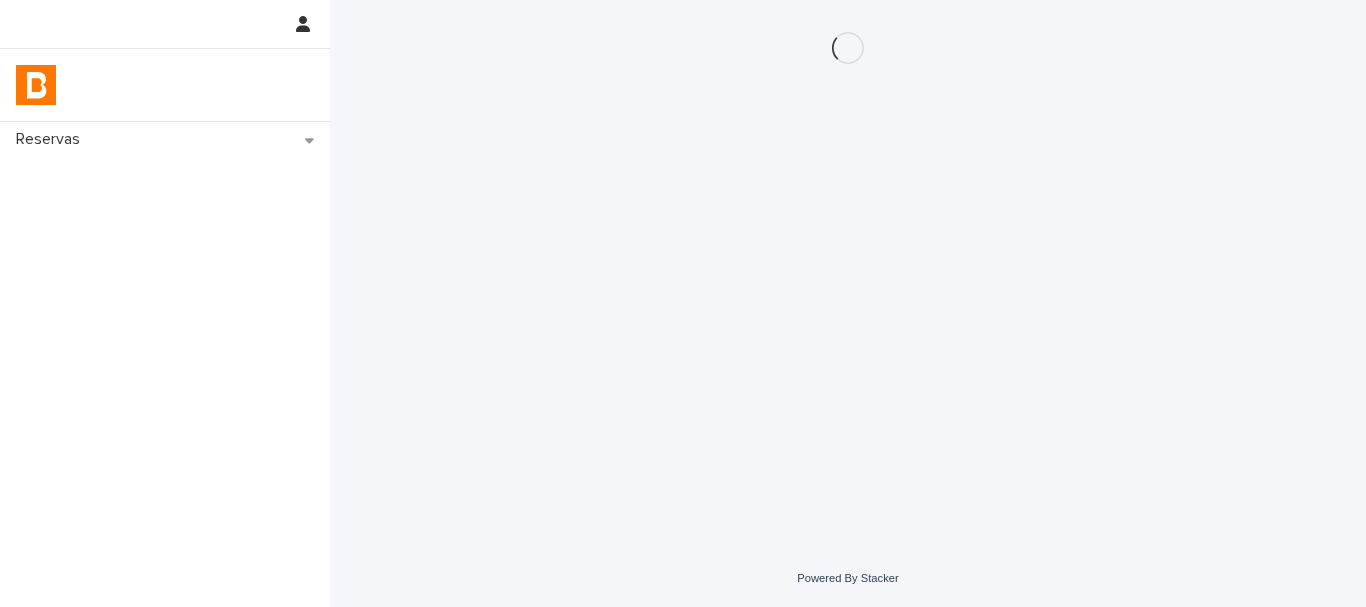scroll, scrollTop: 0, scrollLeft: 0, axis: both 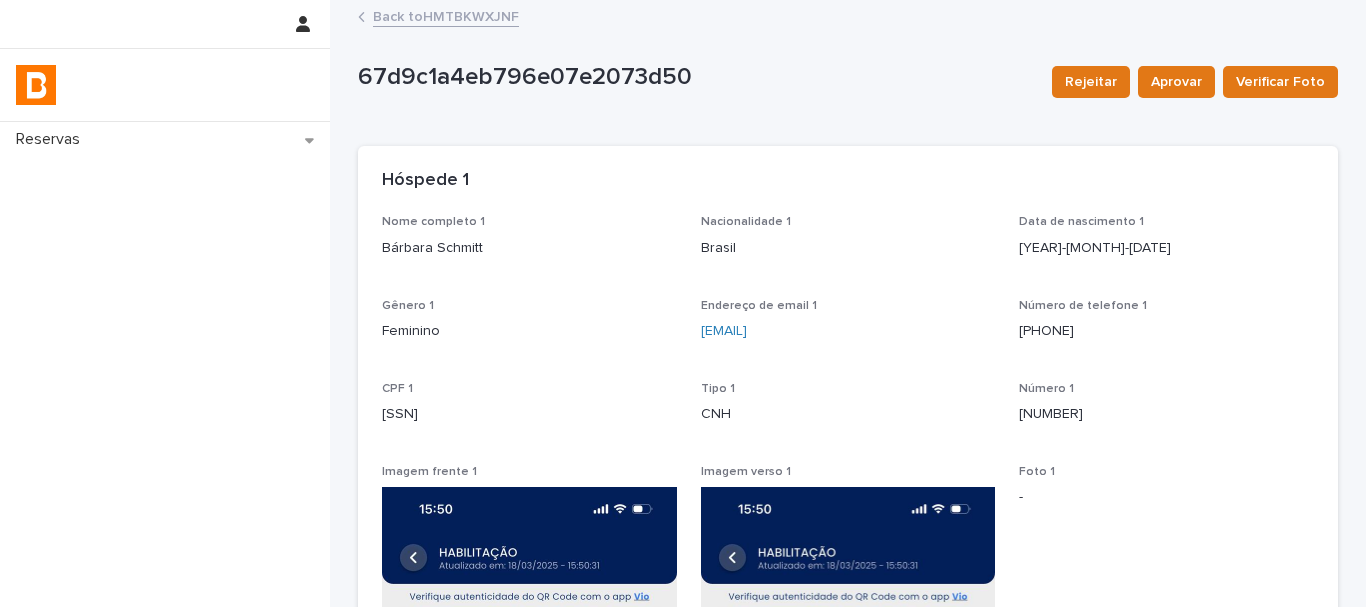 click on "Bárbara Schmitt" at bounding box center [529, 248] 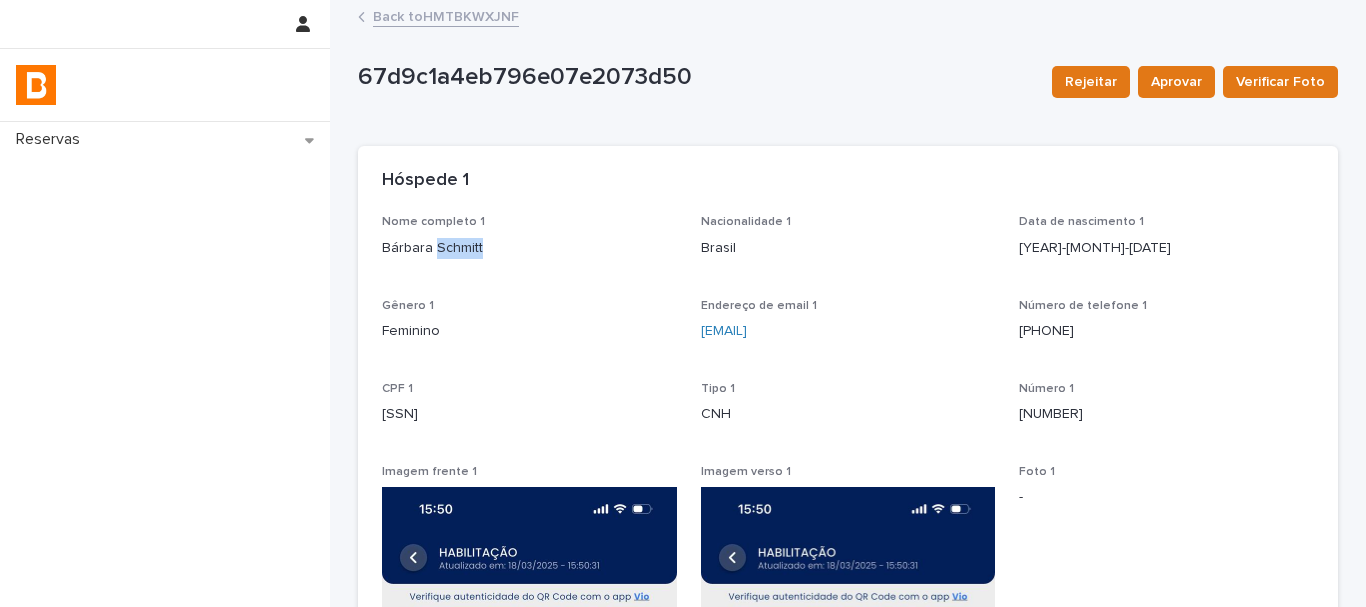 click on "Bárbara Schmitt" at bounding box center [529, 248] 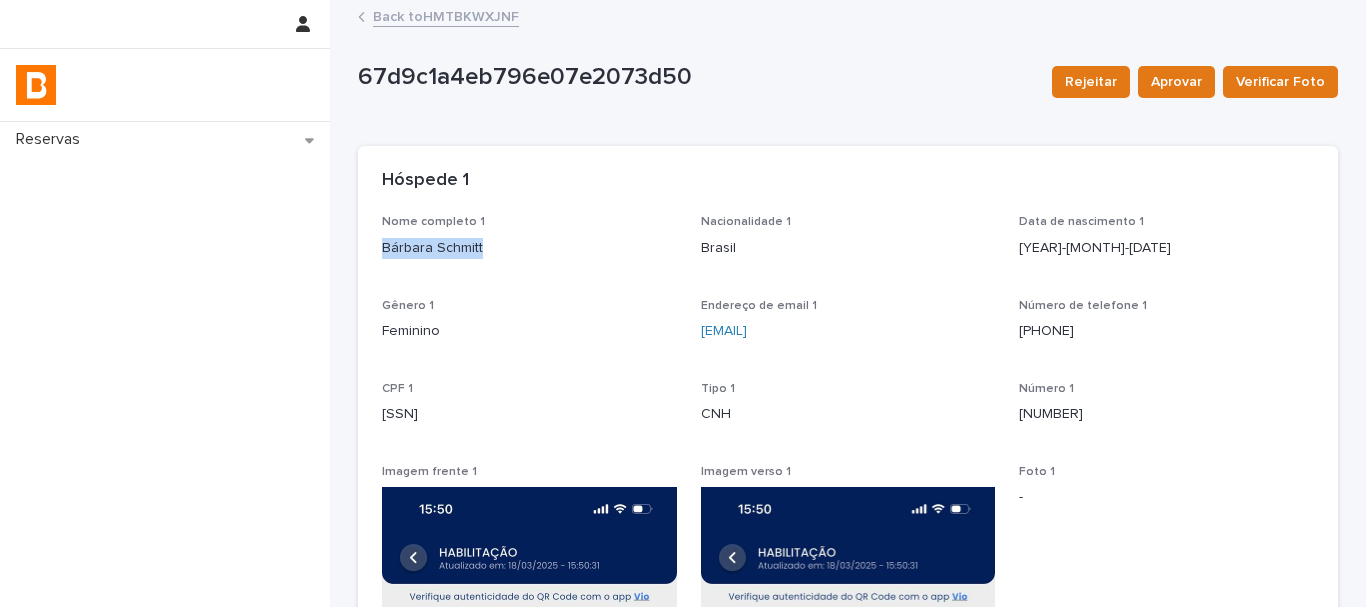 click on "Bárbara Schmitt" at bounding box center [529, 248] 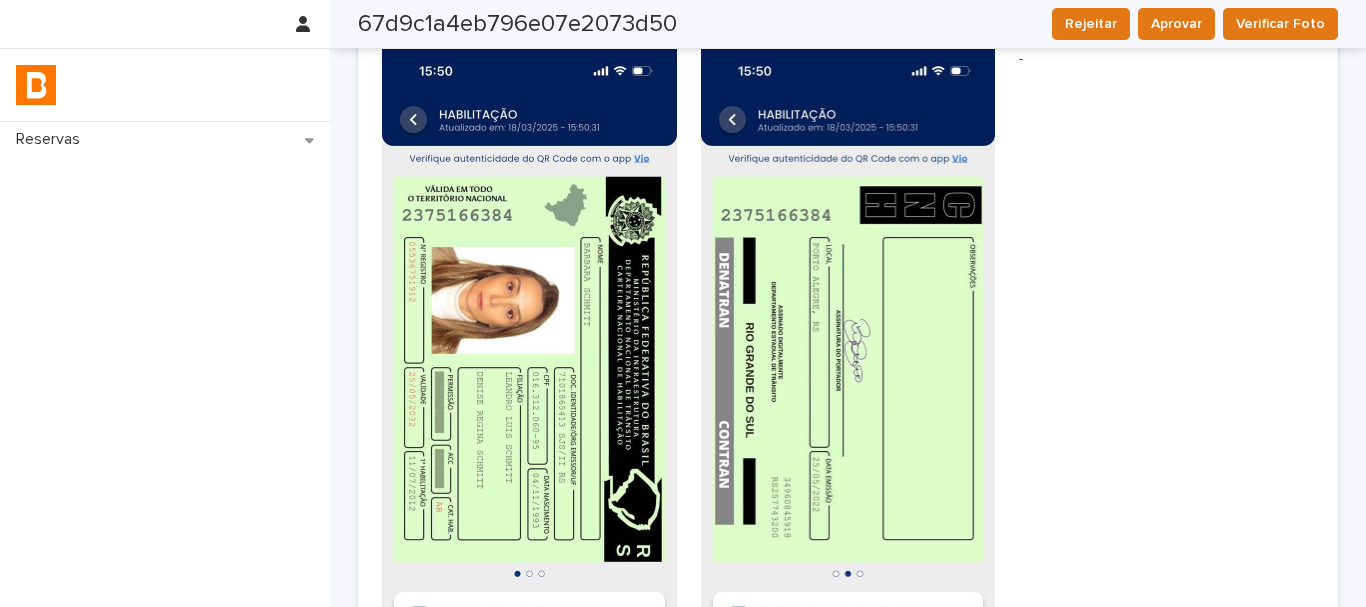 scroll, scrollTop: 1700, scrollLeft: 0, axis: vertical 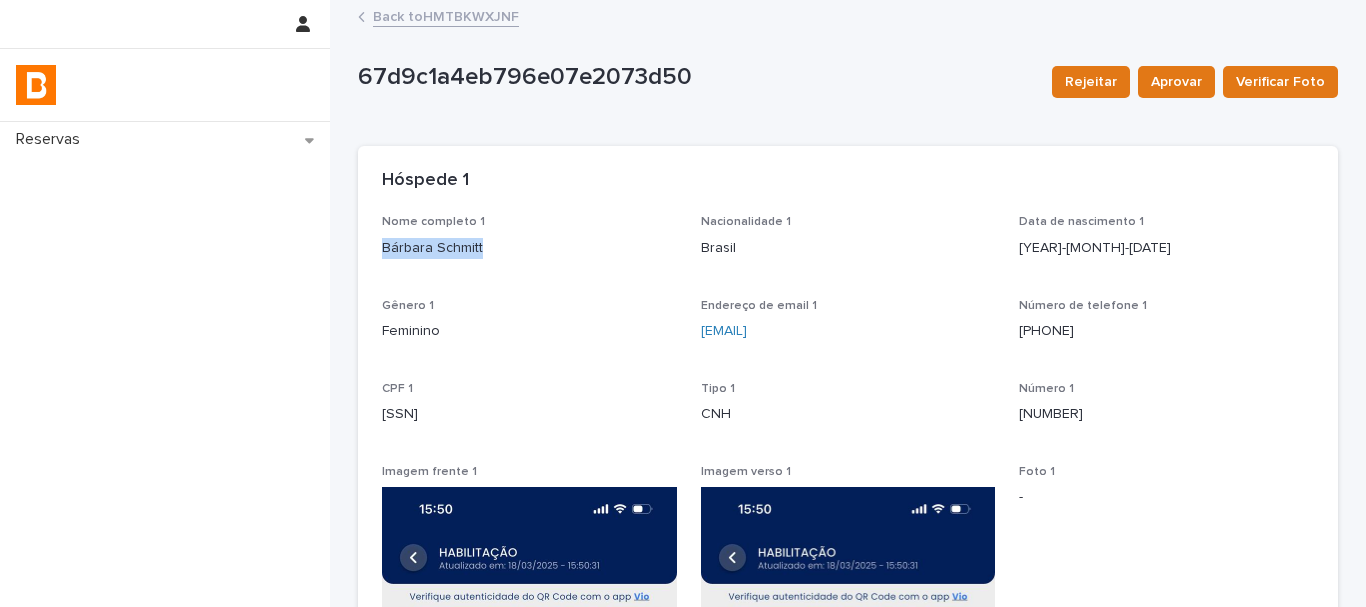 click on "Back to  [CODE]" at bounding box center [446, 15] 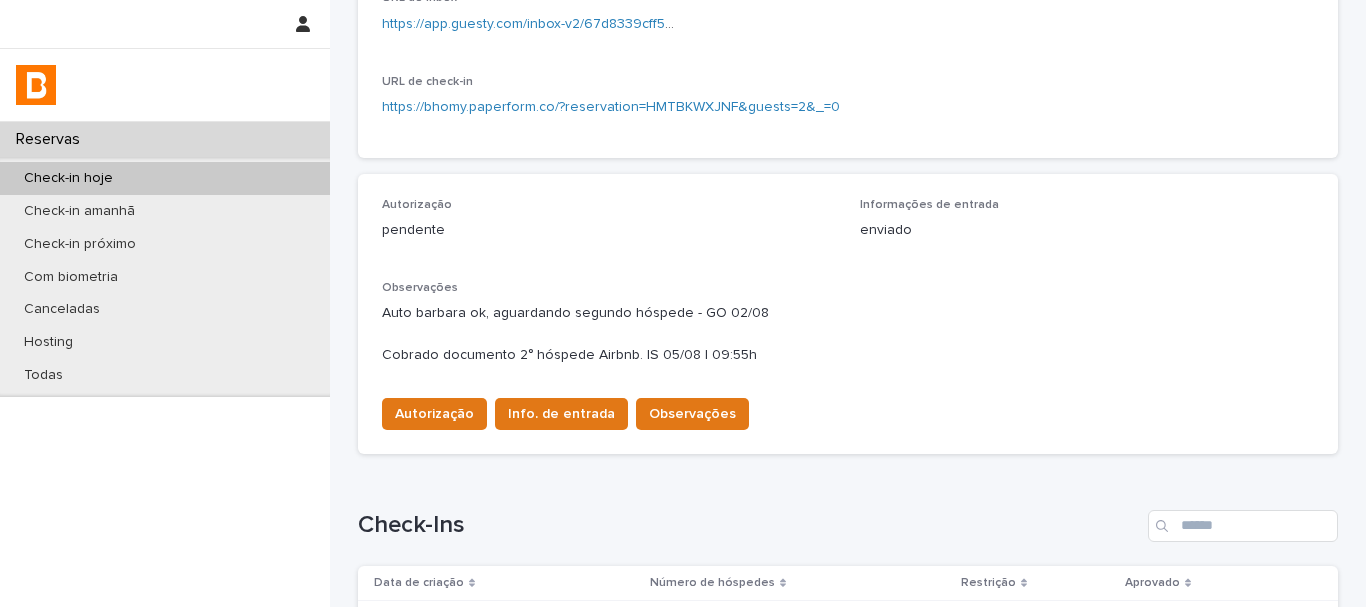 scroll, scrollTop: 600, scrollLeft: 0, axis: vertical 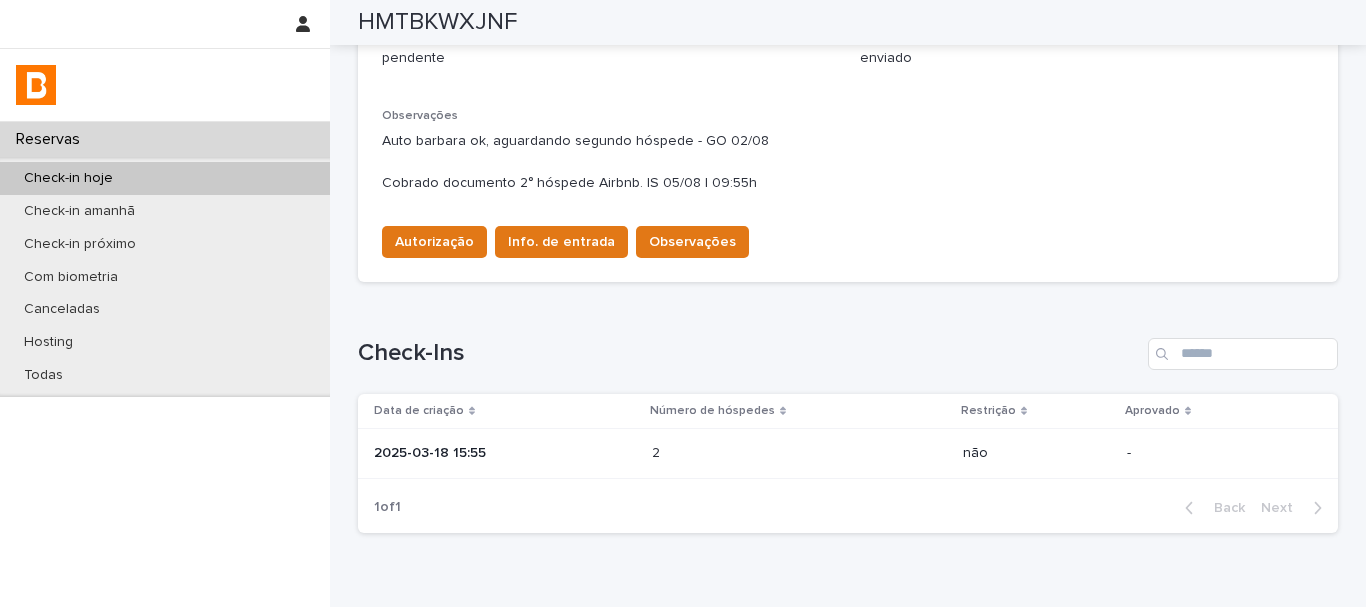 click on "Loading... Saving… Check-Ins Data de criação Número de hóspedes Restrição Aprovado 2025-03-18 15:55 2 2   não - 1  of  1 Back Next" at bounding box center (848, 423) 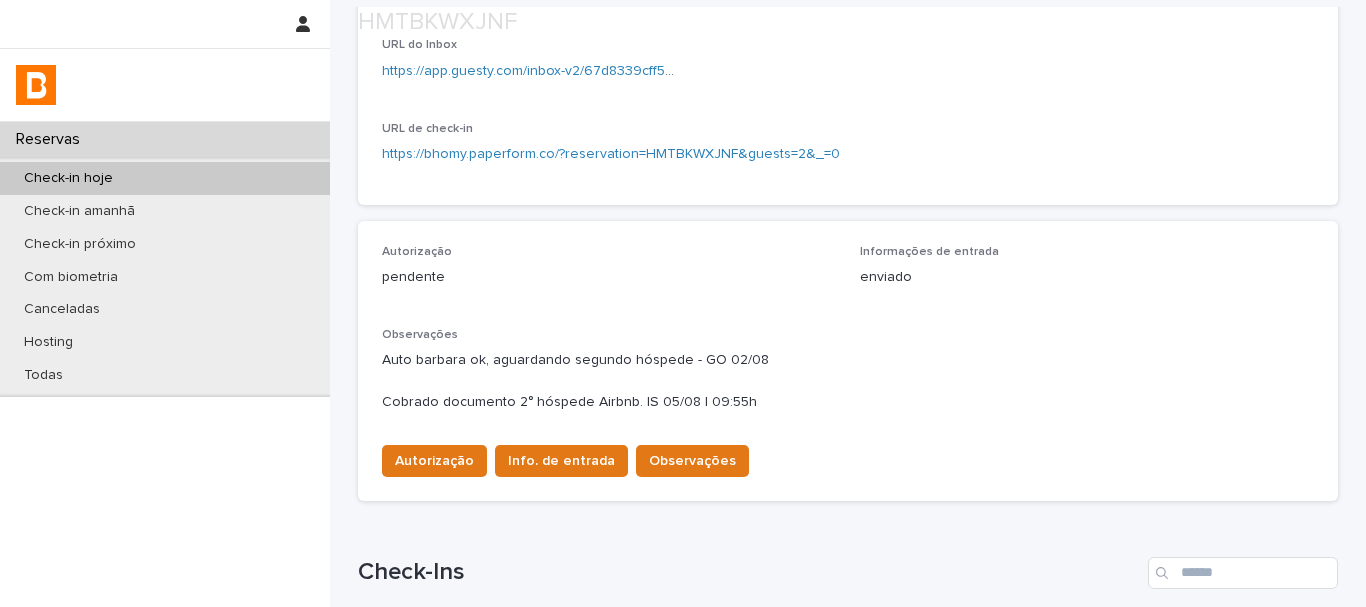 scroll, scrollTop: 600, scrollLeft: 0, axis: vertical 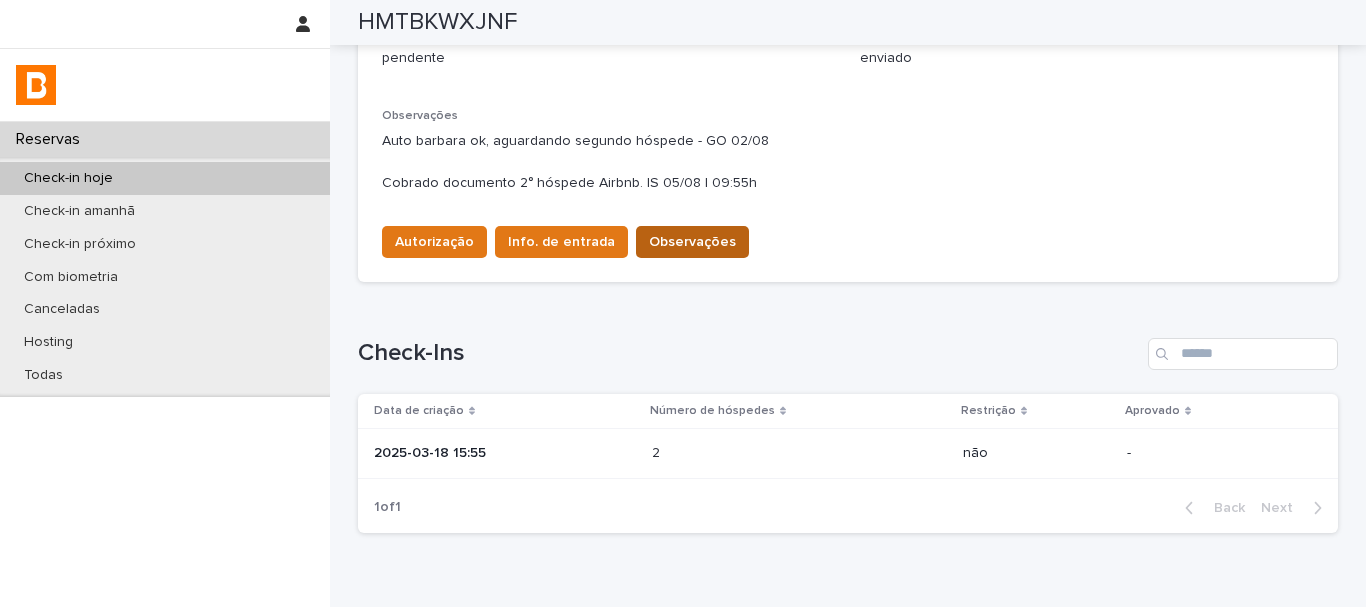 click on "Observações" at bounding box center [692, 242] 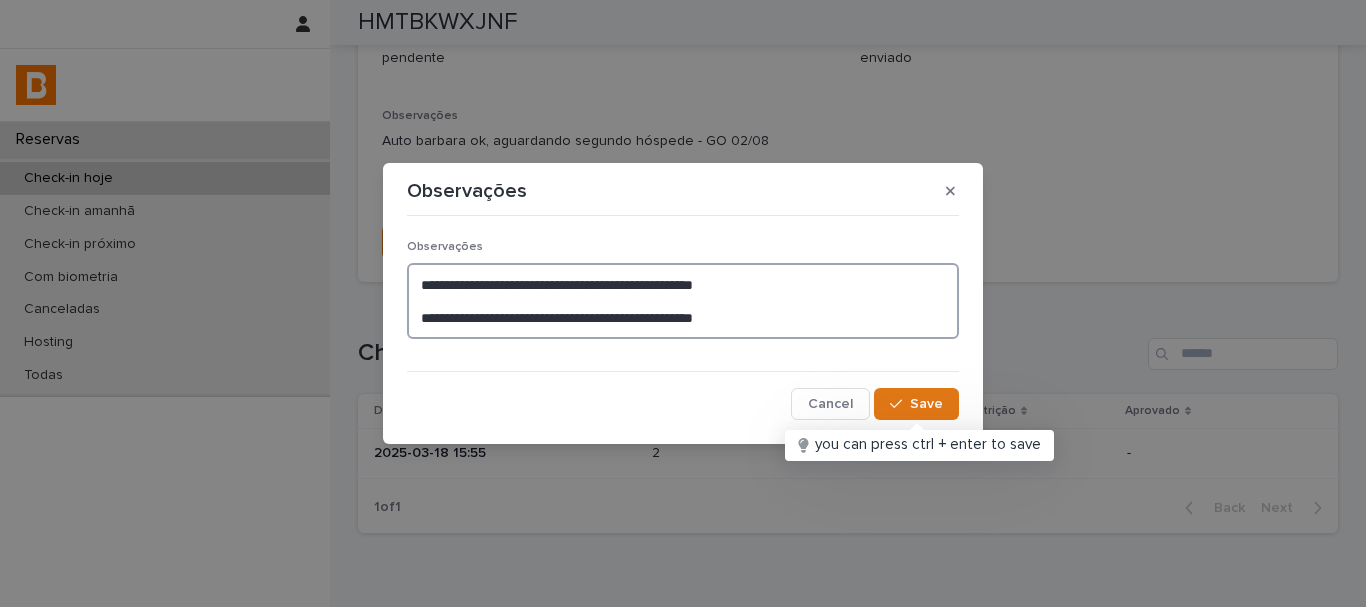 drag, startPoint x: 807, startPoint y: 316, endPoint x: 415, endPoint y: 329, distance: 392.2155 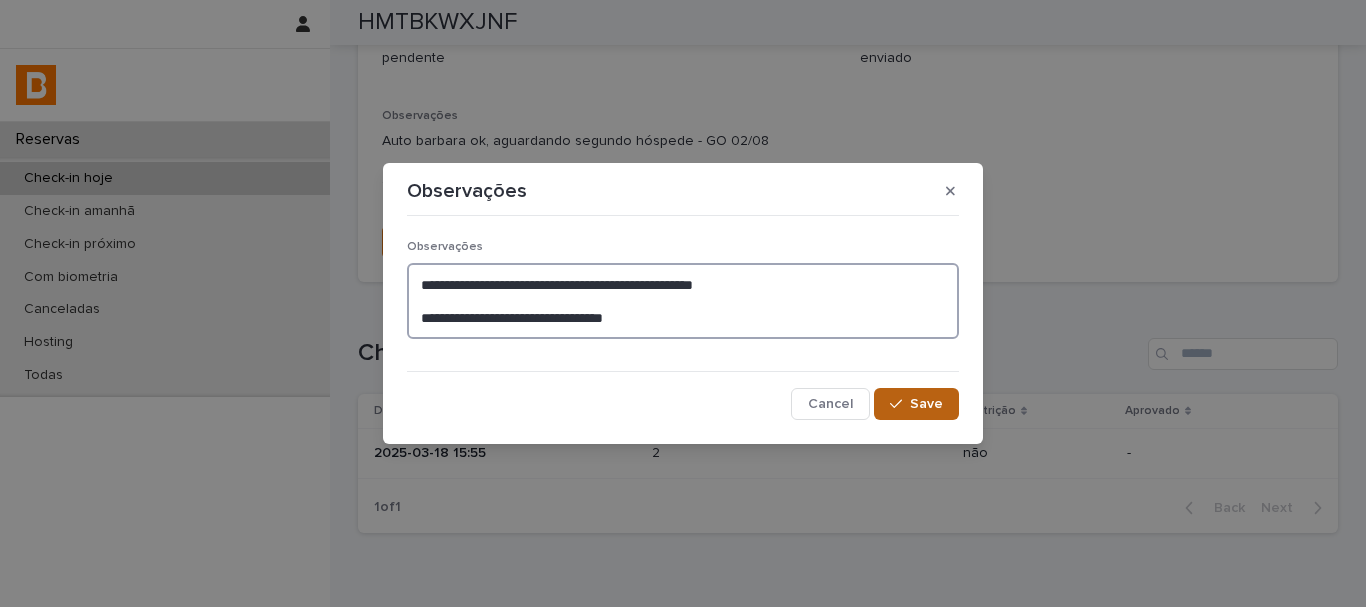 type on "**********" 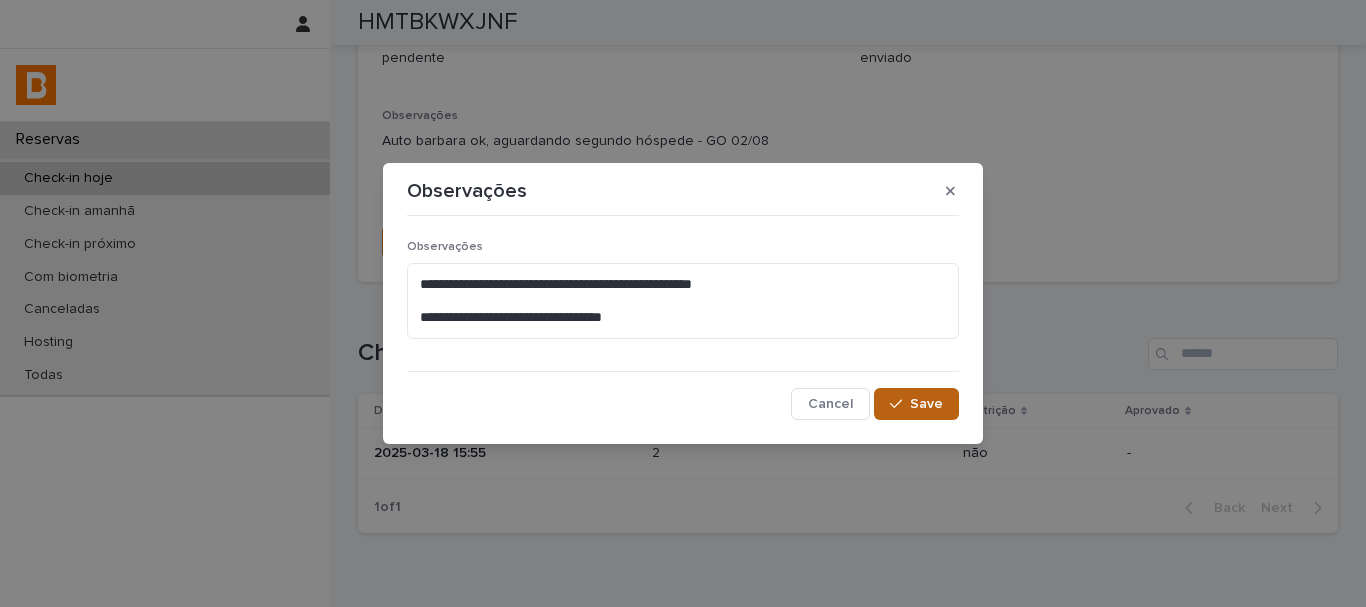click on "Save" at bounding box center [926, 404] 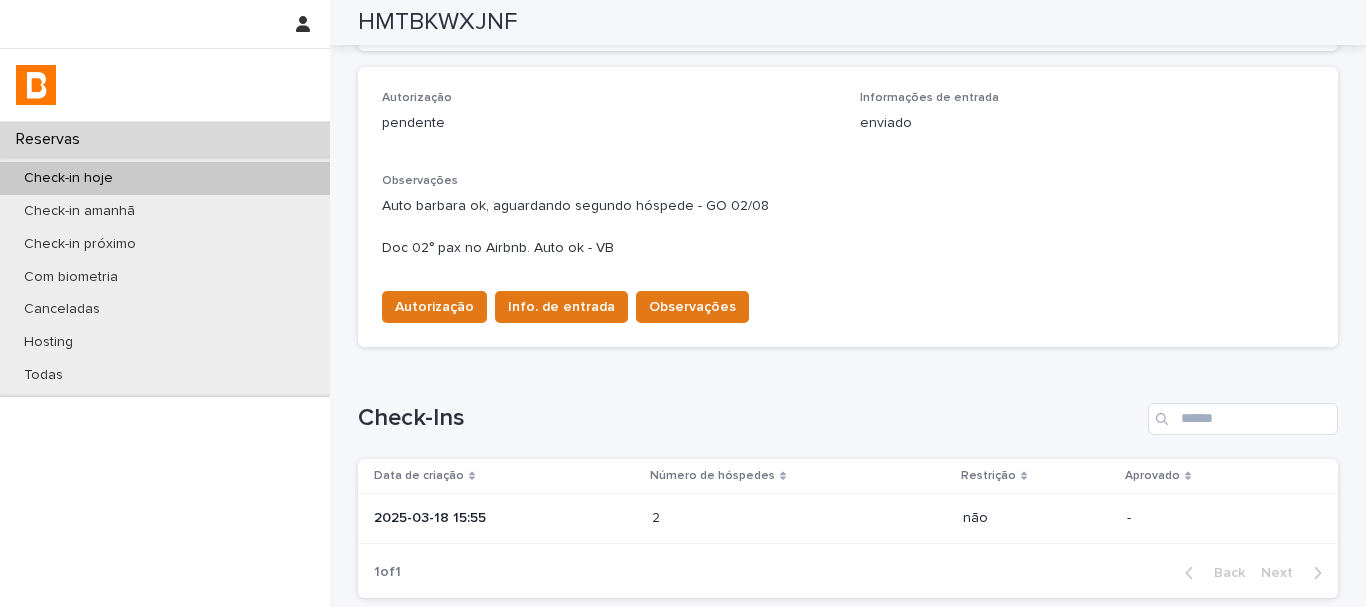 scroll, scrollTop: 500, scrollLeft: 0, axis: vertical 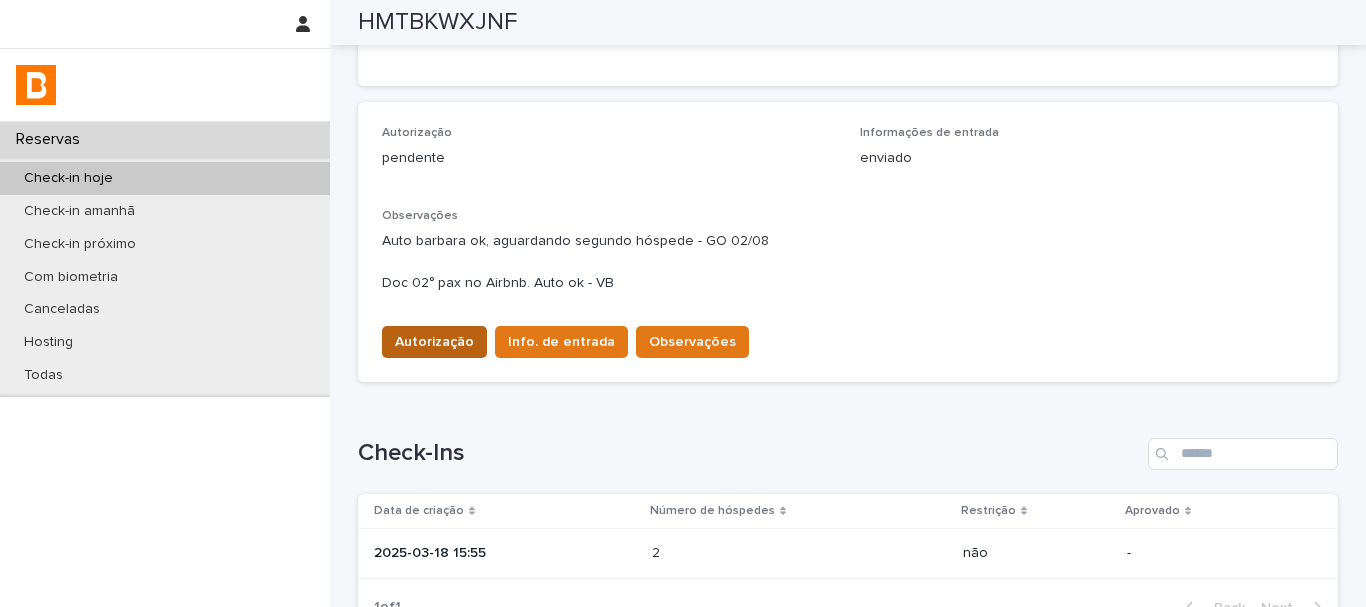 click on "Autorização" at bounding box center [434, 342] 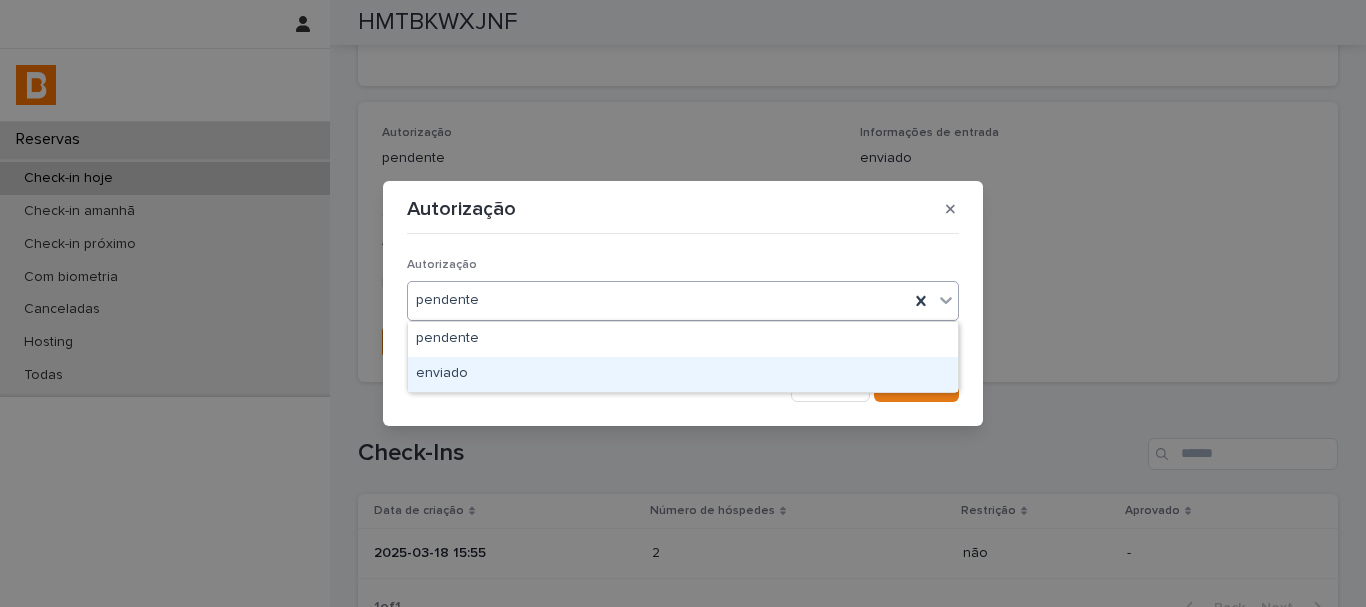 click on "enviado" at bounding box center (683, 374) 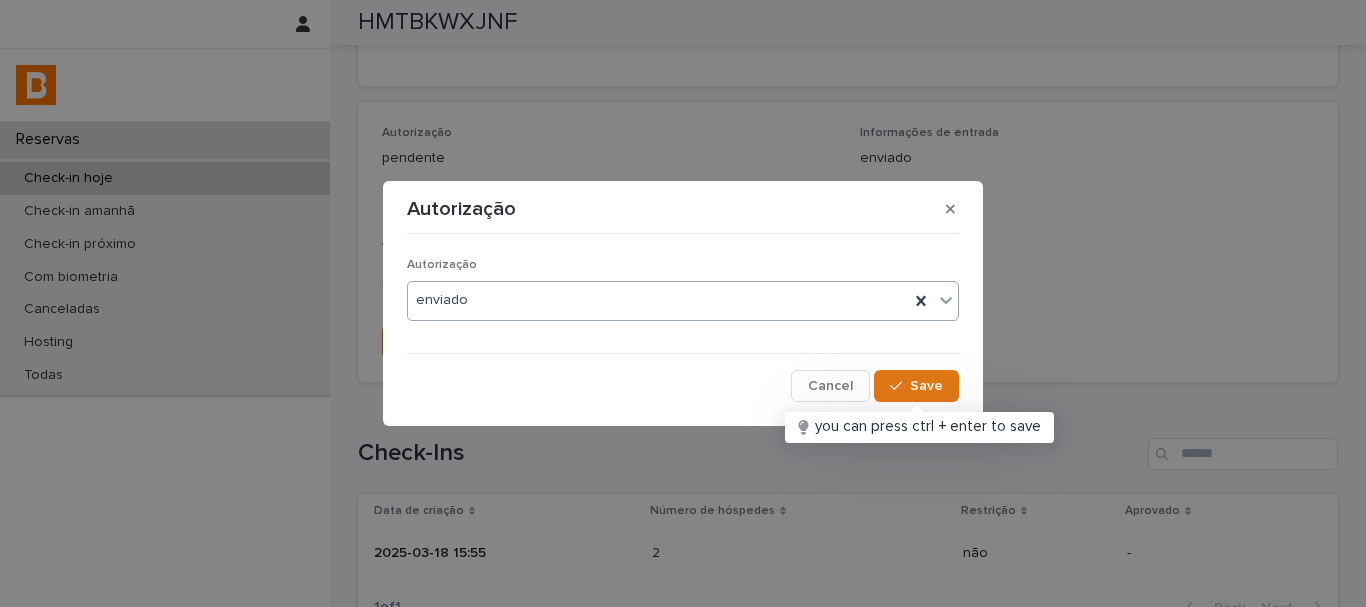 click on "Autorização   option enviado, selected.     0 results available. Select is focused ,type to refine list, press Down to open the menu,  enviado Cancel Save" at bounding box center [683, 321] 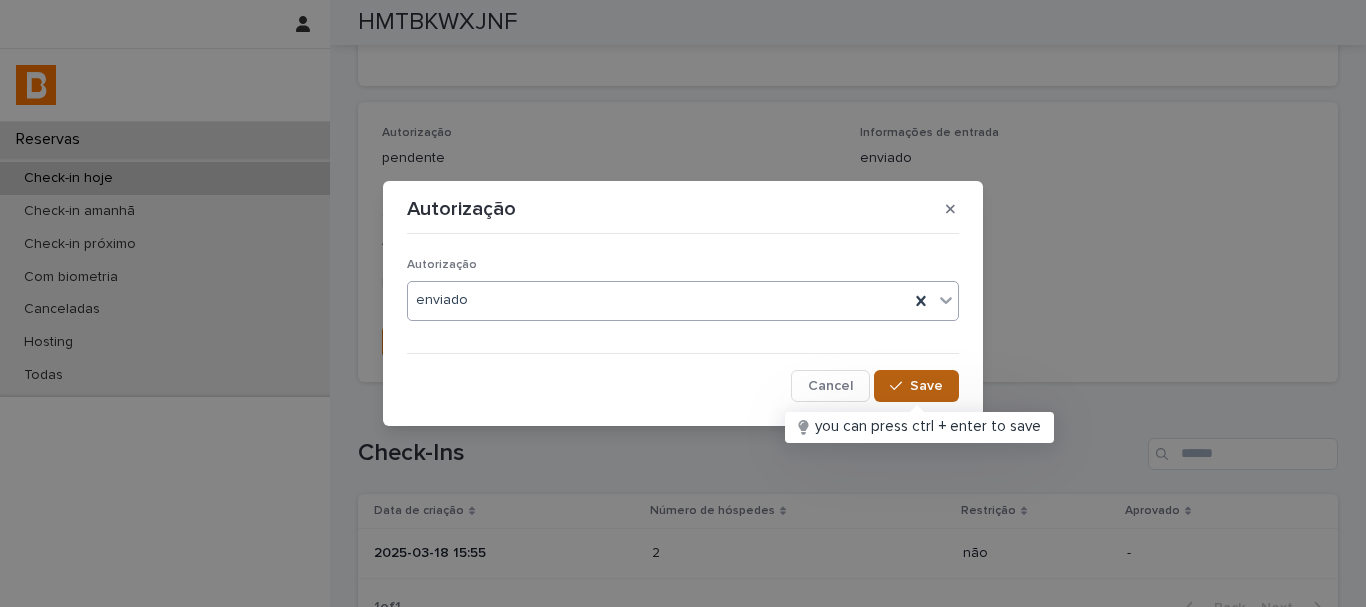 click at bounding box center [900, 386] 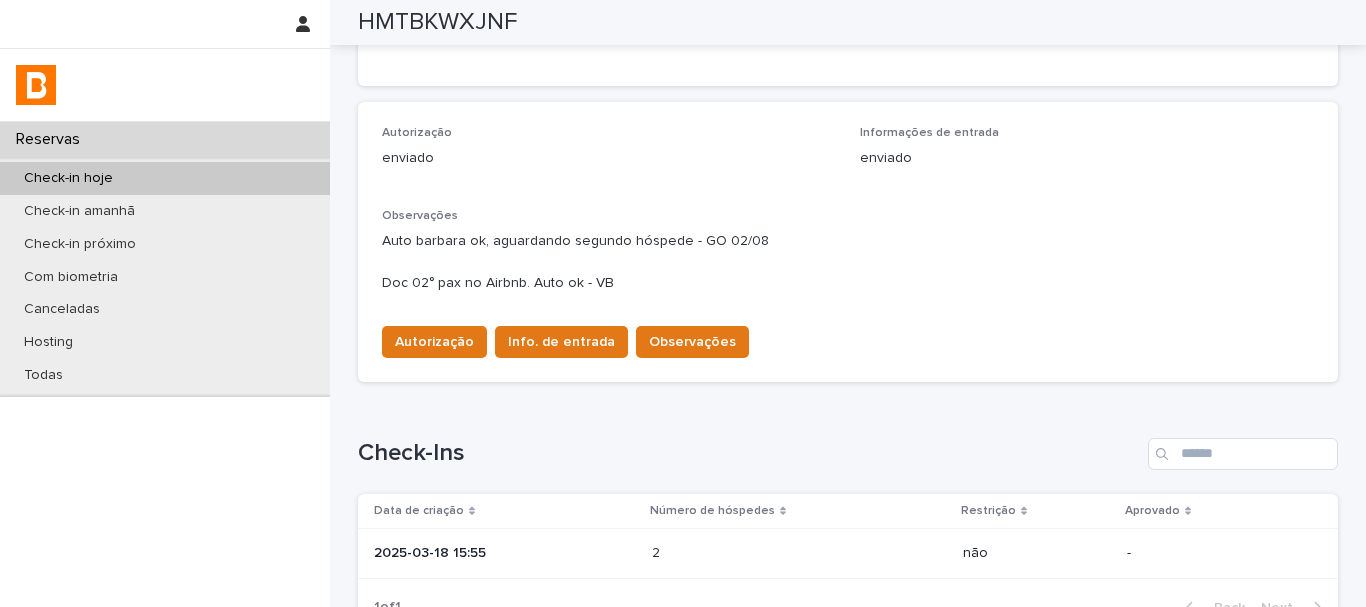 click on "Check-in hoje" at bounding box center (165, 178) 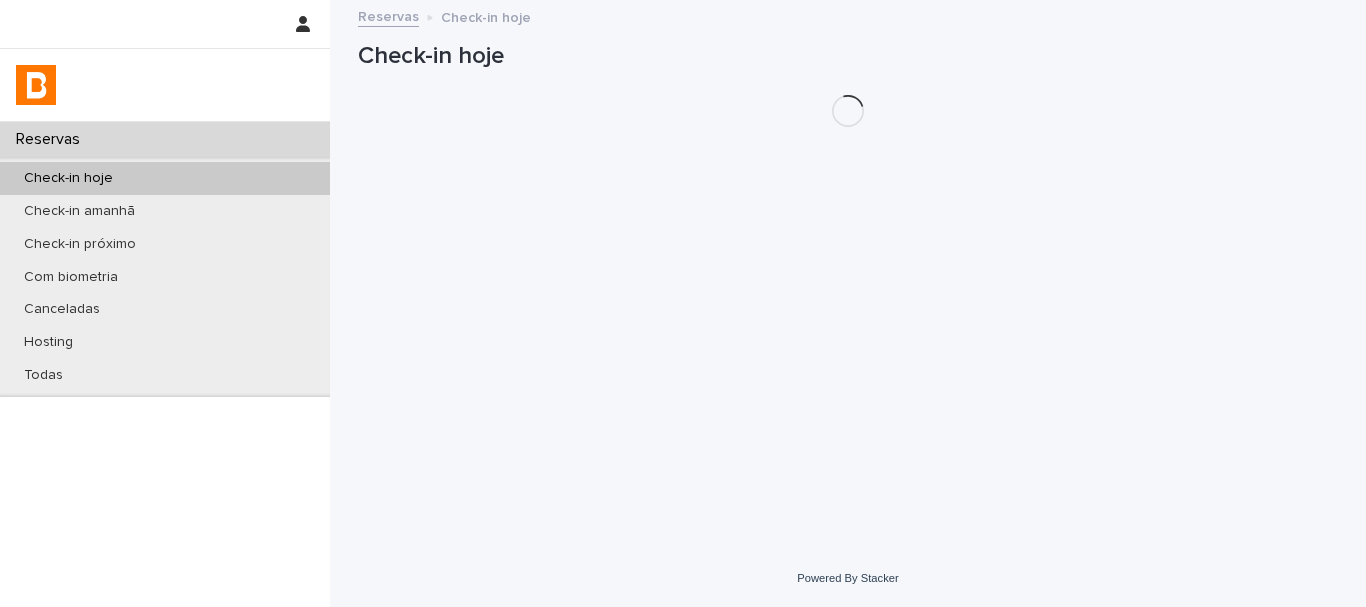 scroll, scrollTop: 0, scrollLeft: 0, axis: both 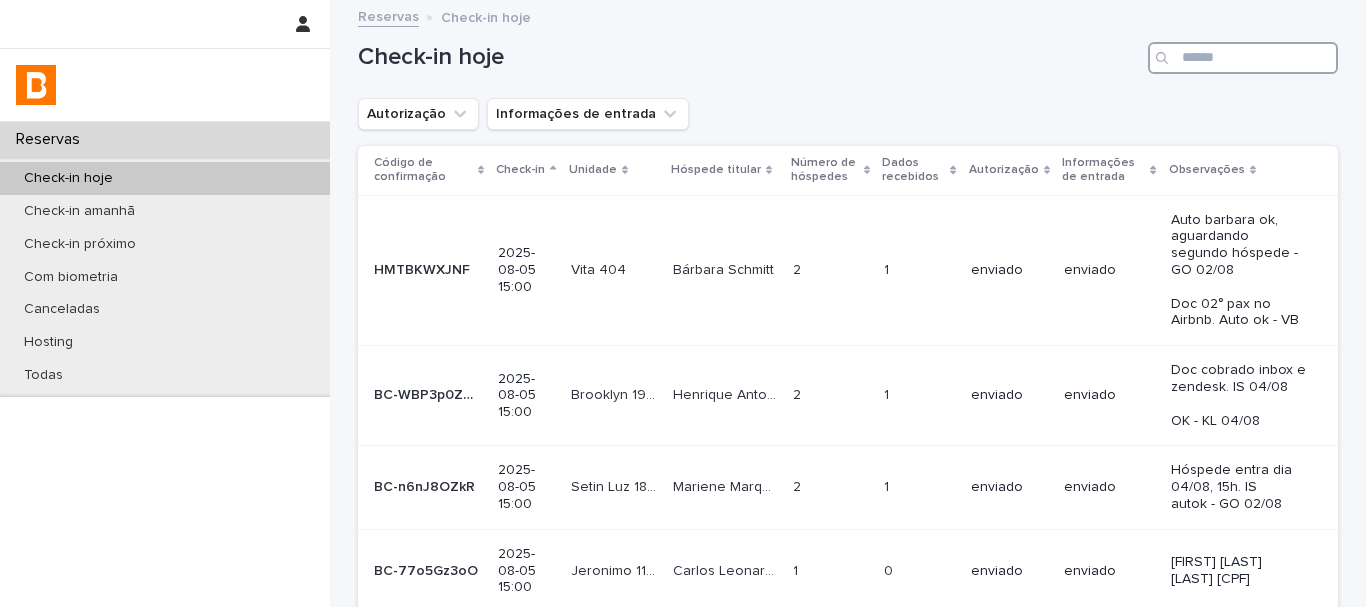 click at bounding box center [1243, 58] 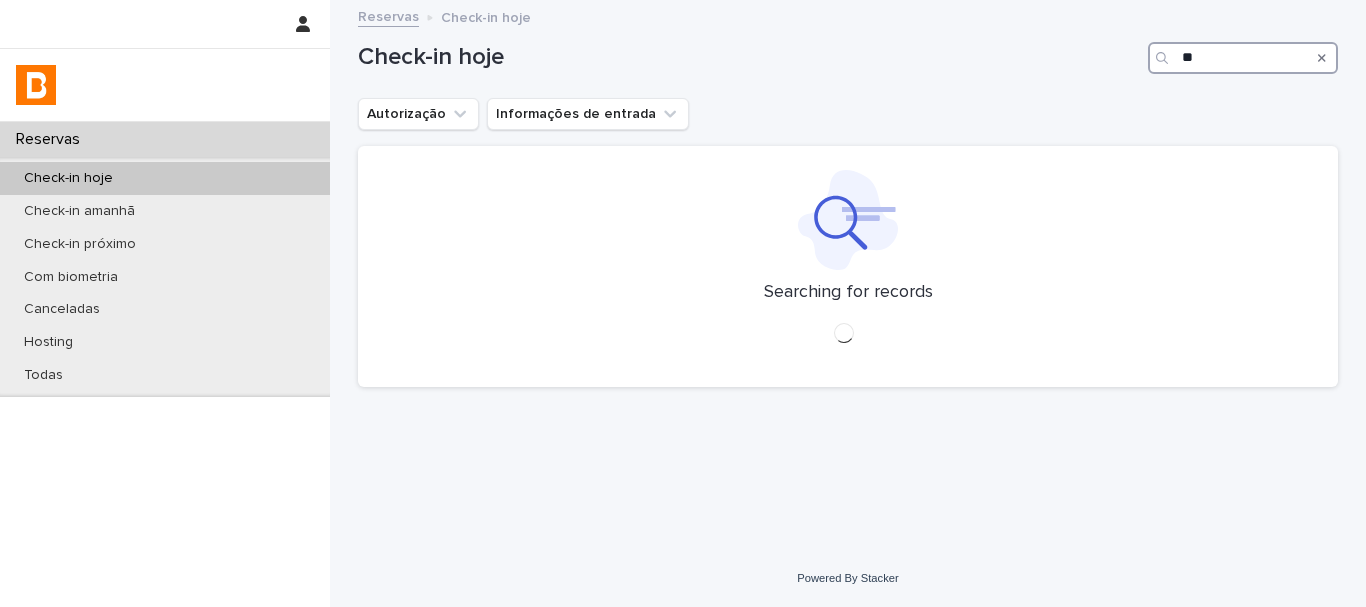 type on "*" 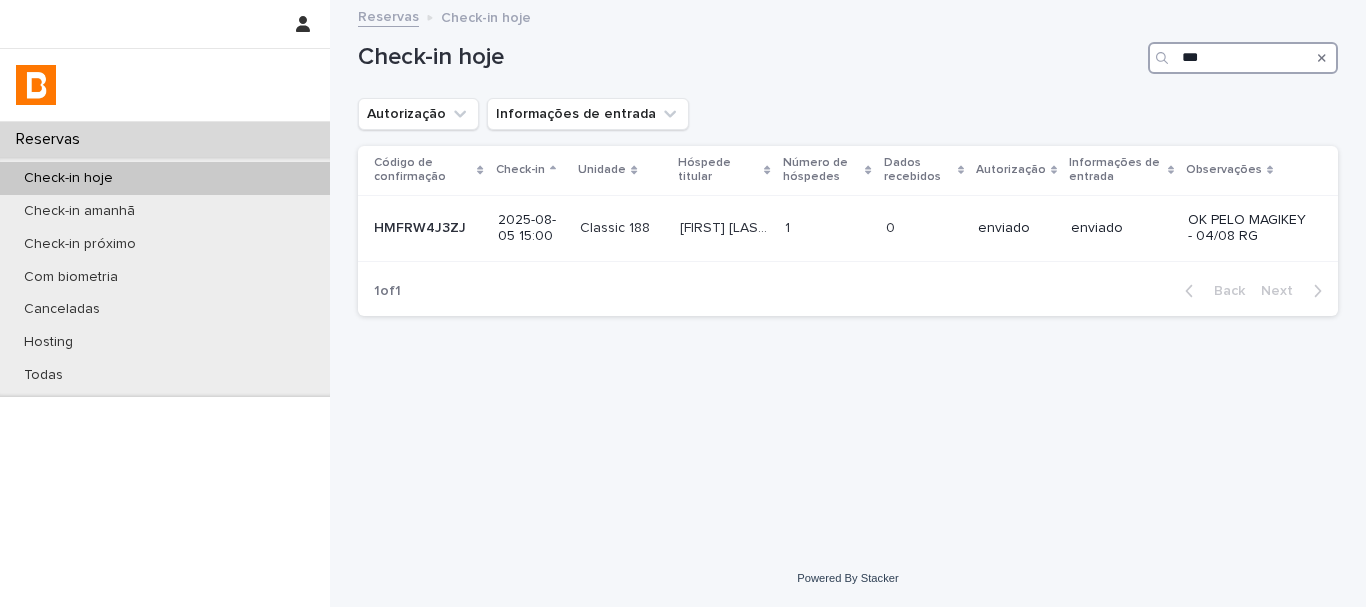 type on "***" 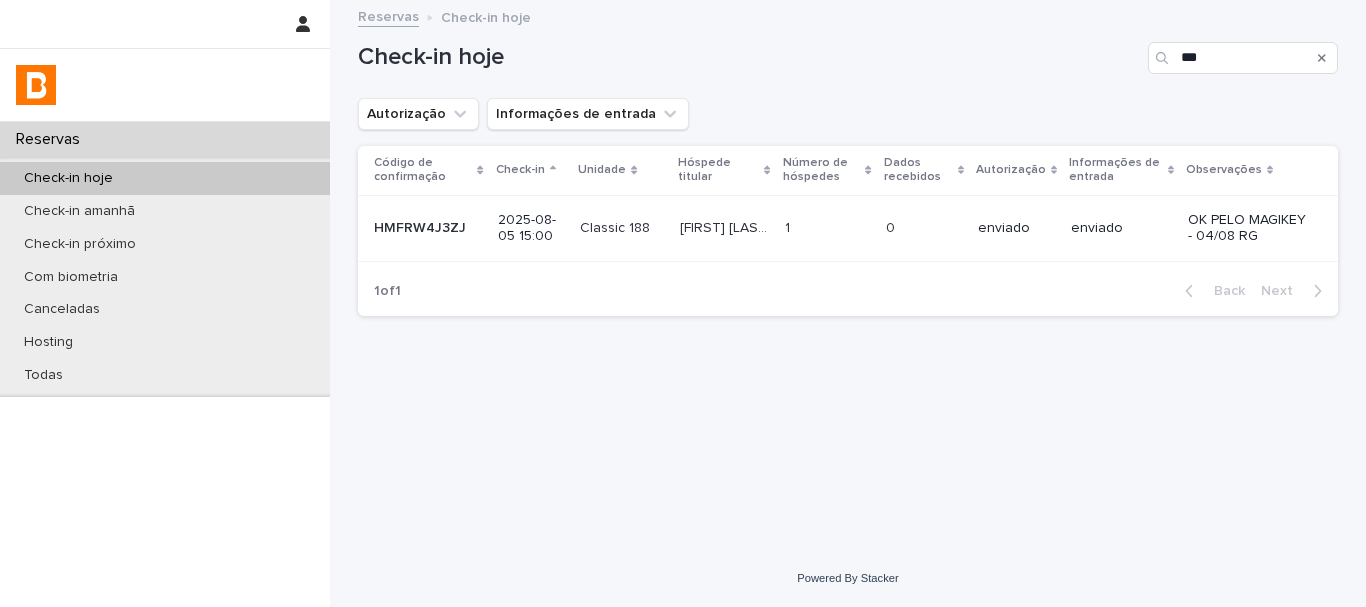 click on "[DATE] [TIME] [UNIT_NAME] [UNIT_NUMBER] [FIRST] [LAST] [FIRST] [LAST]" at bounding box center (848, 251) 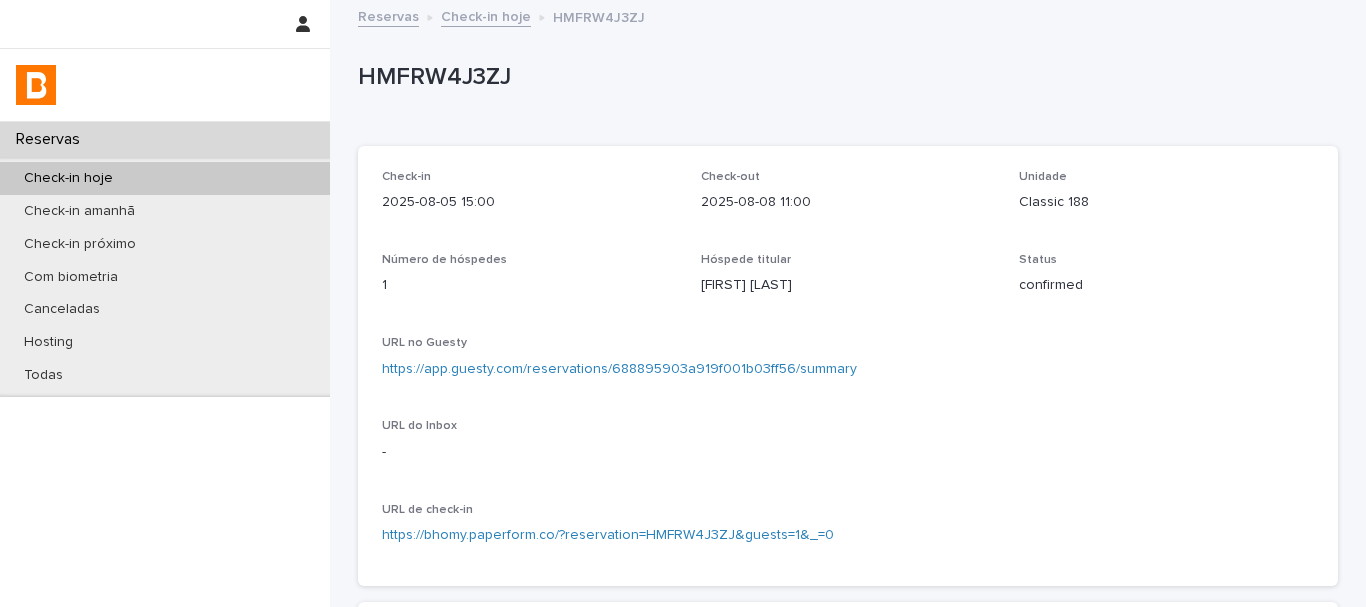 click on "HMFRW4J3ZJ" at bounding box center [844, 77] 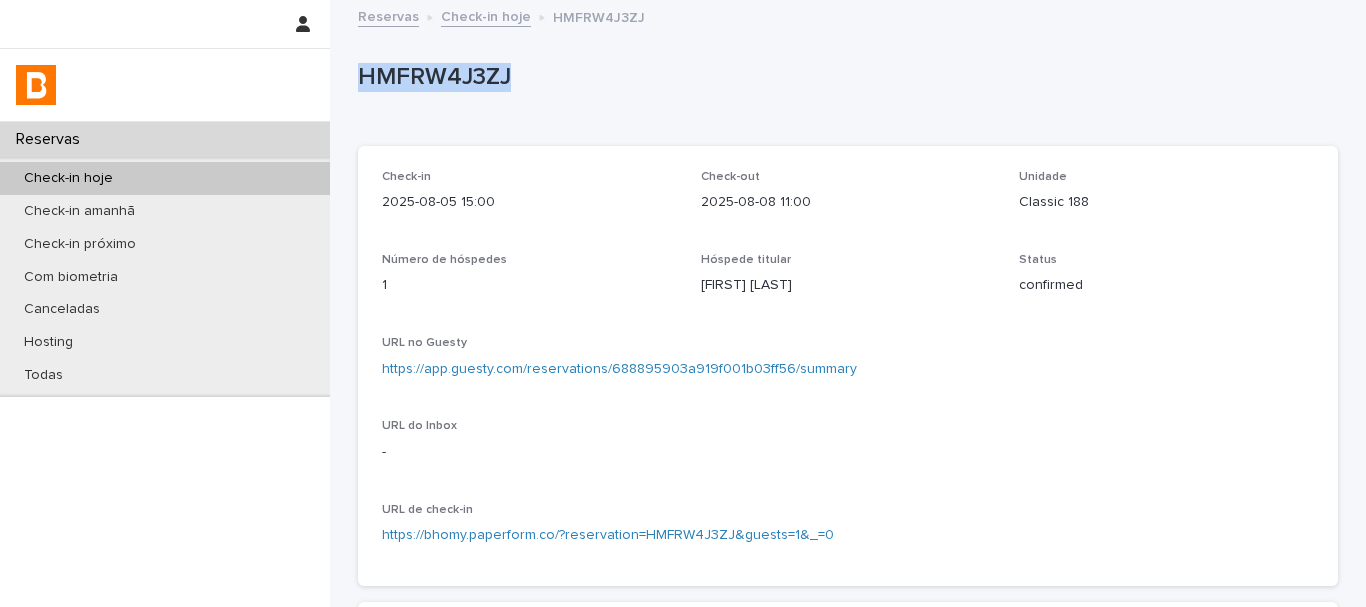 click on "HMFRW4J3ZJ" at bounding box center [844, 77] 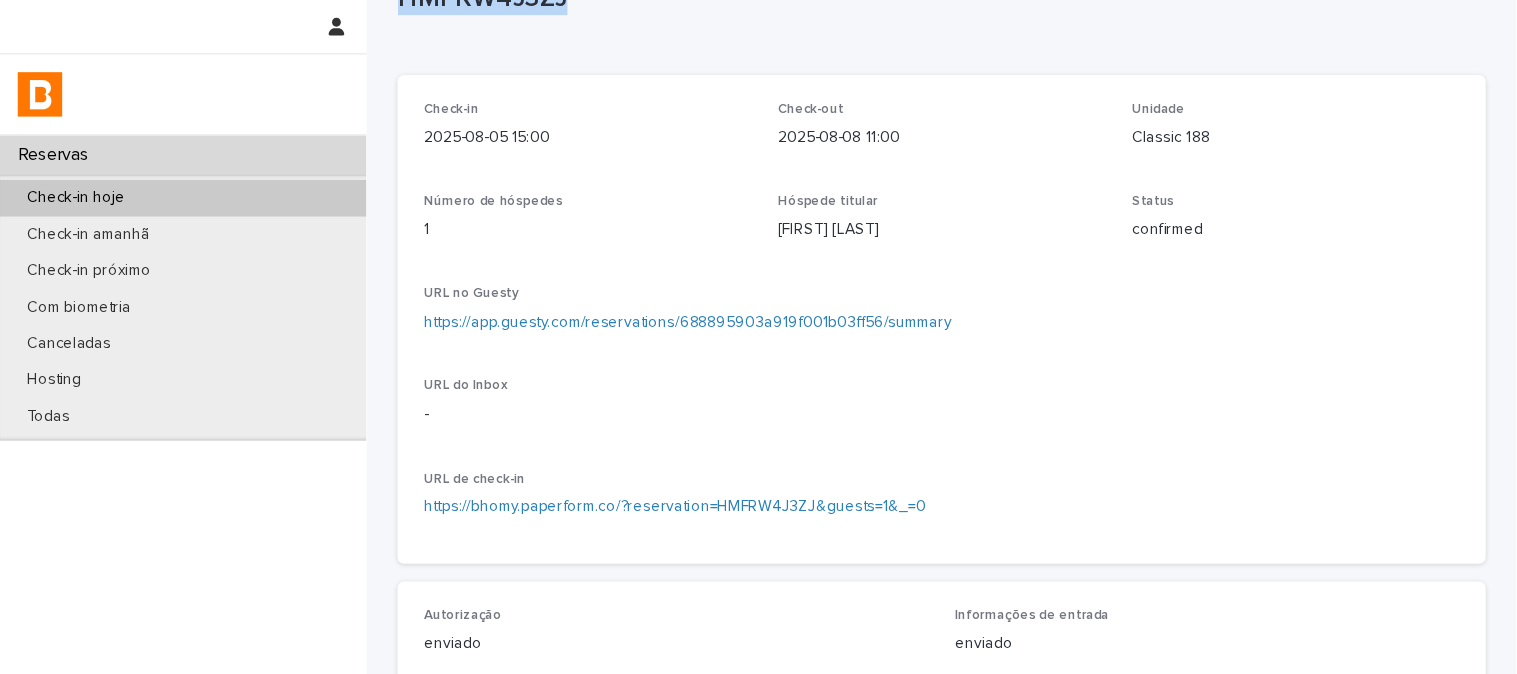 scroll, scrollTop: 100, scrollLeft: 0, axis: vertical 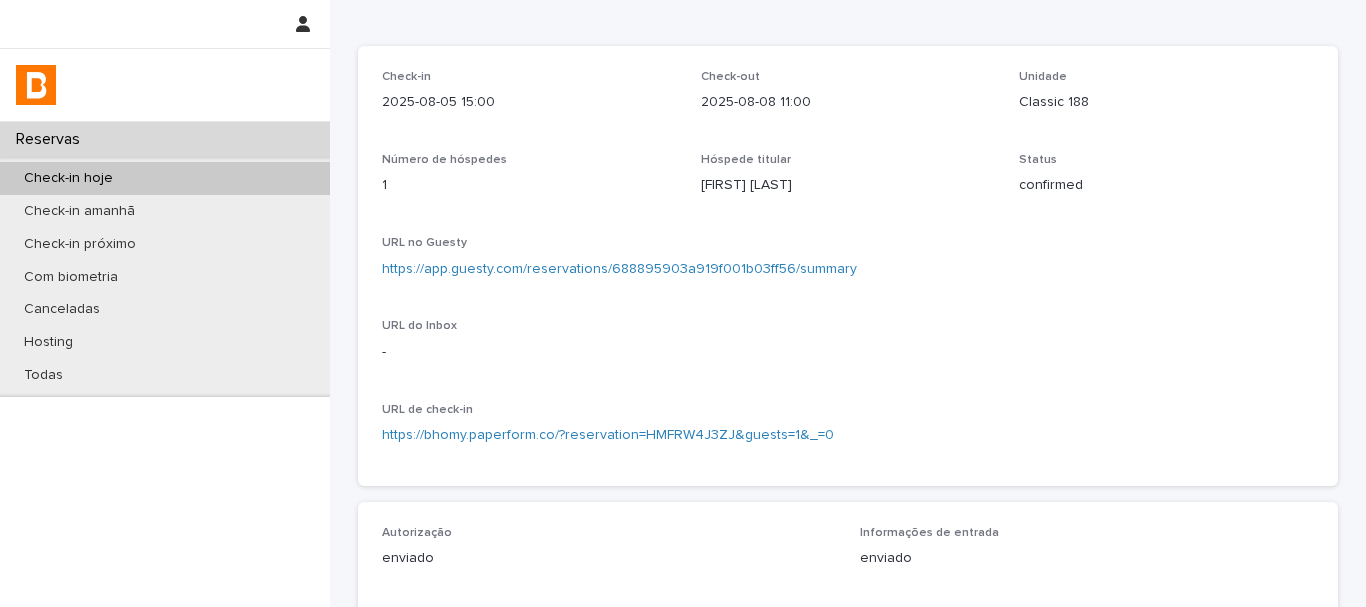 click on "1" at bounding box center (529, 185) 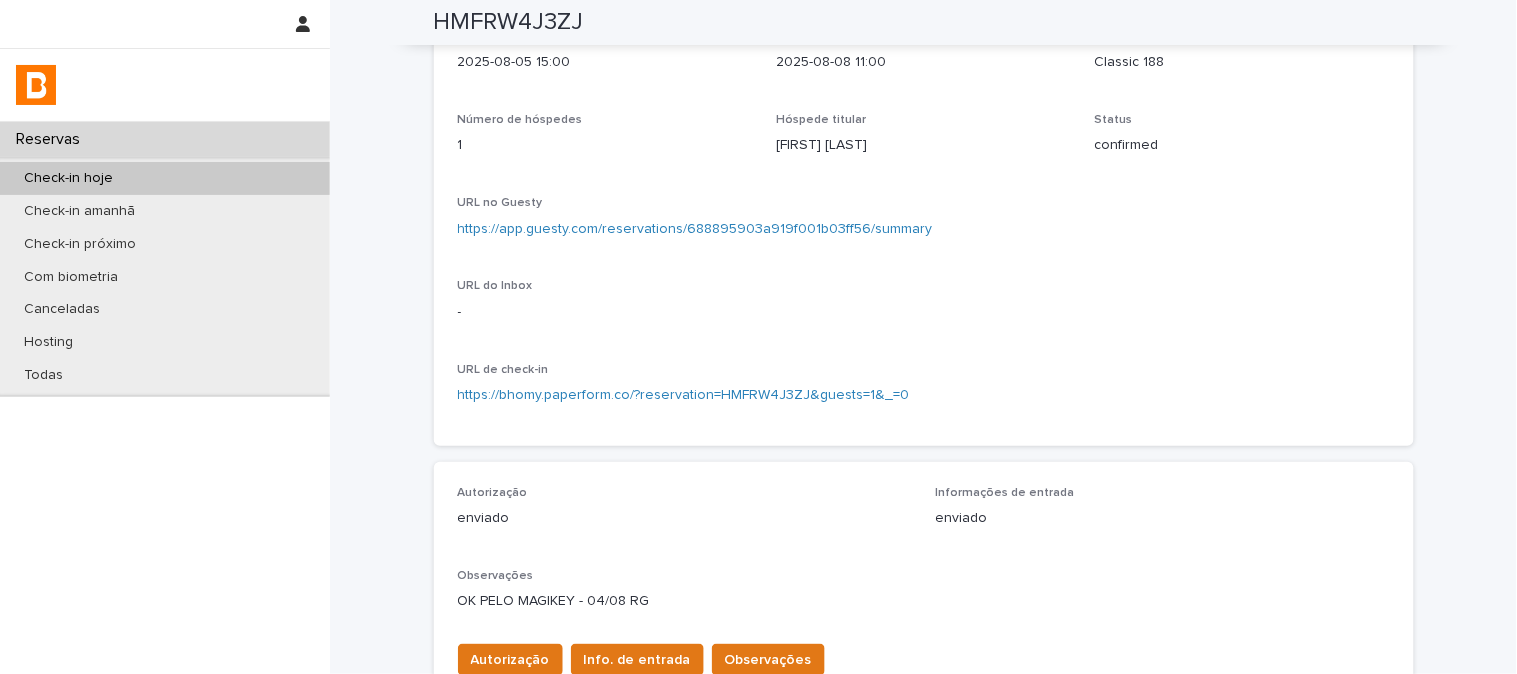 scroll, scrollTop: 100, scrollLeft: 0, axis: vertical 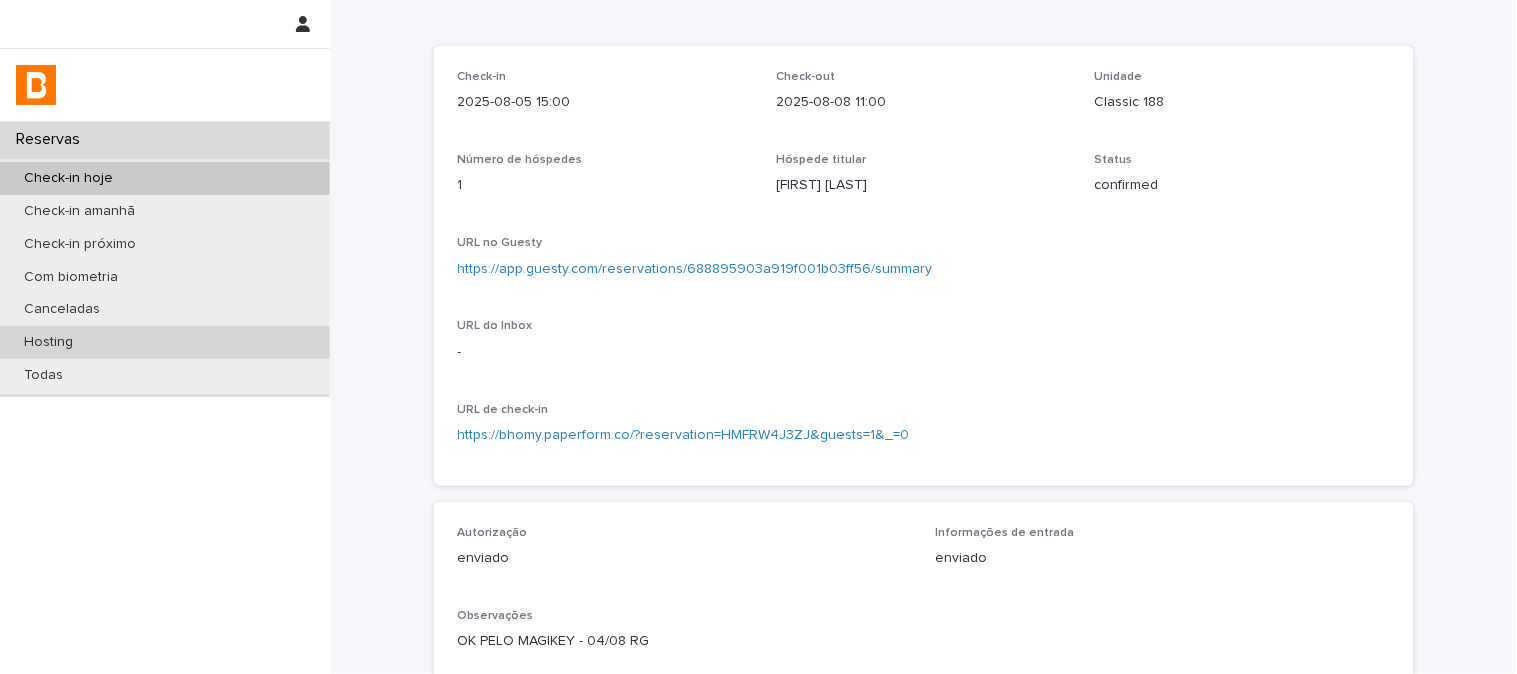 click on "Hosting" at bounding box center (48, 342) 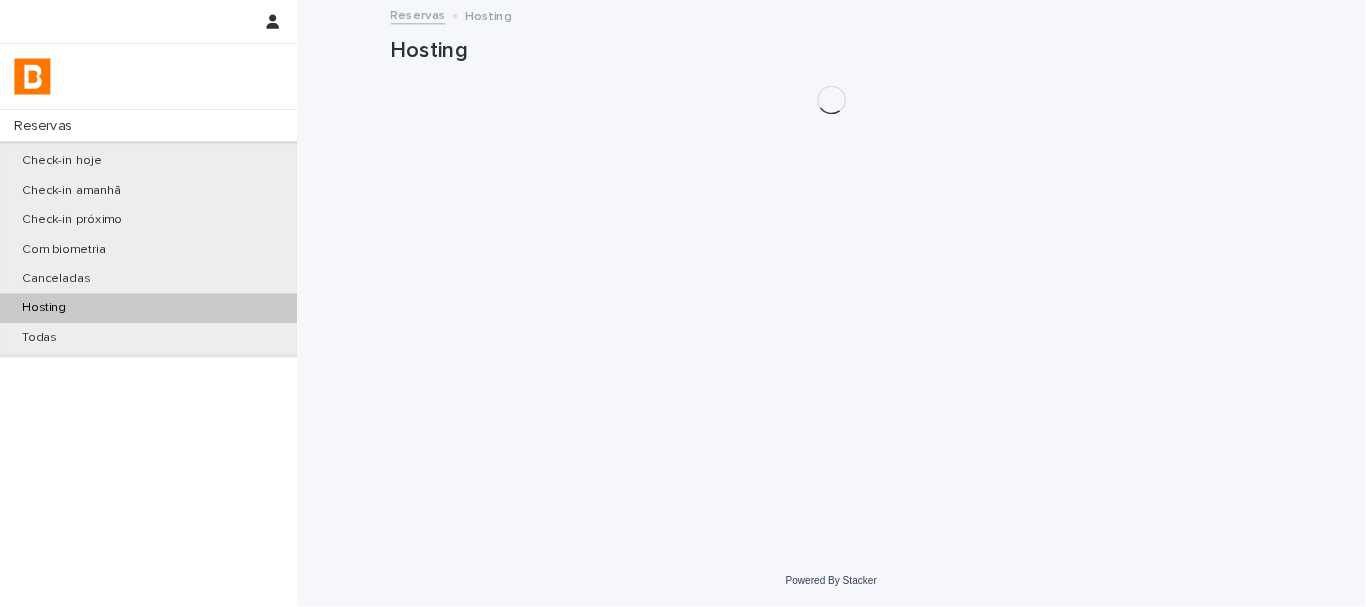 scroll, scrollTop: 0, scrollLeft: 0, axis: both 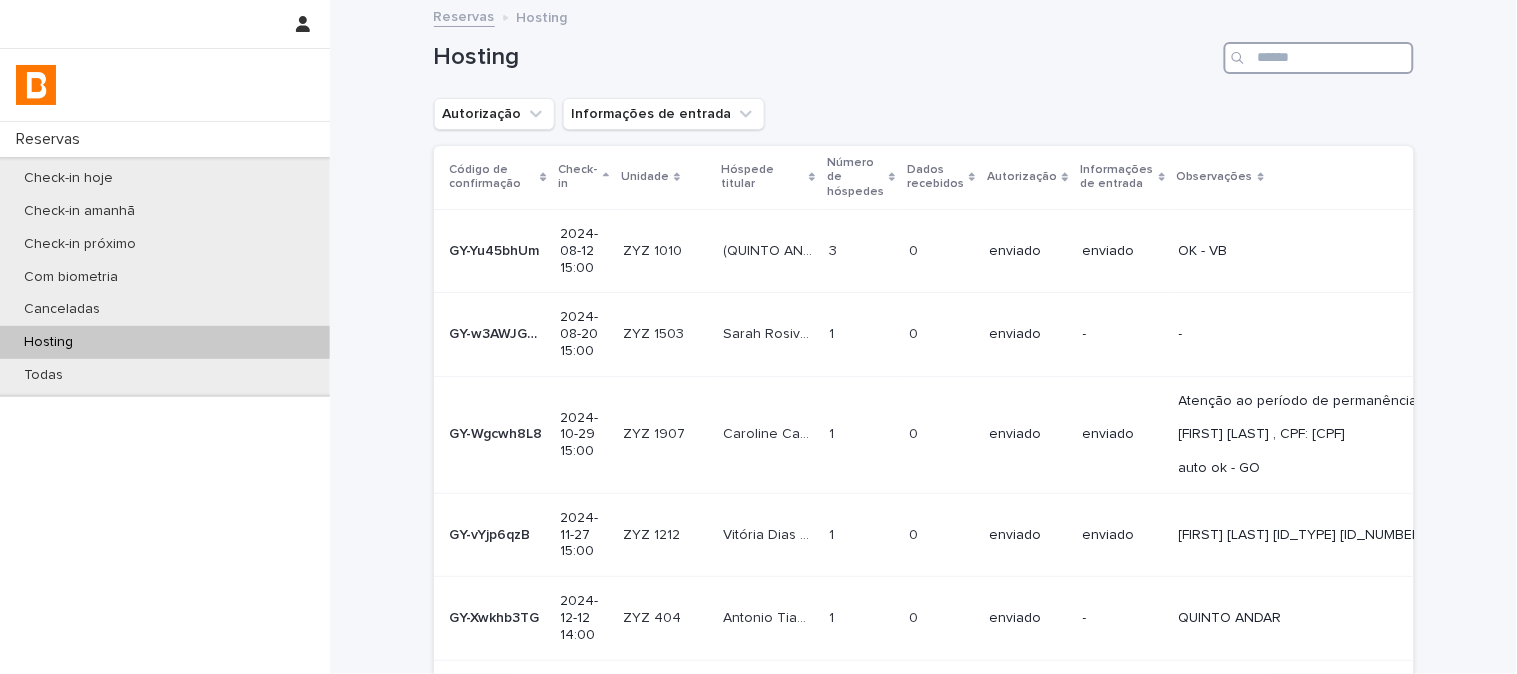 click at bounding box center (1319, 58) 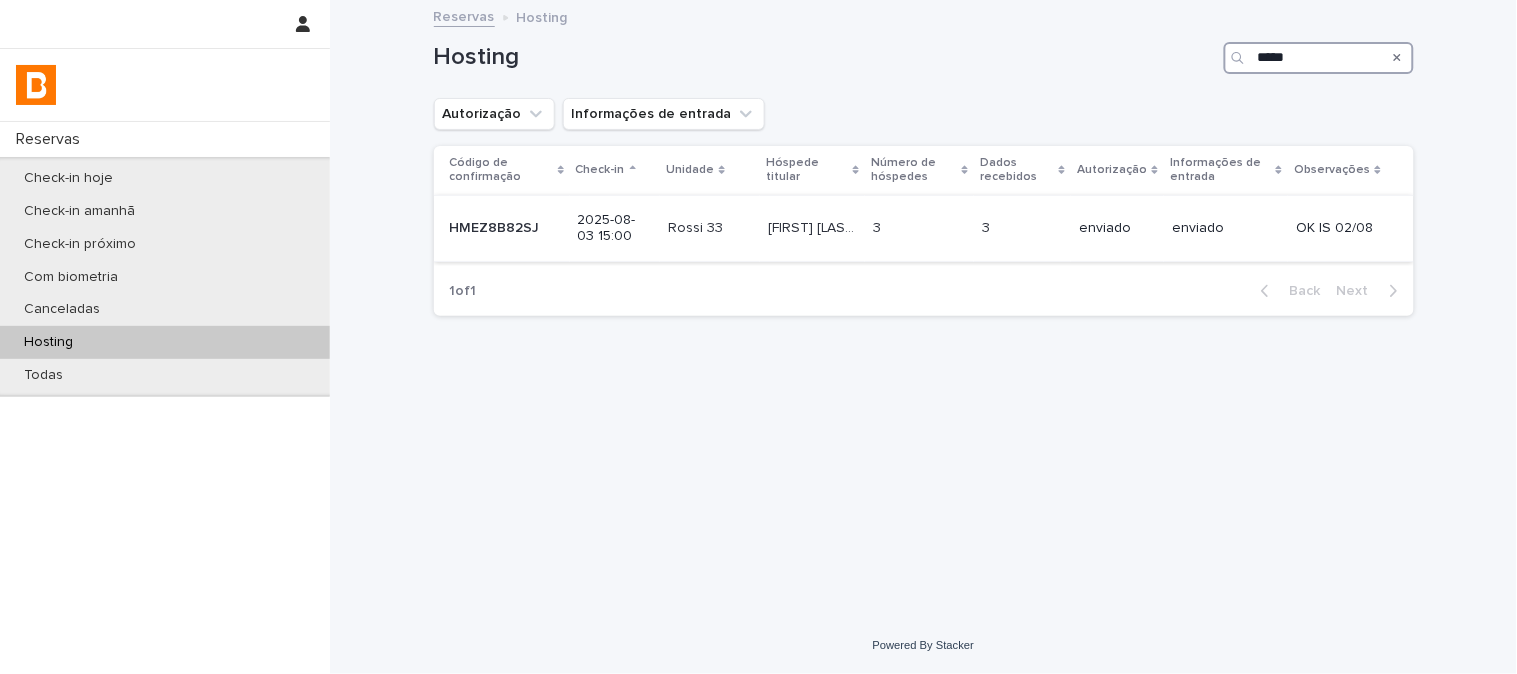 type on "*****" 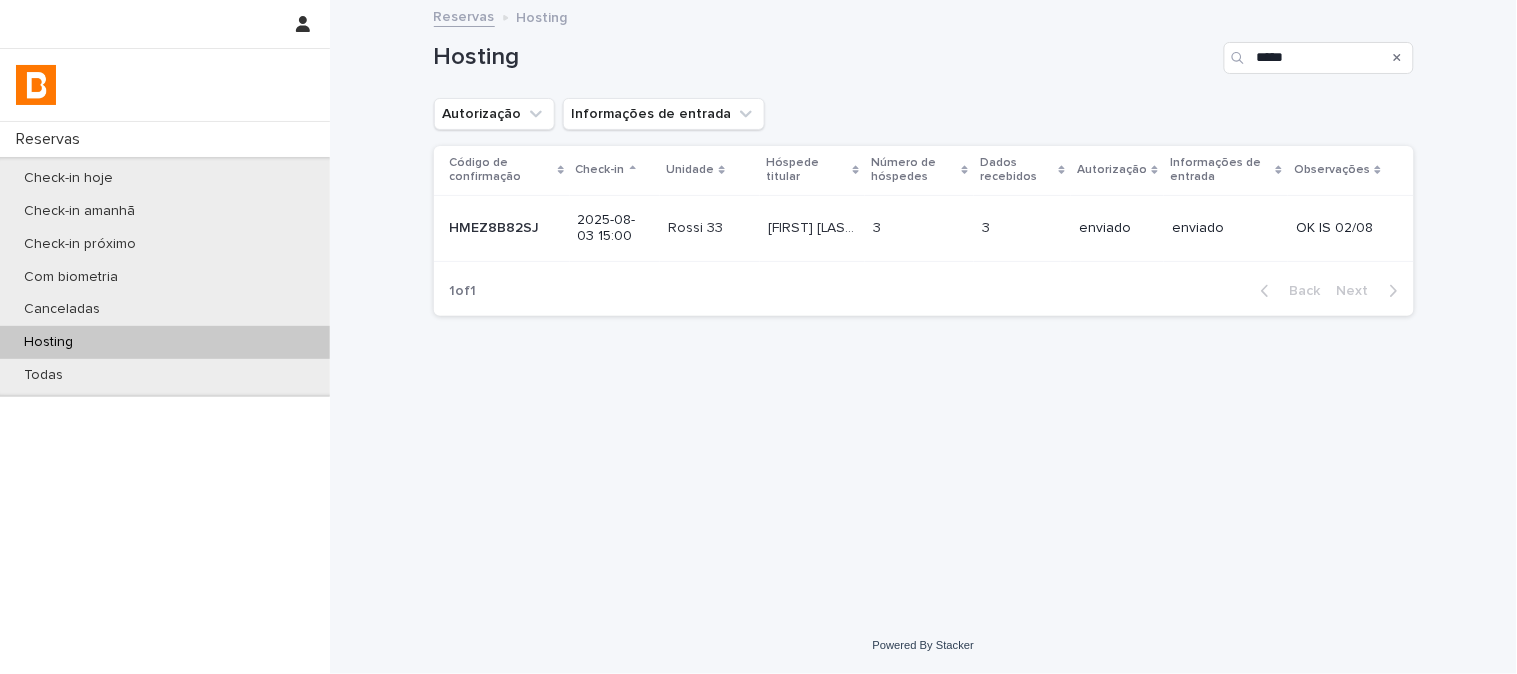 click at bounding box center (919, 228) 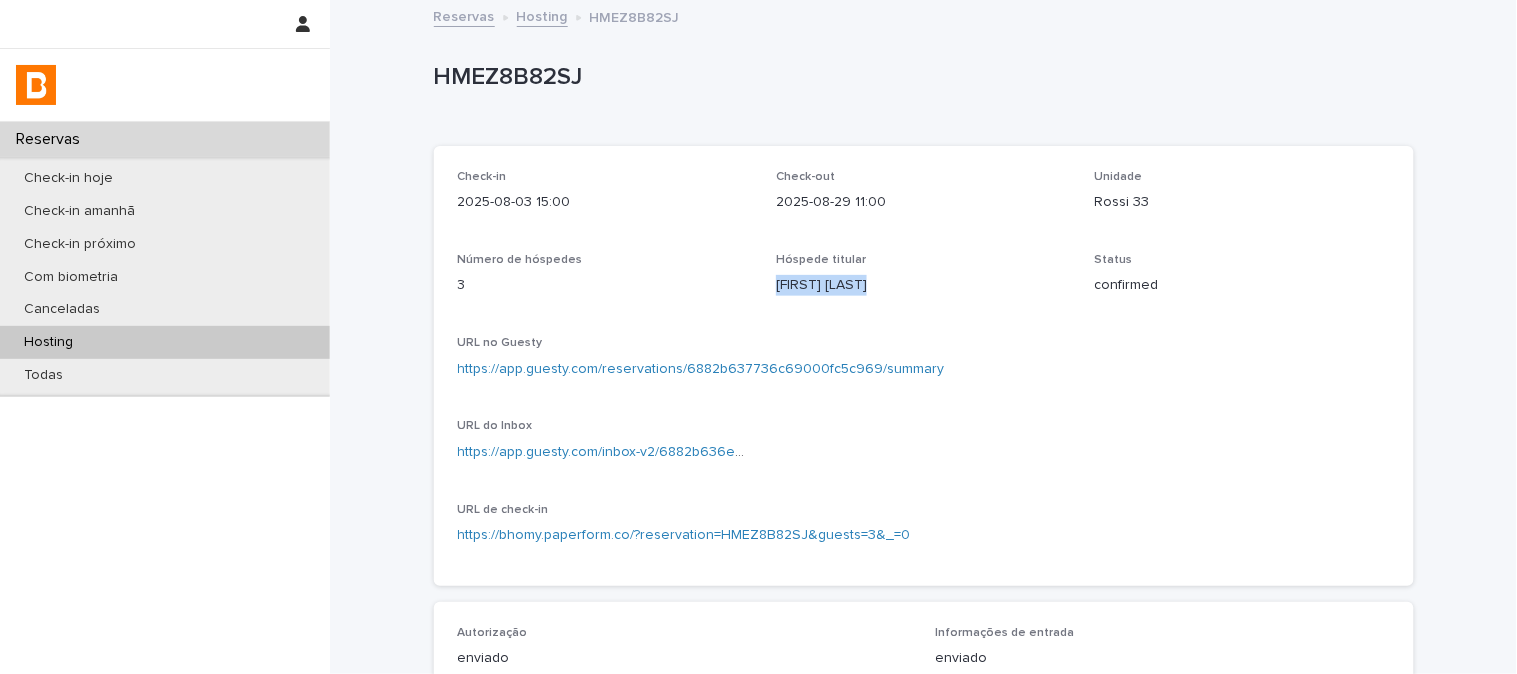 drag, startPoint x: 756, startPoint y: 278, endPoint x: 972, endPoint y: 315, distance: 219.14607 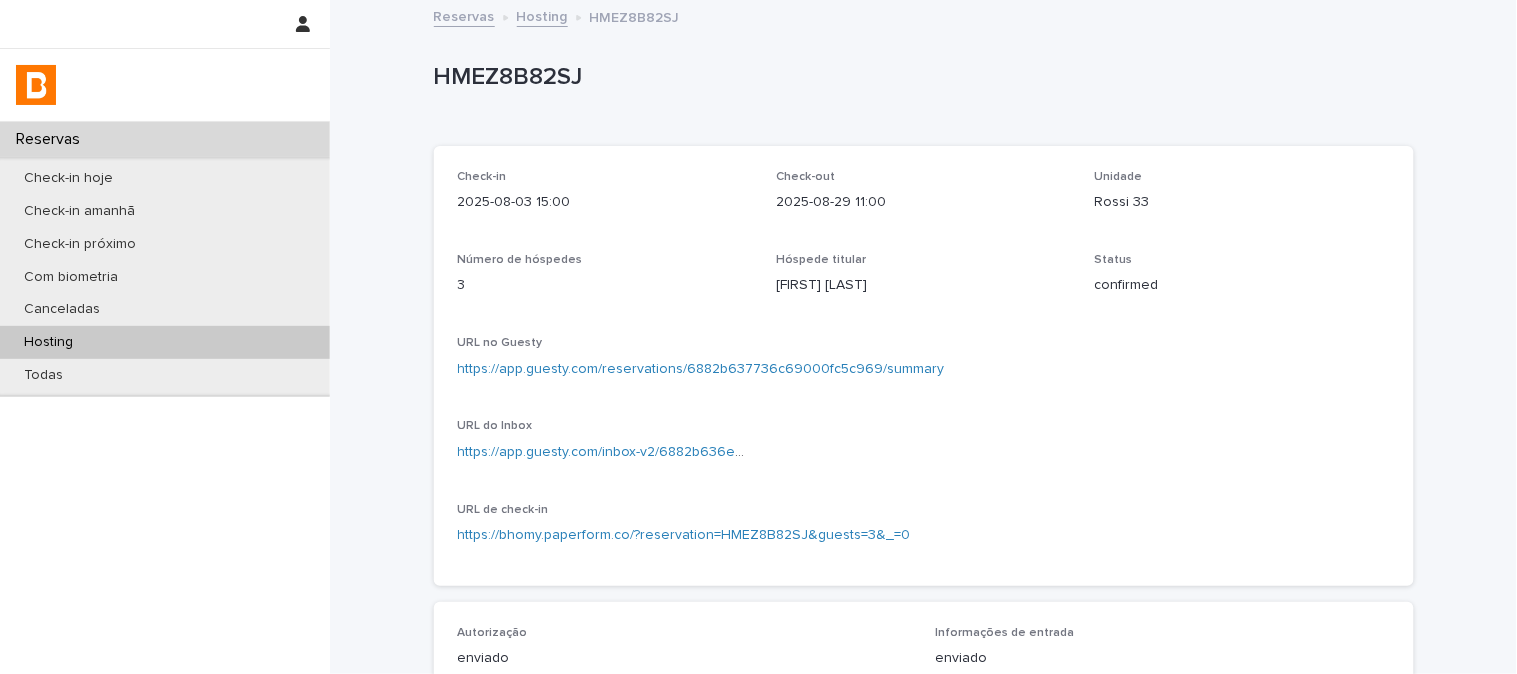 click on "HMEZ8B82SJ" at bounding box center [924, 82] 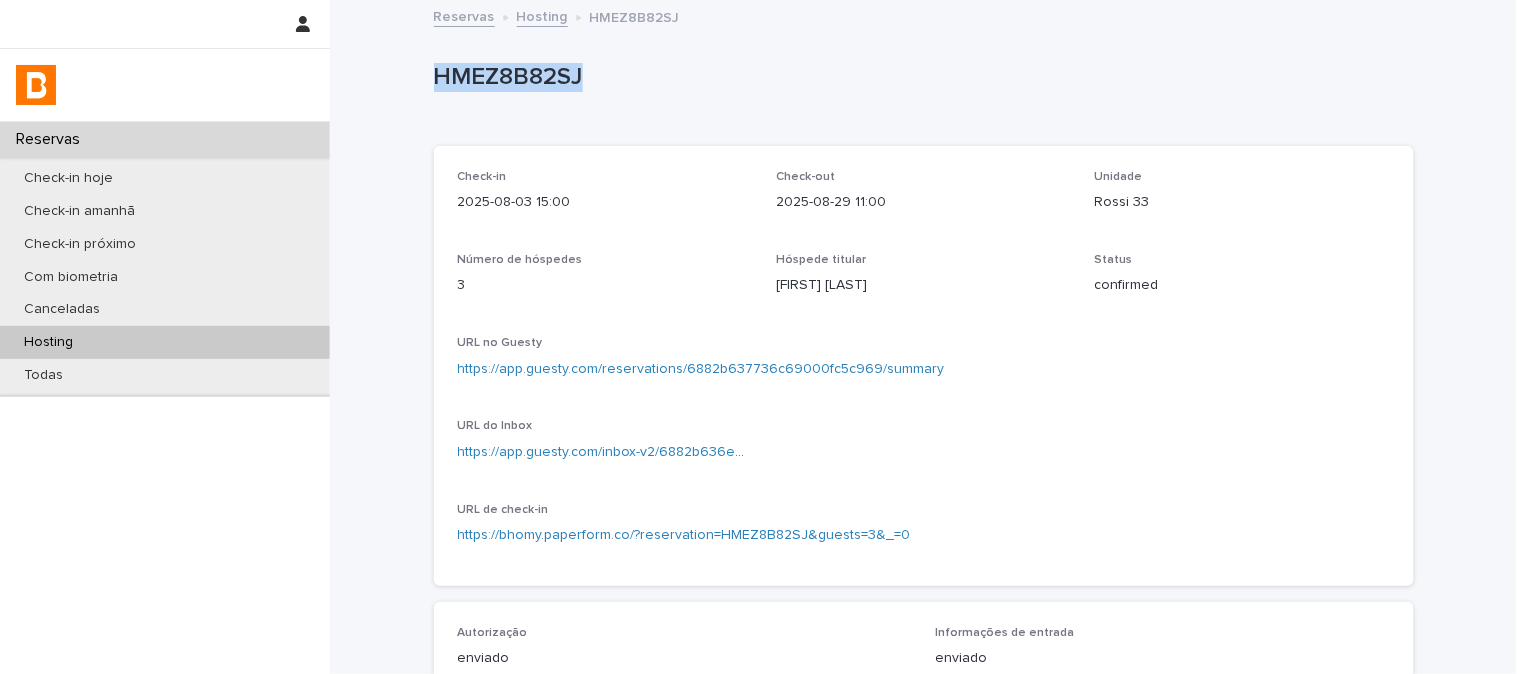 click on "HMEZ8B82SJ" at bounding box center [920, 77] 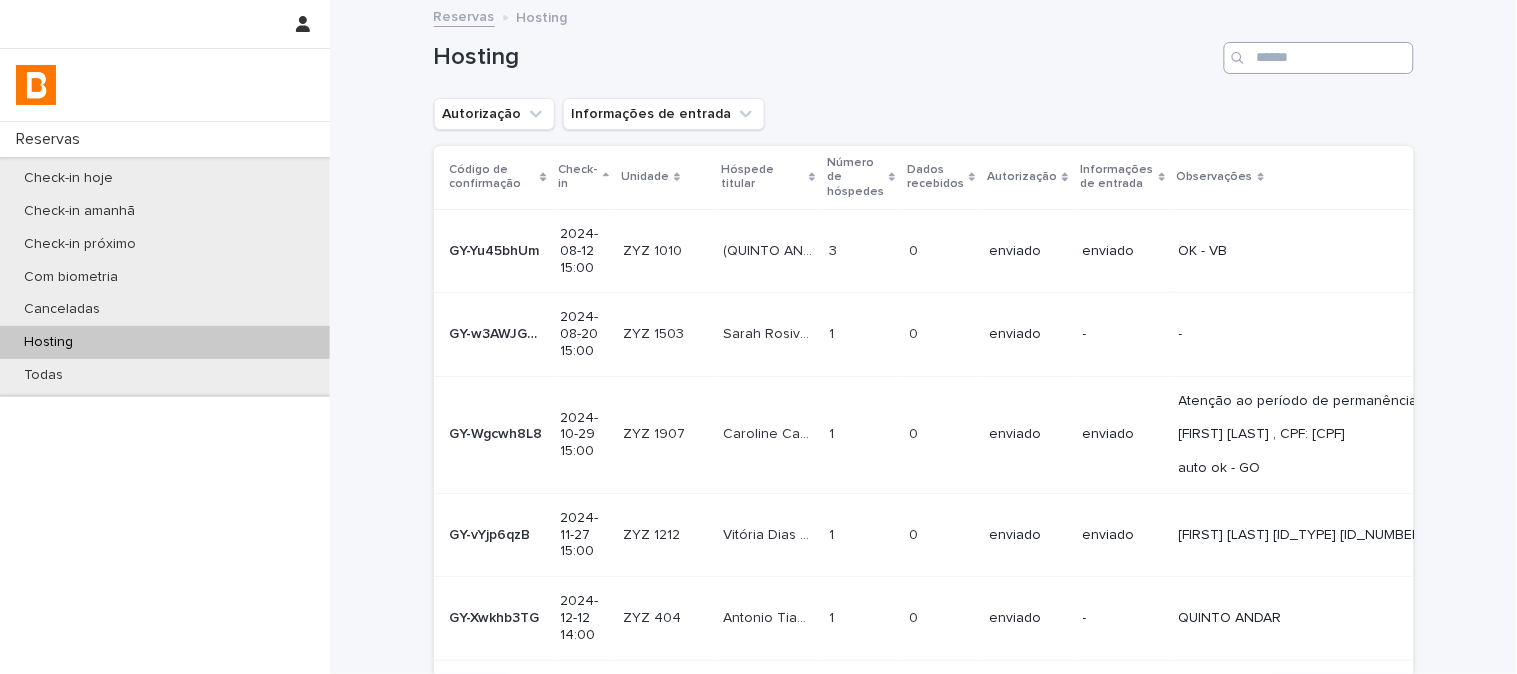 click at bounding box center [1319, 58] 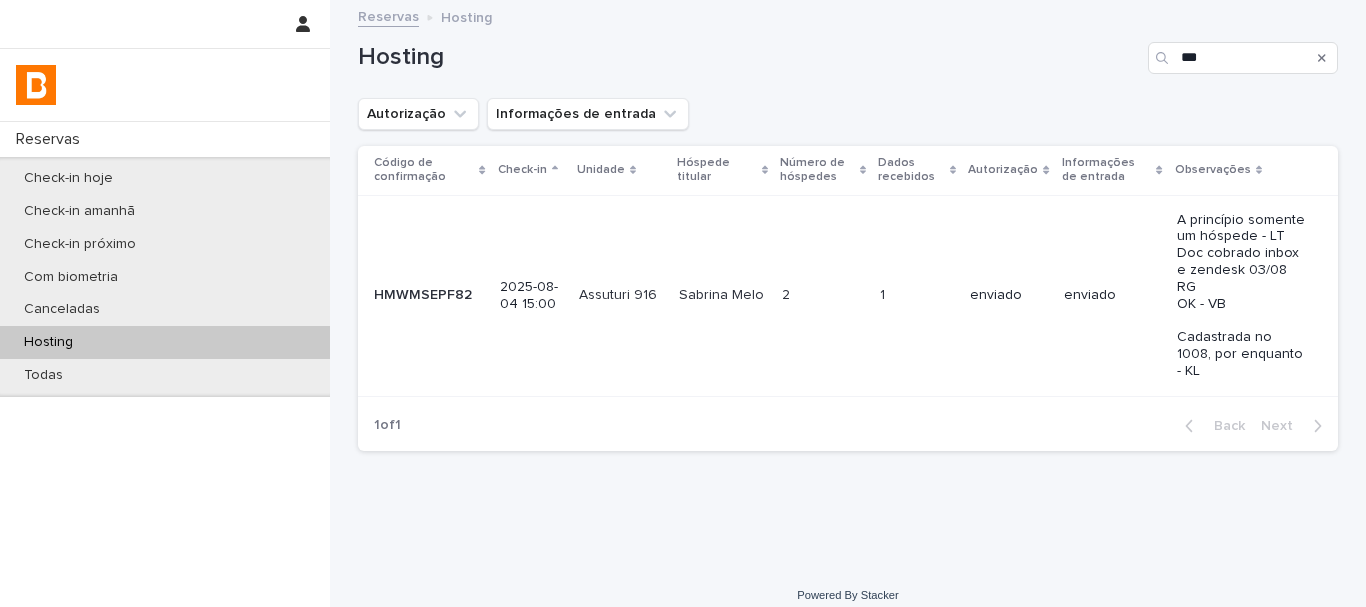 type on "***" 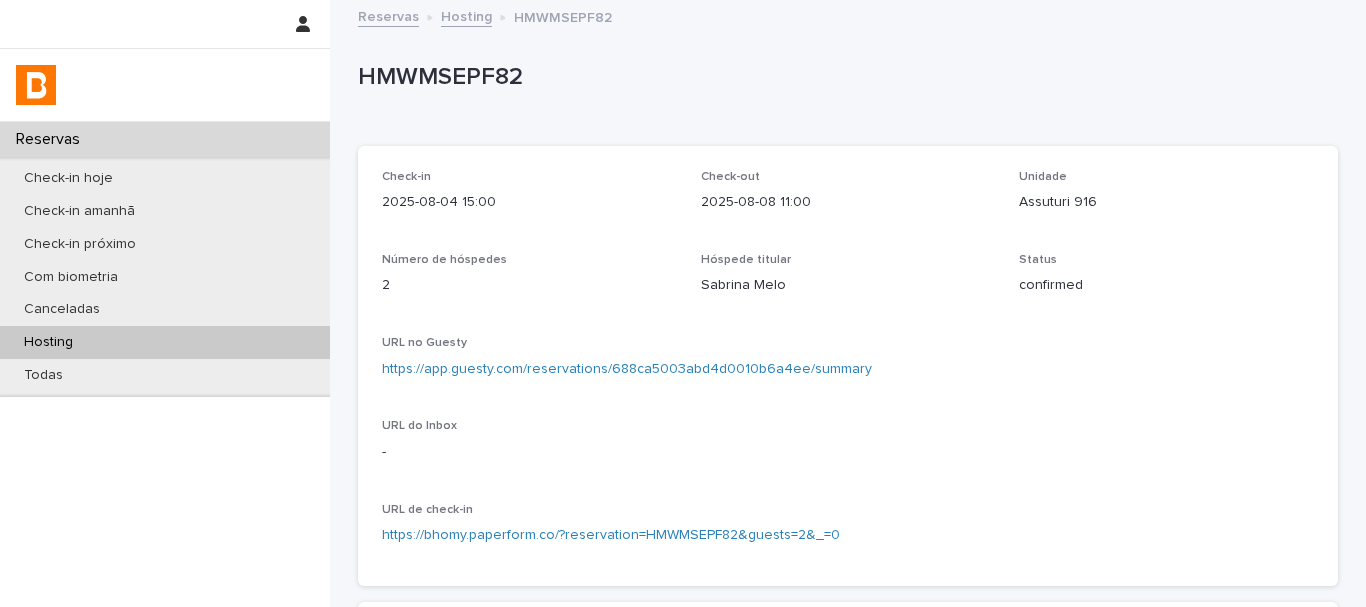 click on "HMWMSEPF82" at bounding box center [844, 77] 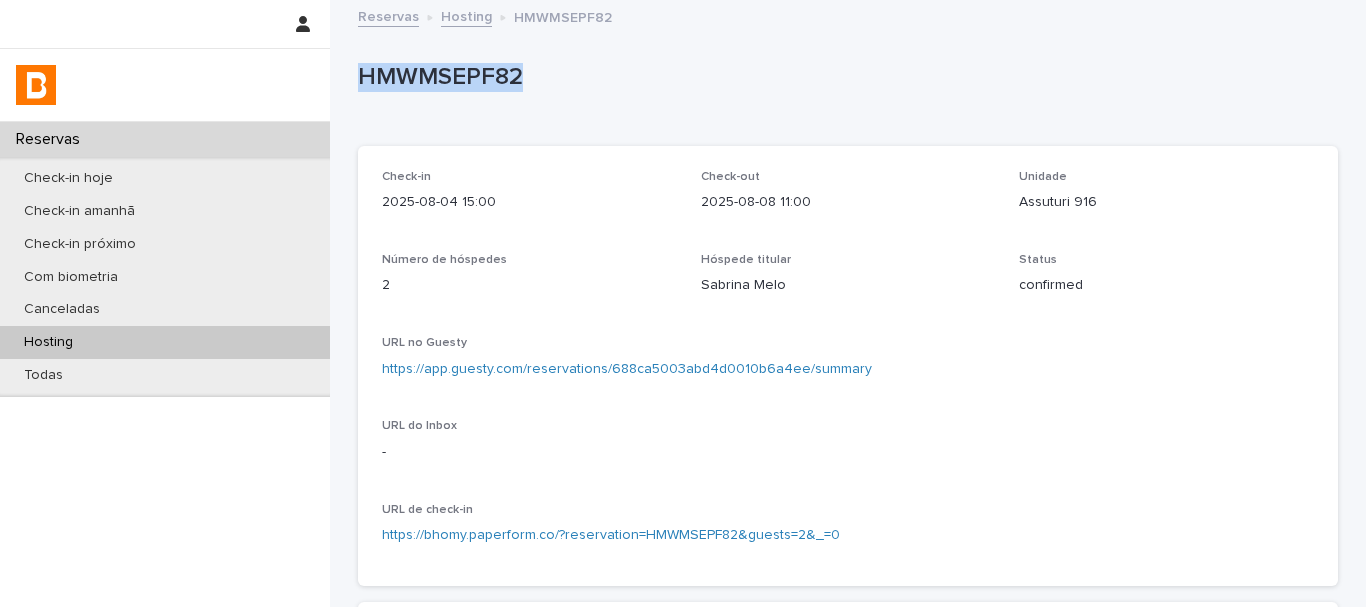 click on "HMWMSEPF82" at bounding box center [844, 77] 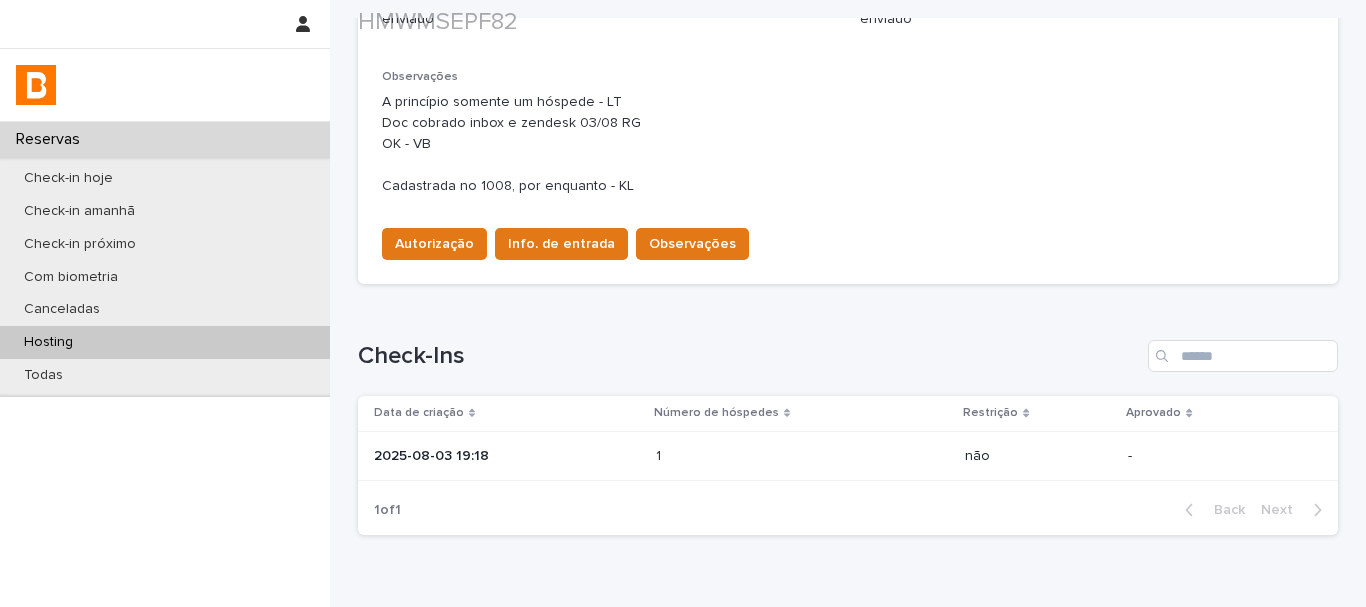 scroll, scrollTop: 700, scrollLeft: 0, axis: vertical 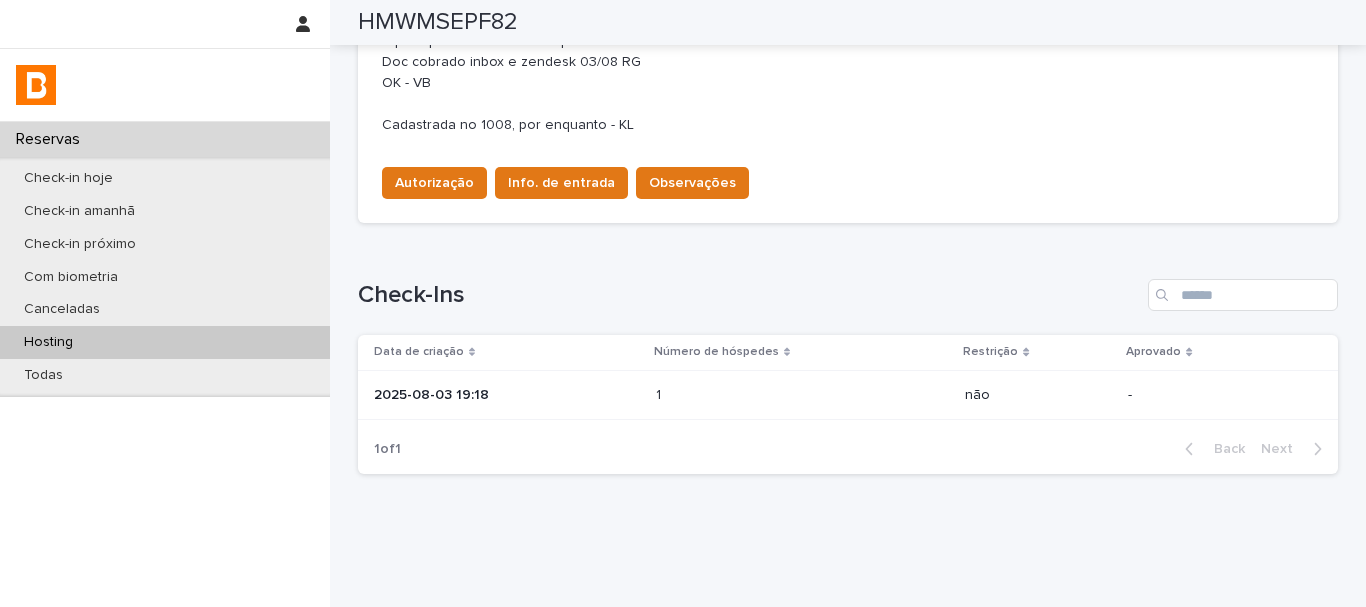 click on "2025-08-03 19:18" at bounding box center (507, 395) 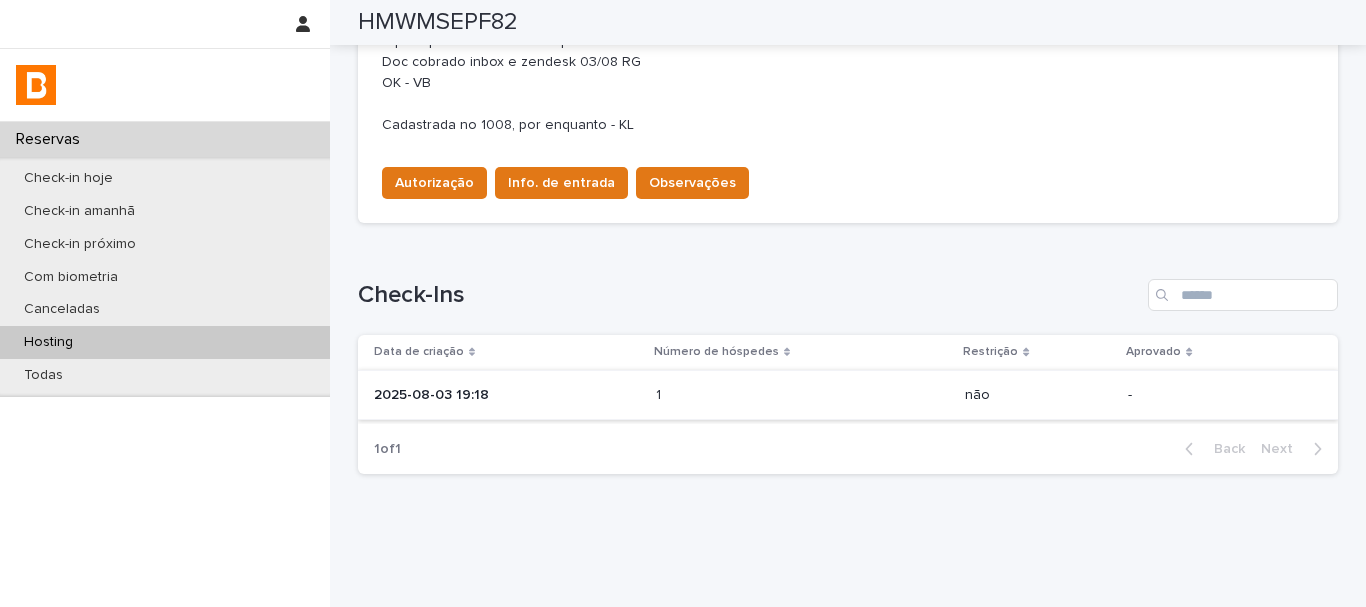 scroll, scrollTop: 0, scrollLeft: 0, axis: both 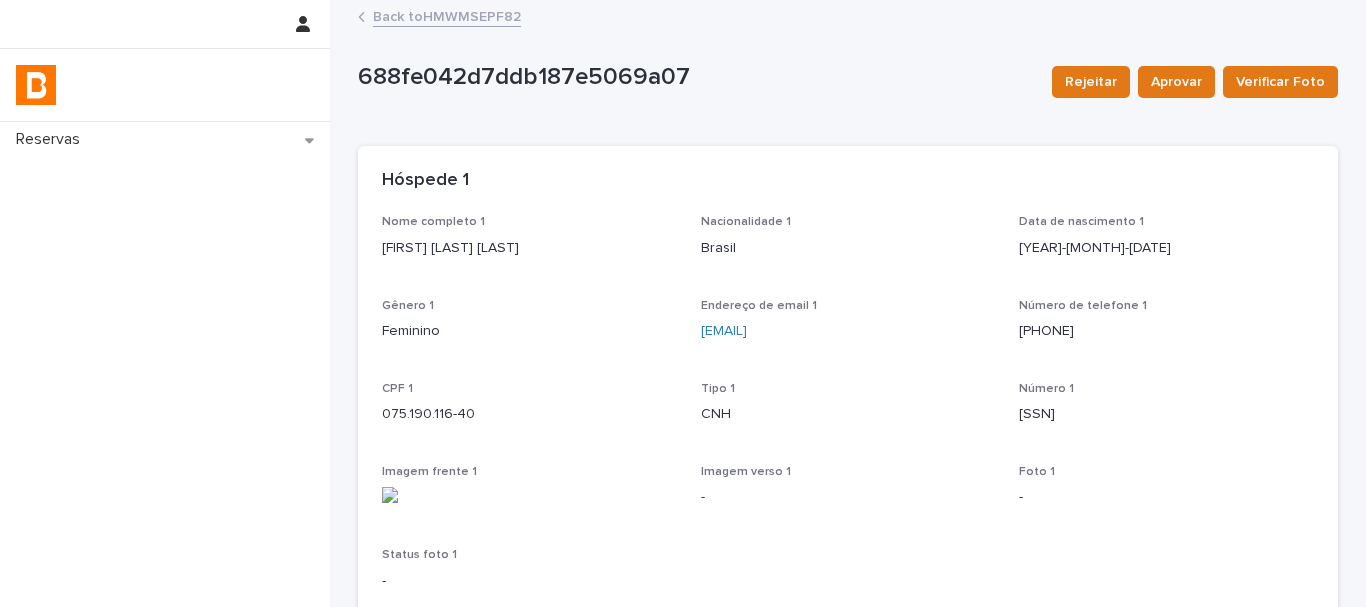 click on "[FIRST] [LAST] [LAST]" at bounding box center (529, 248) 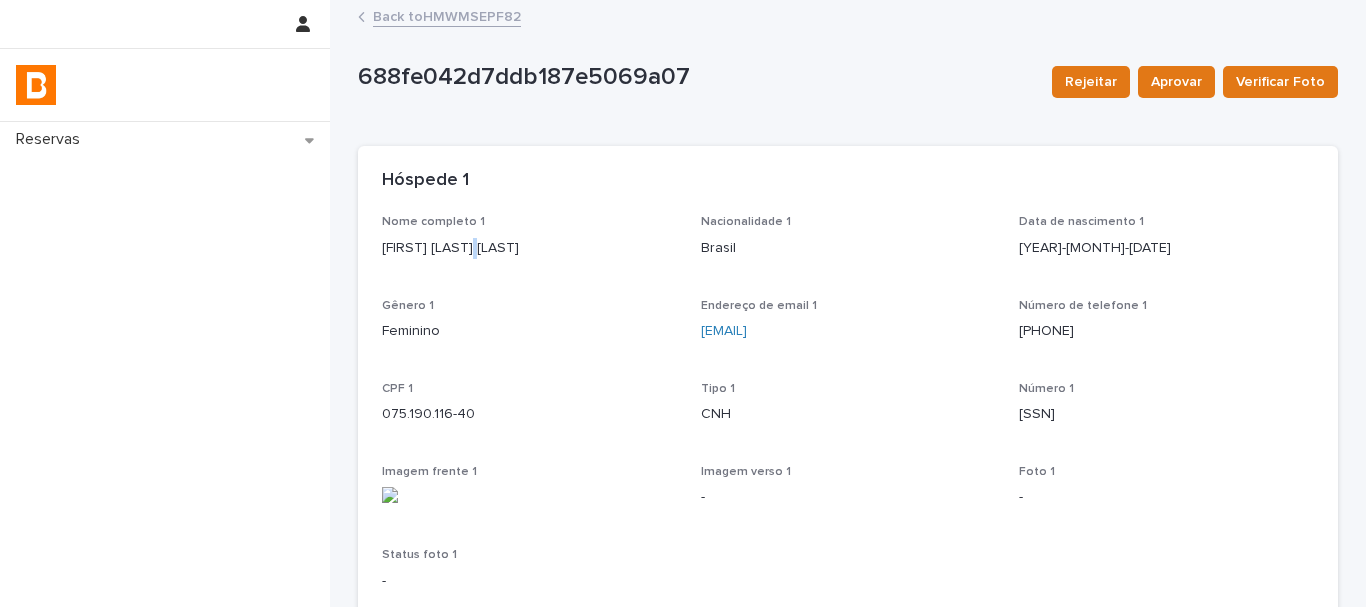 click on "[FIRST] [LAST] [LAST]" at bounding box center [529, 248] 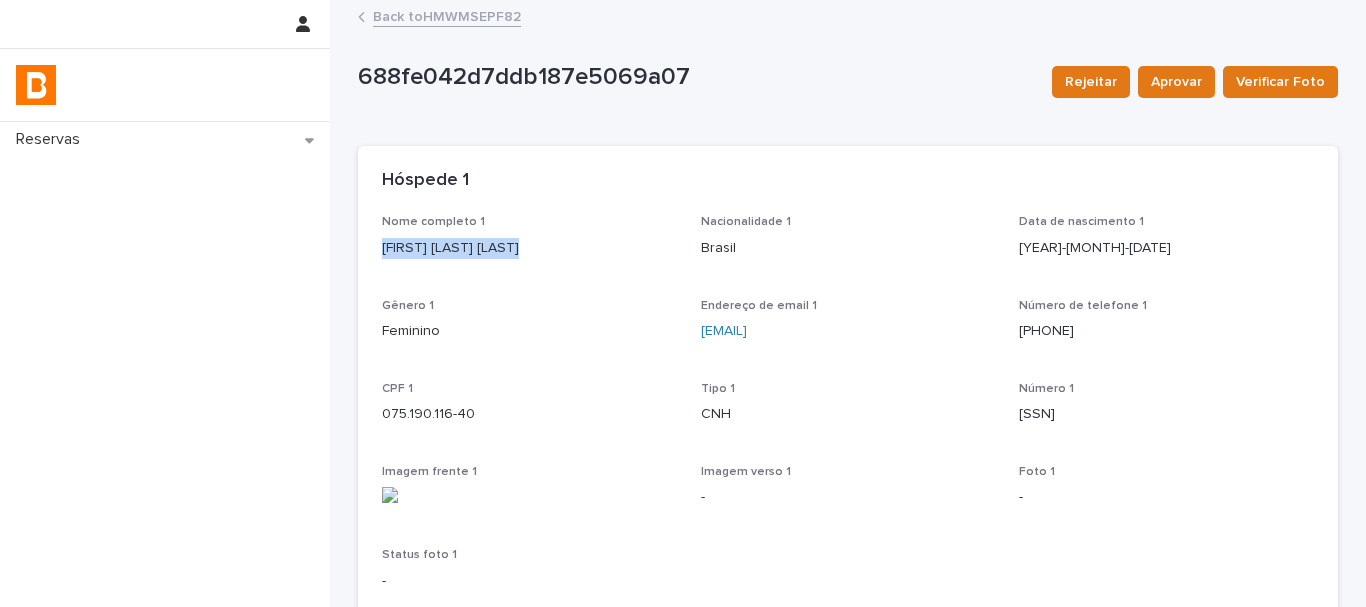click on "[FIRST] [LAST] [LAST]" at bounding box center [529, 248] 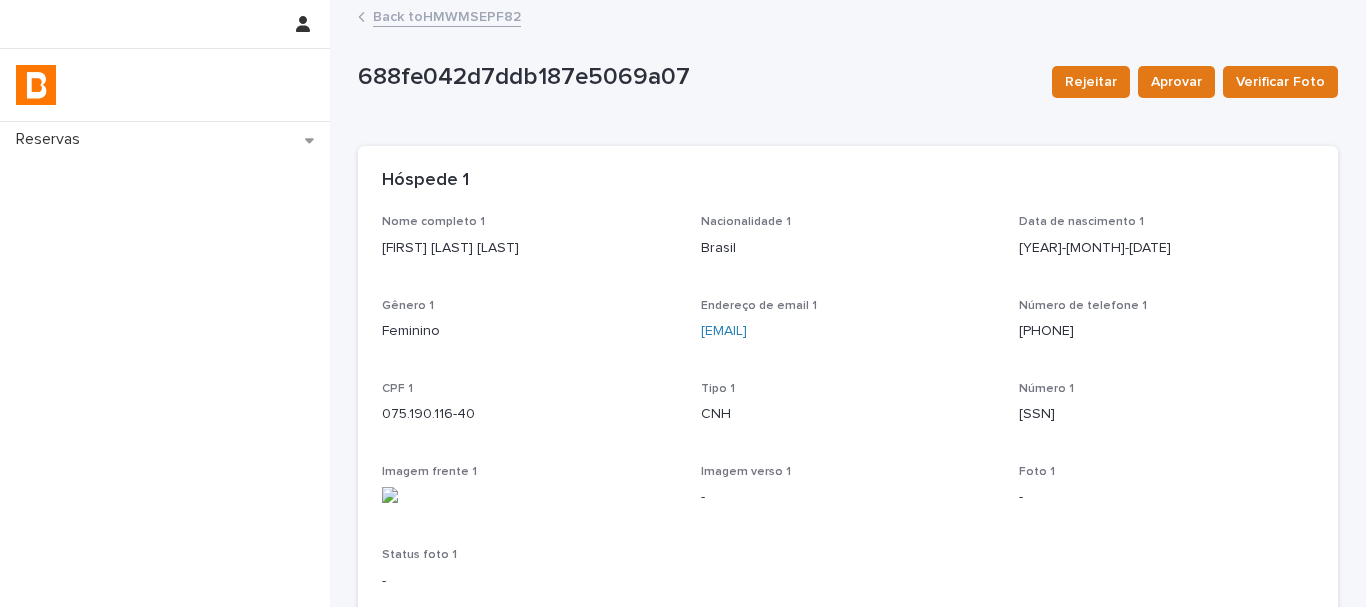 click on "[CPF]" at bounding box center [529, 411] 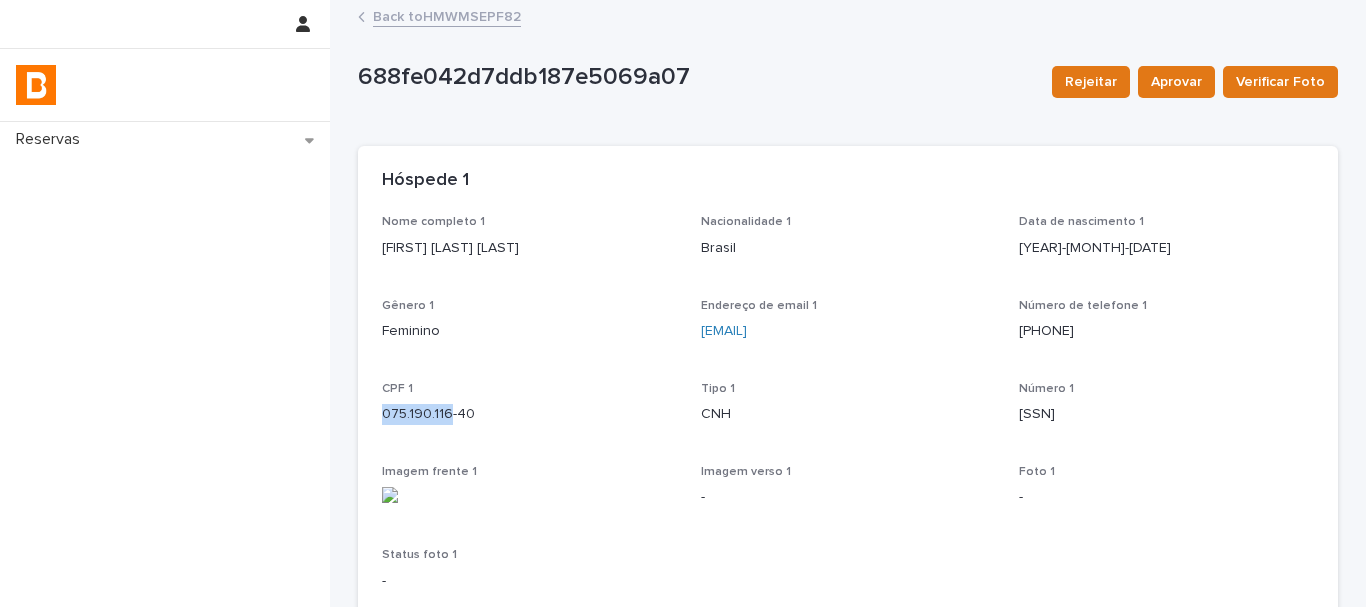 click on "[CPF]" at bounding box center [529, 411] 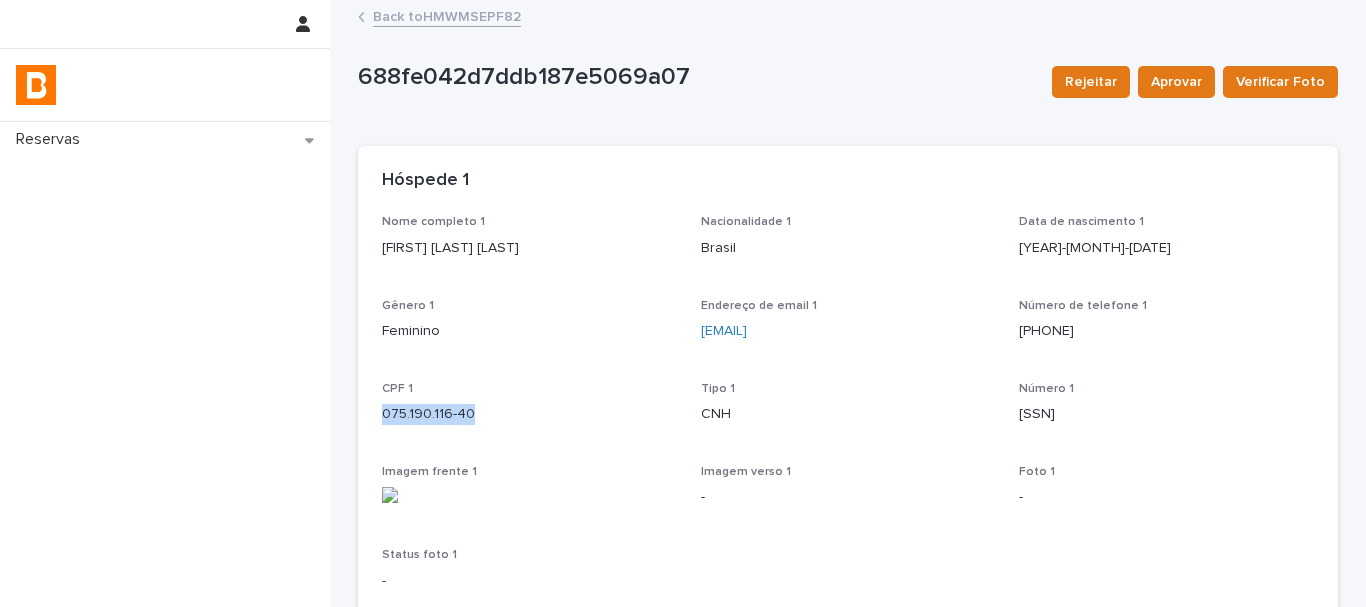 click on "[CPF]" at bounding box center [529, 411] 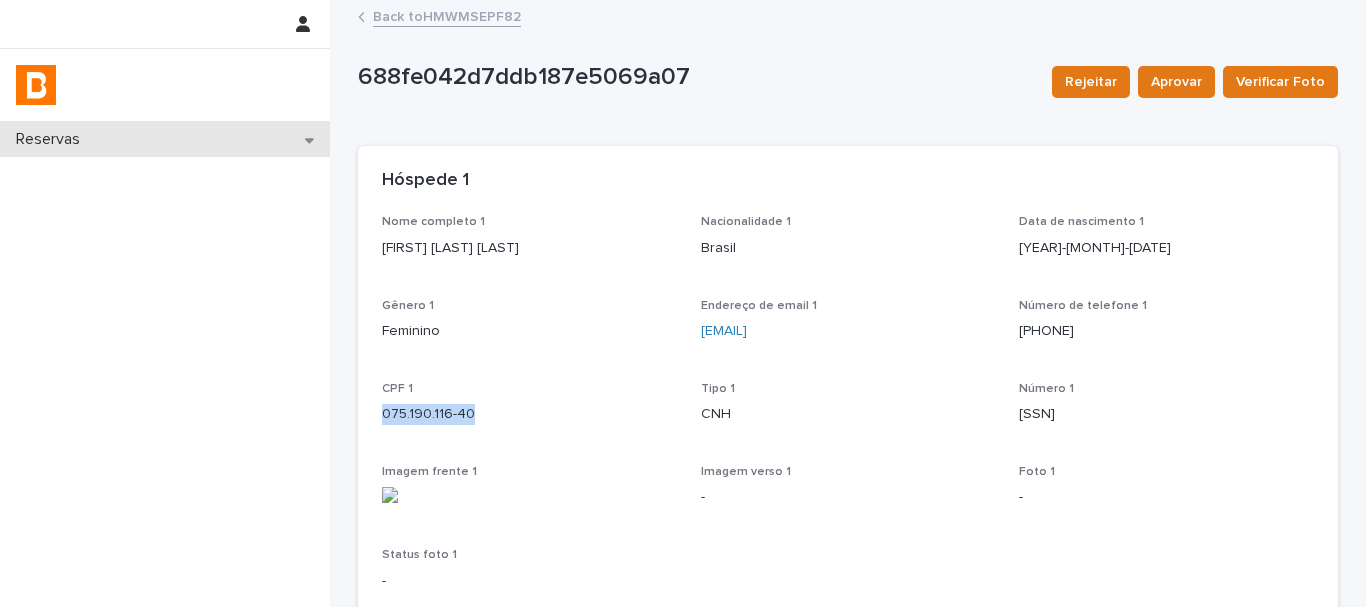 click on "Reservas" at bounding box center (165, 139) 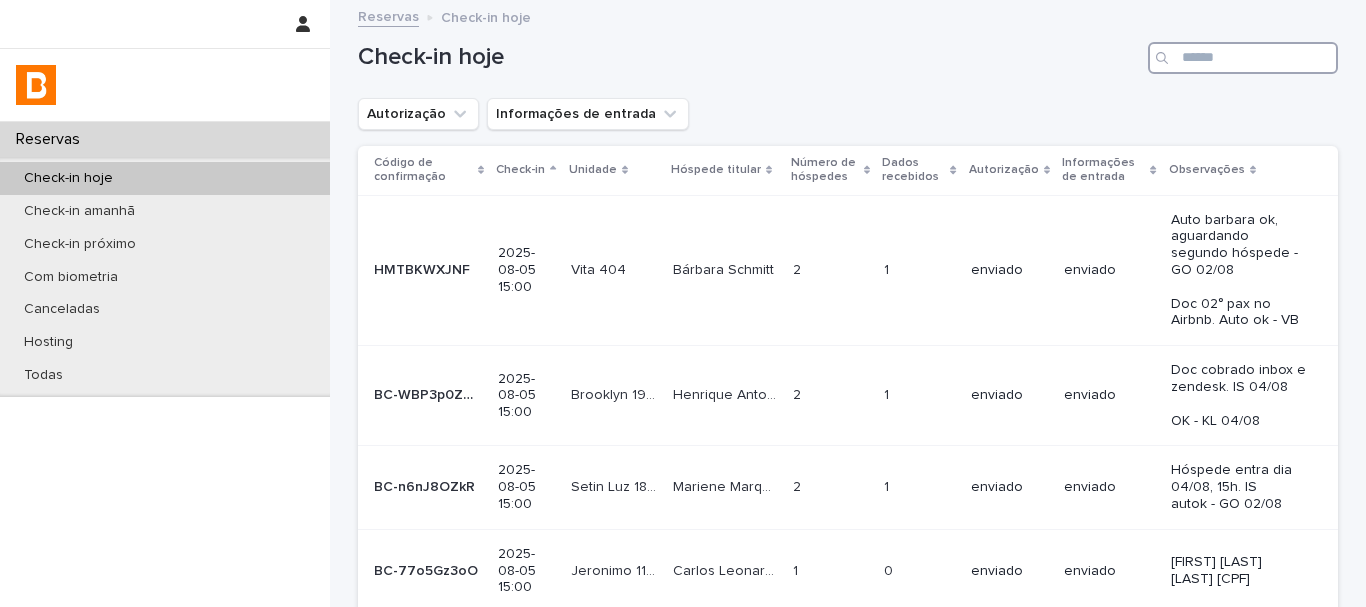 click at bounding box center [1243, 58] 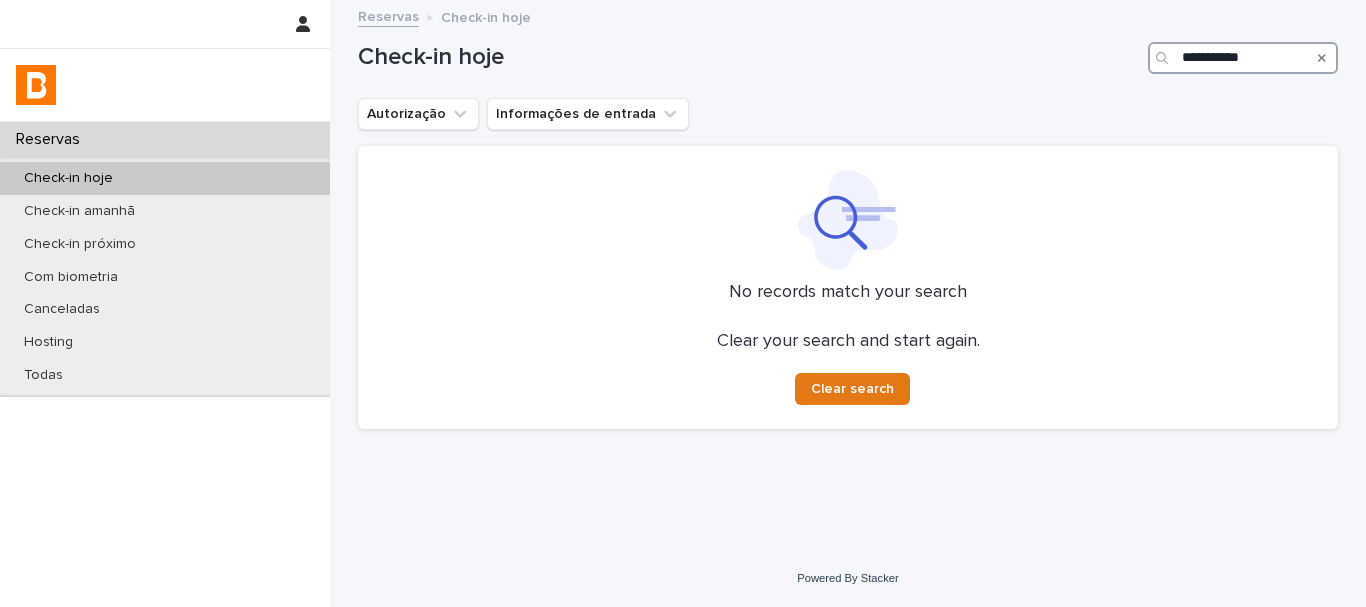 type on "**********" 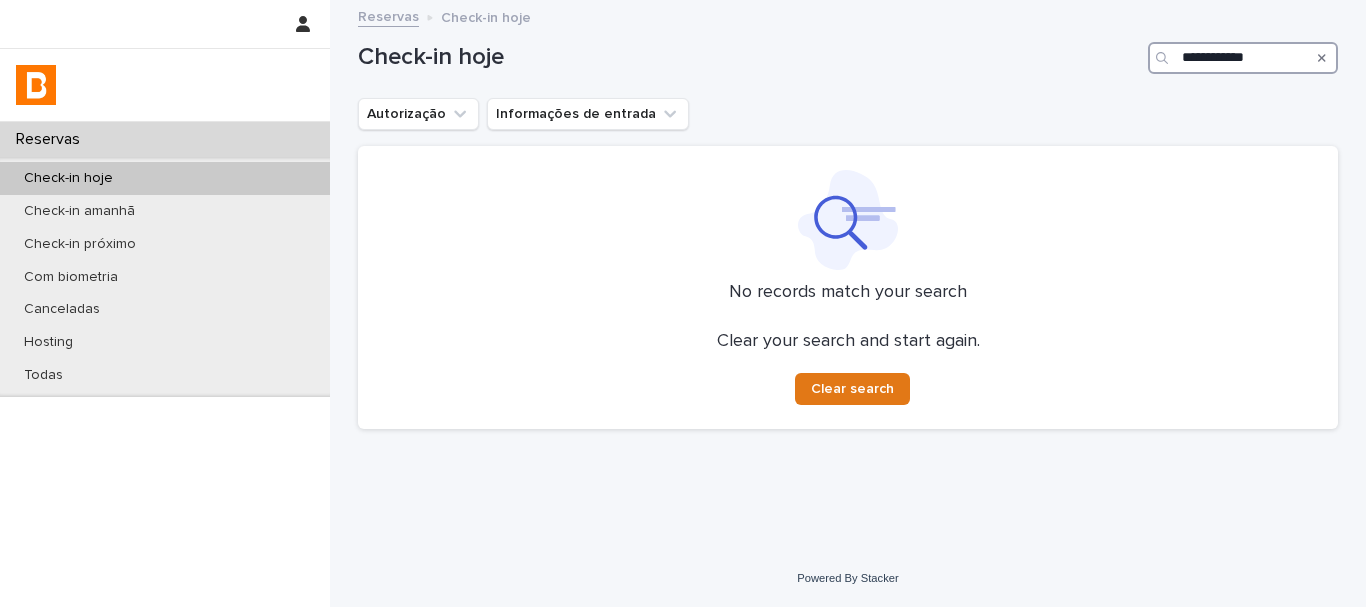 click on "**********" at bounding box center [1243, 58] 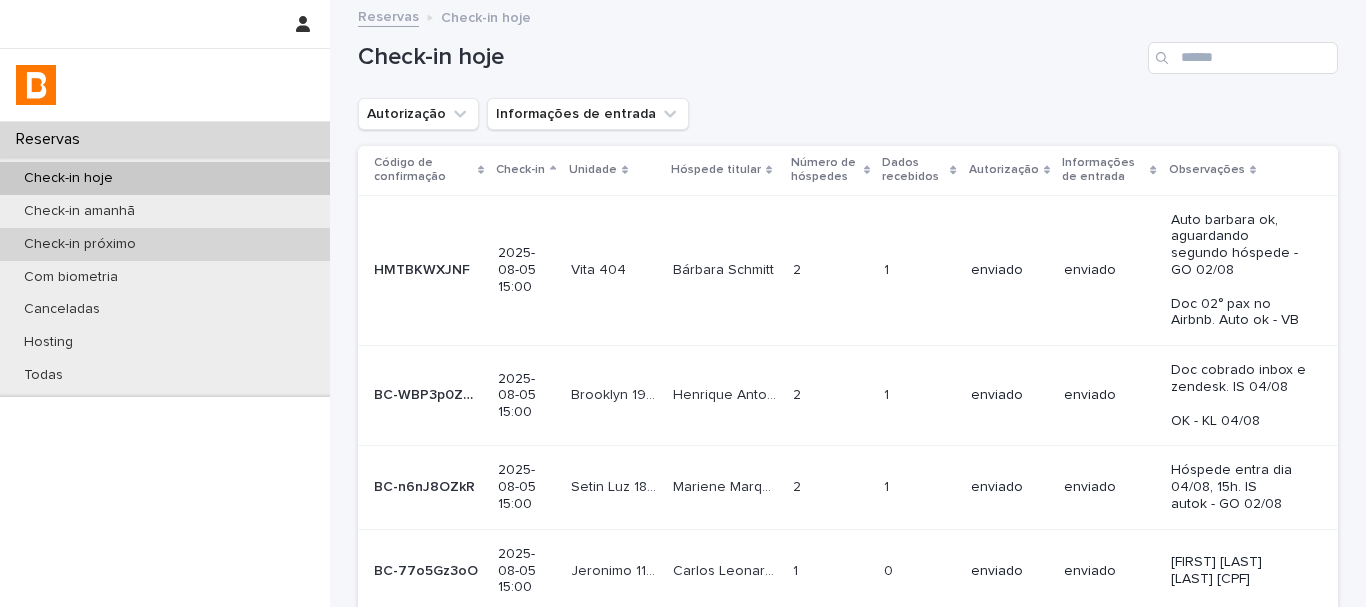 click on "Check-in próximo" at bounding box center (165, 244) 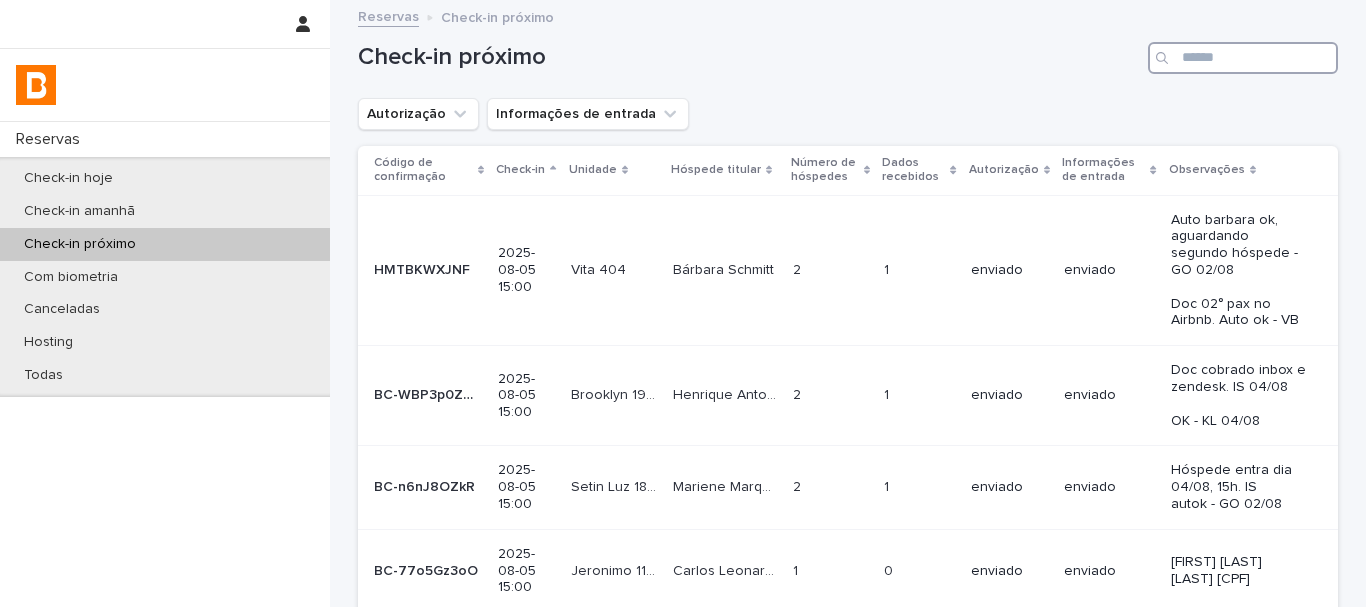 click at bounding box center (1243, 58) 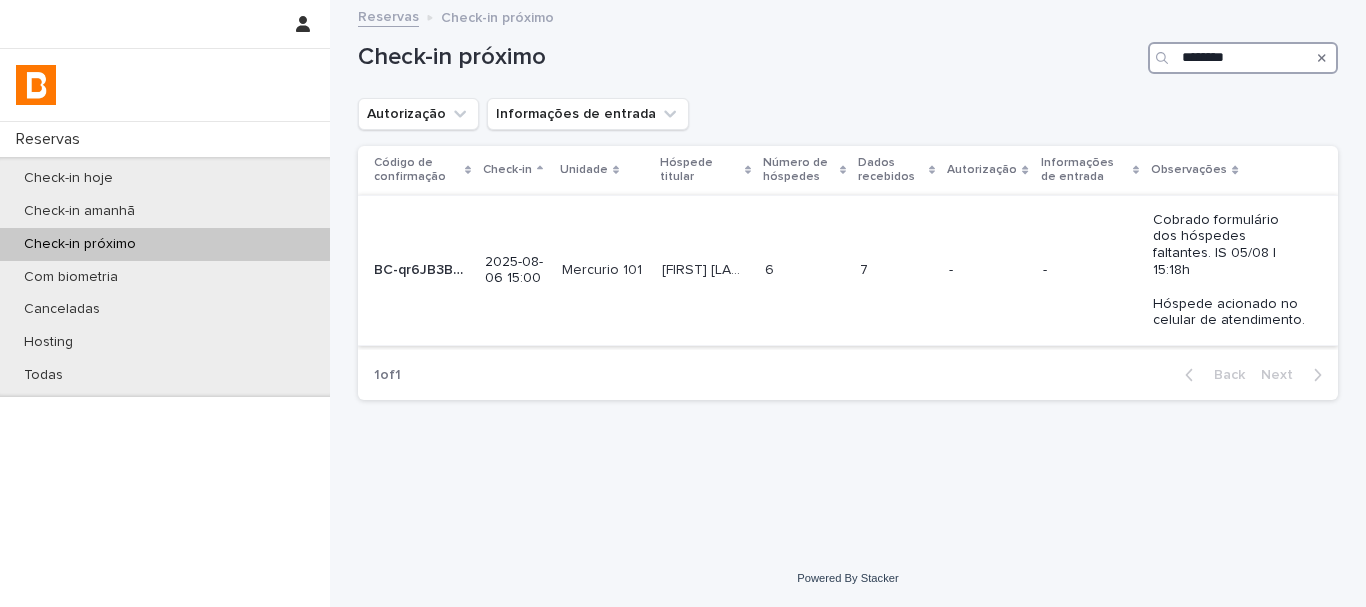 type on "********" 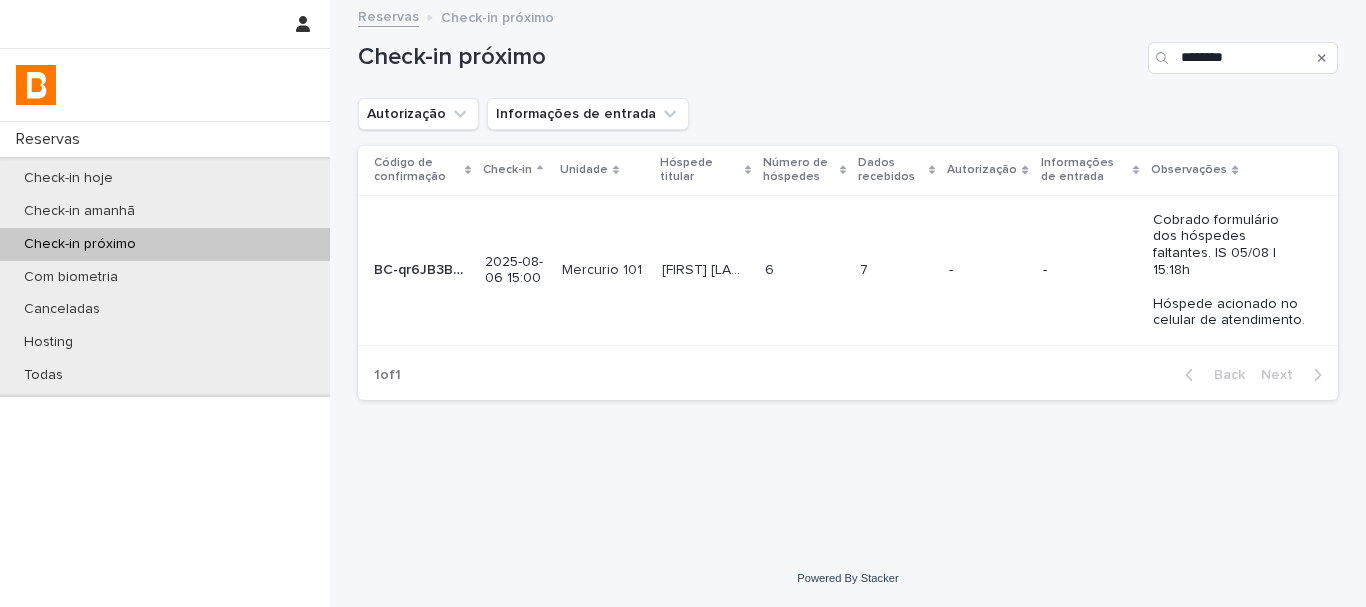 click at bounding box center [896, 270] 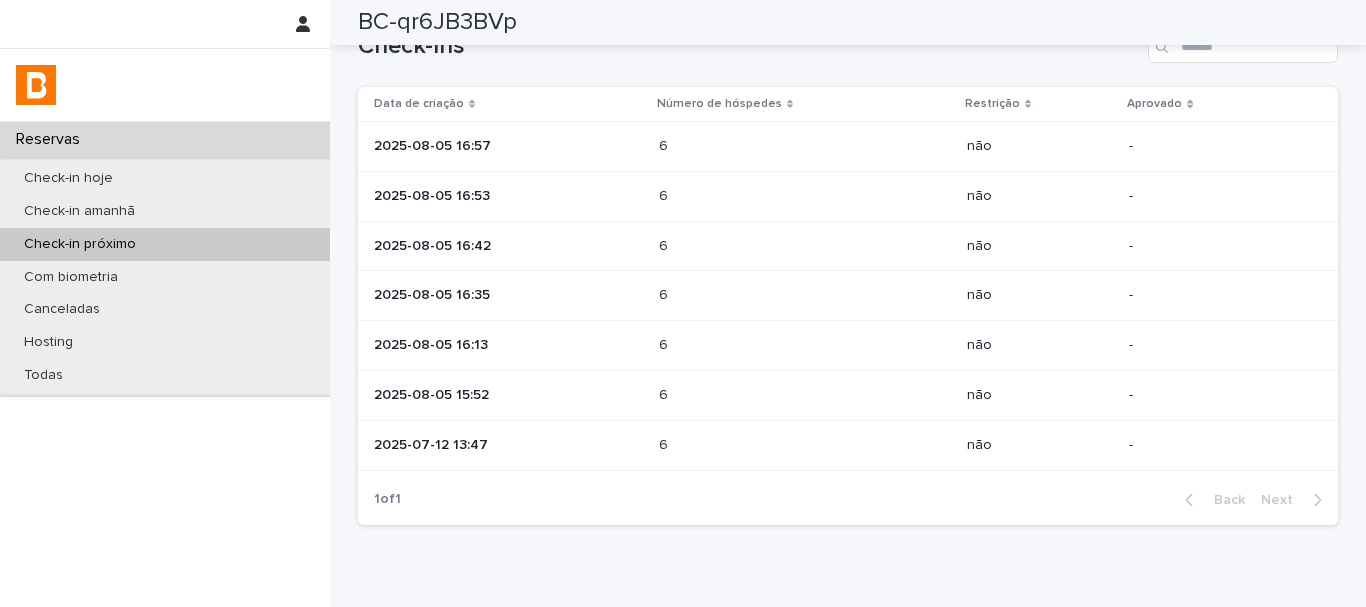 scroll, scrollTop: 797, scrollLeft: 0, axis: vertical 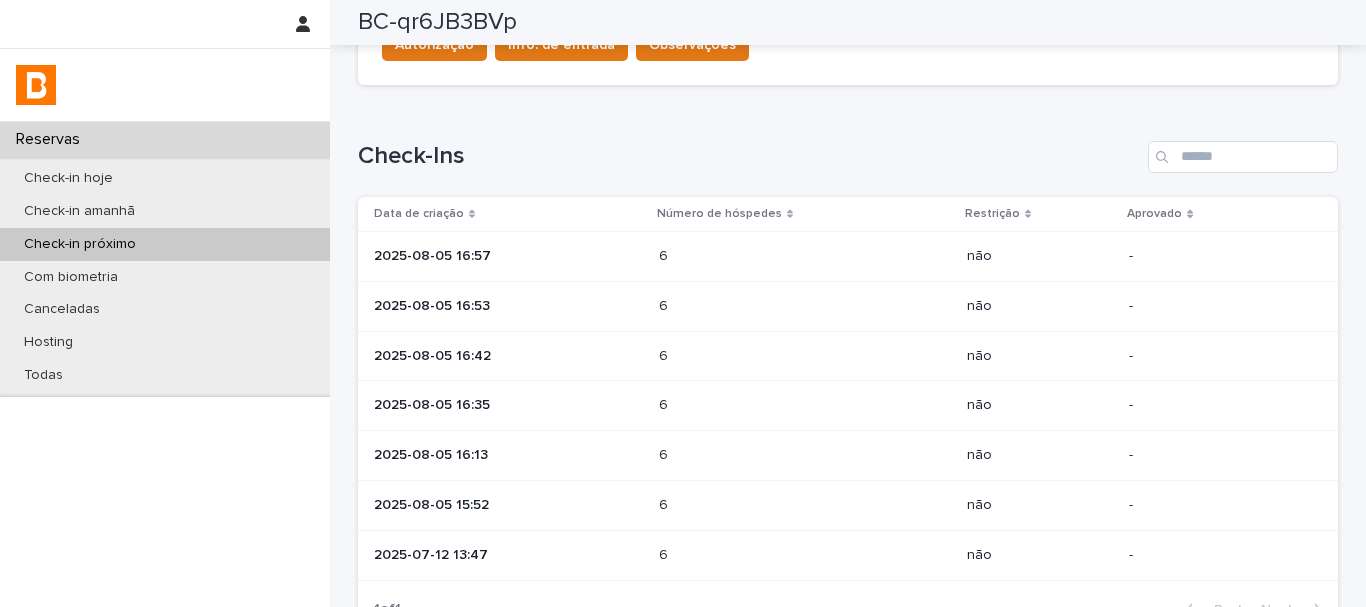 click on "6 6" at bounding box center [805, 256] 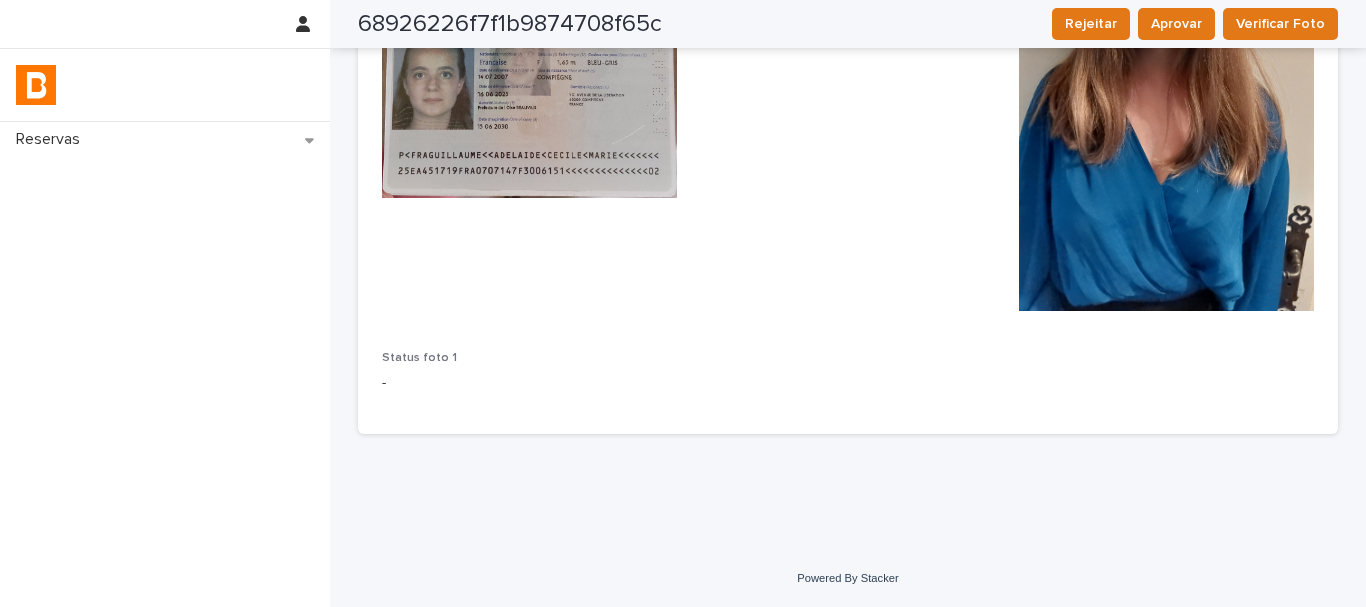 scroll, scrollTop: 500, scrollLeft: 0, axis: vertical 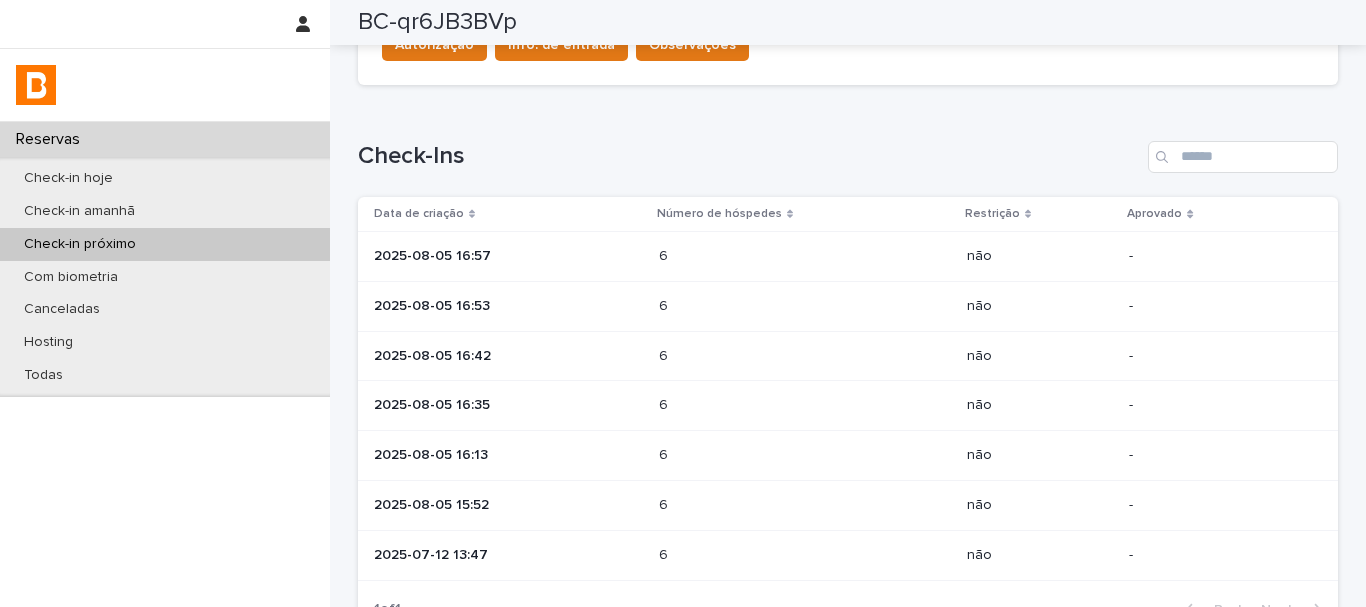 click on "2025-08-05 16:53" at bounding box center [504, 306] 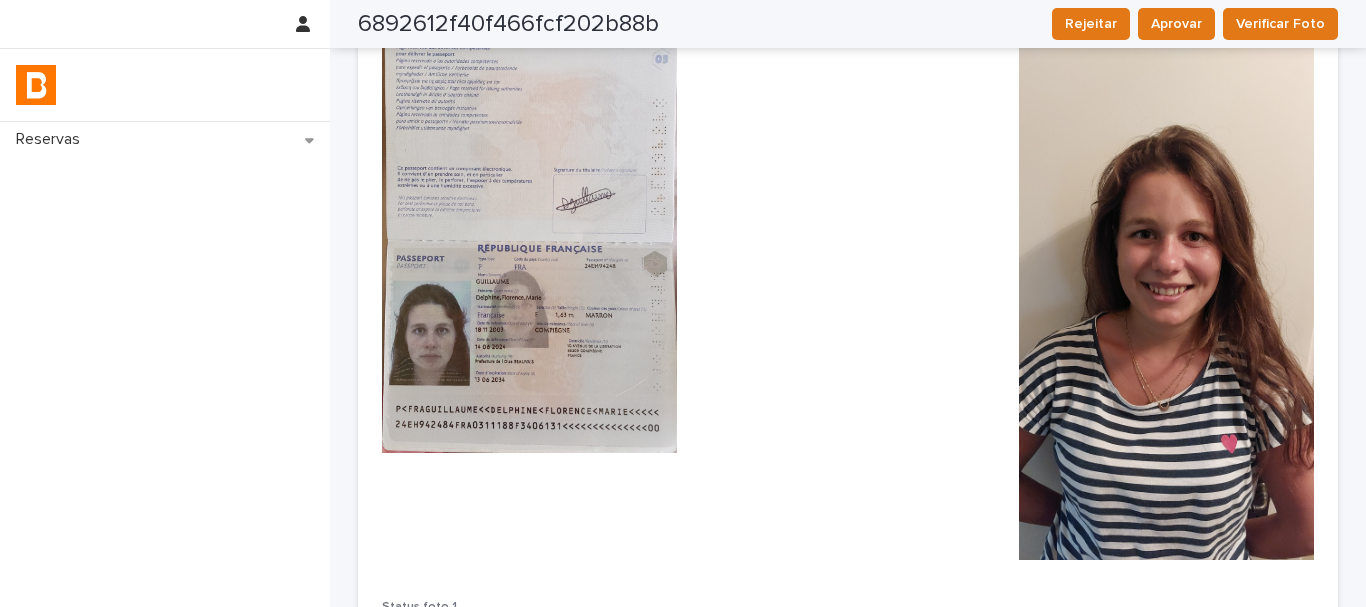 scroll, scrollTop: 500, scrollLeft: 0, axis: vertical 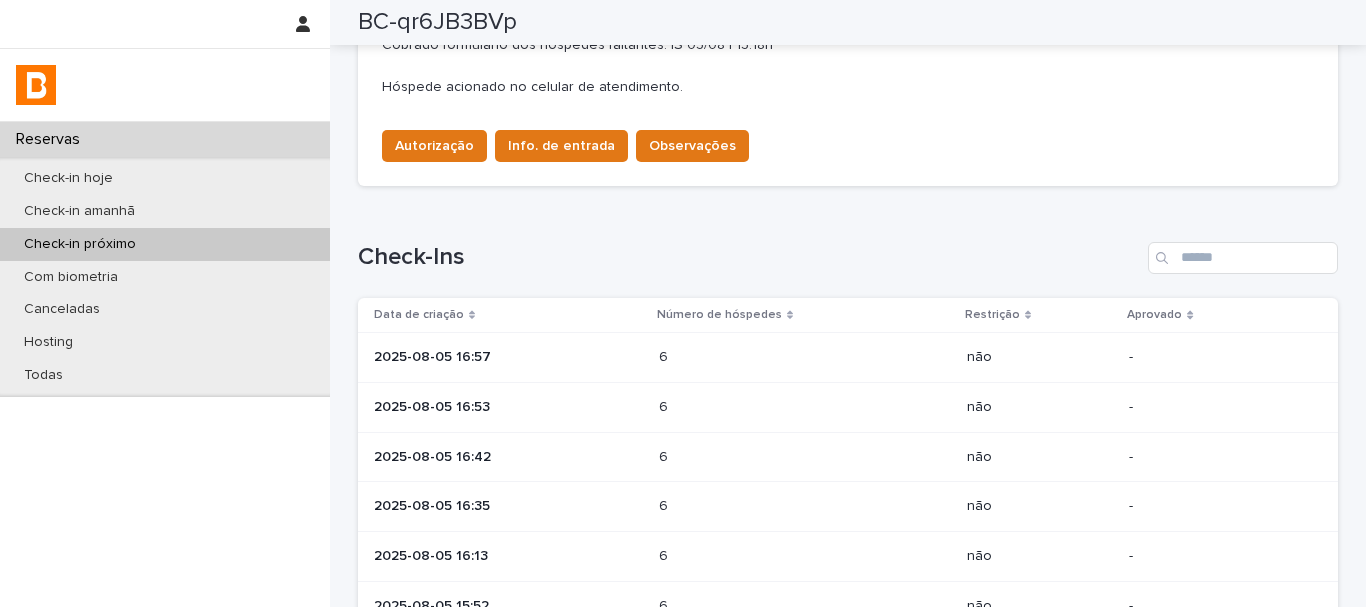 click at bounding box center [746, 457] 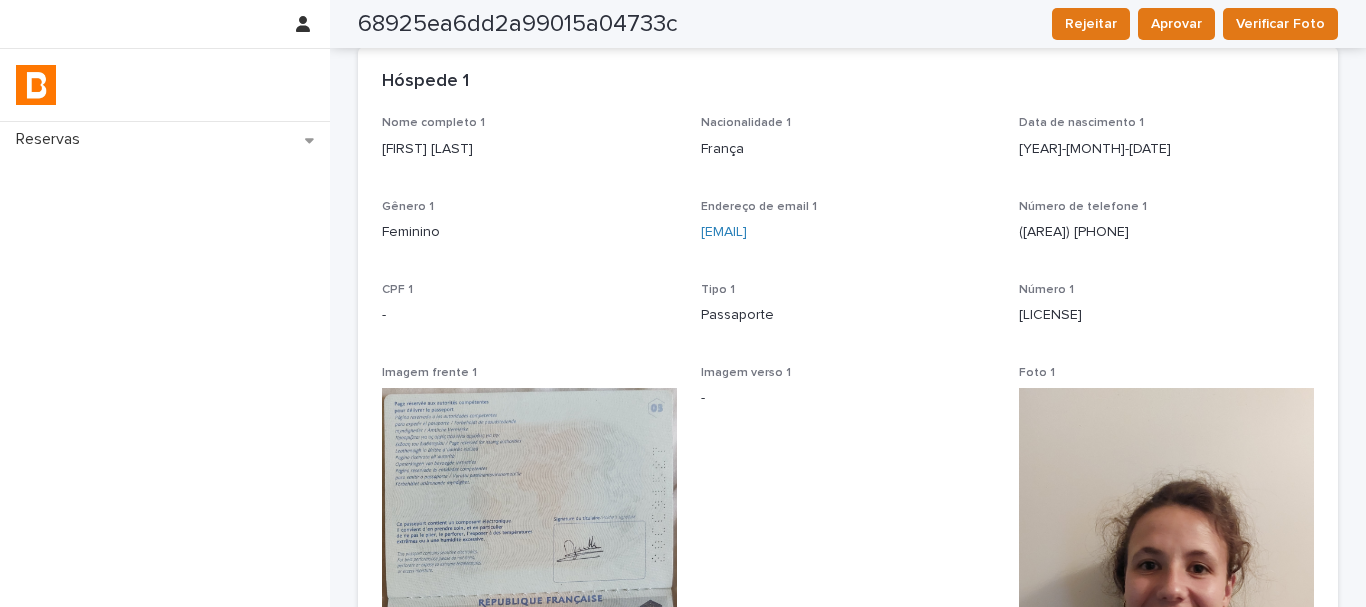 scroll, scrollTop: 0, scrollLeft: 0, axis: both 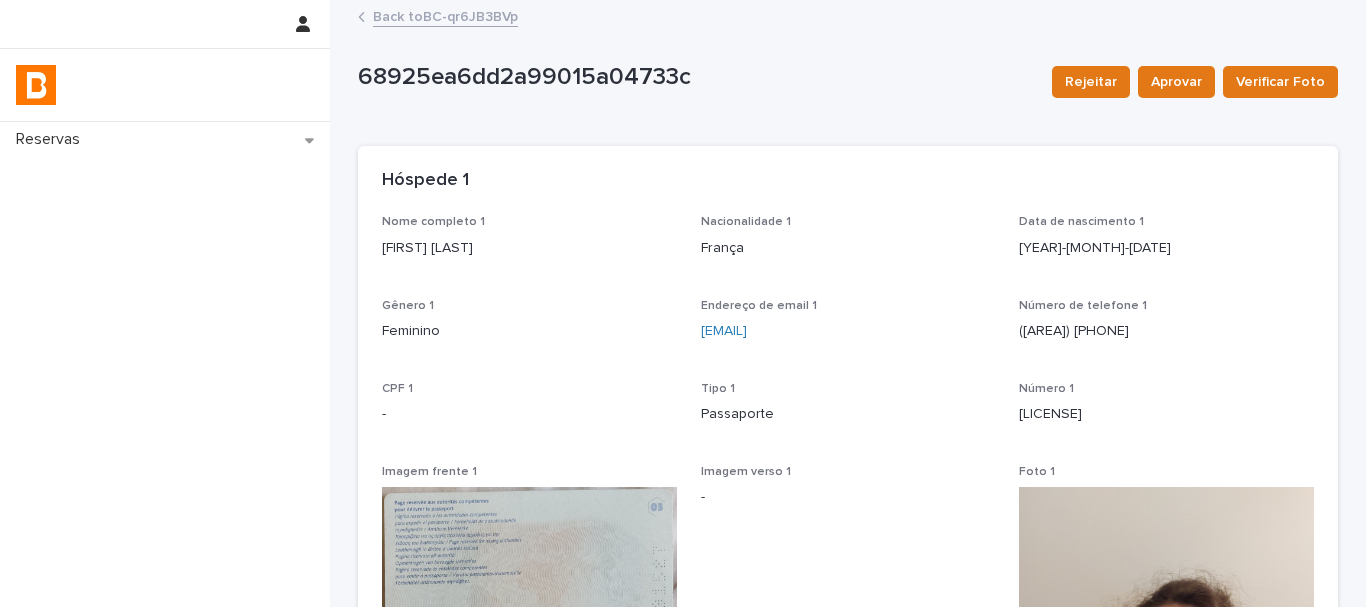 click on "Back to  BC-qr6JB3BVp" at bounding box center [445, 15] 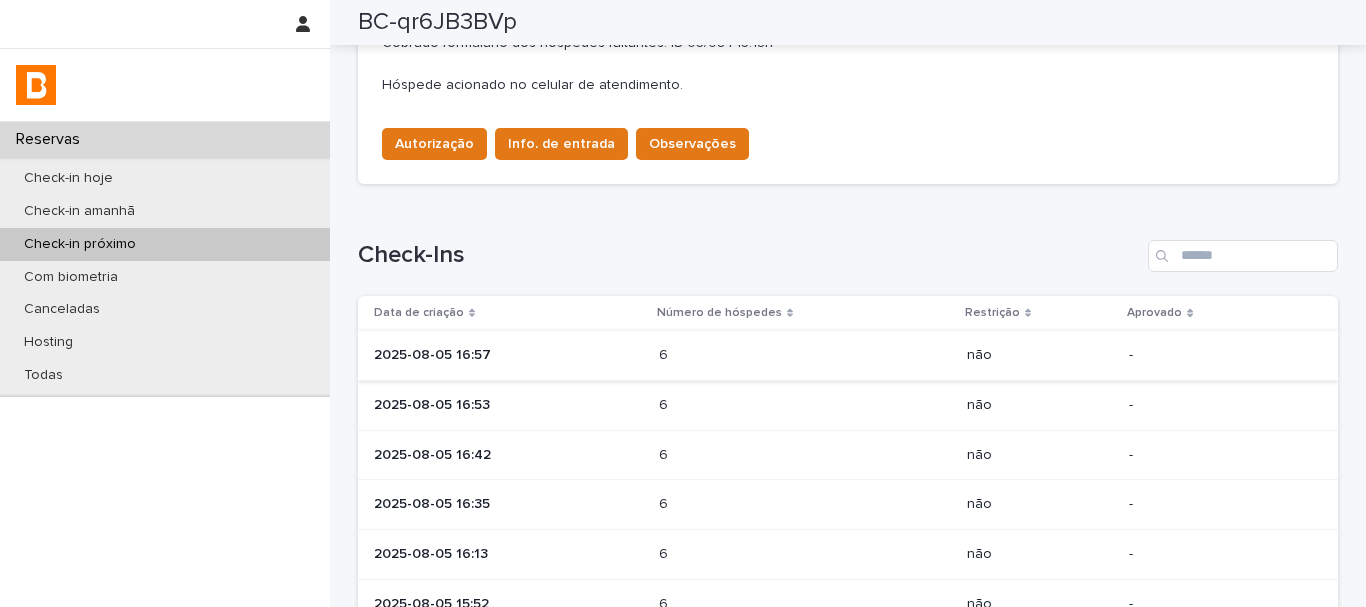 scroll, scrollTop: 700, scrollLeft: 0, axis: vertical 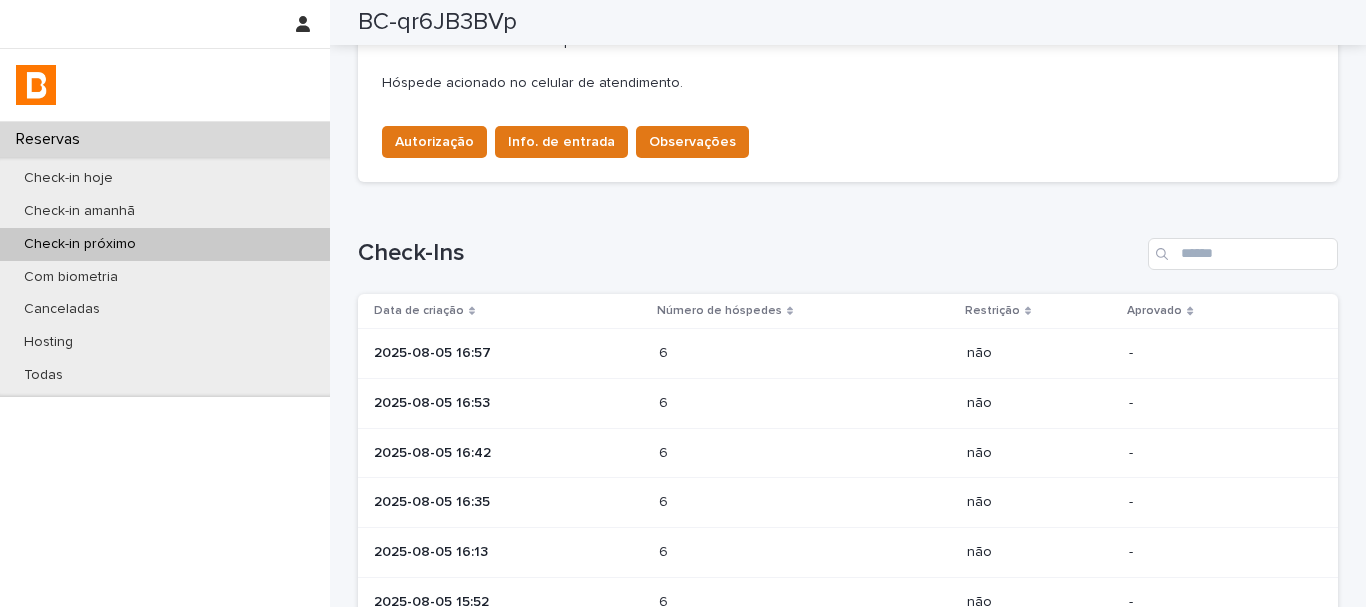click at bounding box center [746, 502] 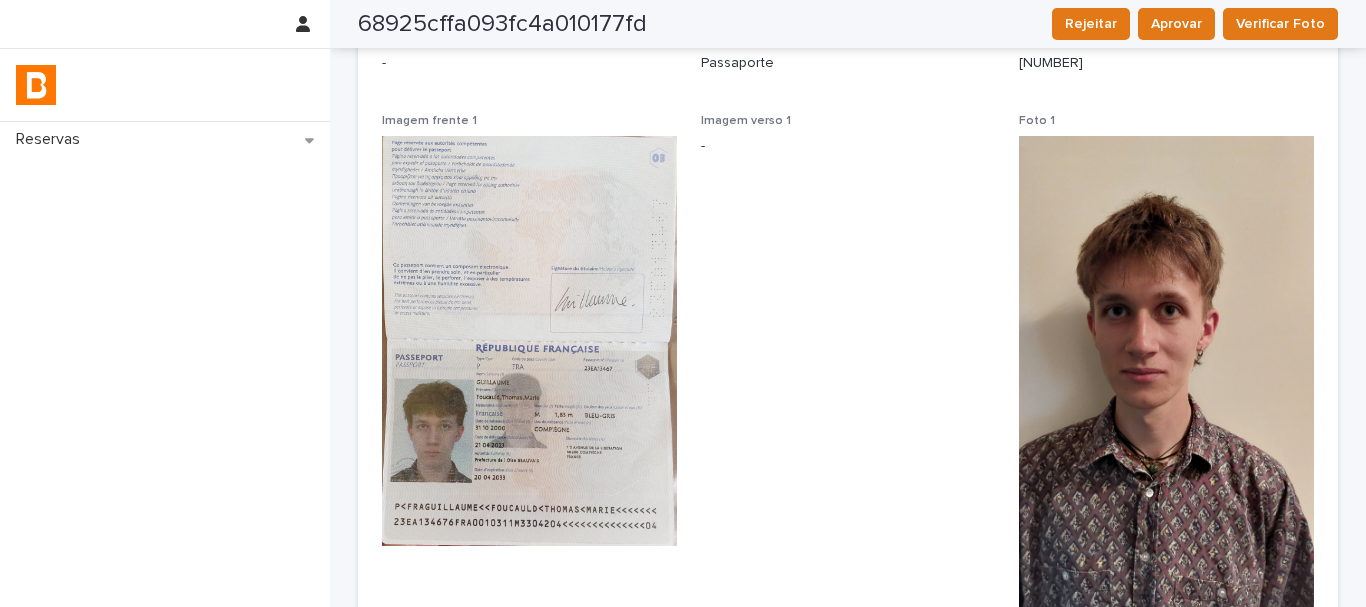 scroll, scrollTop: 0, scrollLeft: 0, axis: both 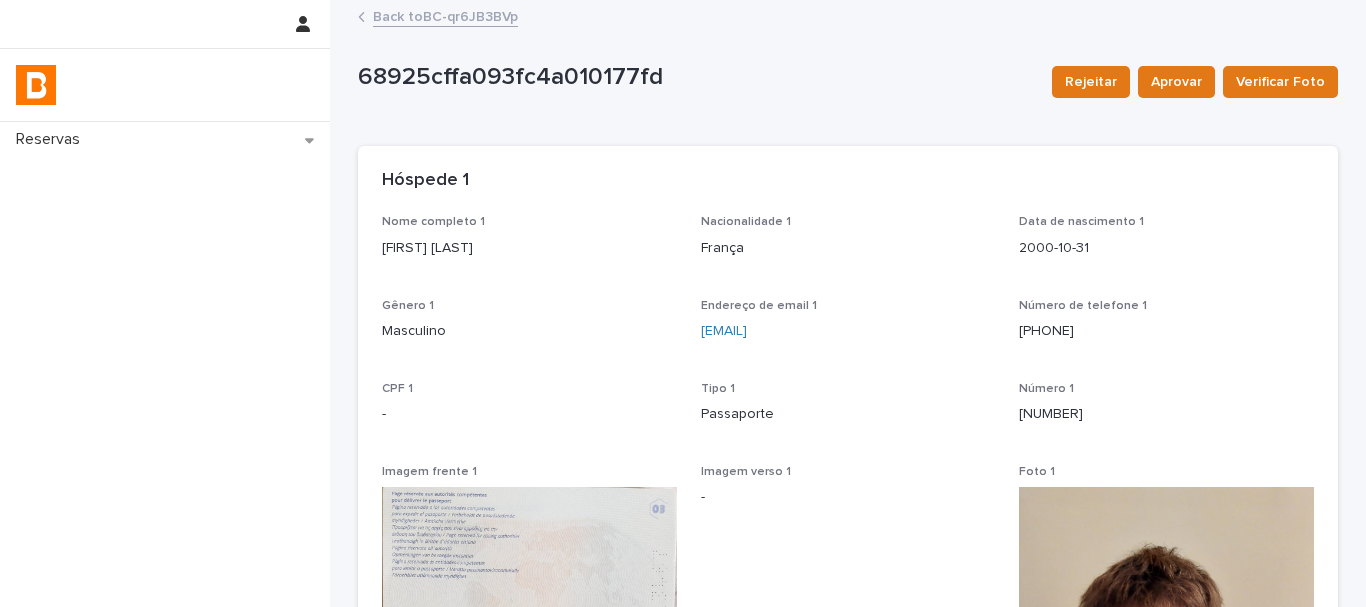 click on "Back to  BC-qr6JB3BVp" at bounding box center (445, 15) 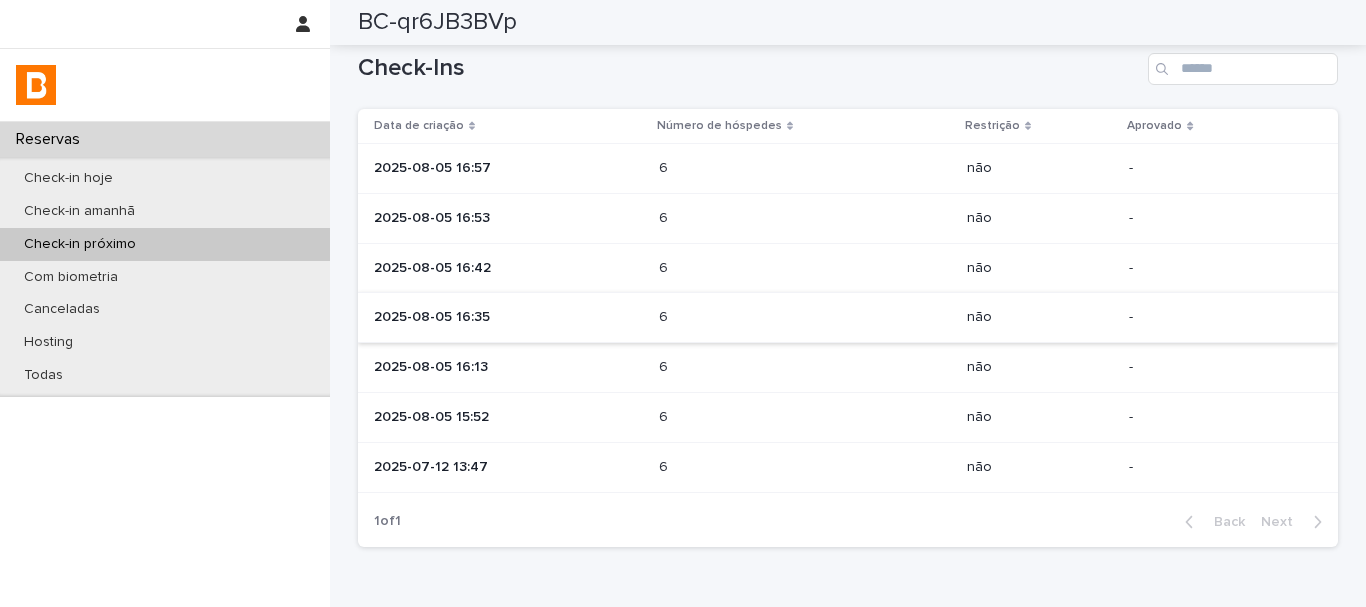 scroll, scrollTop: 900, scrollLeft: 0, axis: vertical 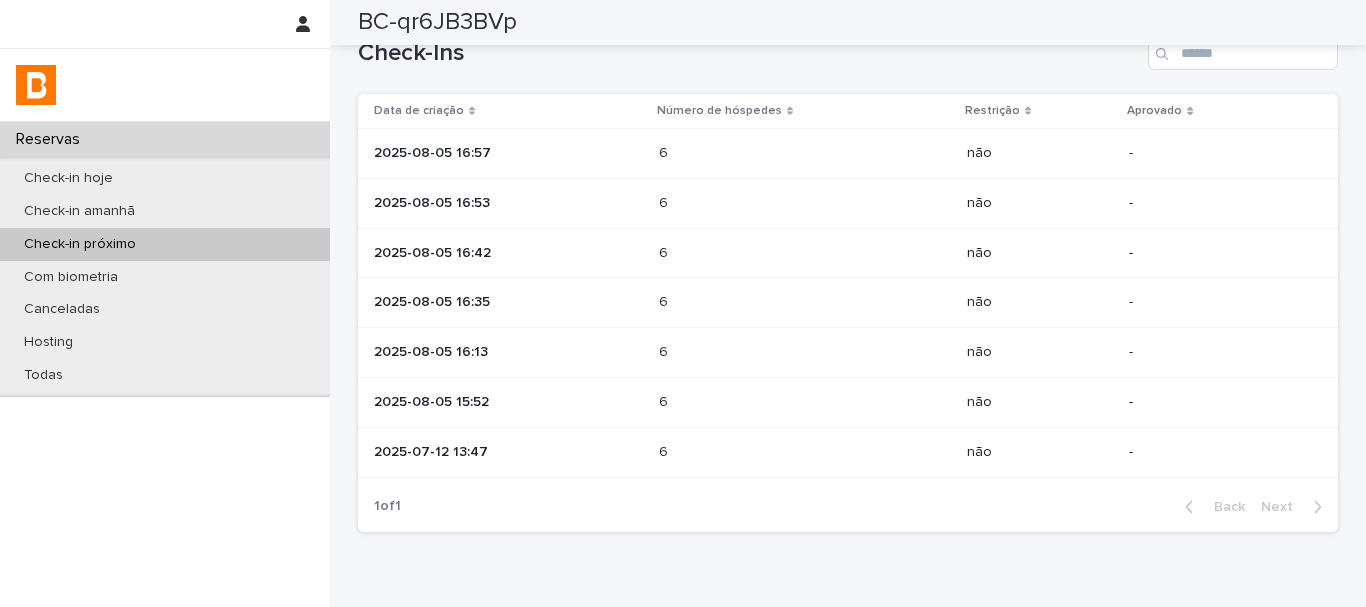 click on "6 6" at bounding box center [805, 352] 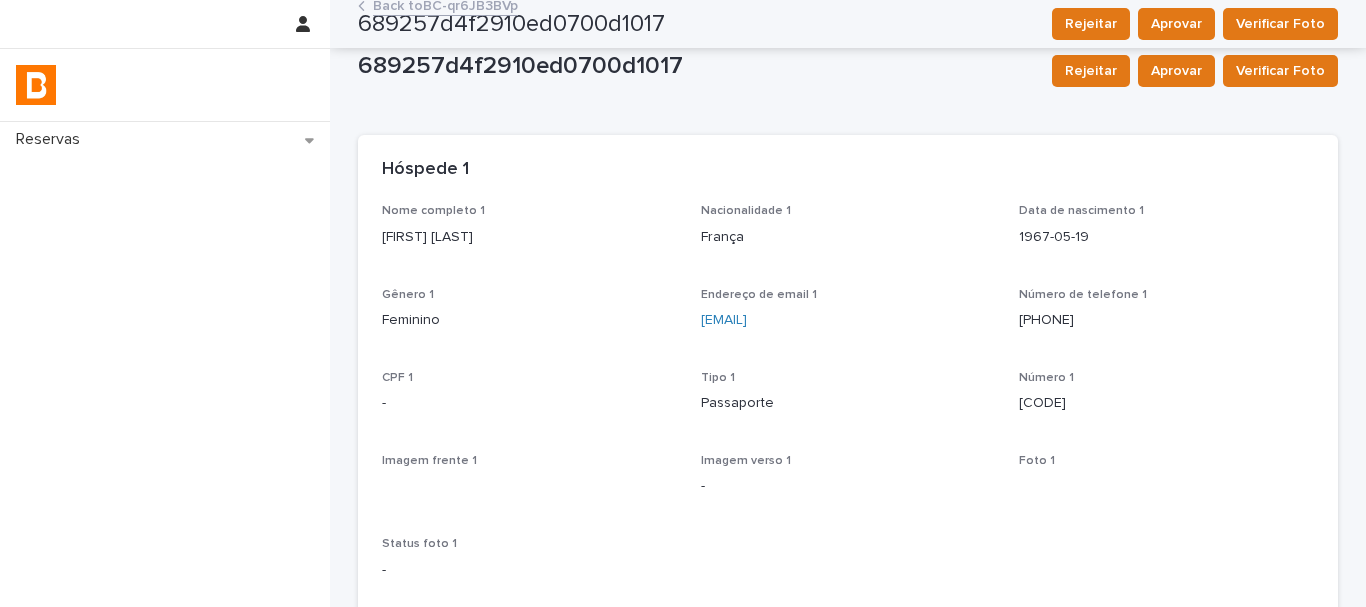 scroll, scrollTop: 0, scrollLeft: 0, axis: both 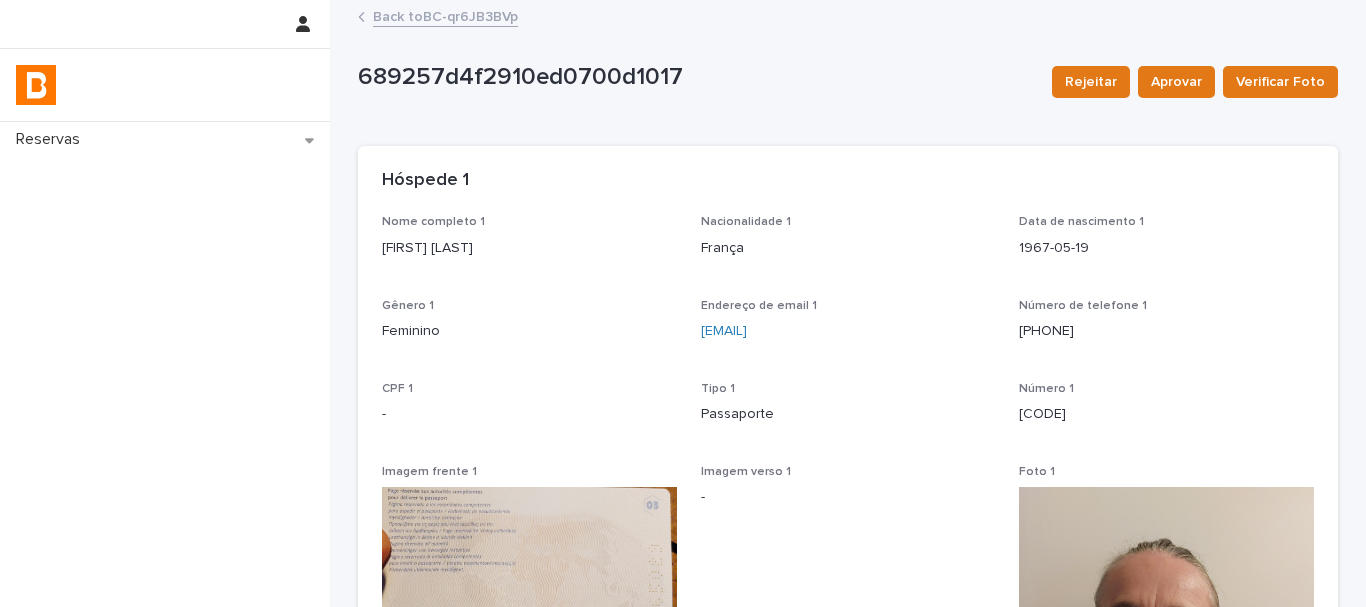 click on "Back to  BC-qr6JB3BVp" at bounding box center (445, 15) 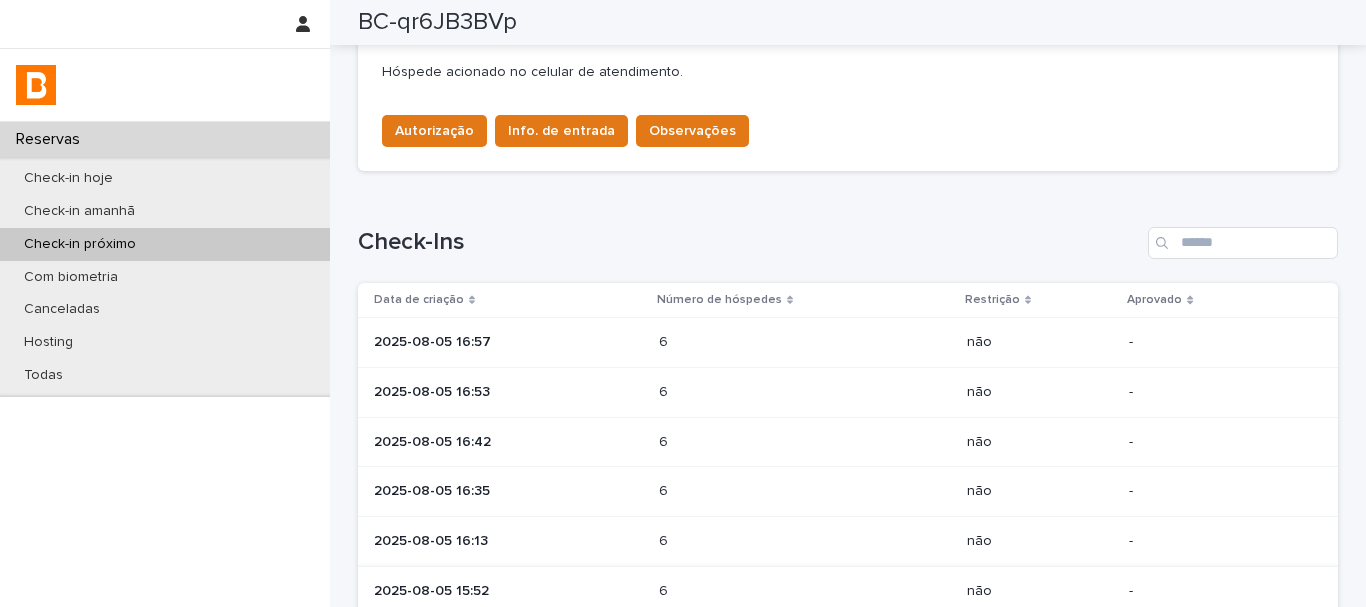 scroll, scrollTop: 900, scrollLeft: 0, axis: vertical 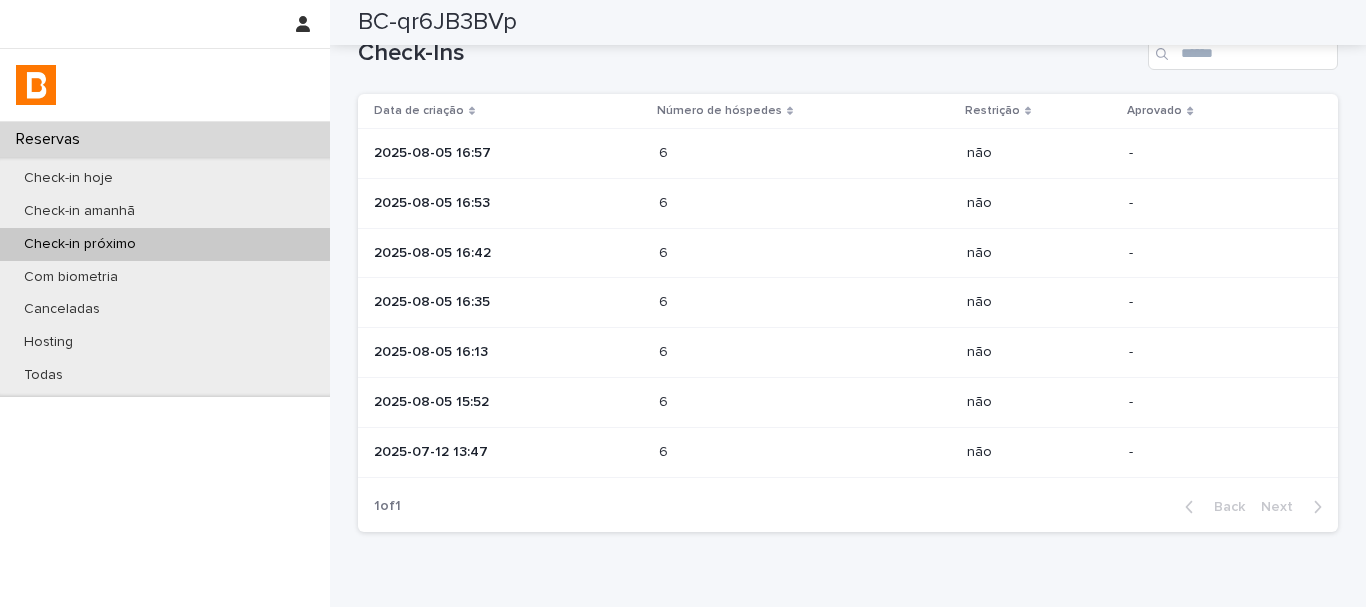 click on "2025-07-12 13:47" at bounding box center (508, 452) 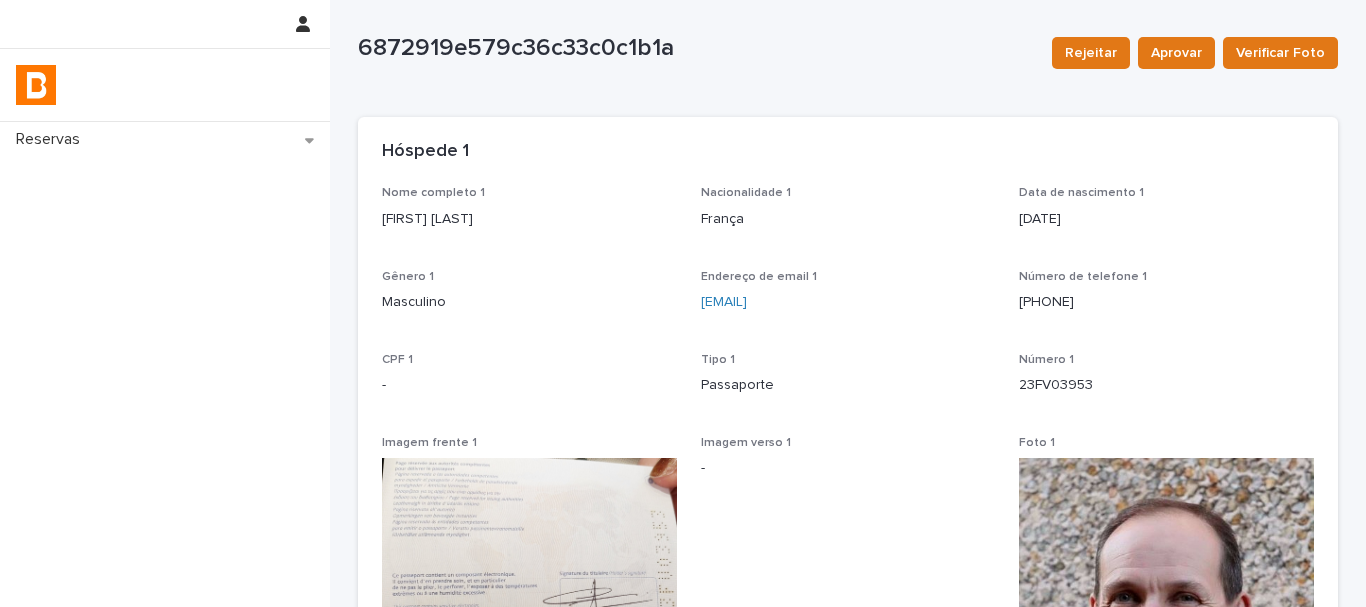 scroll, scrollTop: 0, scrollLeft: 0, axis: both 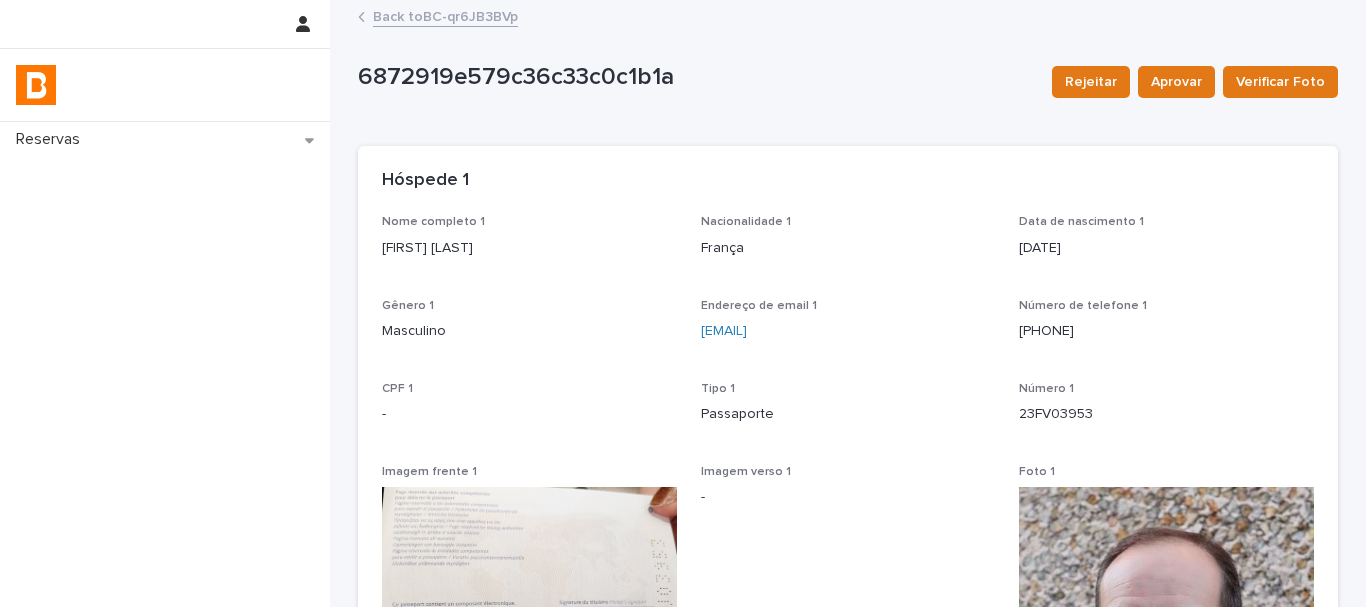 click on "Back to  BC-qr6JB3BVp" at bounding box center (445, 15) 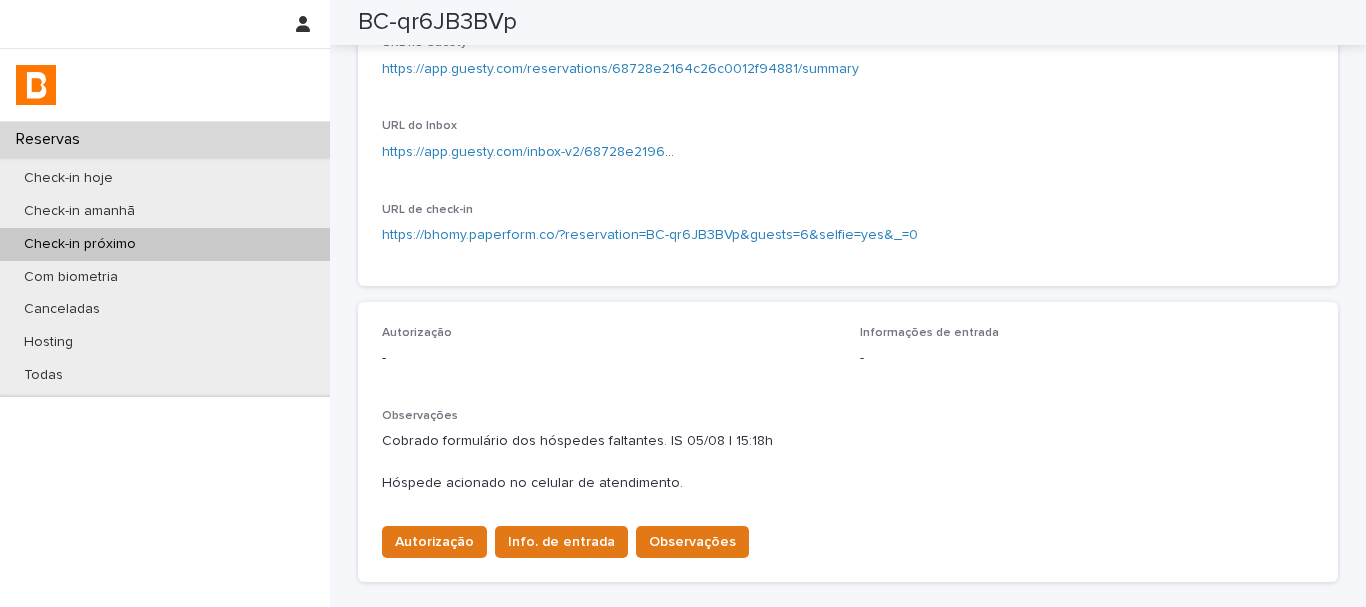 scroll, scrollTop: 0, scrollLeft: 0, axis: both 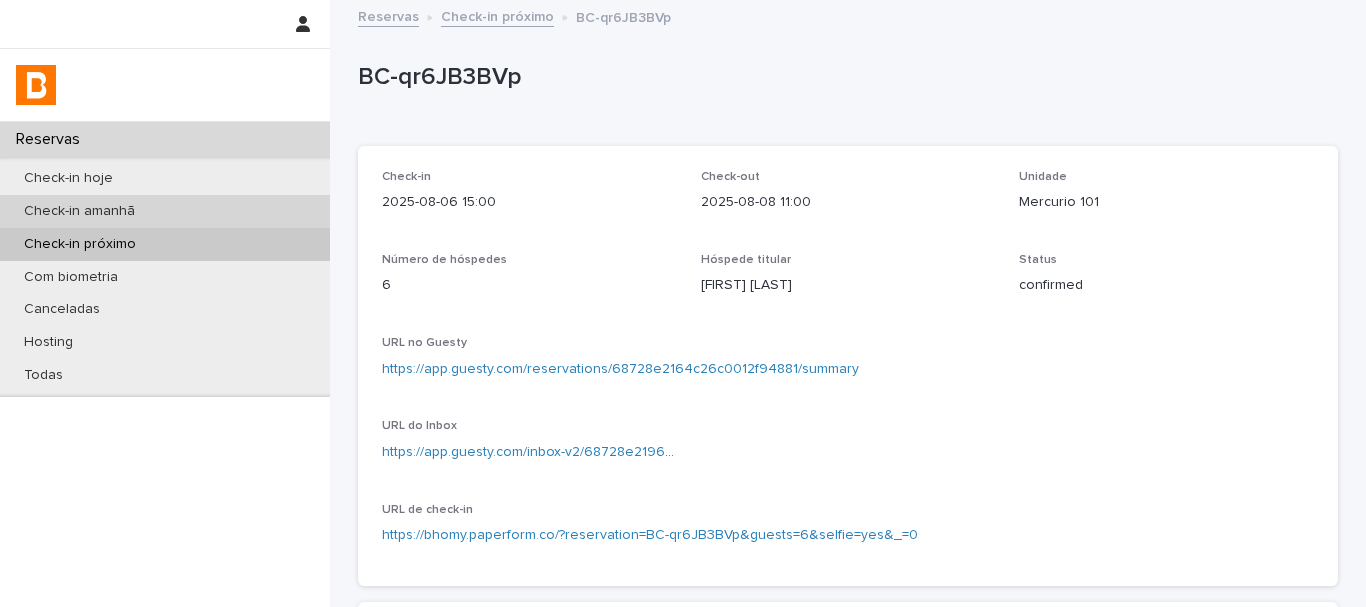click on "Check-in amanhã" at bounding box center (165, 211) 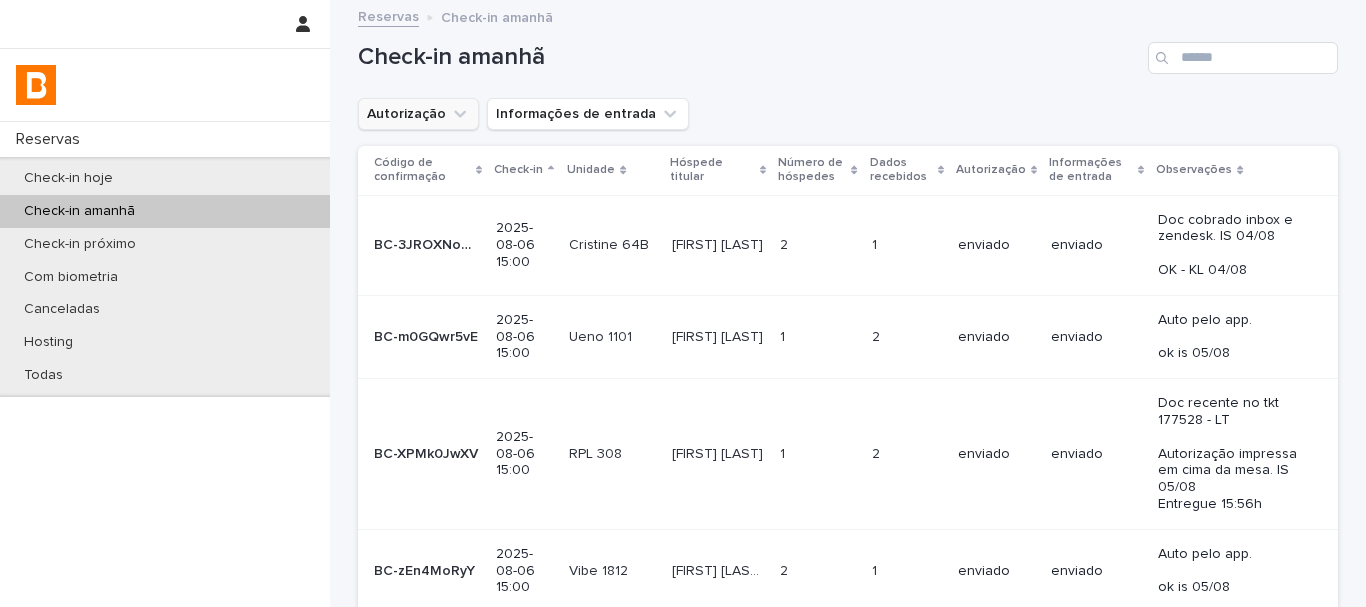 click on "Autorização" at bounding box center [418, 114] 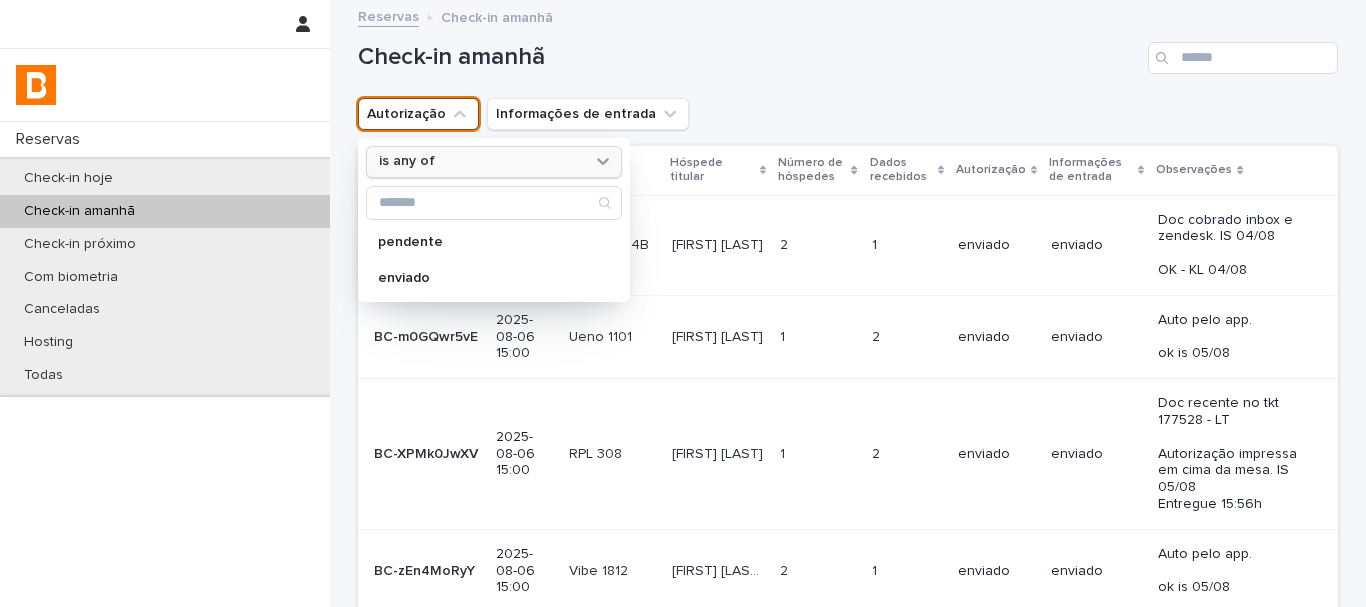 click on "is any of" at bounding box center (481, 161) 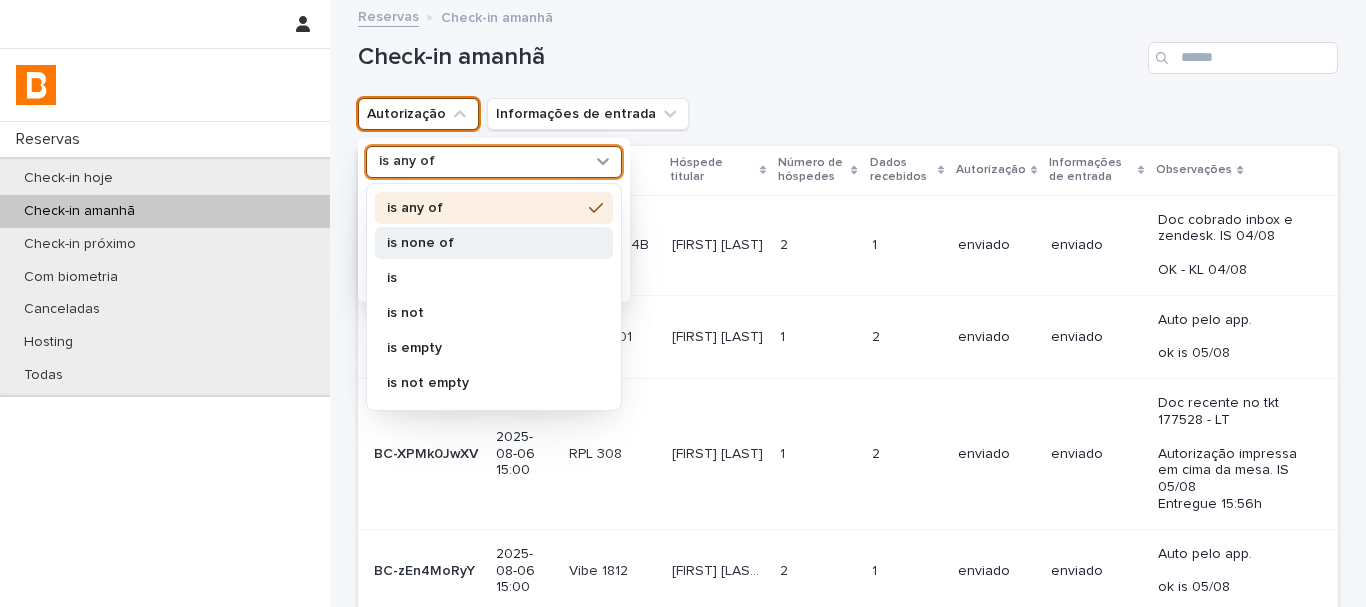 click on "is none of" at bounding box center (494, 243) 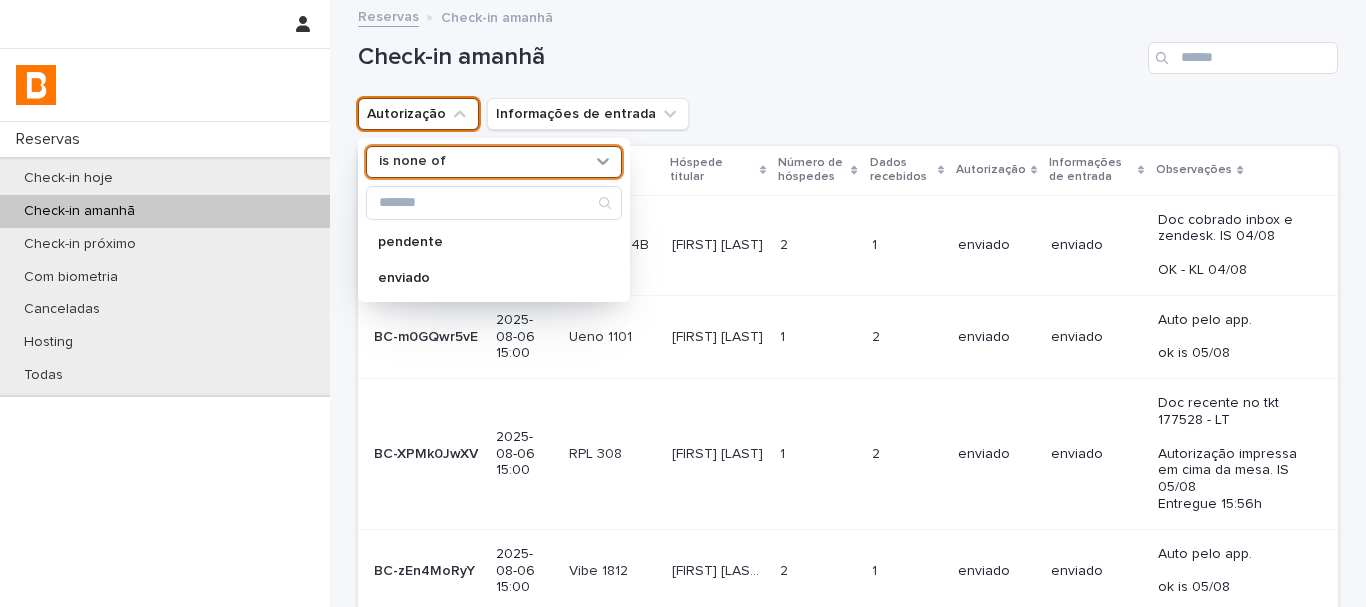 click on "pendente enviado" at bounding box center [494, 260] 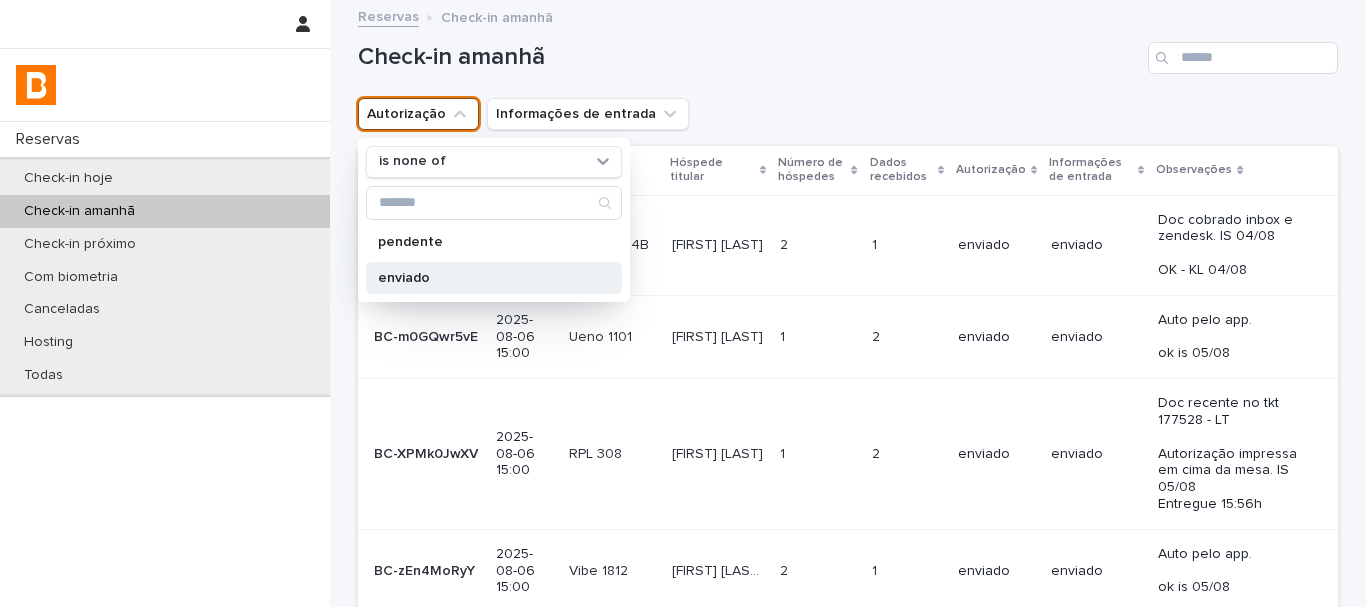 click on "enviado" at bounding box center [494, 278] 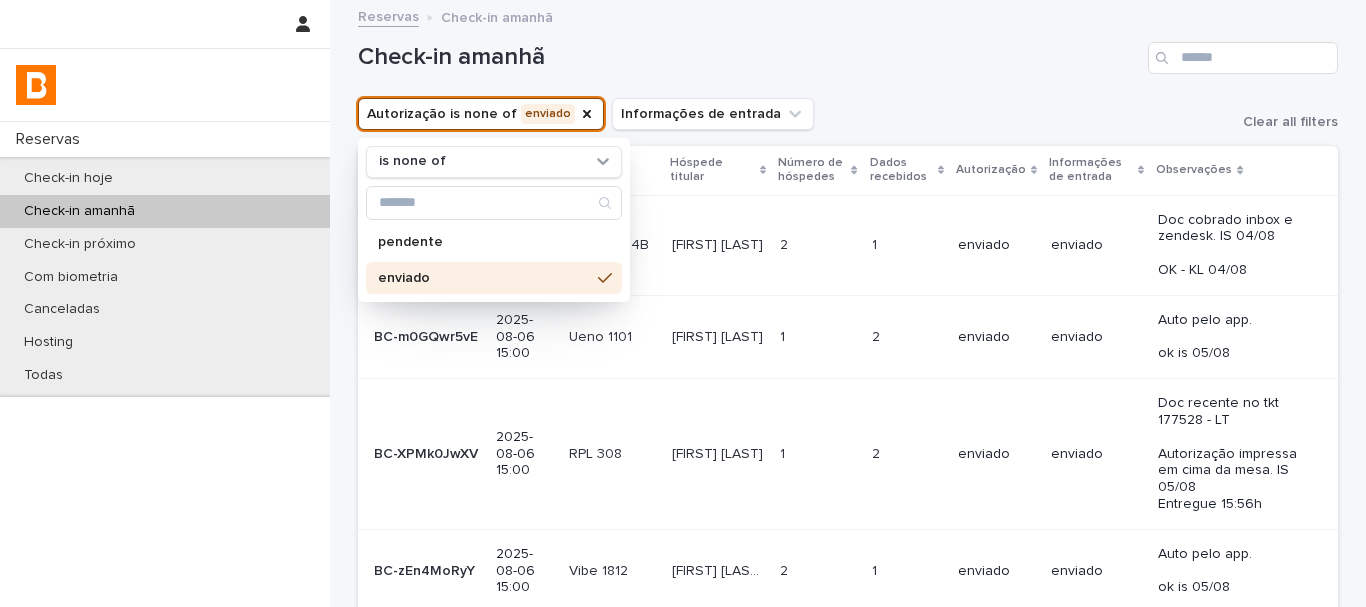 click on "Check-in amanhã" at bounding box center [848, 50] 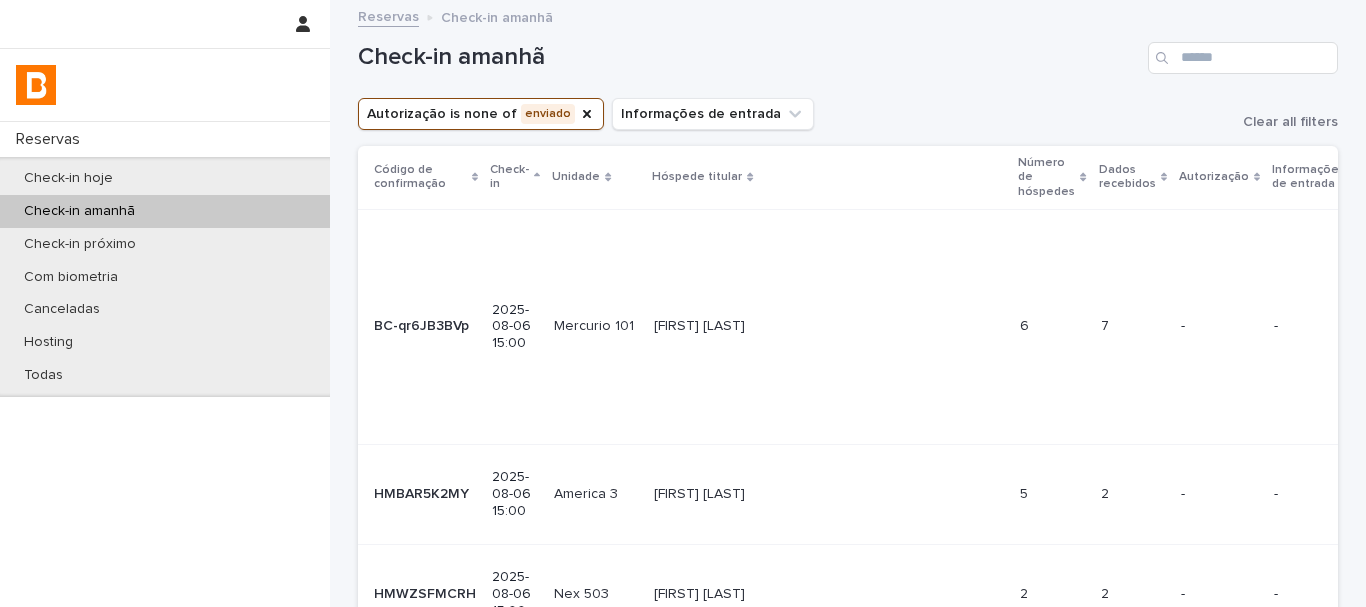 click on "Check-in amanhã" at bounding box center (848, 50) 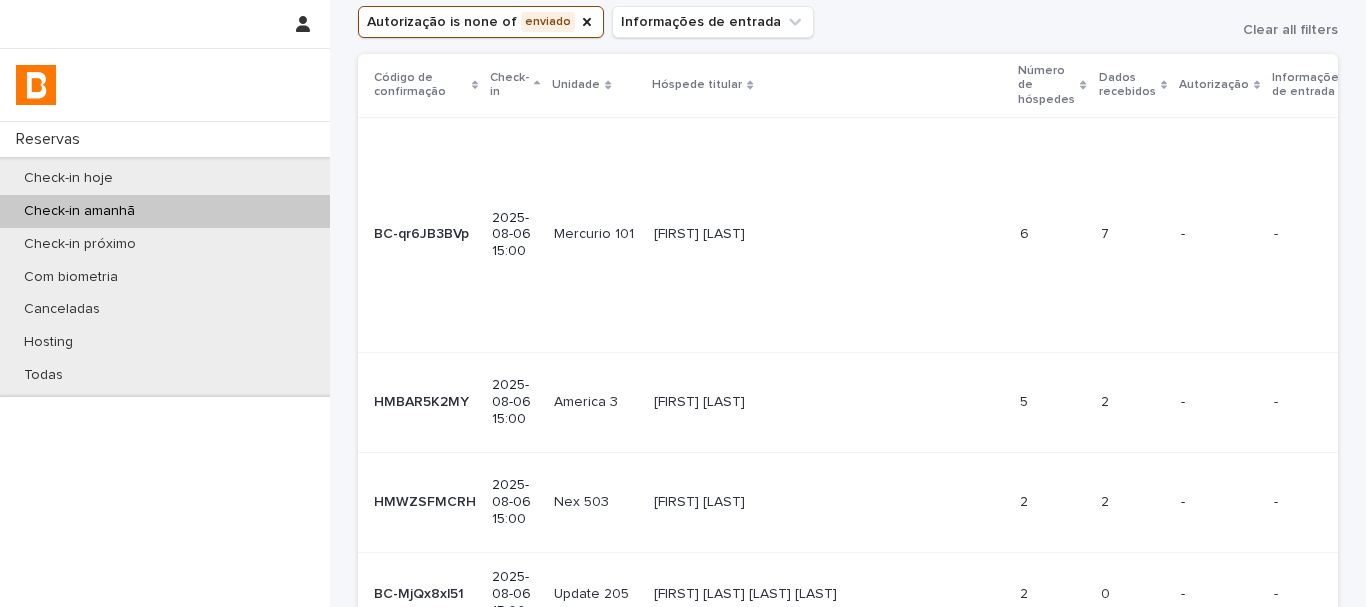 scroll, scrollTop: 0, scrollLeft: 0, axis: both 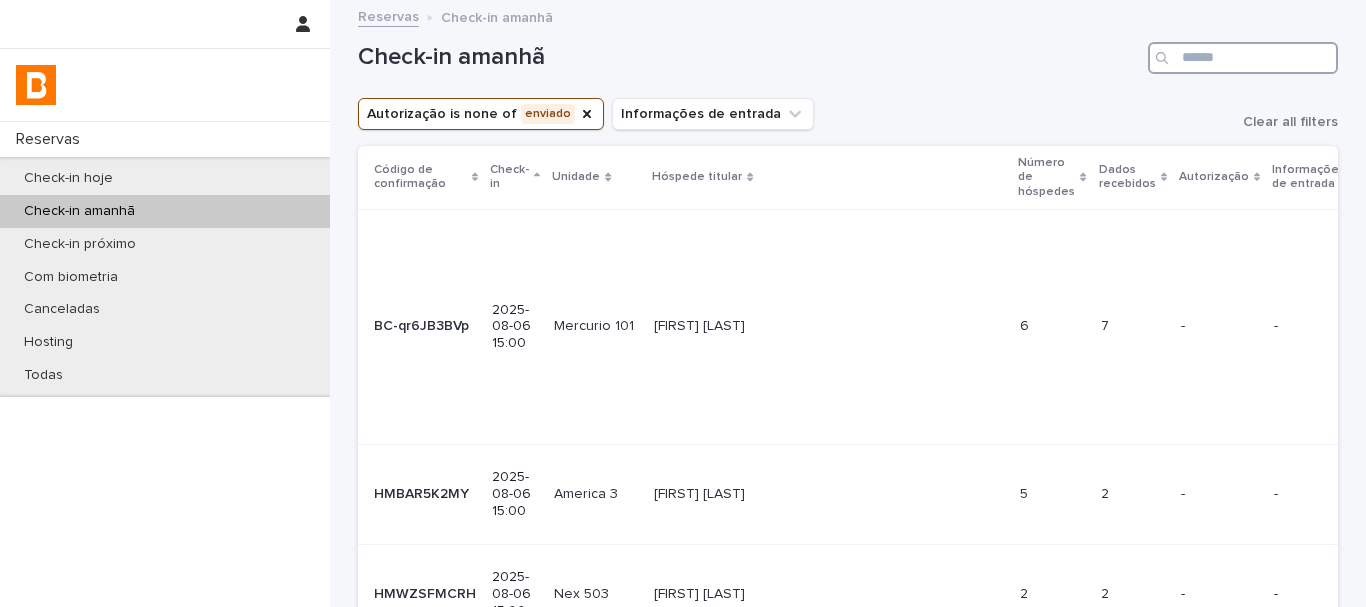 click at bounding box center [1243, 58] 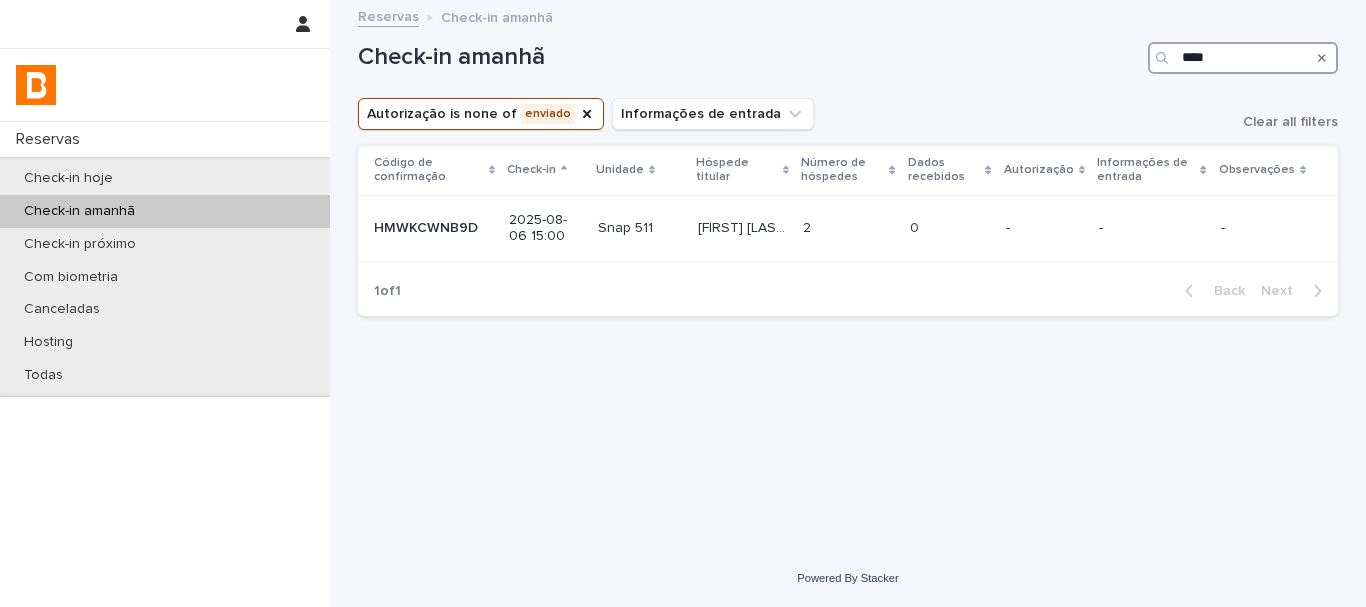 type on "****" 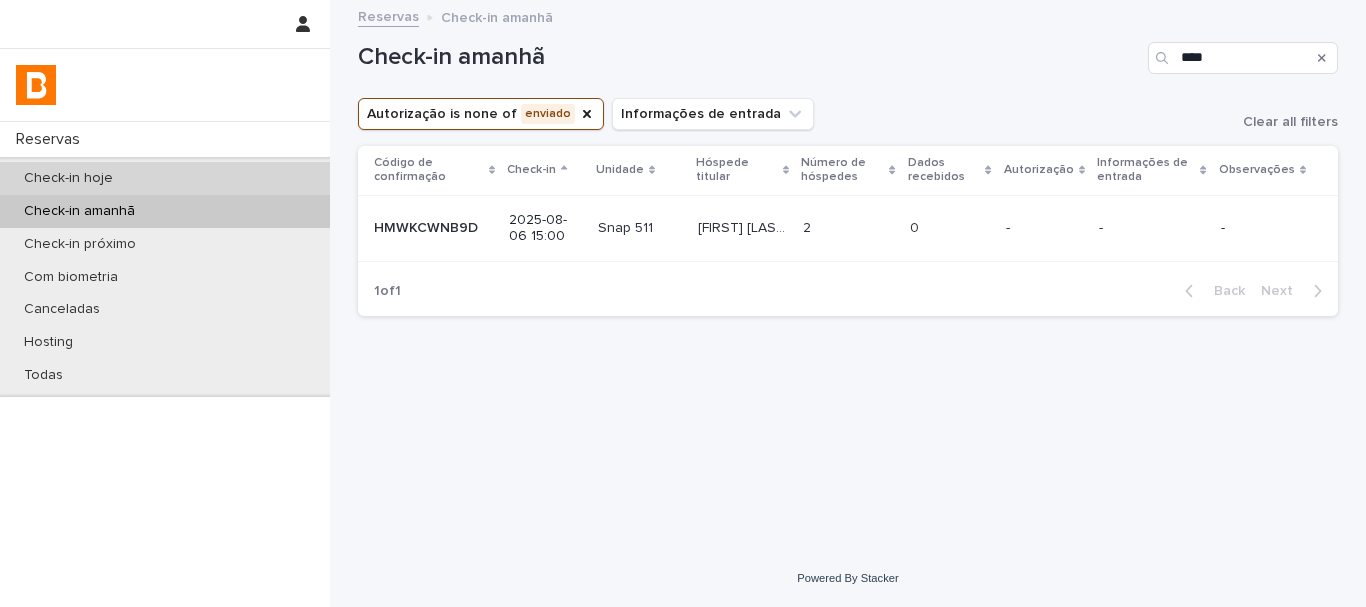 click on "Check-in hoje" at bounding box center (165, 178) 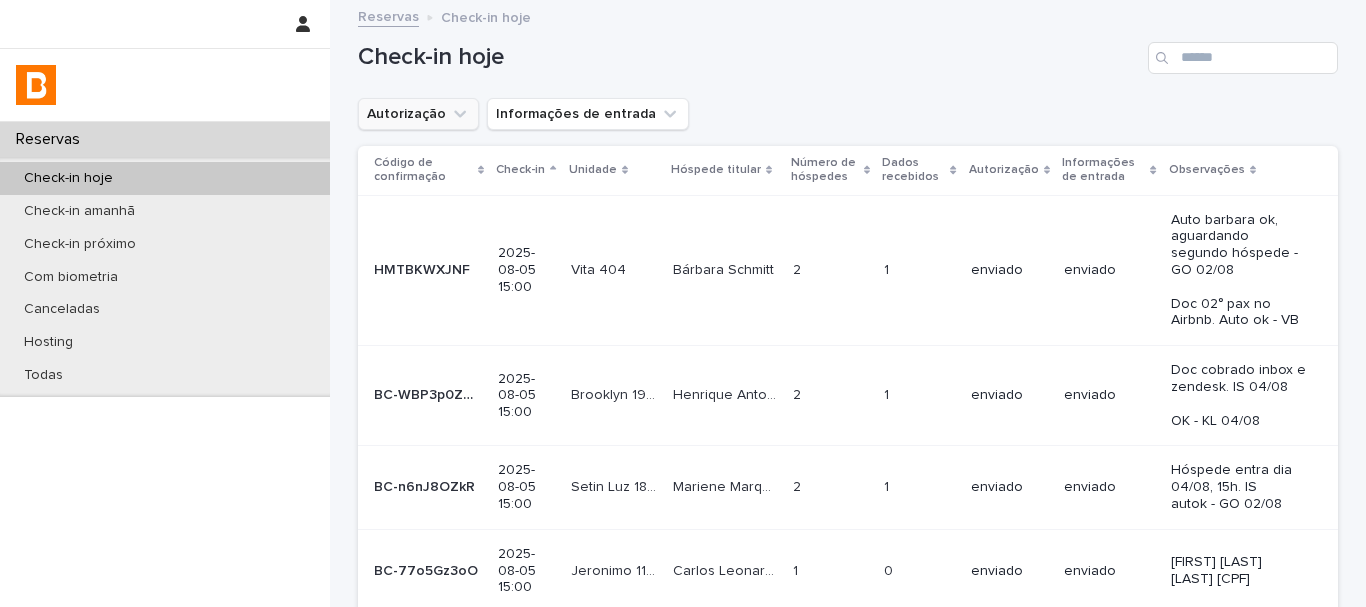 click on "Autorização" at bounding box center [418, 114] 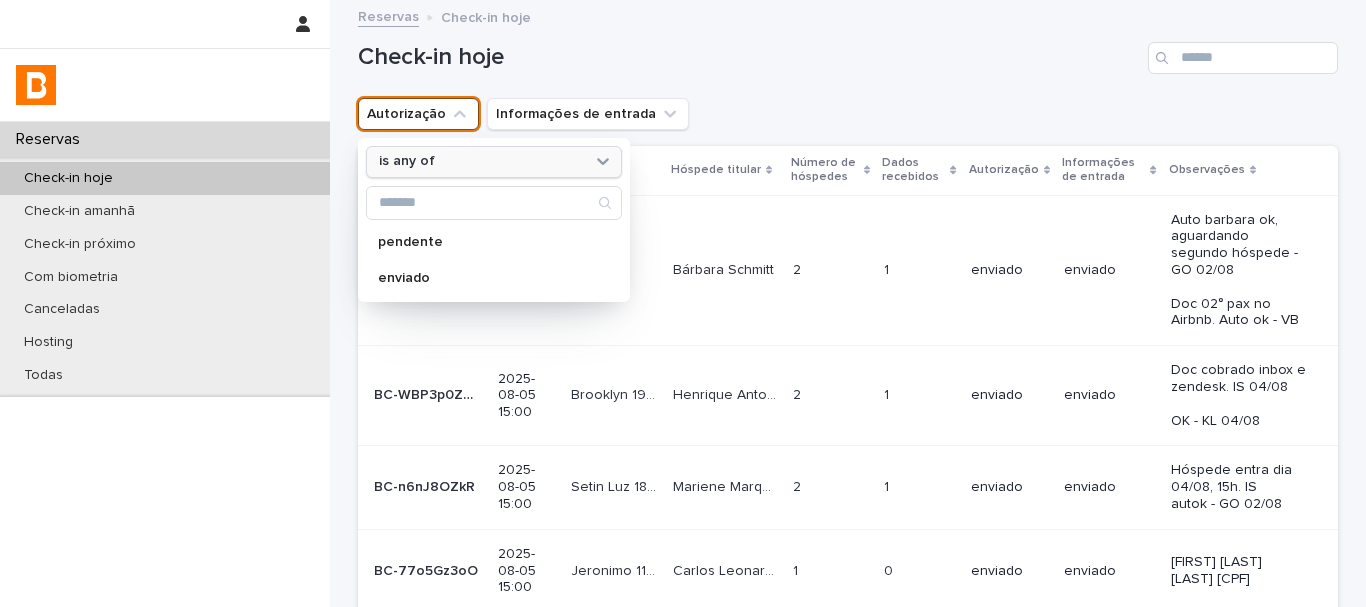 click on "is any of" at bounding box center [481, 161] 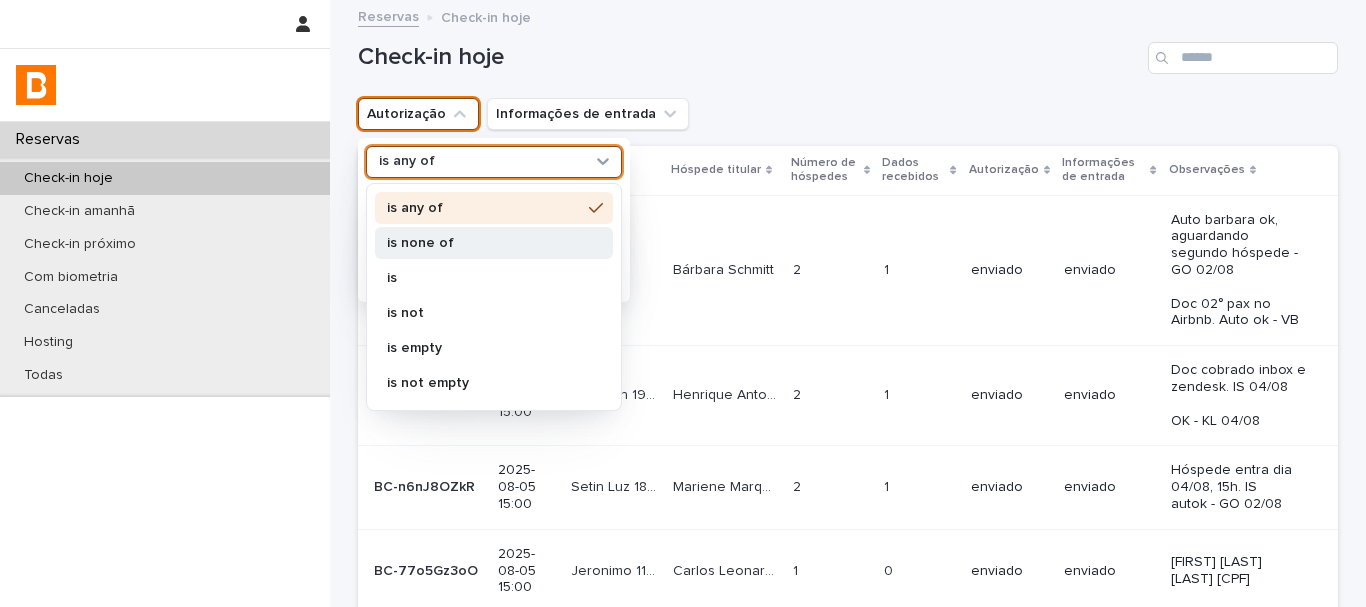 click on "is none of" at bounding box center [484, 243] 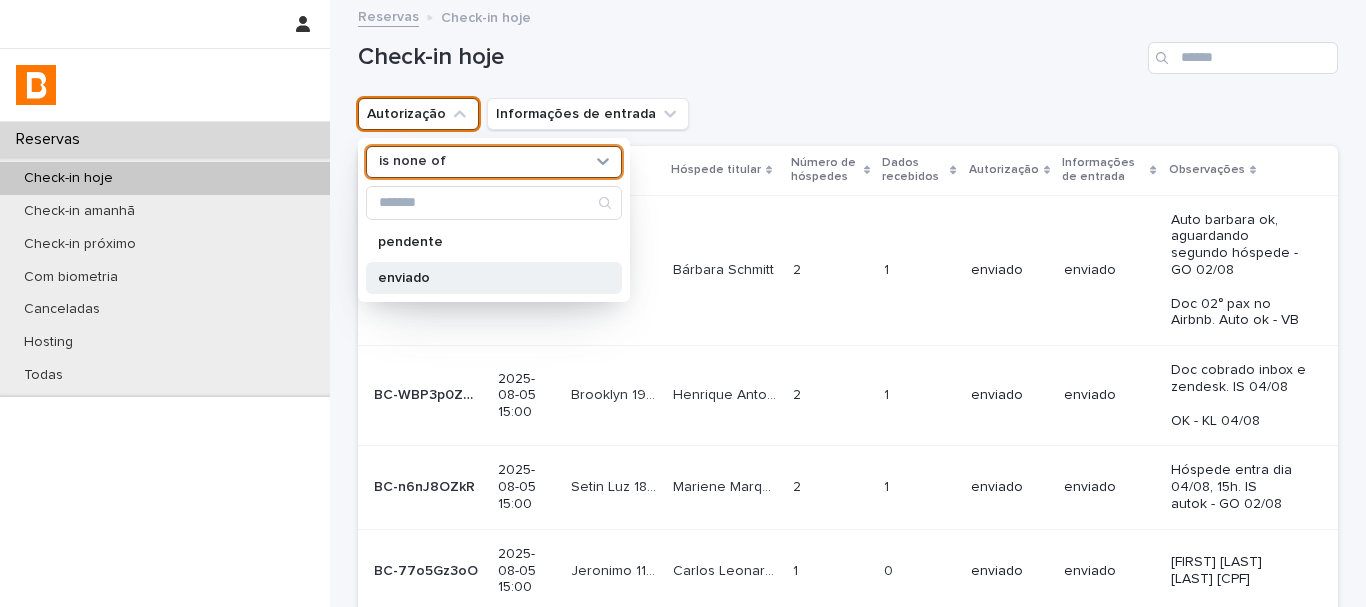 click on "enviado" at bounding box center [494, 278] 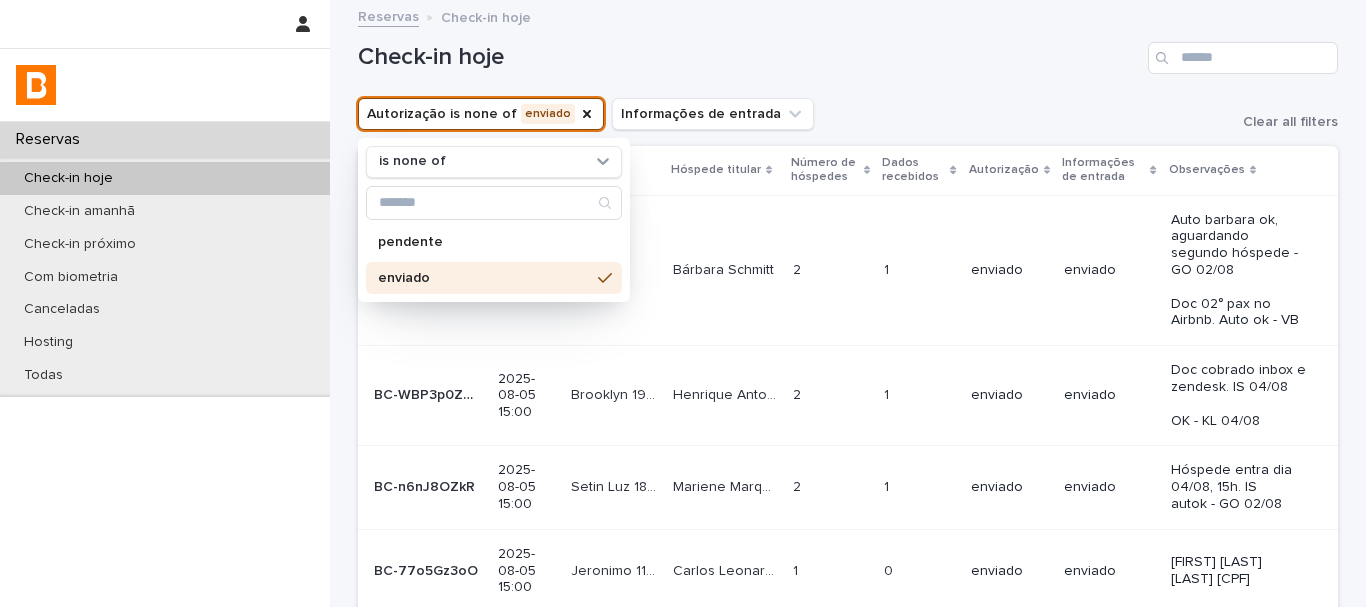 click on "Check-in hoje" at bounding box center [848, 50] 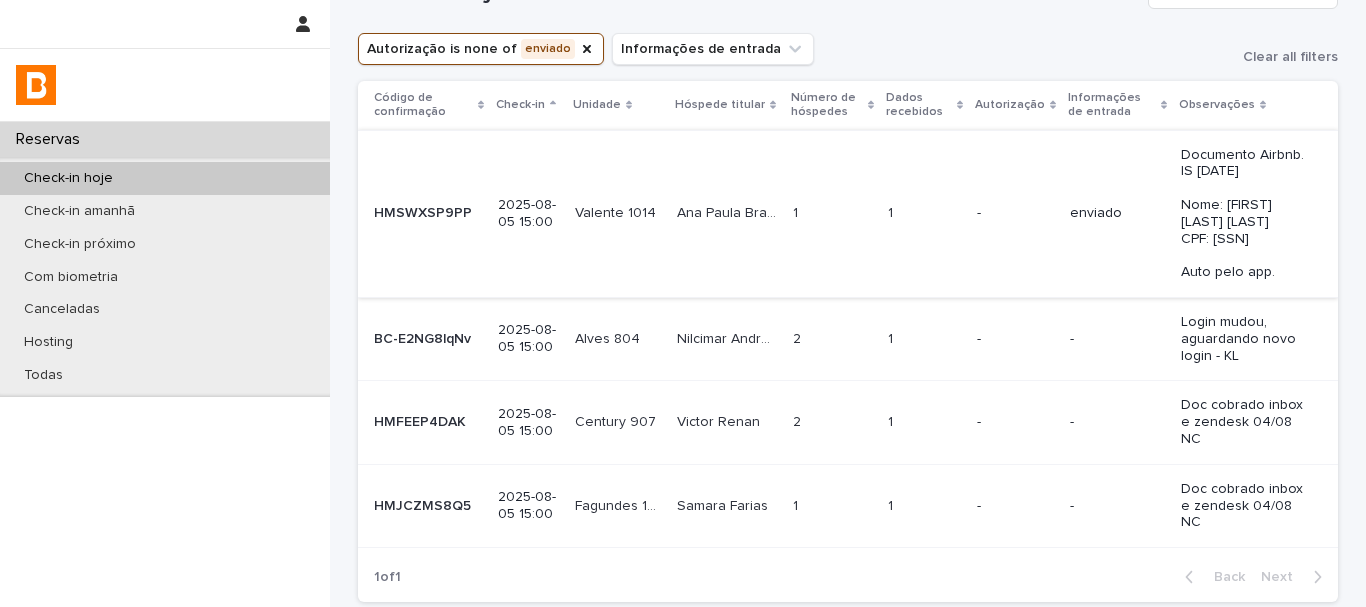 scroll, scrollTop: 100, scrollLeft: 0, axis: vertical 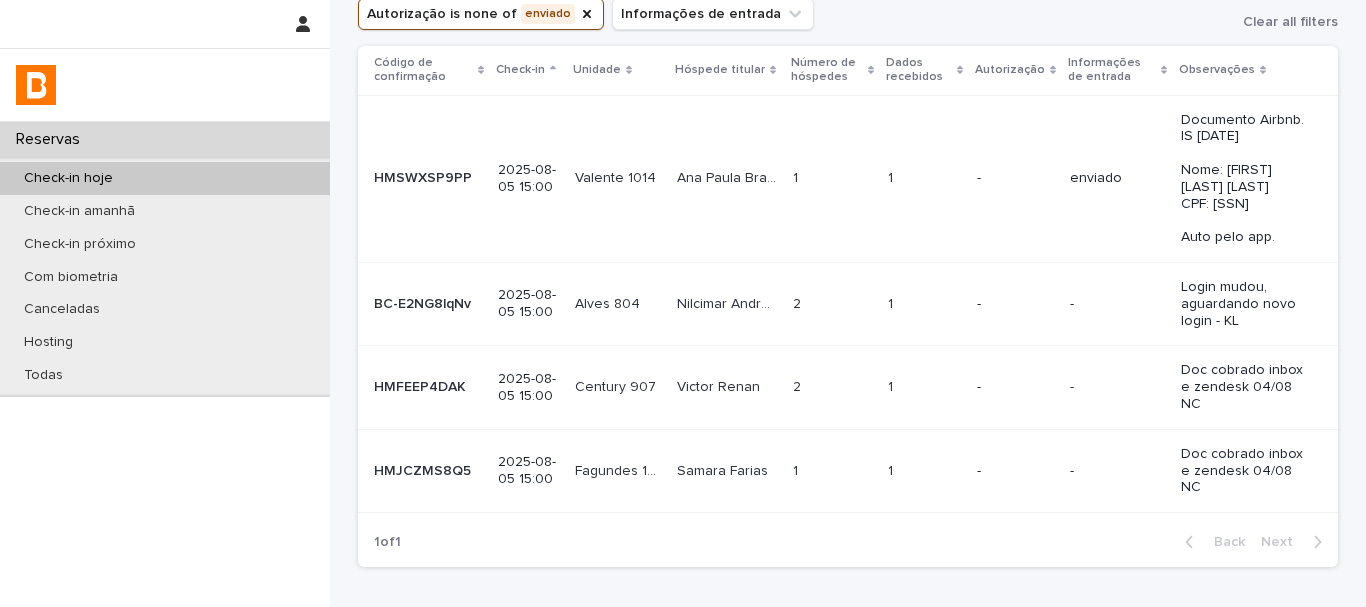 click at bounding box center (832, 471) 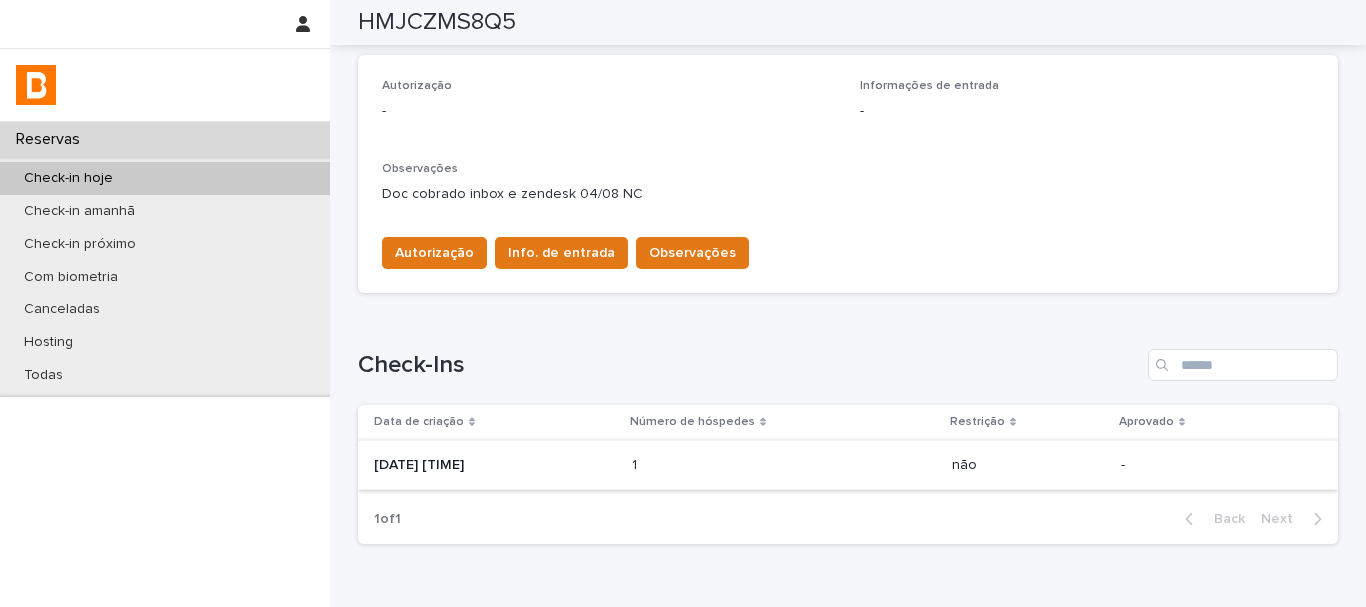 scroll, scrollTop: 602, scrollLeft: 0, axis: vertical 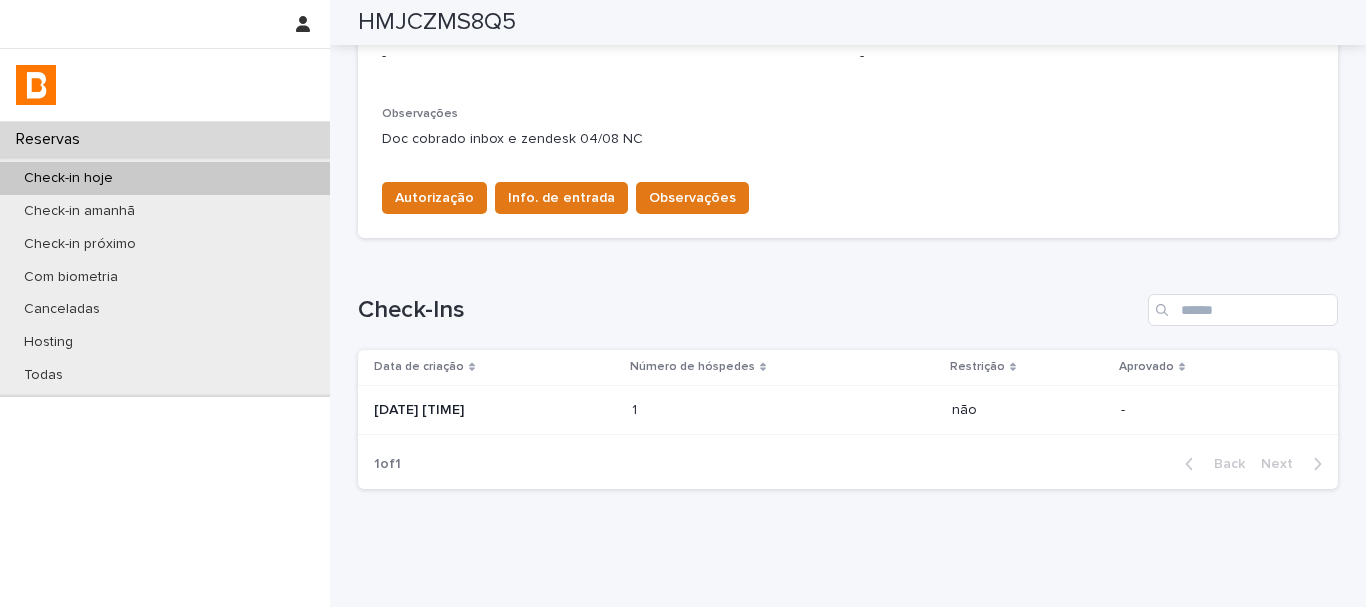 click on "[DATE] [TIME]" at bounding box center [495, 410] 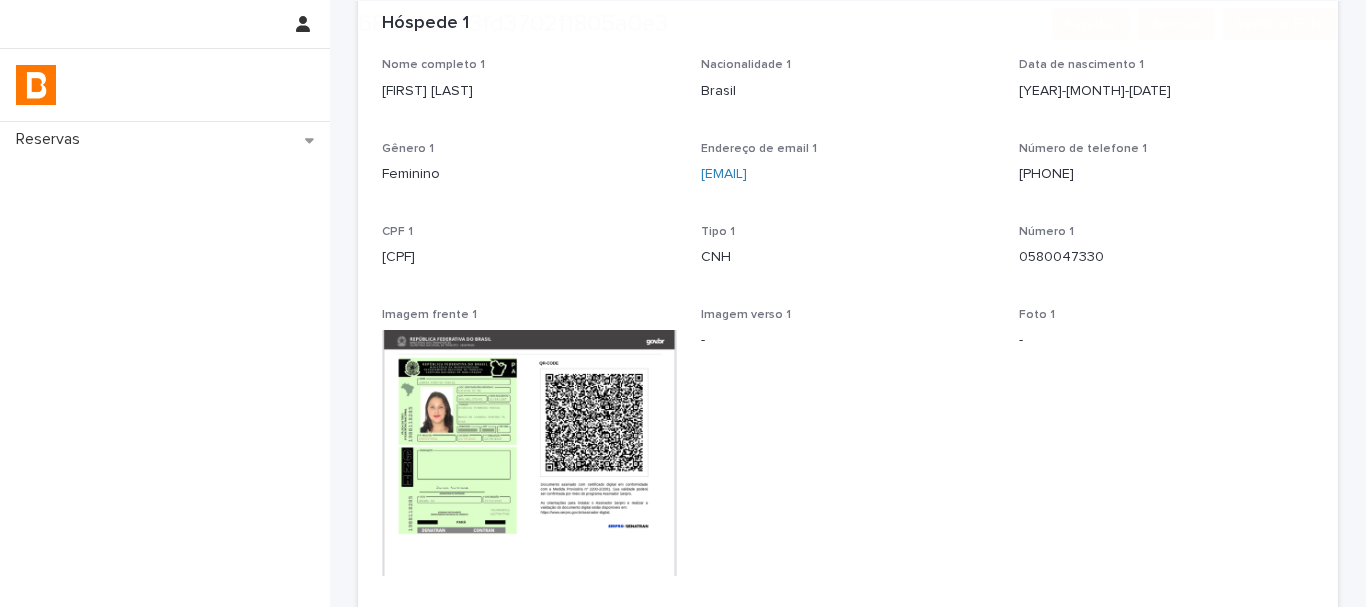 scroll, scrollTop: 300, scrollLeft: 0, axis: vertical 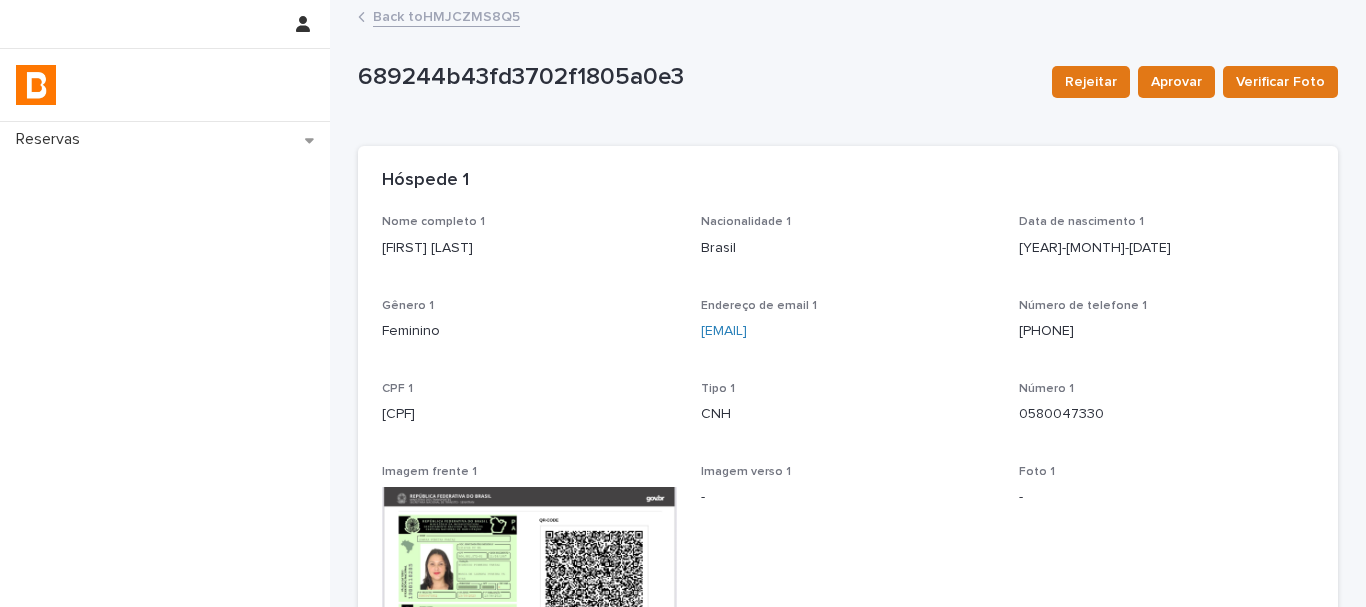 click on "Back to  HMJCZMS8Q5" at bounding box center [446, 15] 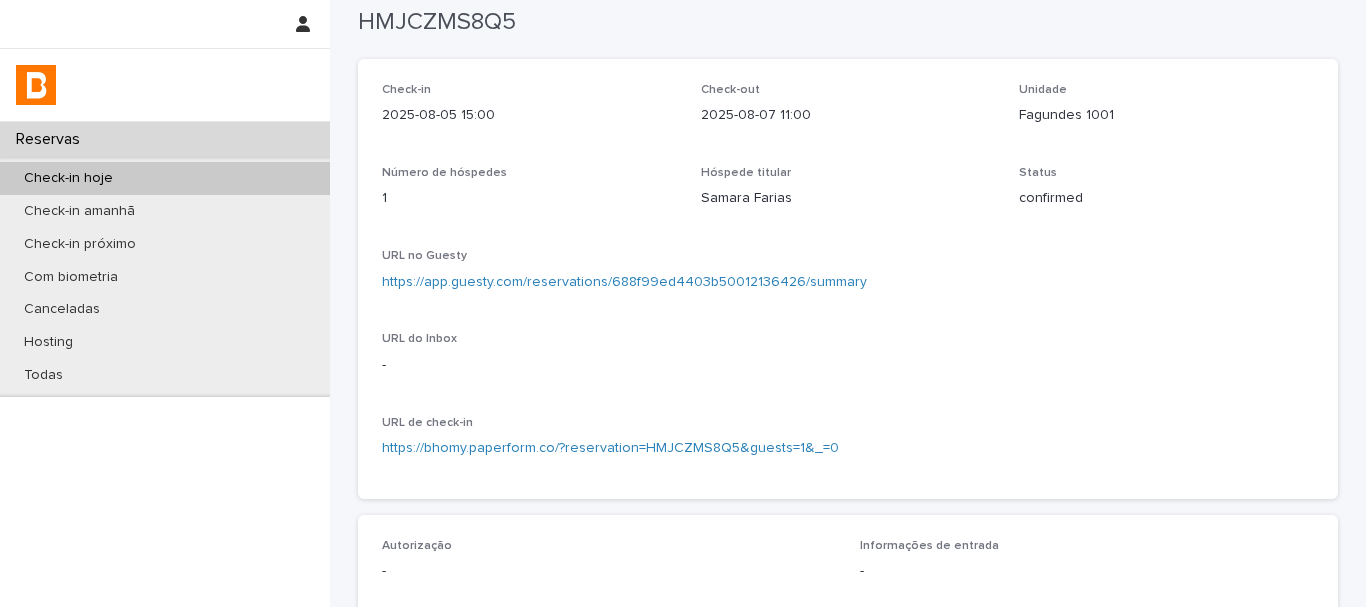 scroll, scrollTop: 0, scrollLeft: 0, axis: both 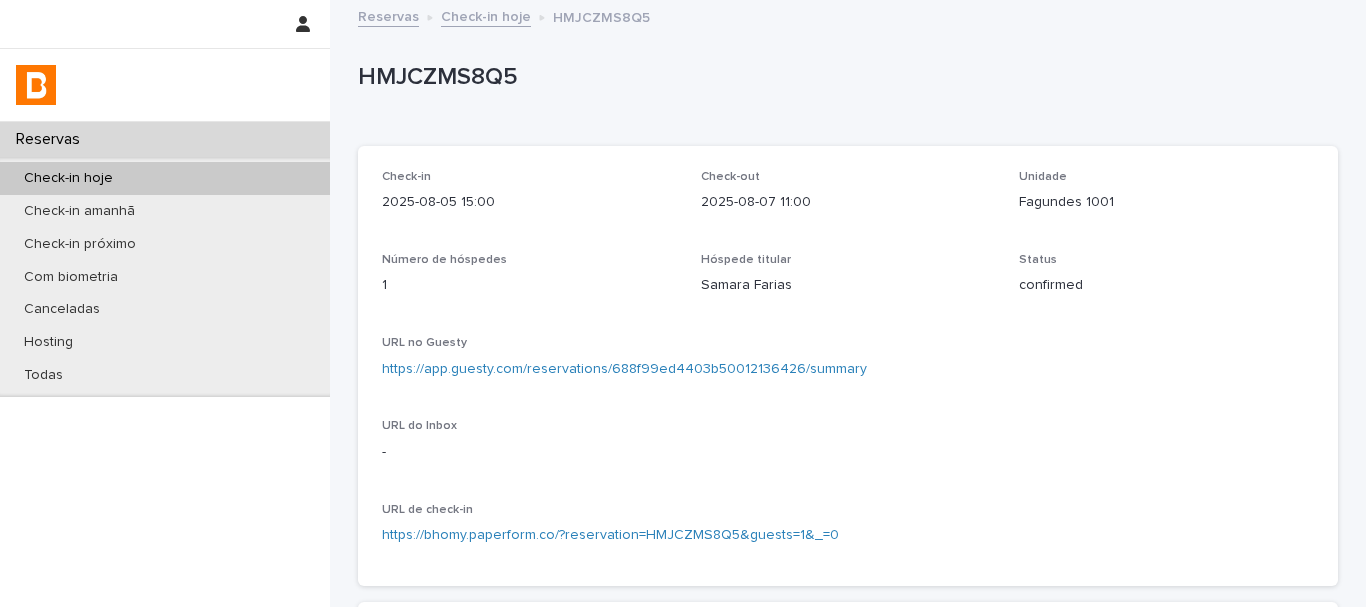 click on "HMJCZMS8Q5" at bounding box center [844, 77] 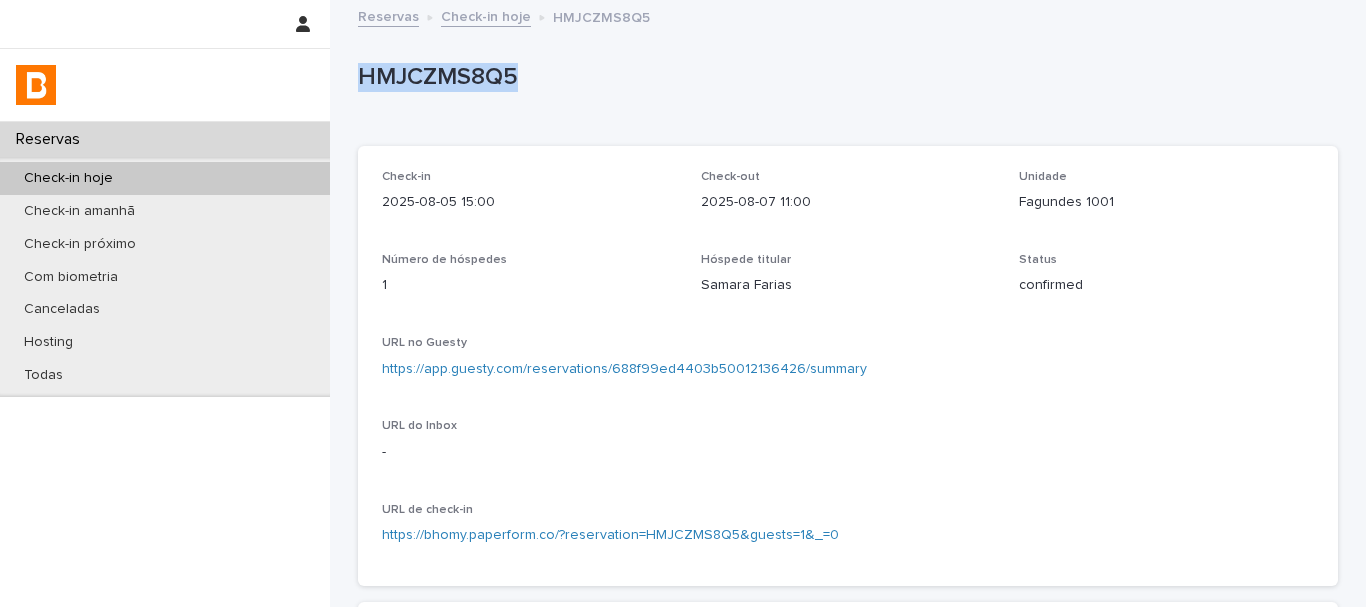 click on "HMJCZMS8Q5" at bounding box center (844, 77) 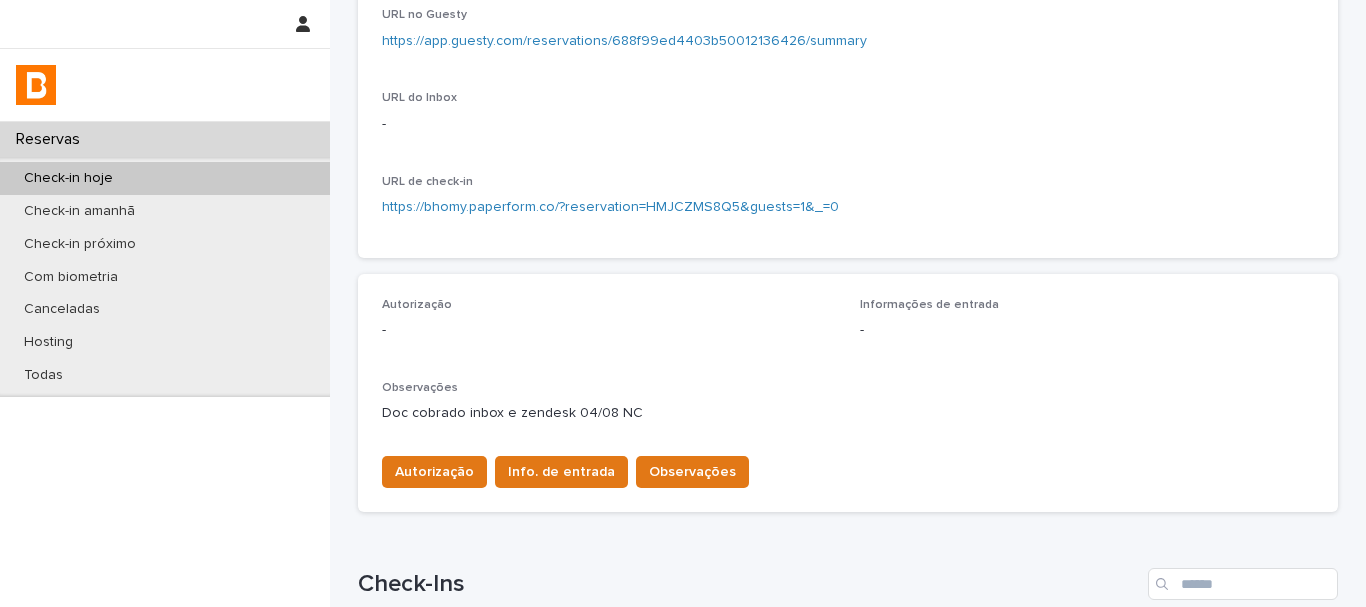 scroll, scrollTop: 600, scrollLeft: 0, axis: vertical 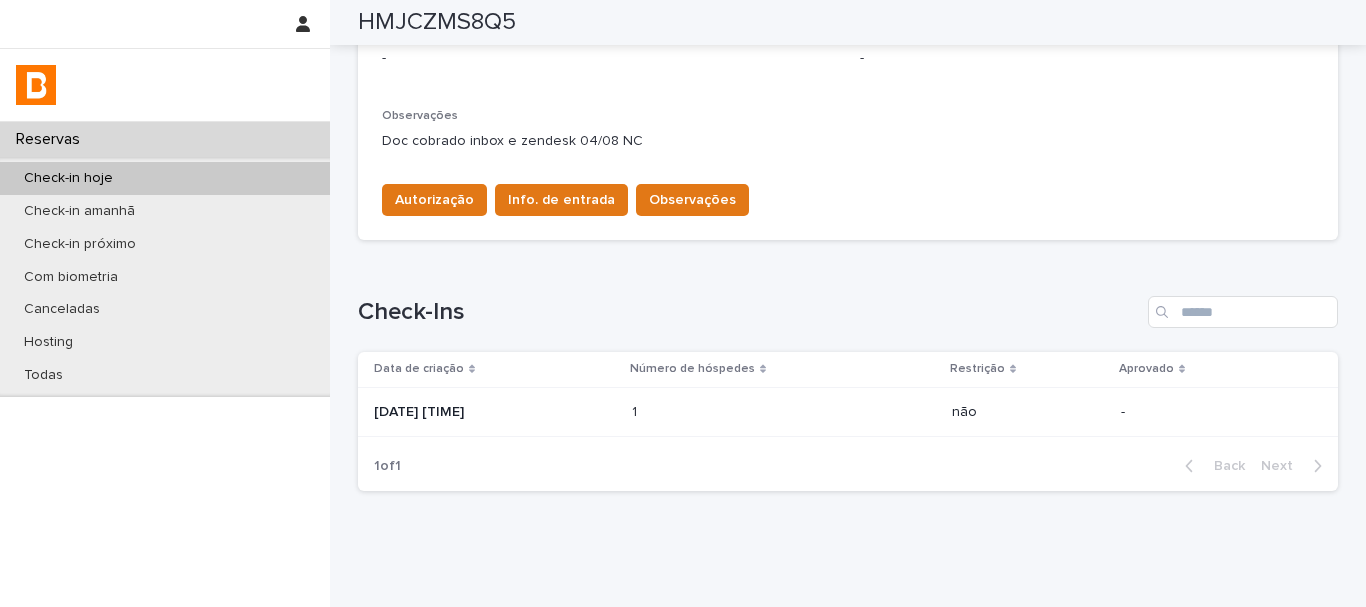 click on "[DATE] [TIME]" at bounding box center (495, 412) 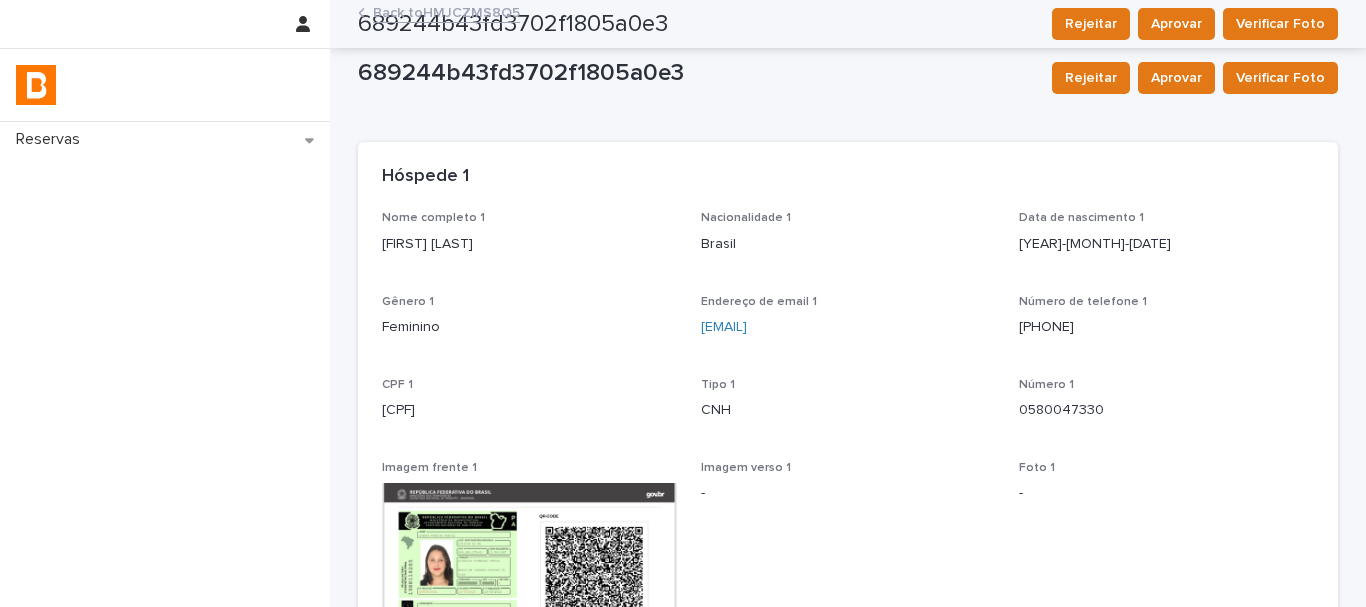scroll, scrollTop: 0, scrollLeft: 0, axis: both 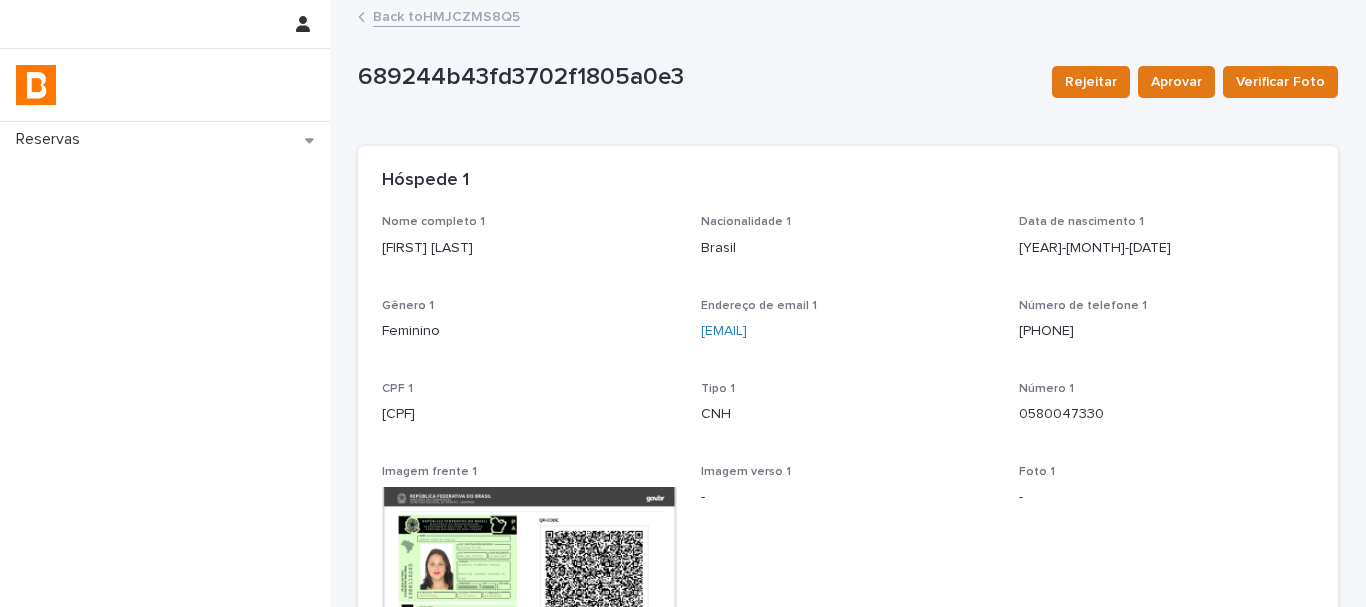 click on "Nome completo 1 [FIRST] [LAST]" at bounding box center (529, 244) 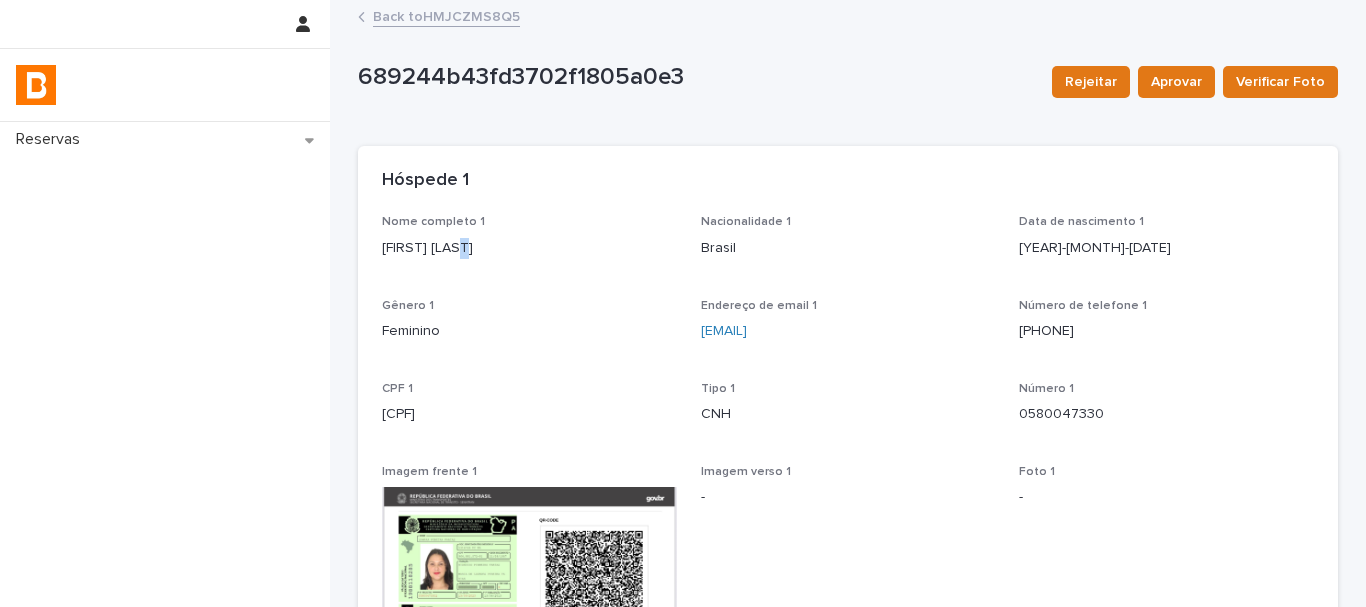 click on "Nome completo 1 [FIRST] [LAST]" at bounding box center [529, 244] 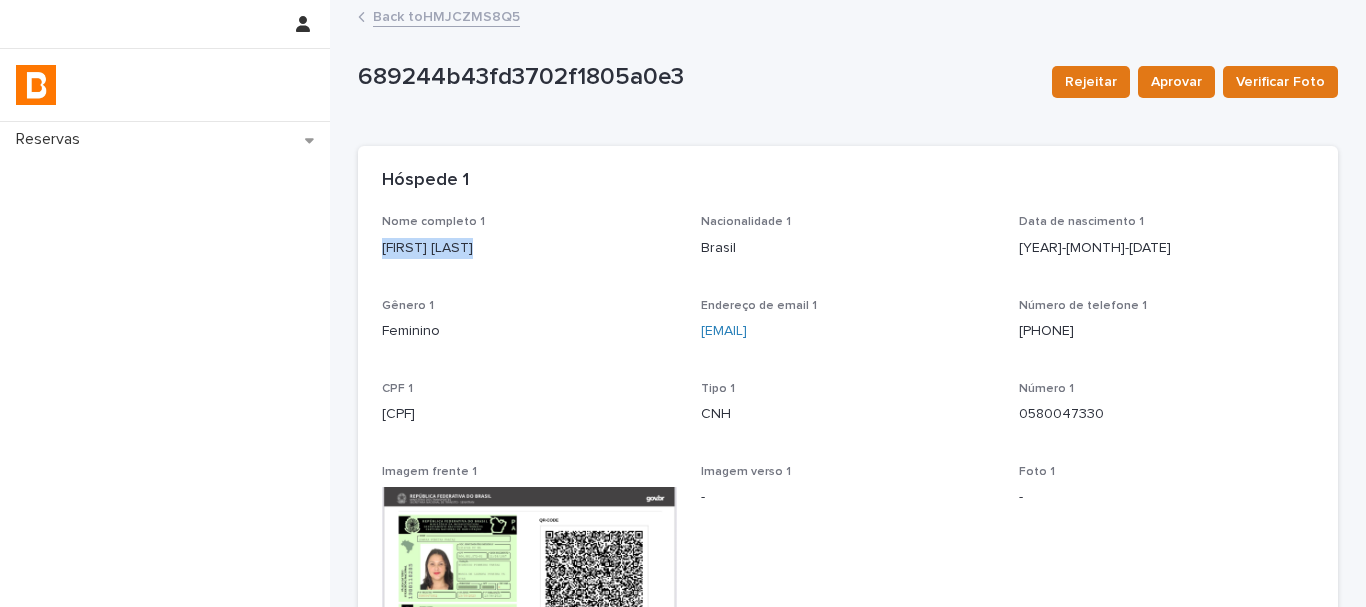 click on "Nome completo 1 [FIRST] [LAST]" at bounding box center (529, 244) 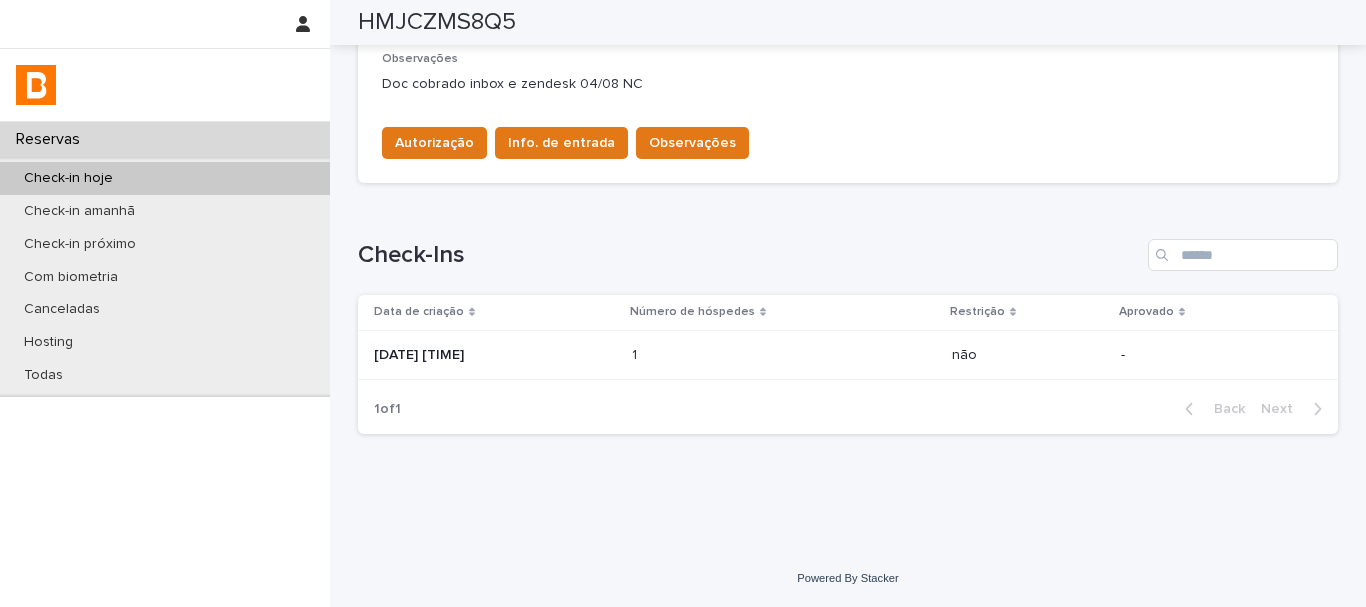 click on "[DATE] [TIME]" at bounding box center [495, 353] 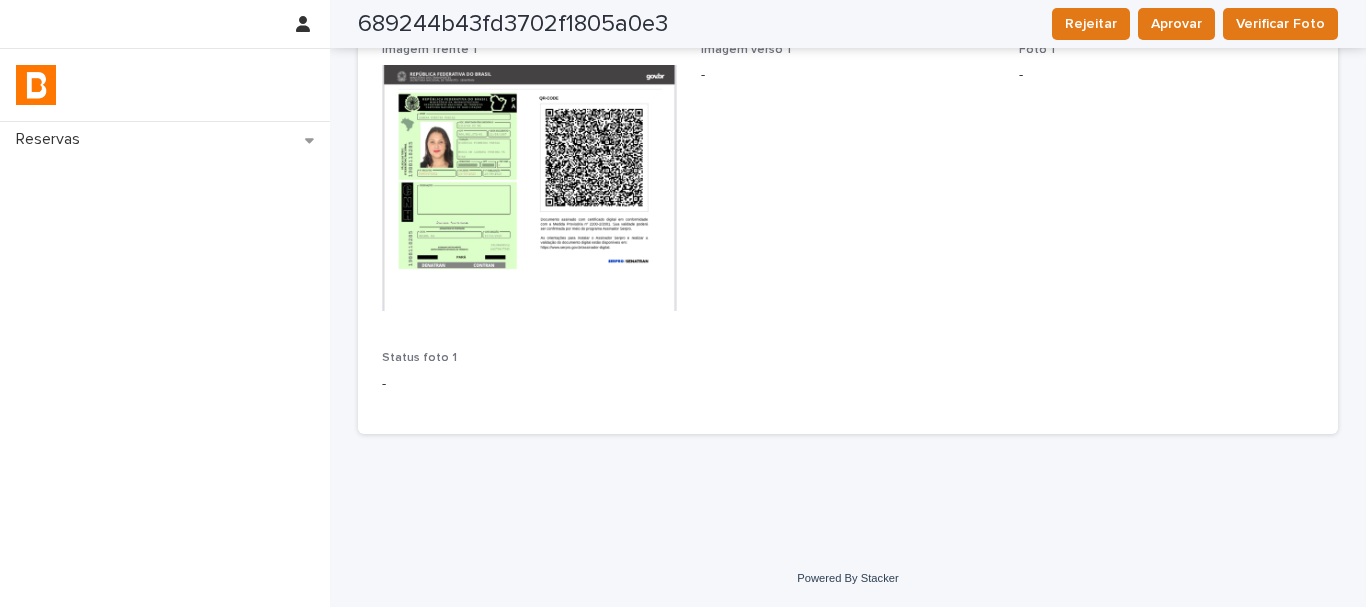 scroll, scrollTop: 61, scrollLeft: 0, axis: vertical 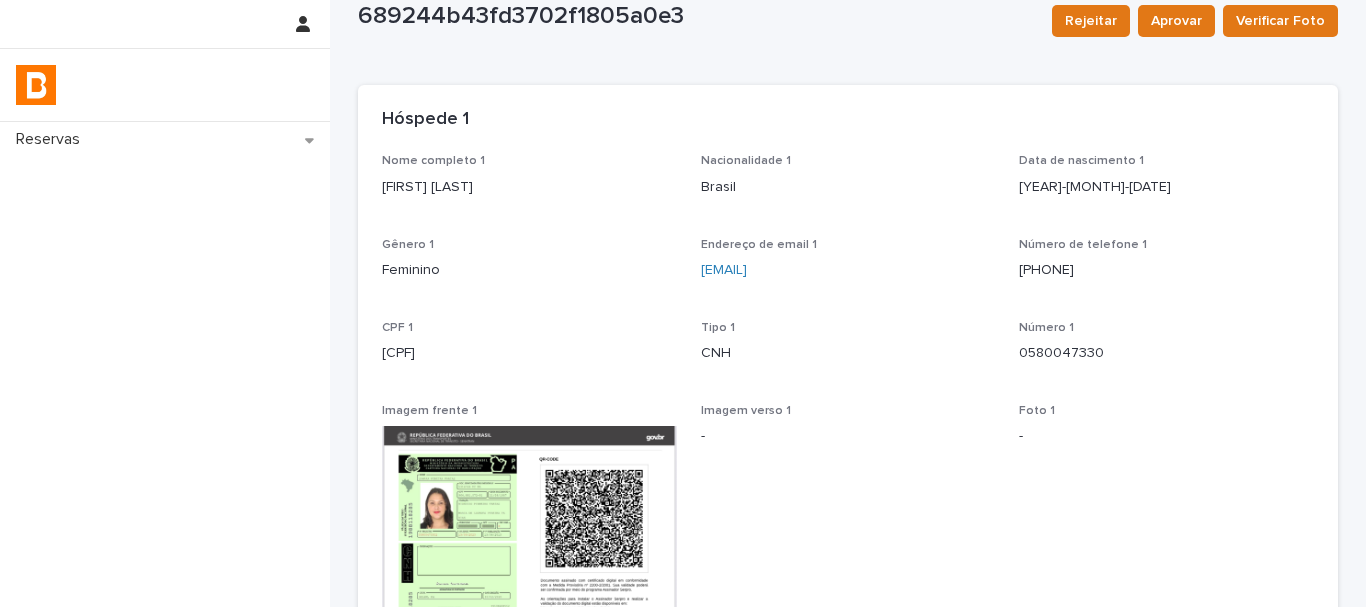 click on "Nome completo 1 [FIRST] [LAST]" at bounding box center [529, 183] 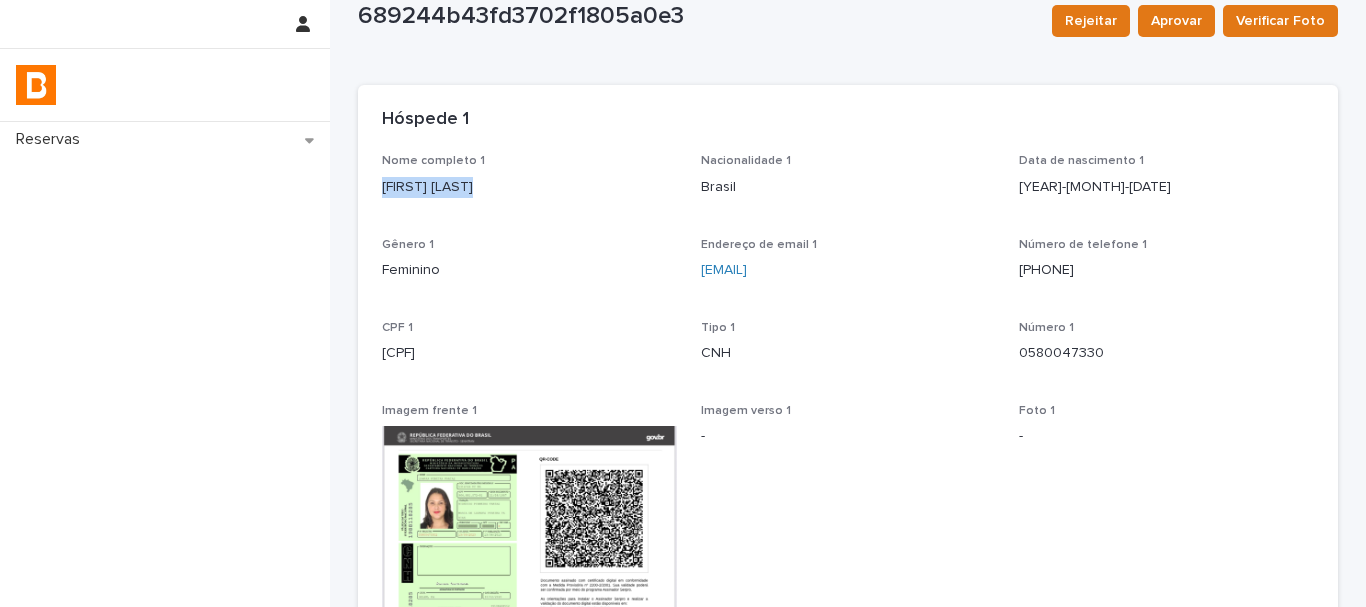click on "Nome completo 1 [FIRST] [LAST]" at bounding box center [529, 183] 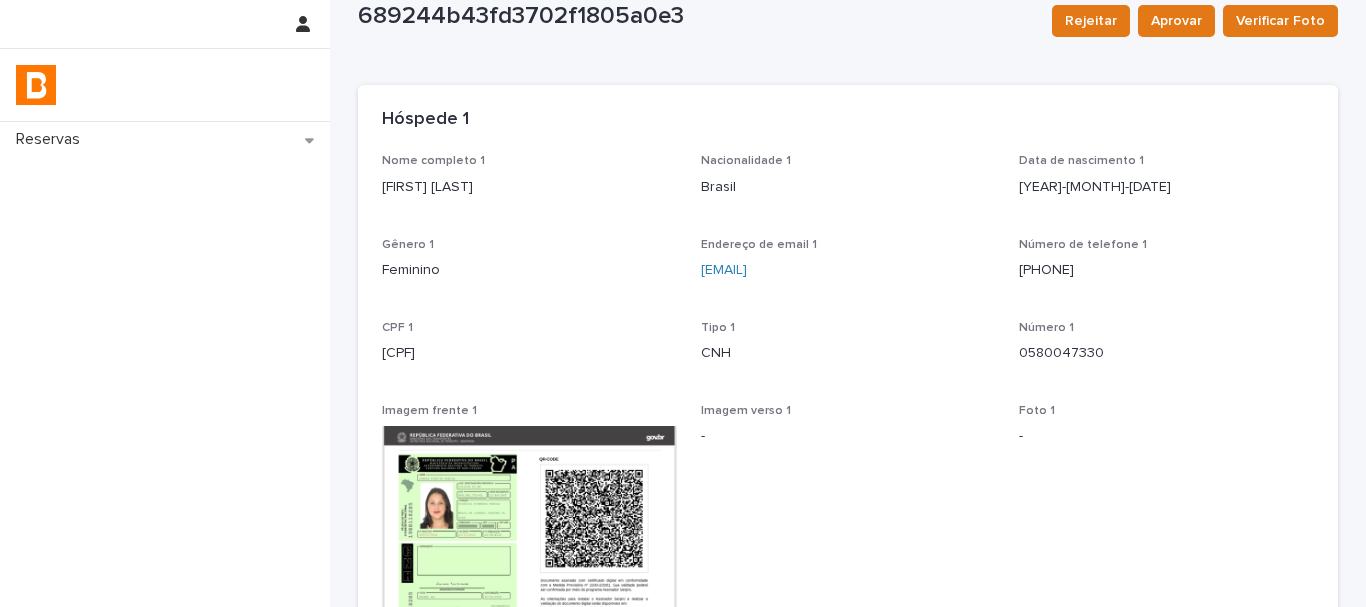 click on "[CPF]" at bounding box center [529, 353] 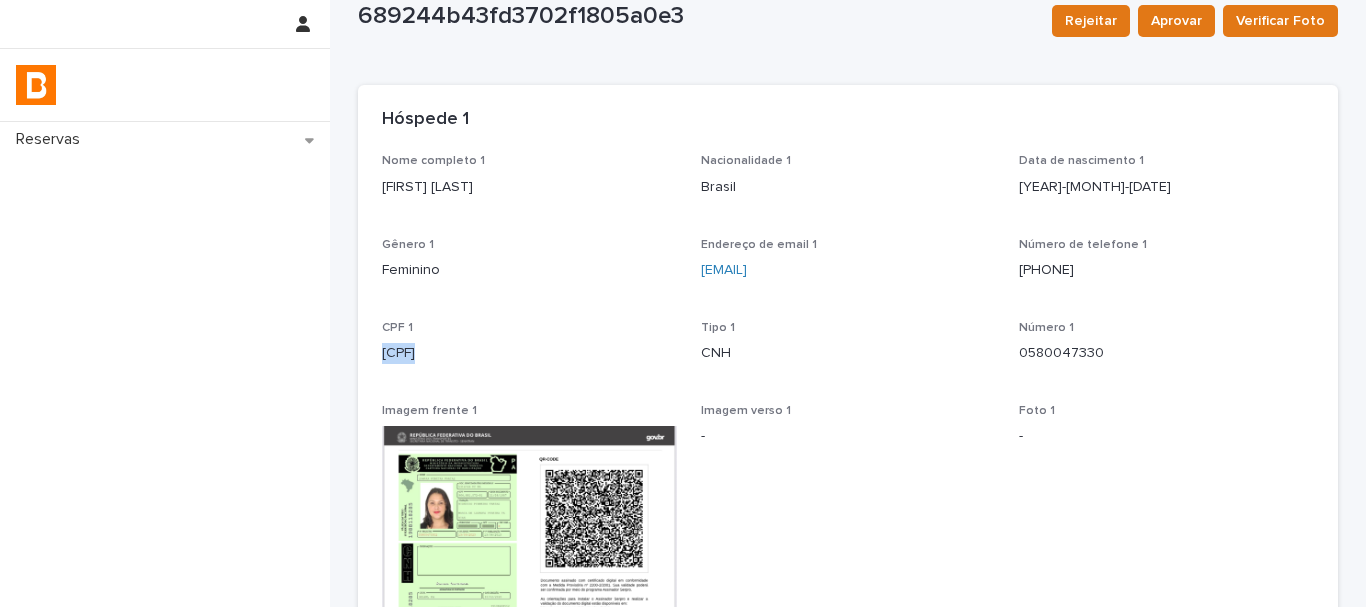 click on "[CPF]" at bounding box center (529, 353) 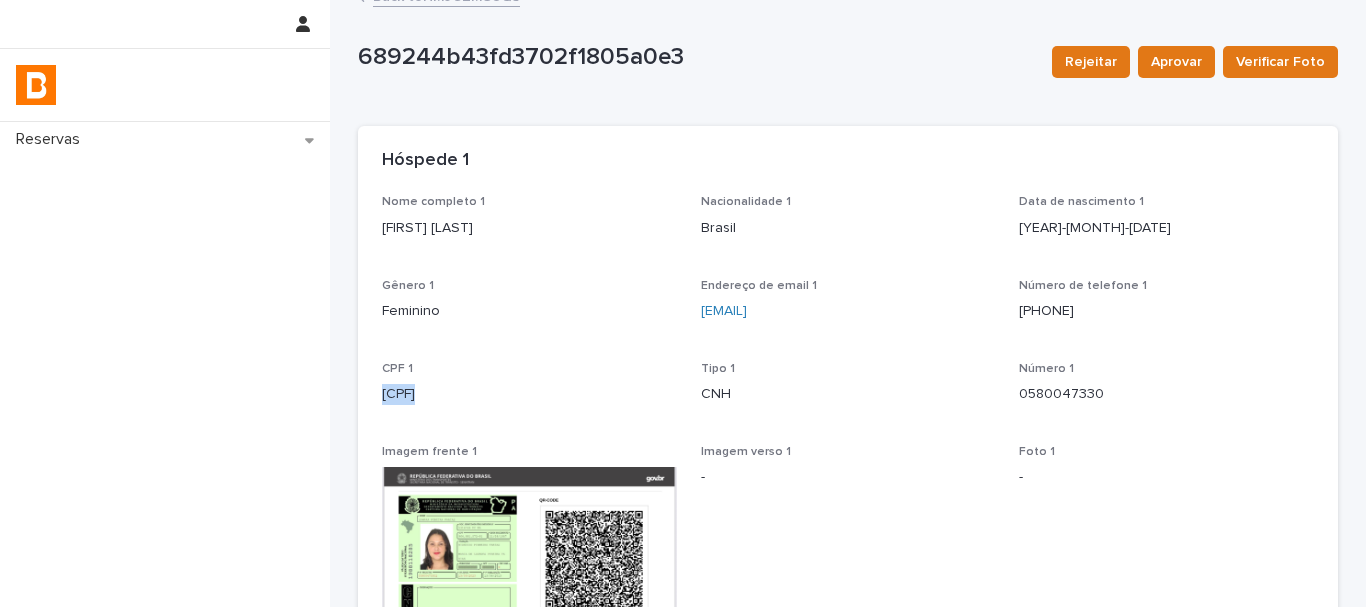 scroll, scrollTop: 0, scrollLeft: 0, axis: both 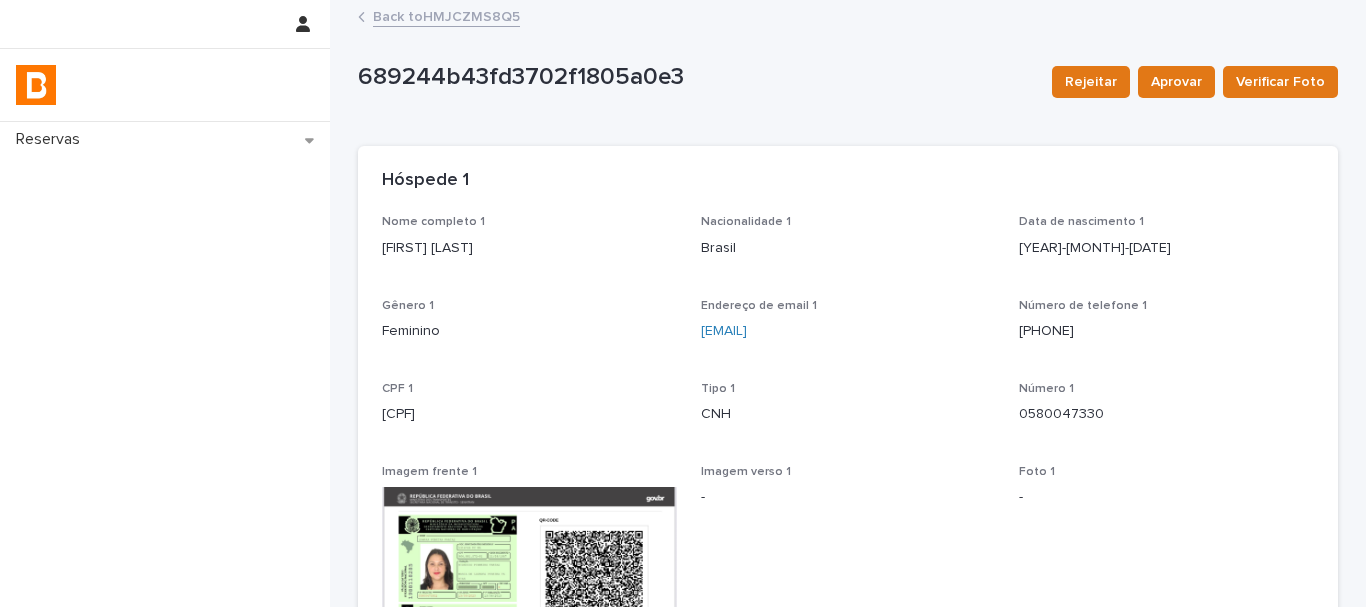 click on "Back to  HMJCZMS8Q5" at bounding box center (848, 18) 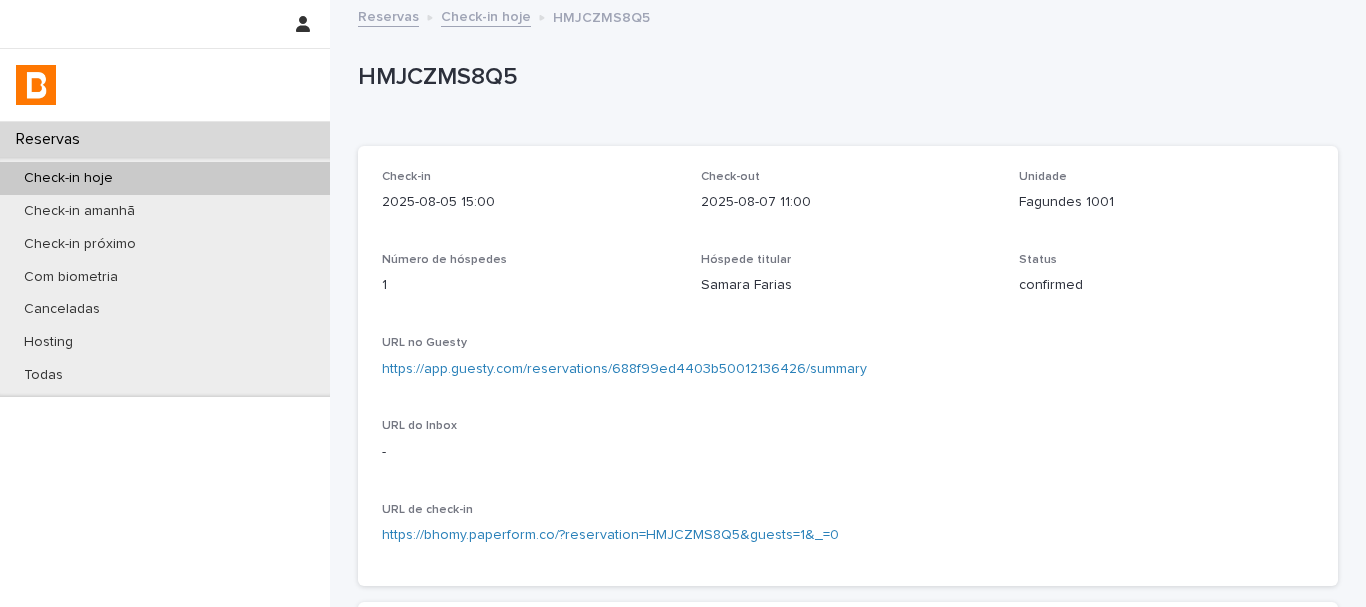 click on "HMJCZMS8Q5" at bounding box center (844, 77) 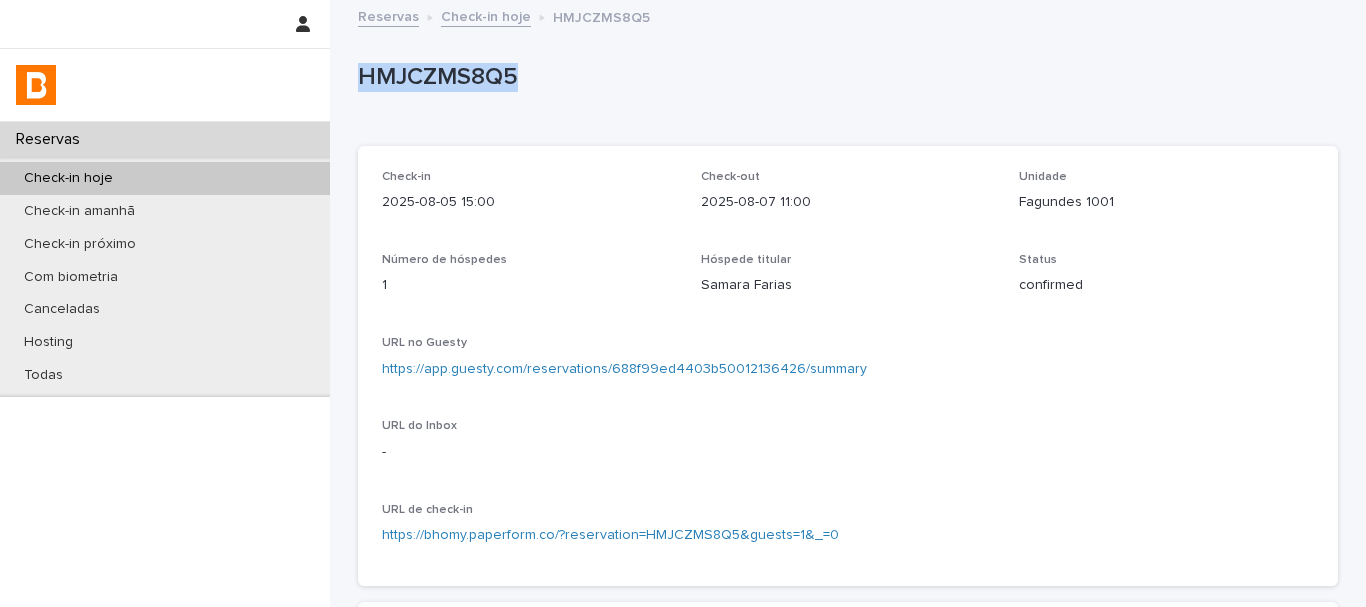 click on "HMJCZMS8Q5" at bounding box center [844, 77] 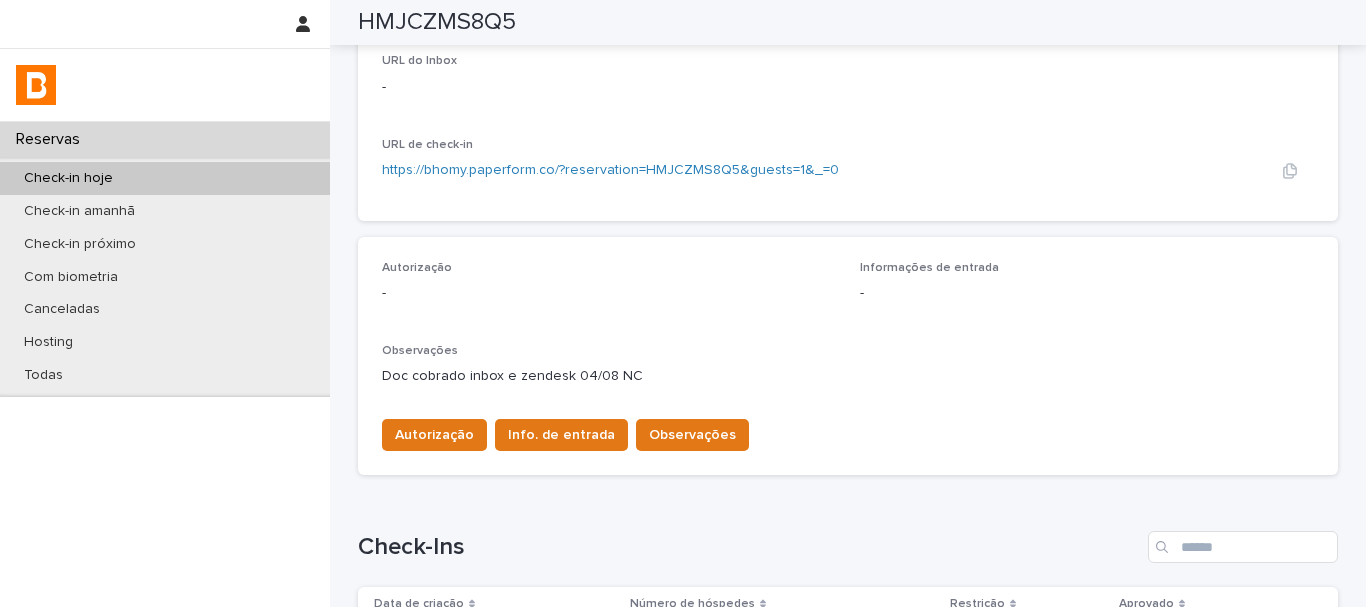 scroll, scrollTop: 400, scrollLeft: 0, axis: vertical 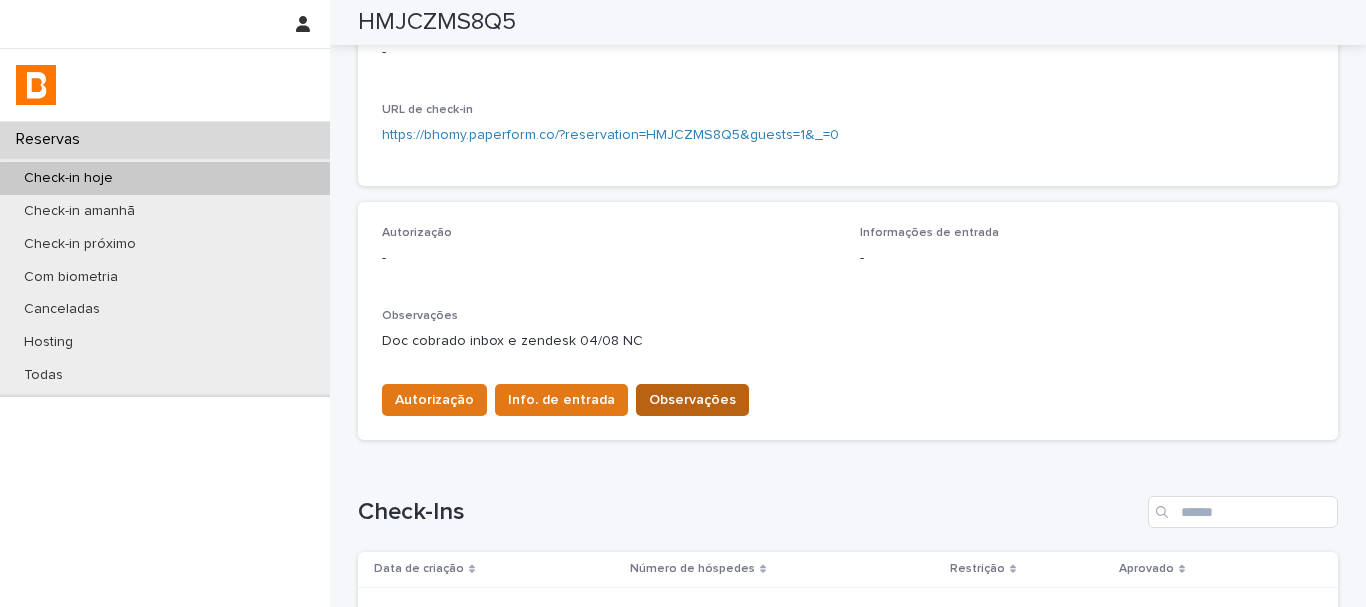 click on "Observações" at bounding box center [692, 400] 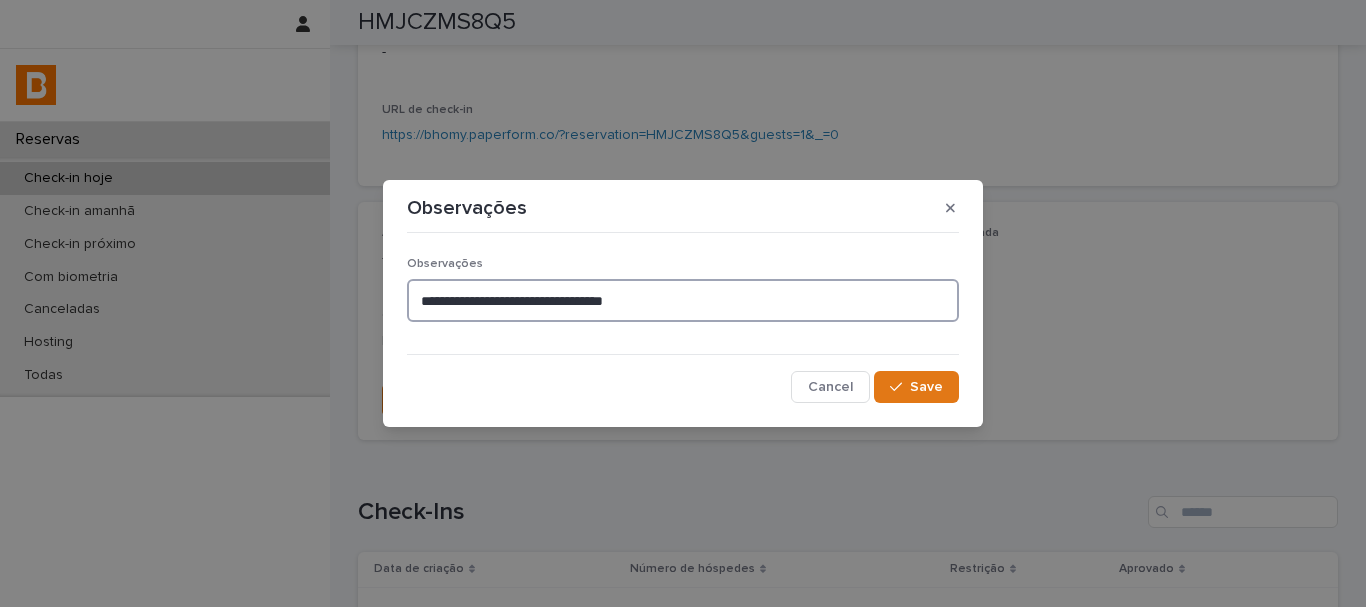 click on "**********" at bounding box center [683, 300] 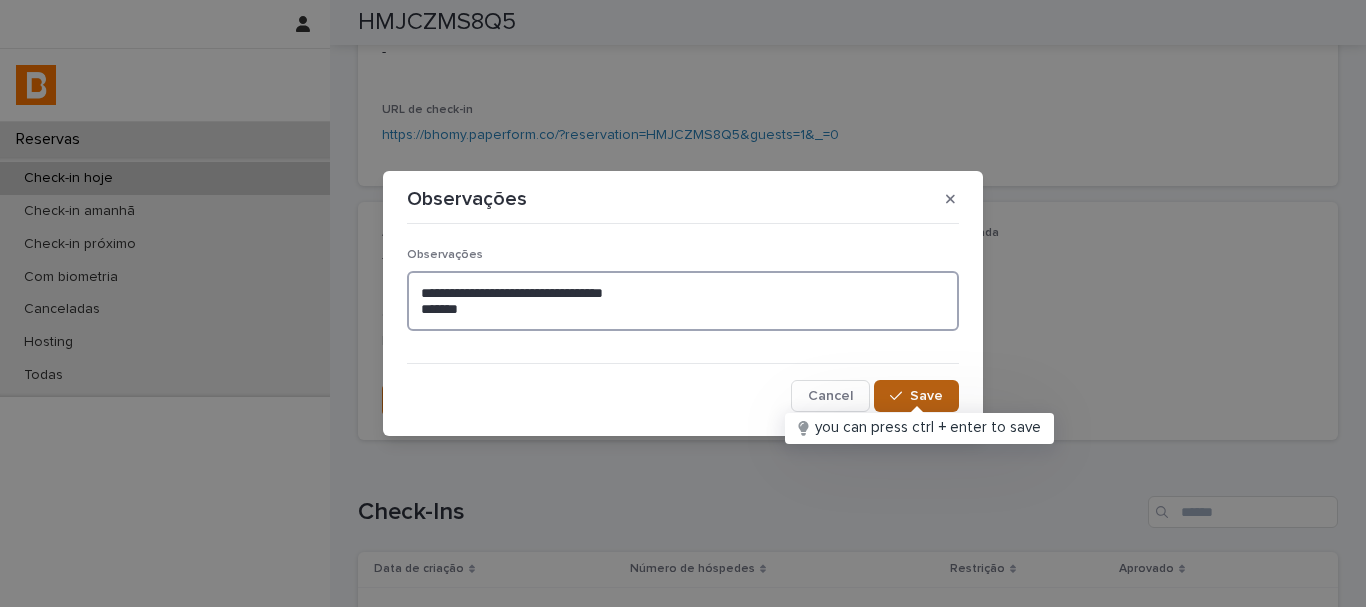 type on "**********" 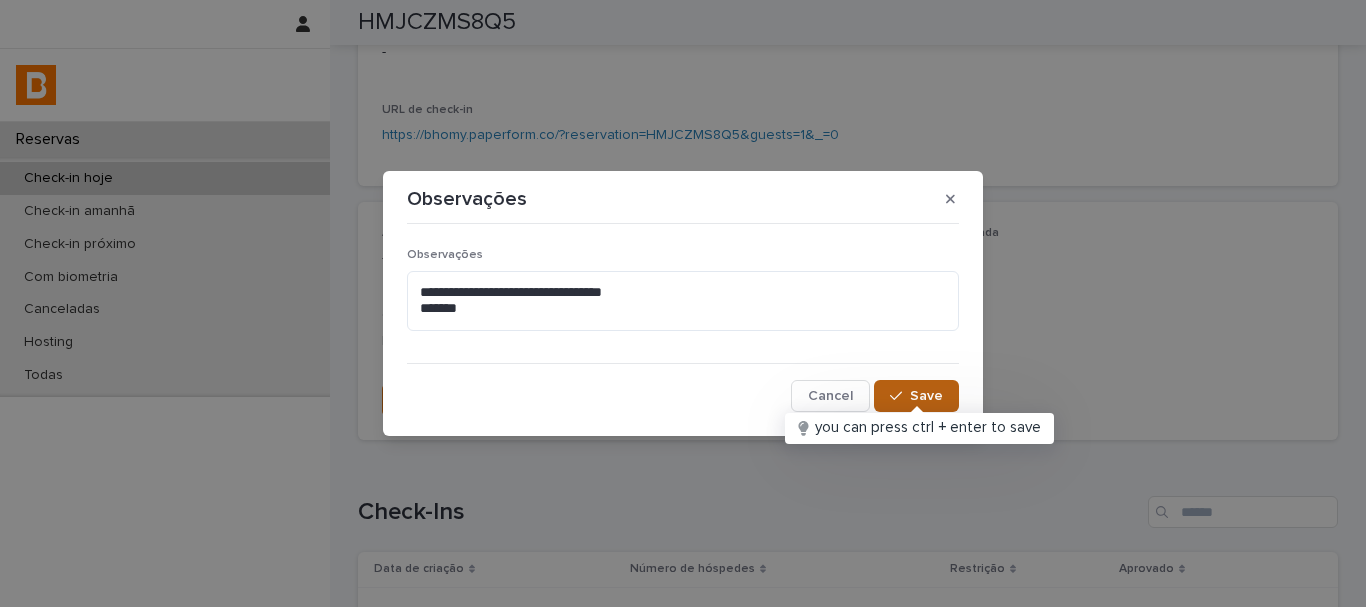 click on "Save" at bounding box center [926, 396] 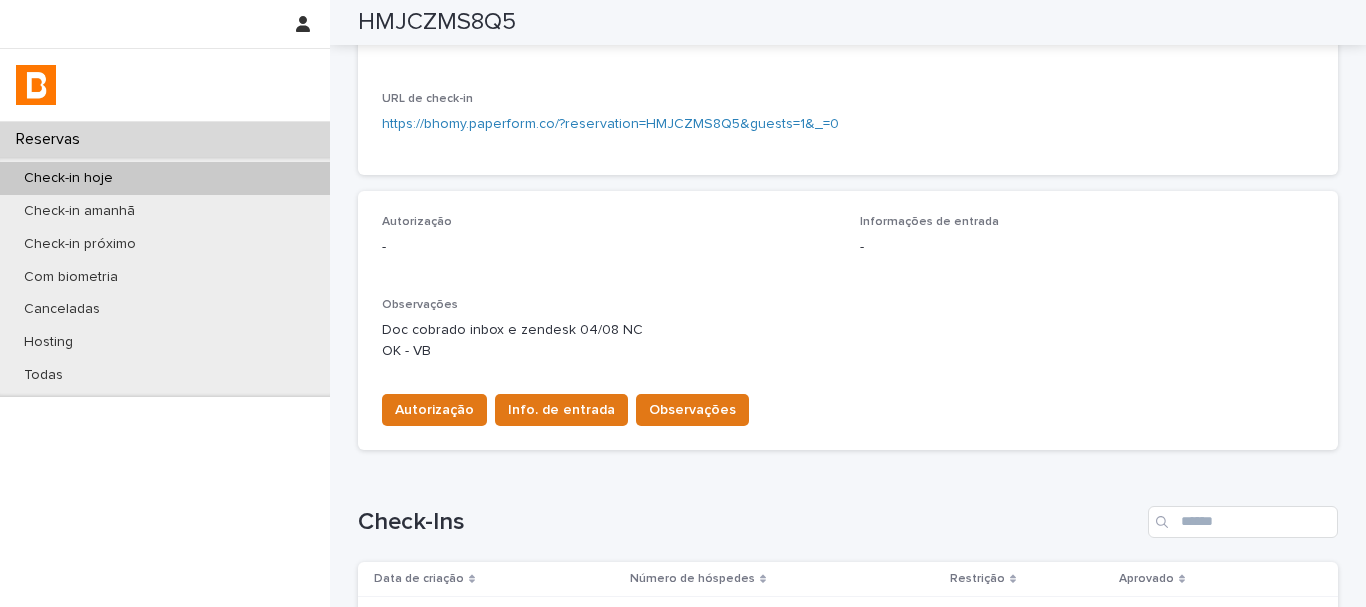scroll, scrollTop: 511, scrollLeft: 0, axis: vertical 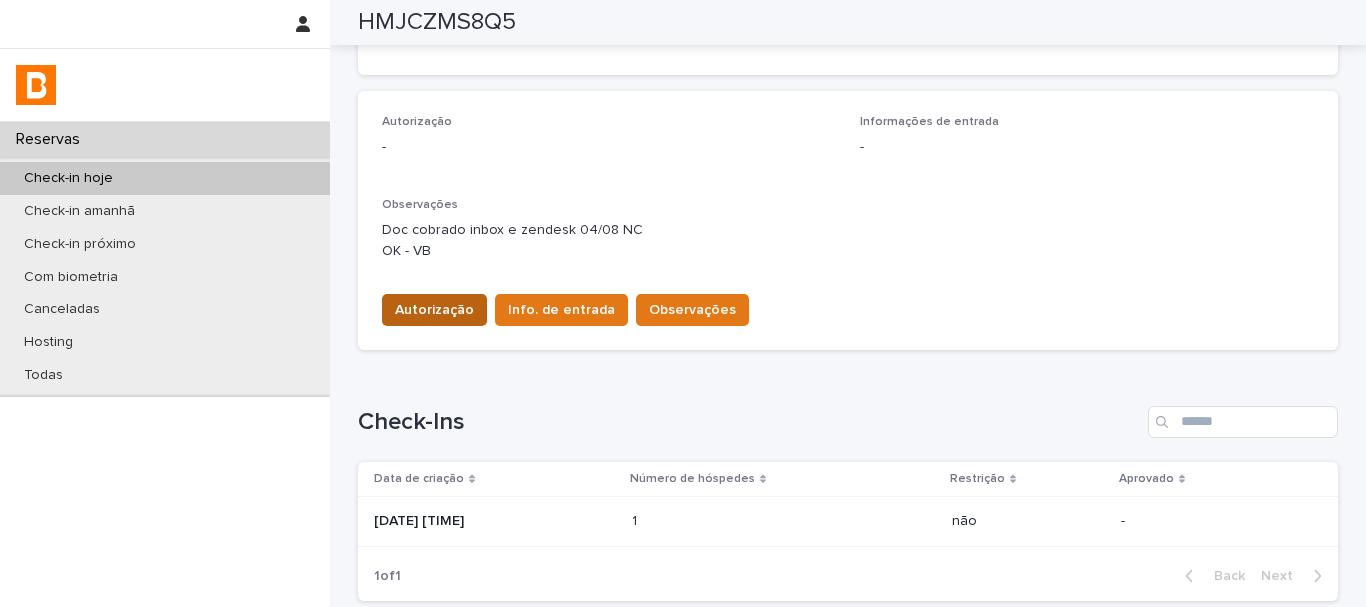 click on "Autorização" at bounding box center [434, 310] 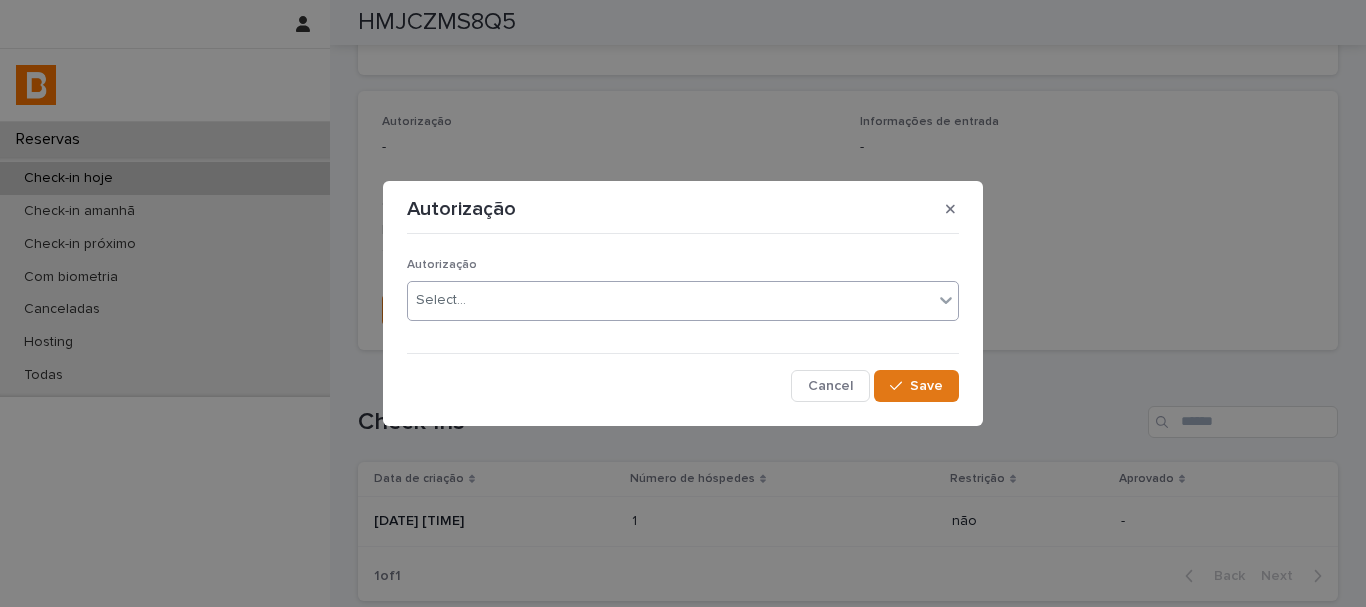 drag, startPoint x: 506, startPoint y: 270, endPoint x: 514, endPoint y: 289, distance: 20.615528 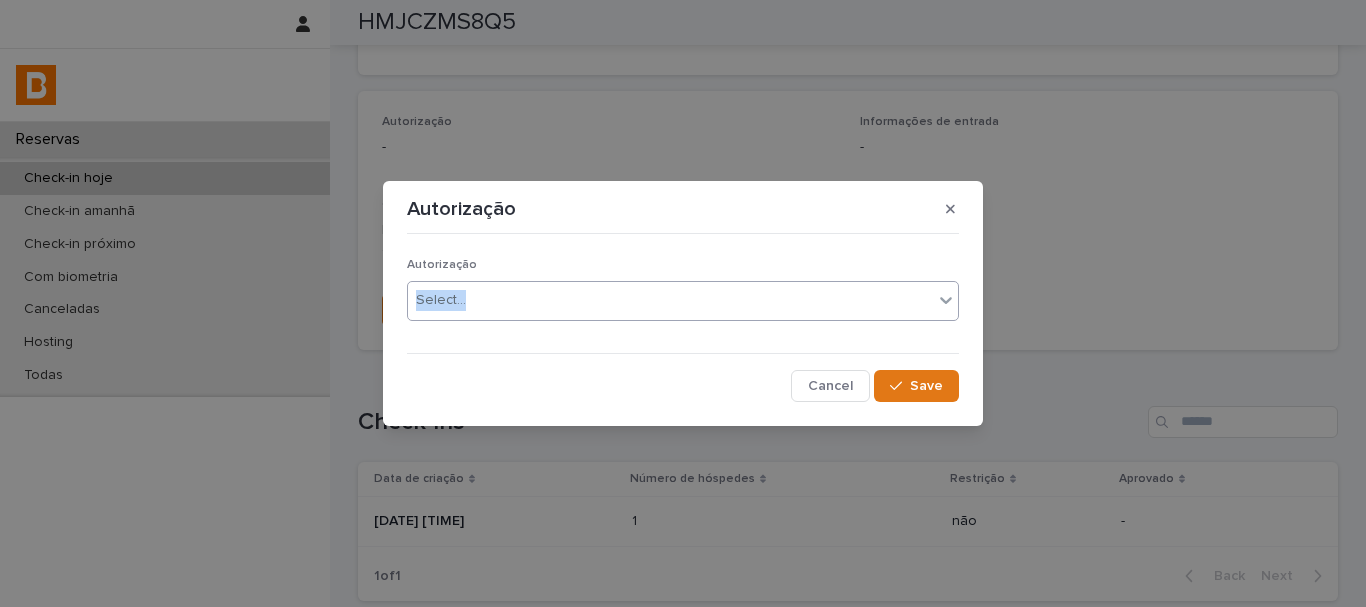 click on "Select..." at bounding box center [670, 300] 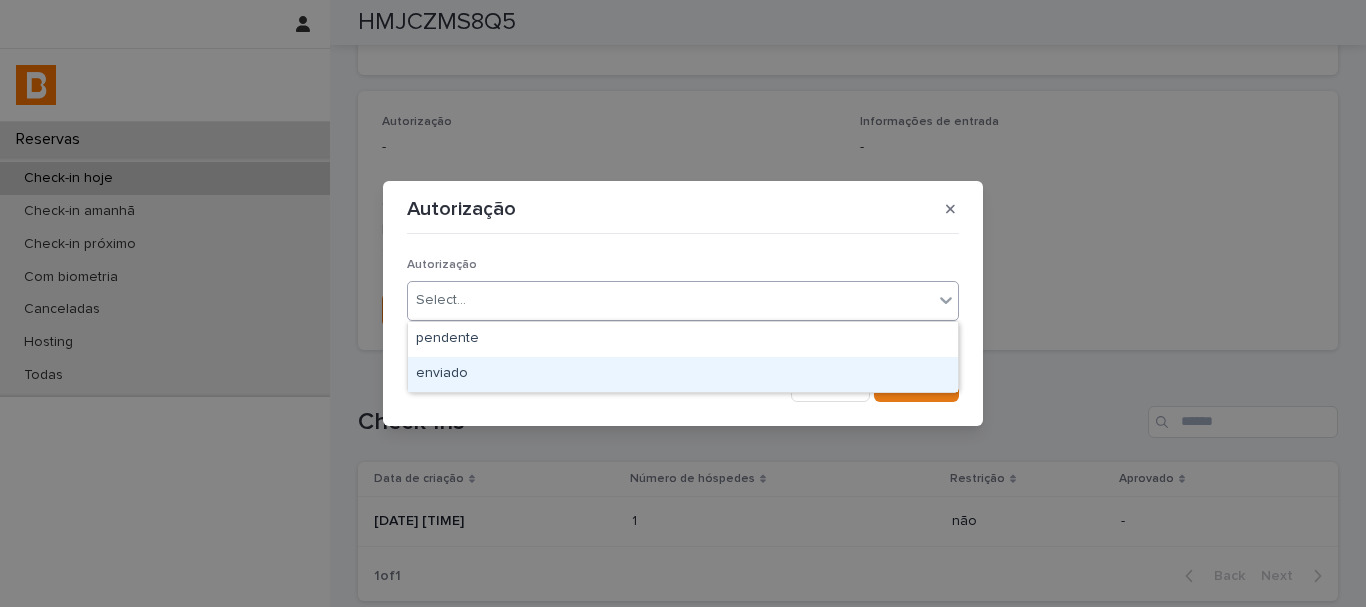 click on "enviado" at bounding box center (683, 374) 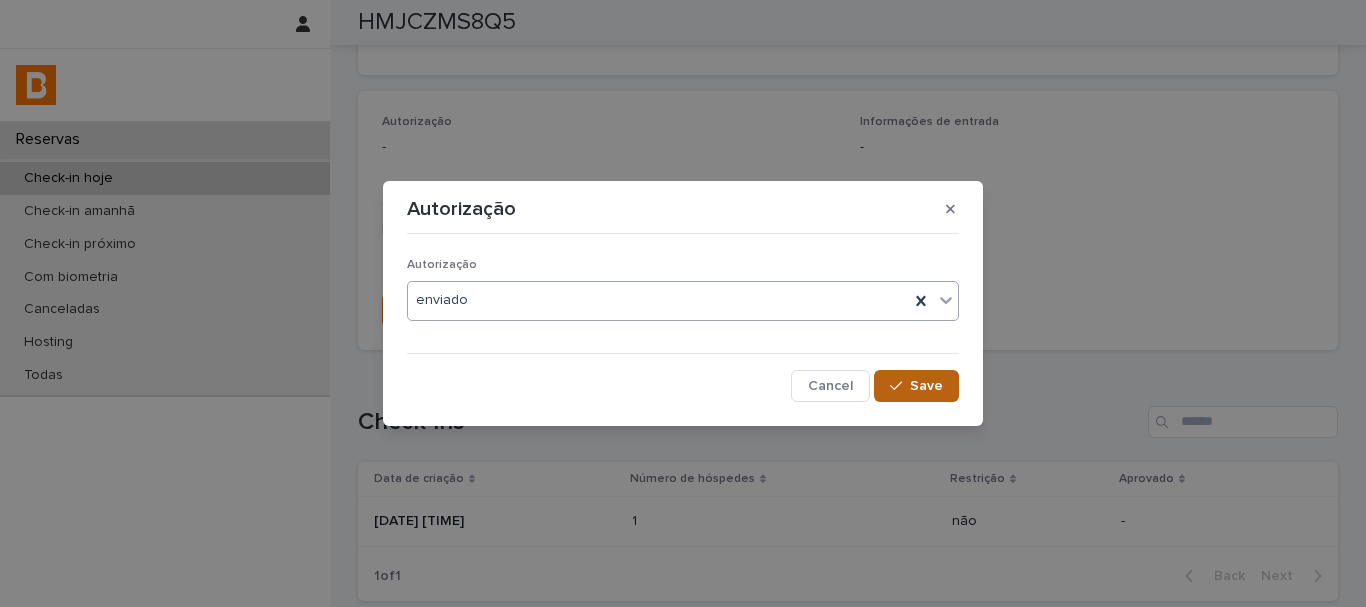click on "Save" at bounding box center [916, 386] 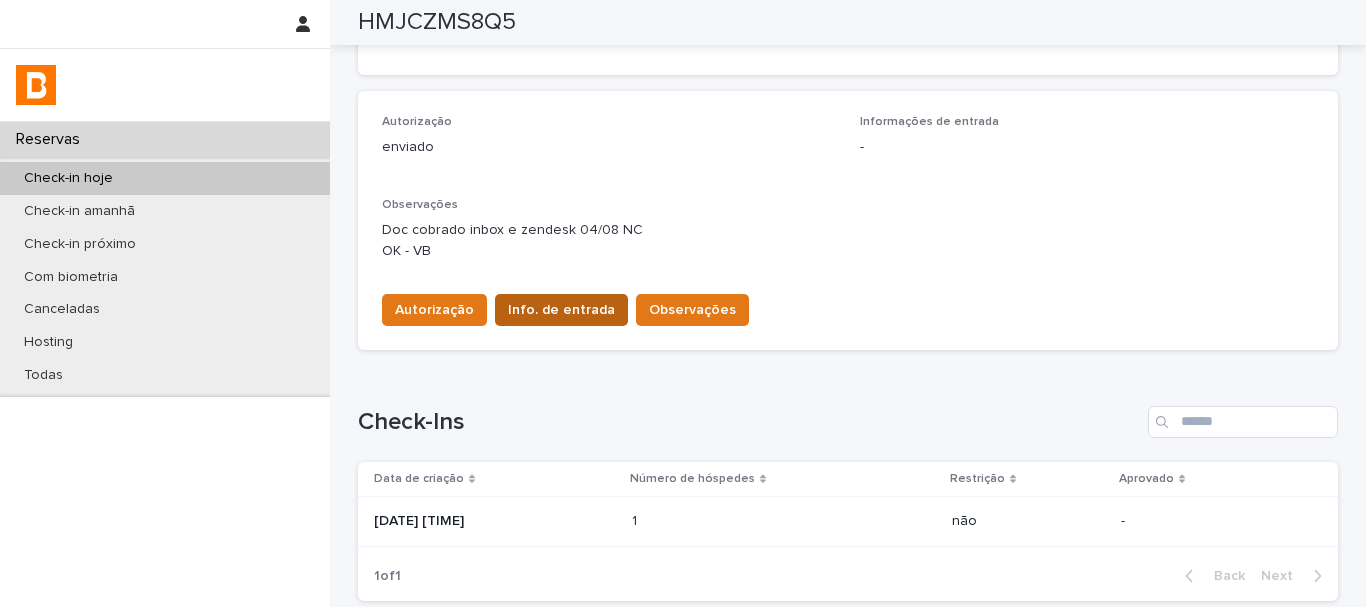 click on "Info. de entrada" at bounding box center [561, 310] 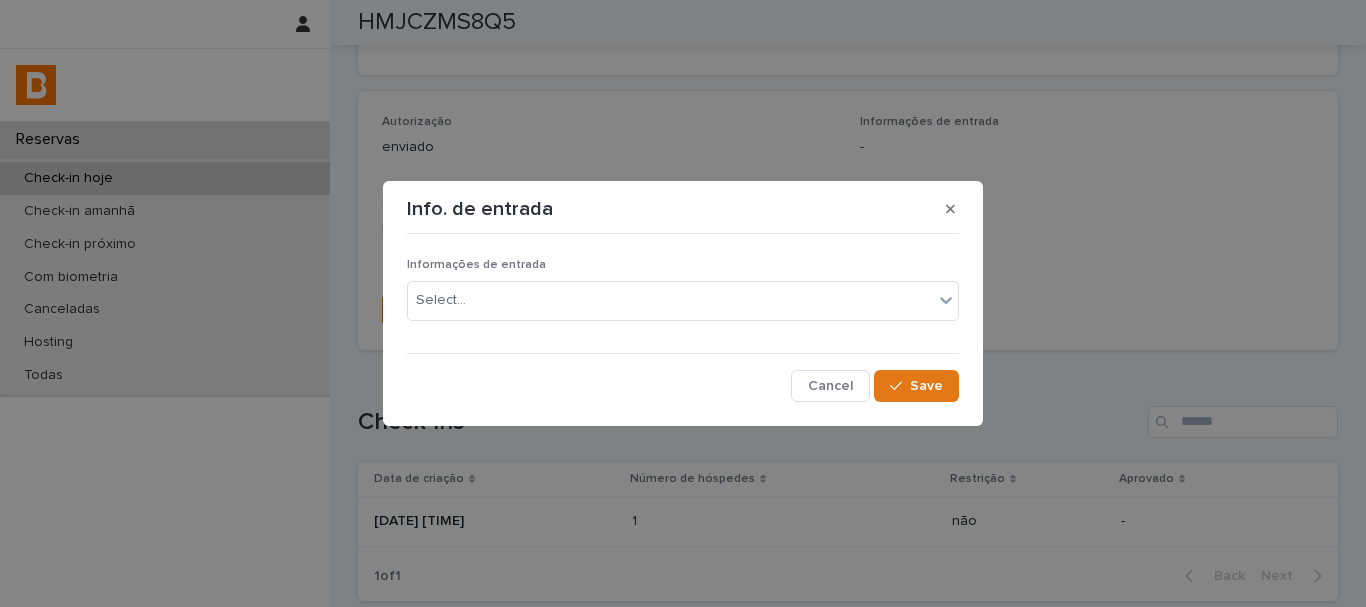 click on "Informações de entrada Select..." at bounding box center (683, 297) 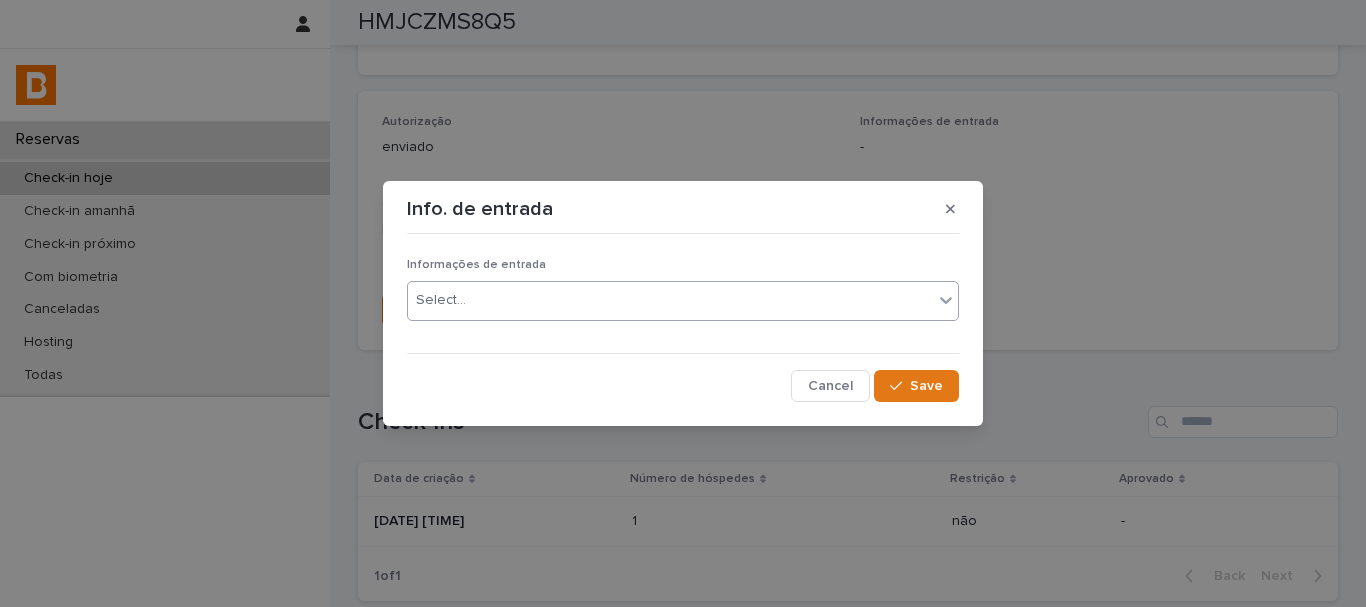 click on "Select..." at bounding box center [670, 300] 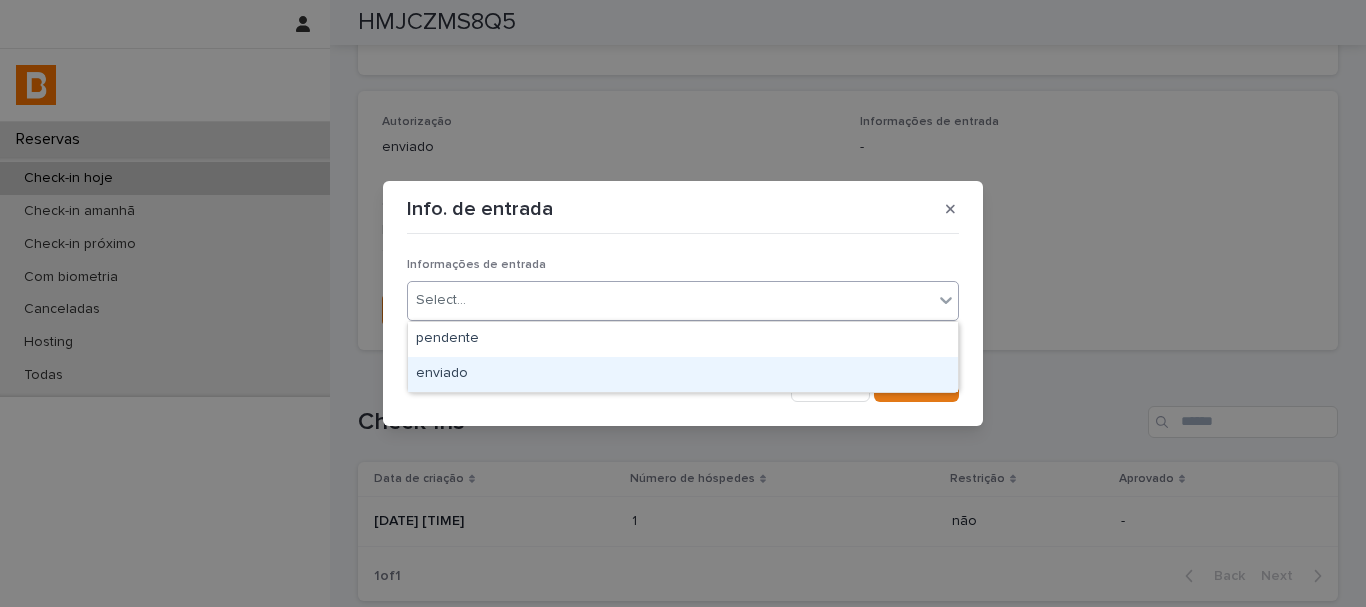 click on "enviado" at bounding box center [683, 374] 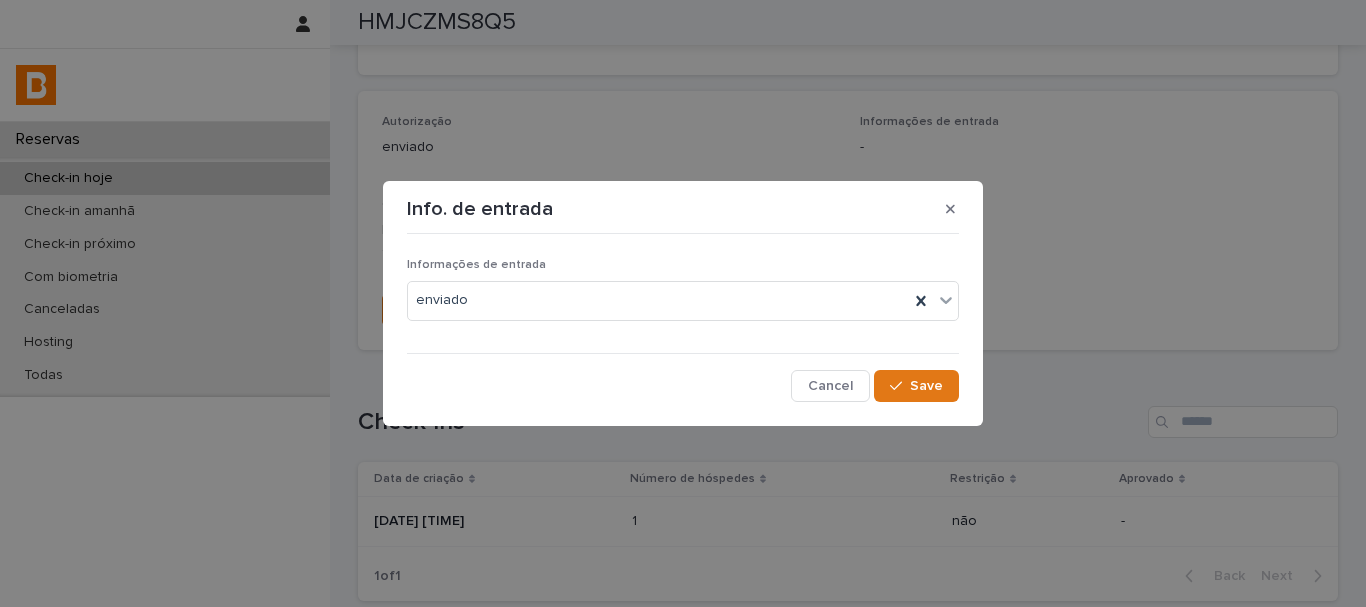 click on "Informações de entrada enviado Cancel Save" at bounding box center [683, 321] 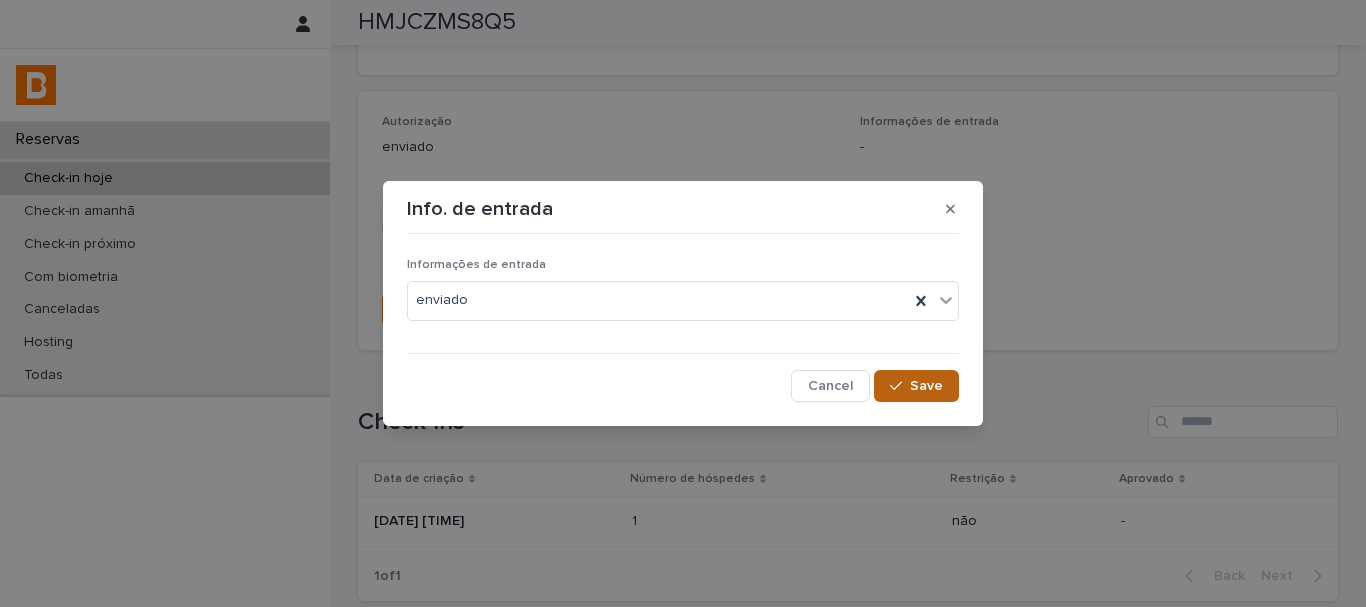 click on "Save" at bounding box center [916, 386] 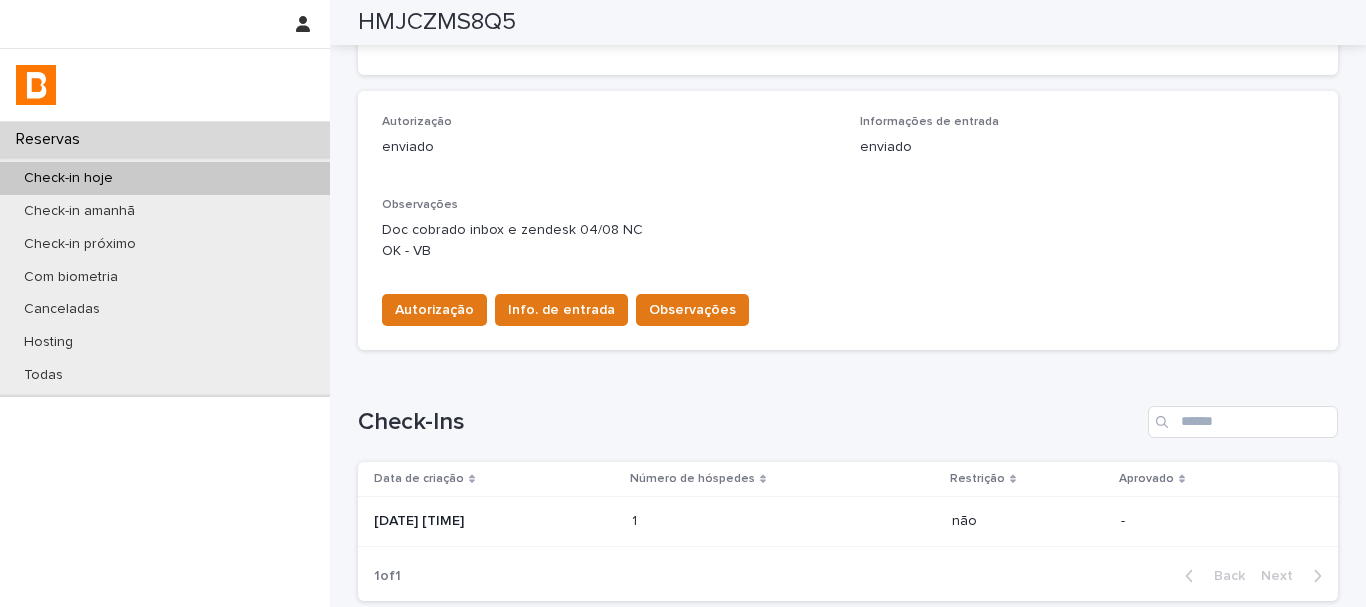 click on "Autorização" at bounding box center (609, 122) 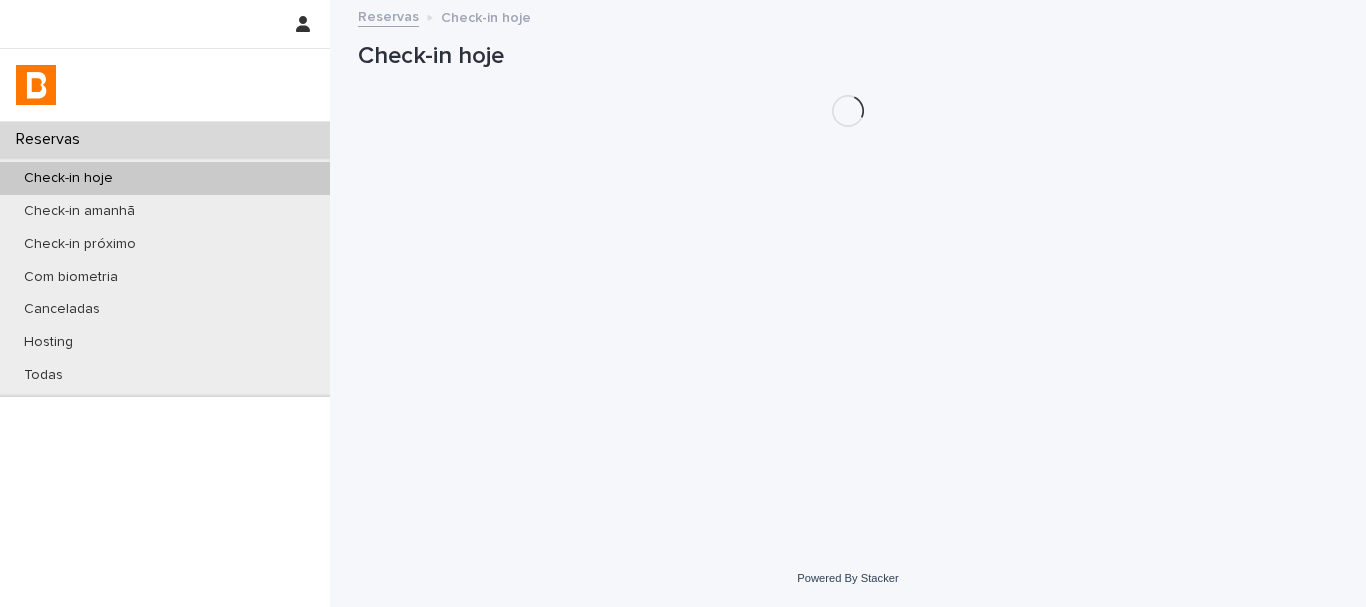 scroll, scrollTop: 0, scrollLeft: 0, axis: both 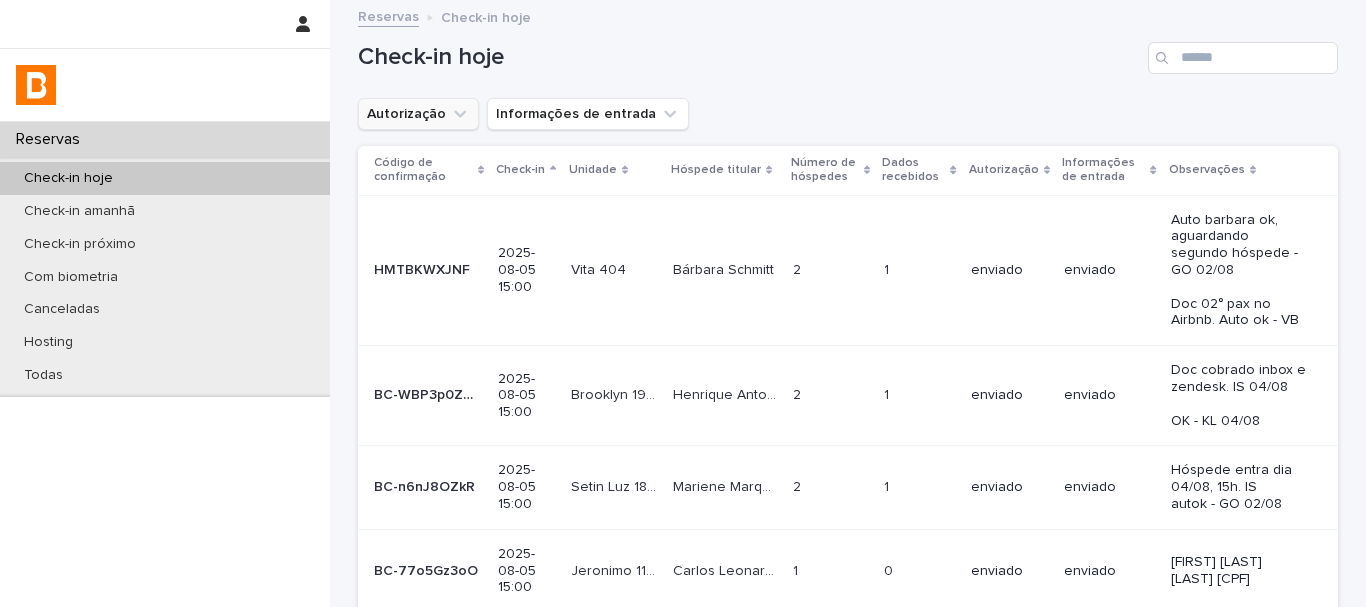 click on "Autorização" at bounding box center [418, 114] 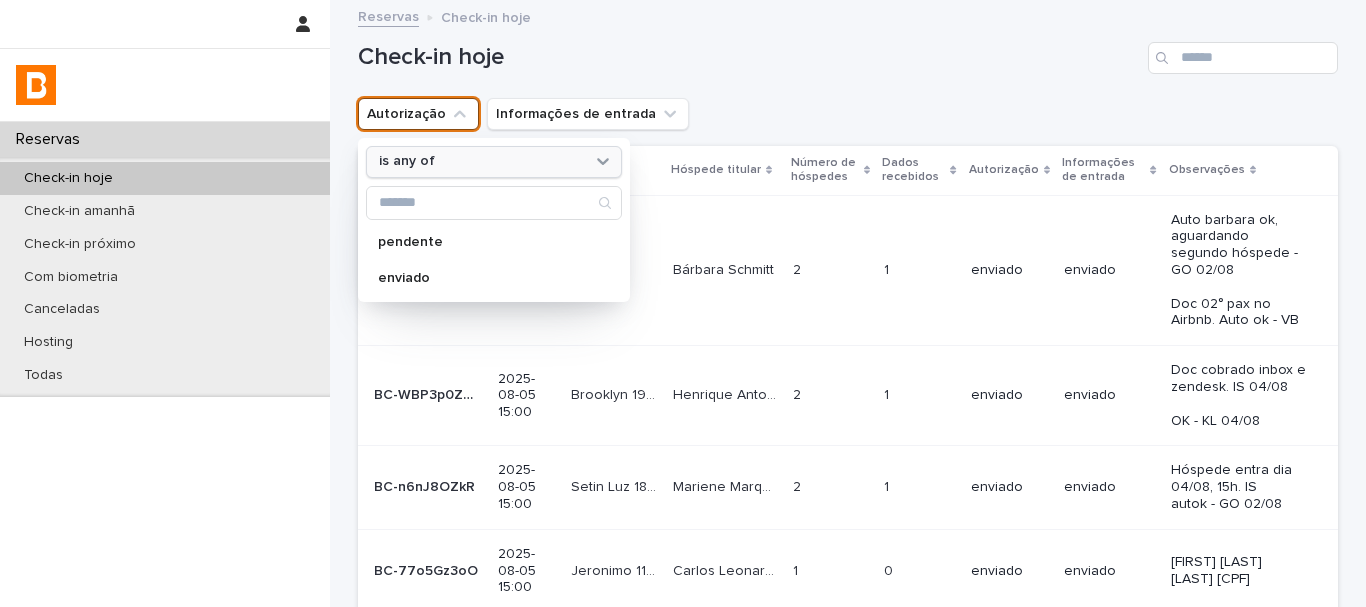 click on "is any of" at bounding box center (407, 161) 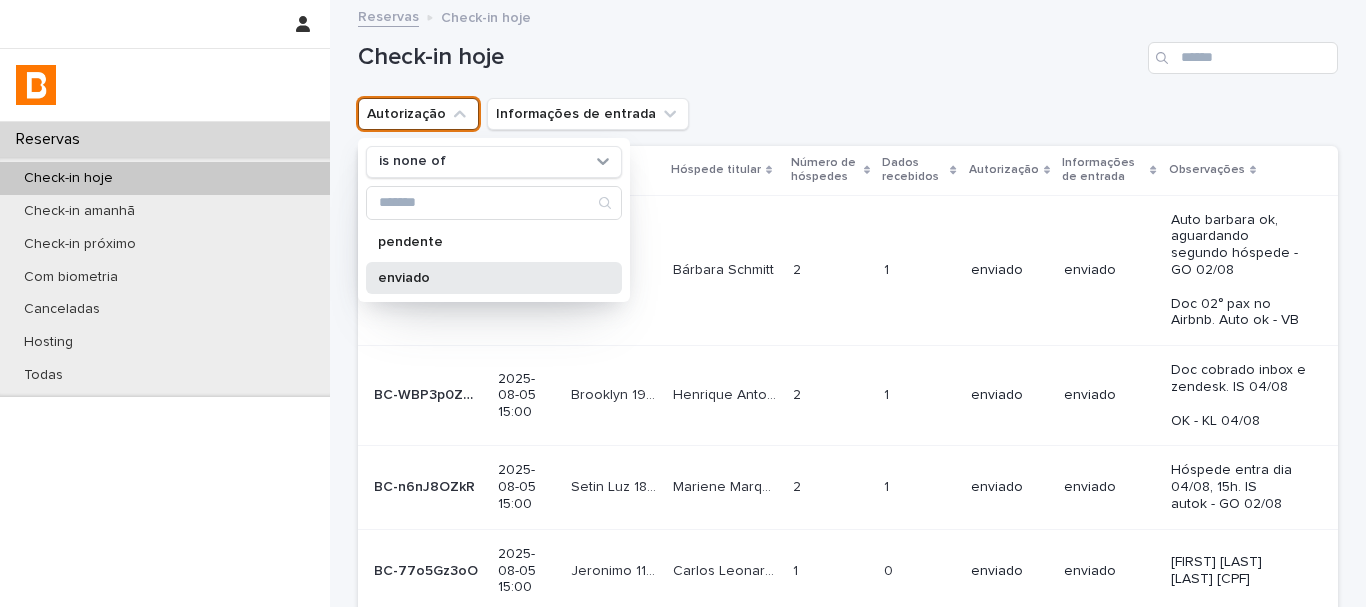 click on "enviado" at bounding box center [484, 278] 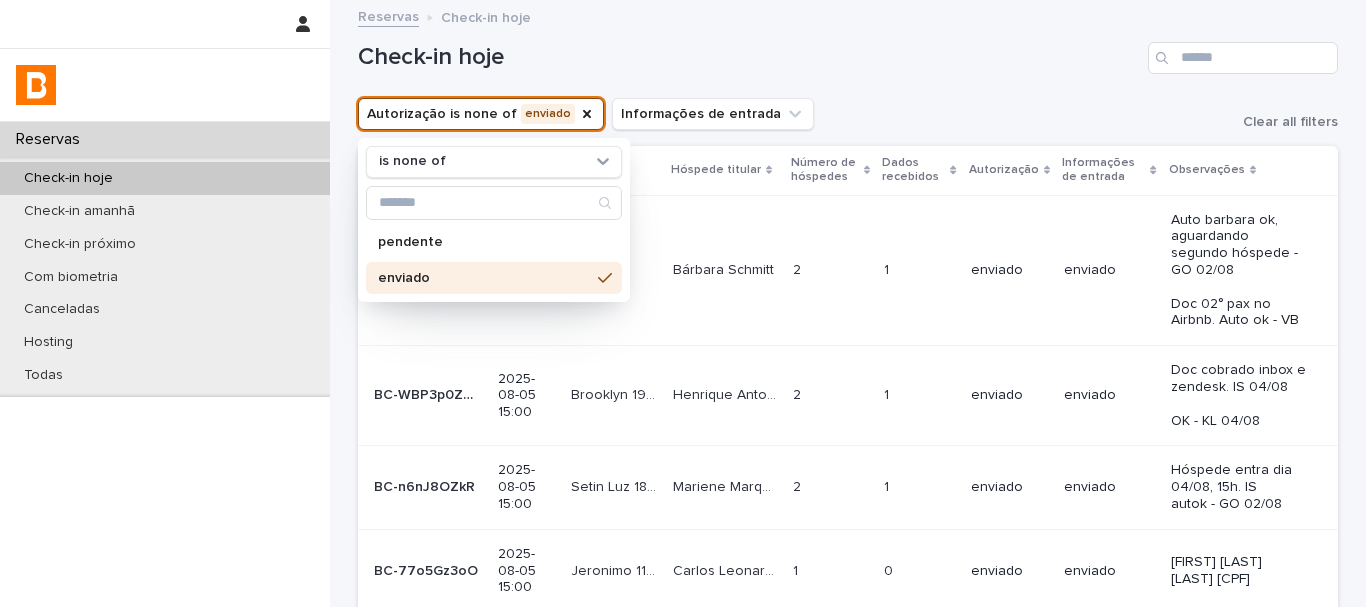 click on "Check-in hoje" at bounding box center [848, 50] 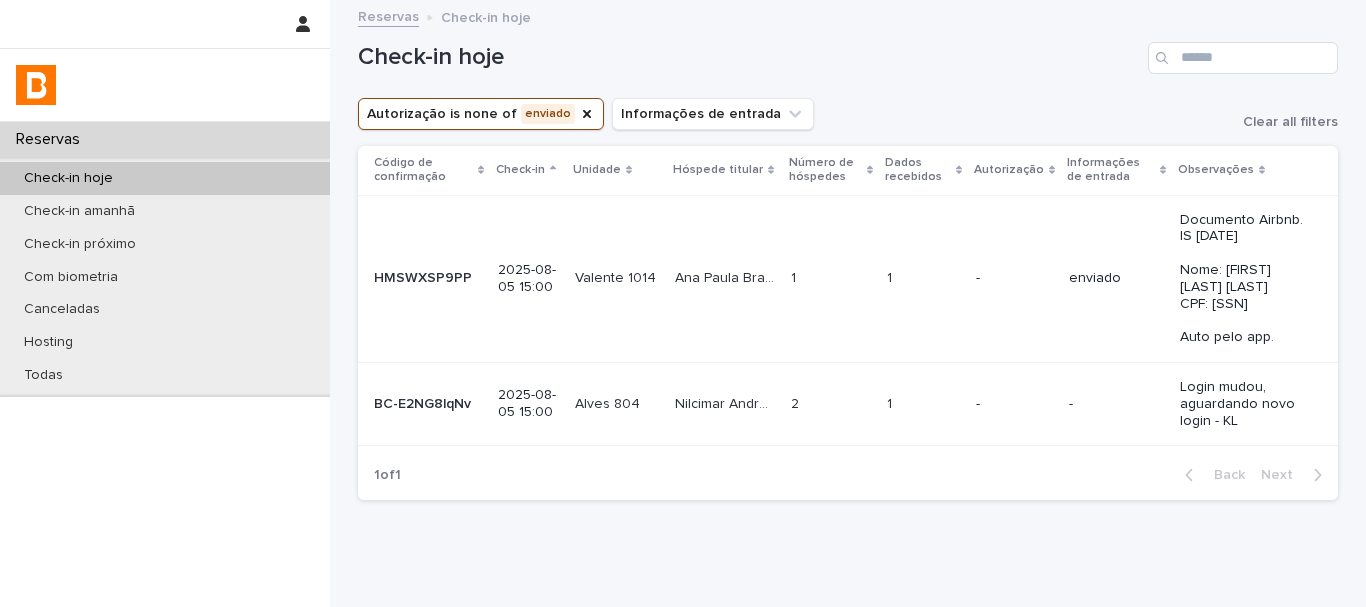 click at bounding box center [923, 278] 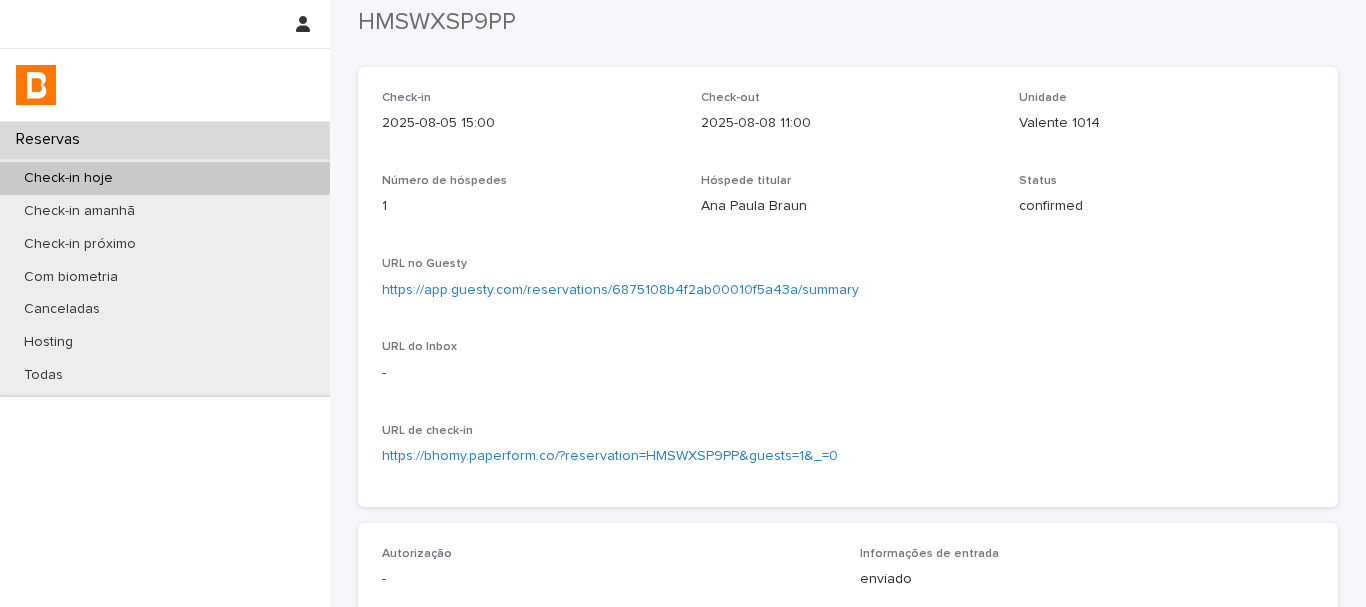 scroll, scrollTop: 0, scrollLeft: 0, axis: both 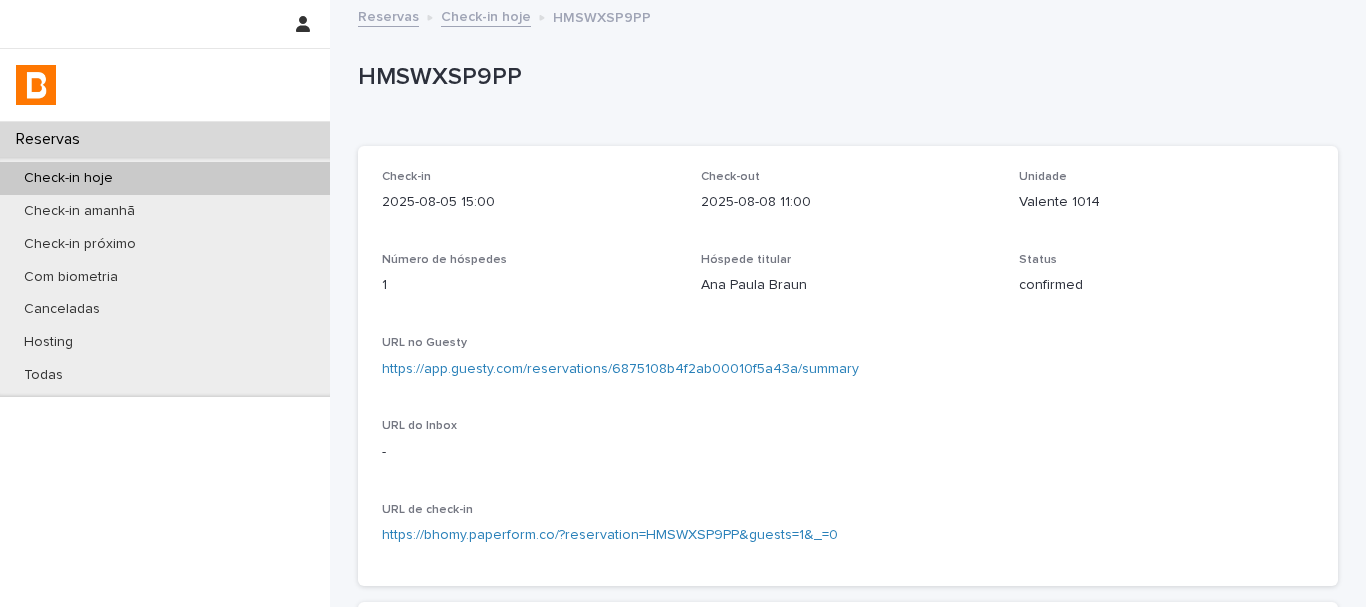 click on "HMSWXSP9PP" at bounding box center (844, 77) 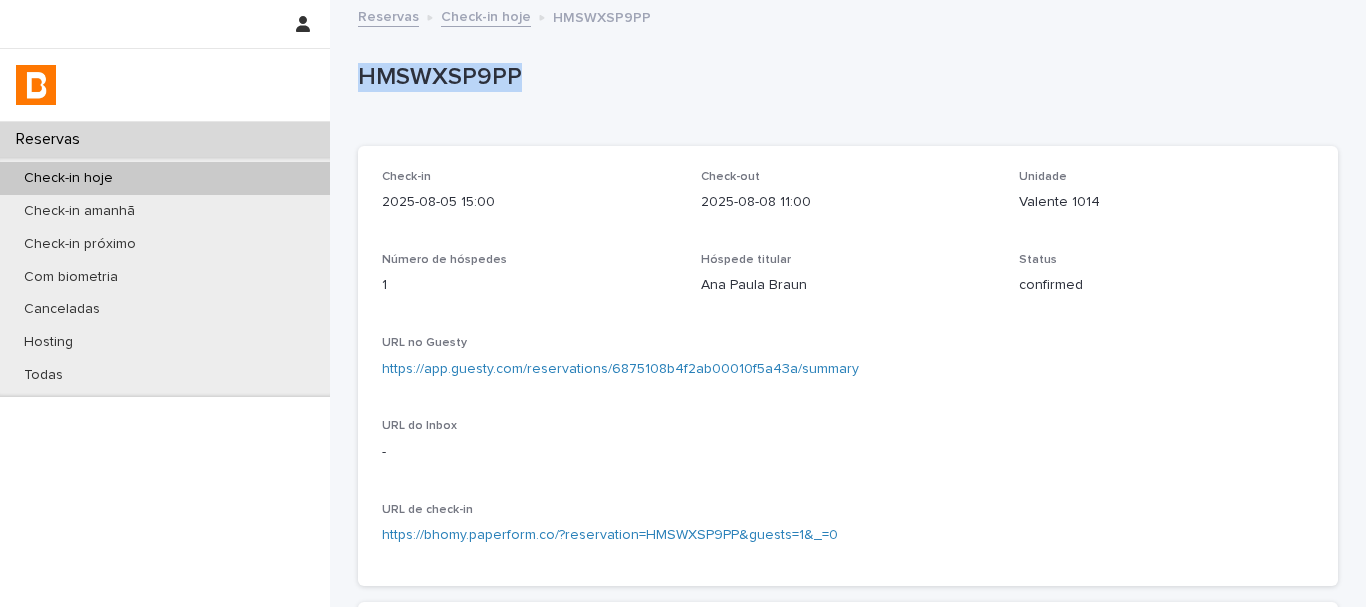 click on "HMSWXSP9PP" at bounding box center [844, 77] 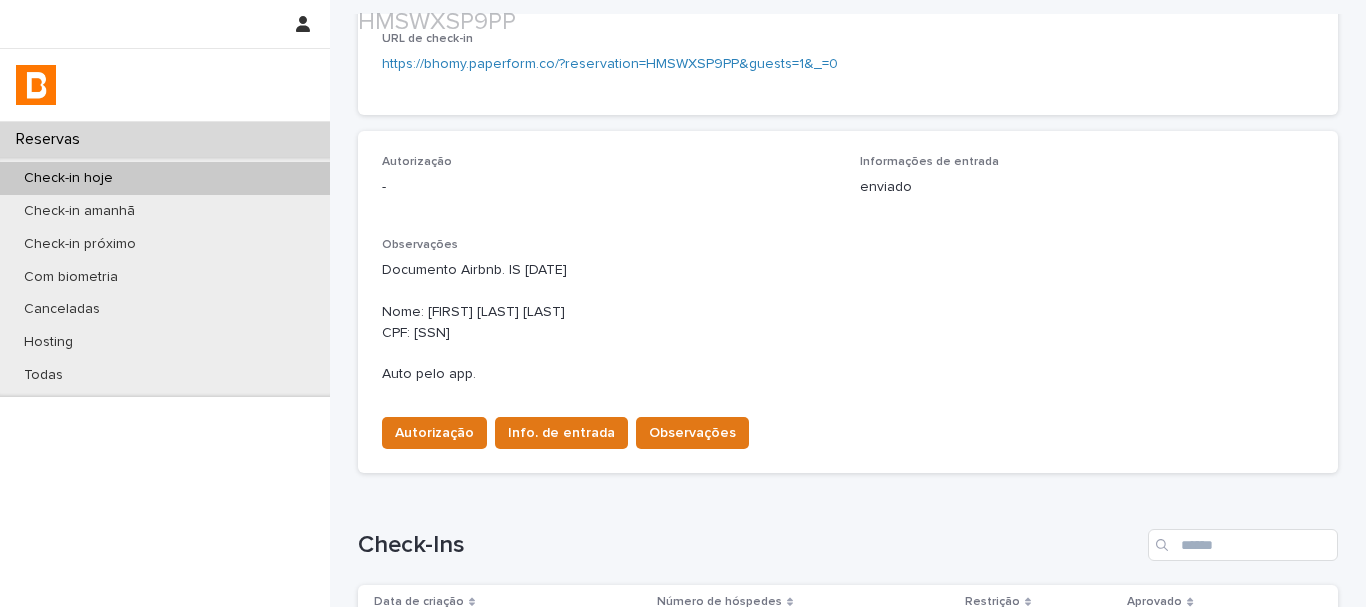 scroll, scrollTop: 600, scrollLeft: 0, axis: vertical 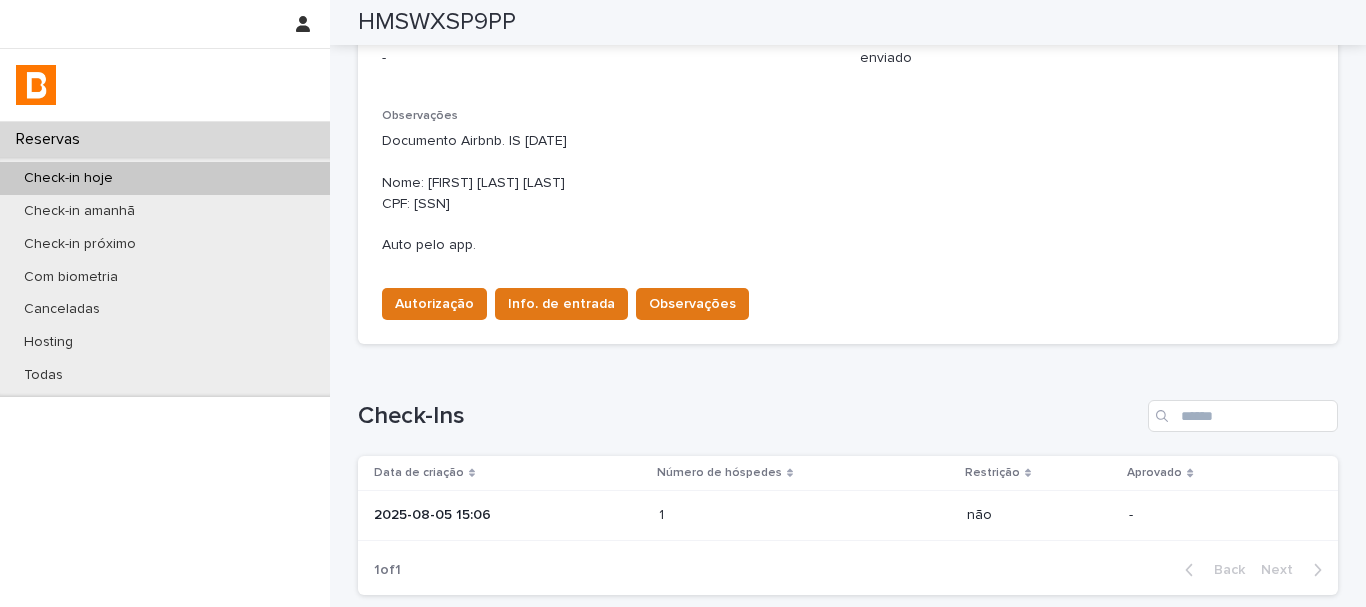 click on "1 1" at bounding box center (805, 515) 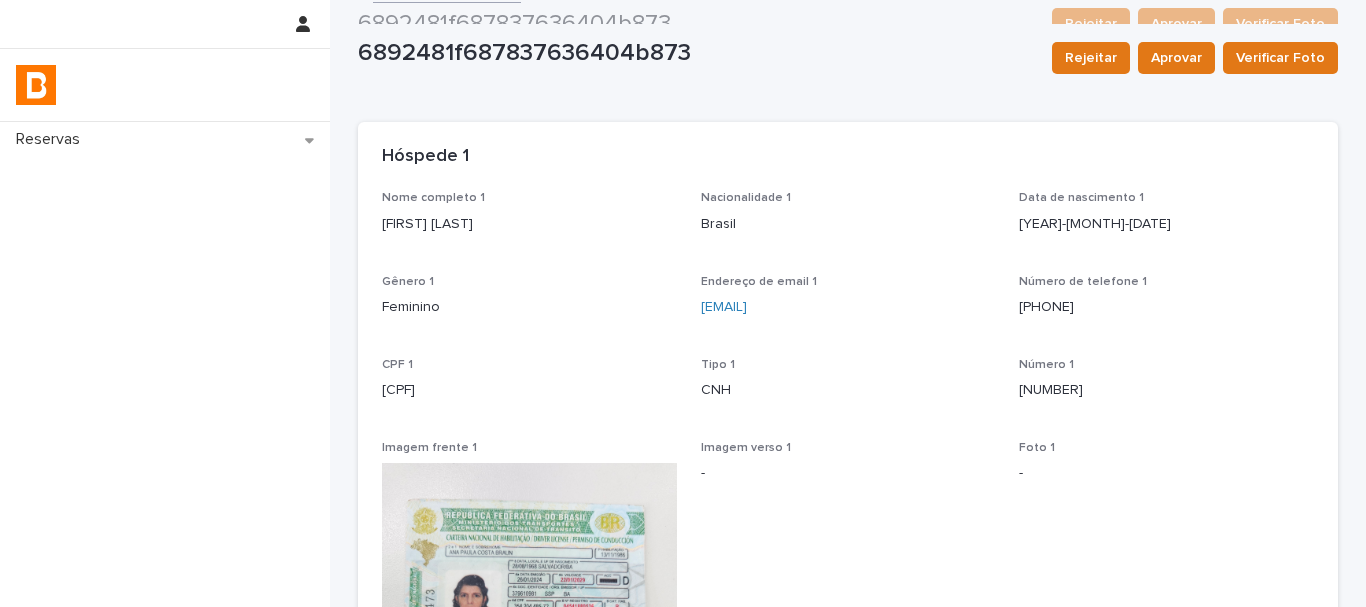 scroll, scrollTop: 0, scrollLeft: 0, axis: both 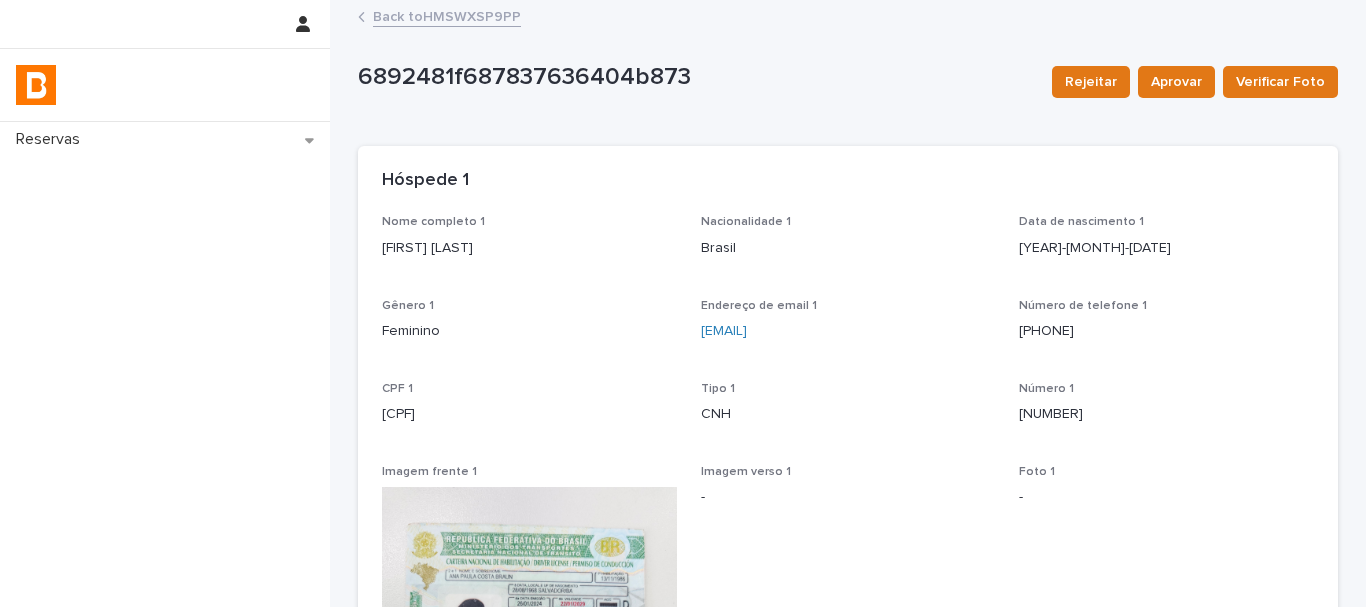 click on "Back to  [CODE]" at bounding box center [447, 15] 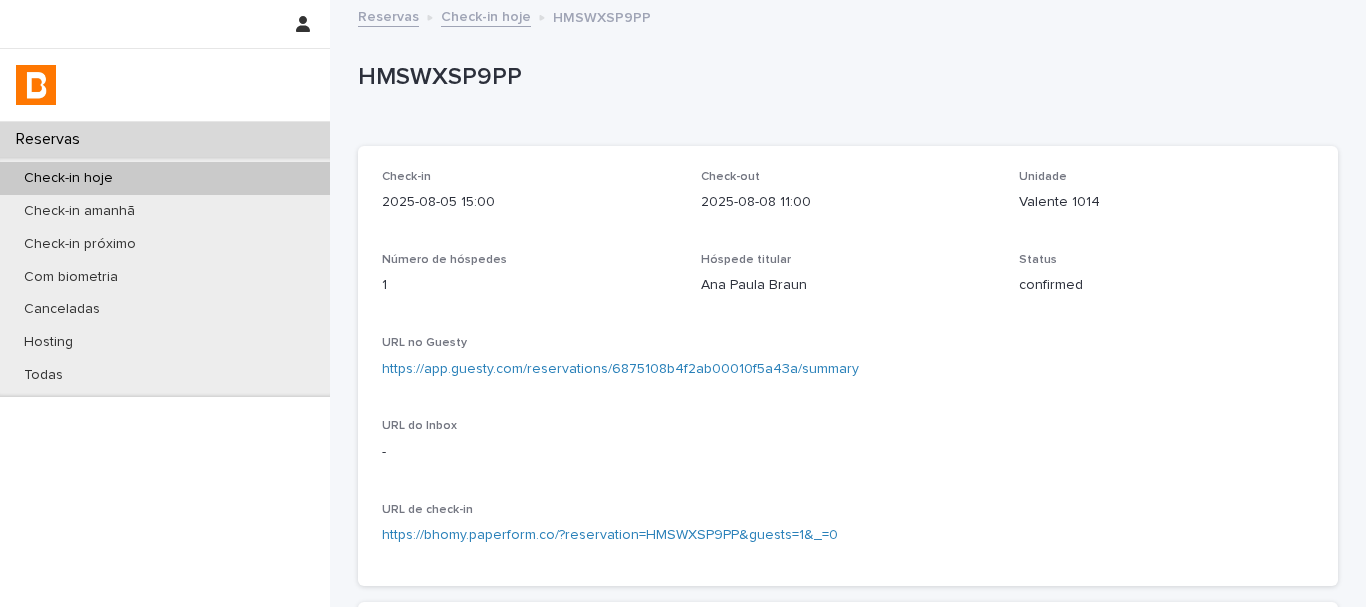 scroll, scrollTop: 700, scrollLeft: 0, axis: vertical 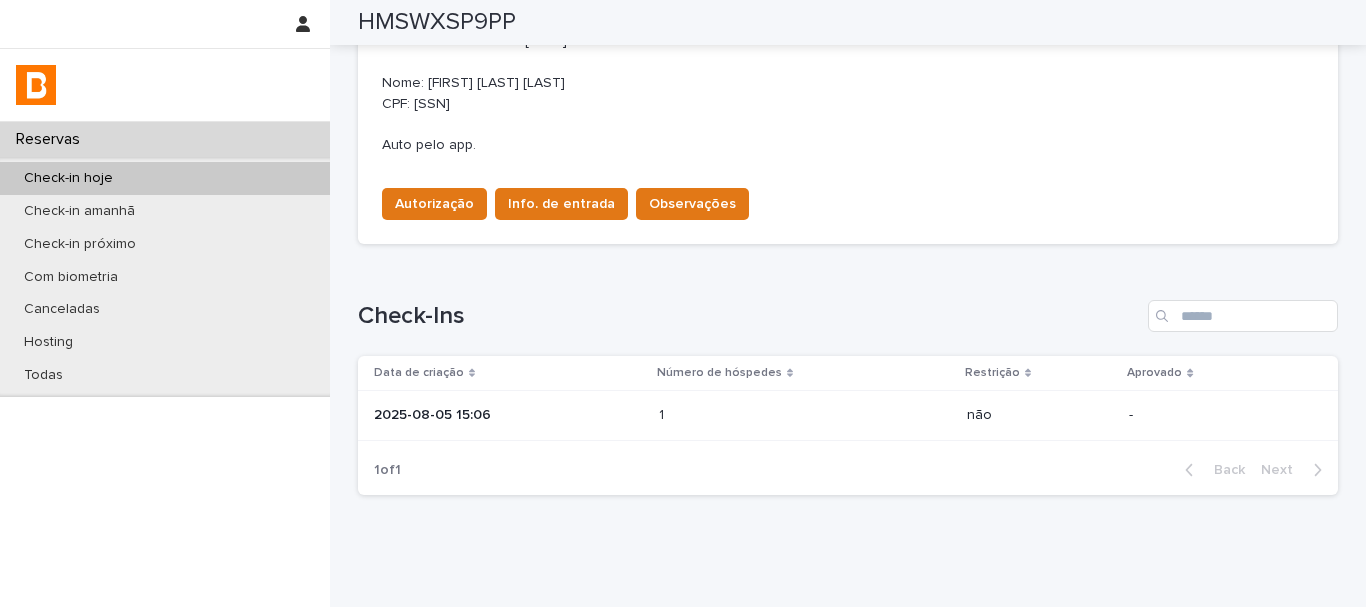 click on "2025-08-05 15:06" at bounding box center [508, 413] 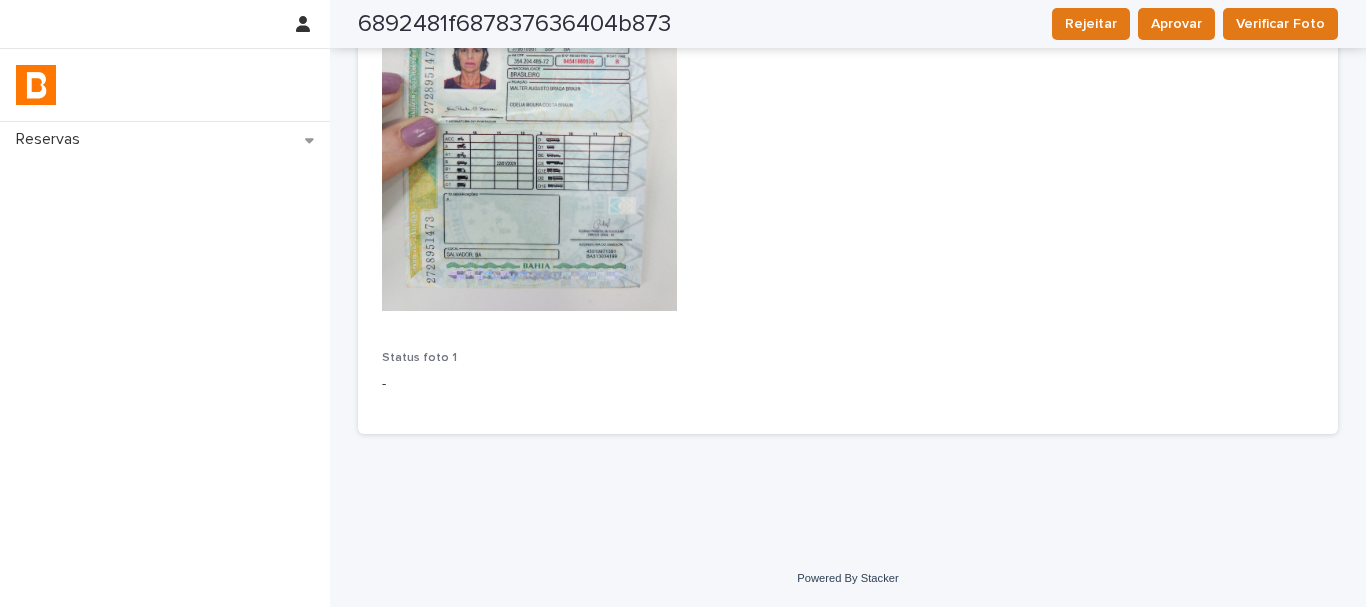 scroll, scrollTop: 0, scrollLeft: 0, axis: both 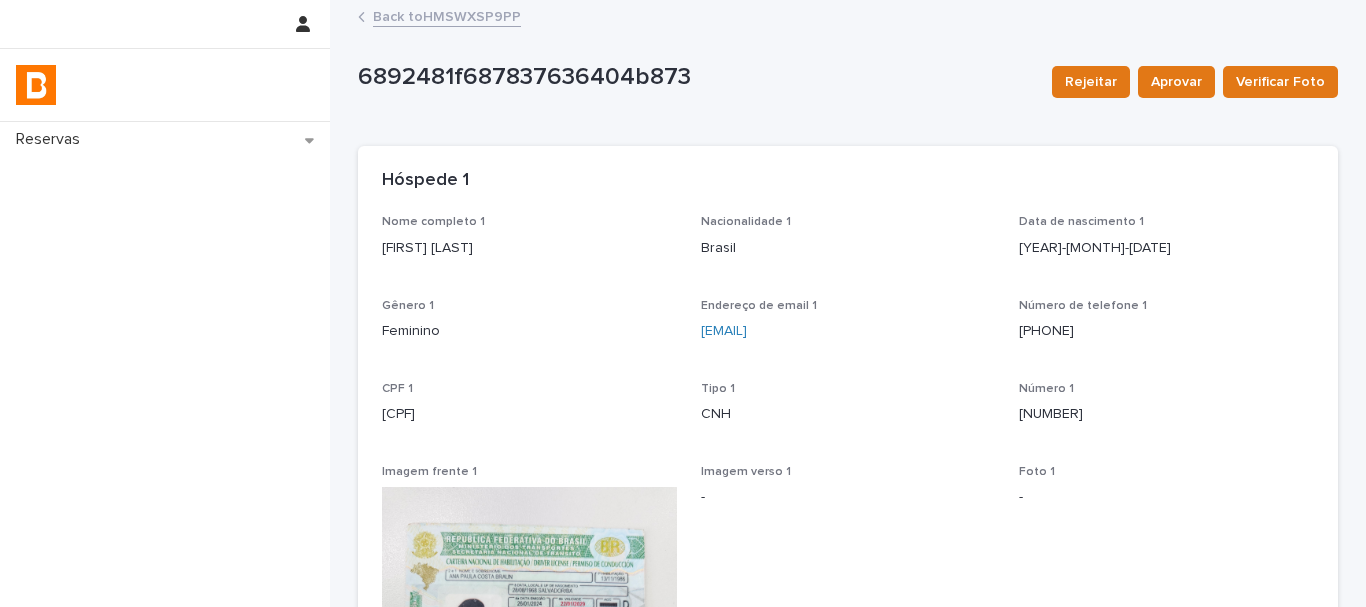 click on "Back to  [CODE]" at bounding box center (447, 15) 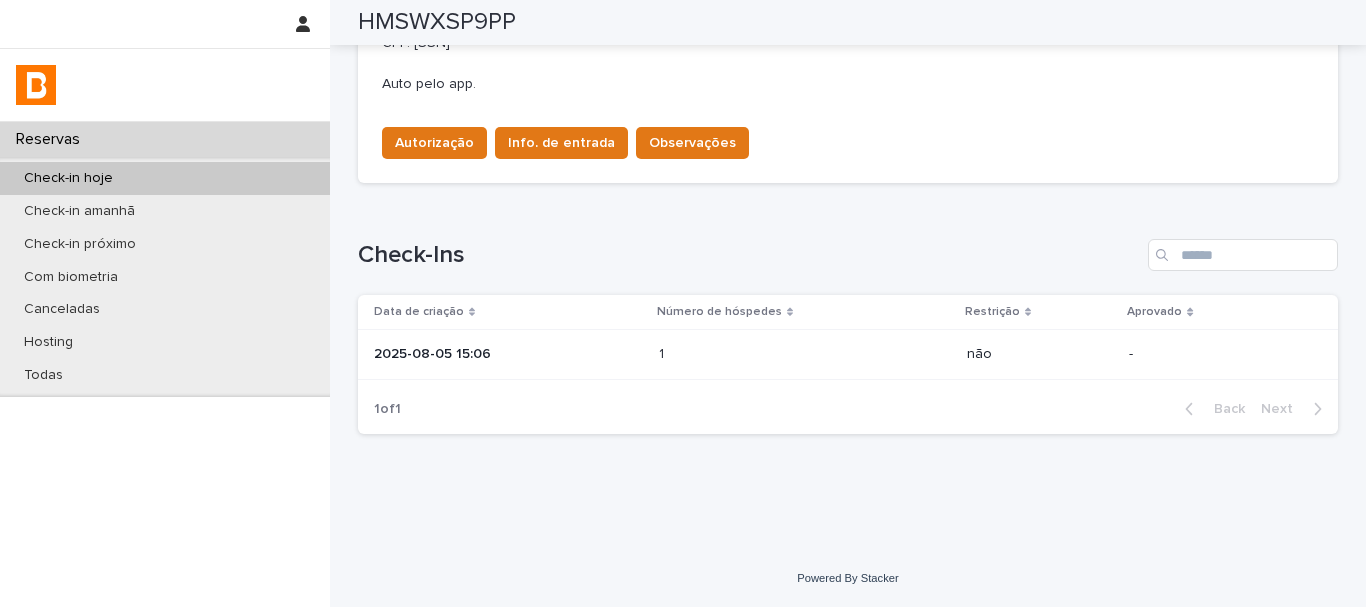 scroll, scrollTop: 561, scrollLeft: 0, axis: vertical 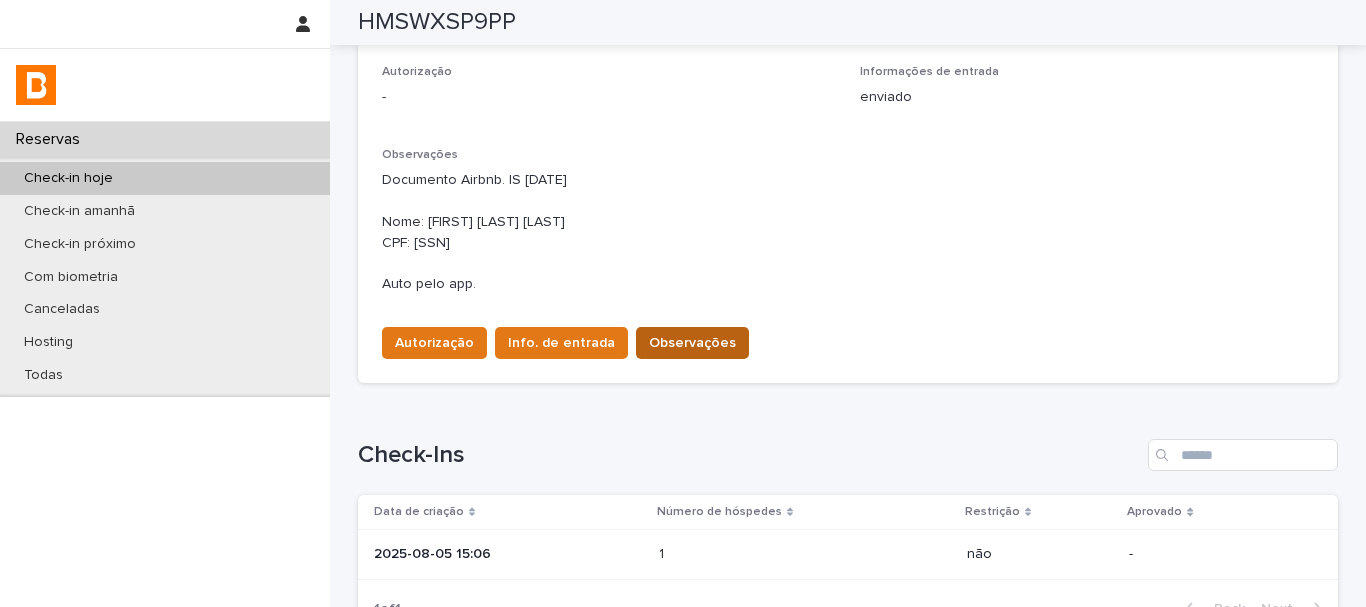 click on "Observações" at bounding box center [692, 343] 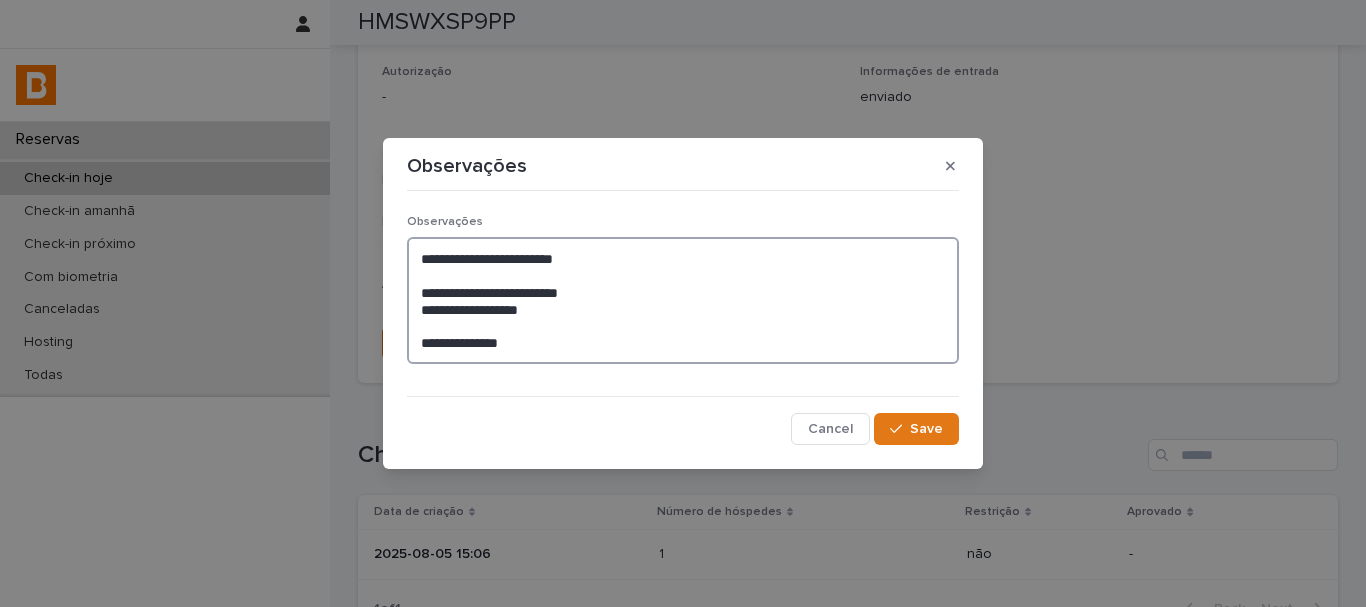 click on "**********" at bounding box center (683, 300) 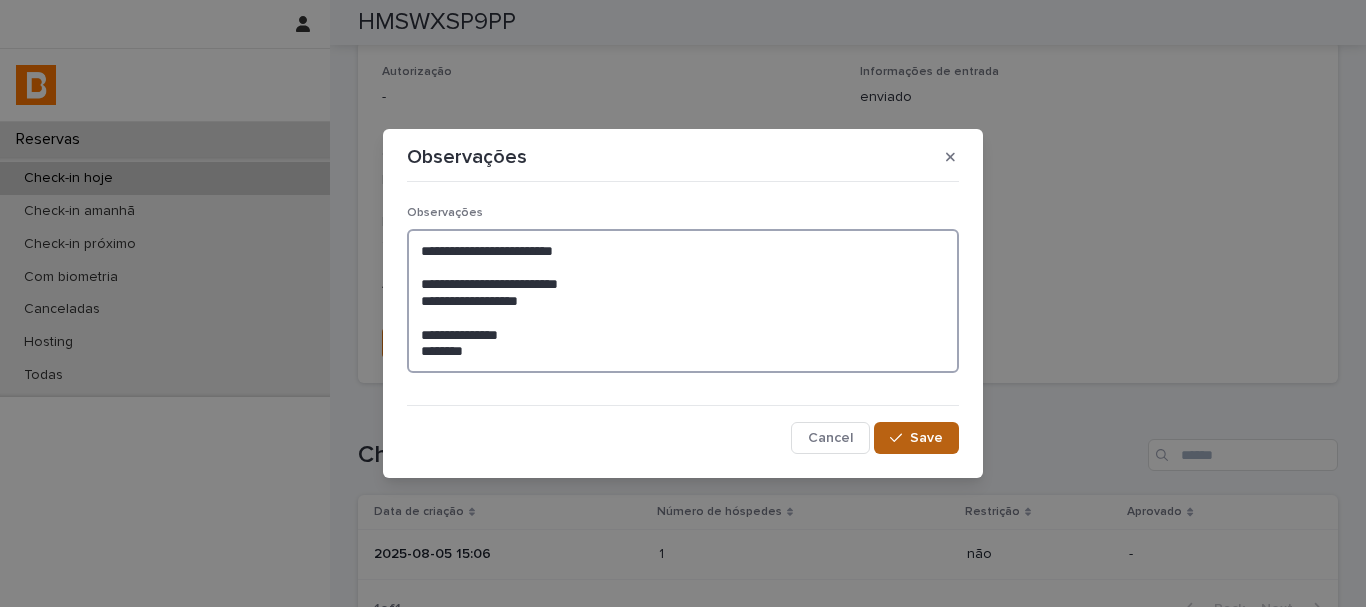 type on "**********" 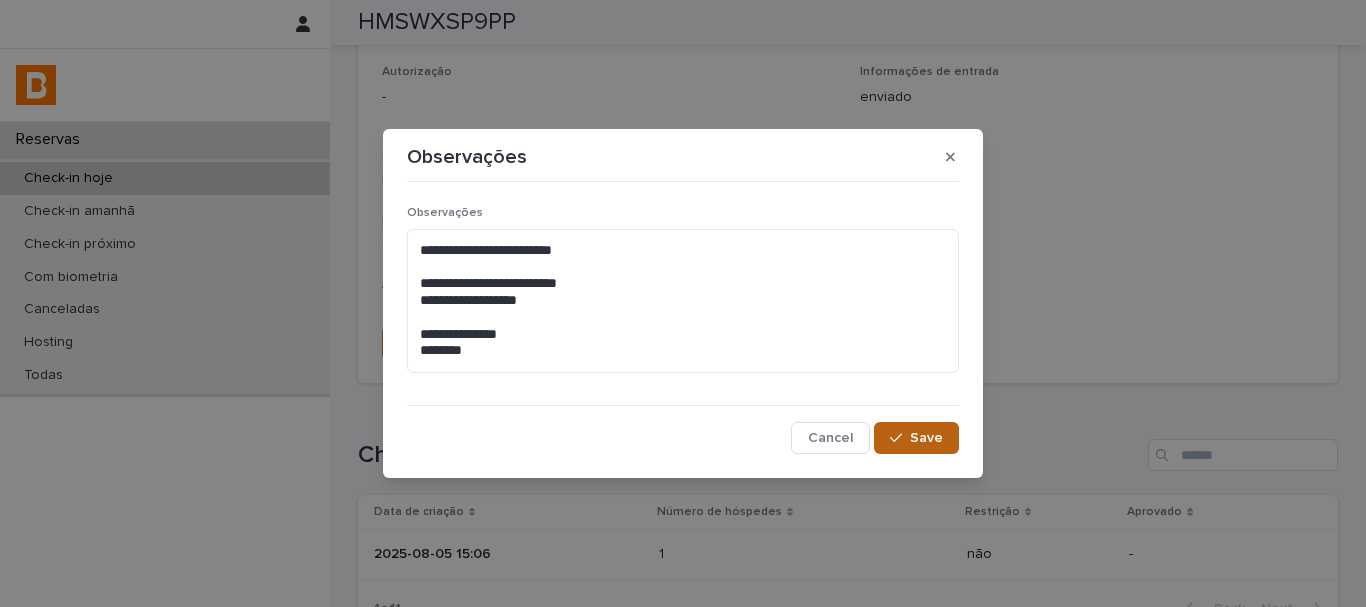 click 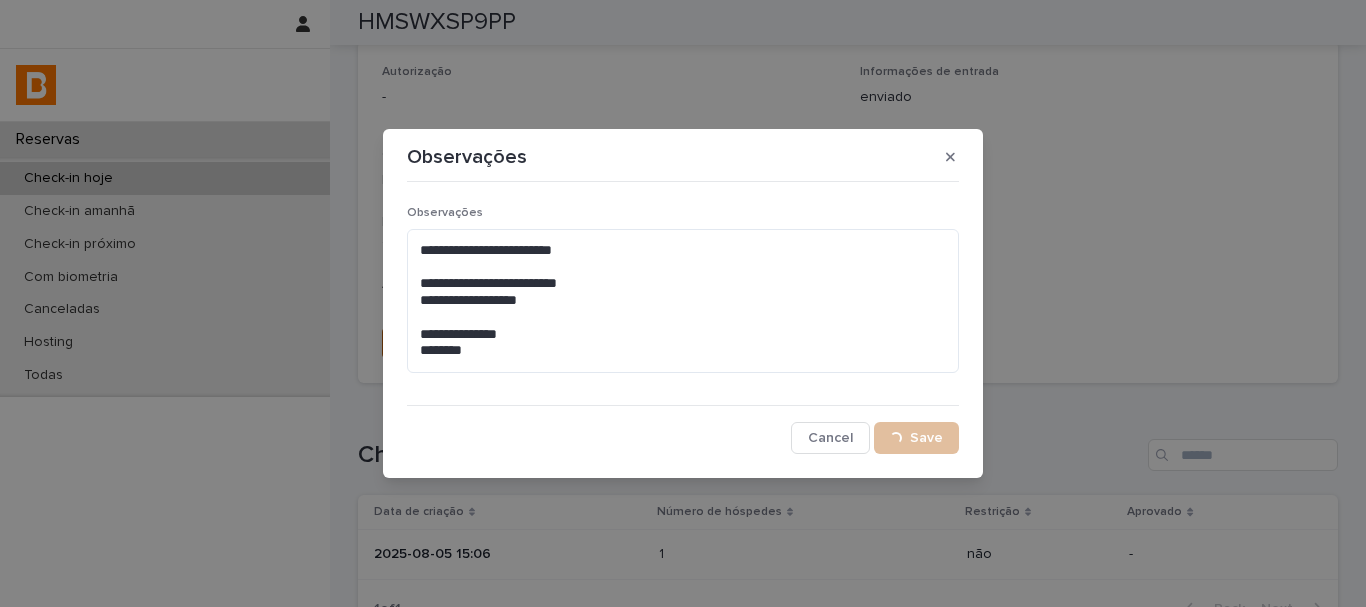 scroll, scrollTop: 572, scrollLeft: 0, axis: vertical 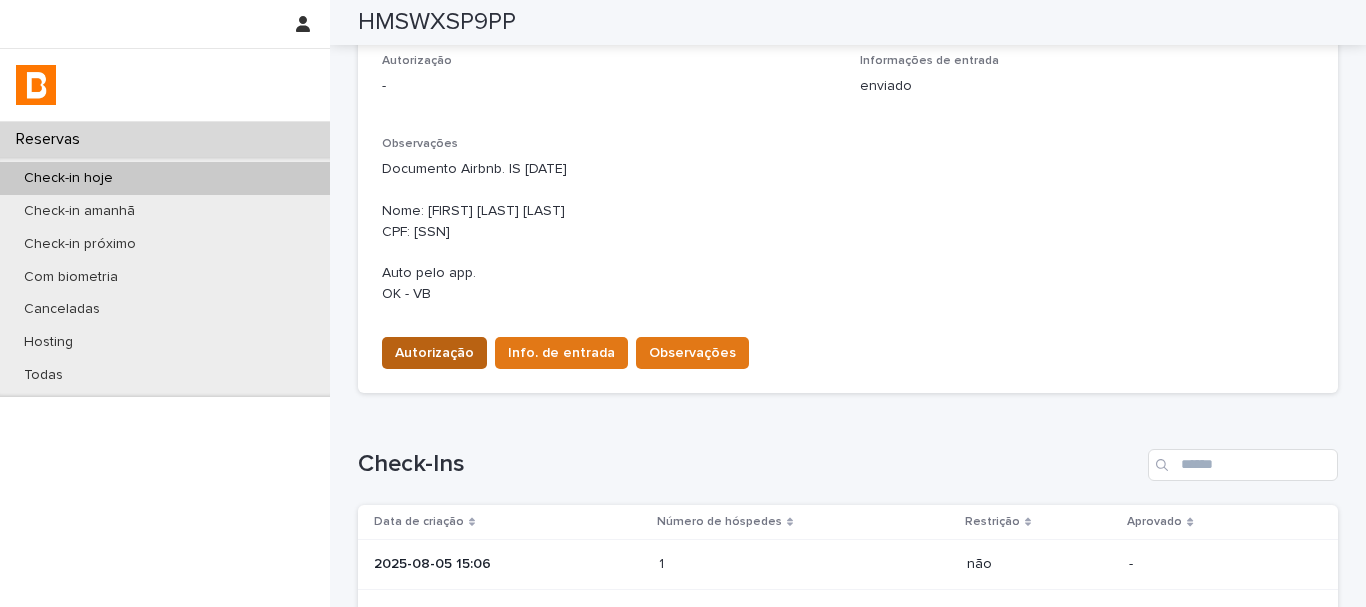 click on "Autorização" at bounding box center [434, 353] 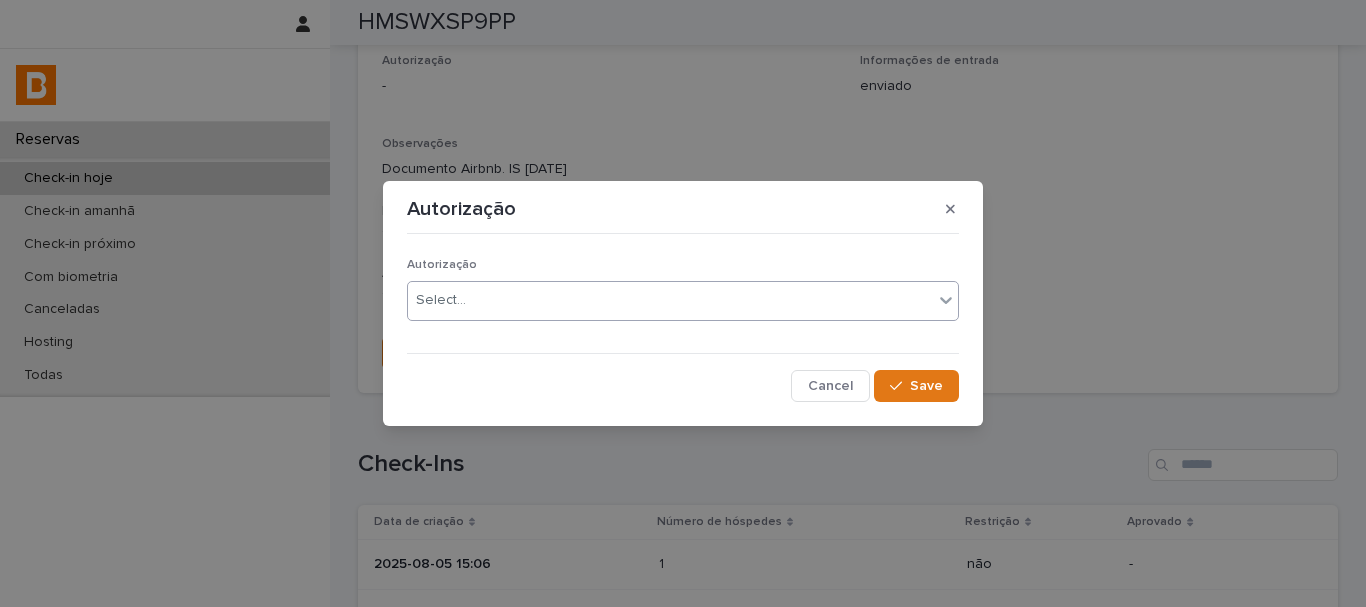 drag, startPoint x: 445, startPoint y: 285, endPoint x: 446, endPoint y: 311, distance: 26.019224 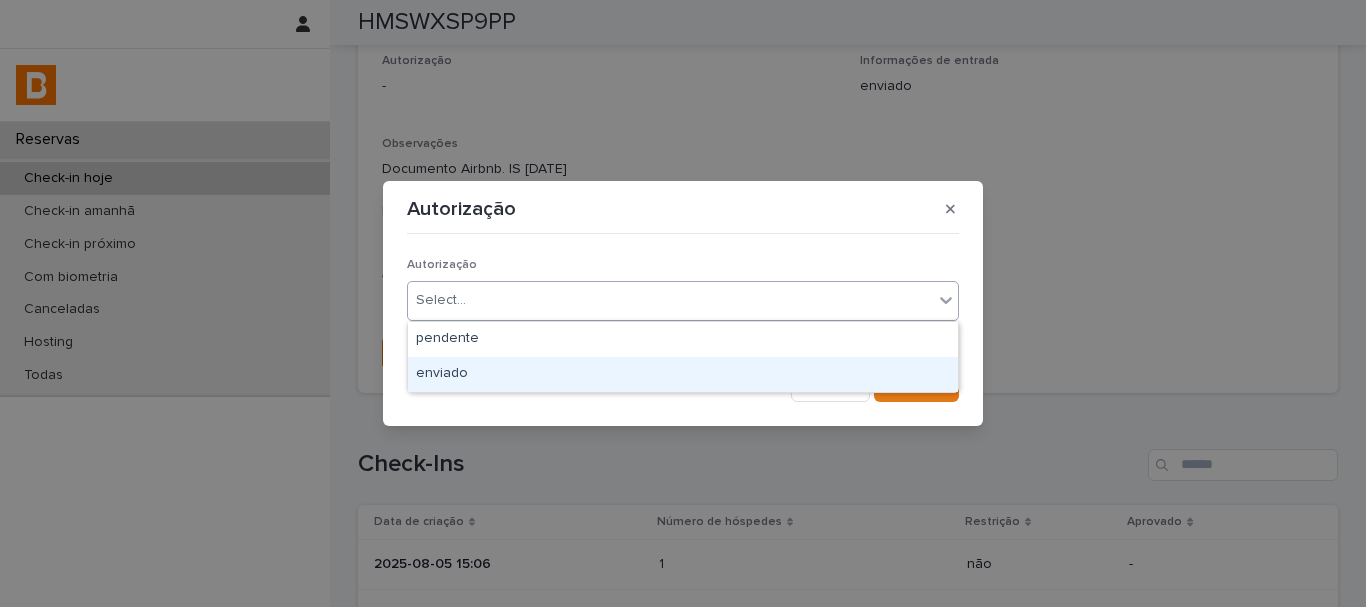 click on "enviado" at bounding box center (683, 374) 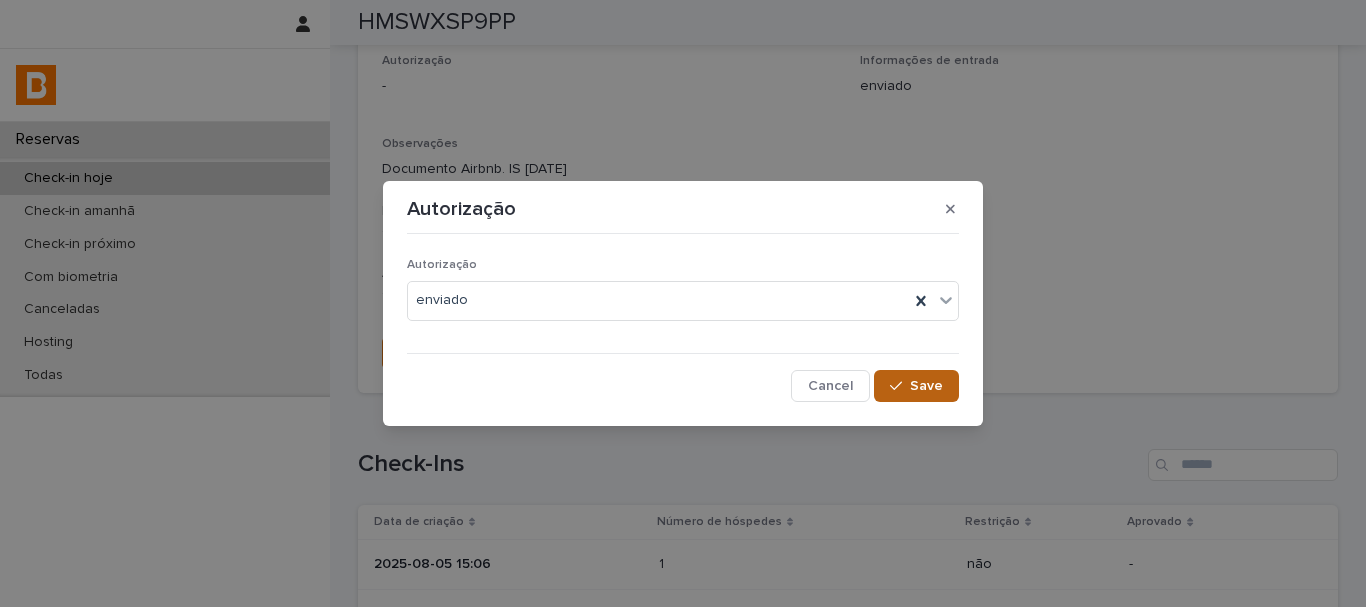 click on "Save" at bounding box center [916, 386] 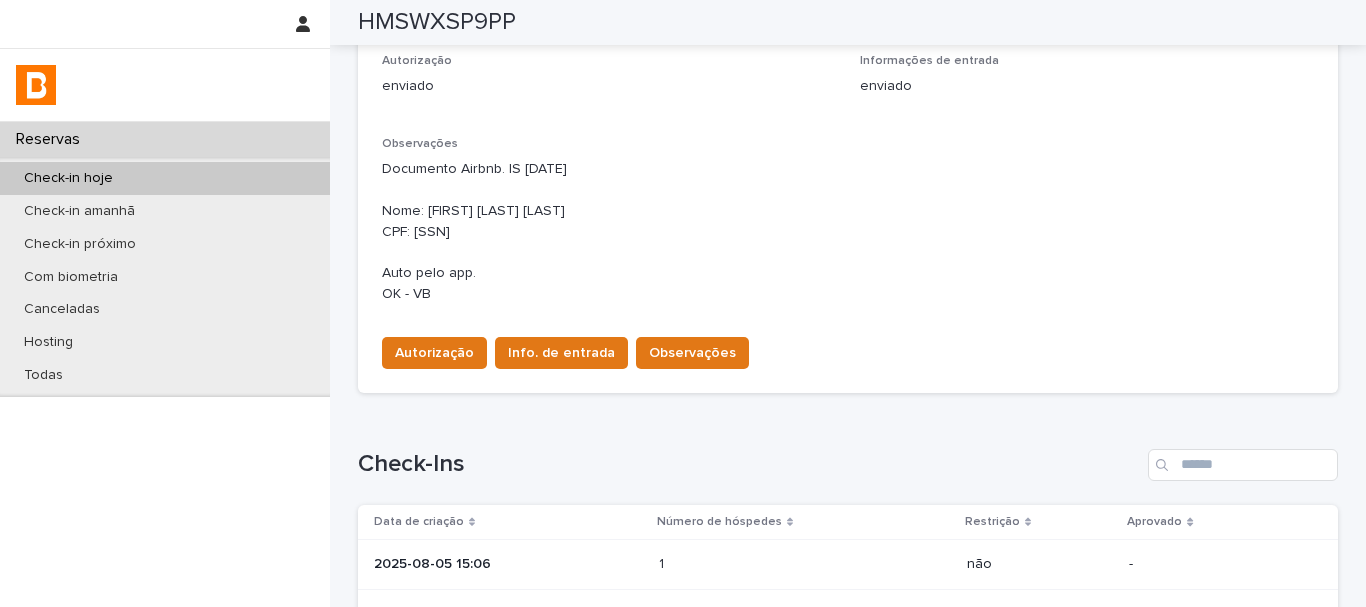 scroll, scrollTop: 0, scrollLeft: 0, axis: both 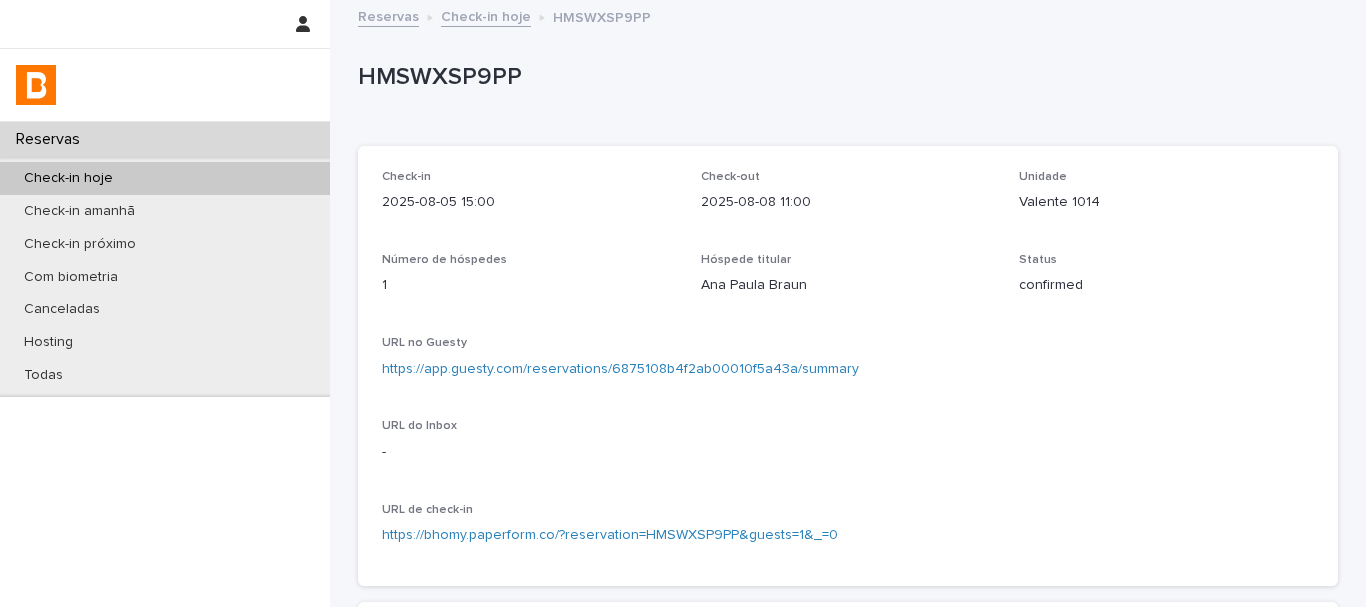 click on "HMSWXSP9PP" at bounding box center [844, 77] 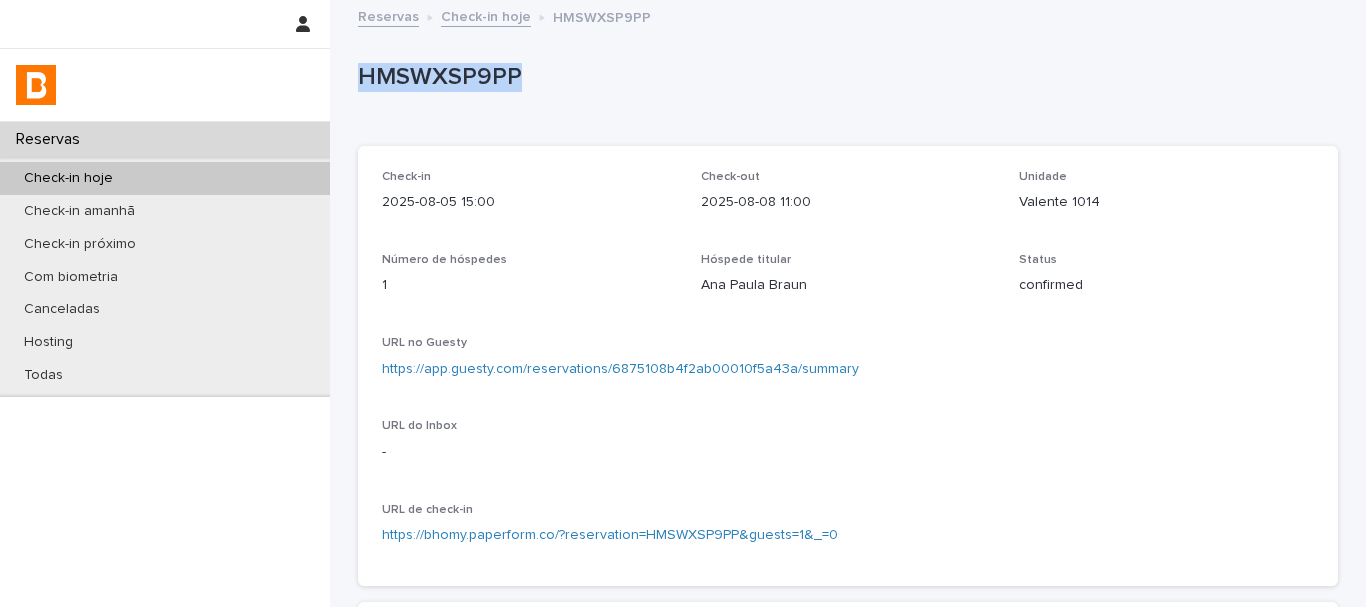 click on "HMSWXSP9PP" at bounding box center (844, 77) 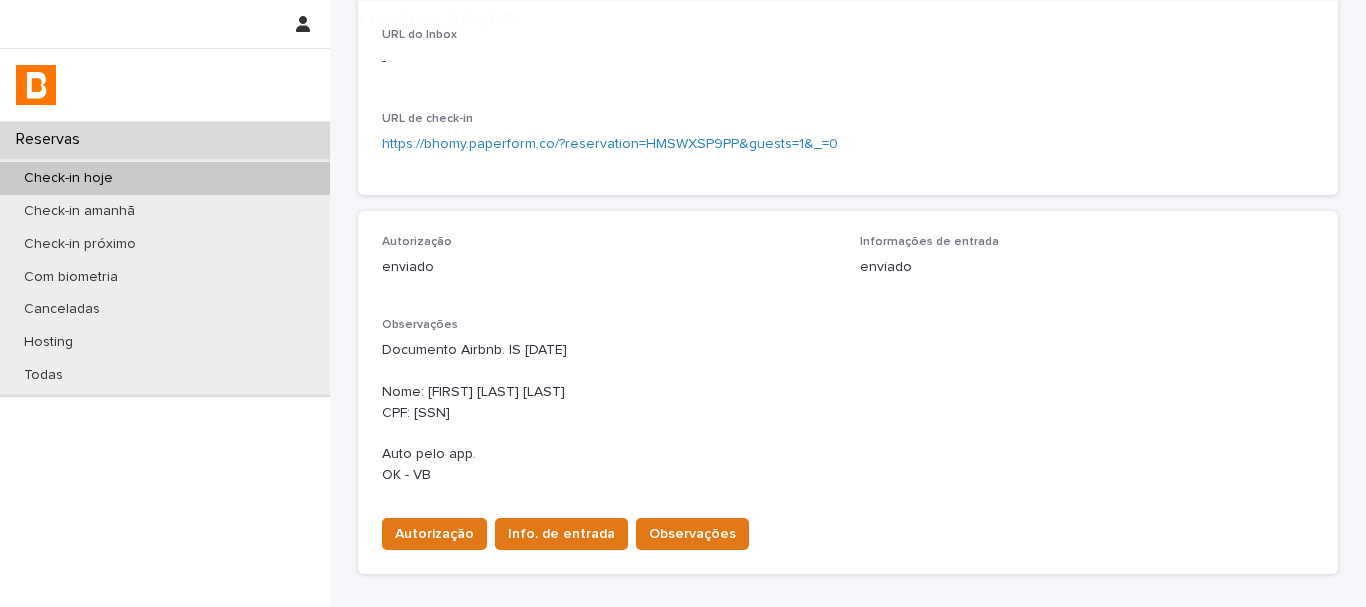 scroll, scrollTop: 700, scrollLeft: 0, axis: vertical 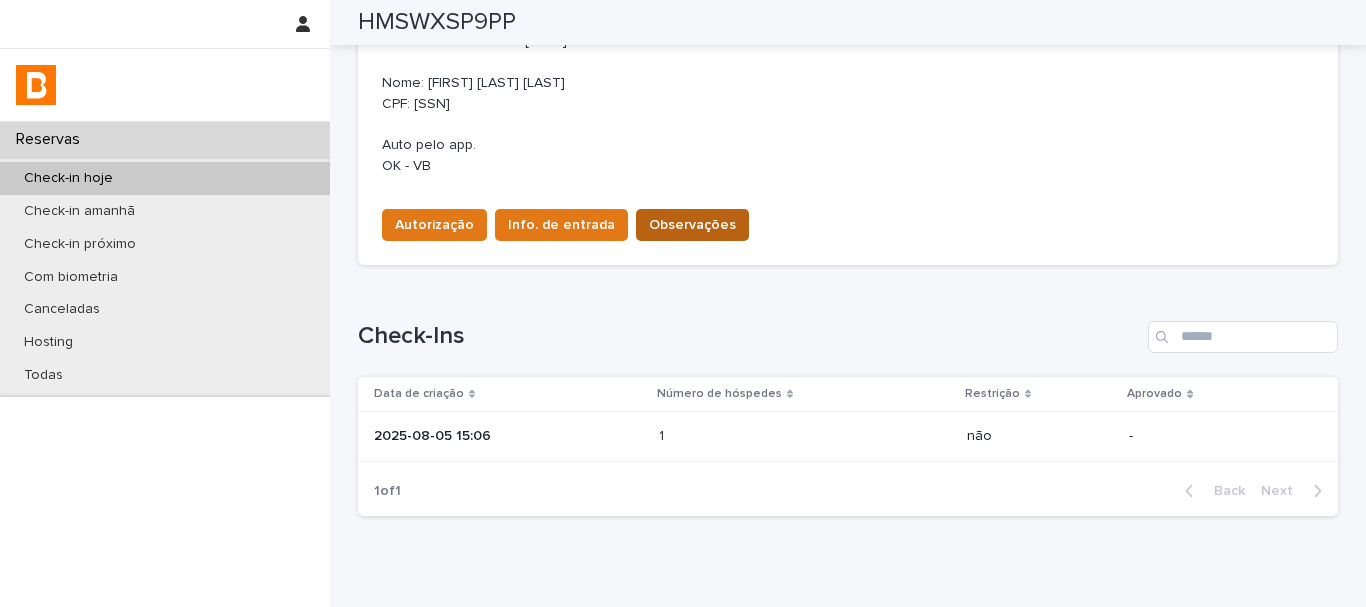 click on "Observações" at bounding box center [692, 225] 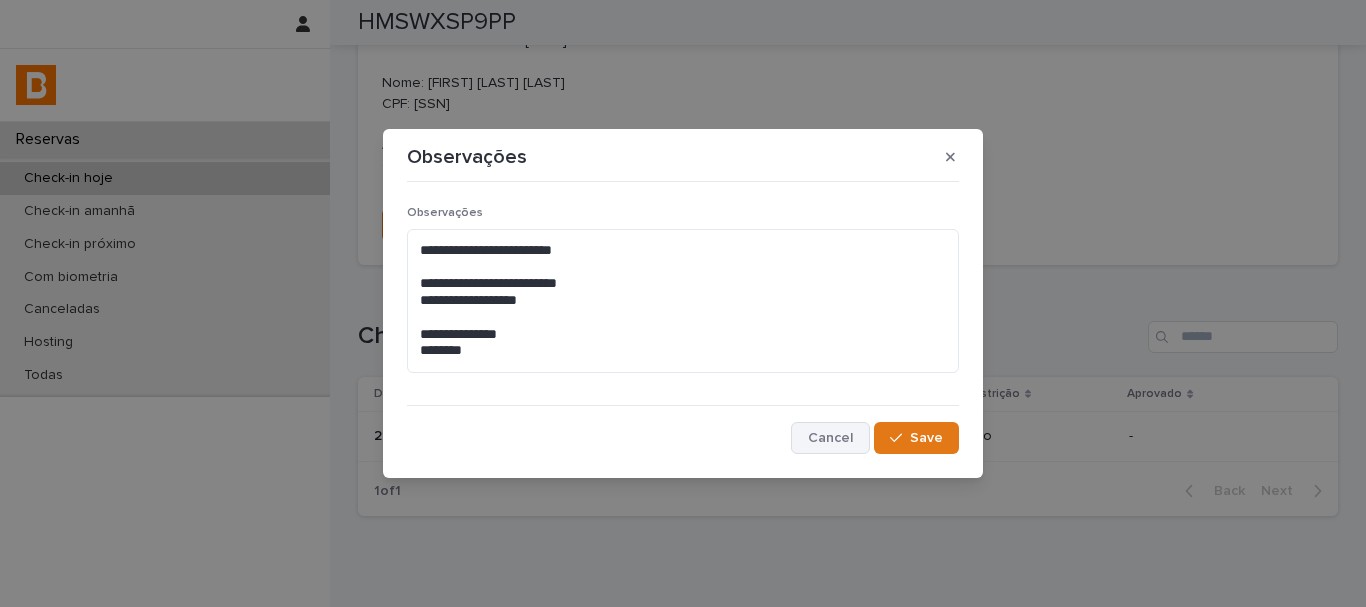 click on "Cancel" at bounding box center [830, 438] 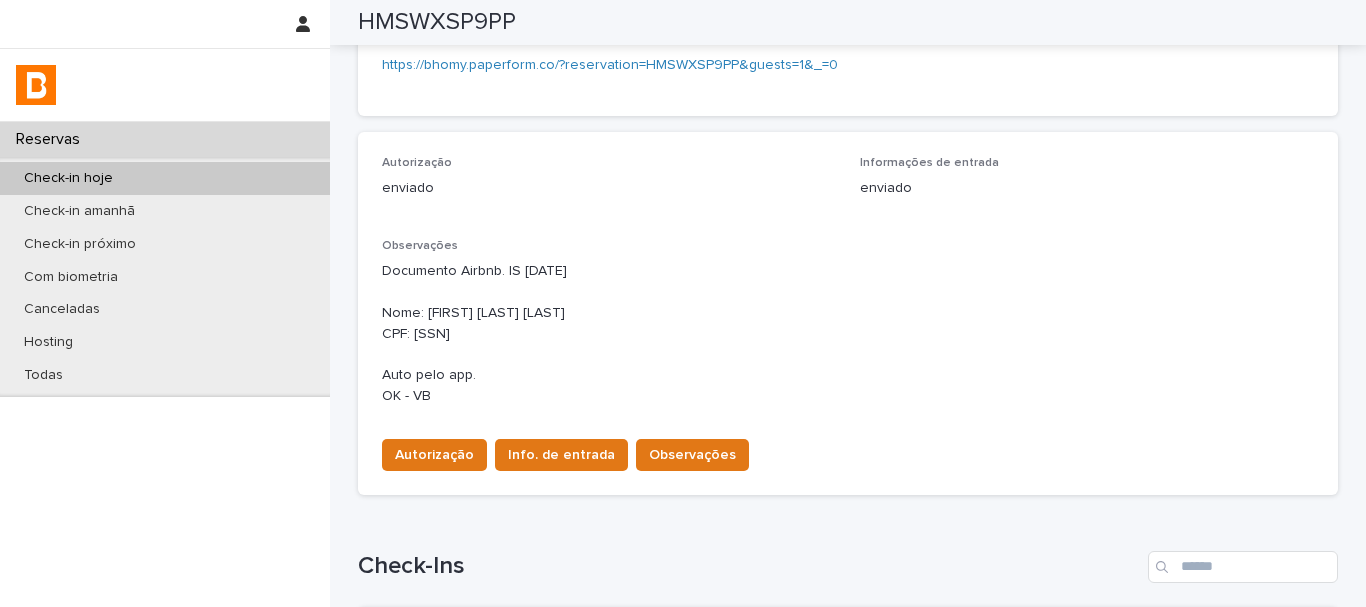 scroll, scrollTop: 500, scrollLeft: 0, axis: vertical 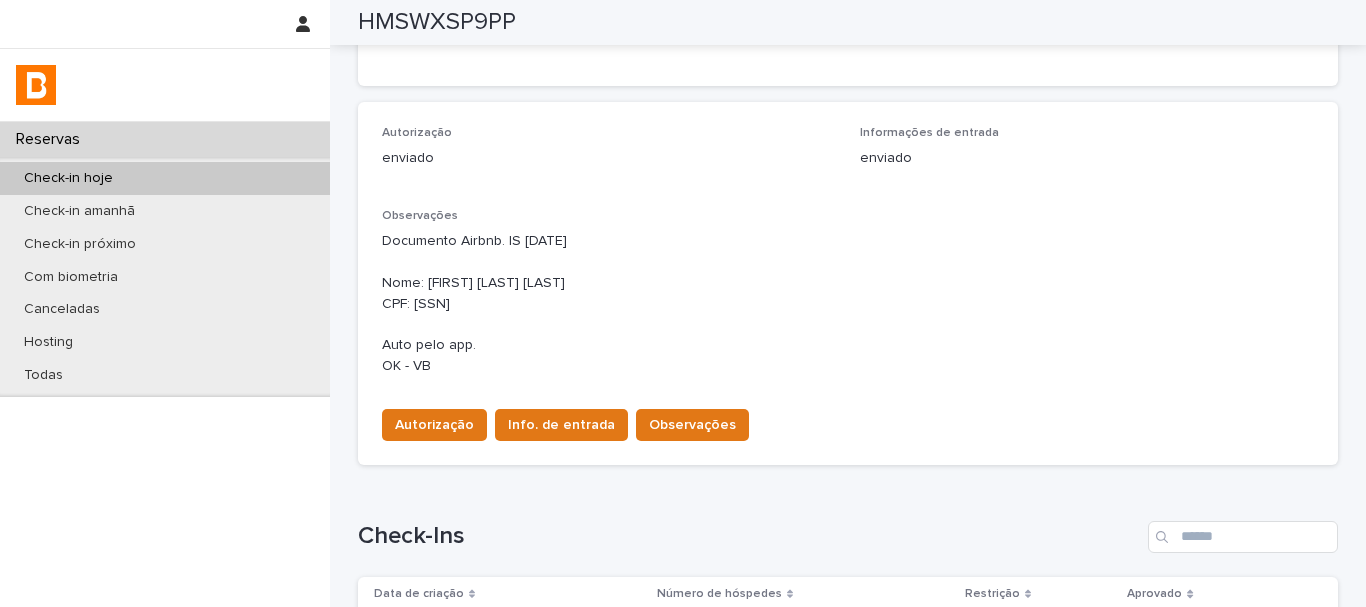 click on "Documento Airbnb. IS [DATE]
Nome: [FIRST] [LAST] [LAST]
CPF: [SSN]
Auto pelo app.
OK - VB" at bounding box center [848, 304] 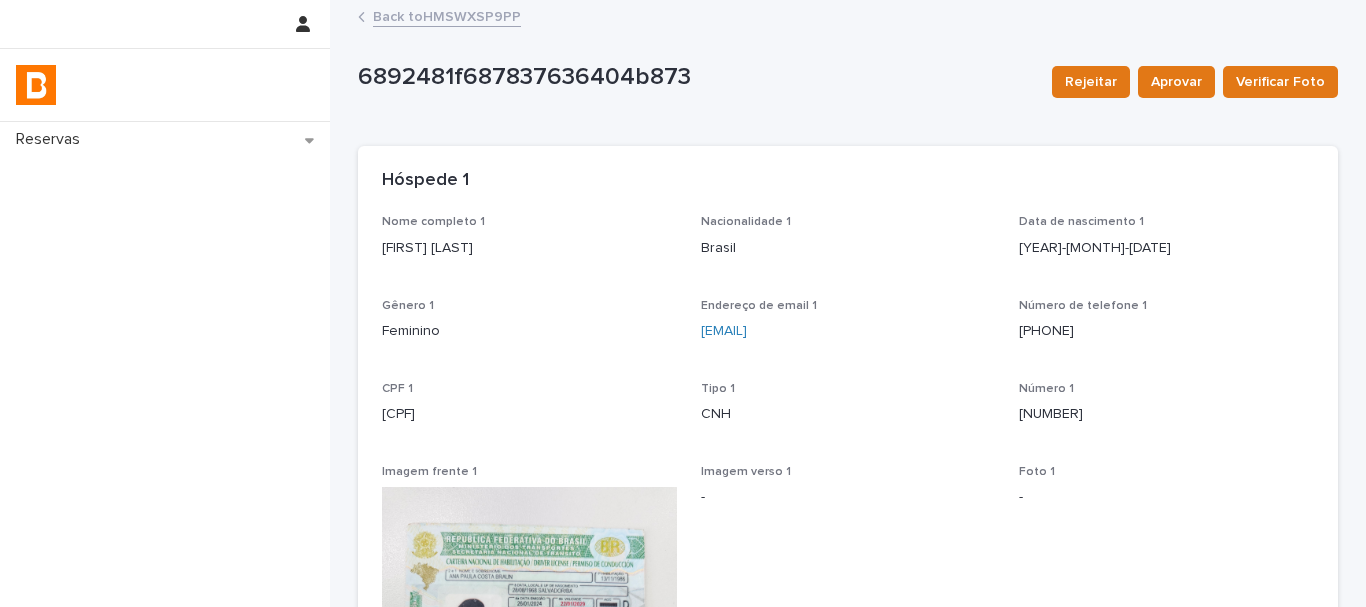 click on "Back to  [CODE]" at bounding box center (447, 15) 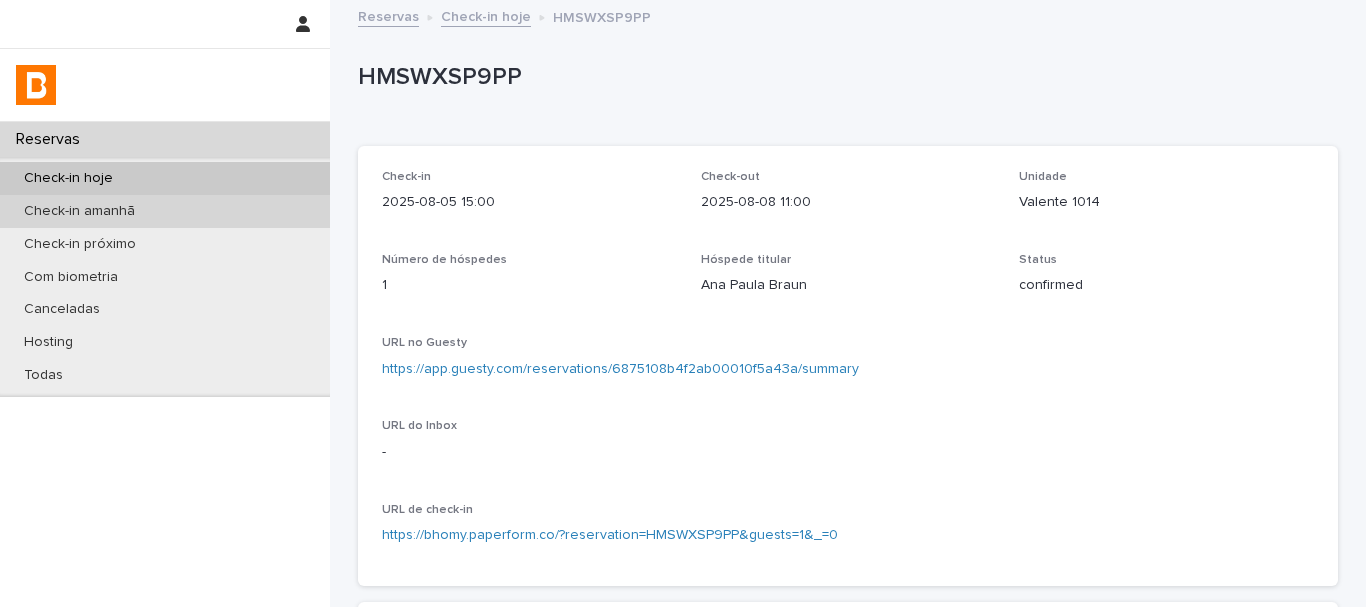 click on "Check-in amanhã" at bounding box center (165, 211) 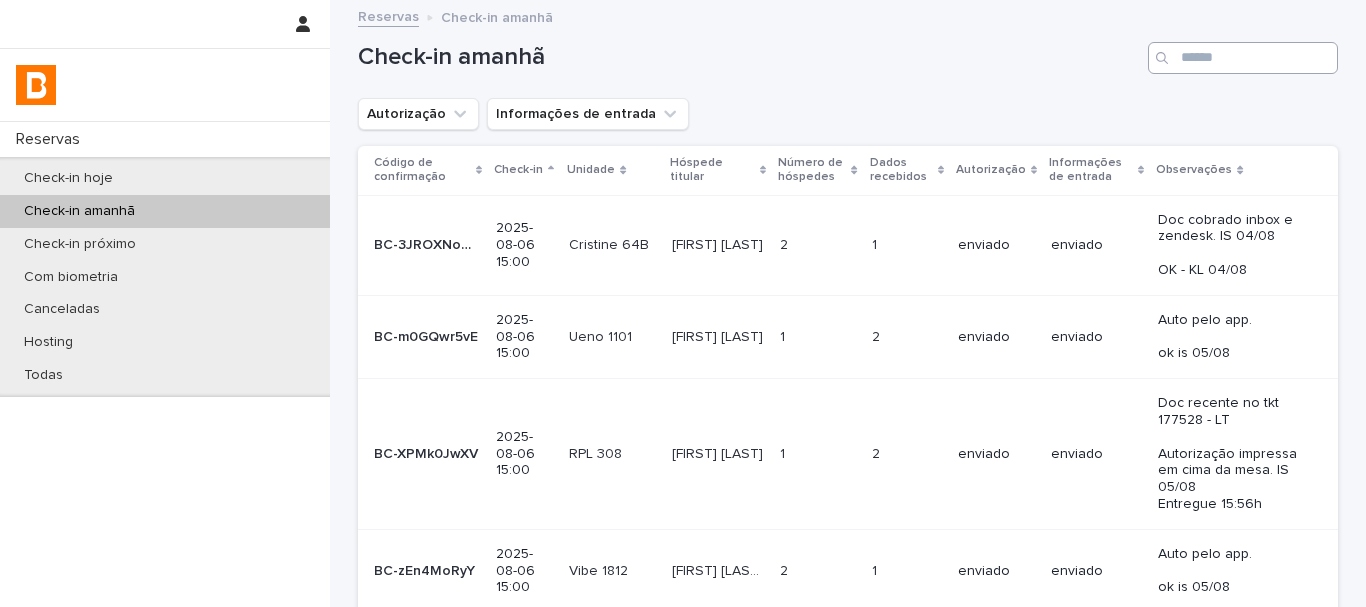 drag, startPoint x: 1169, startPoint y: 67, endPoint x: 1185, endPoint y: 61, distance: 17.088007 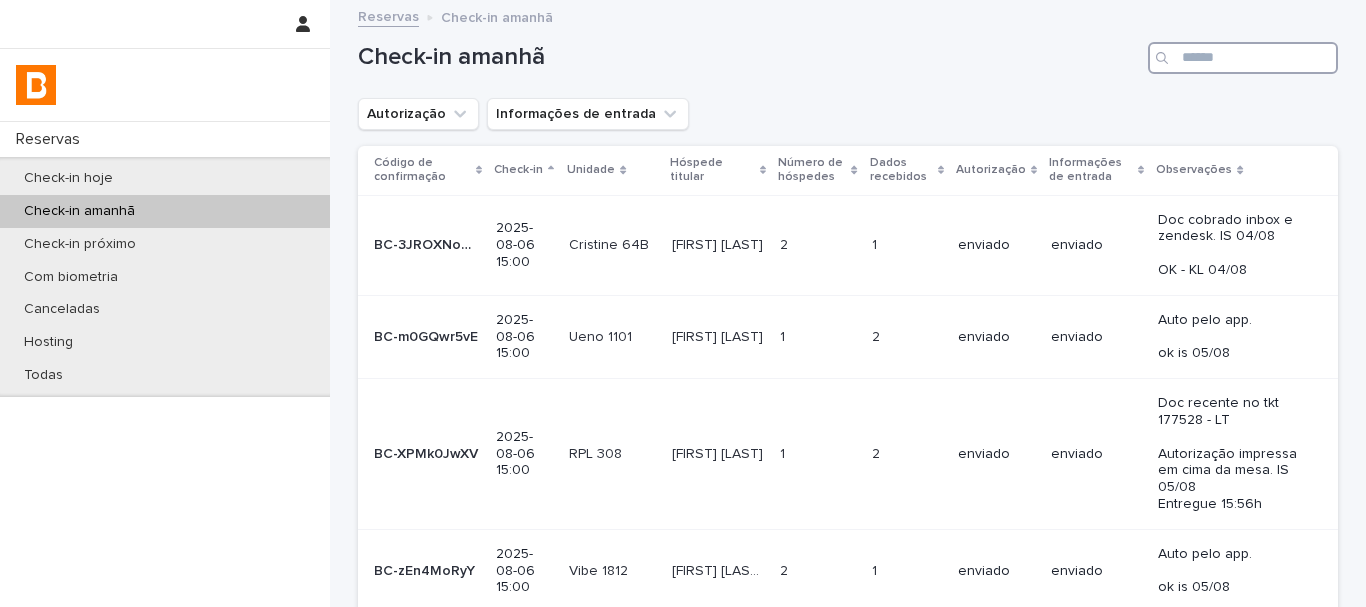 click at bounding box center (1243, 58) 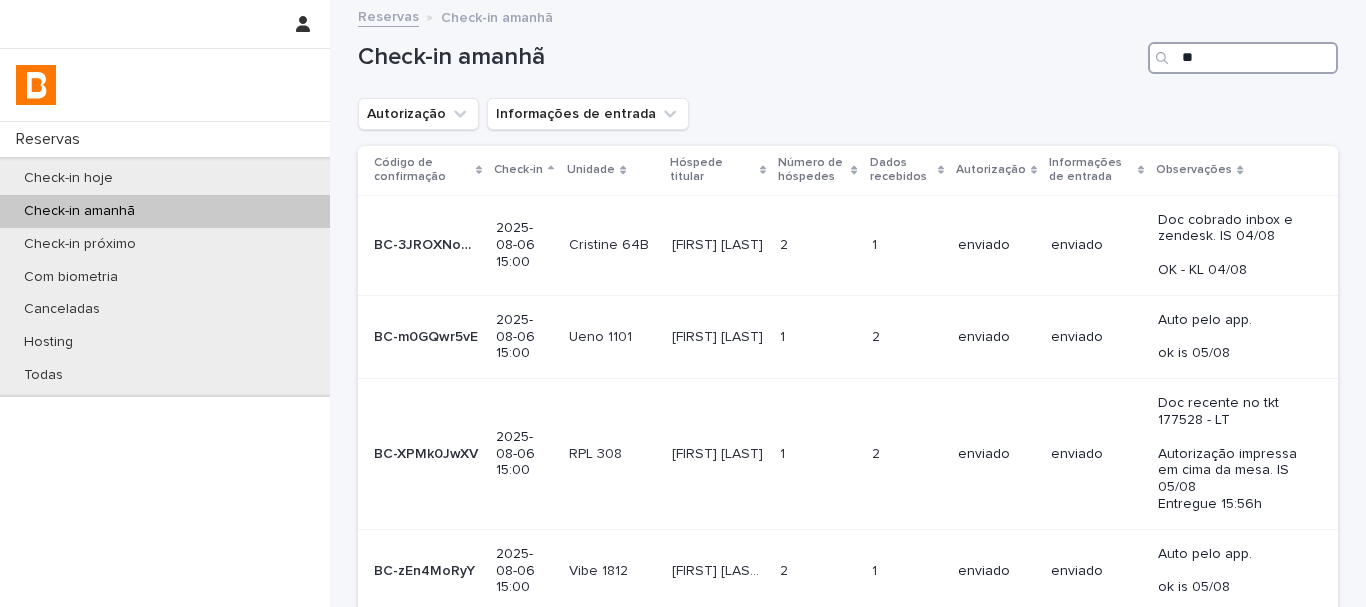 type on "***" 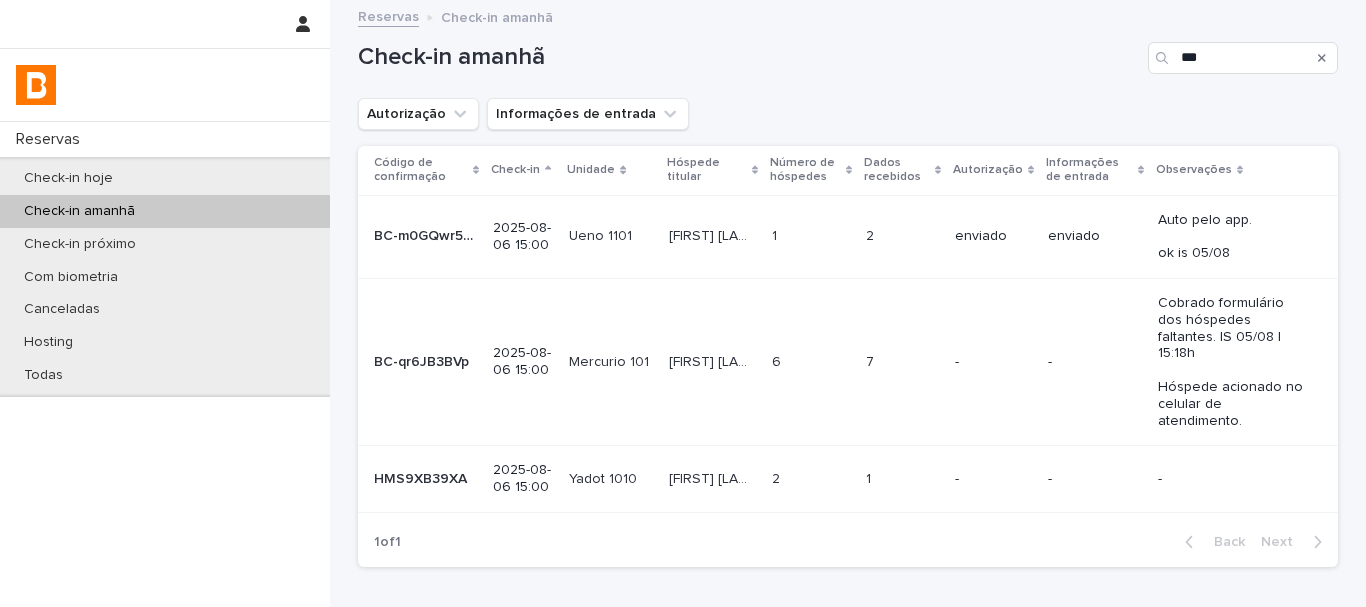 click on "6 6" at bounding box center (811, 361) 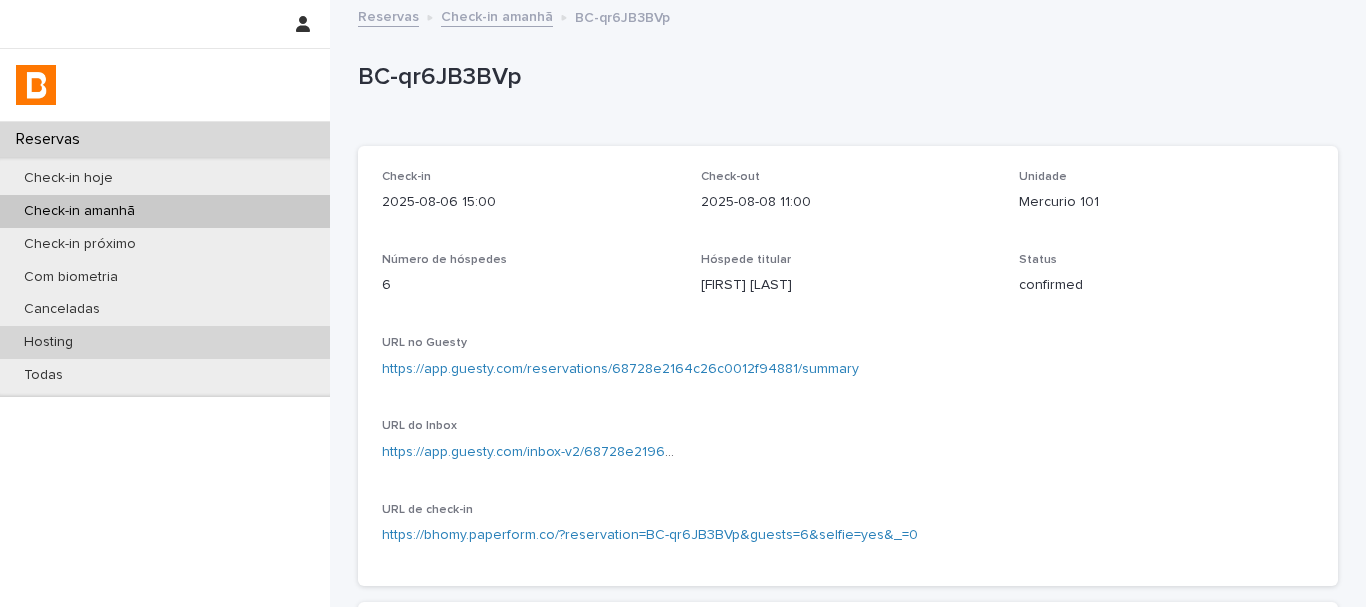 click on "Hosting" at bounding box center (165, 342) 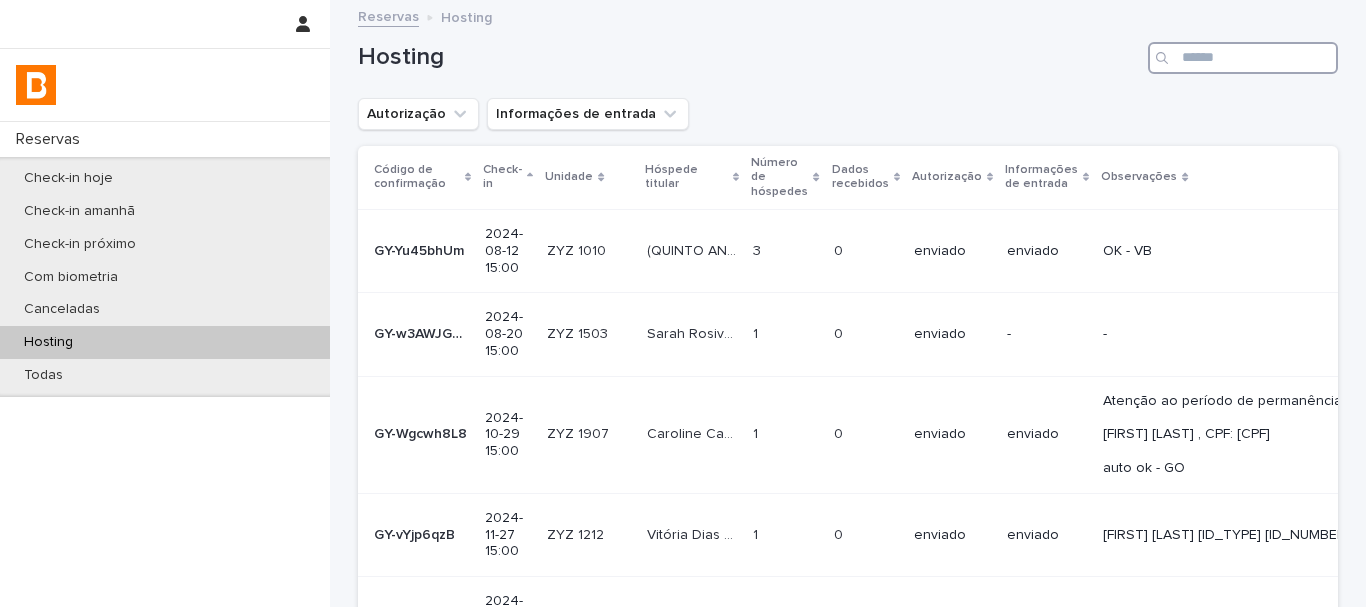 click at bounding box center (1243, 58) 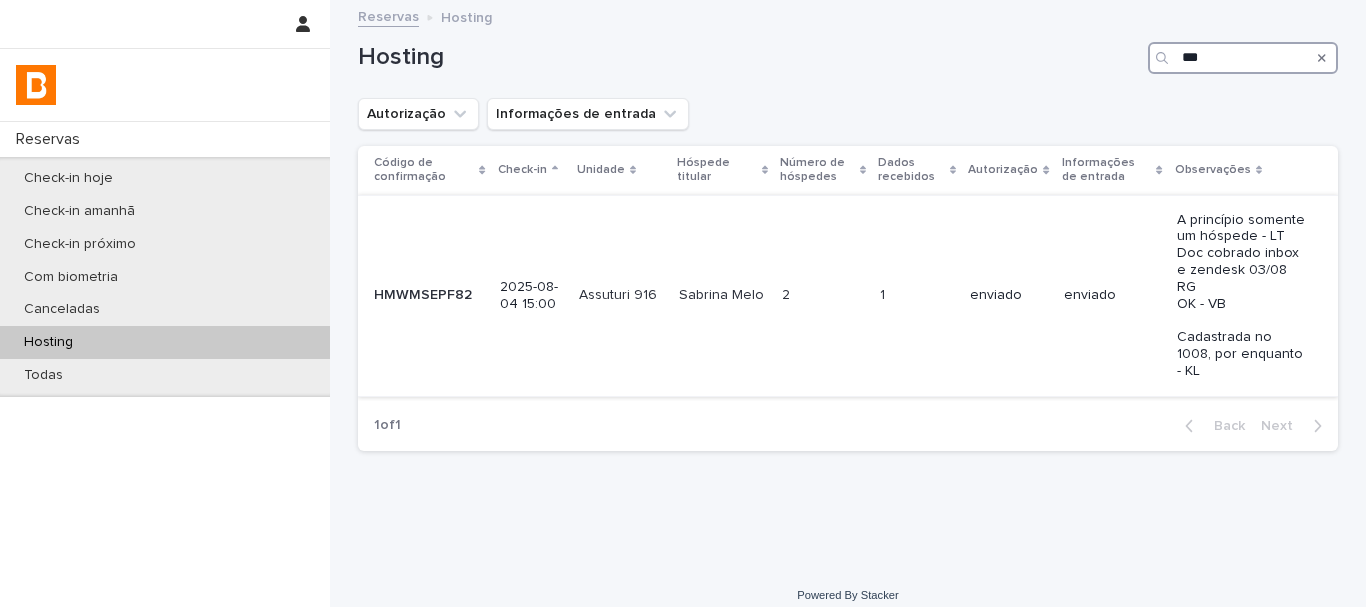 type on "***" 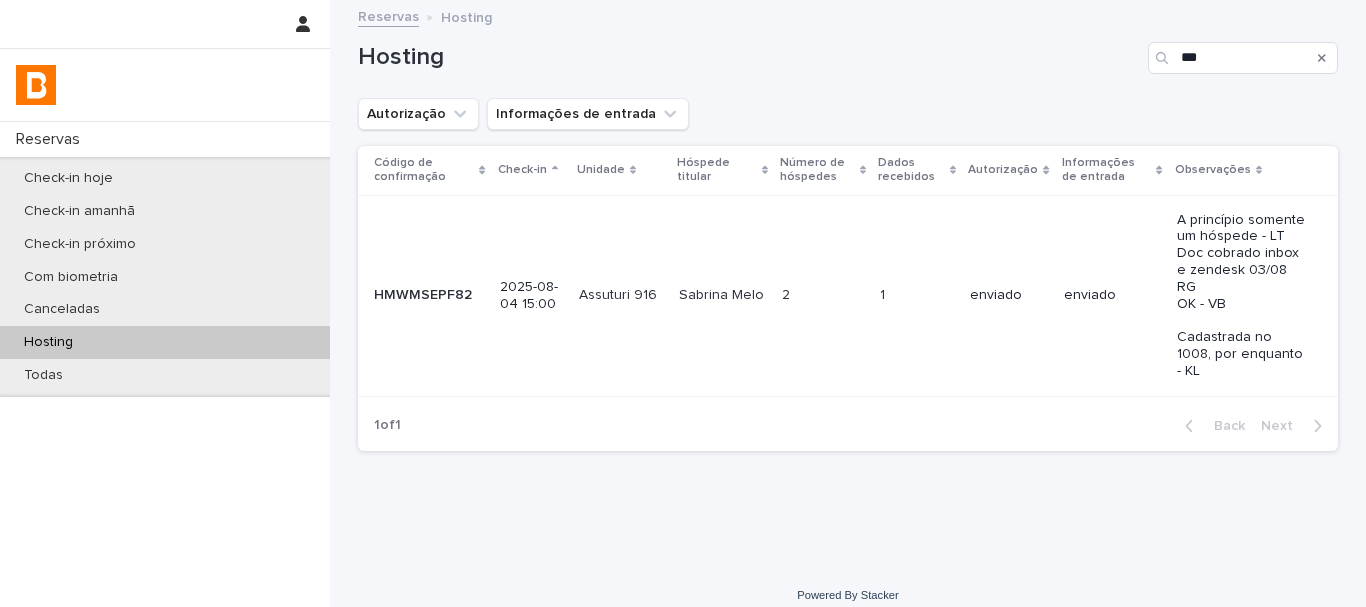 click on "enviado" at bounding box center (1008, 295) 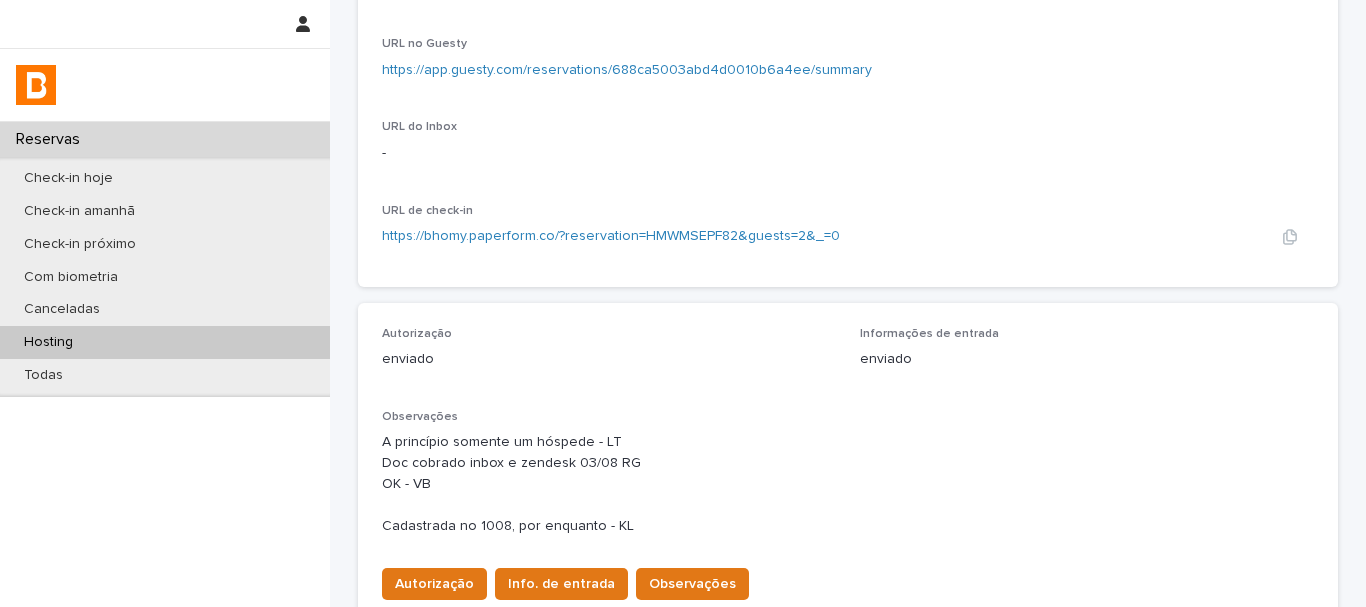 scroll, scrollTop: 600, scrollLeft: 0, axis: vertical 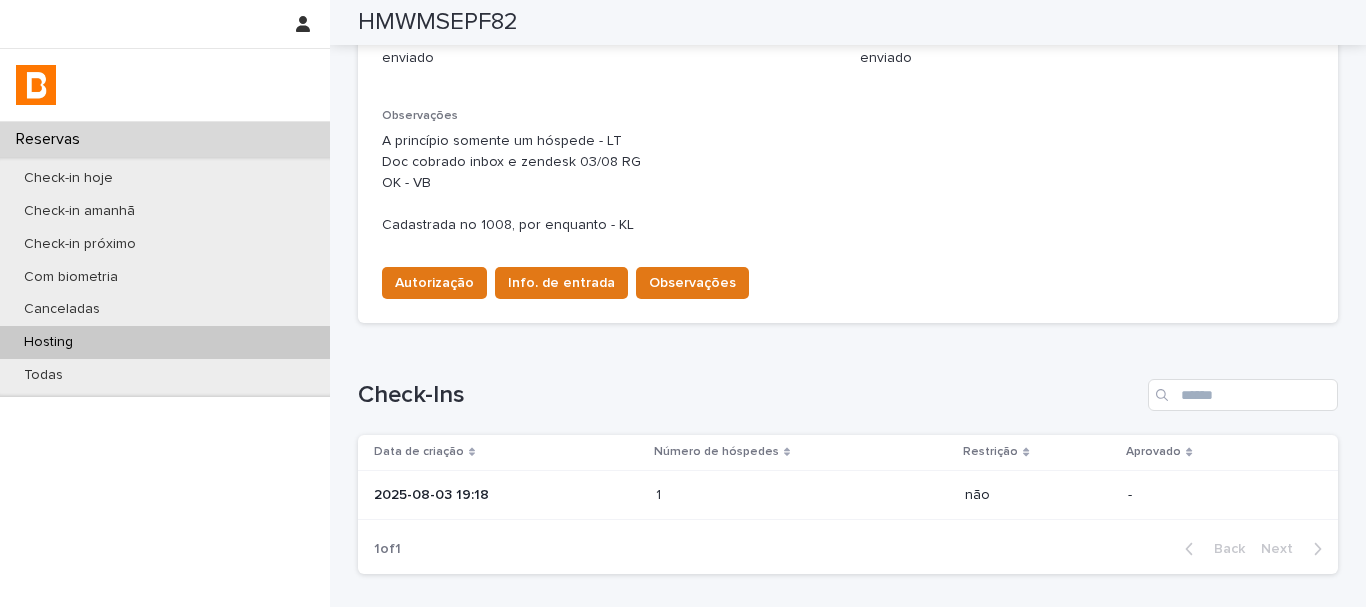 click on "2025-08-03 19:18" at bounding box center (507, 493) 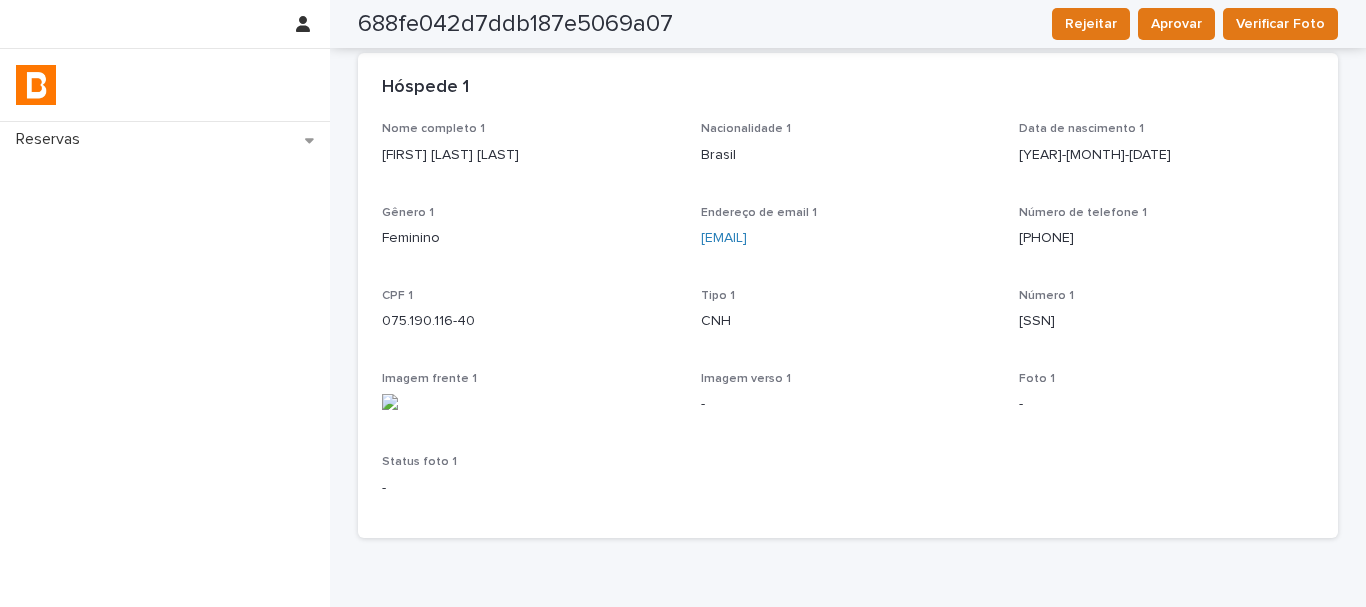 scroll, scrollTop: 0, scrollLeft: 0, axis: both 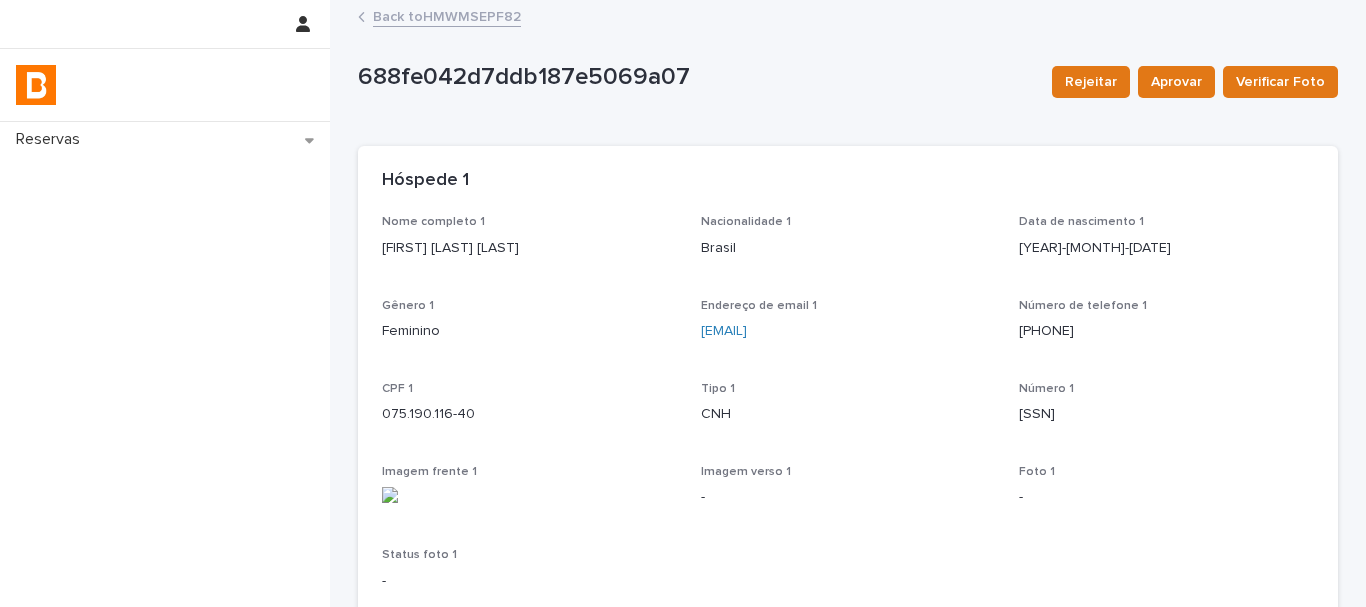 click on "Back to  HMWMSEPF82" at bounding box center [447, 15] 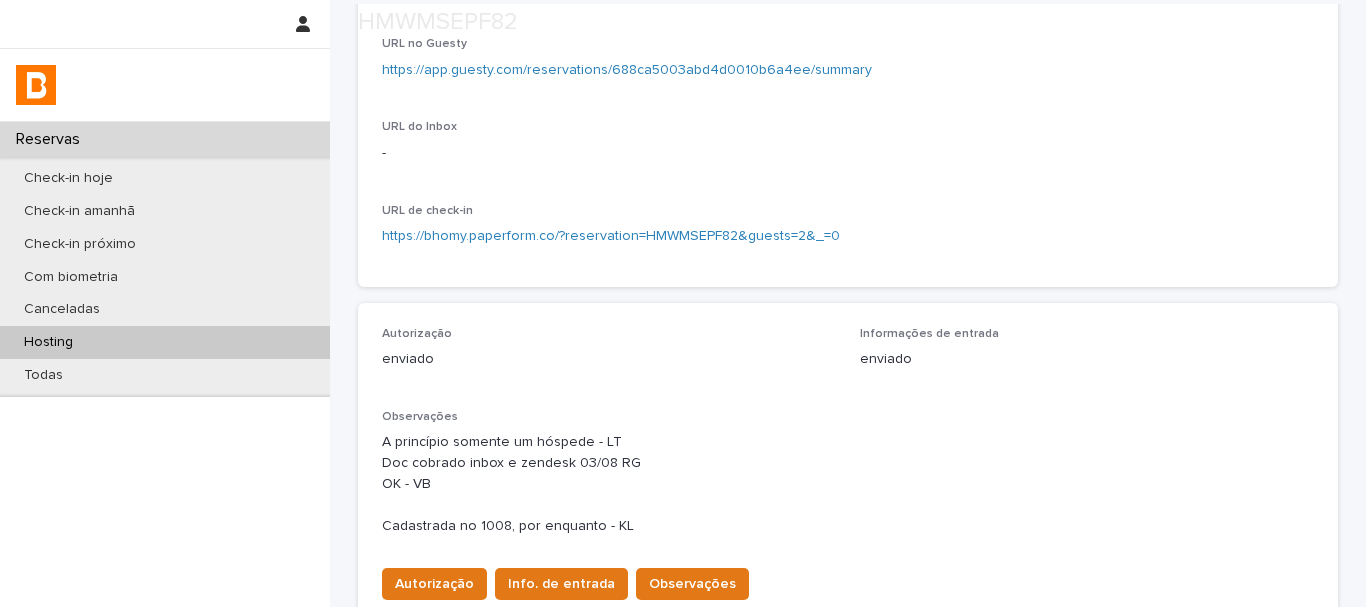 scroll, scrollTop: 300, scrollLeft: 0, axis: vertical 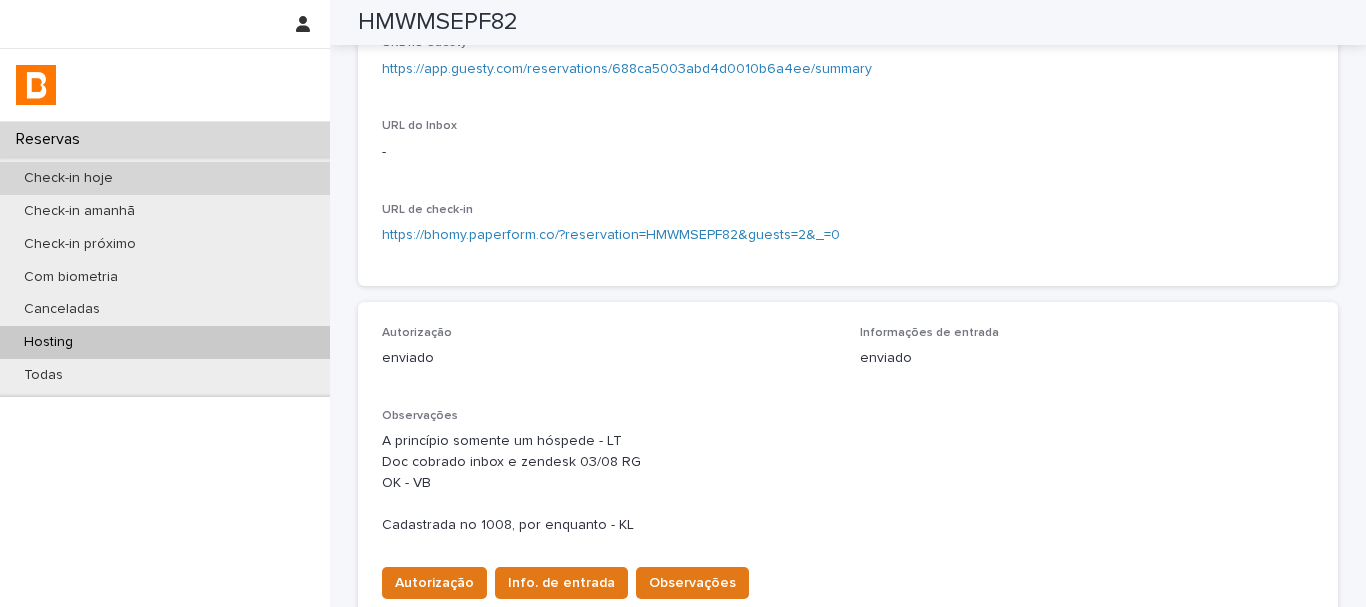 click on "Check-in hoje" at bounding box center (165, 178) 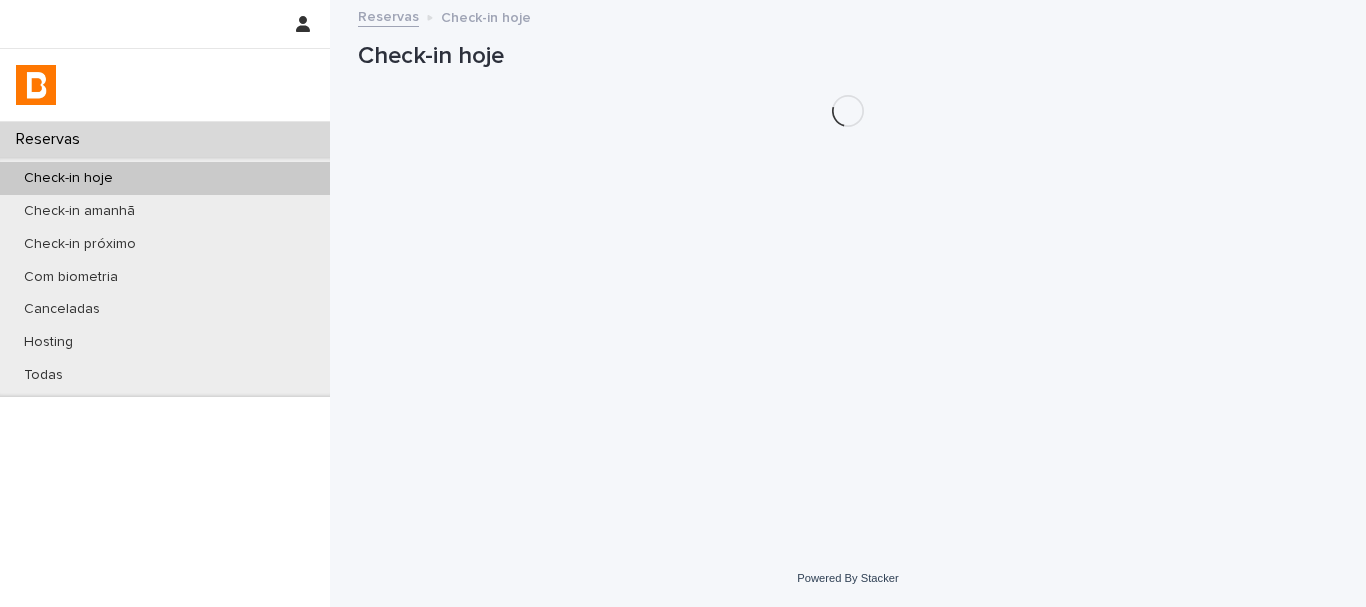 scroll, scrollTop: 0, scrollLeft: 0, axis: both 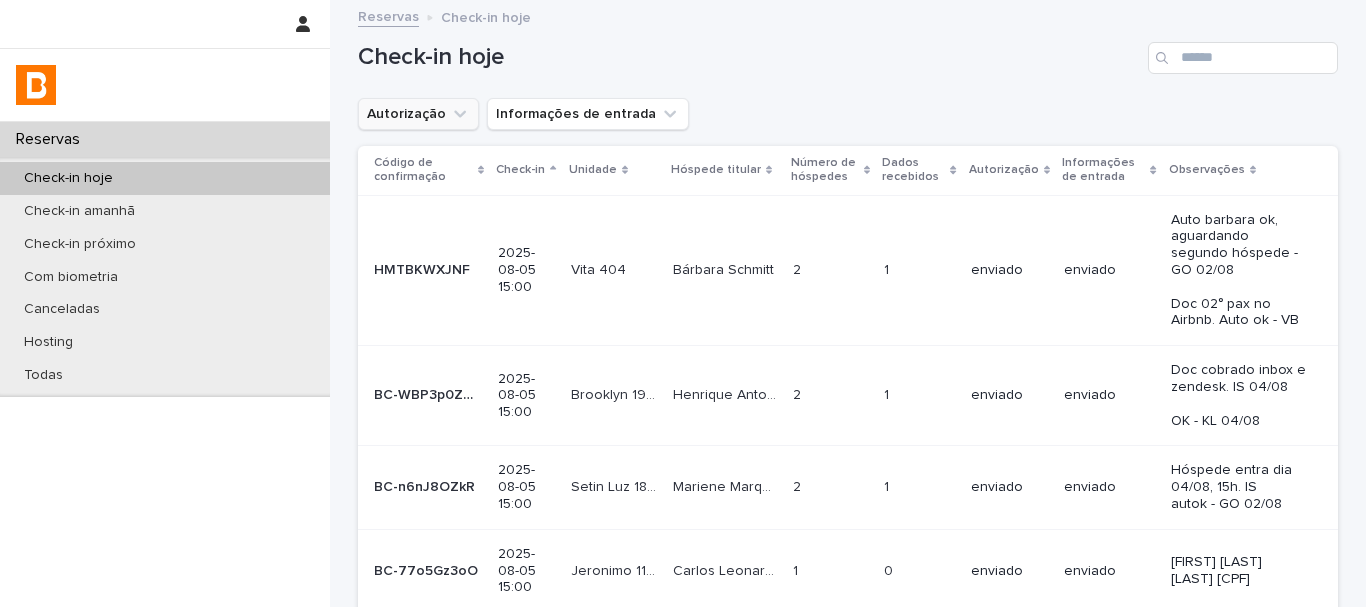 click on "Autorização" at bounding box center (418, 114) 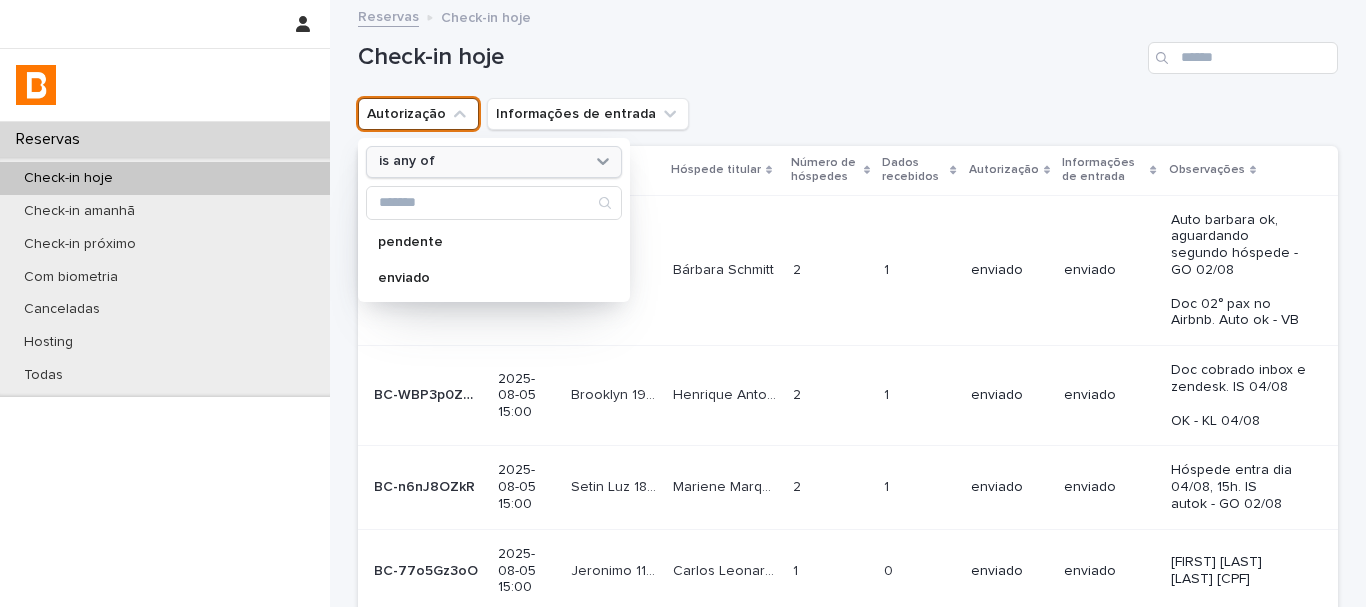 click on "is any of" at bounding box center [481, 161] 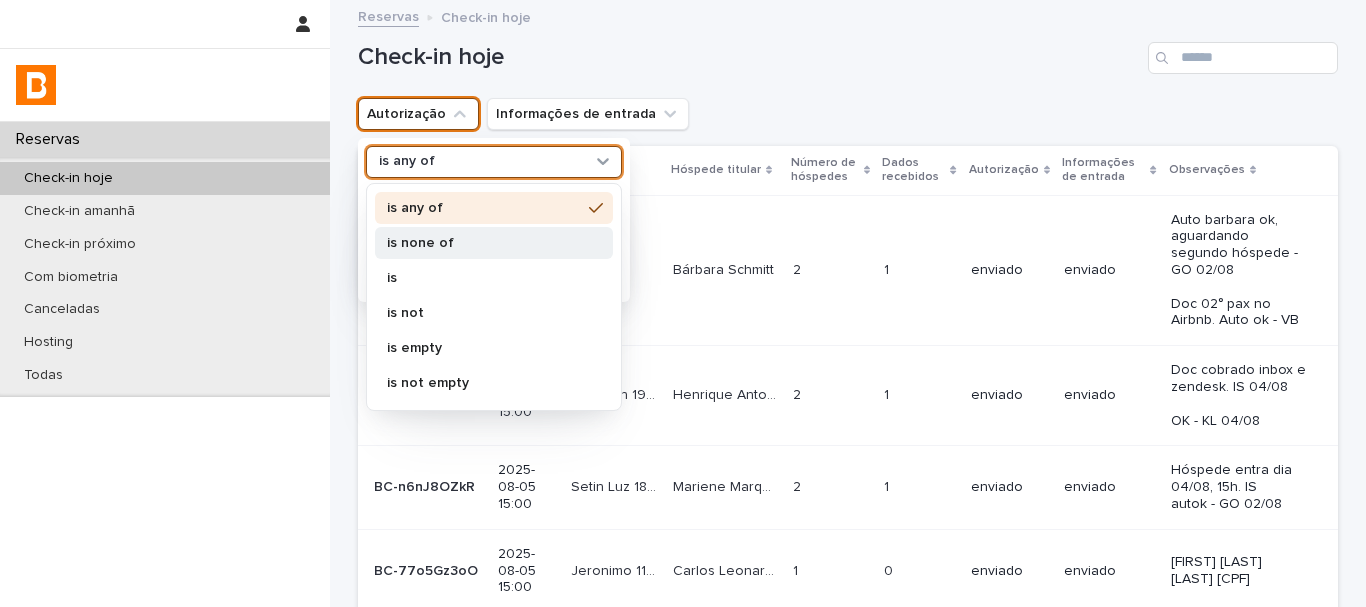 click on "is none of" at bounding box center (484, 243) 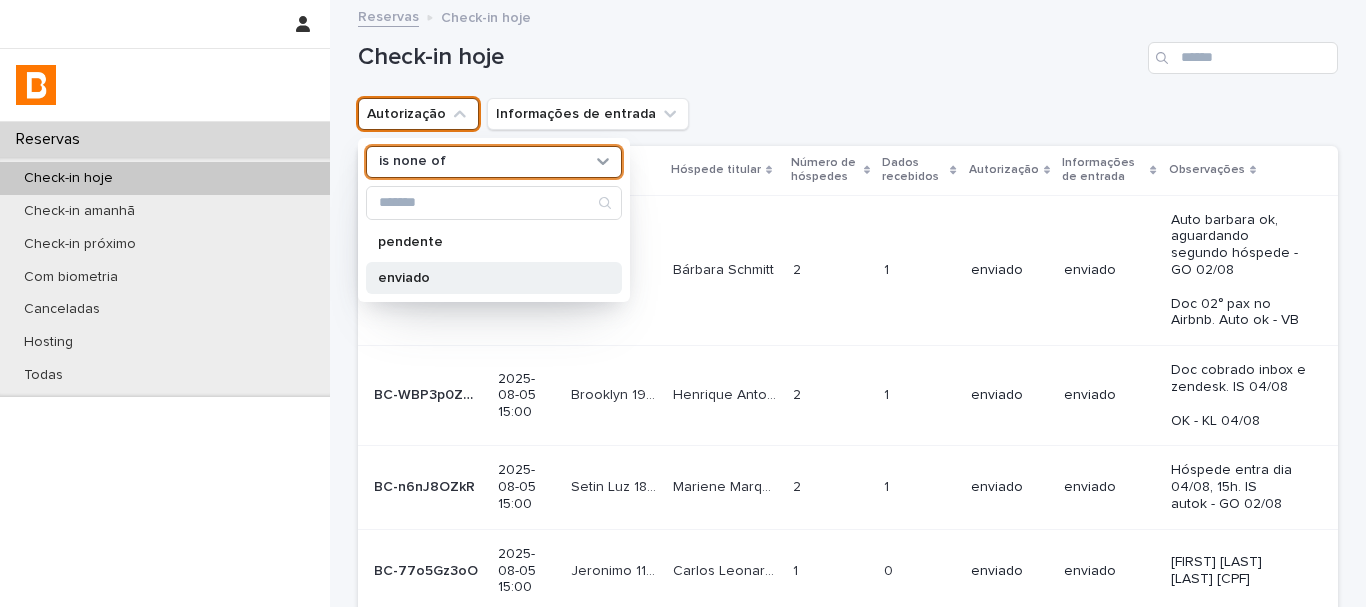 click on "enviado" at bounding box center (484, 278) 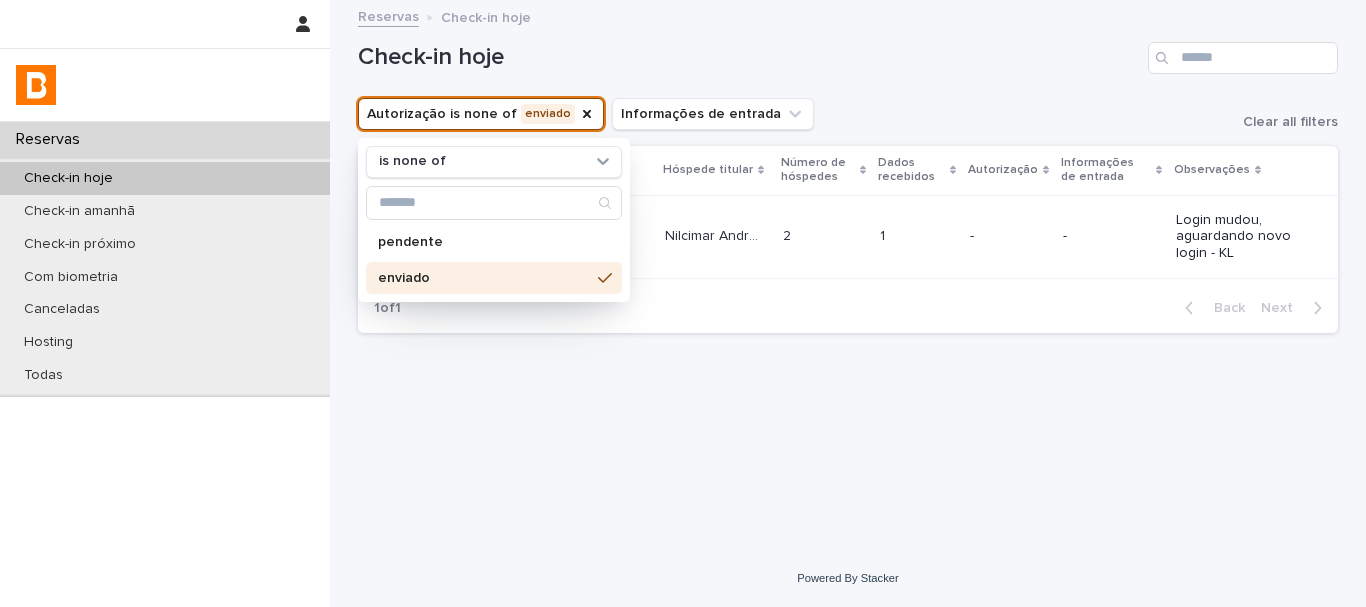 click on "Check-in hoje" at bounding box center (749, 57) 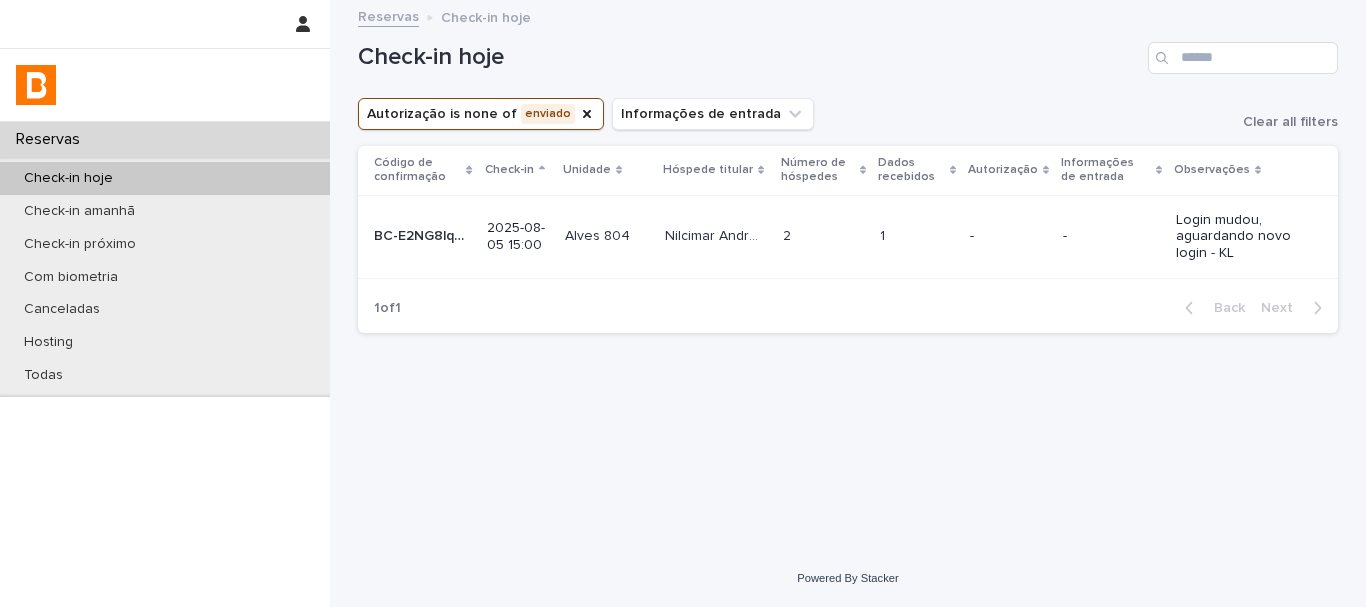 click on "[FIRST] [LAST] [FIRST] [LAST]" at bounding box center (716, 236) 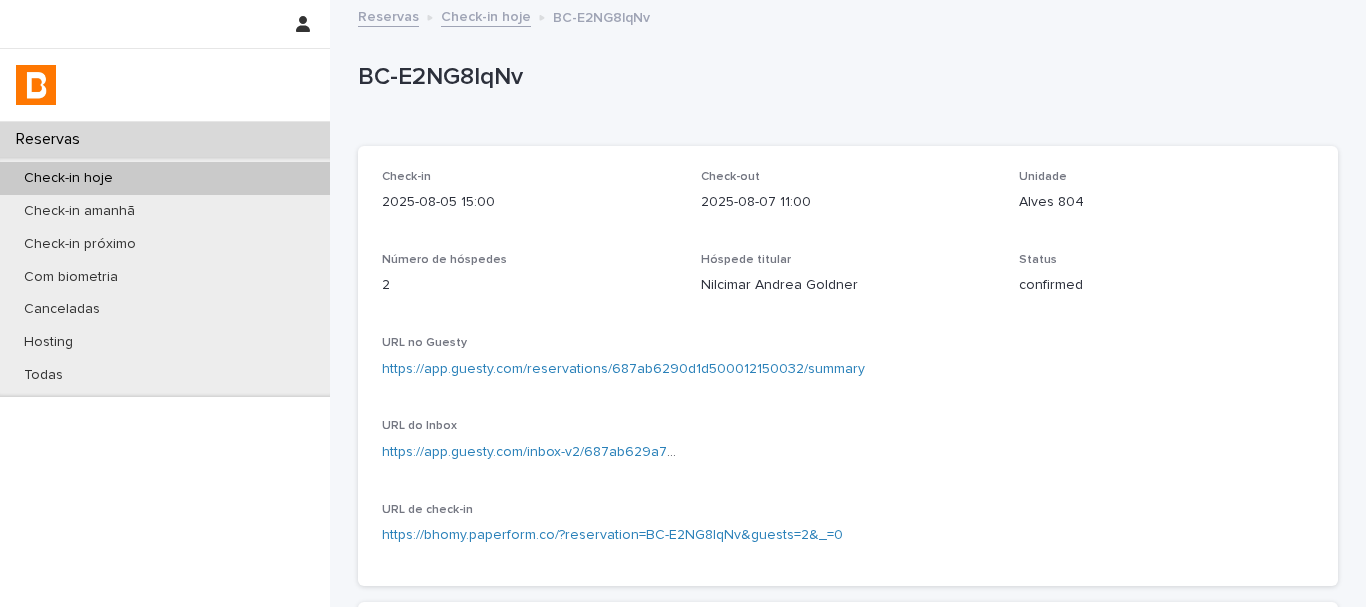 scroll, scrollTop: 602, scrollLeft: 0, axis: vertical 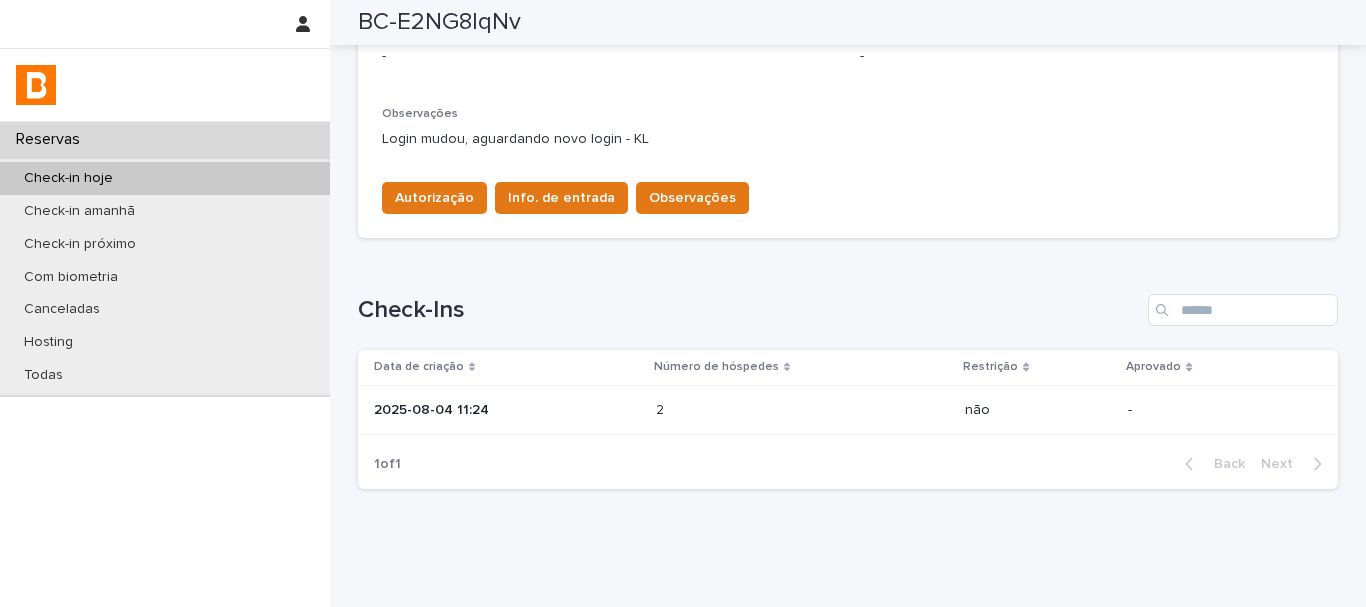 click on "2025-08-04 11:24" at bounding box center (507, 410) 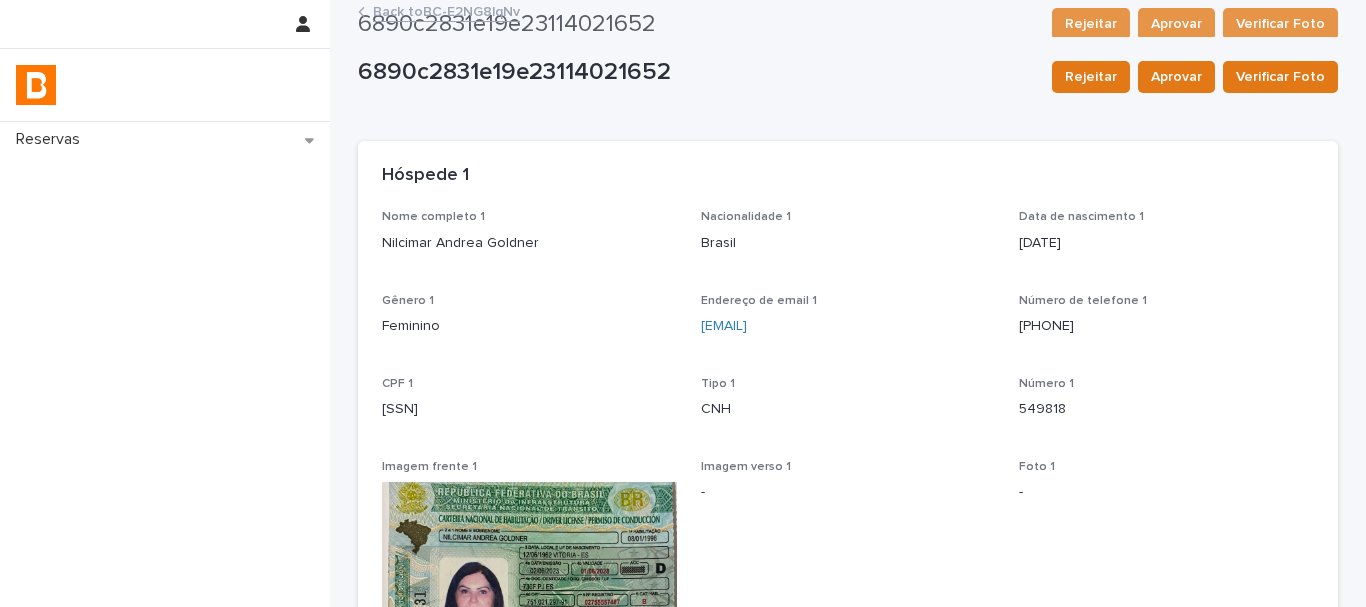 scroll, scrollTop: 0, scrollLeft: 0, axis: both 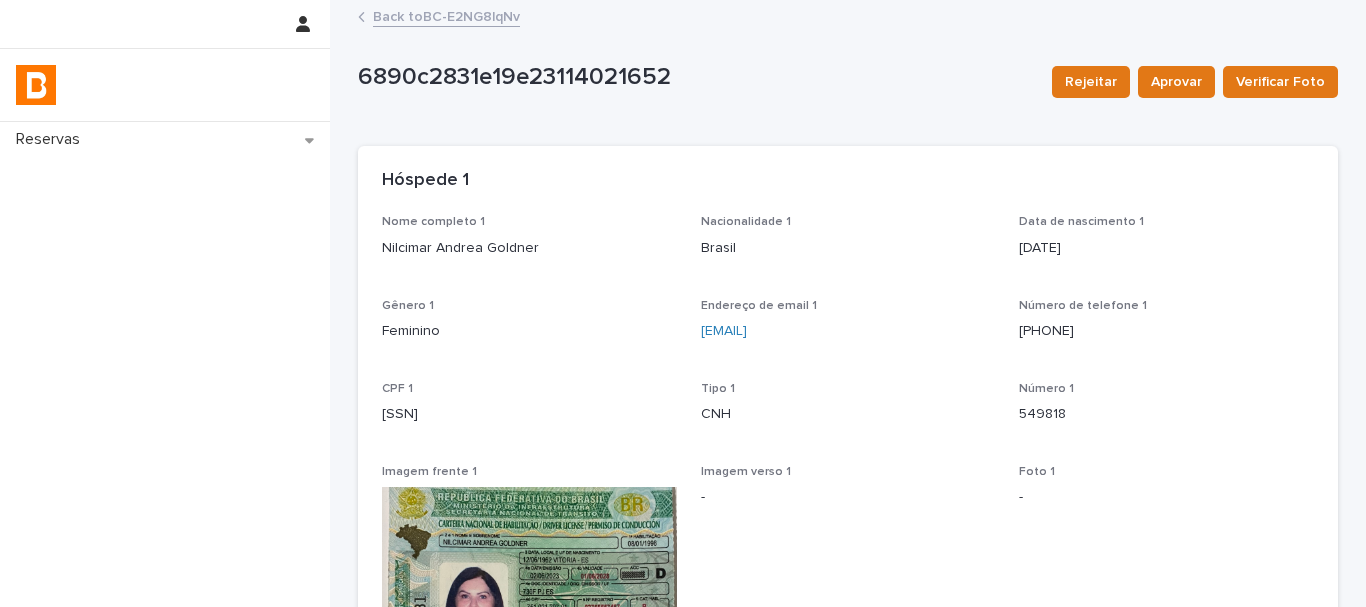 click on "Back to  BC-E2NG8lqNv" at bounding box center [446, 15] 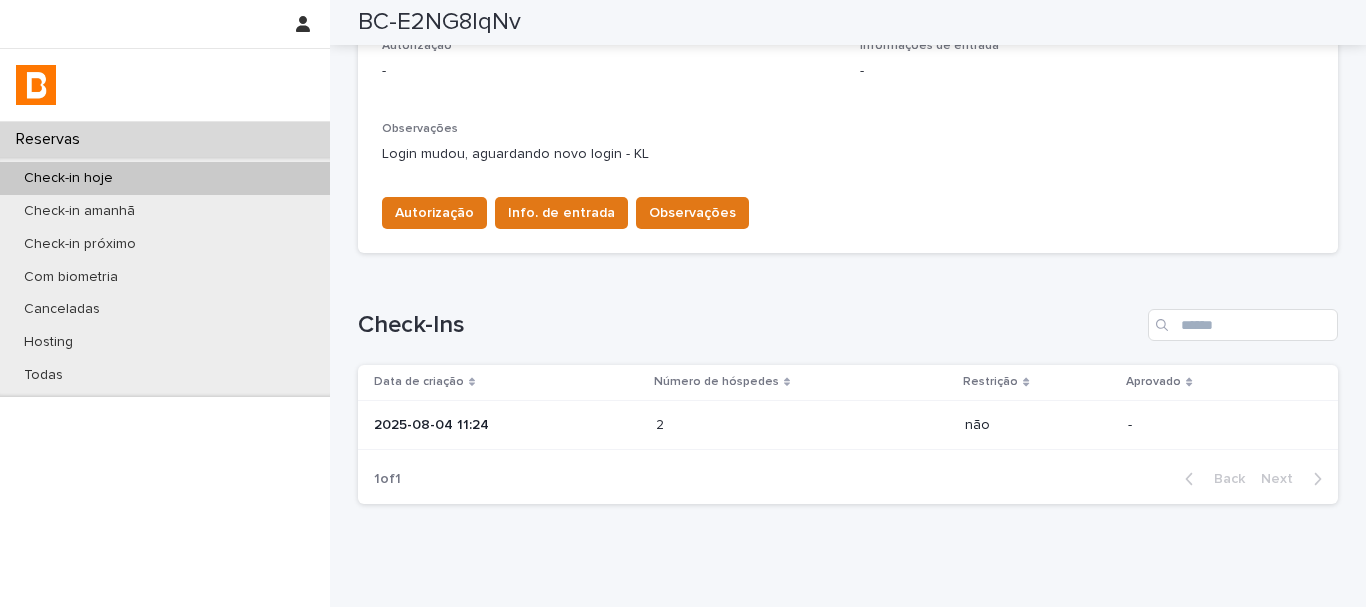 scroll, scrollTop: 657, scrollLeft: 0, axis: vertical 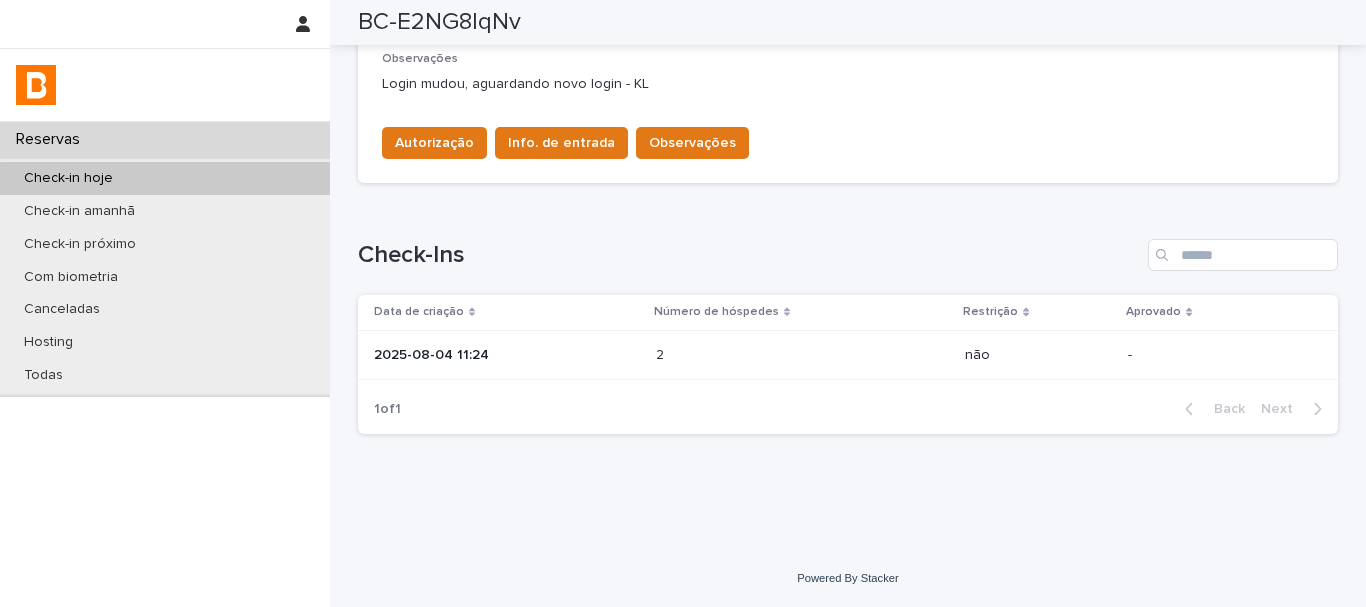 click at bounding box center [743, 355] 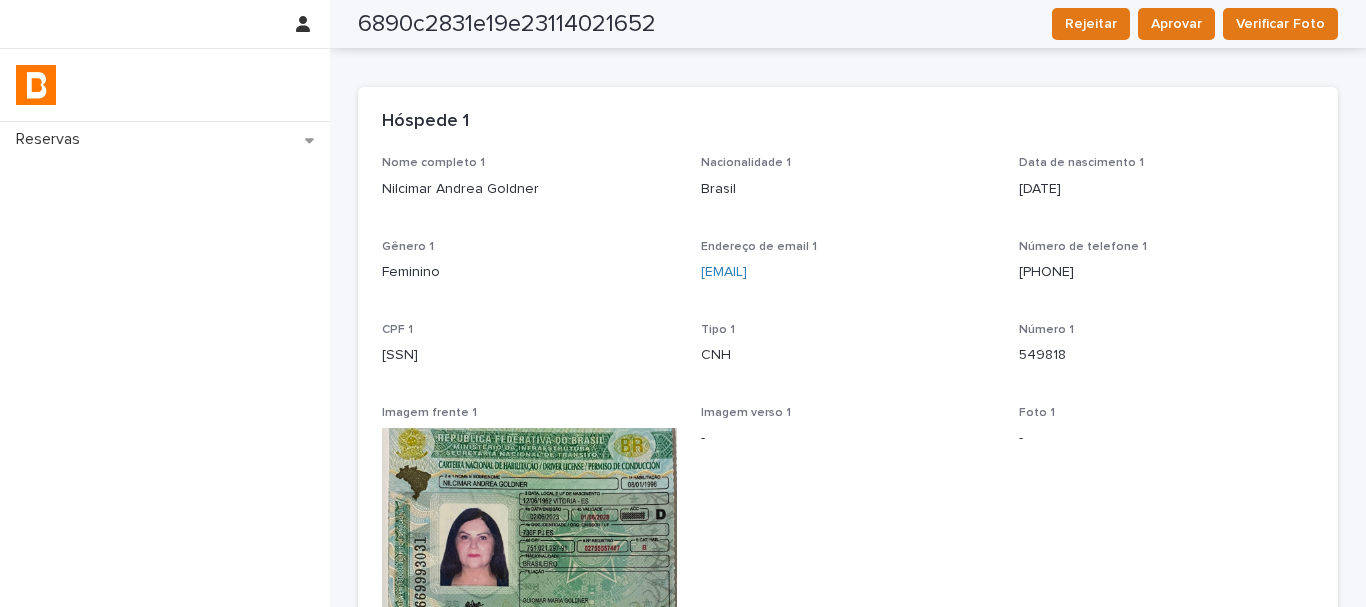 scroll, scrollTop: 0, scrollLeft: 0, axis: both 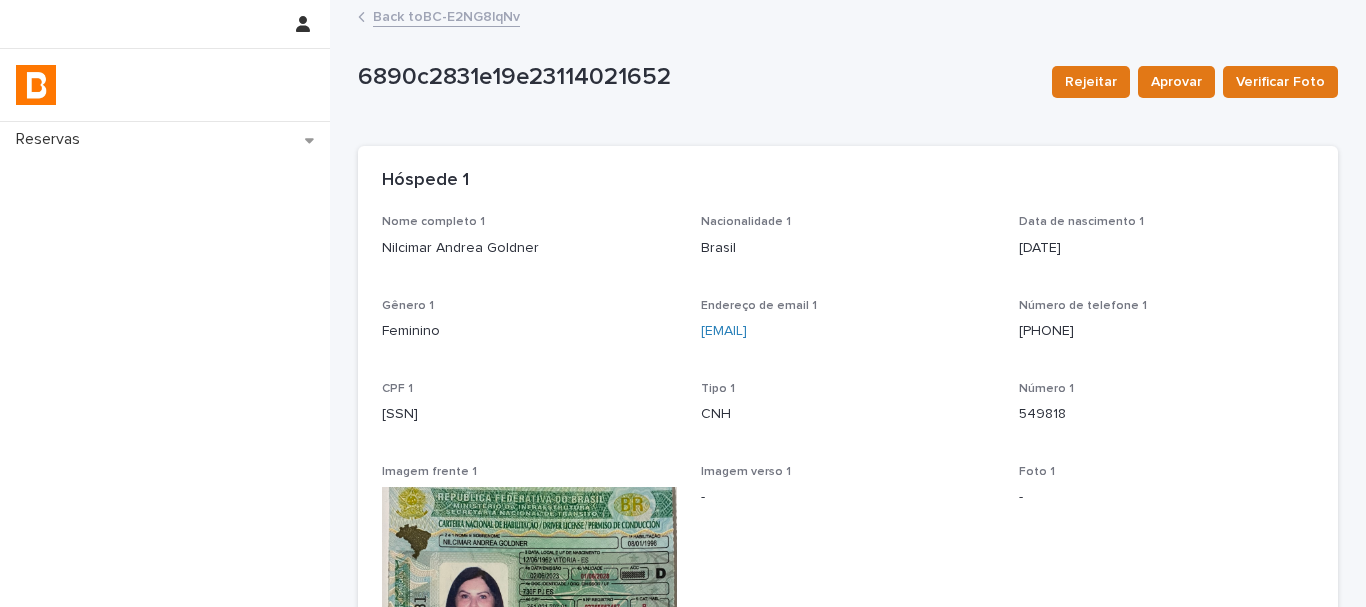 click on "Back to  BC-E2NG8lqNv" at bounding box center (446, 15) 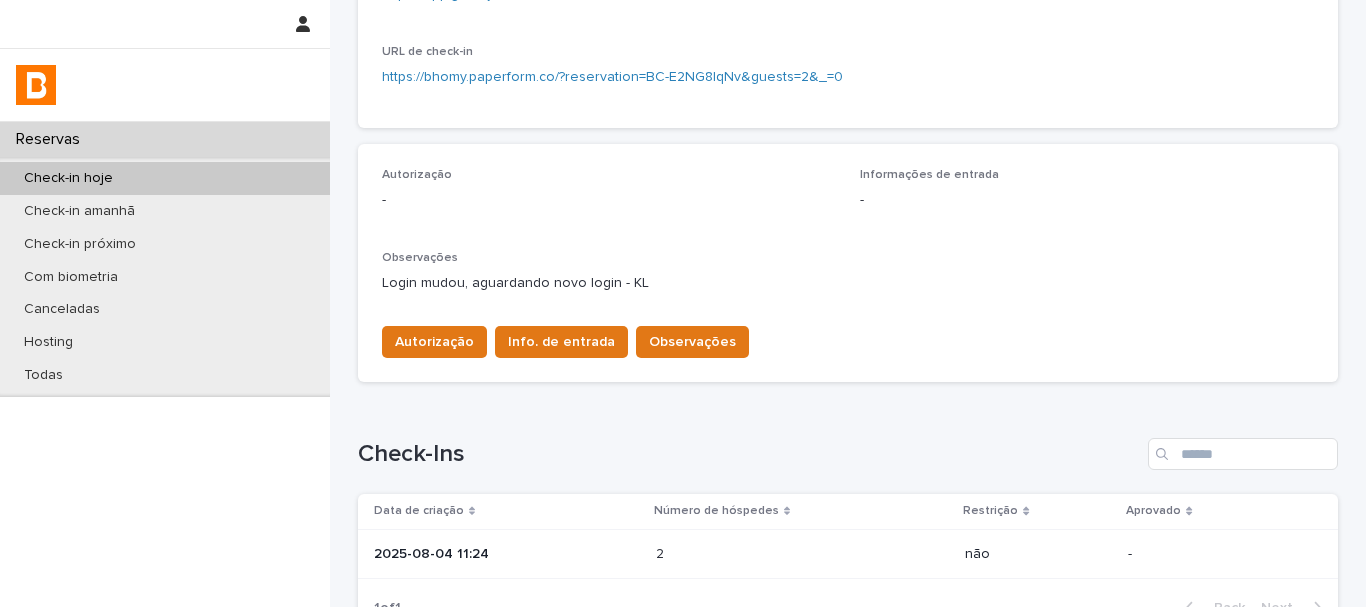 scroll, scrollTop: 657, scrollLeft: 0, axis: vertical 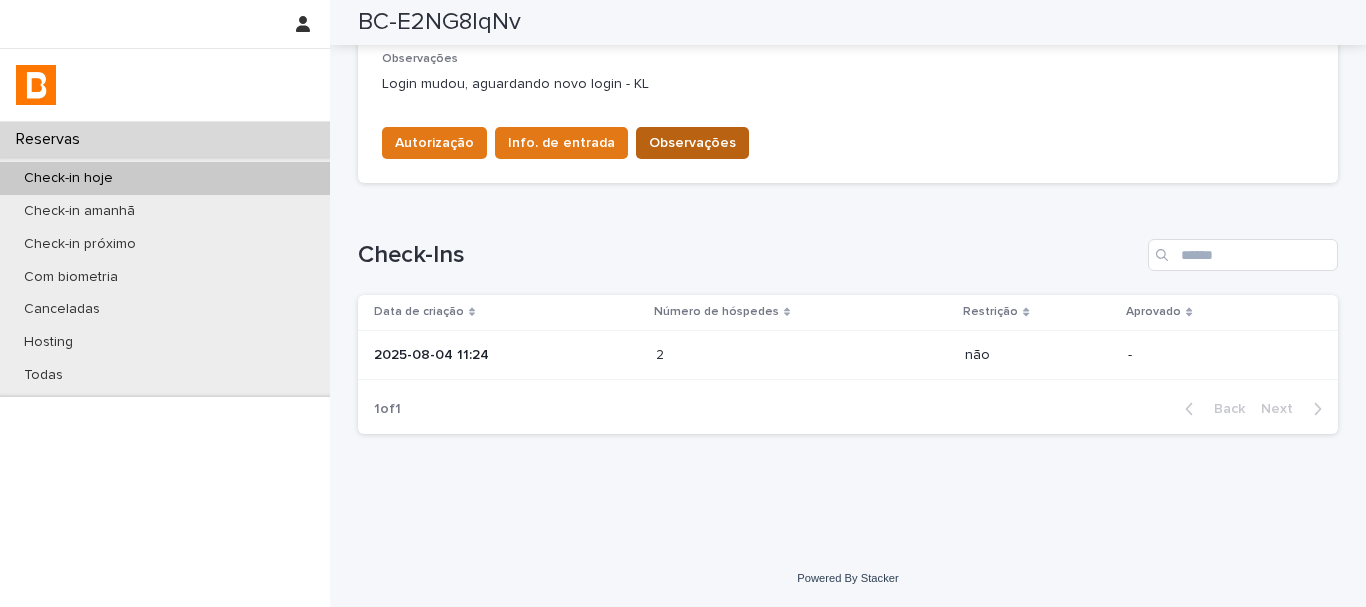 click on "Observações" at bounding box center [692, 143] 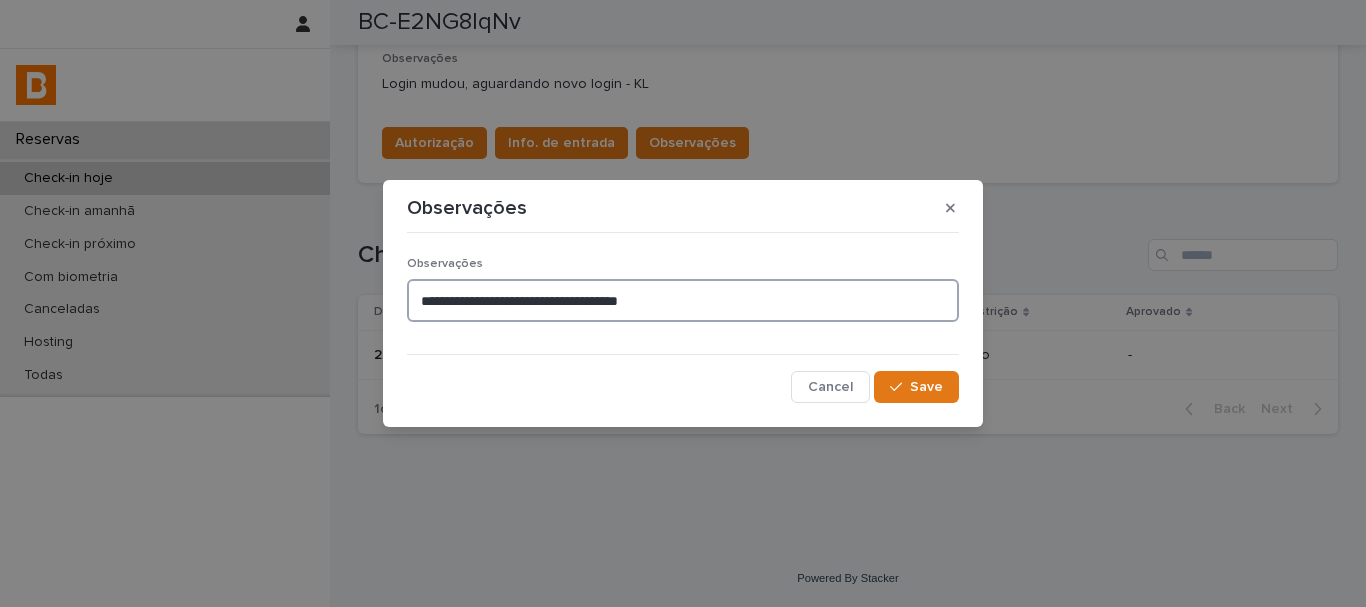 click on "**********" at bounding box center (683, 300) 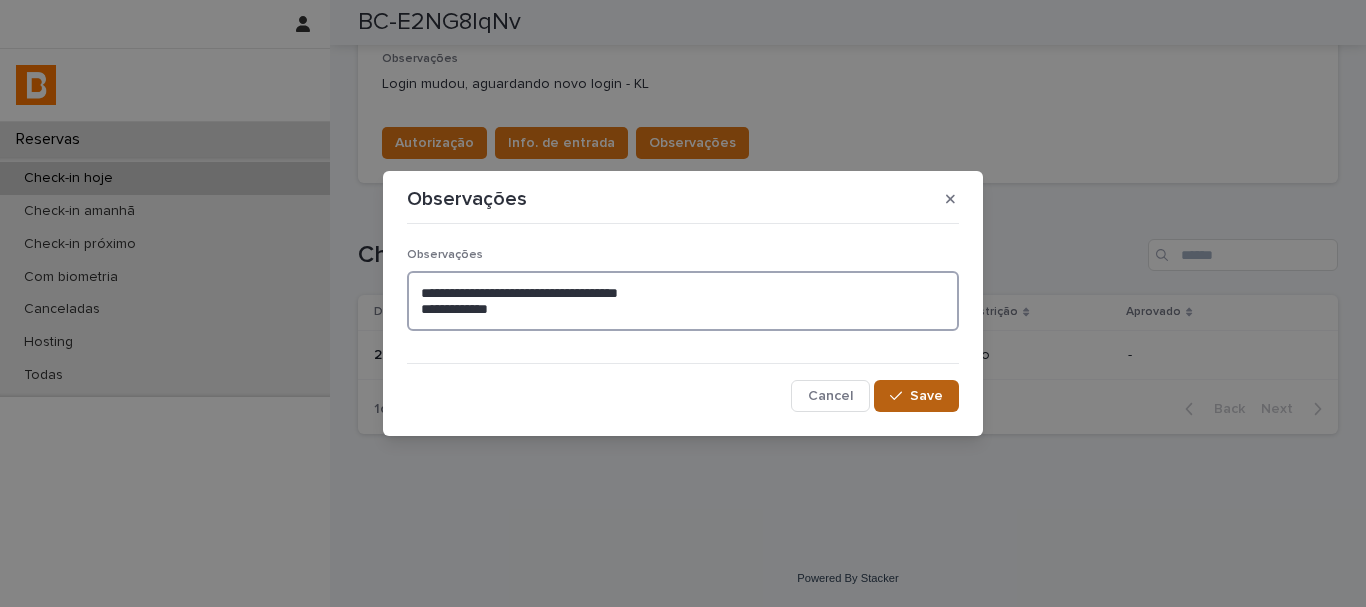 type on "**********" 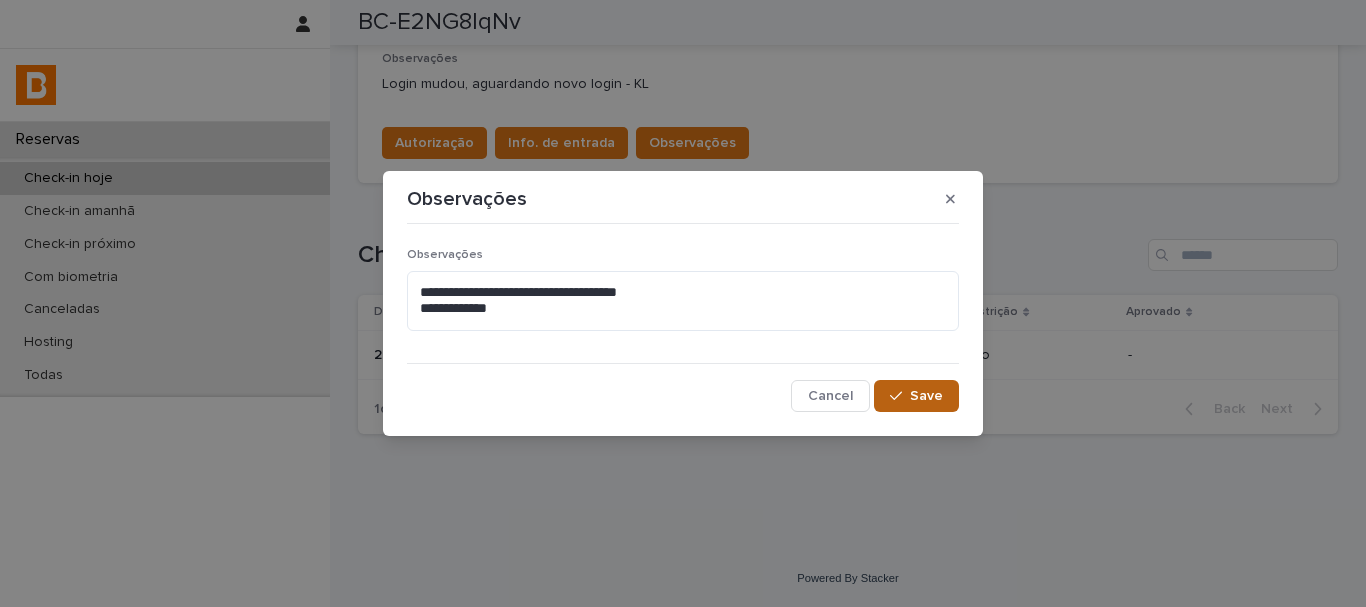 click on "Save" at bounding box center [916, 396] 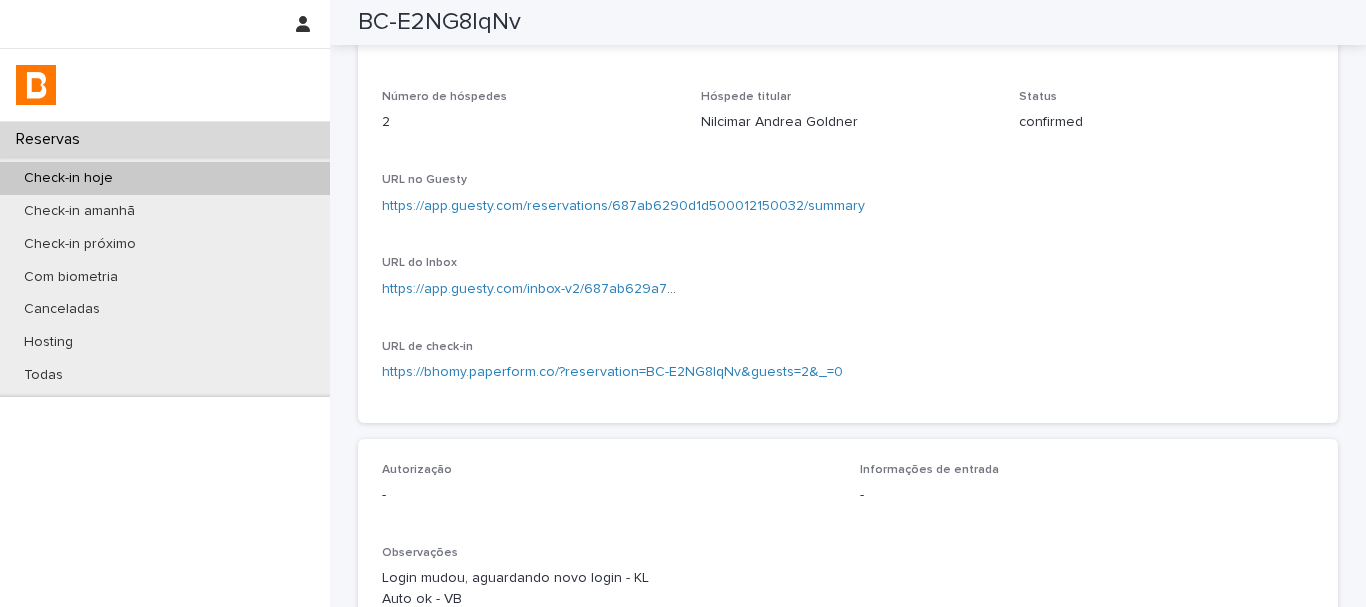 scroll, scrollTop: 0, scrollLeft: 0, axis: both 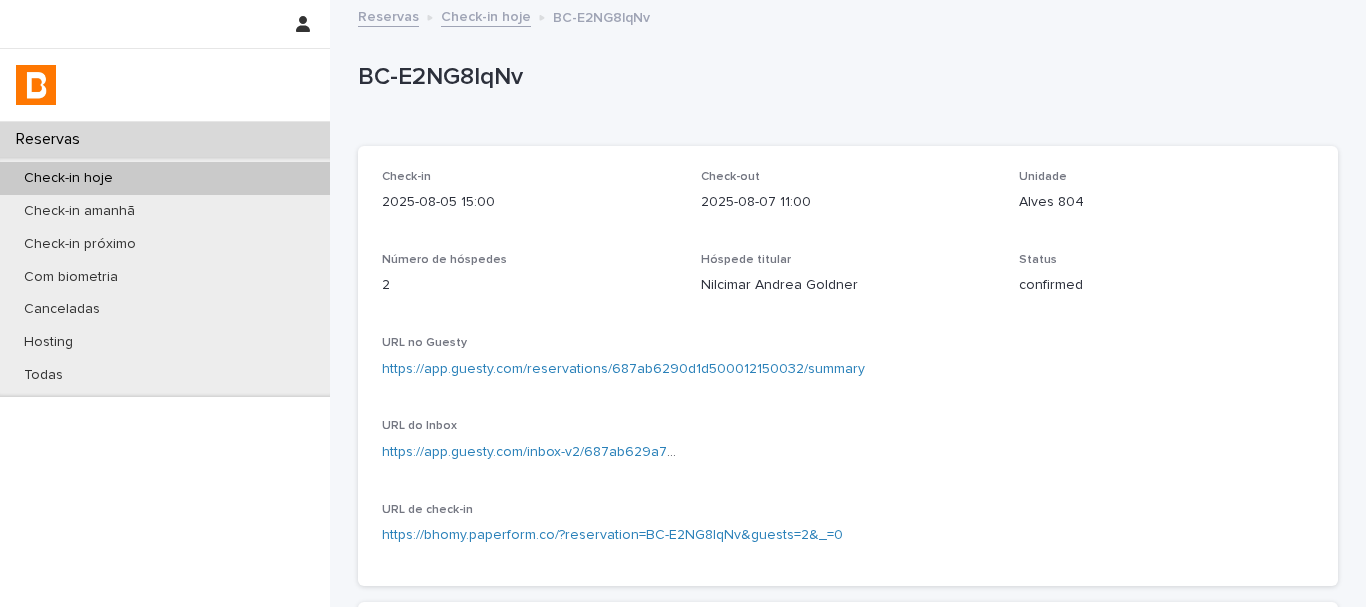 click on "BC-E2NG8lqNv" at bounding box center (844, 77) 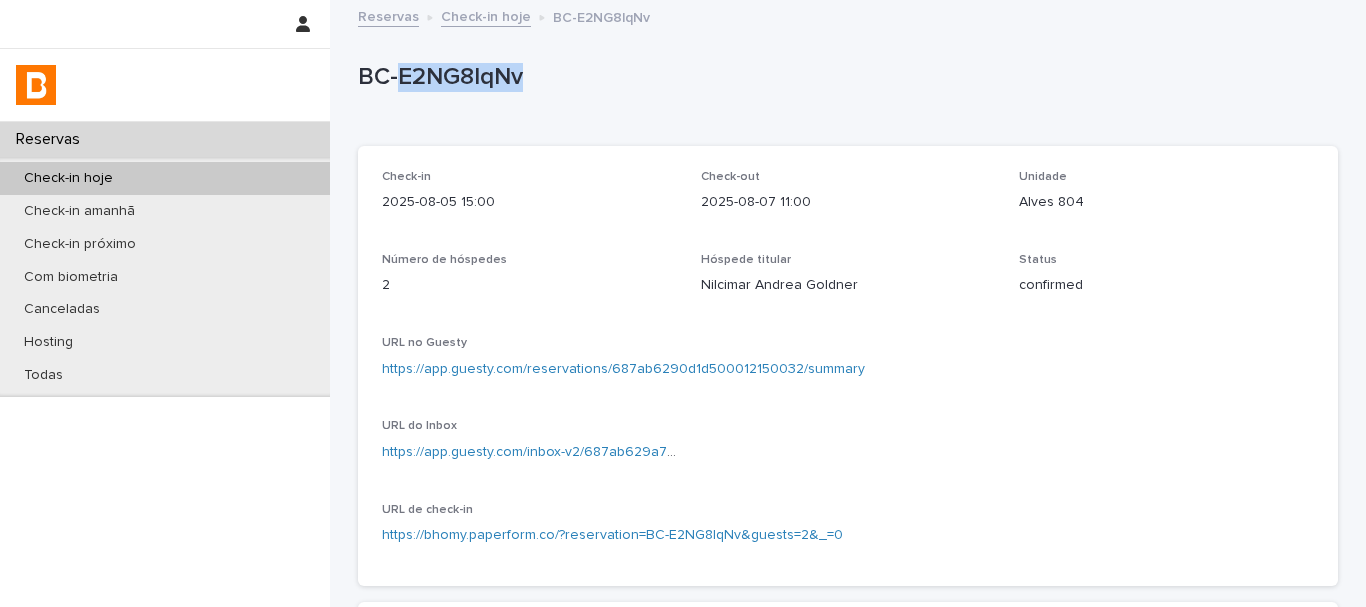 click on "BC-E2NG8lqNv" at bounding box center [844, 77] 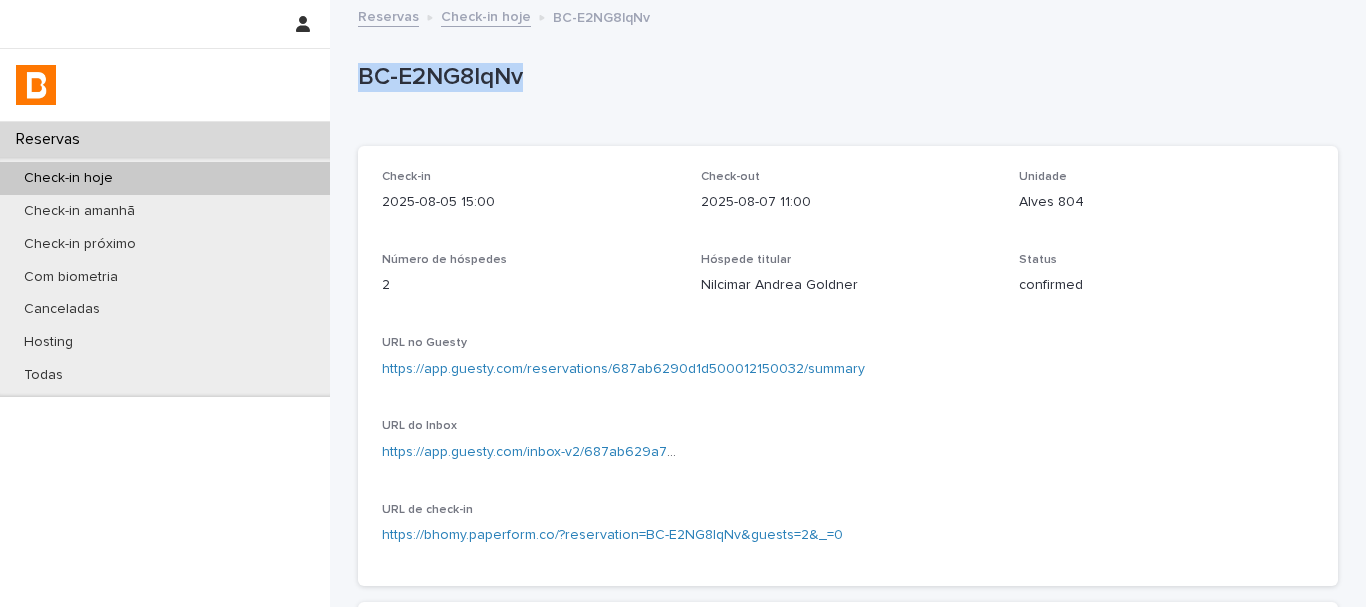 click on "BC-E2NG8lqNv" at bounding box center (844, 77) 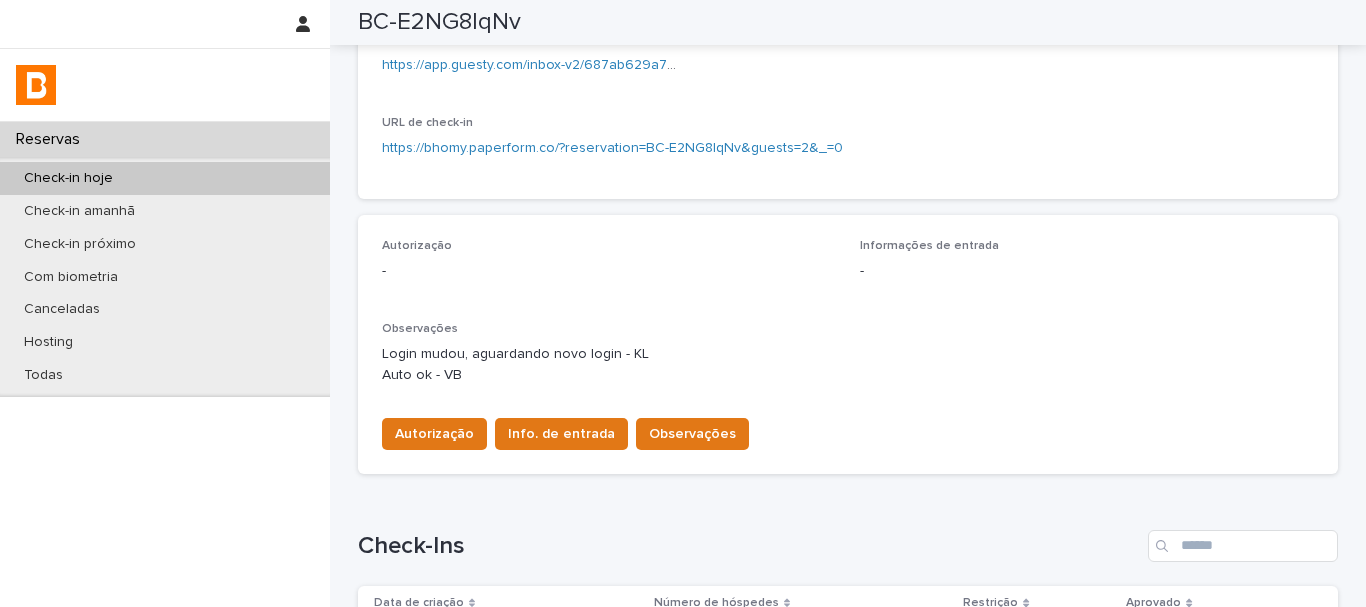scroll, scrollTop: 378, scrollLeft: 0, axis: vertical 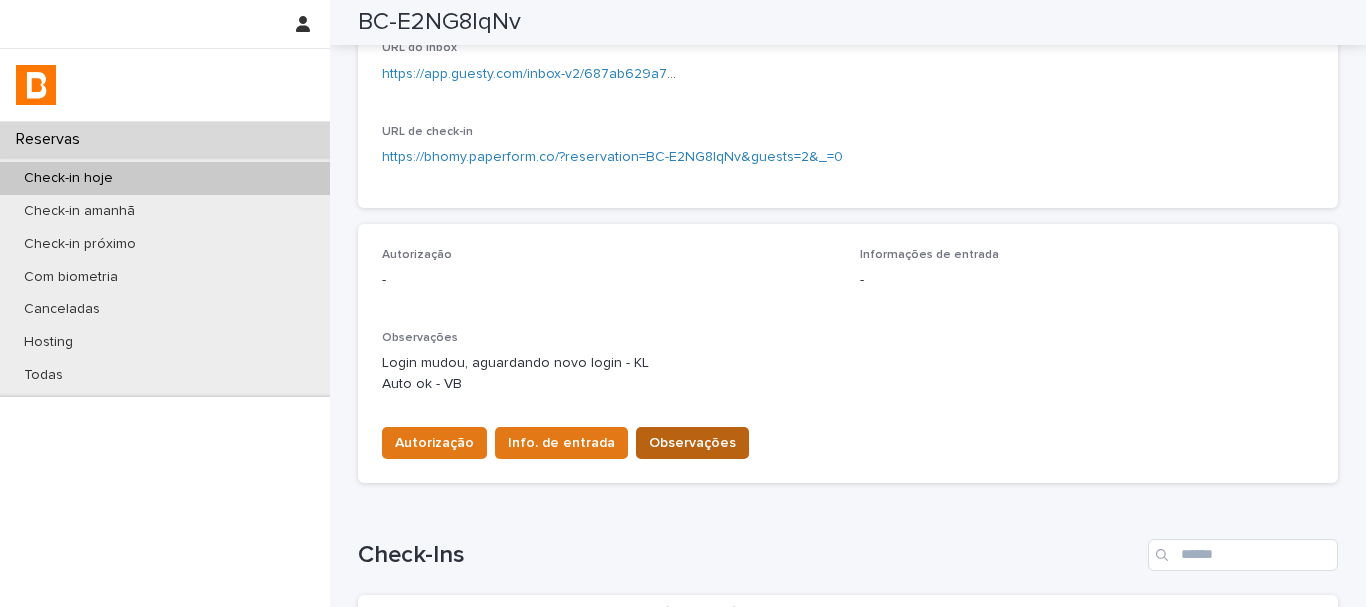 click on "Observações" at bounding box center [692, 443] 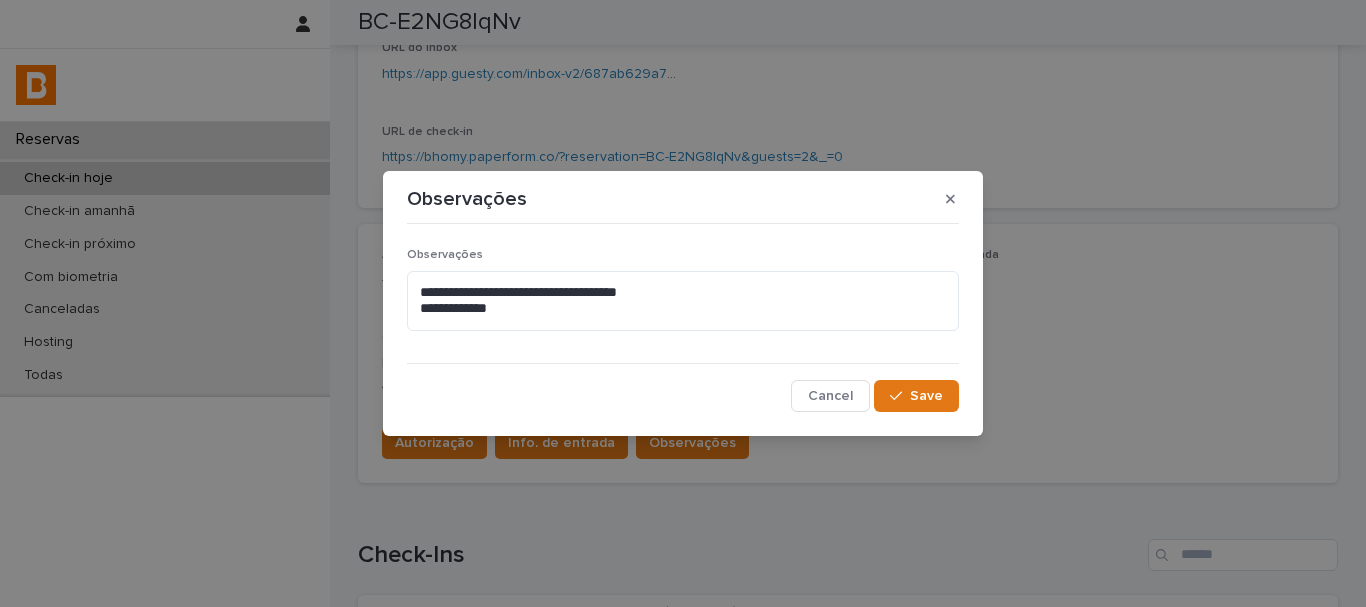 drag, startPoint x: 853, startPoint y: 388, endPoint x: 837, endPoint y: 398, distance: 18.867962 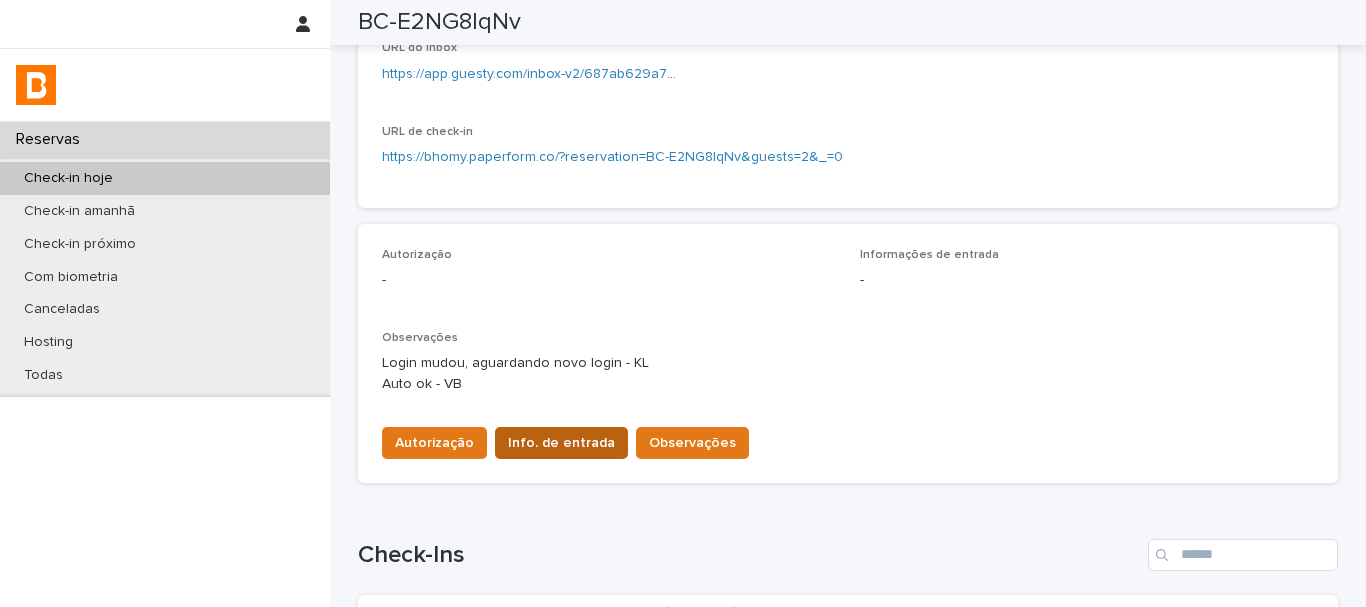 click on "Info. de entrada" at bounding box center (561, 443) 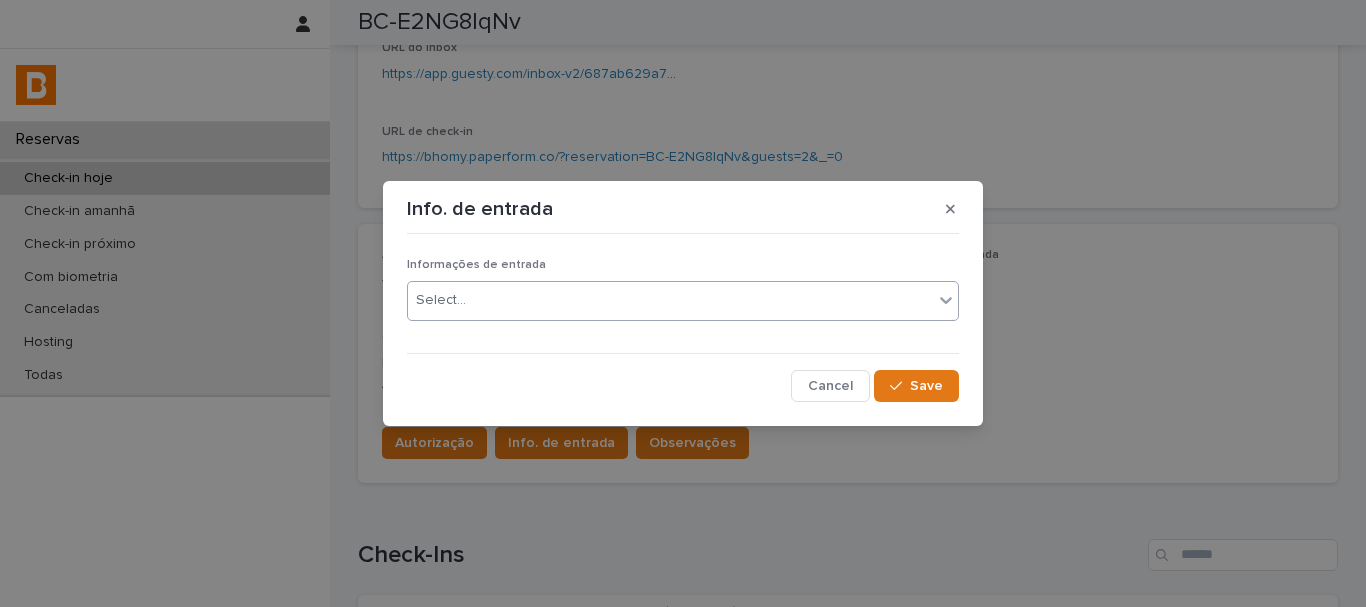 click on "Select..." at bounding box center (670, 300) 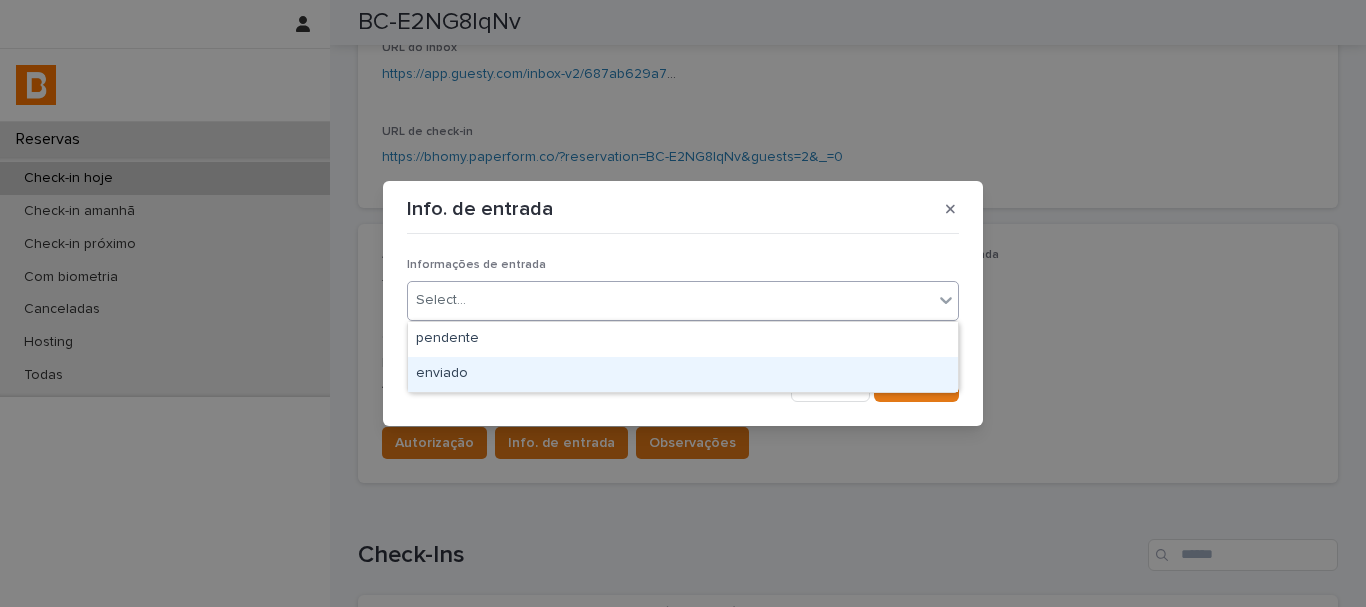 click on "enviado" at bounding box center (683, 374) 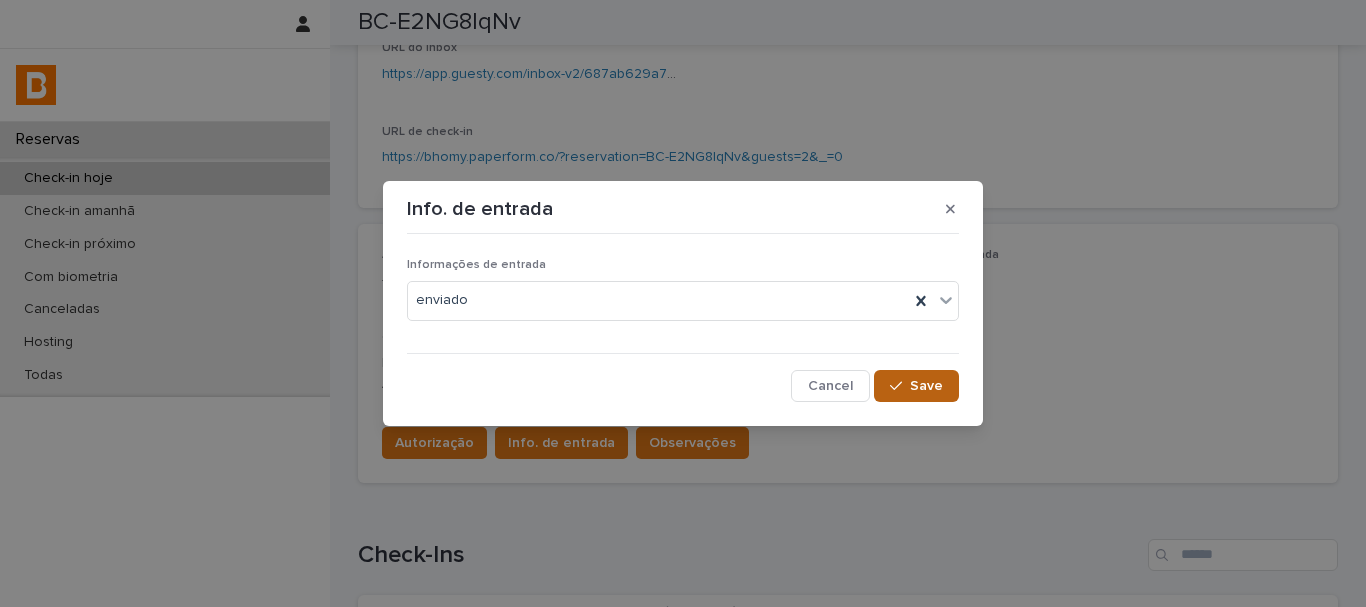 click on "Save" at bounding box center (926, 386) 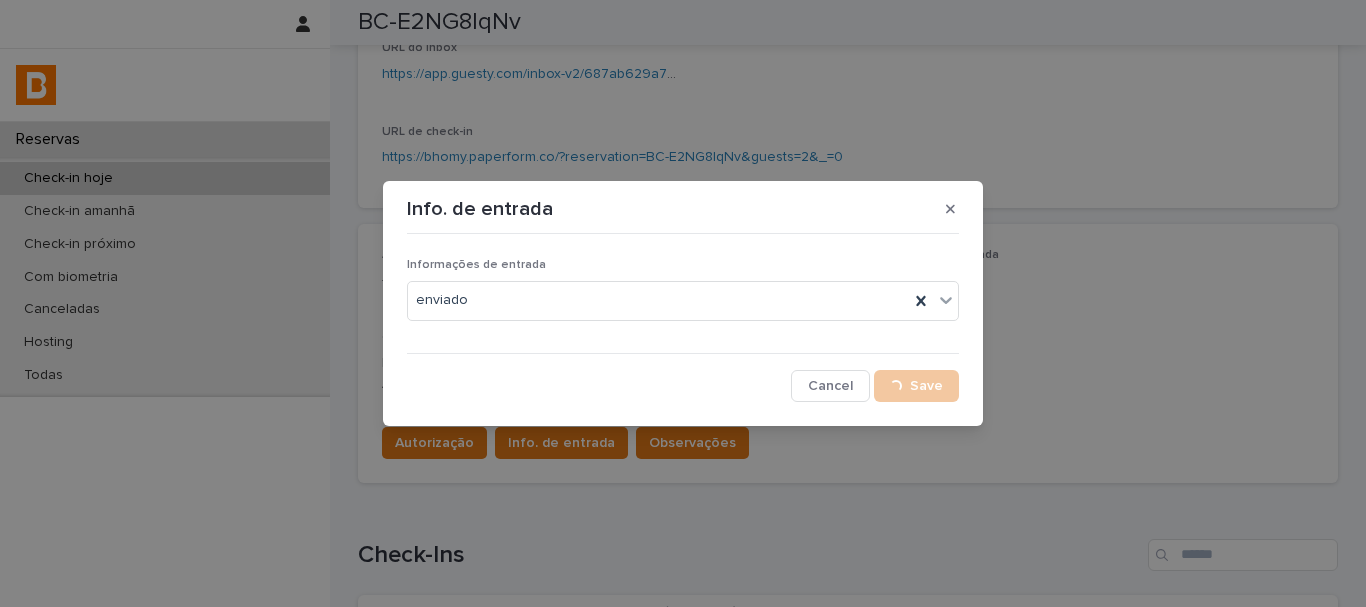 click on "Info. de entrada Informações de entrada enviado Cancel Loading... Save" at bounding box center (683, 303) 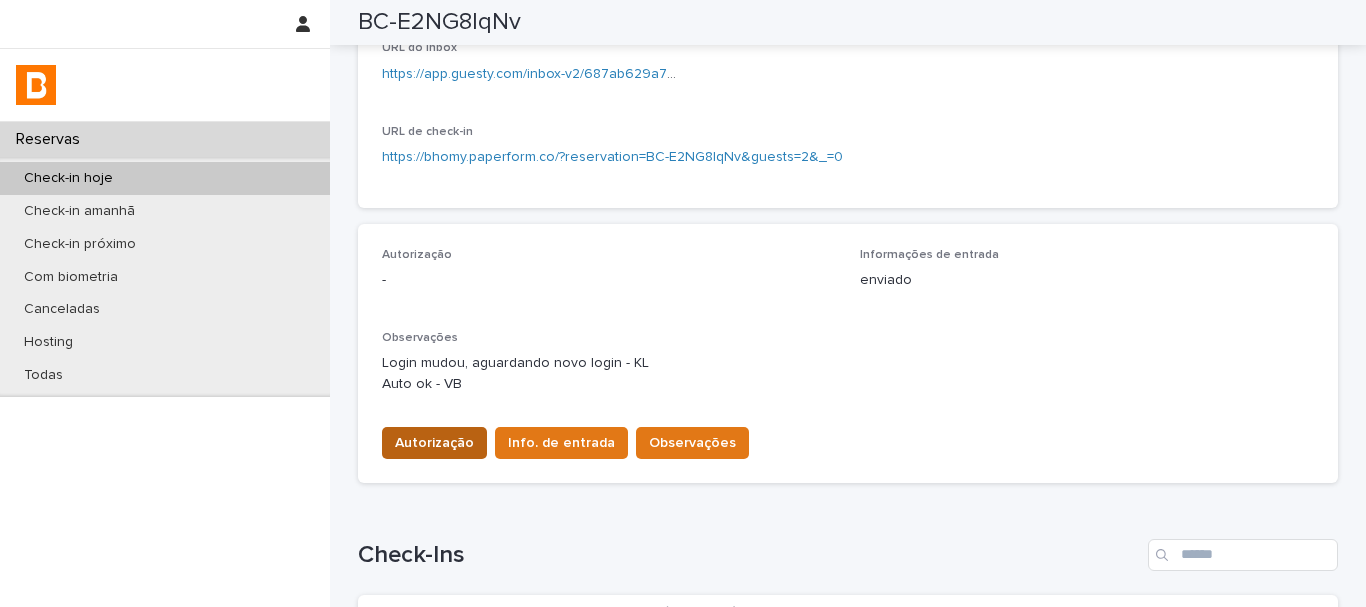 click on "Autorização" at bounding box center [434, 443] 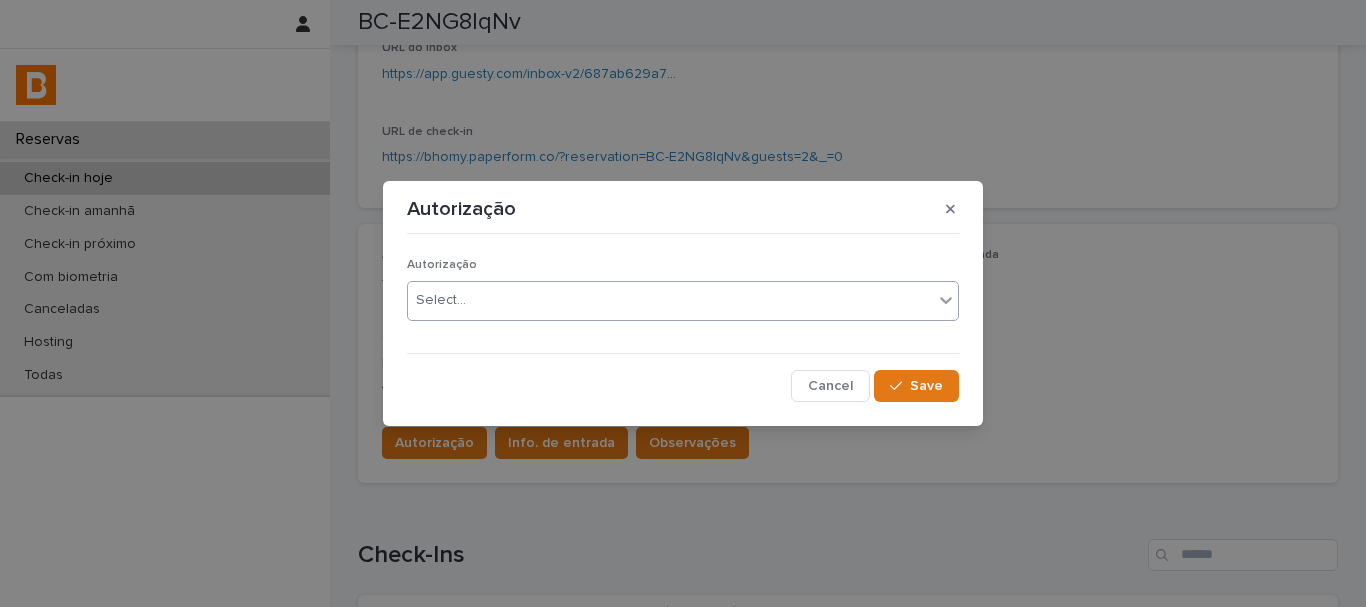 click on "Select..." at bounding box center (670, 300) 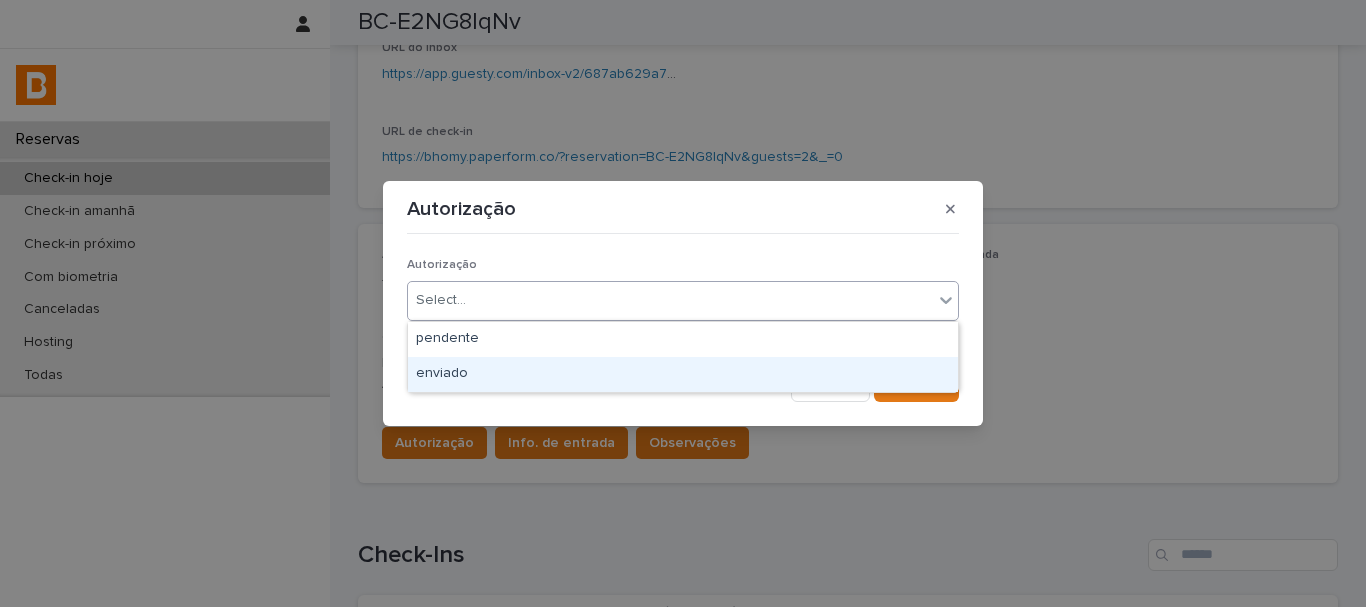 click on "enviado" at bounding box center (683, 374) 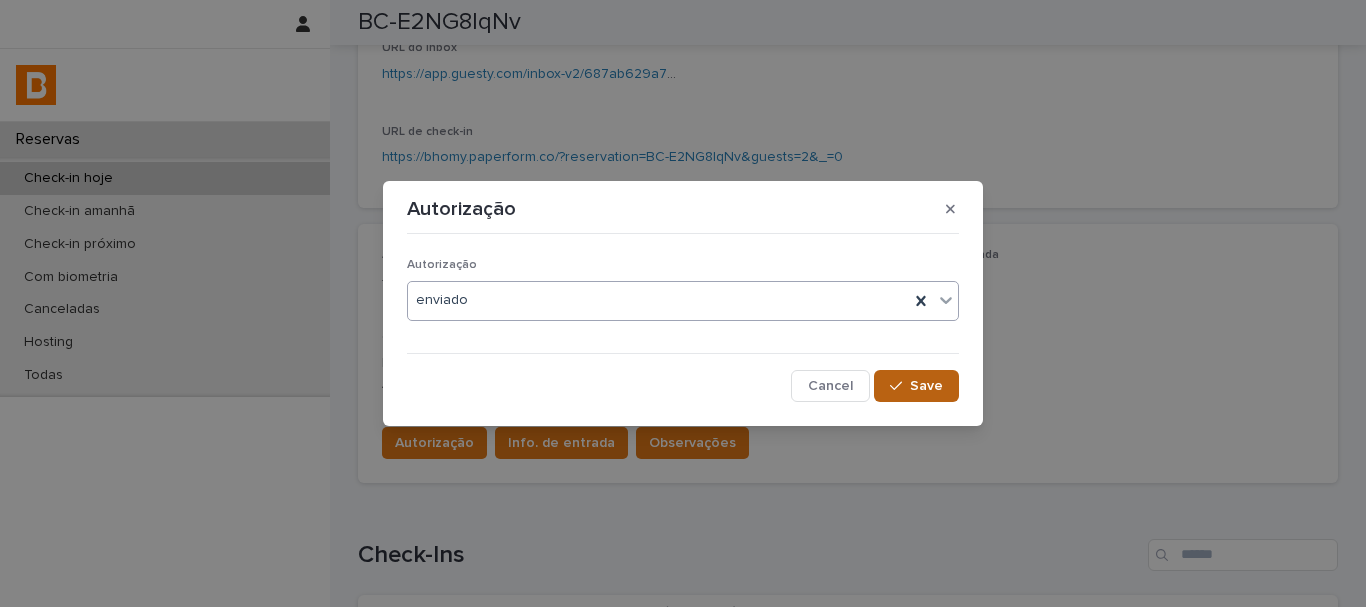click at bounding box center [900, 386] 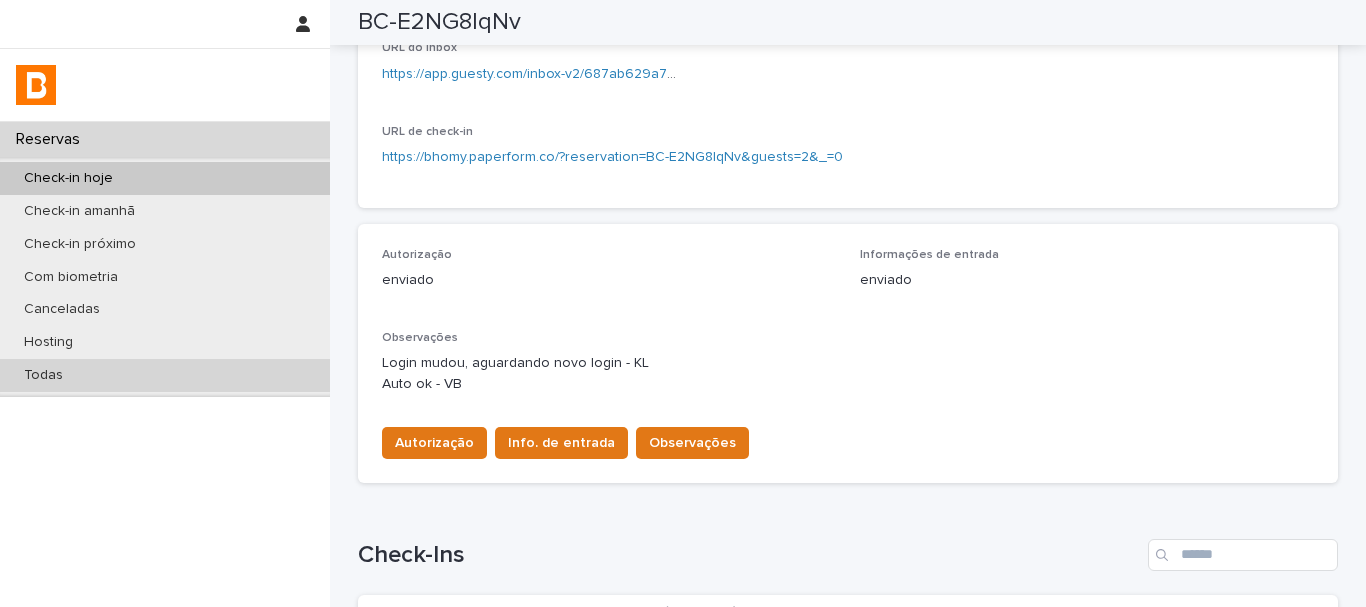 click on "Todas" at bounding box center (165, 375) 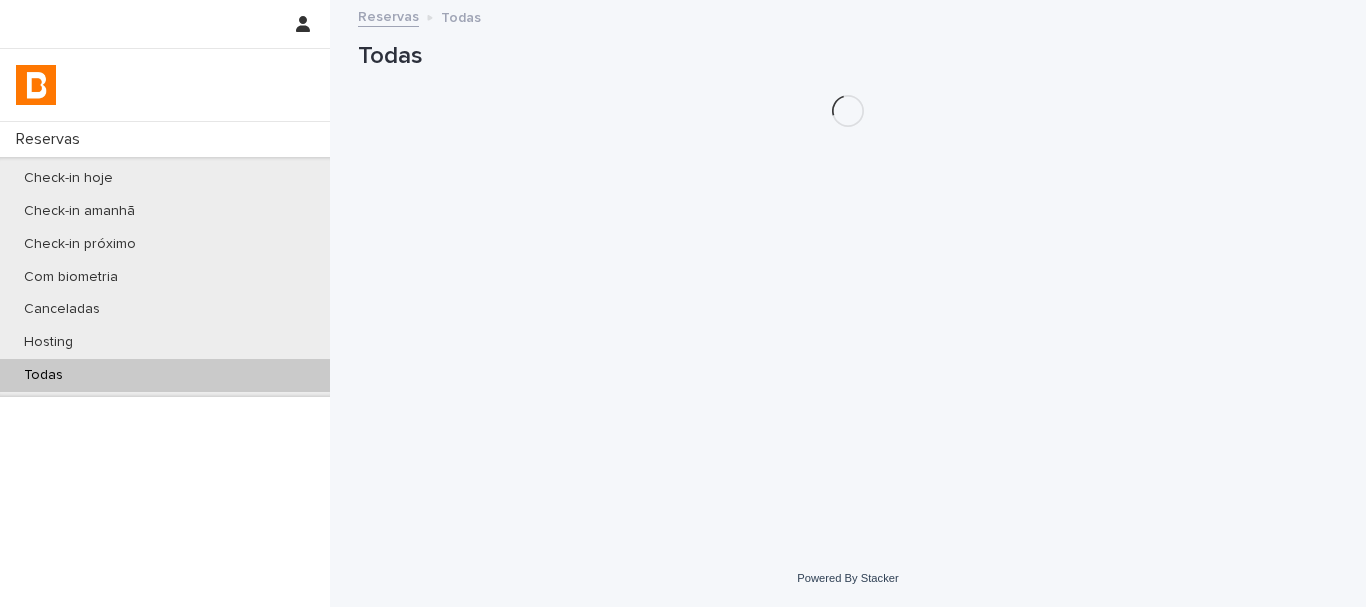 scroll, scrollTop: 0, scrollLeft: 0, axis: both 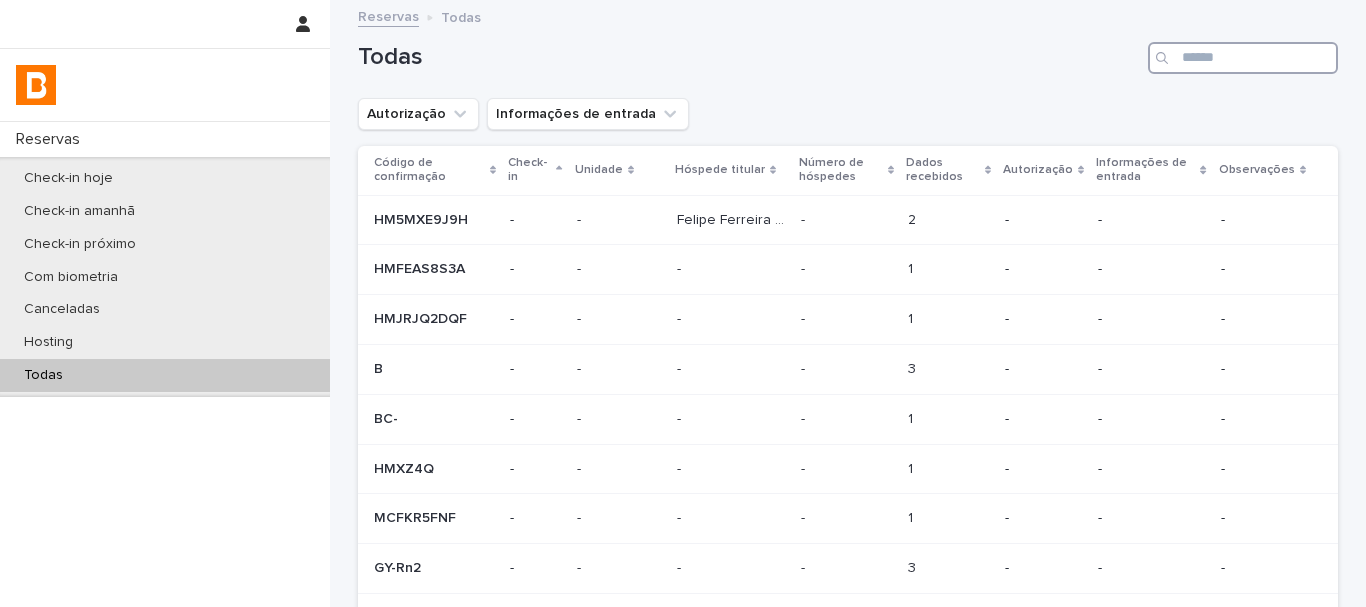 click at bounding box center (1243, 58) 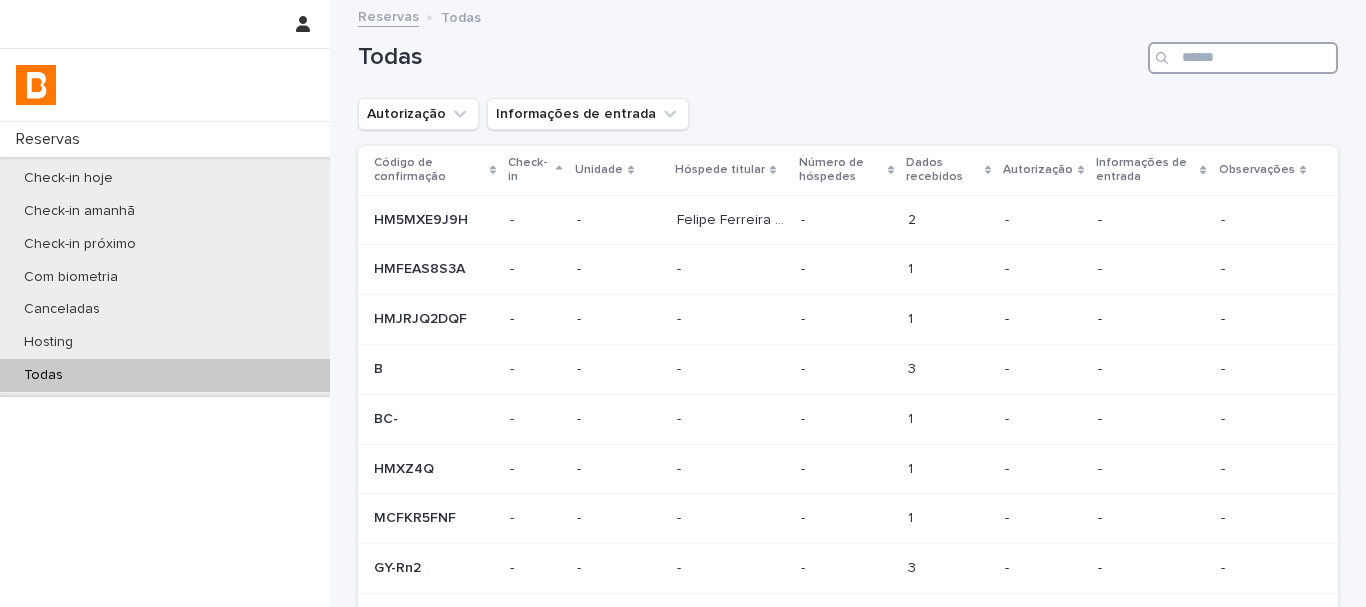 paste on "**********" 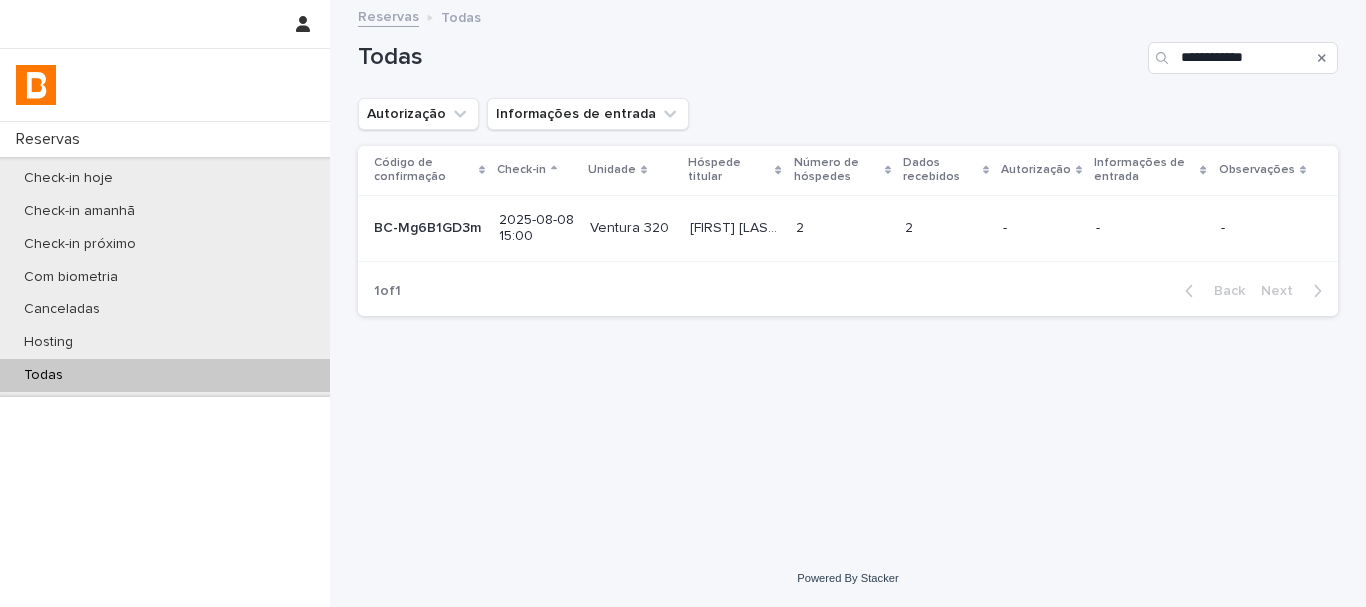 click on "-" at bounding box center (1150, 226) 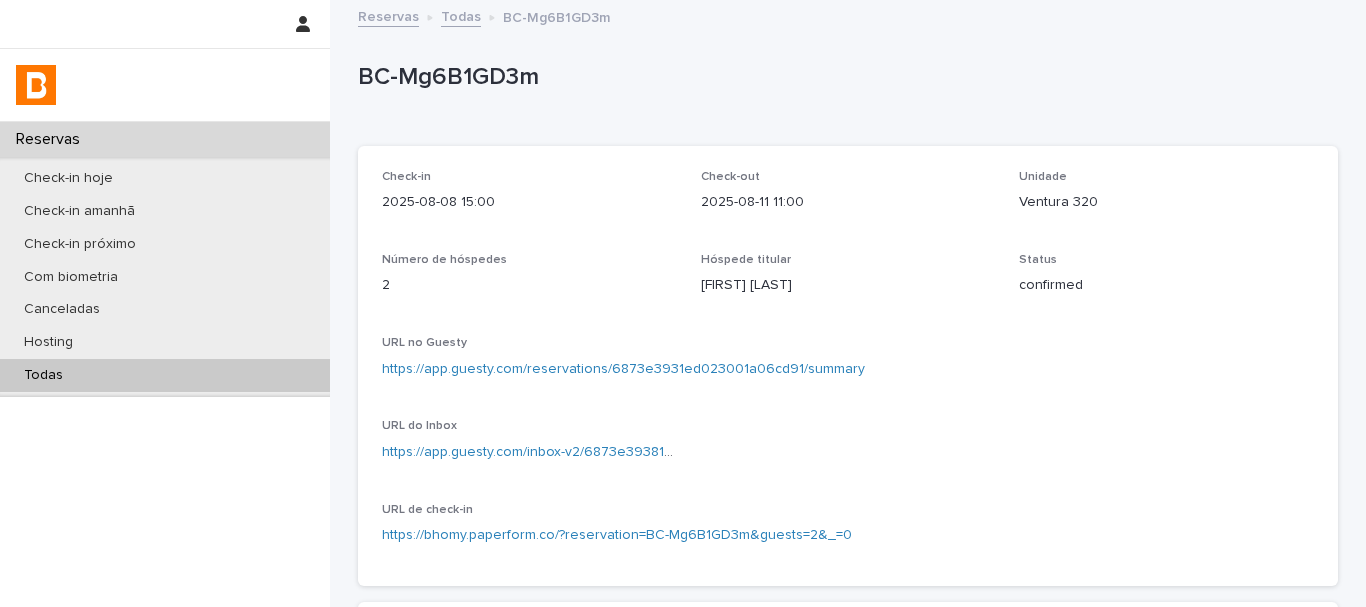 scroll, scrollTop: 627, scrollLeft: 0, axis: vertical 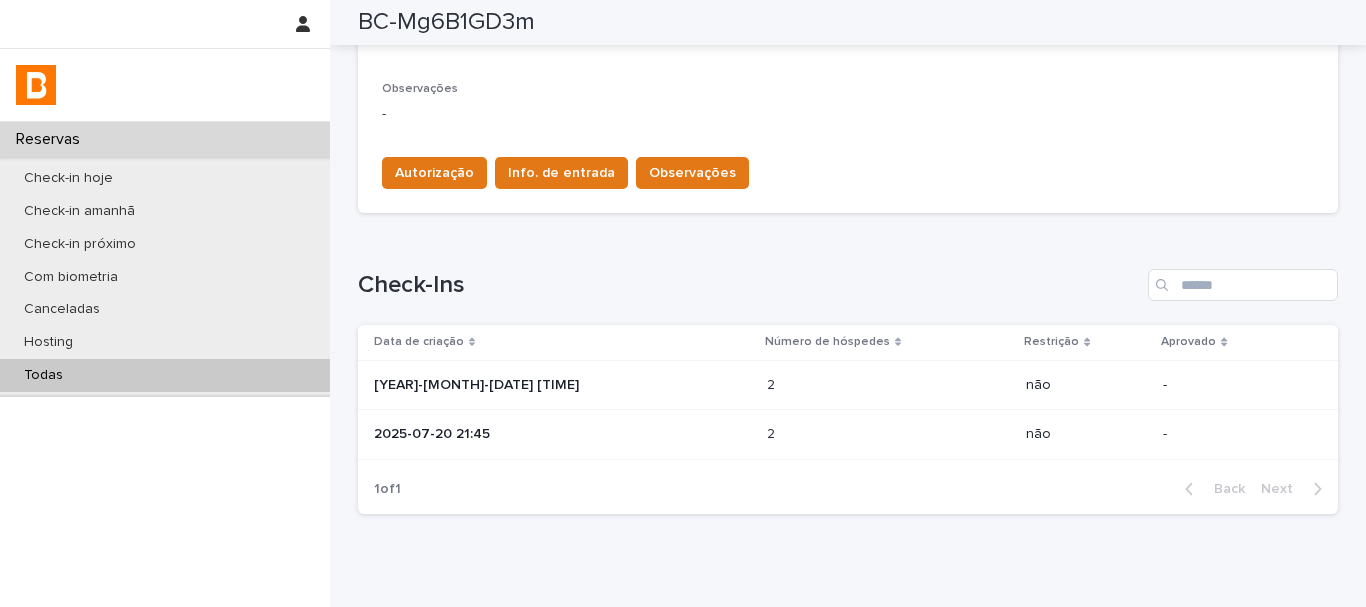 click on "2025-07-20 21:45" at bounding box center [558, 435] 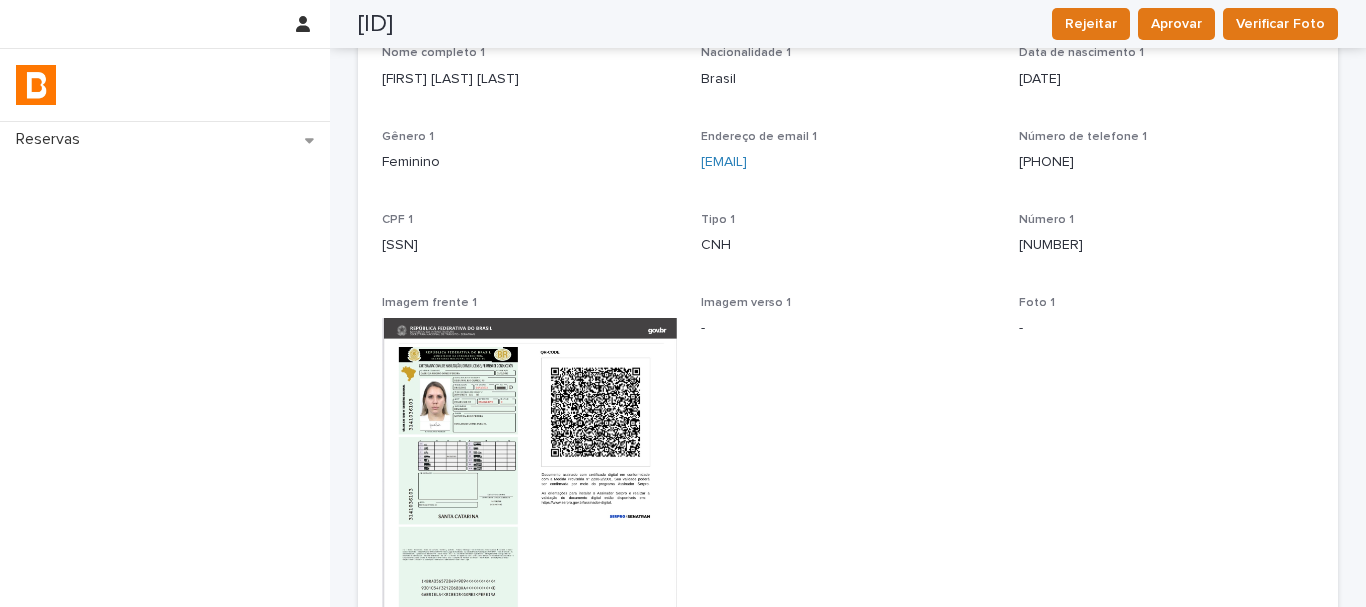 scroll, scrollTop: 0, scrollLeft: 0, axis: both 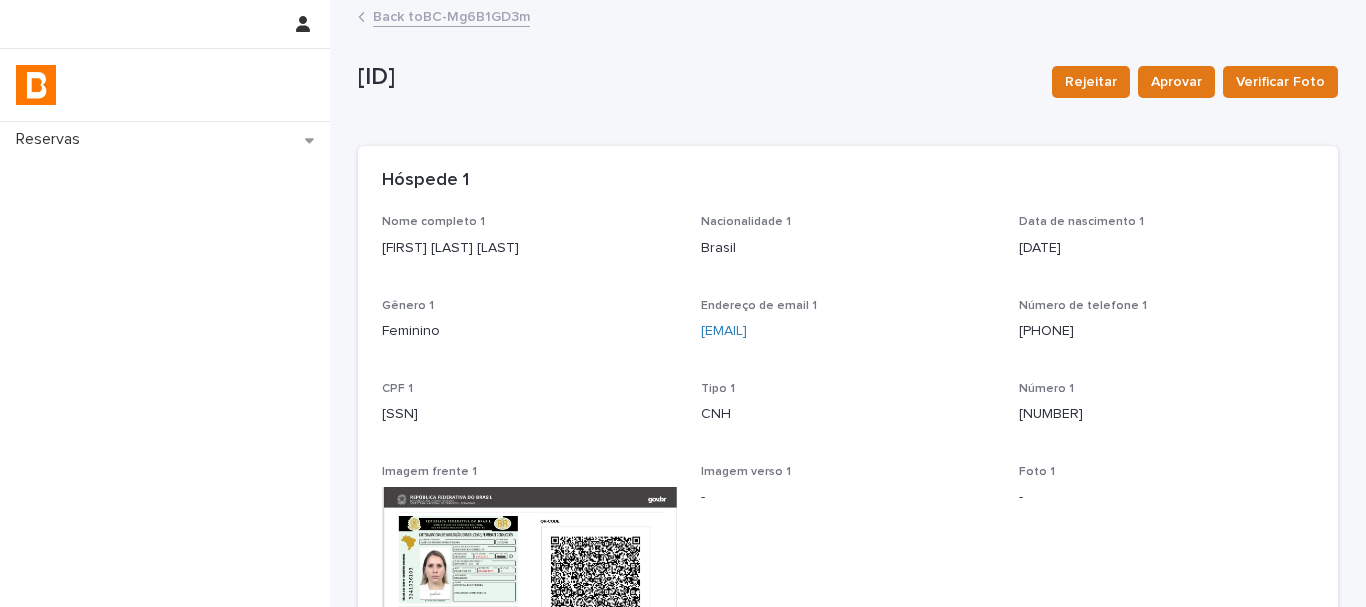 click on "Back to  BC-Mg6B1GD3m" at bounding box center [451, 15] 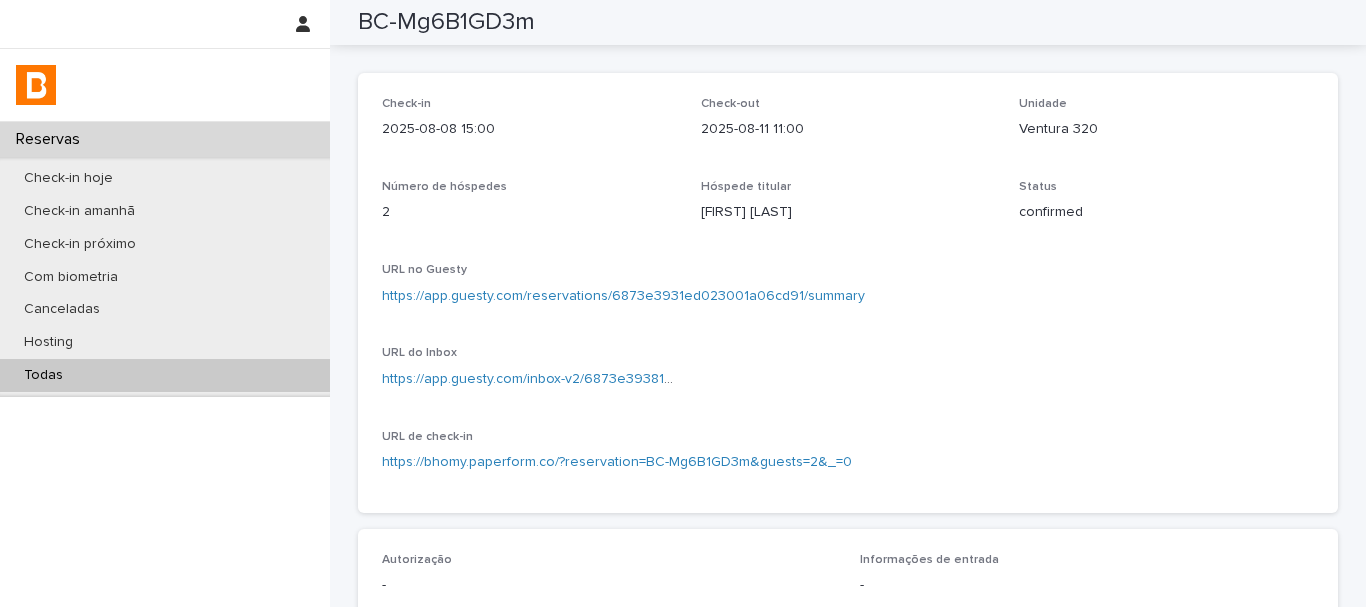 scroll, scrollTop: 0, scrollLeft: 0, axis: both 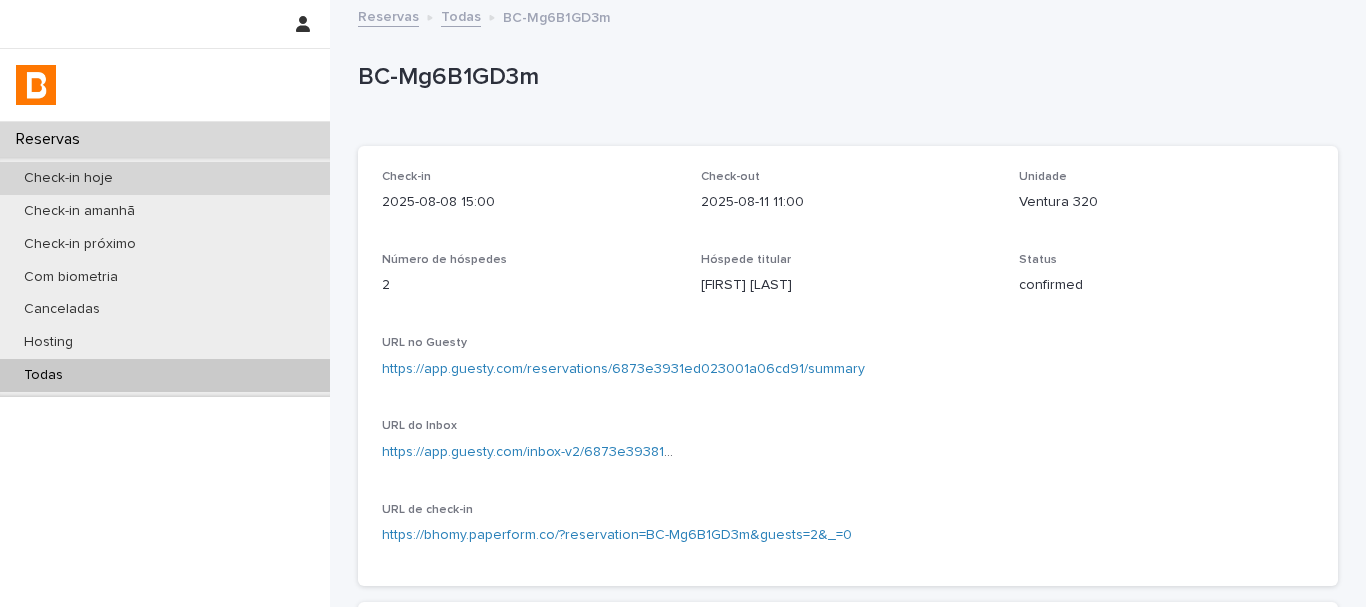 click on "Check-in hoje" at bounding box center [165, 178] 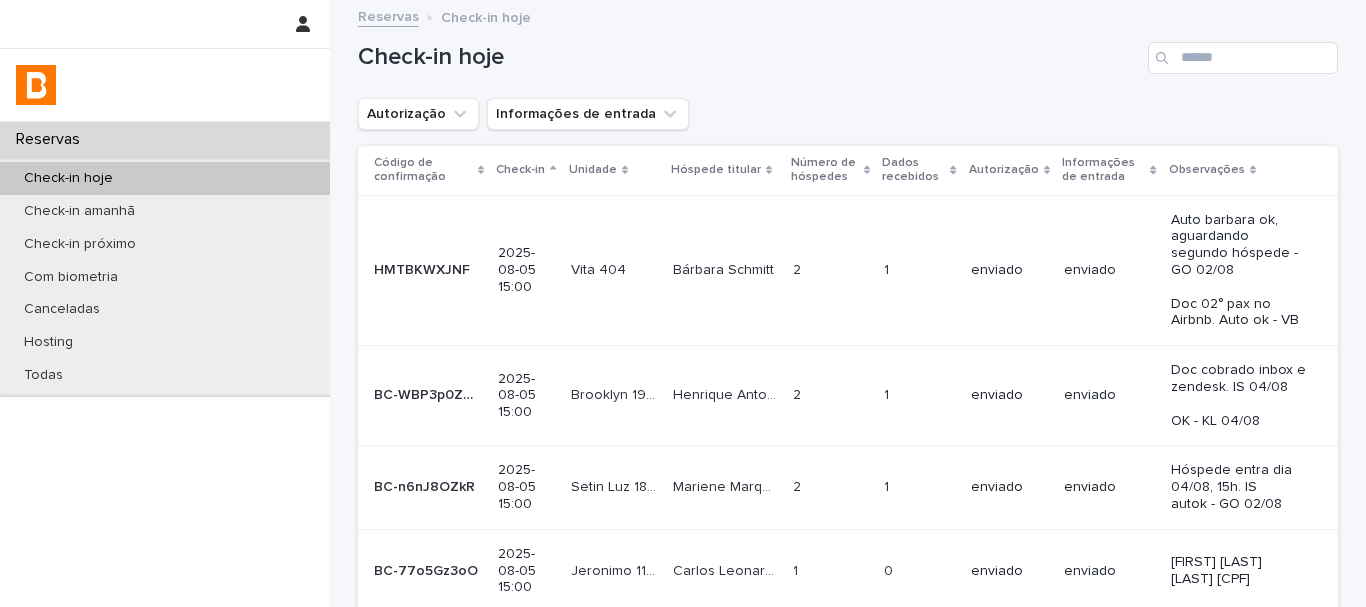 click on "Check-in hoje" at bounding box center [848, 50] 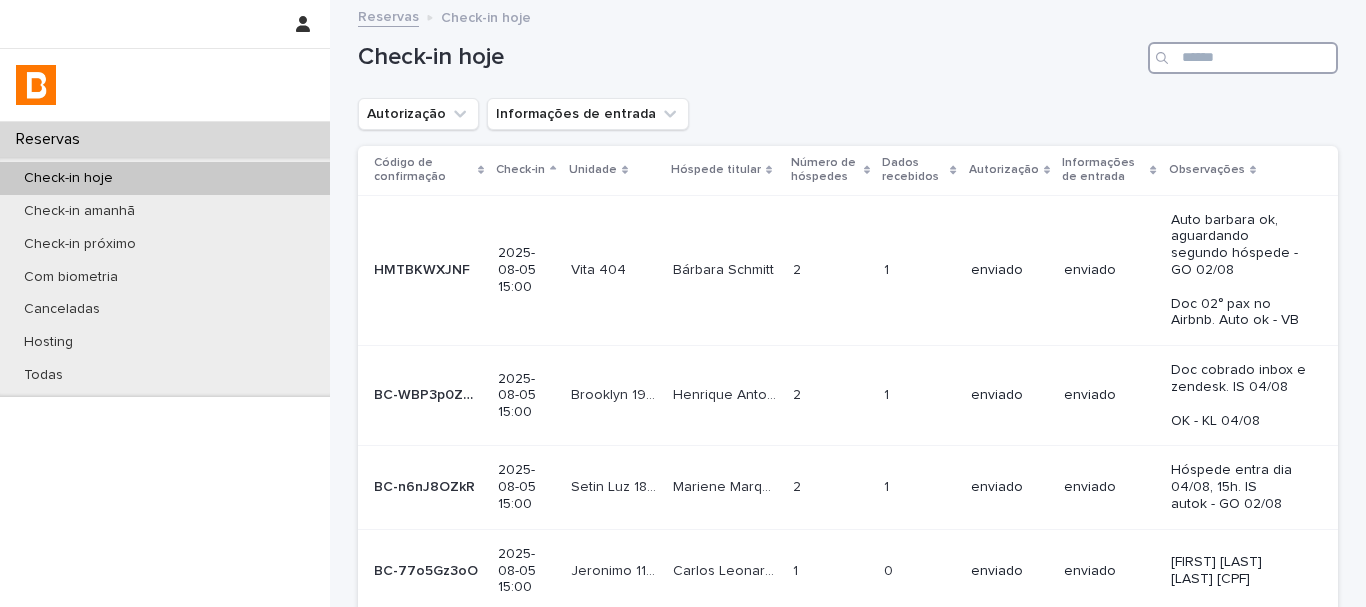 click at bounding box center [1243, 58] 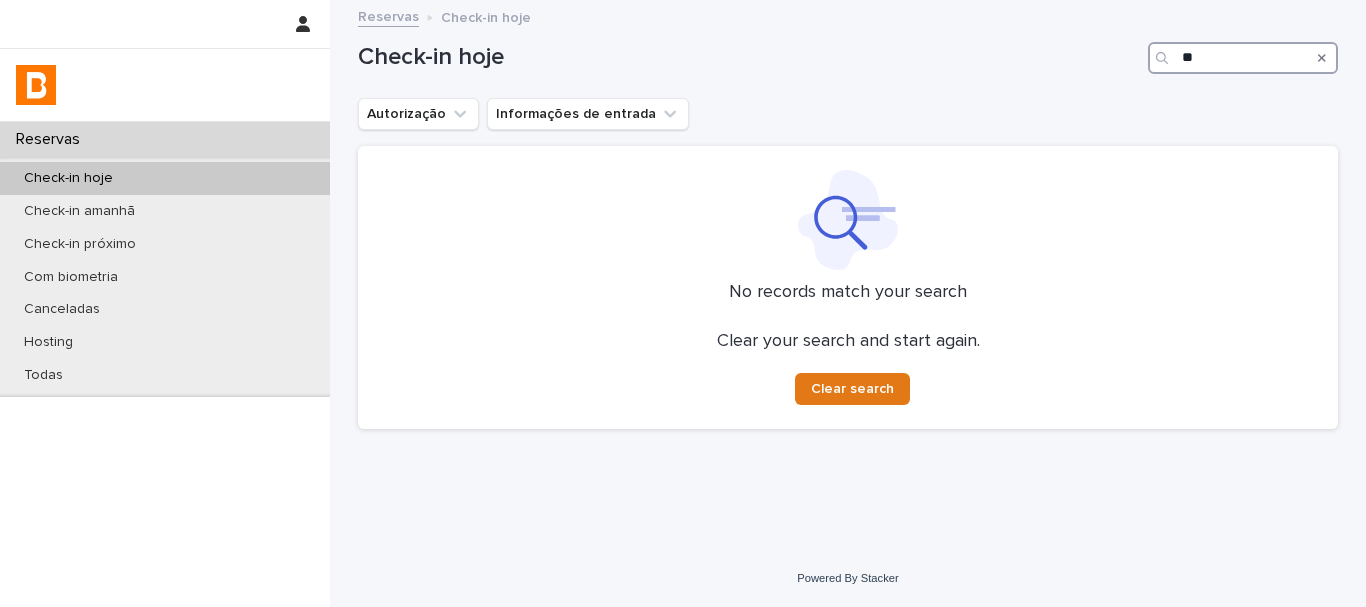 type on "*" 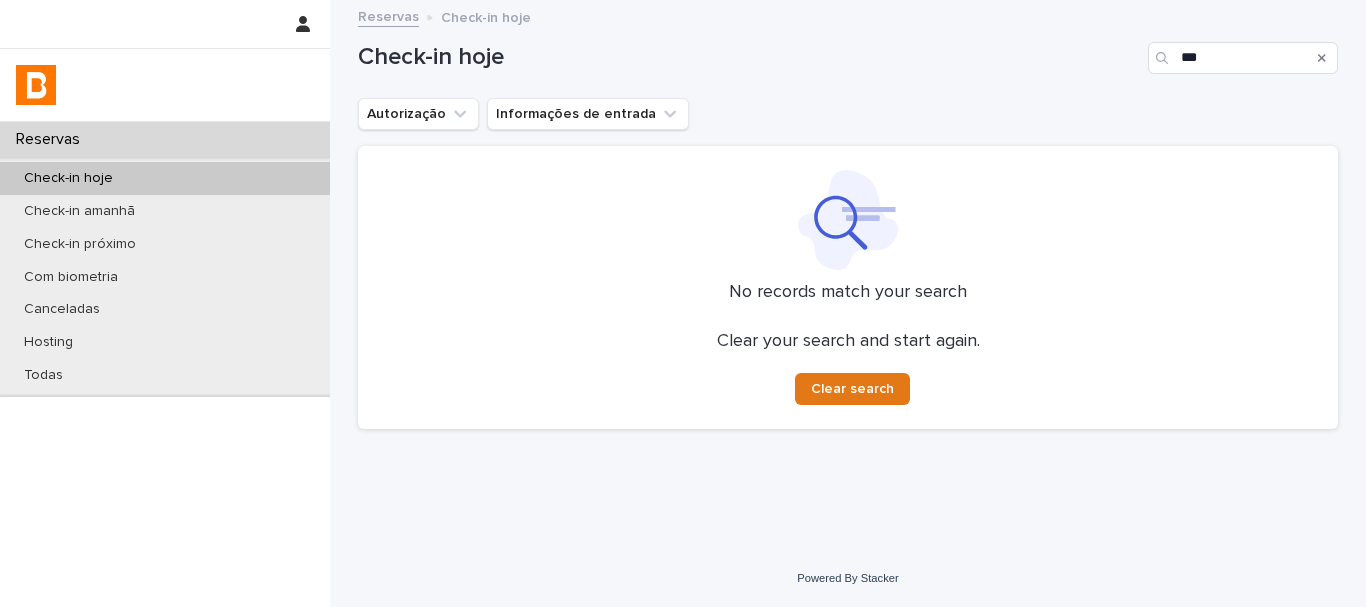 click on "Autorização Informações de entrada" at bounding box center (848, 114) 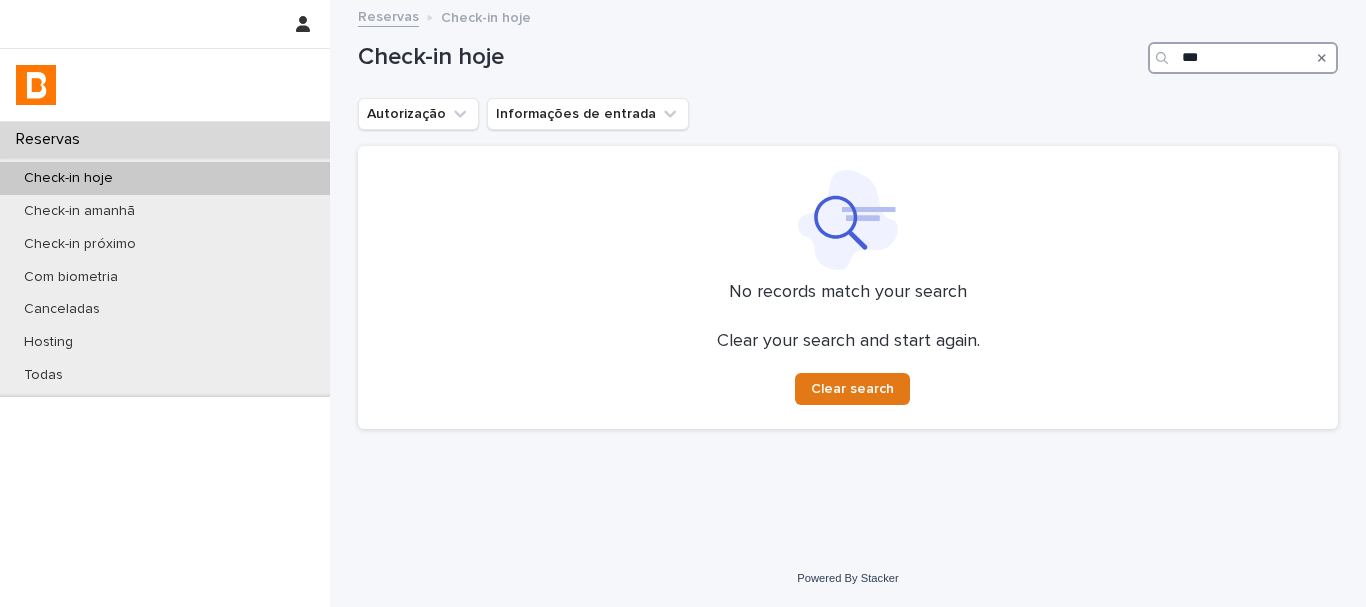 click on "***" at bounding box center (1243, 58) 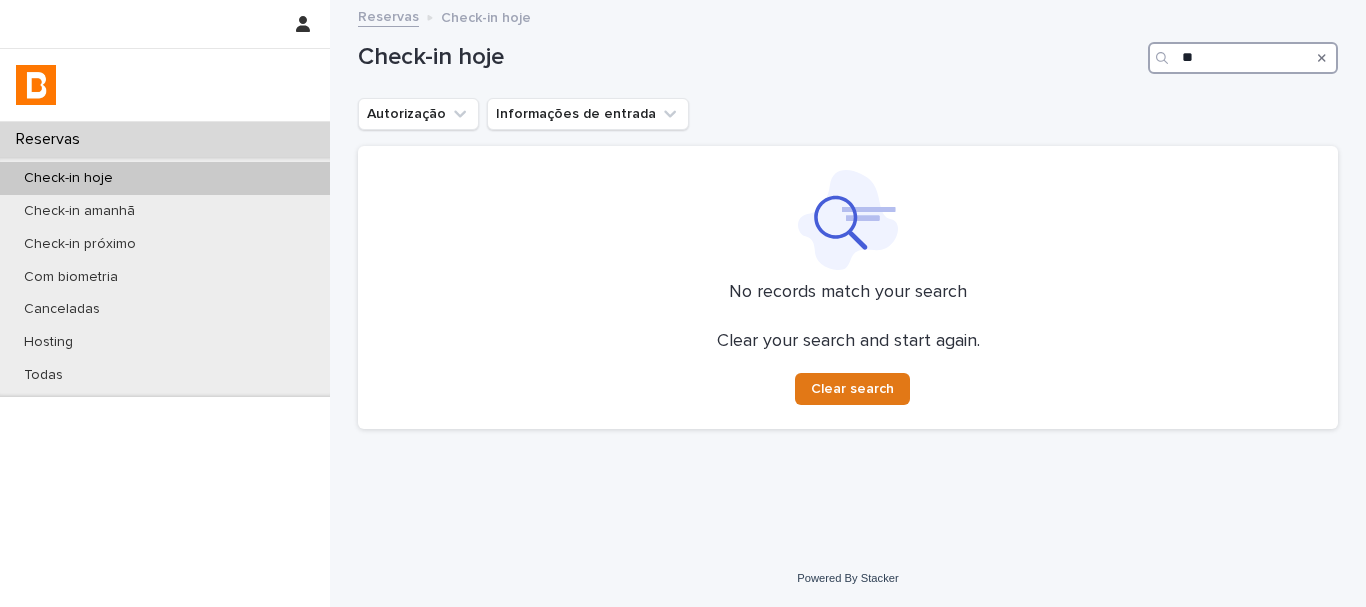 type on "*" 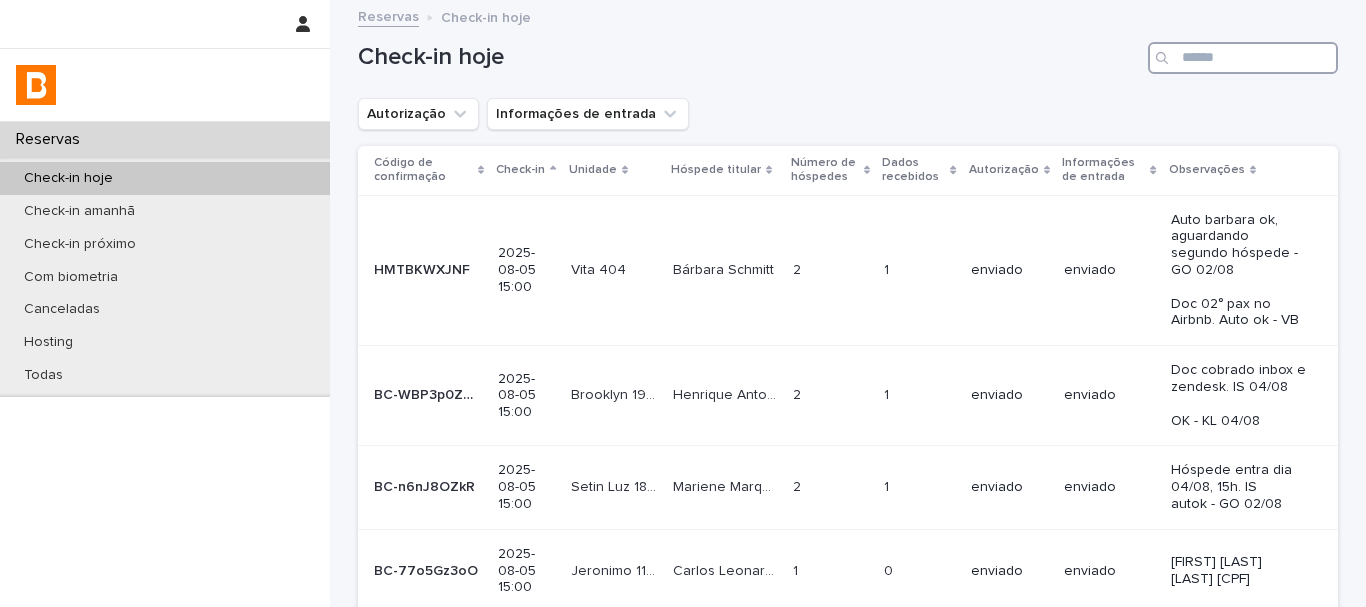 type 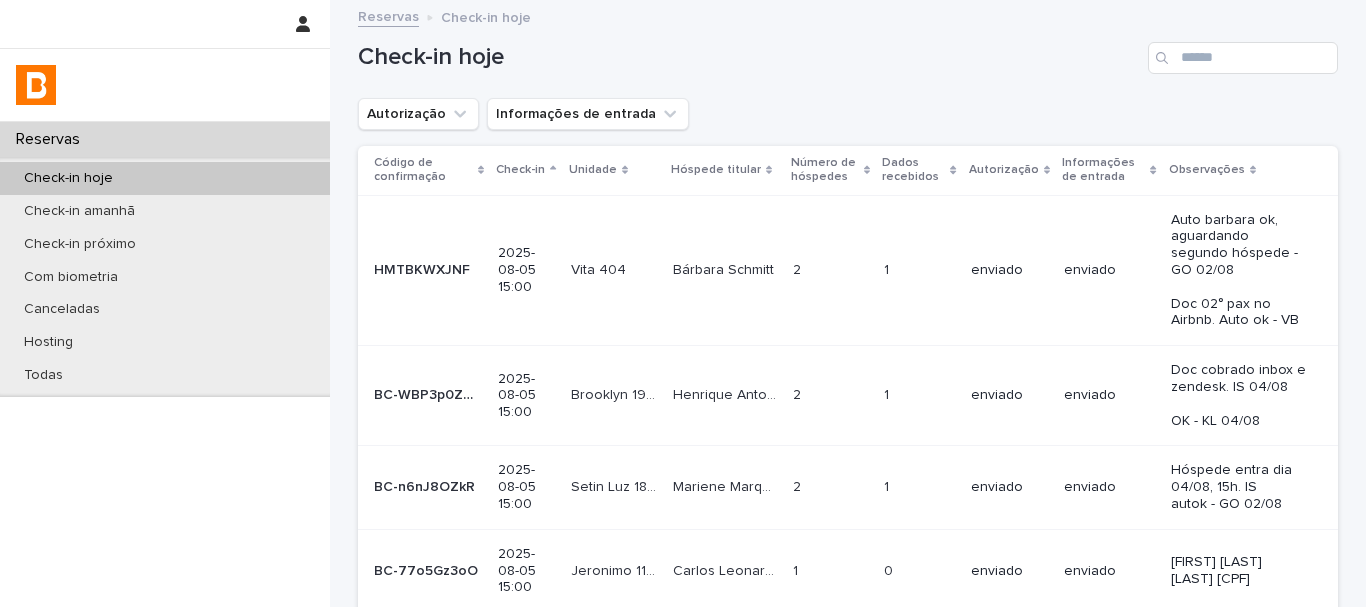 click on "Autorização Informações de entrada" at bounding box center [848, 114] 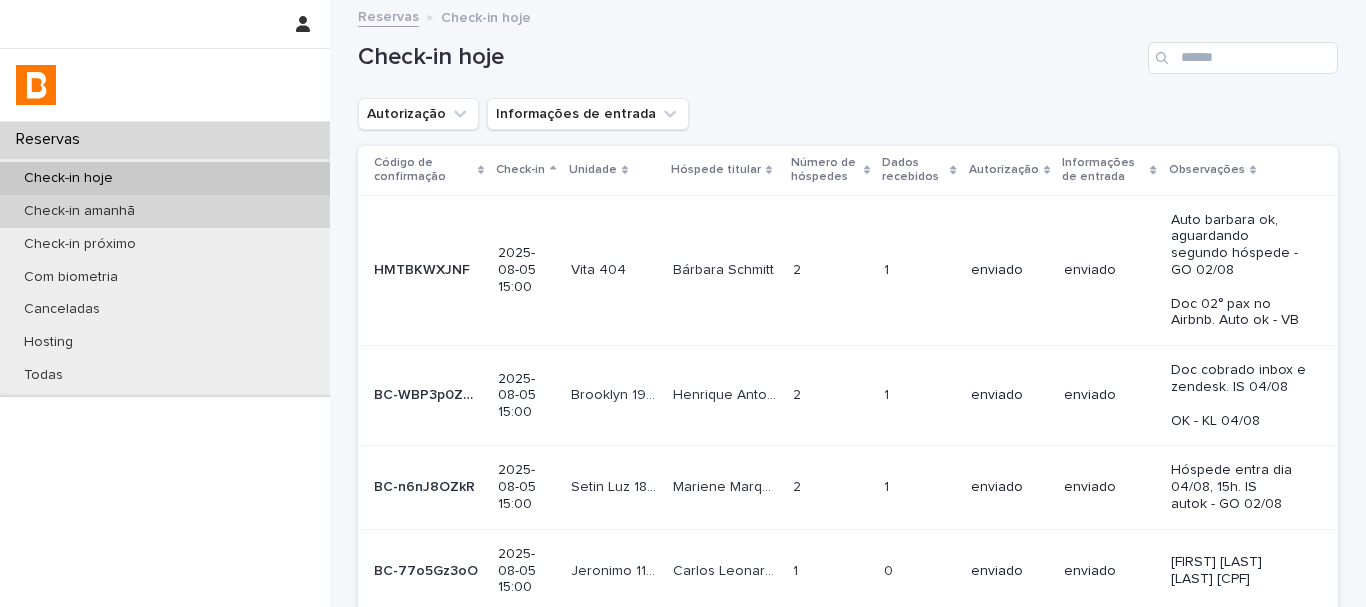 click on "Check-in amanhã" at bounding box center (165, 211) 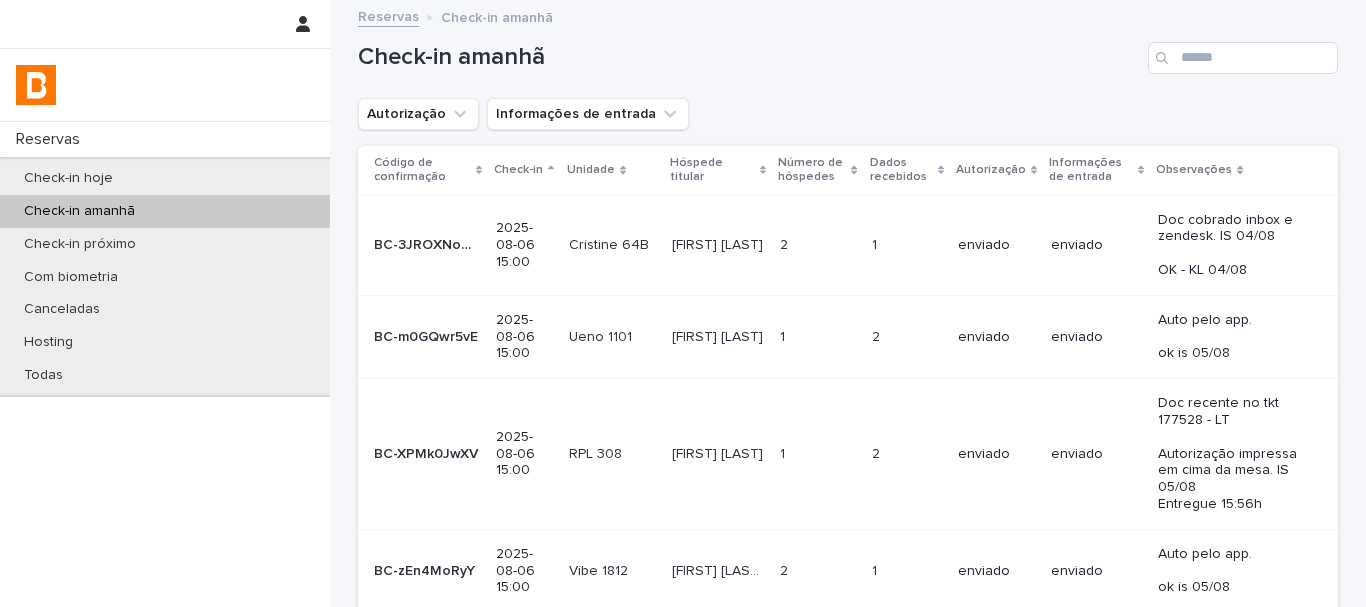 click on "Check-in amanhã" at bounding box center [165, 211] 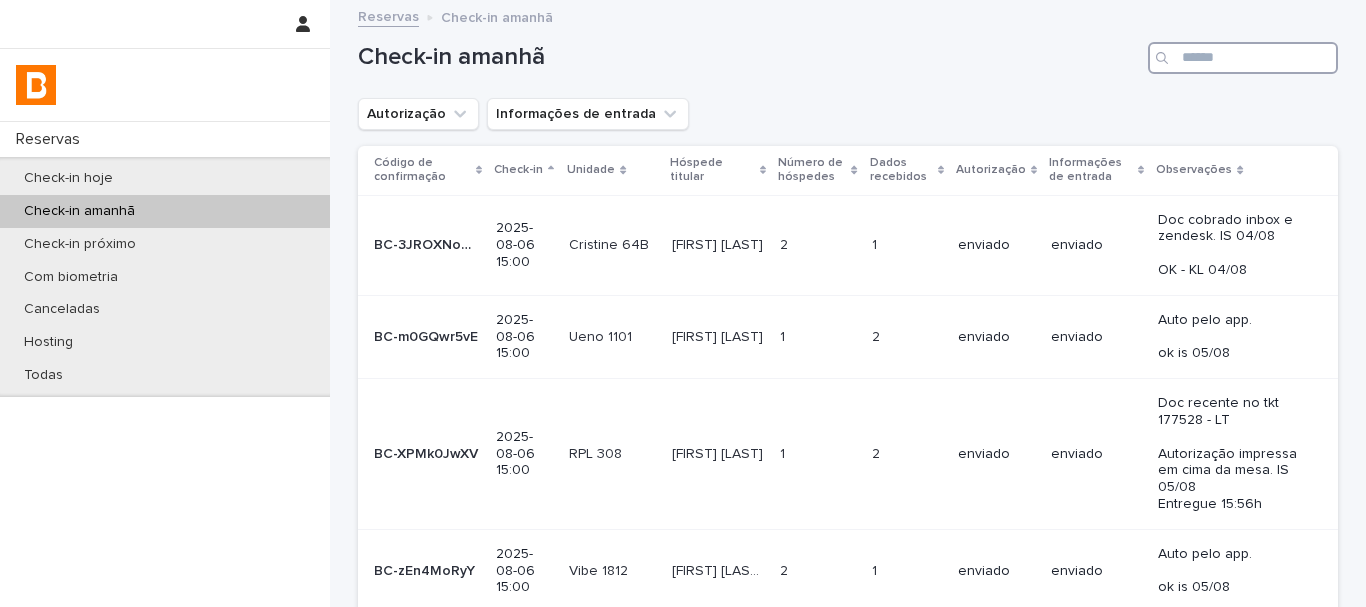 click at bounding box center (1243, 58) 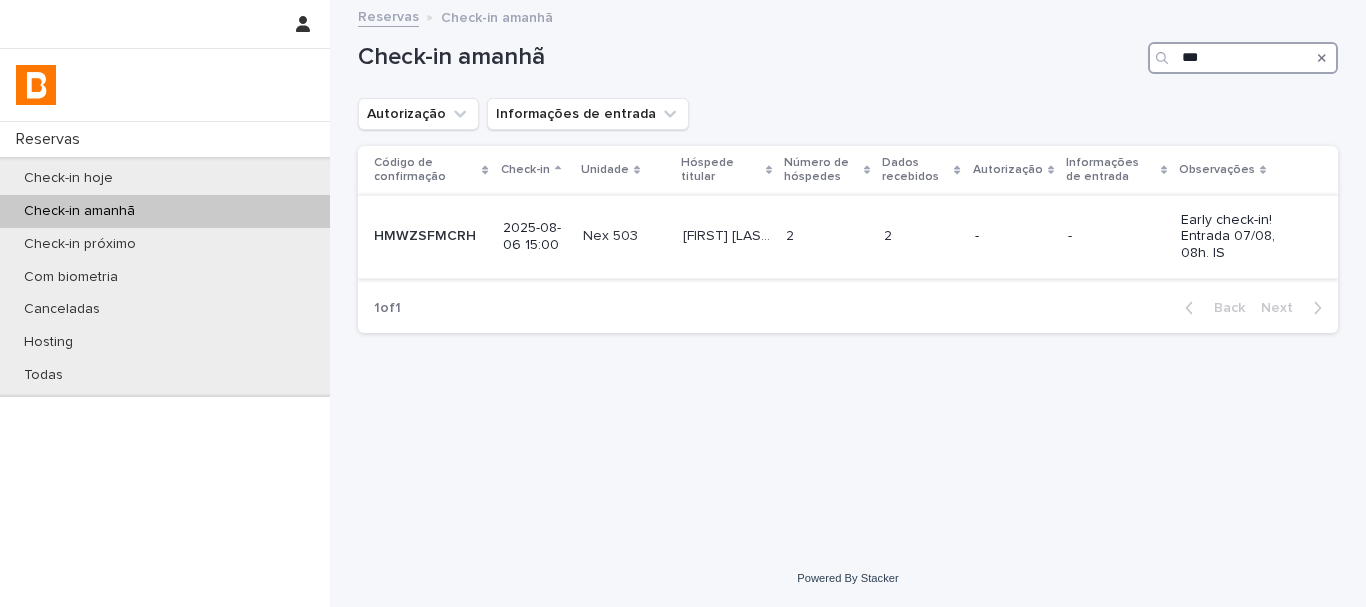 type on "***" 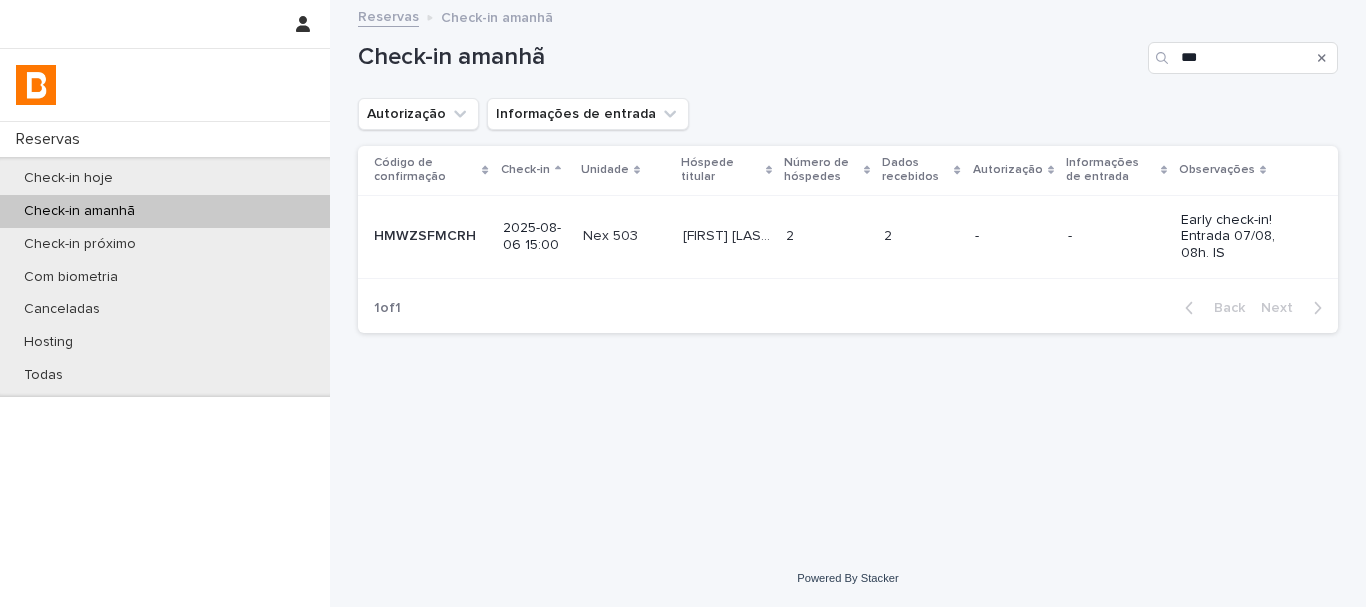 click on "-" at bounding box center [1013, 236] 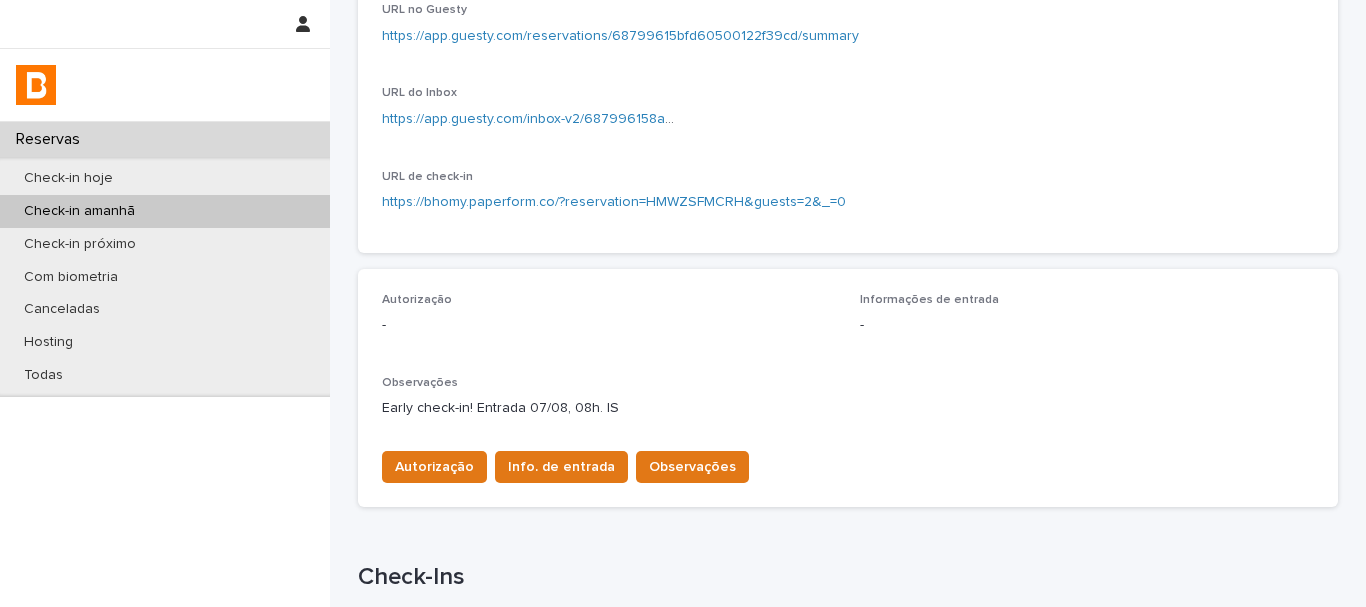 scroll, scrollTop: 627, scrollLeft: 0, axis: vertical 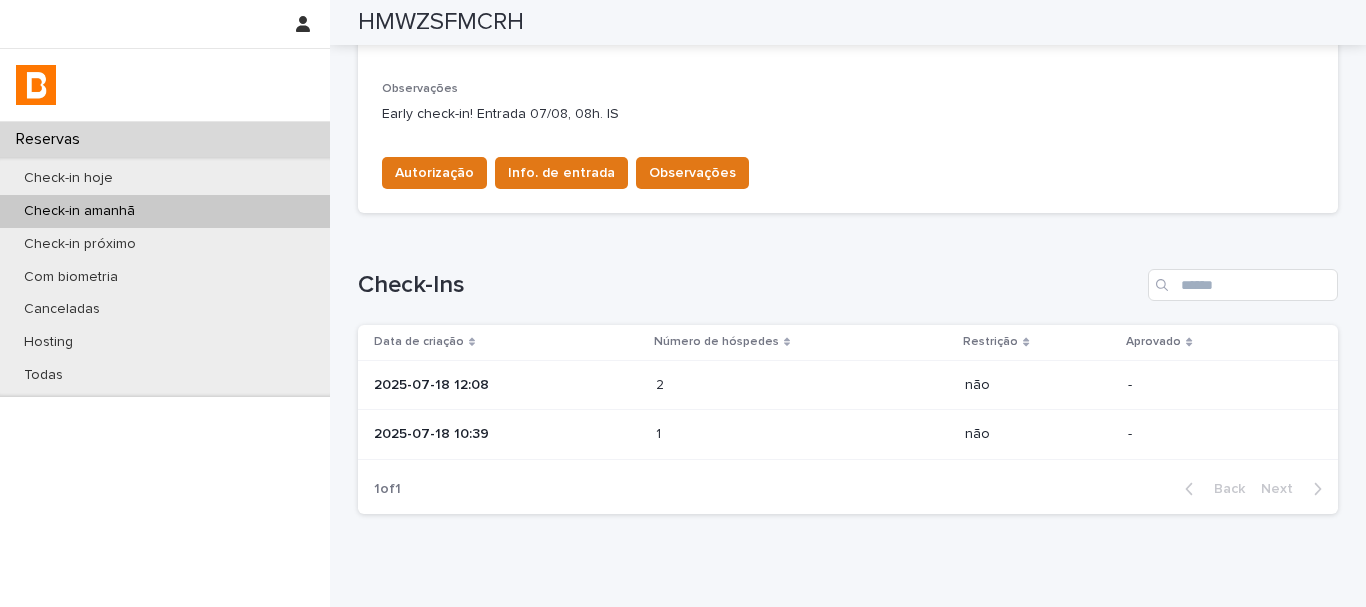 click at bounding box center [743, 385] 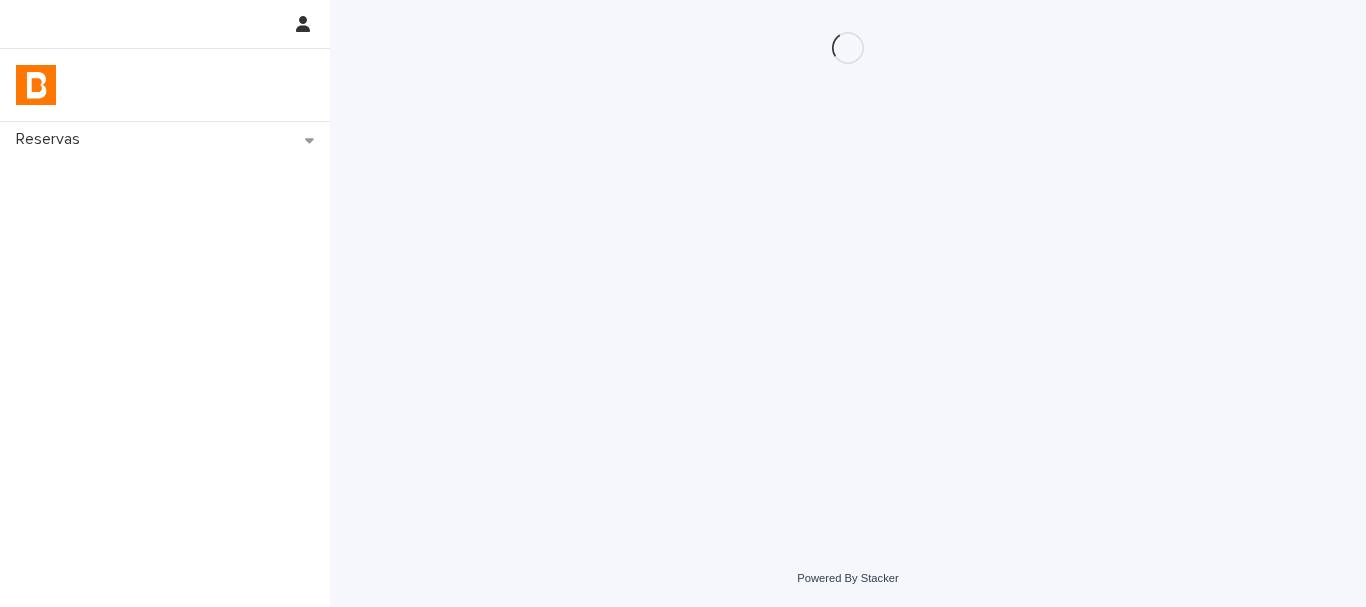 scroll, scrollTop: 0, scrollLeft: 0, axis: both 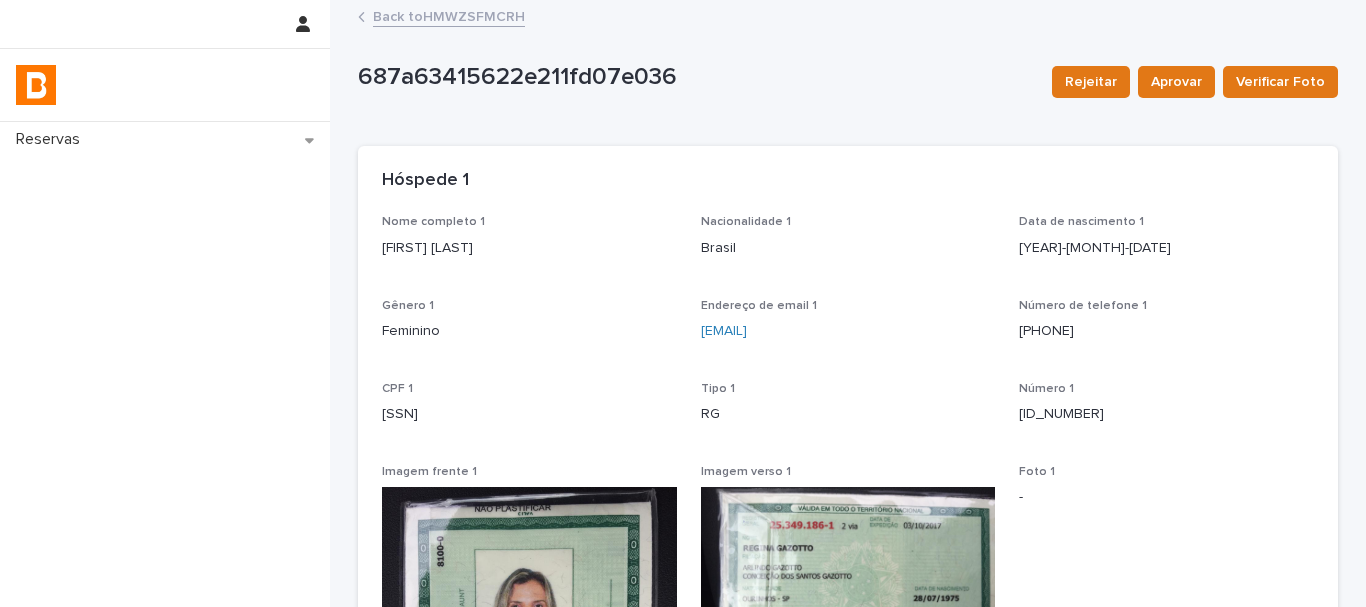 click on "Hóspede 1" at bounding box center [848, 181] 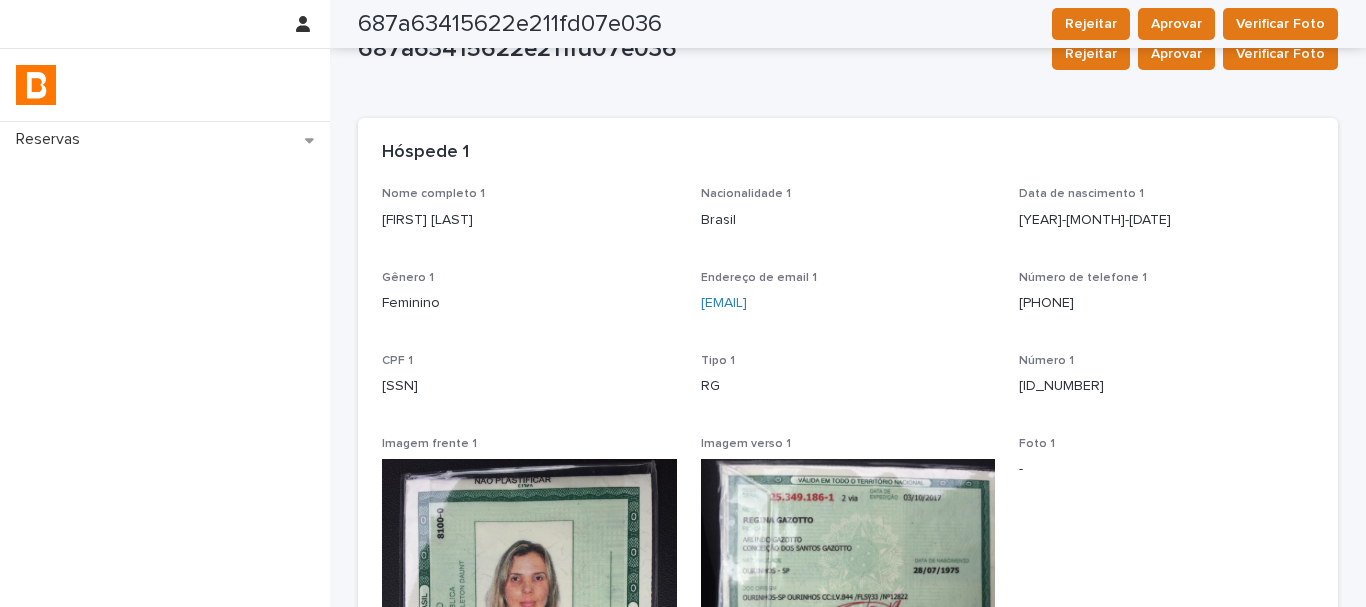 scroll, scrollTop: 0, scrollLeft: 0, axis: both 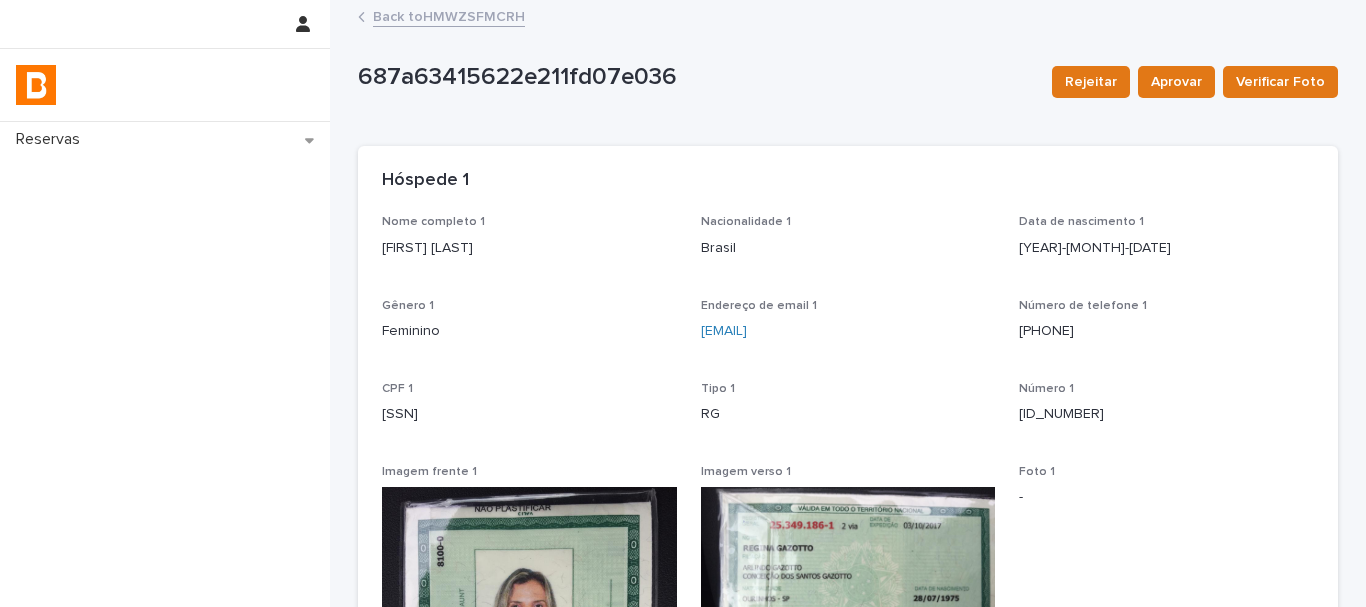 click on "Back to  HMWZSFMCRH" at bounding box center [449, 15] 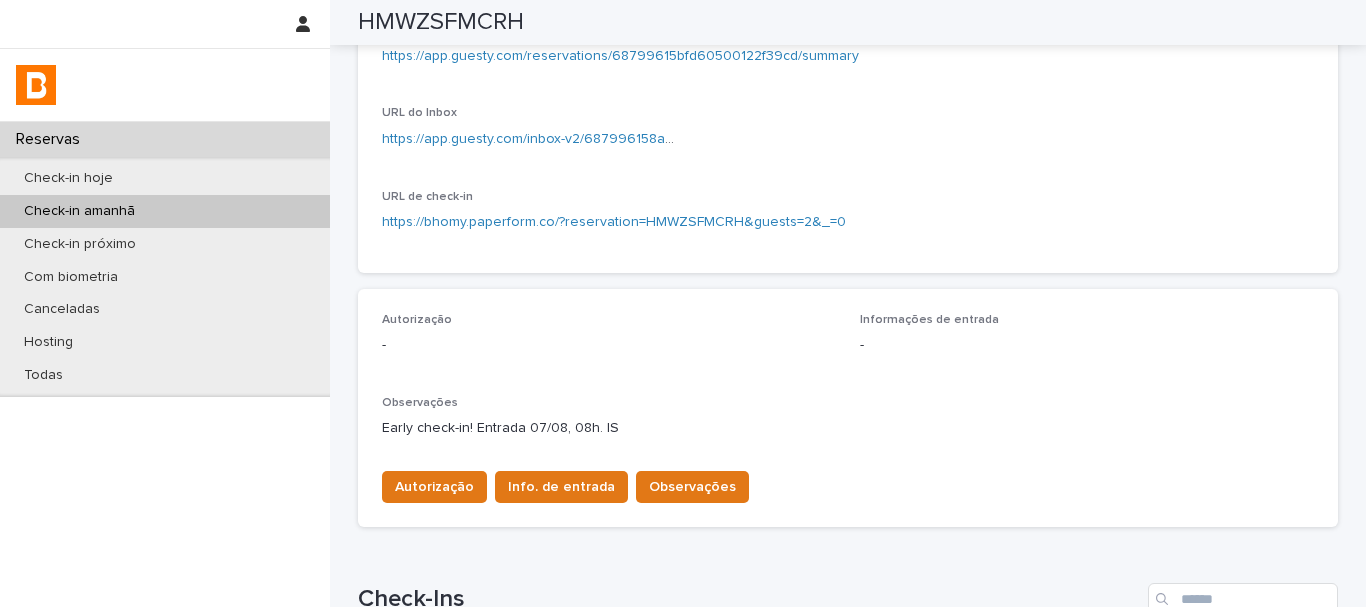 scroll, scrollTop: 307, scrollLeft: 0, axis: vertical 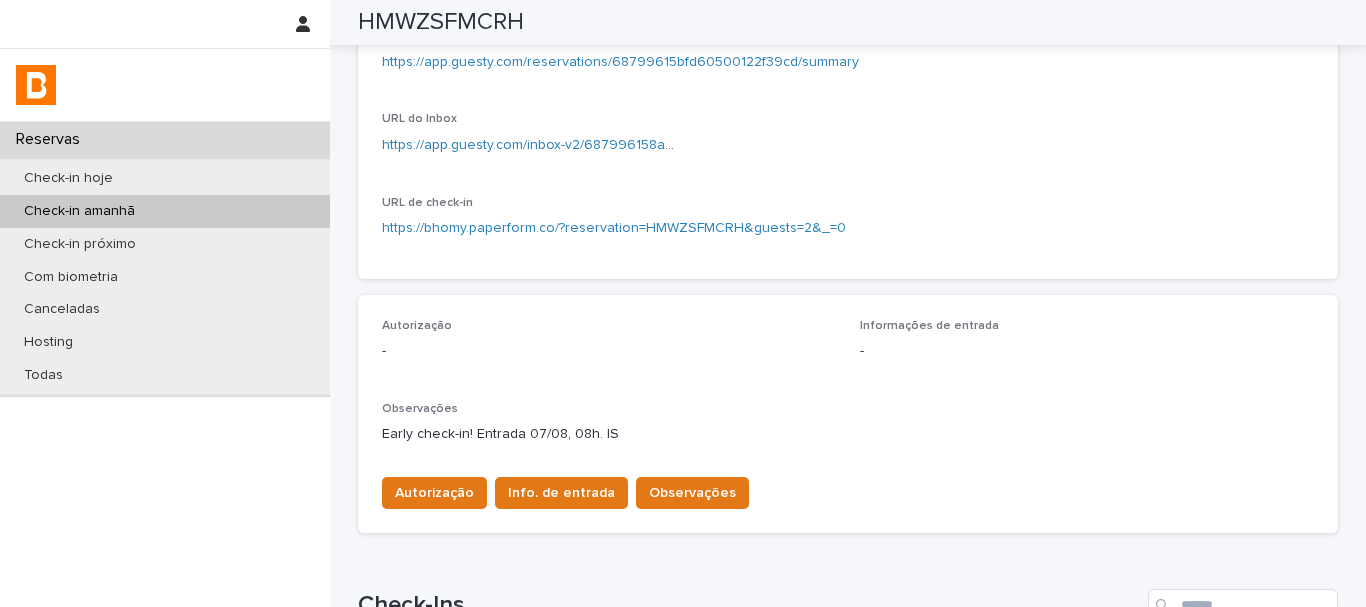 click on "-" at bounding box center [609, 351] 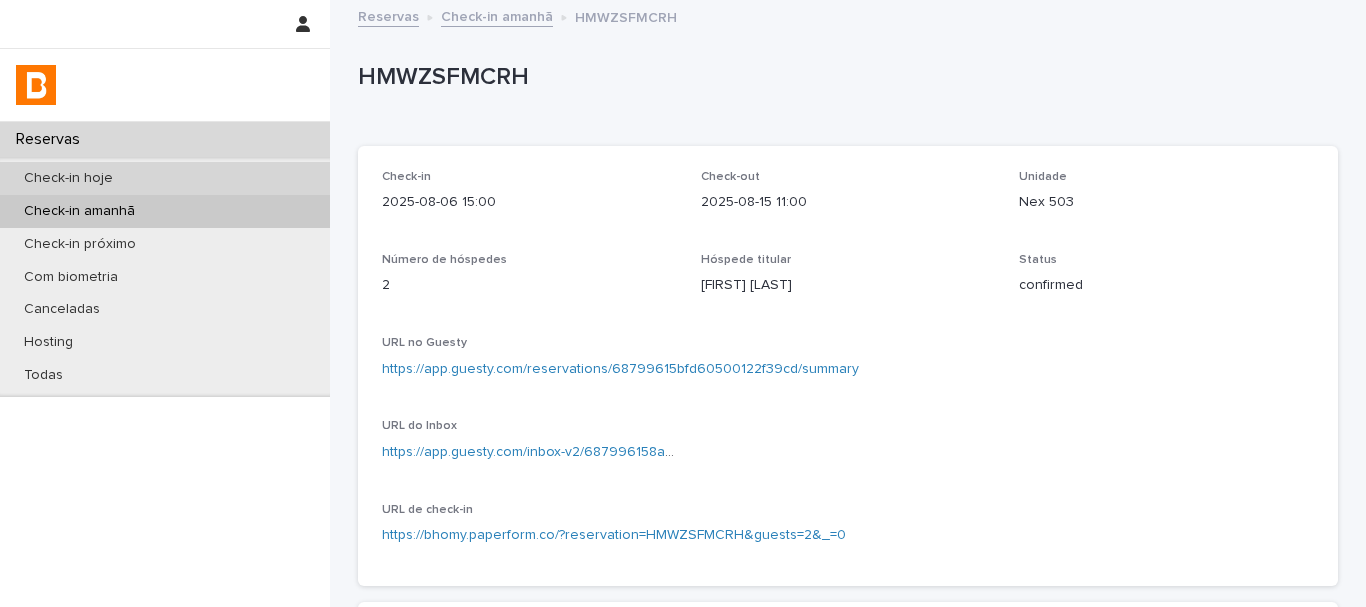 click on "Check-in hoje" at bounding box center (165, 178) 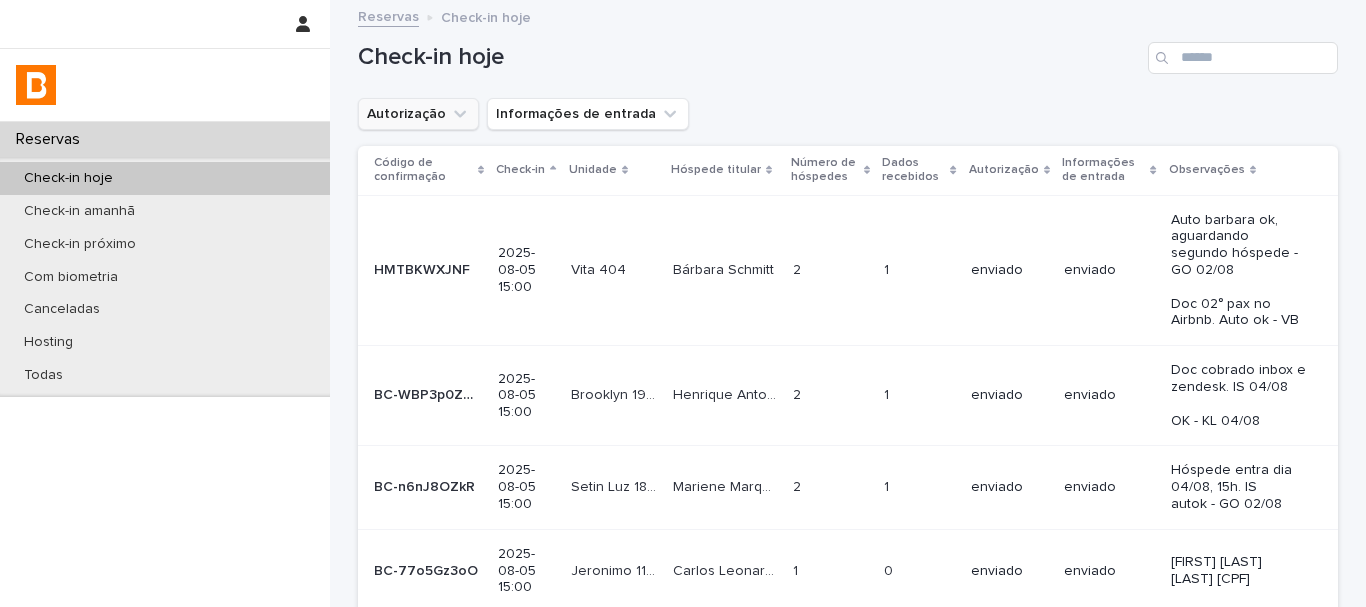 click 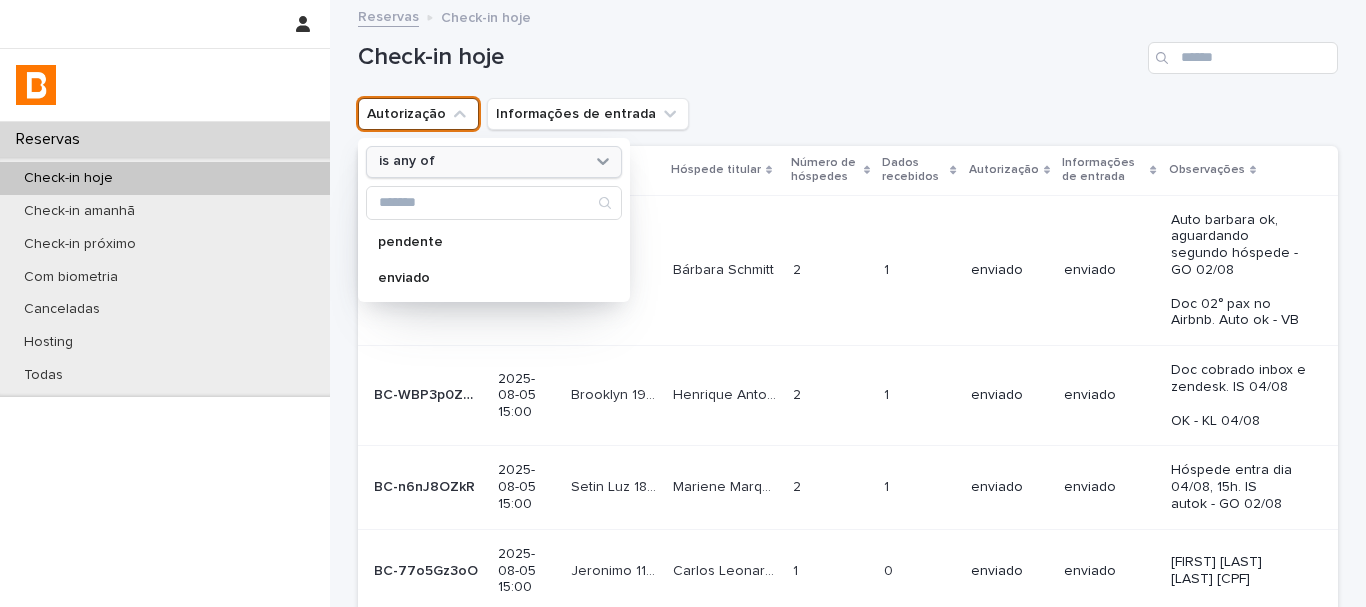 click on "is any of" at bounding box center [481, 161] 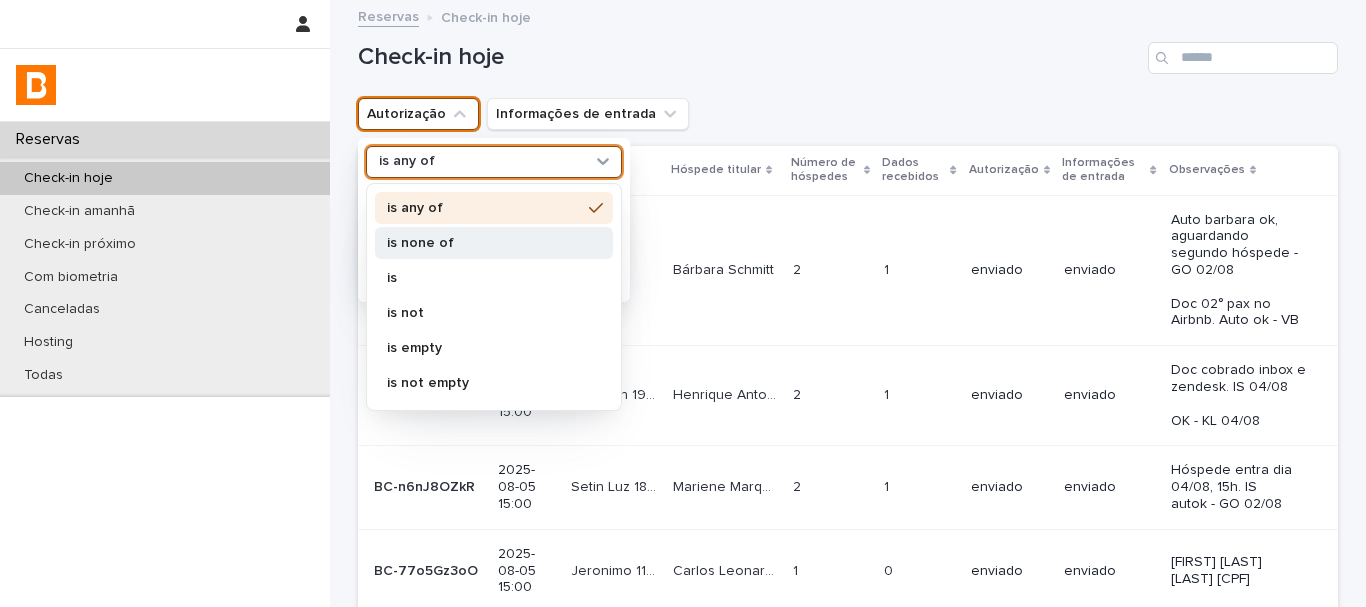 click on "is none of" at bounding box center [494, 243] 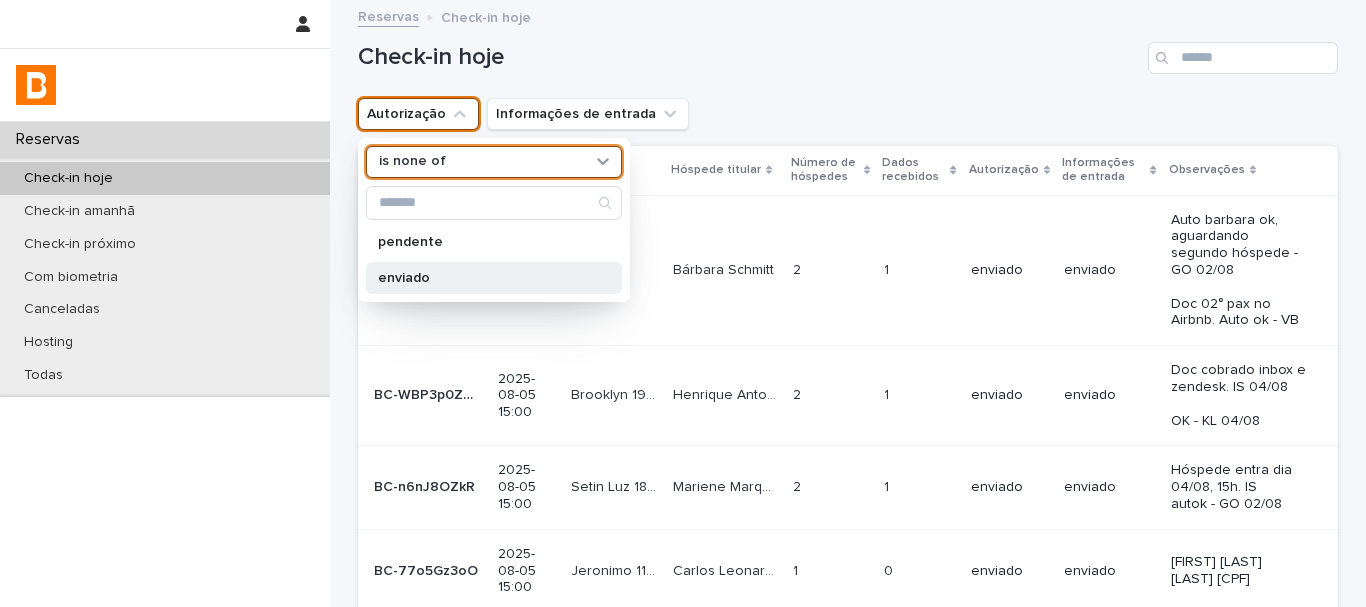 click on "enviado" at bounding box center (484, 278) 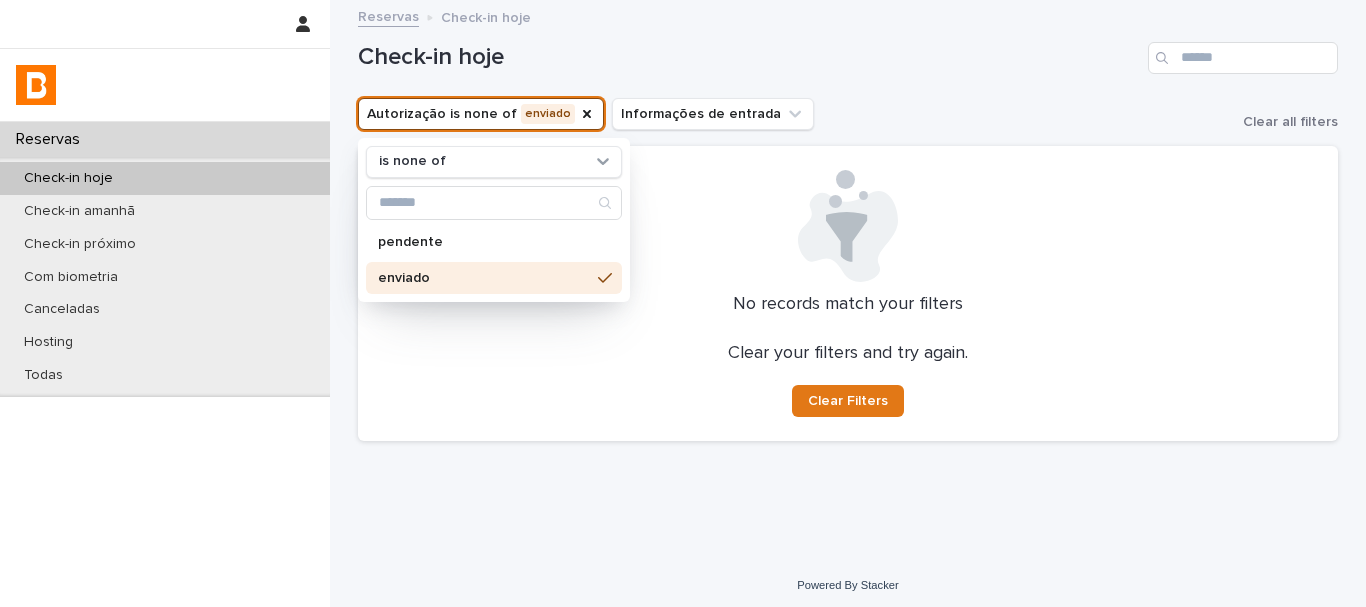 click on "Check-in hoje" at bounding box center (848, 50) 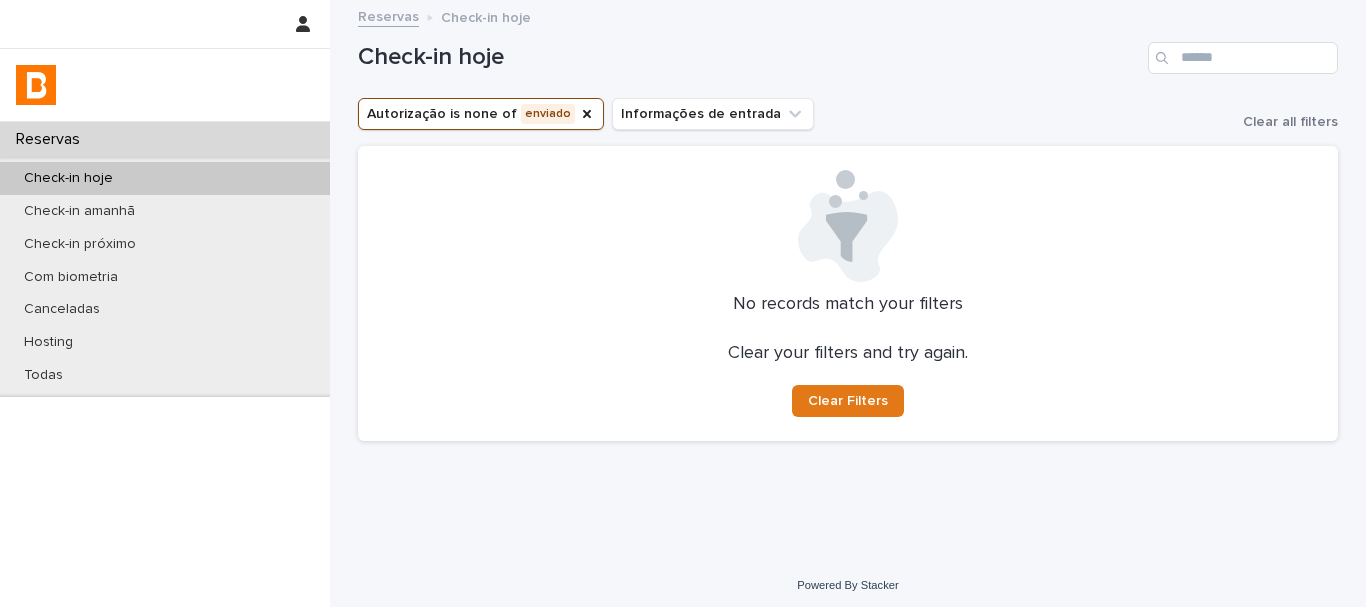 click on "Check-in hoje" at bounding box center [848, 50] 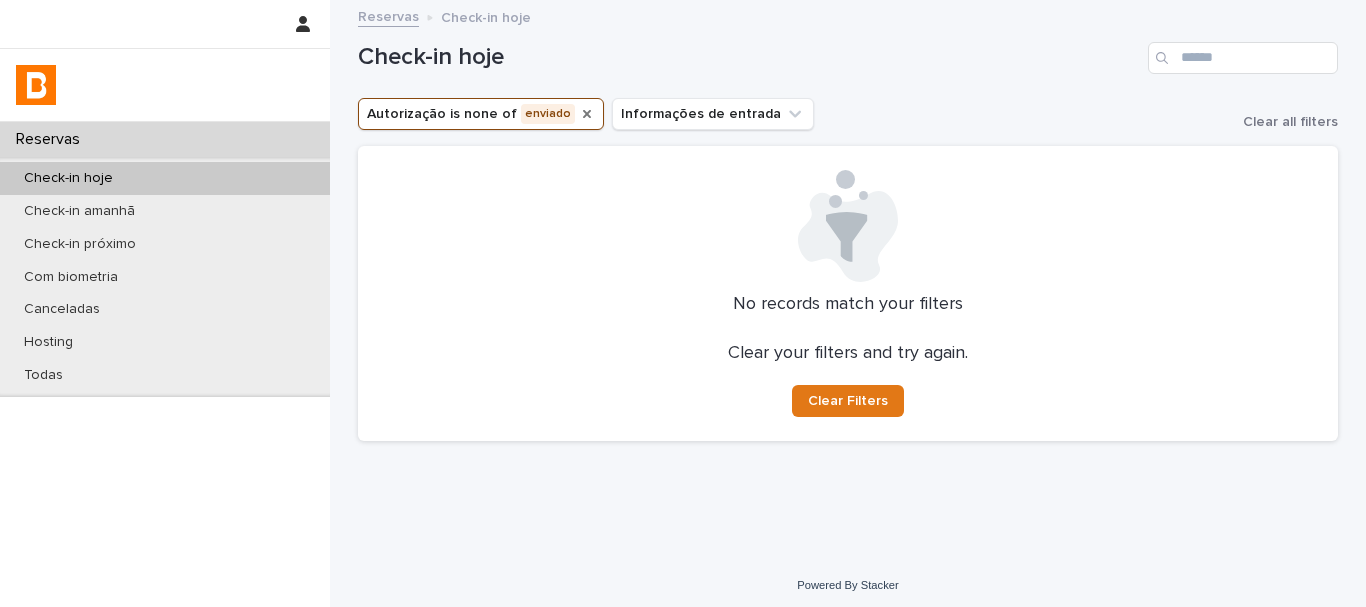 click 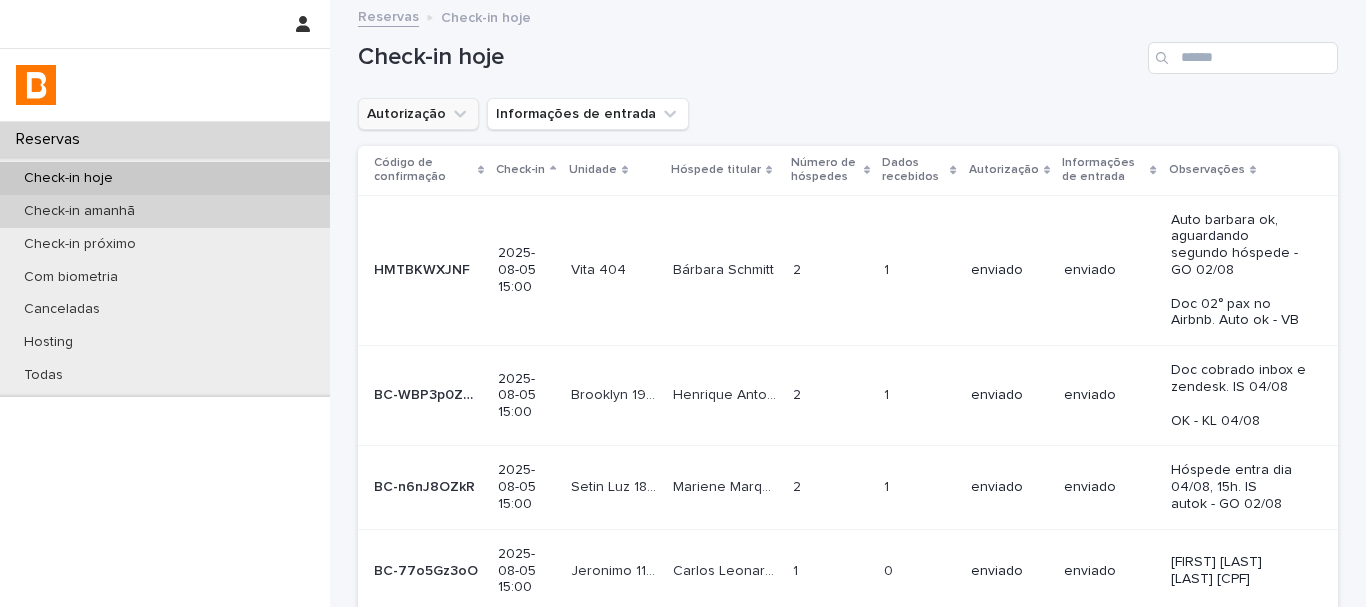 click on "Check-in amanhã" at bounding box center (79, 211) 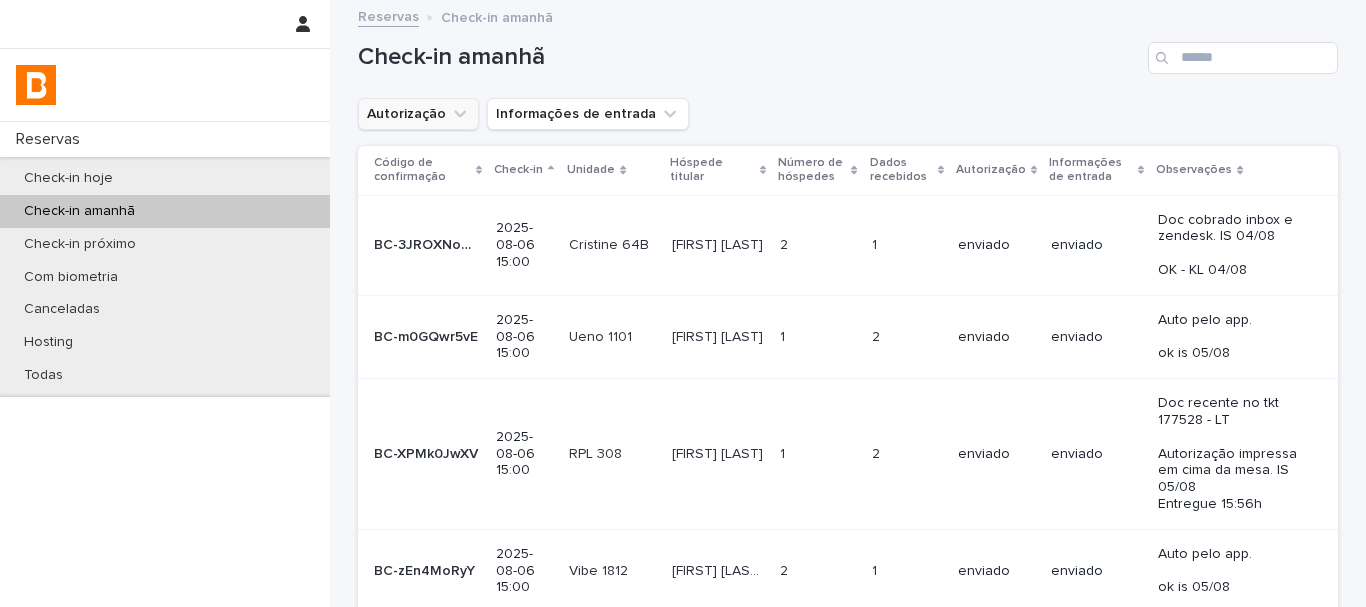 click 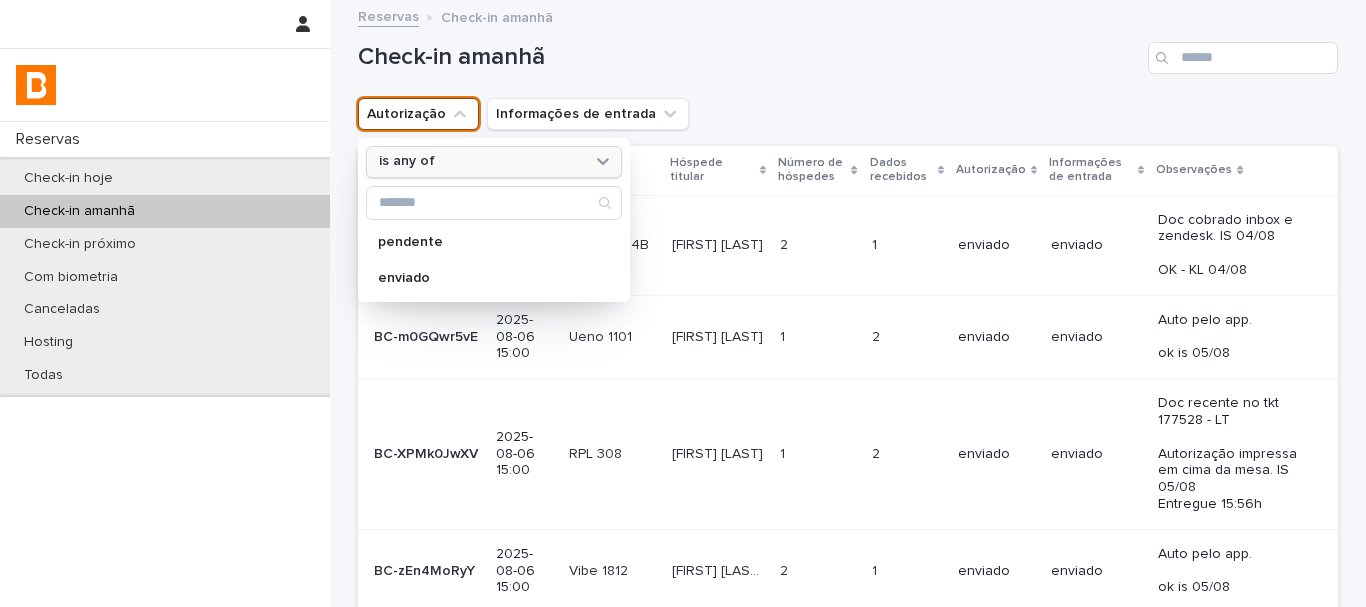 click on "is any of" at bounding box center (481, 161) 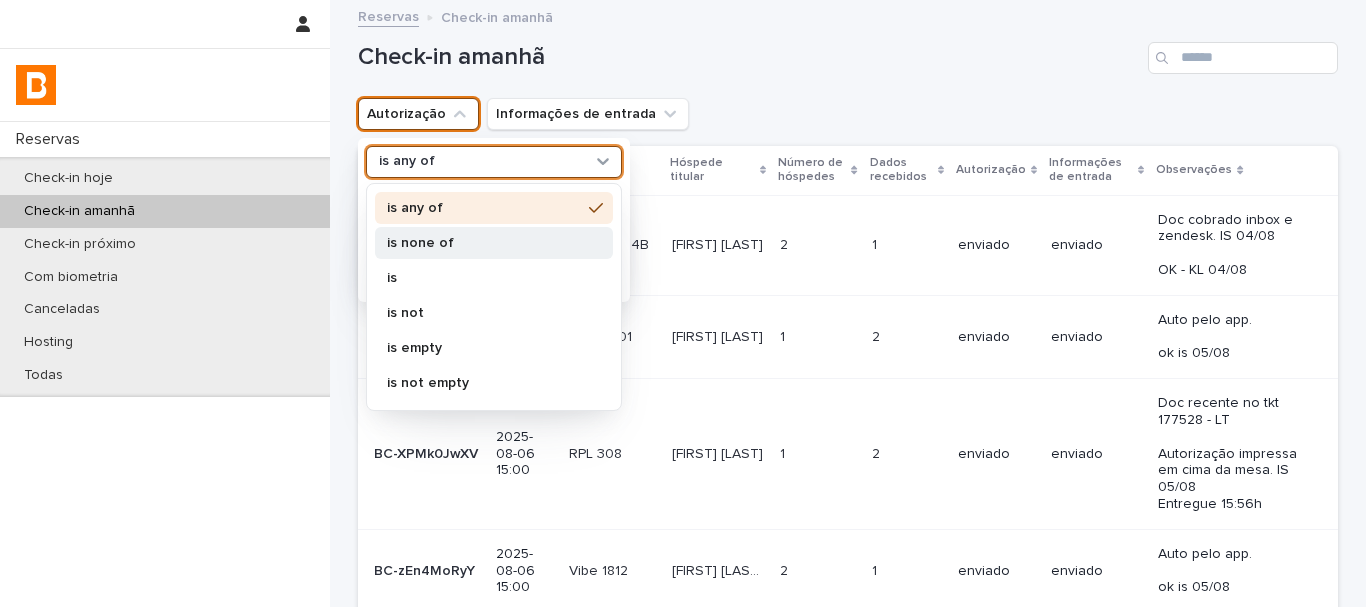 click on "is none of" at bounding box center (494, 243) 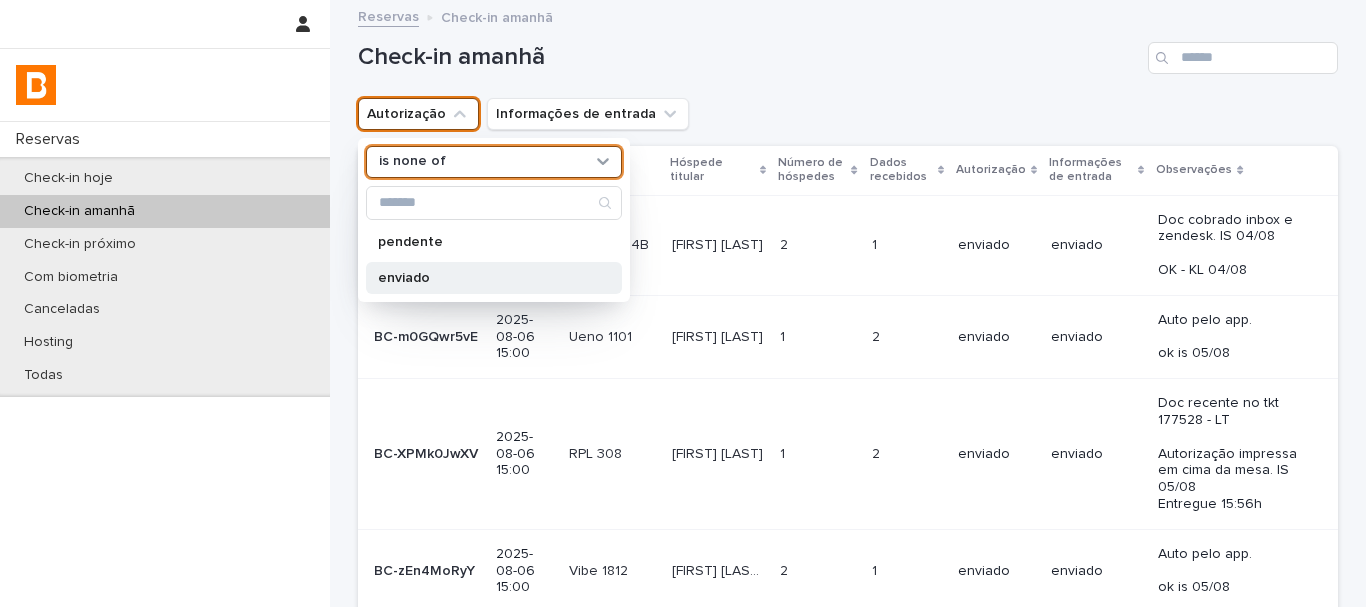 click on "enviado" at bounding box center (484, 278) 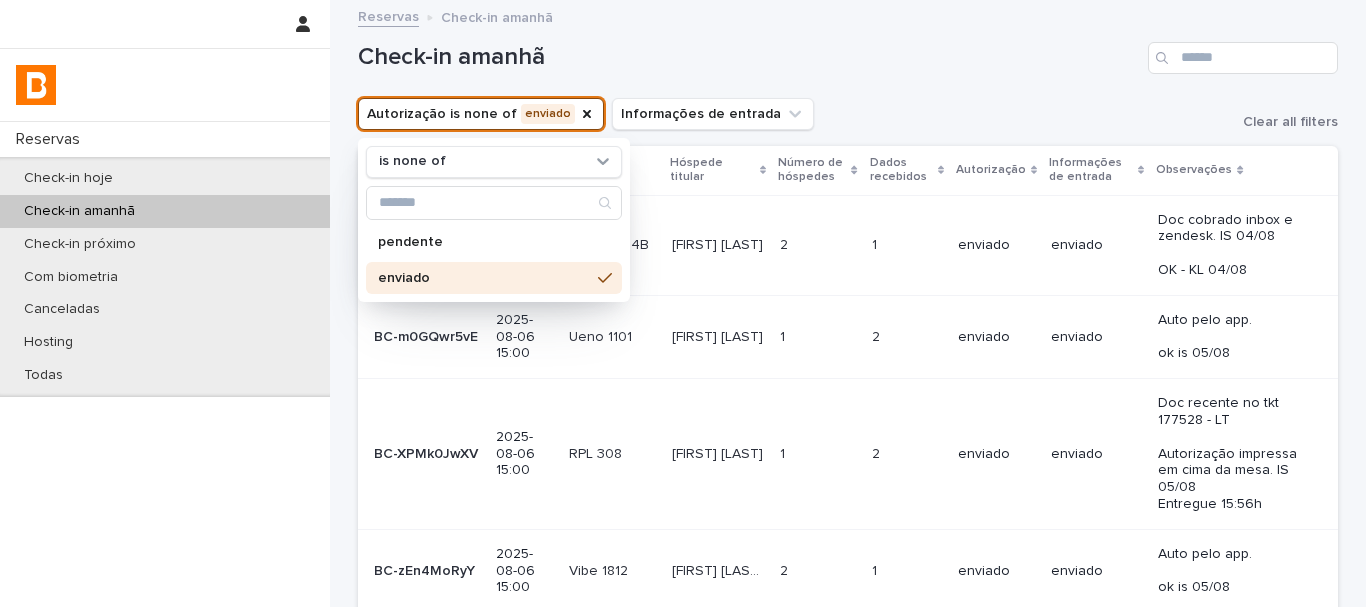 click on "Check-in amanhã" at bounding box center (848, 50) 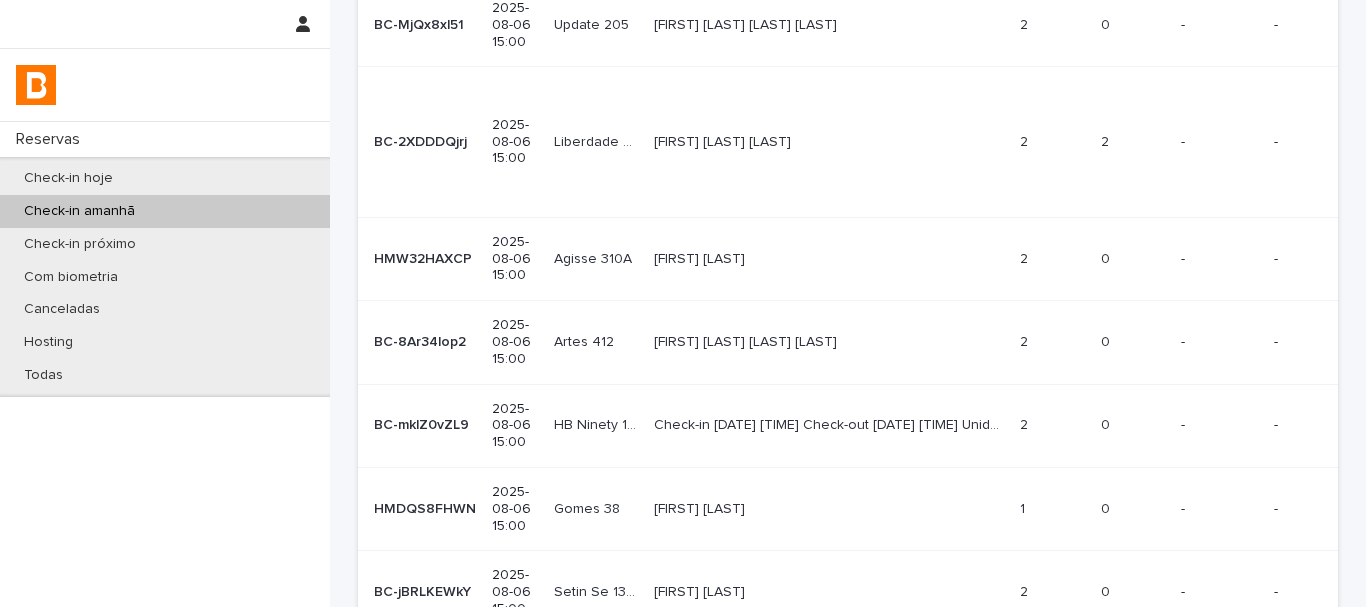 scroll, scrollTop: 750, scrollLeft: 0, axis: vertical 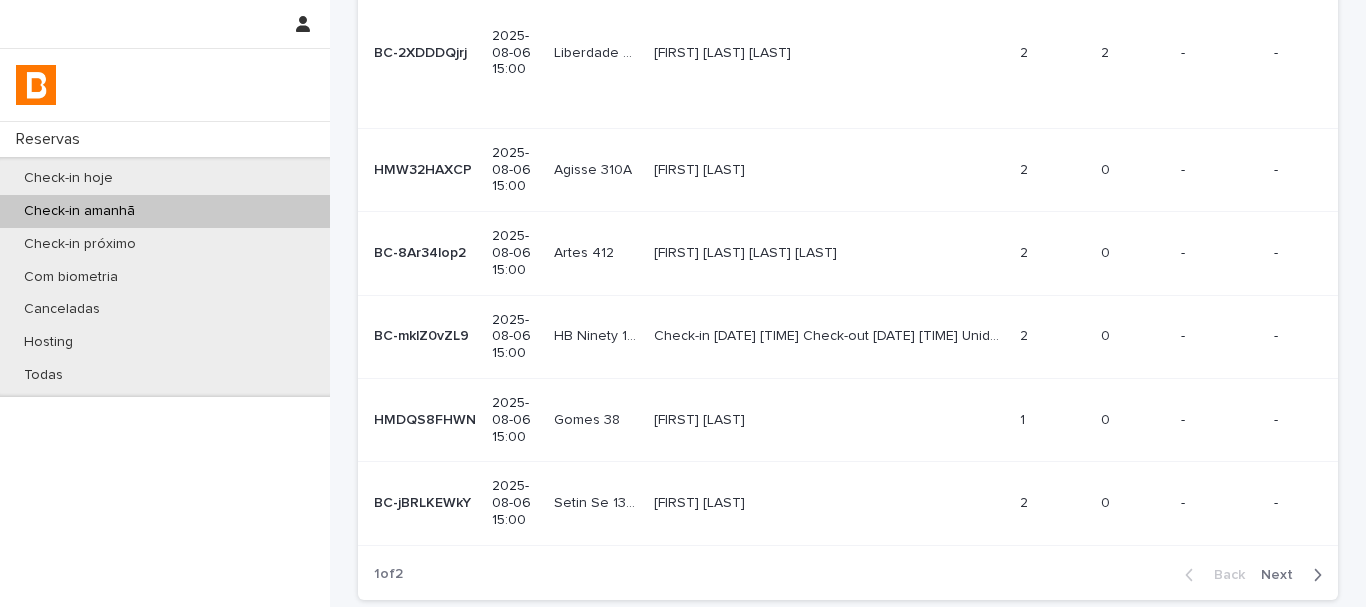 click on "Next" at bounding box center [1283, 575] 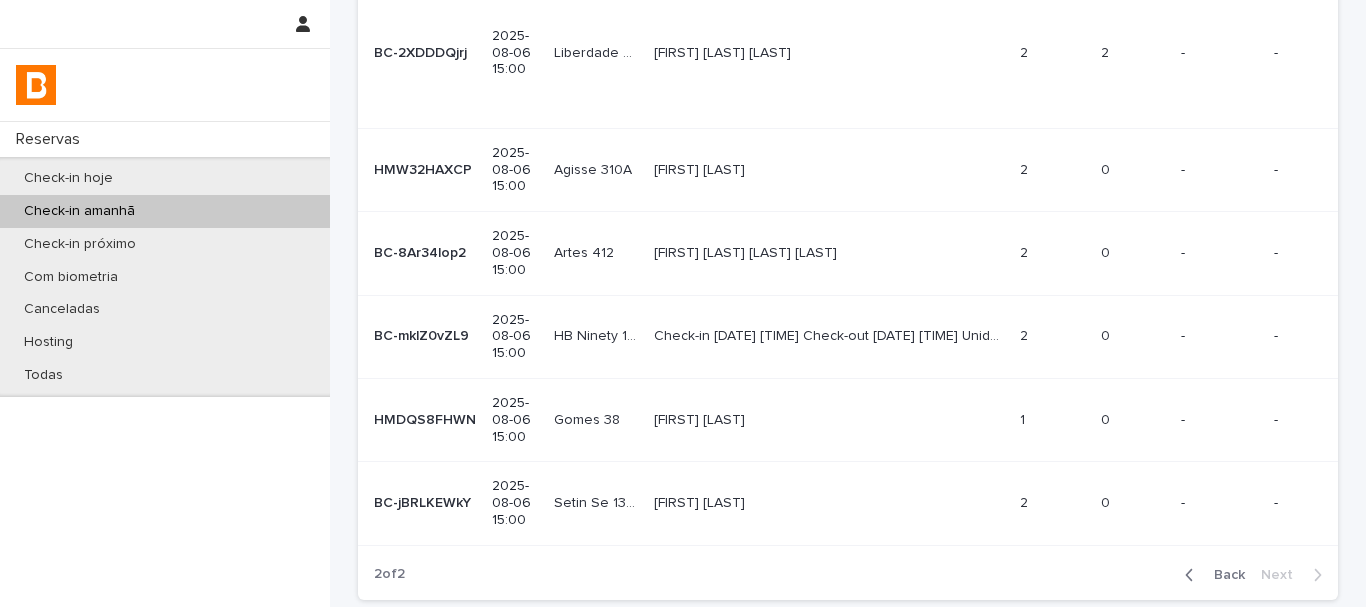 click on "[DATE] [TIME] [UNIT_NAME] [UNIT_NAME] [FIRST] [LAST] [FIRST] [LAST] [NUMBER] [NUMBER] [DATE] [TIME] [UNIT_NAME] [UNIT_NAME] [FIRST] [LAST] [FIRST] [LAST] [NUMBER] [NUMBER] [DATE] [TIME] [UNIT_NAME] [UNIT_NAME] [FIRST] [LAST] [FIRST] [LAST] [NUMBER] [NUMBER] [DATE] [TIME] [UNIT_NAME] [UNIT_NAME] [FIRST] [LAST] [FIRST] [LAST] [NUMBER] [NUMBER]" at bounding box center (848, -41) 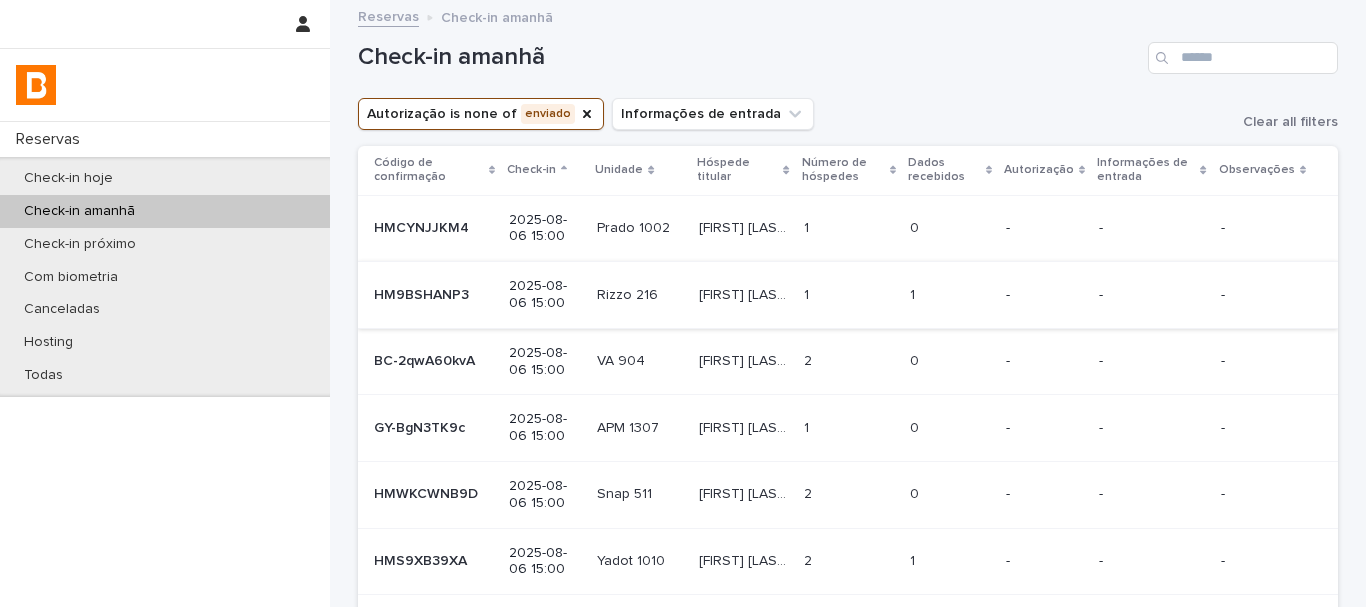 scroll, scrollTop: 415, scrollLeft: 0, axis: vertical 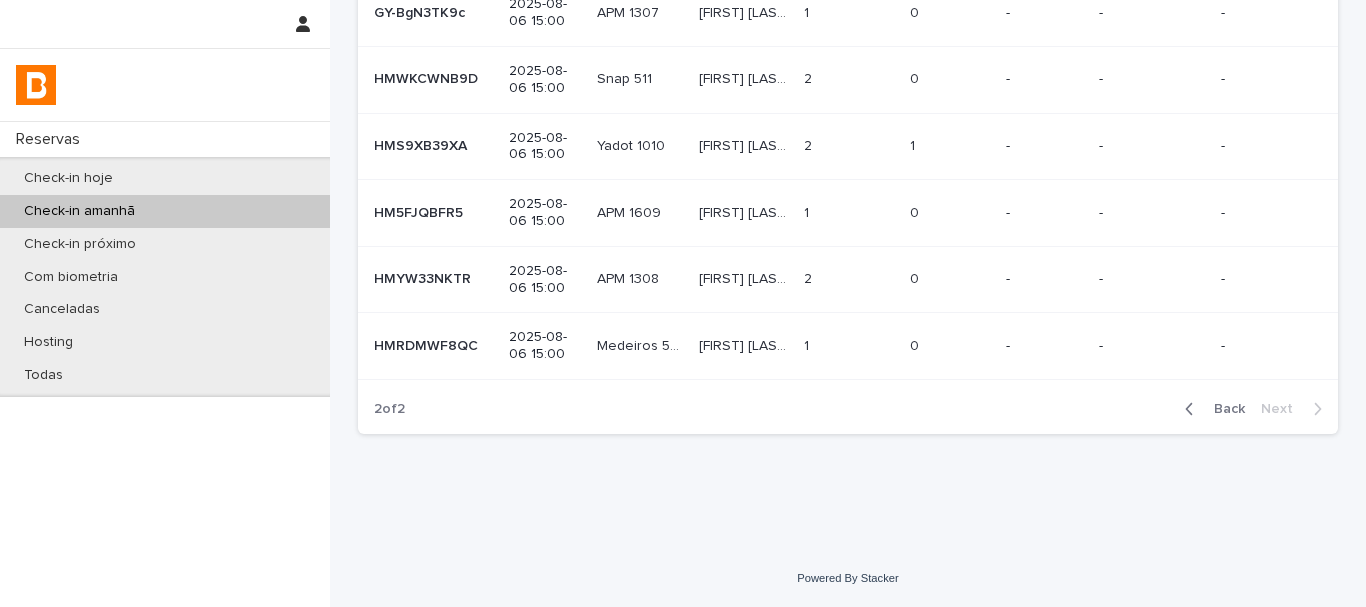 click on "-" at bounding box center (1152, 346) 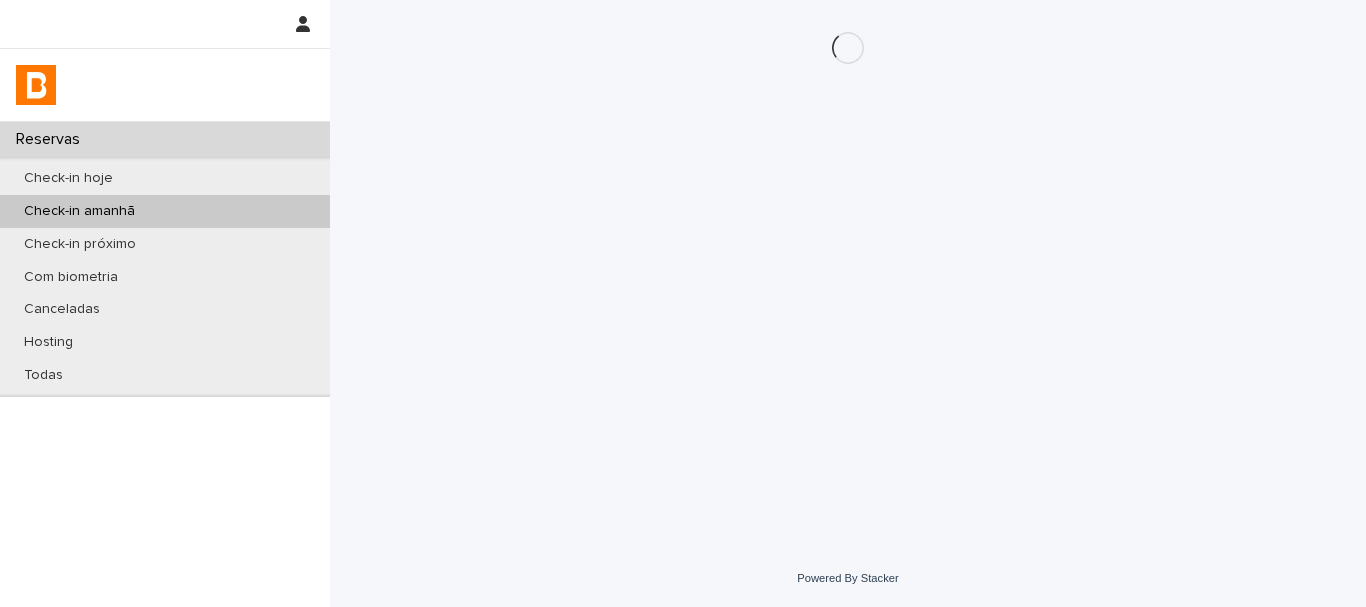 scroll, scrollTop: 0, scrollLeft: 0, axis: both 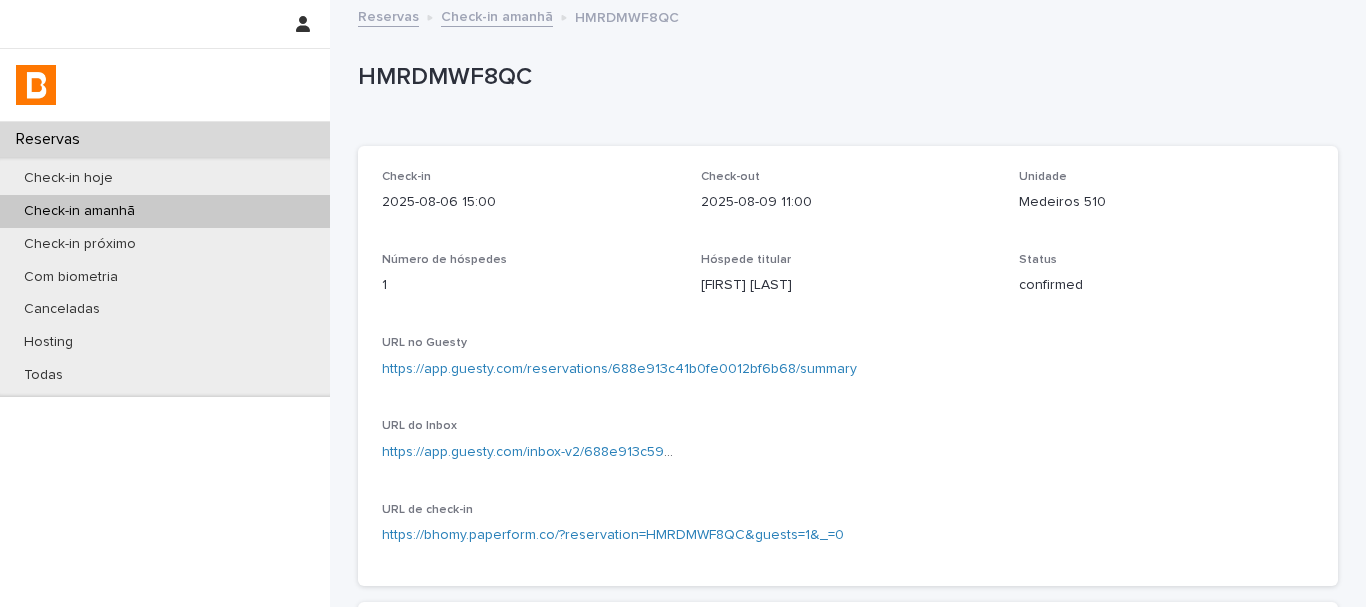 click on "HMRDMWF8QC" at bounding box center [848, 82] 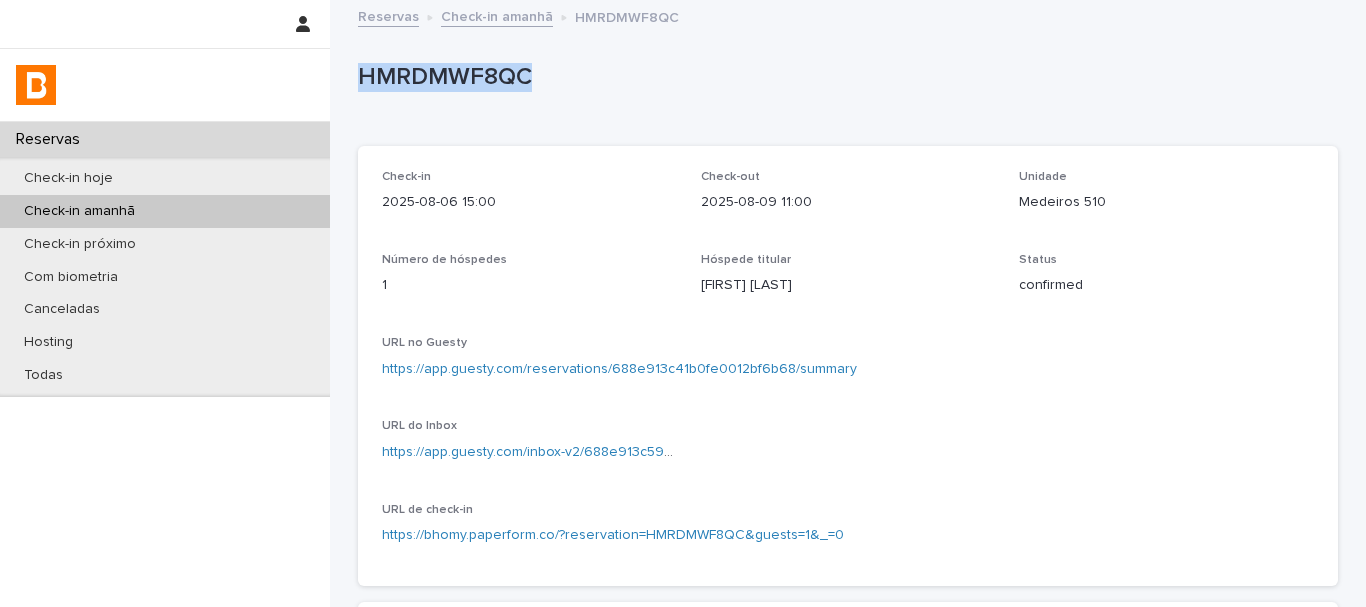 click on "HMRDMWF8QC" at bounding box center [848, 82] 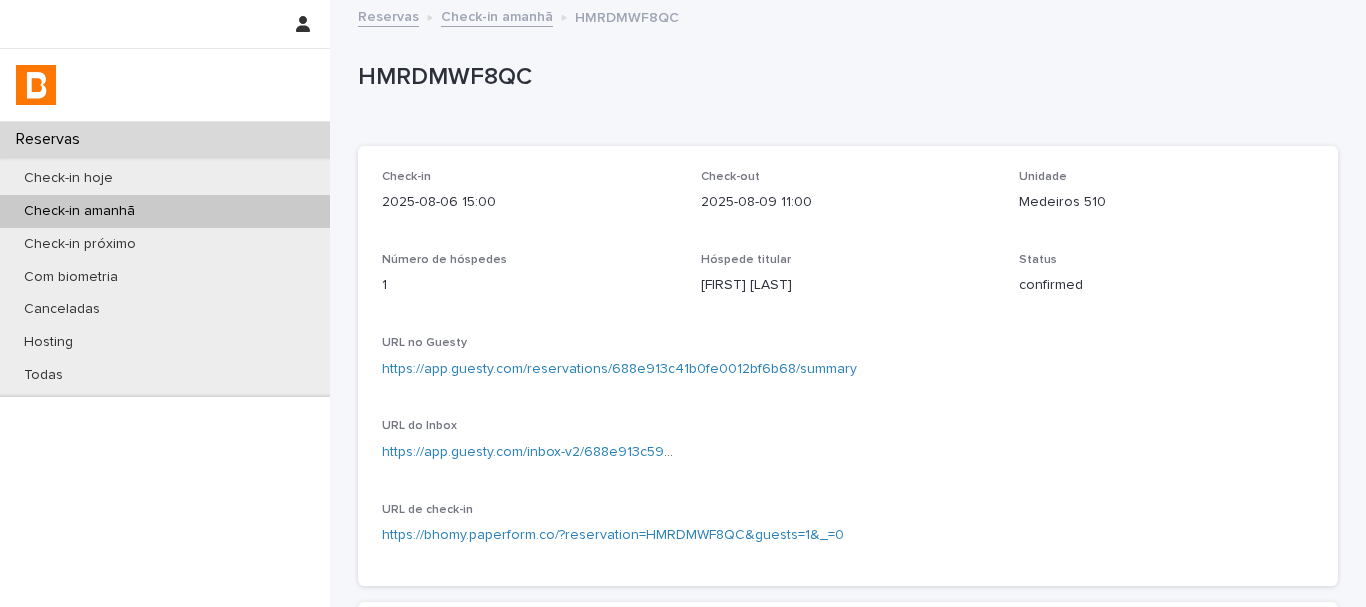 click on "HMRDMWF8QC" at bounding box center [848, 82] 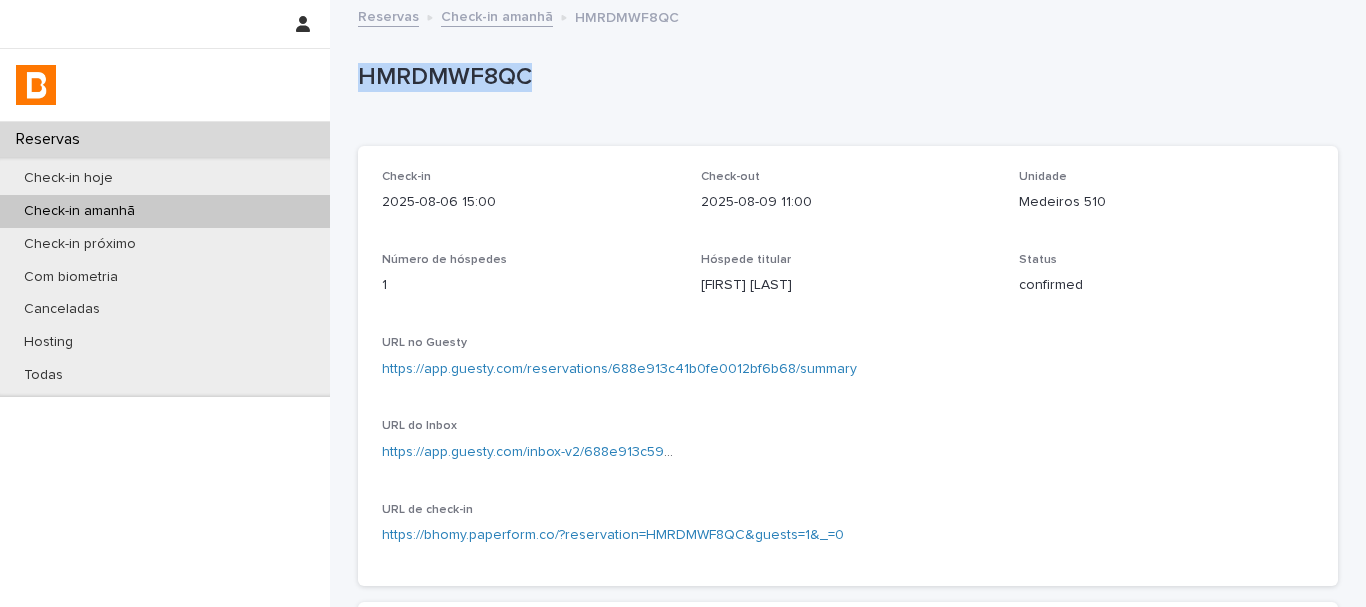 click on "HMRDMWF8QC" at bounding box center [844, 77] 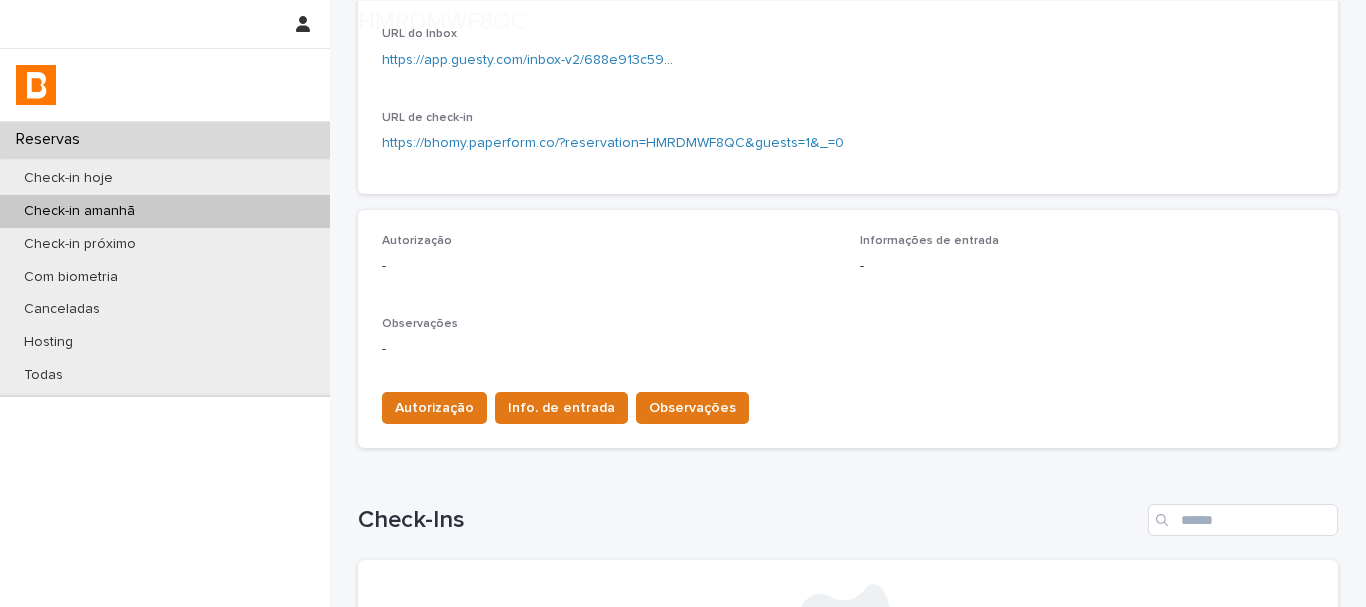 scroll, scrollTop: 600, scrollLeft: 0, axis: vertical 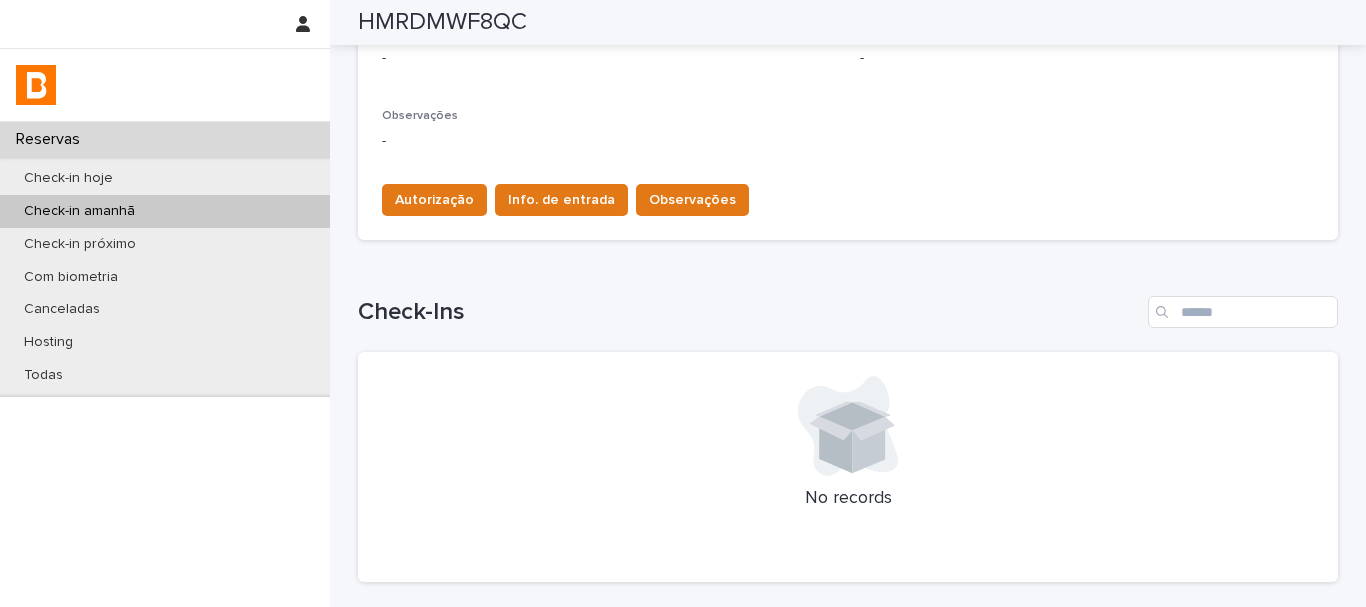 click on "Autorização Info. de entrada Observações" at bounding box center (561, 204) 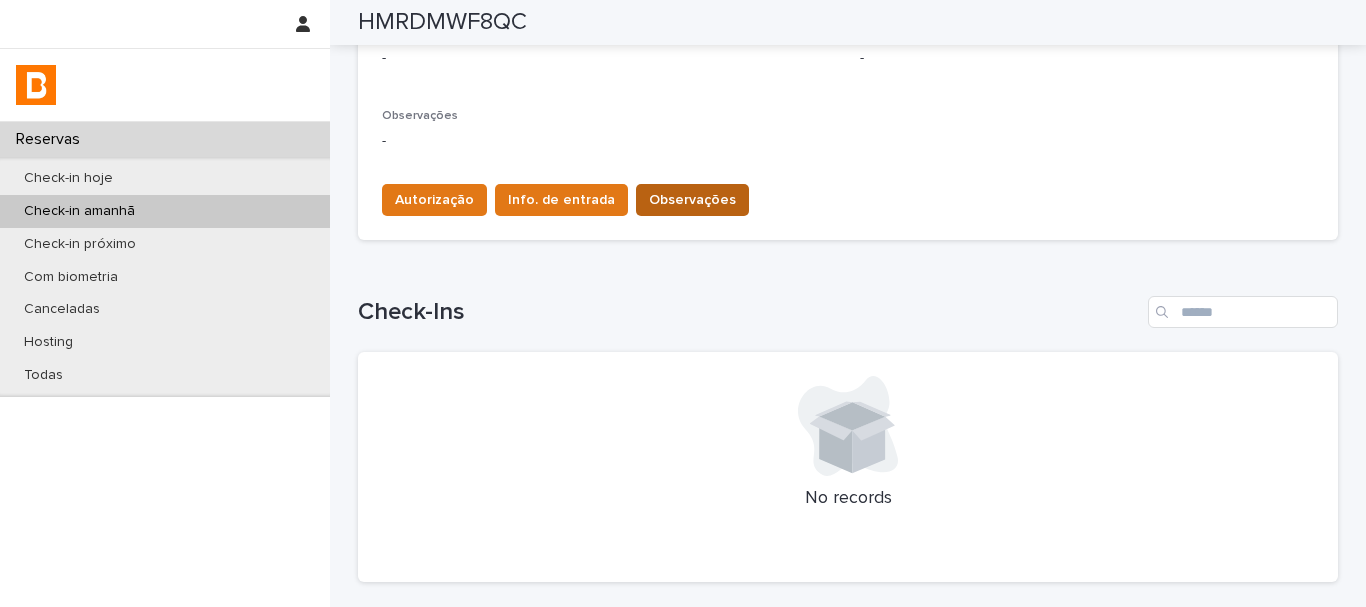 click on "Observações" at bounding box center [692, 200] 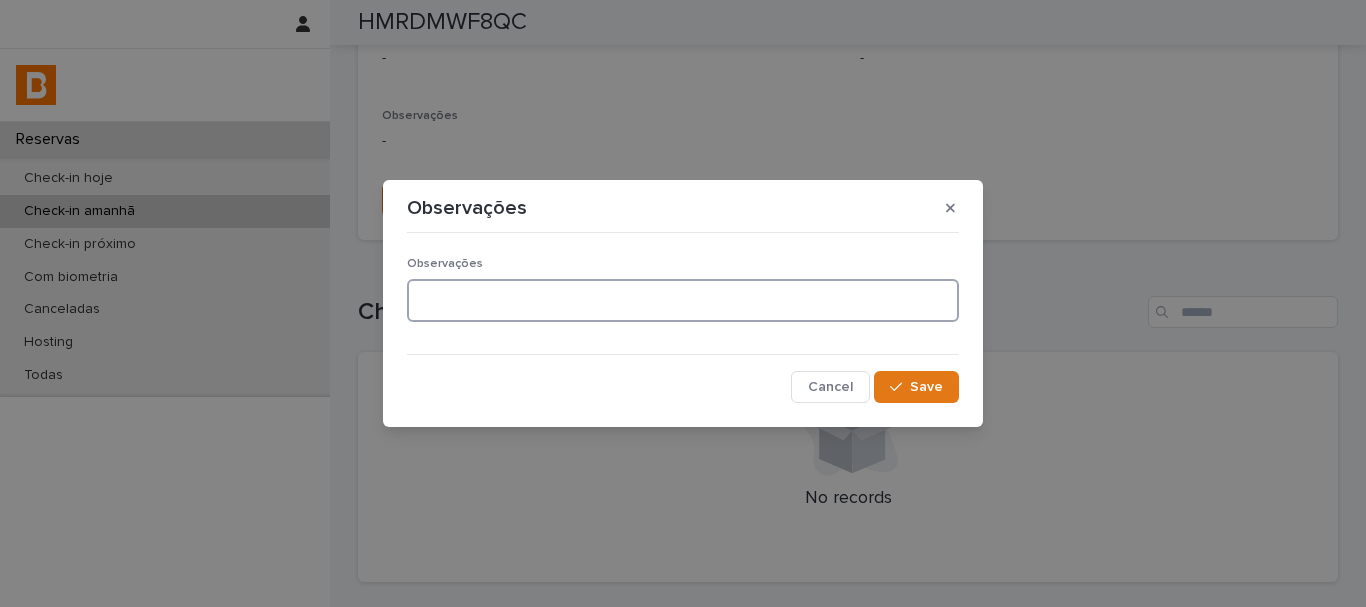 click at bounding box center (683, 300) 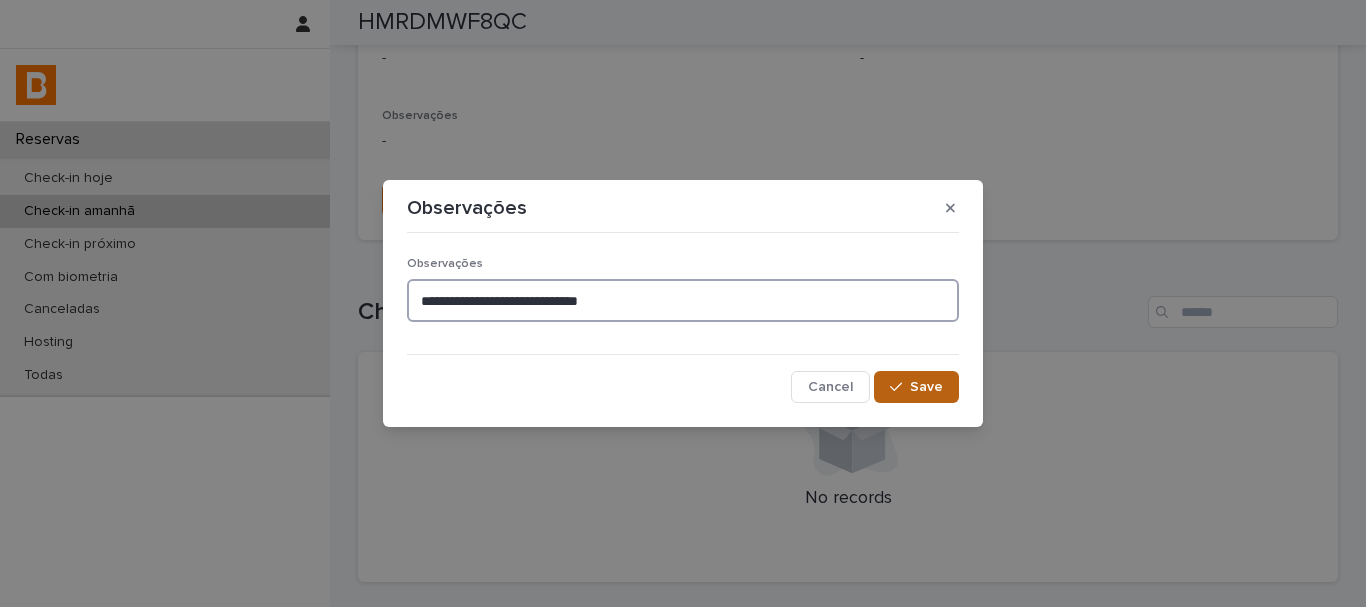 type on "**********" 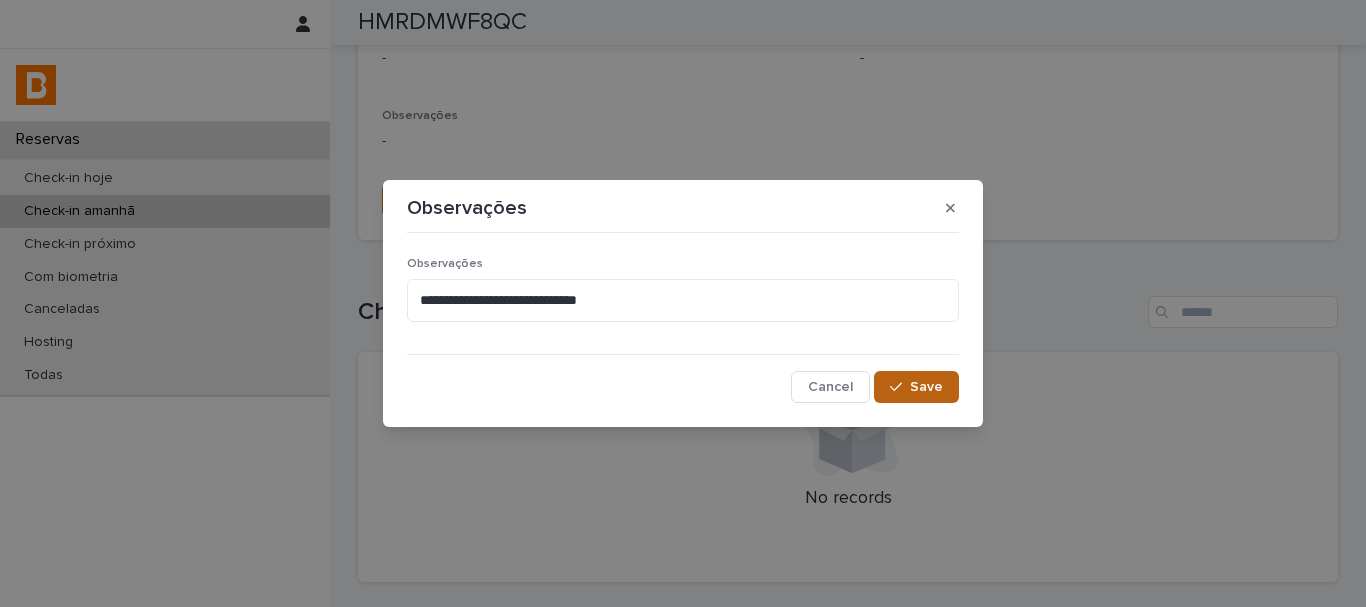 click on "Save" at bounding box center [926, 387] 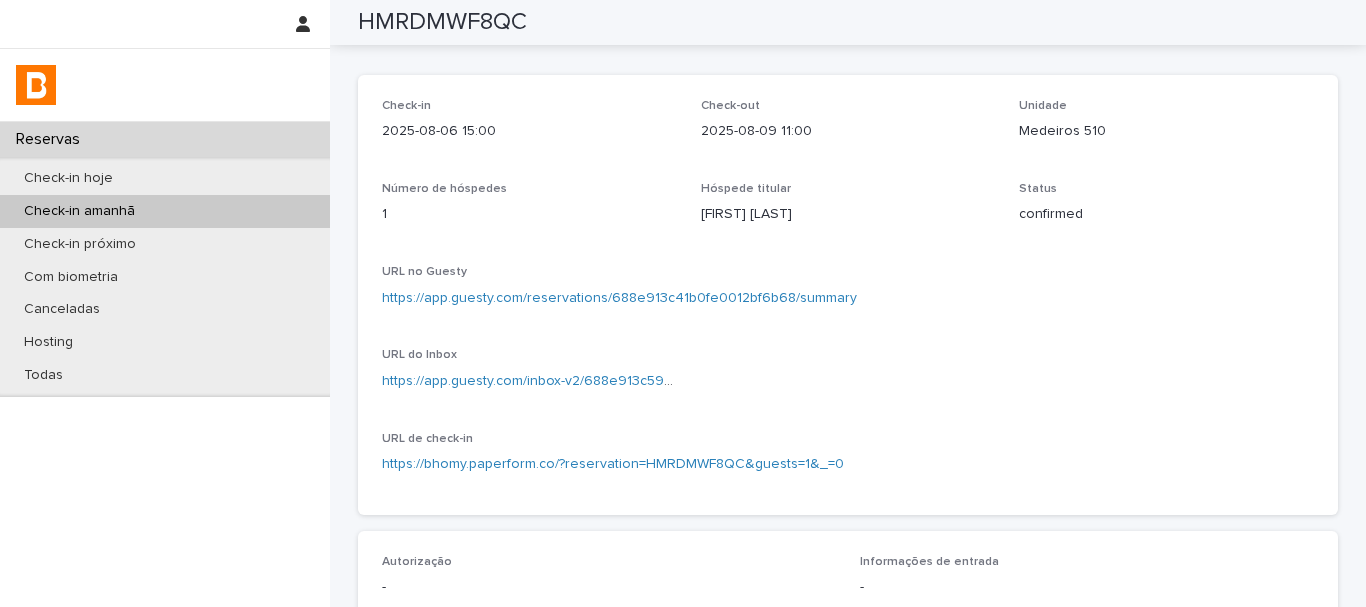 scroll, scrollTop: 0, scrollLeft: 0, axis: both 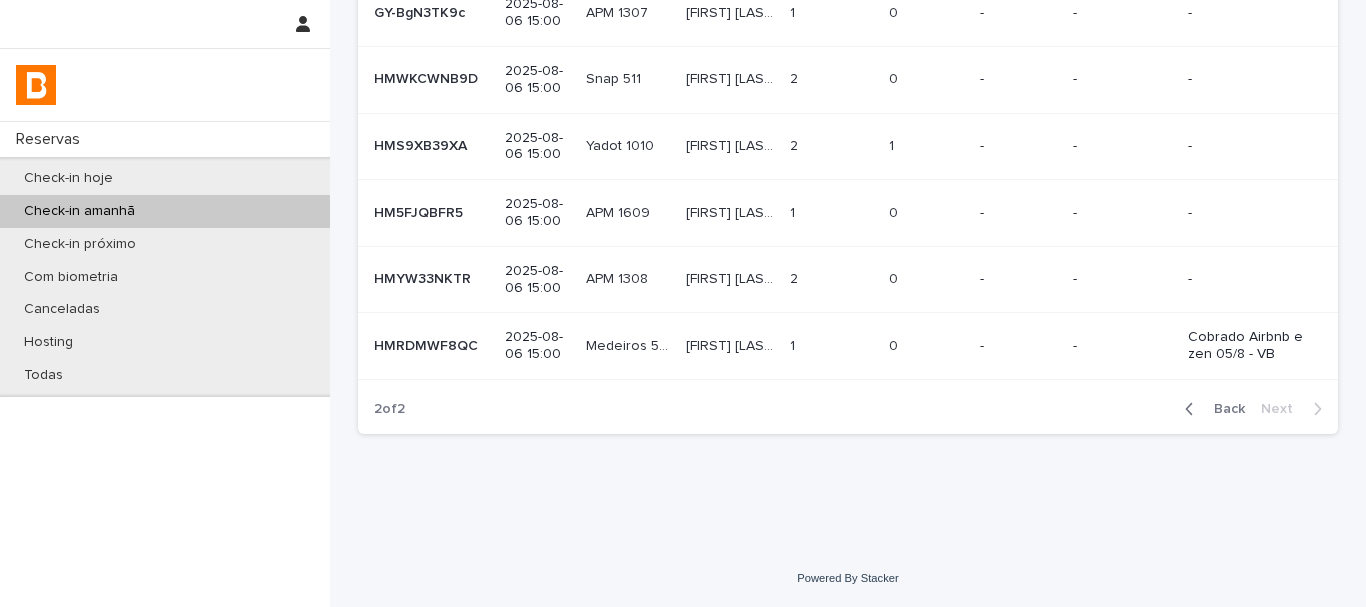click on "-" at bounding box center [1018, 279] 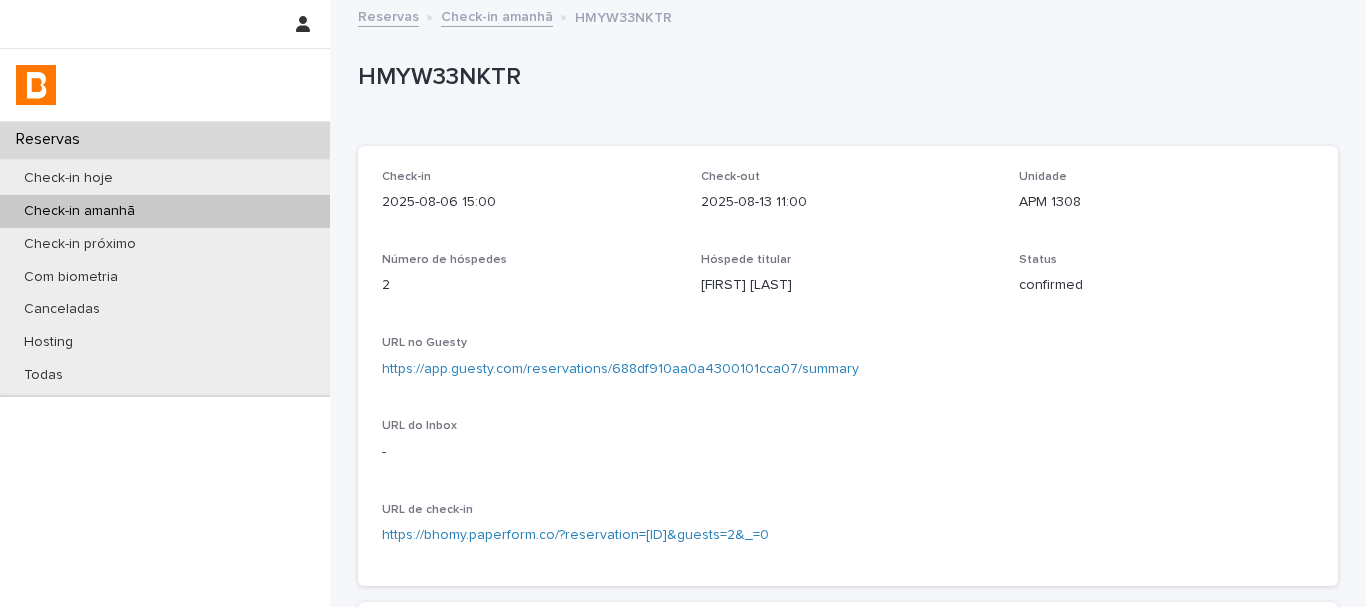 scroll, scrollTop: 500, scrollLeft: 0, axis: vertical 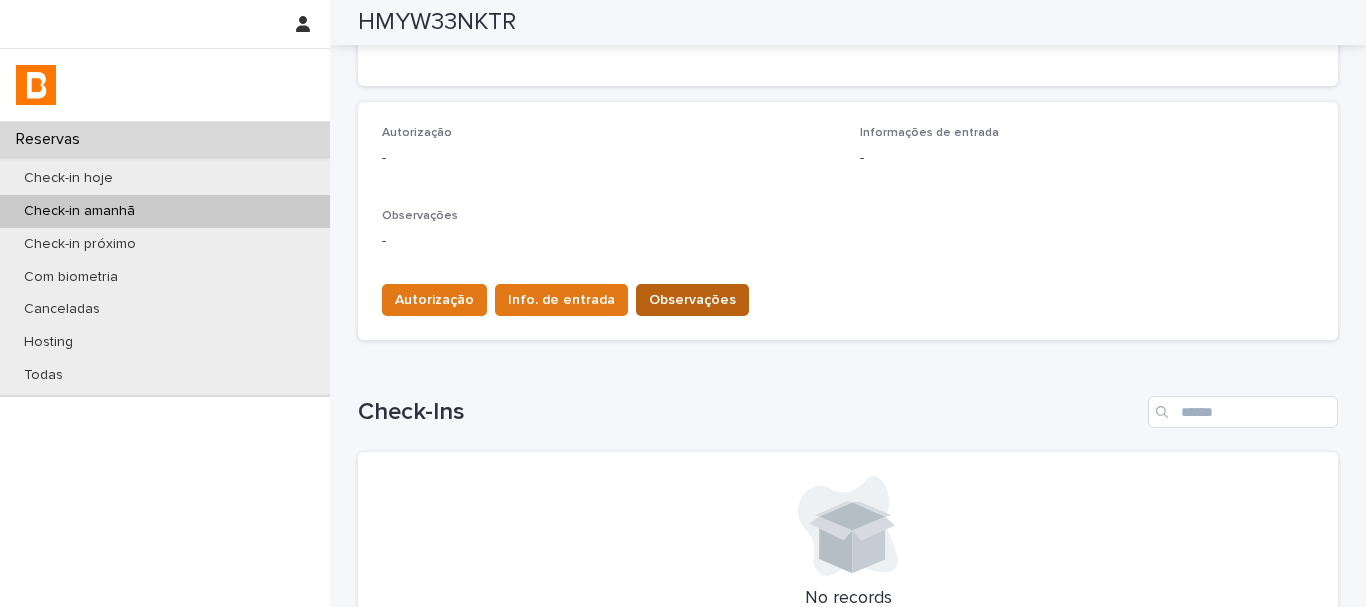 click on "Observações" at bounding box center [692, 300] 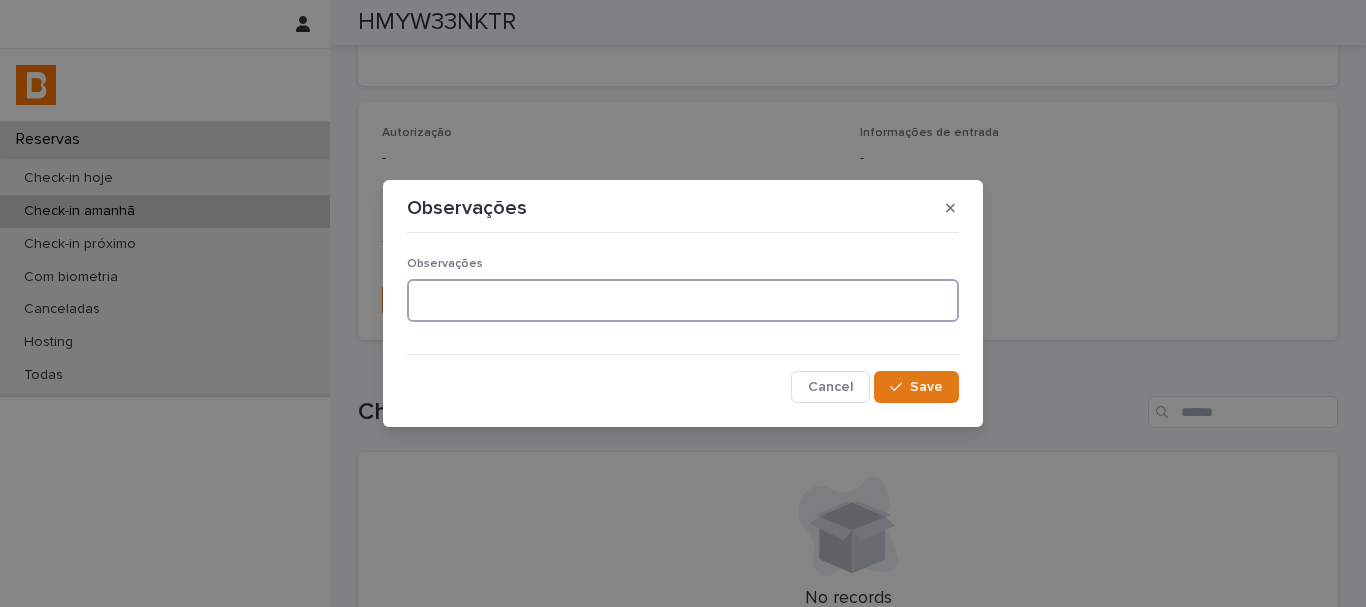 click at bounding box center (683, 300) 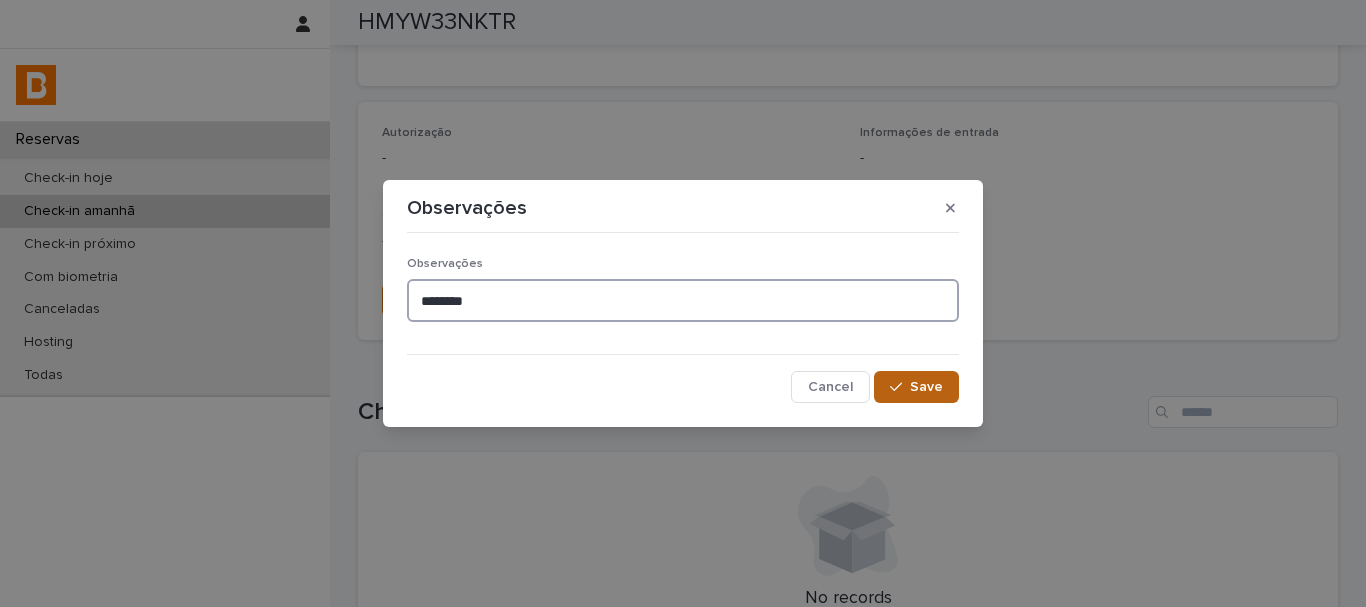 type on "*******" 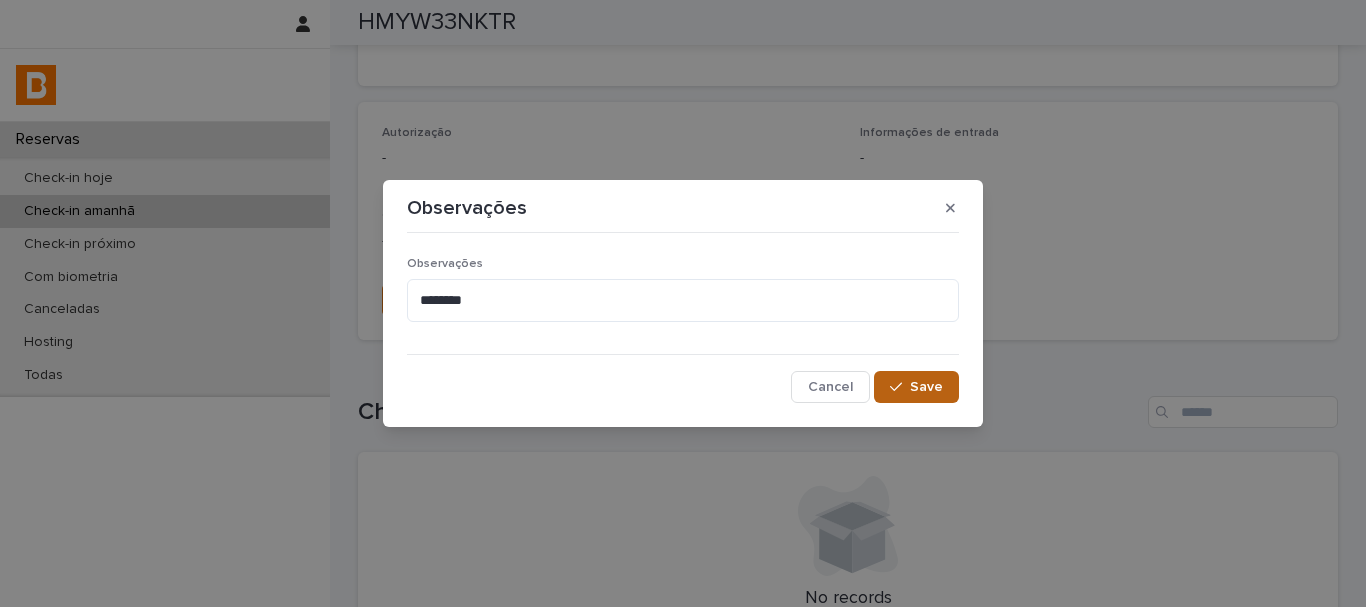 click on "Save" at bounding box center (916, 387) 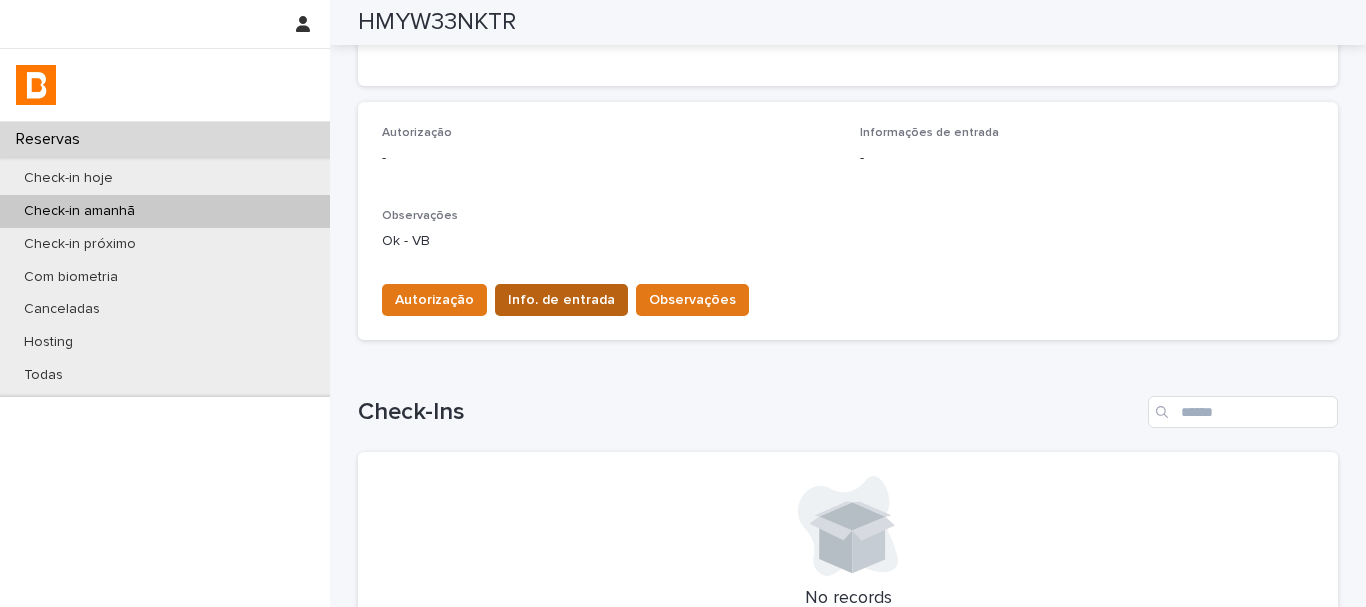 click on "Info. de entrada" at bounding box center (561, 300) 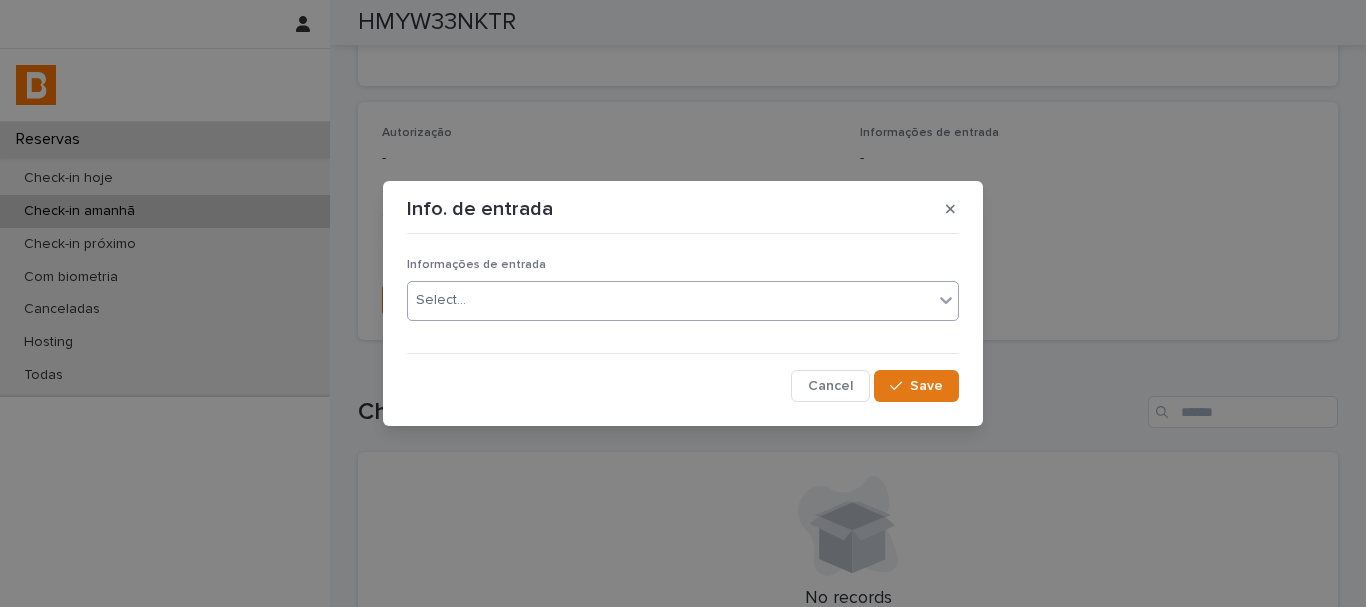 click on "Select..." at bounding box center (670, 300) 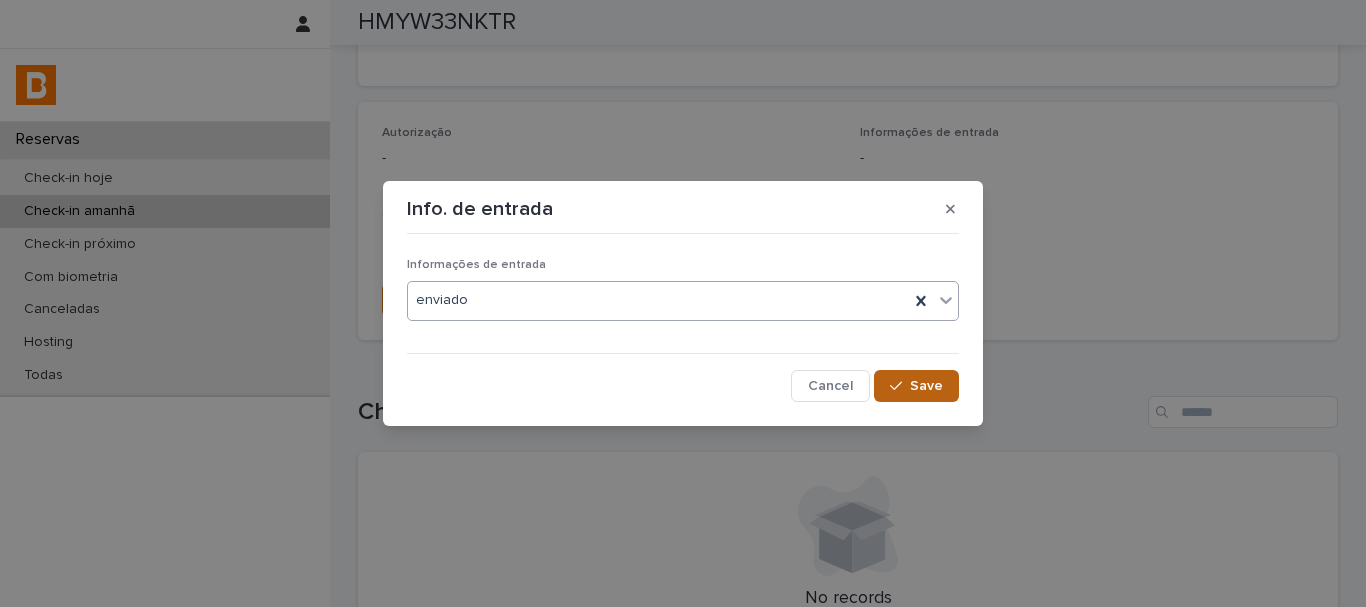 click 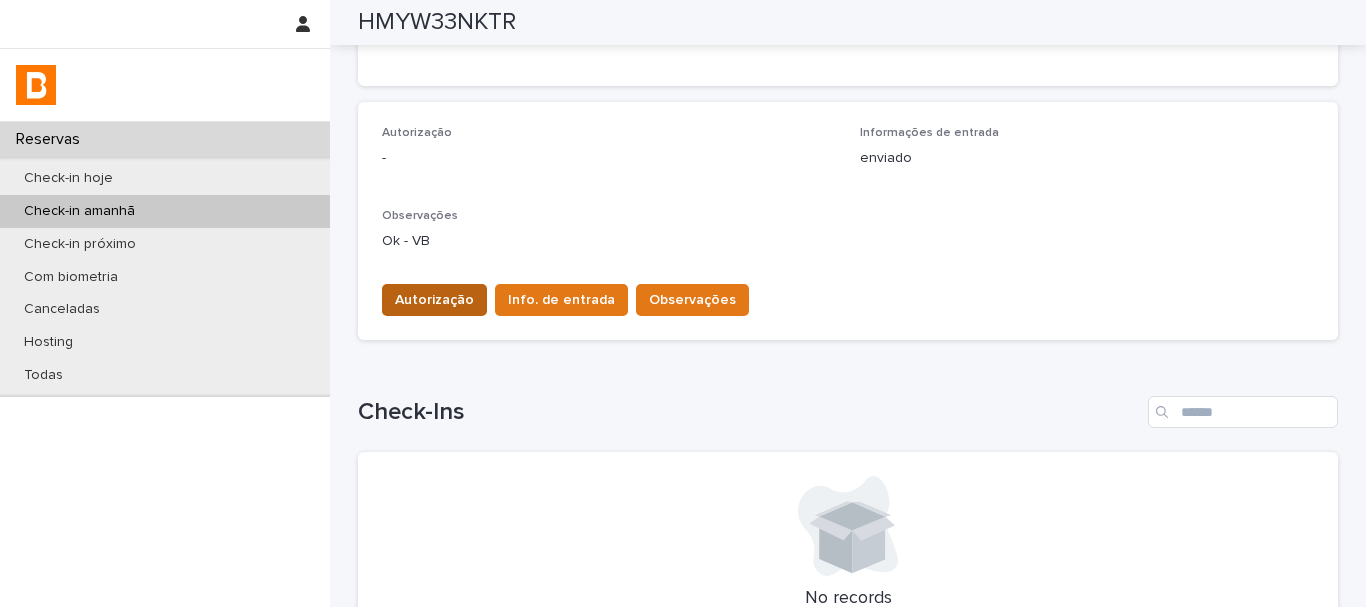 click on "Autorização" at bounding box center (434, 300) 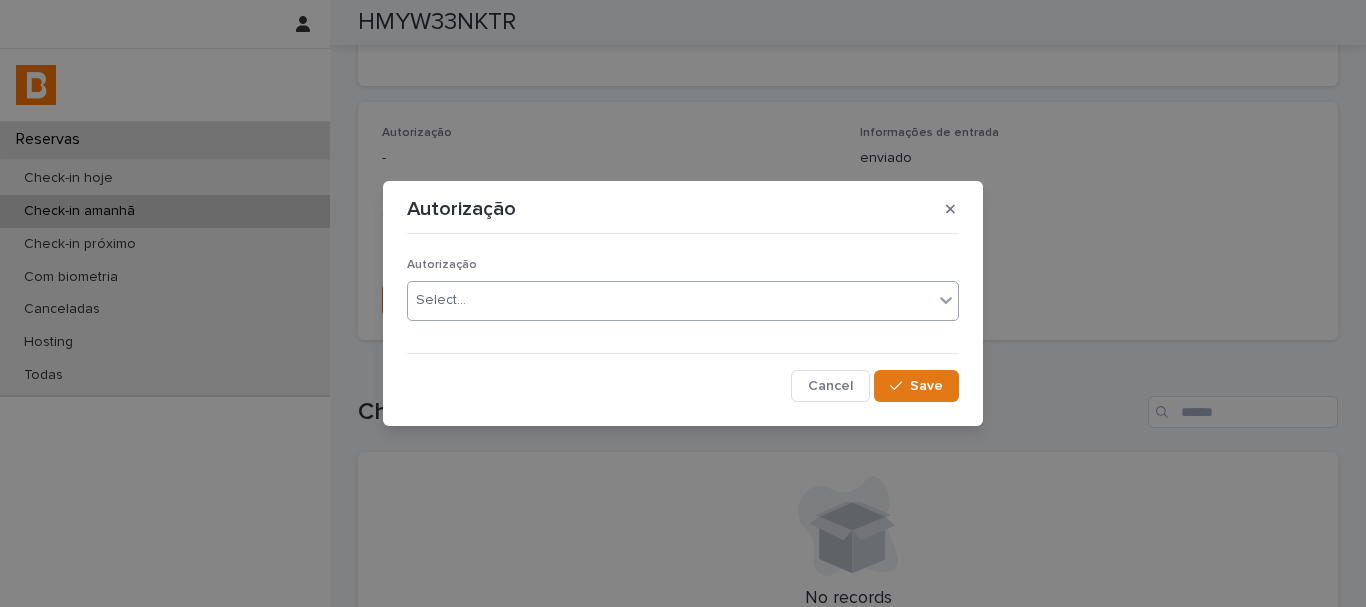 click on "Select..." at bounding box center [441, 300] 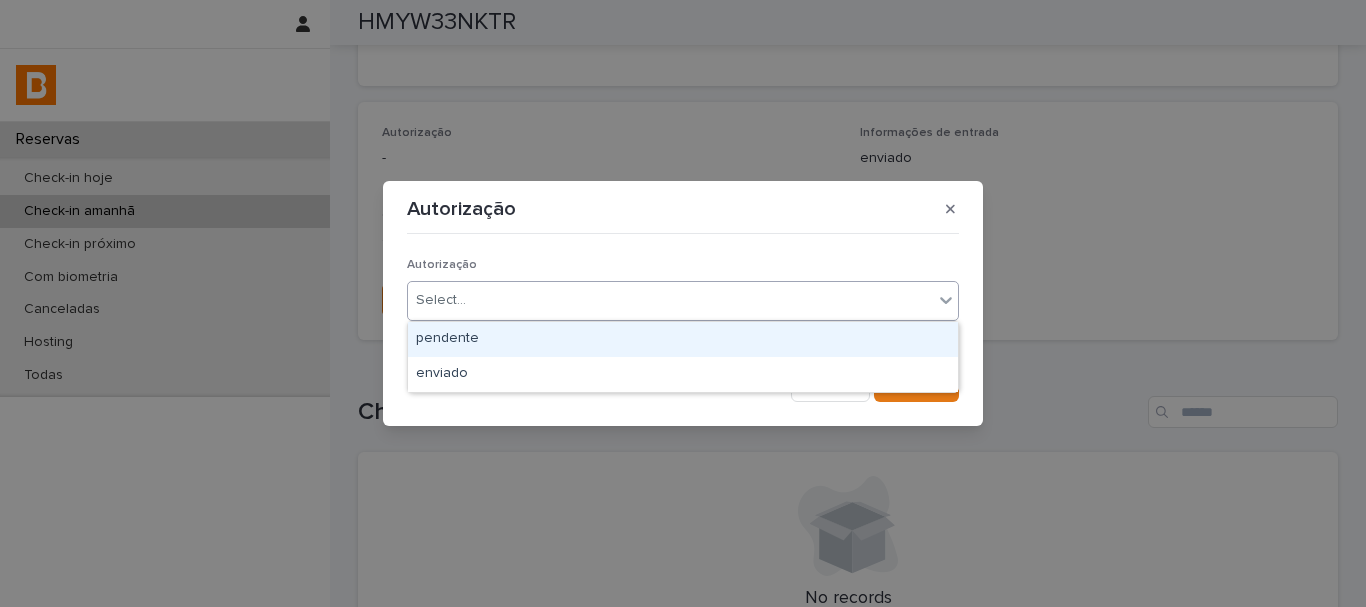 click on "pendente" at bounding box center [683, 339] 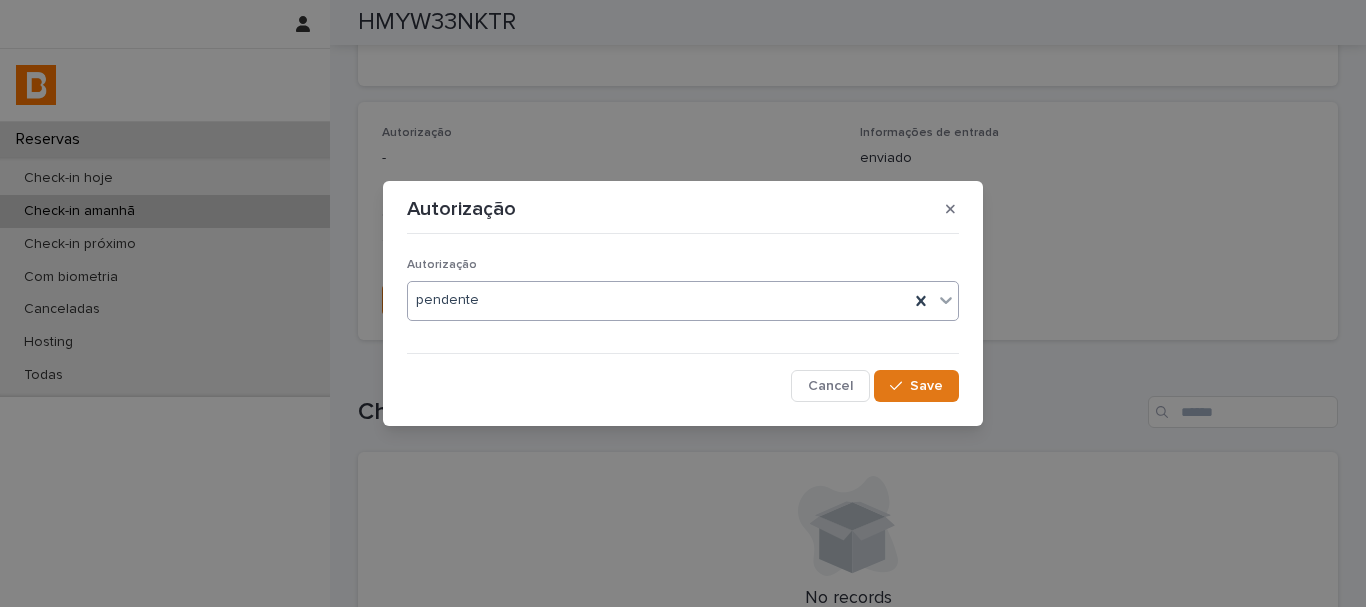 drag, startPoint x: 447, startPoint y: 292, endPoint x: 441, endPoint y: 317, distance: 25.70992 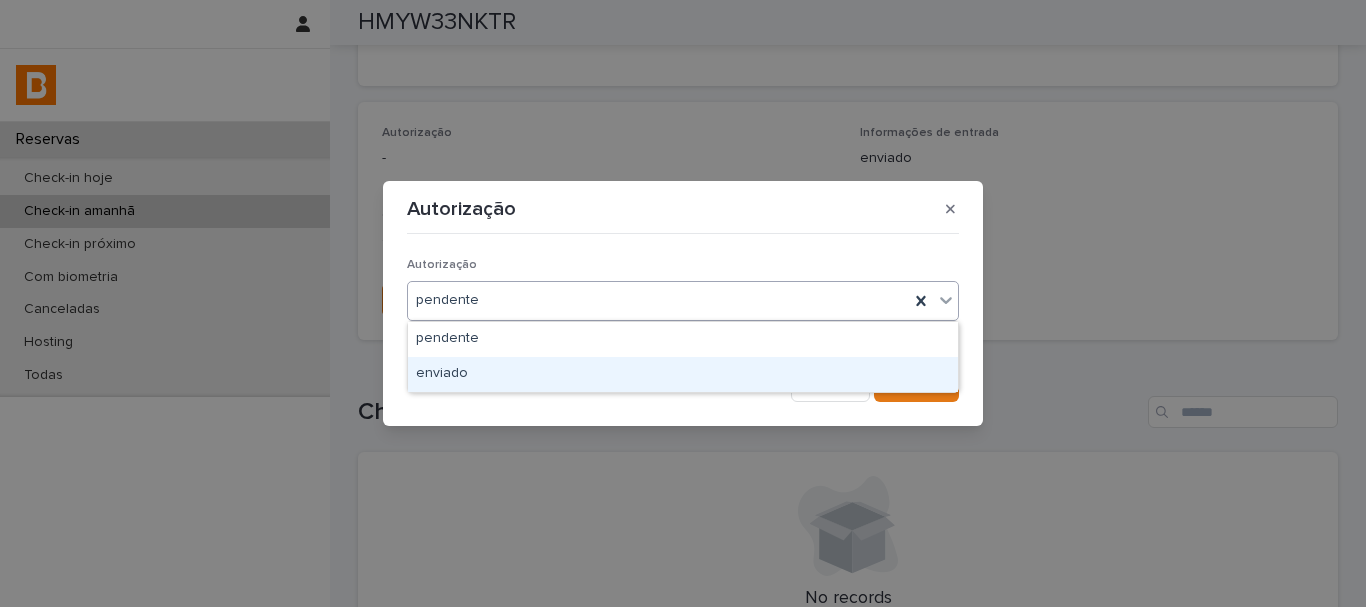 click on "enviado" at bounding box center (683, 374) 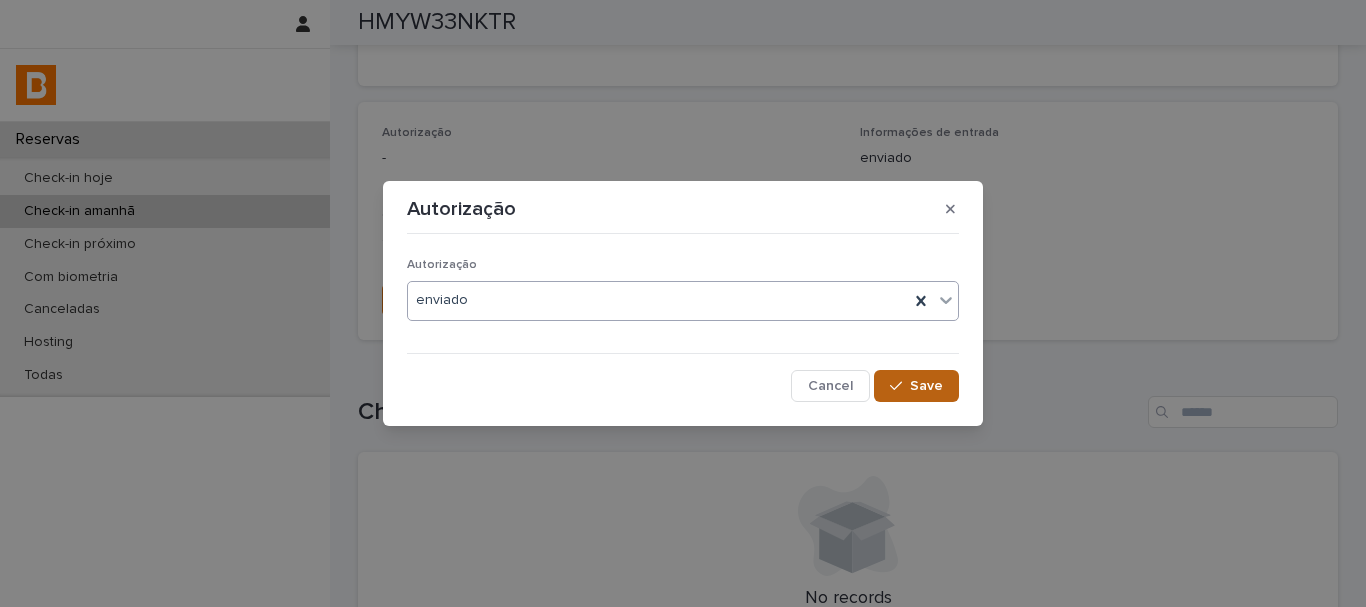 click on "Save" at bounding box center [926, 386] 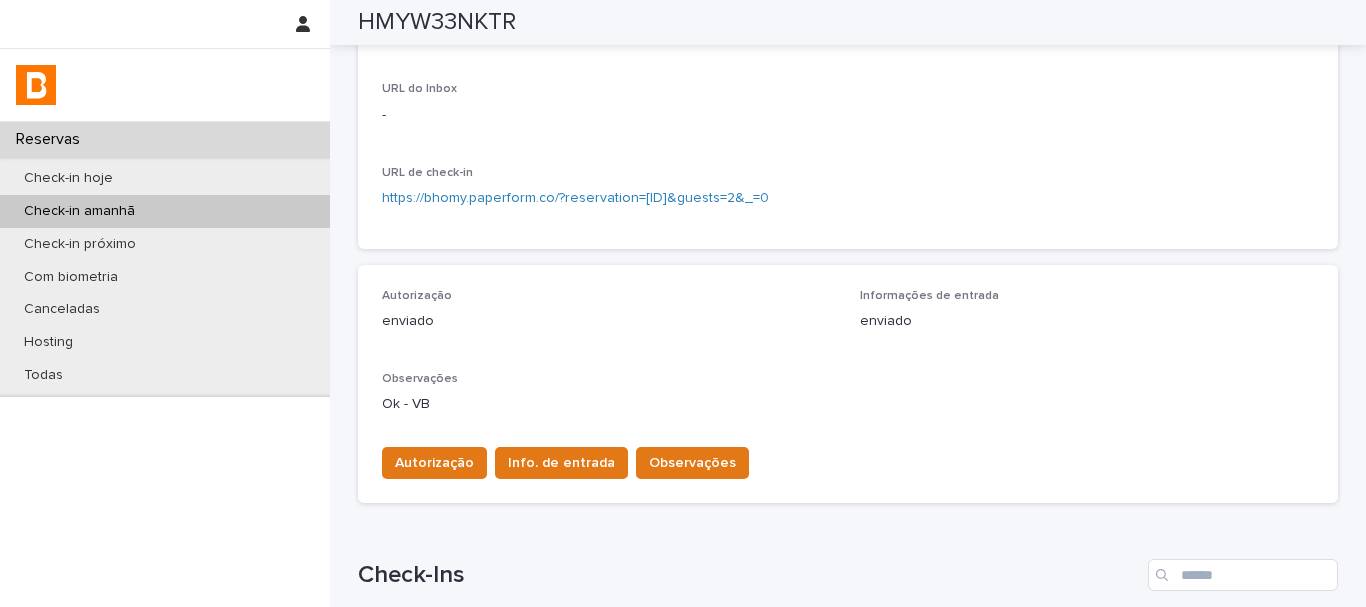 scroll, scrollTop: 300, scrollLeft: 0, axis: vertical 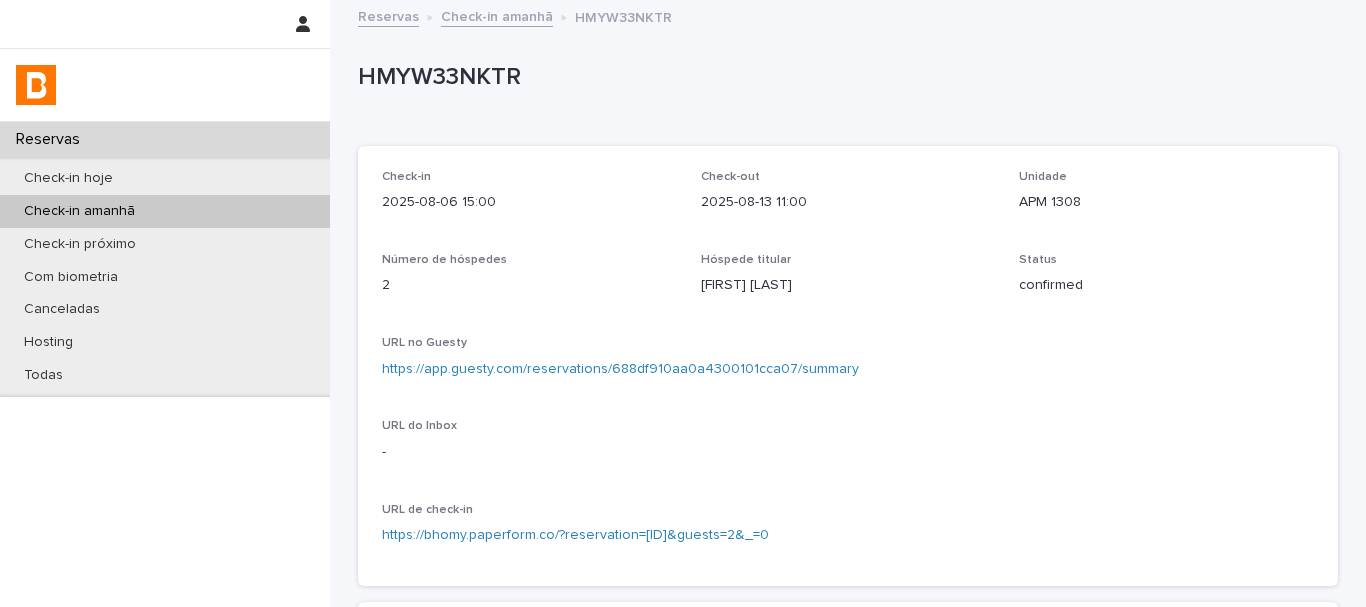 click on "HMYW33NKTR" at bounding box center [844, 77] 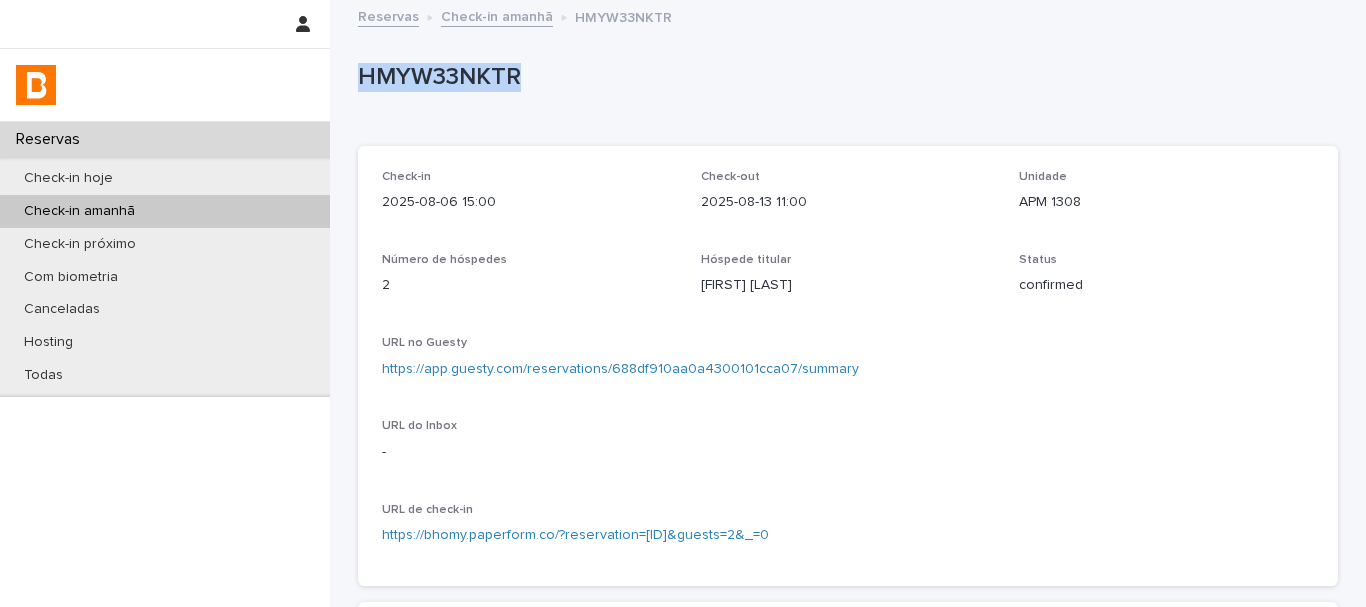click on "HMYW33NKTR" at bounding box center [844, 77] 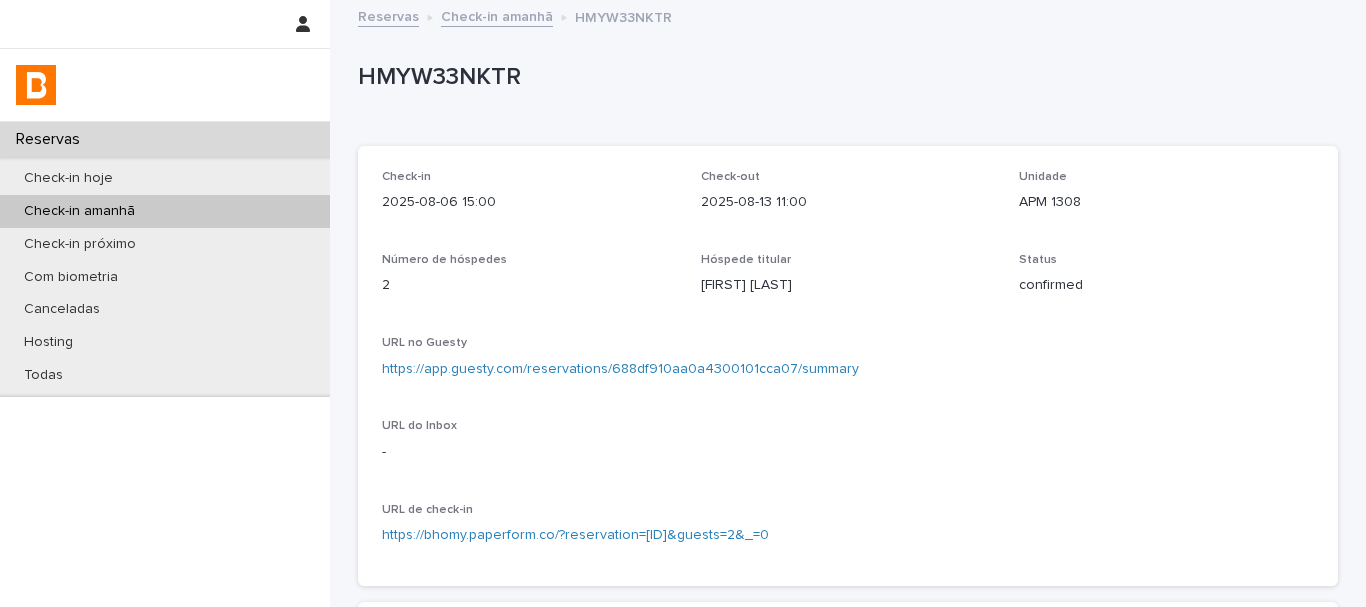 scroll, scrollTop: 300, scrollLeft: 0, axis: vertical 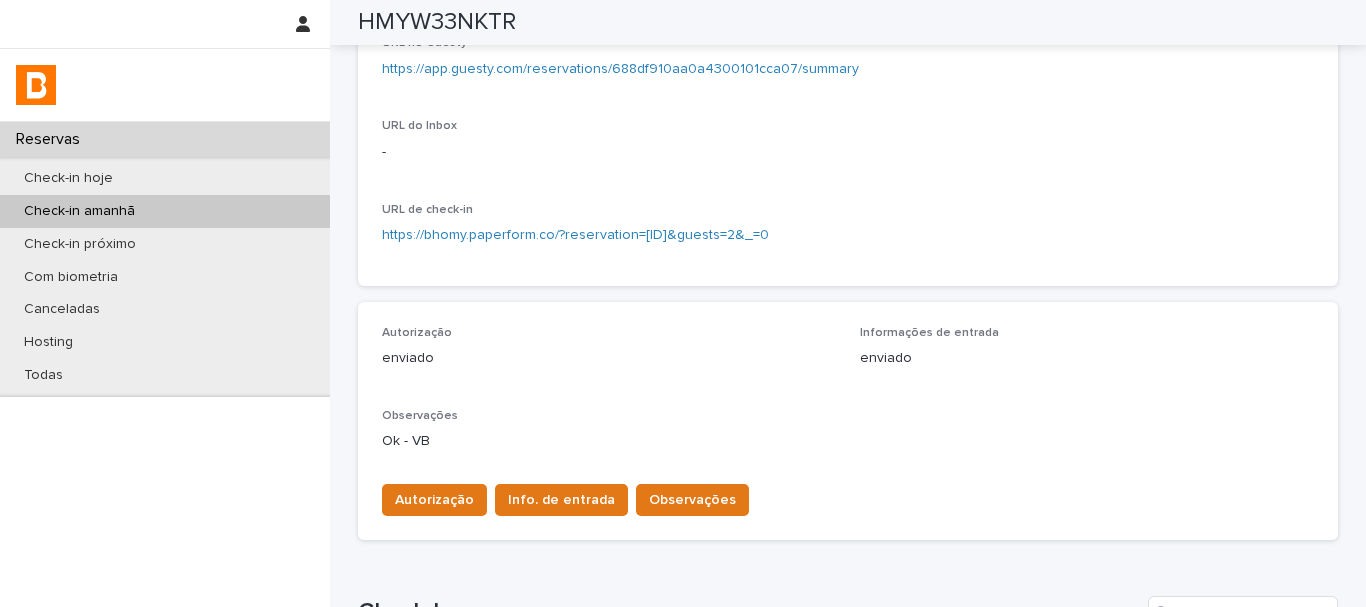 click on "Check-in amanhã" at bounding box center (165, 211) 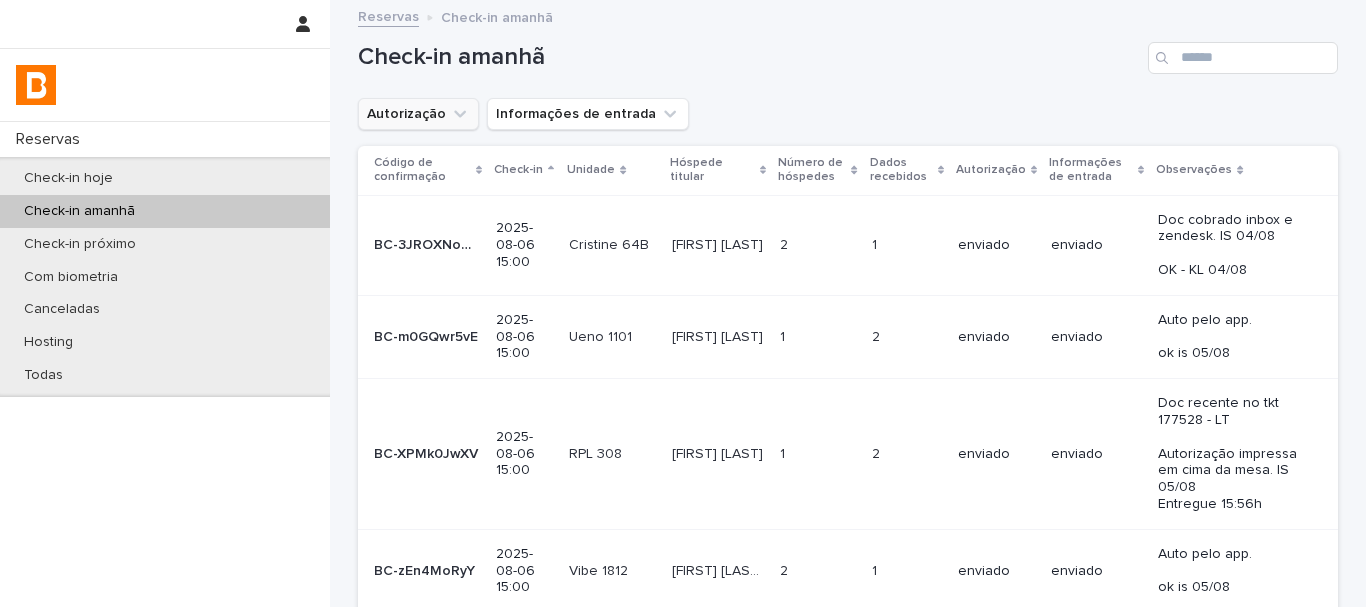 click on "Autorização" at bounding box center (418, 114) 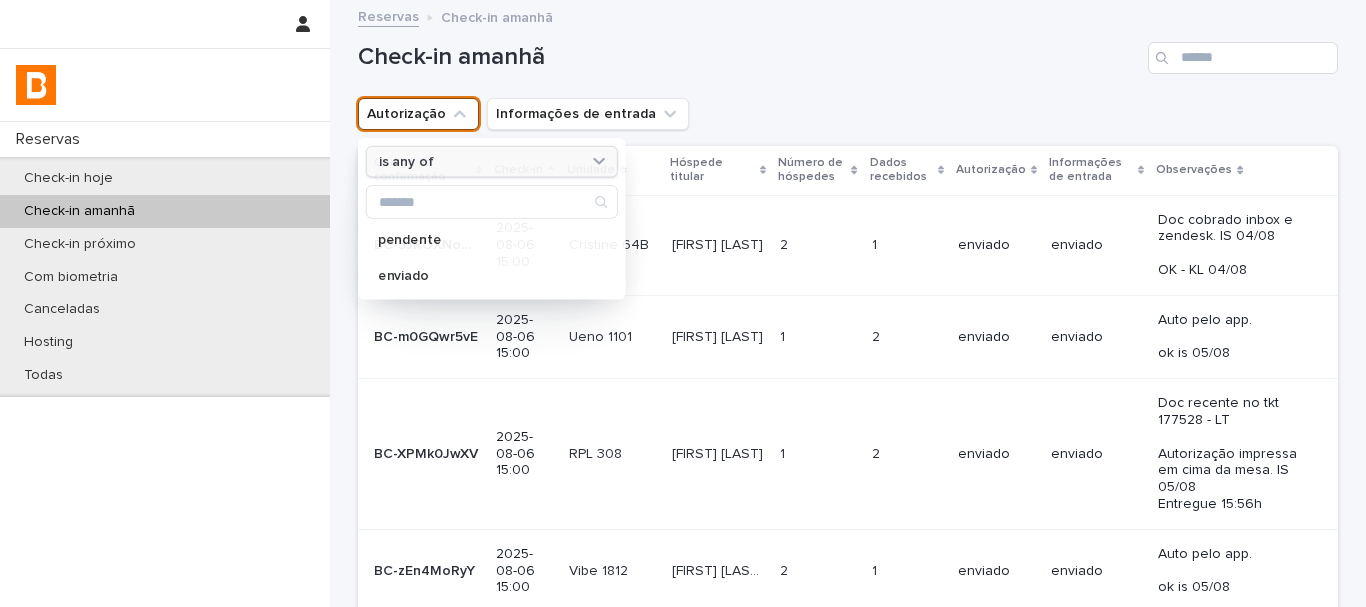 click on "is any of" at bounding box center (480, 161) 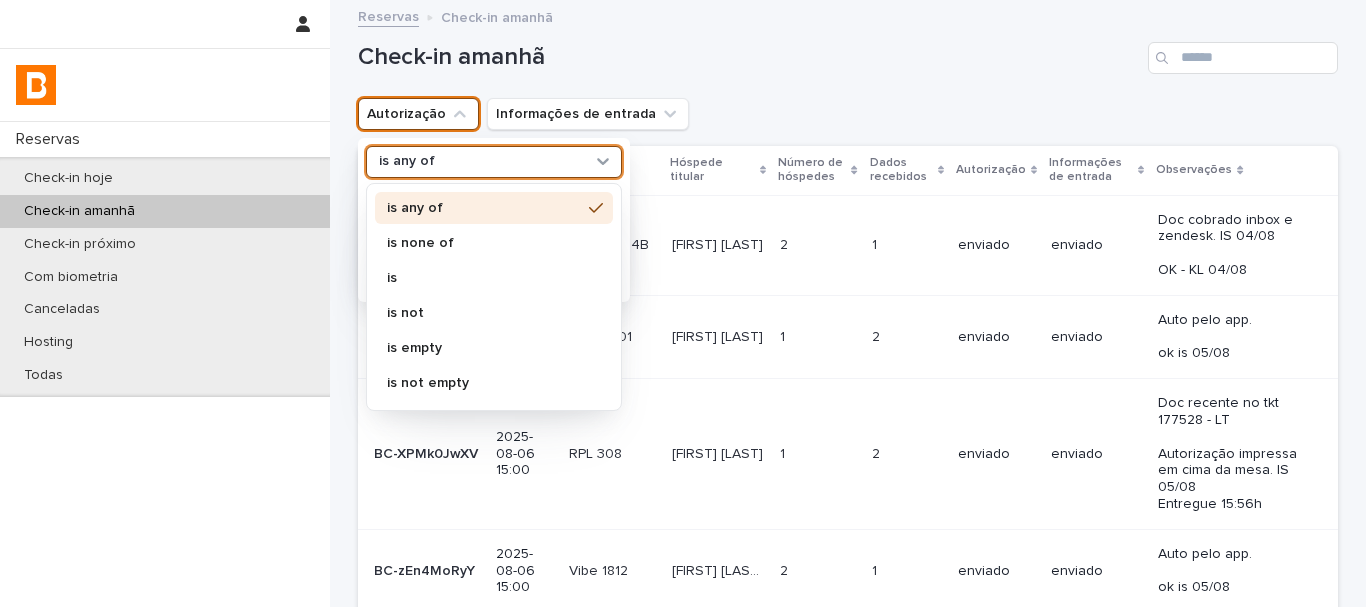 click on "is none of" at bounding box center (484, 243) 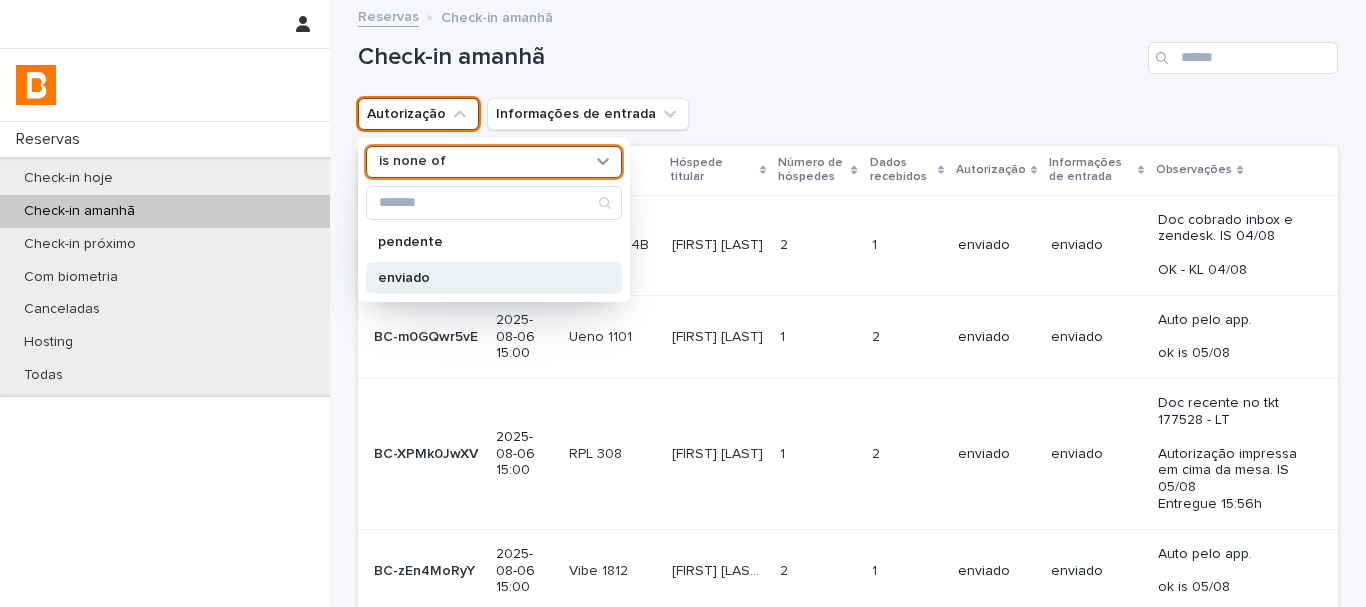 click on "enviado" at bounding box center (484, 278) 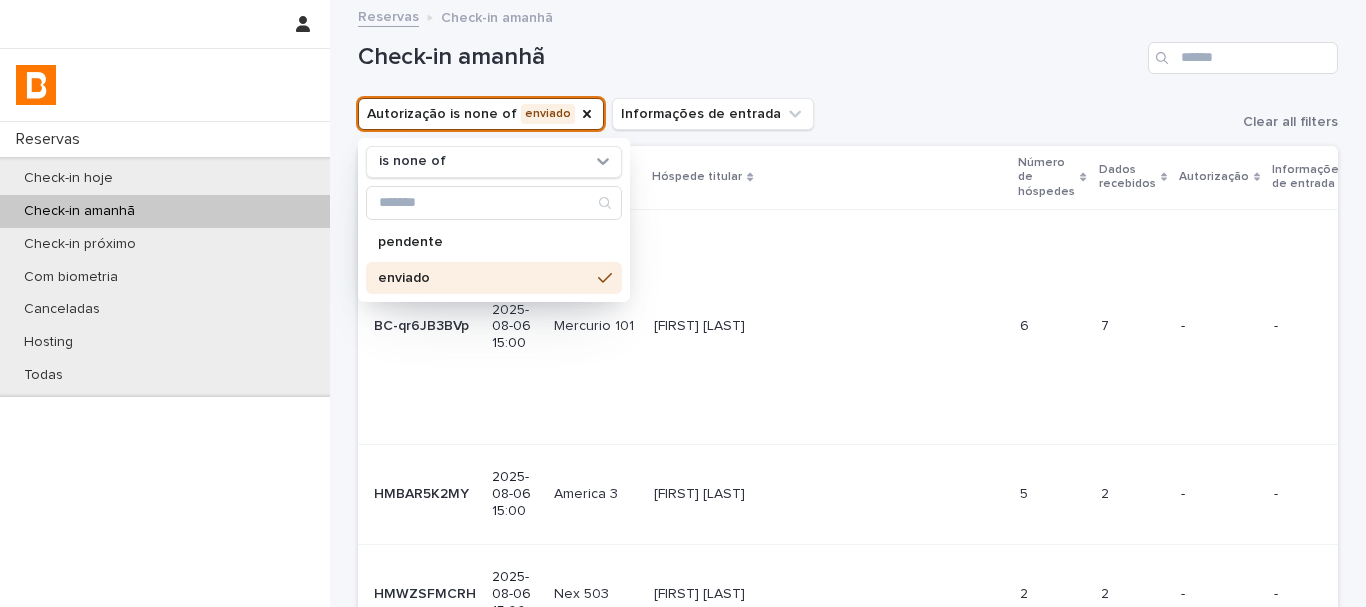 click on "Check-in amanhã" at bounding box center (848, 50) 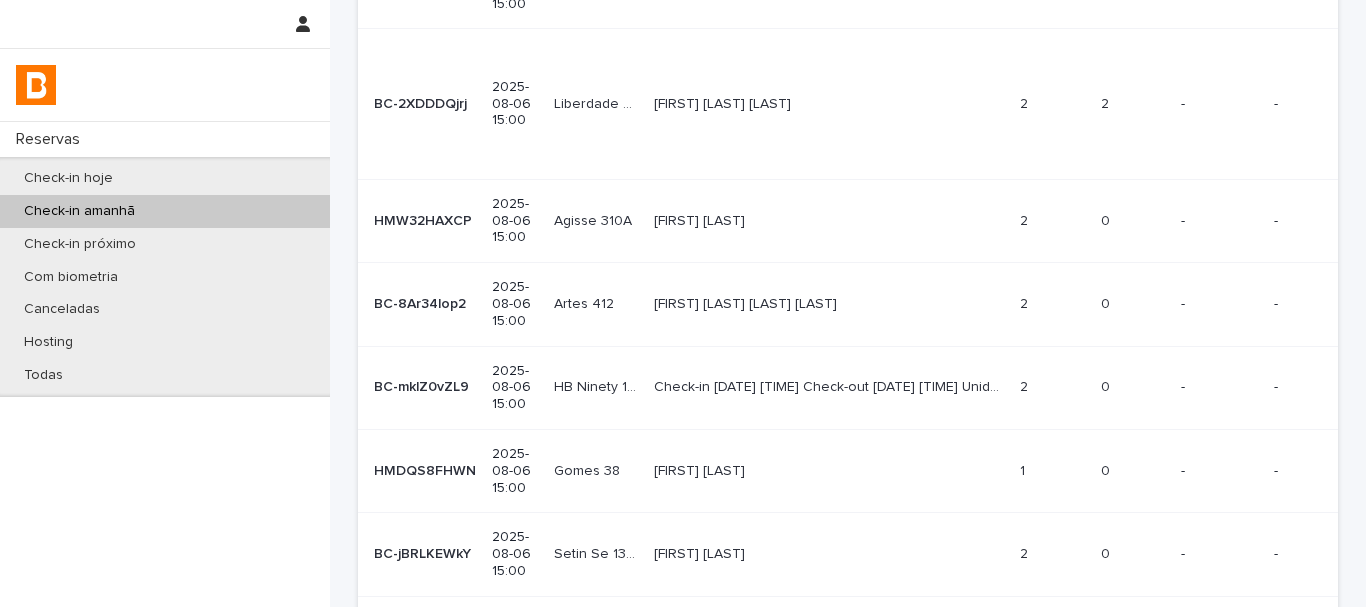 scroll, scrollTop: 750, scrollLeft: 0, axis: vertical 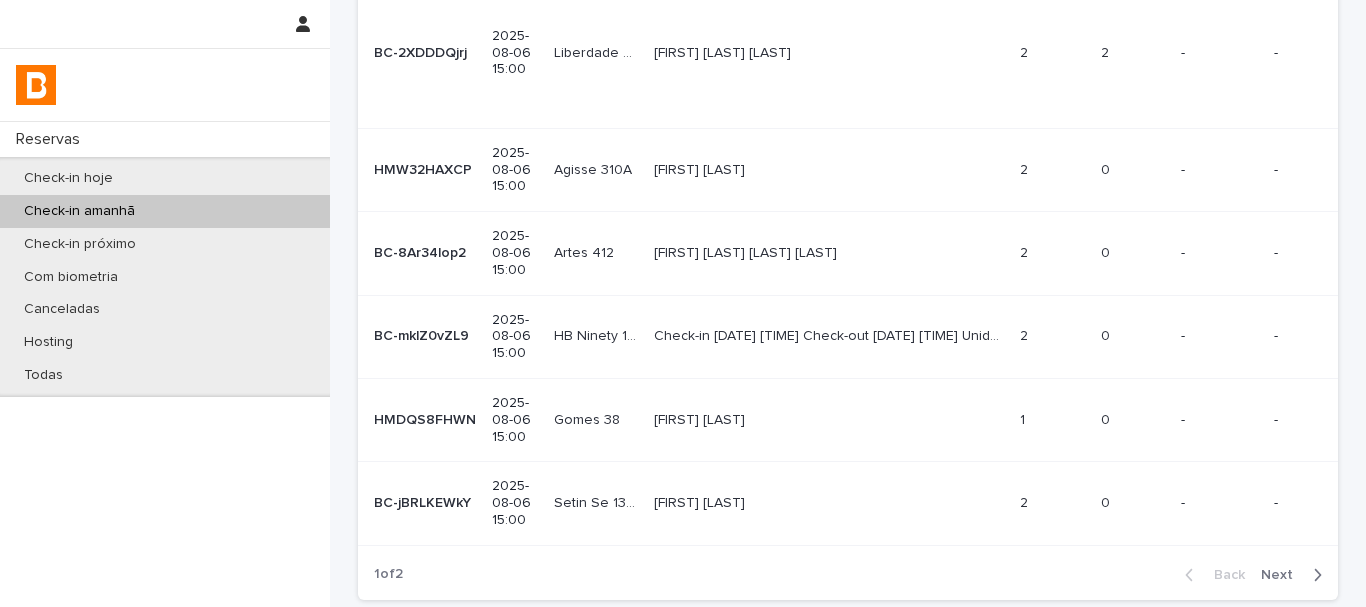 click on "Next" at bounding box center (1283, 575) 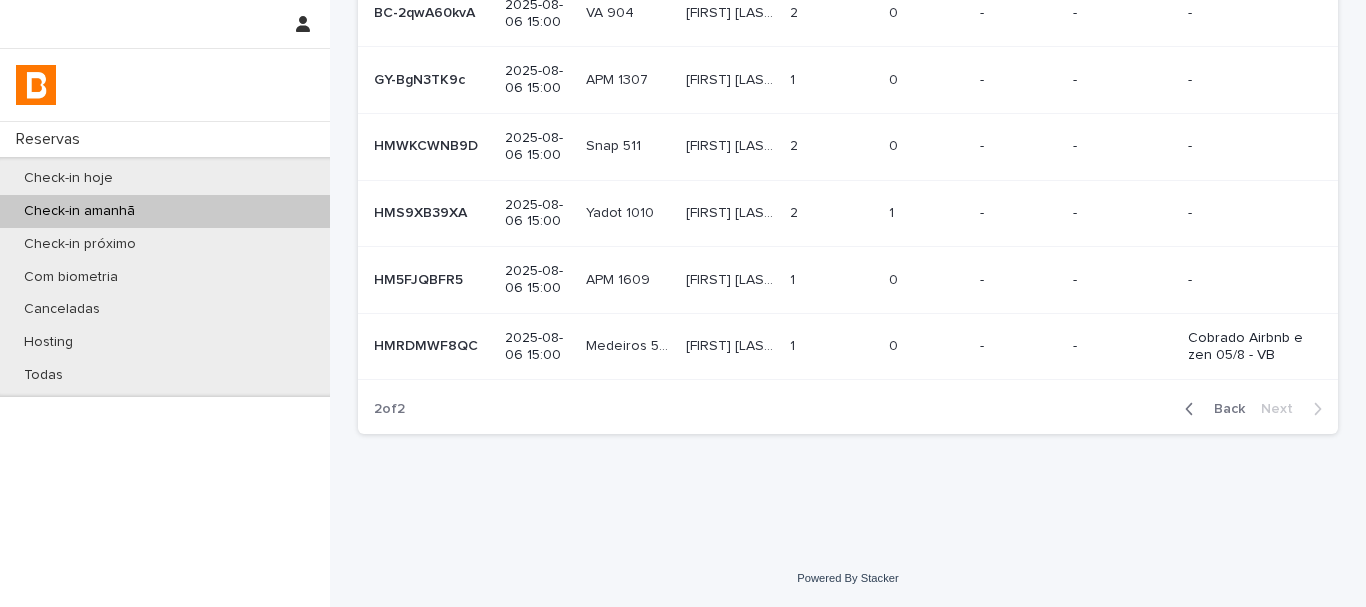 scroll, scrollTop: 348, scrollLeft: 0, axis: vertical 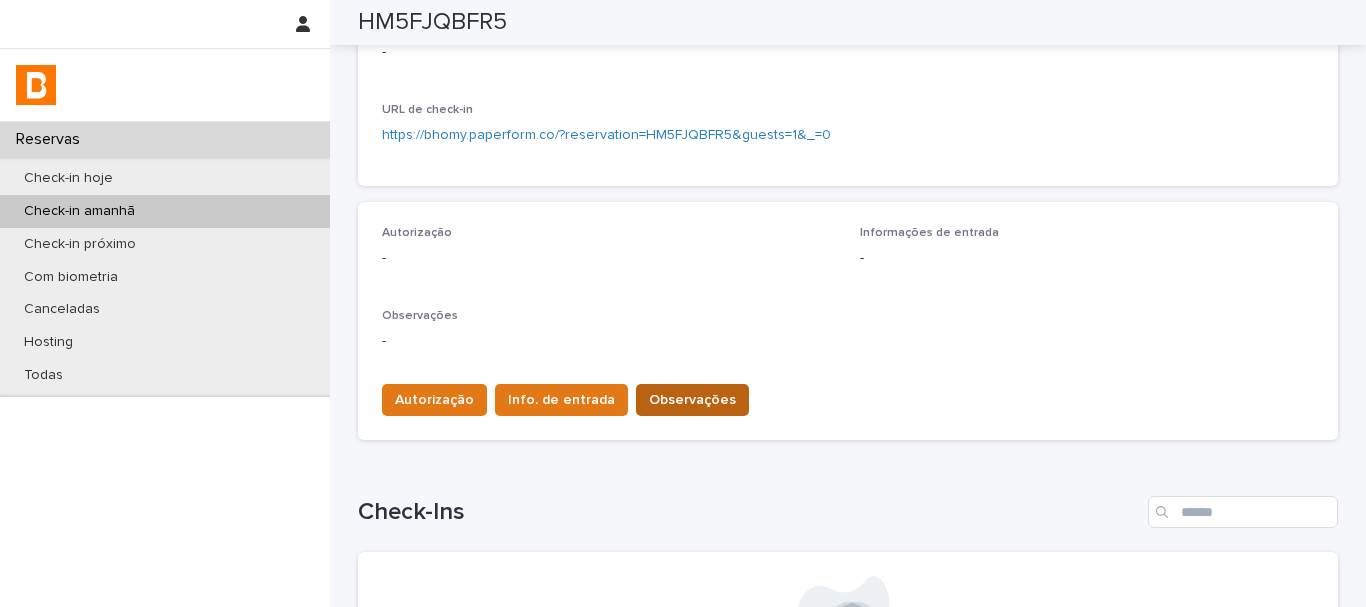 click on "Observações" at bounding box center [692, 400] 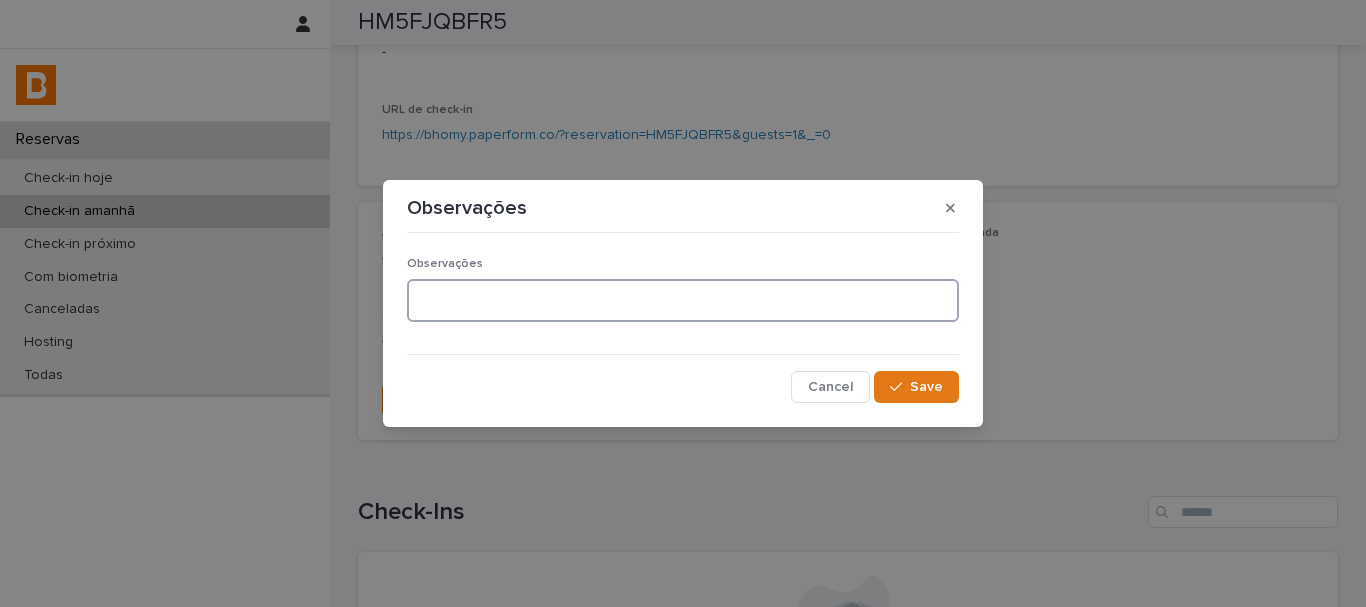 click at bounding box center [683, 300] 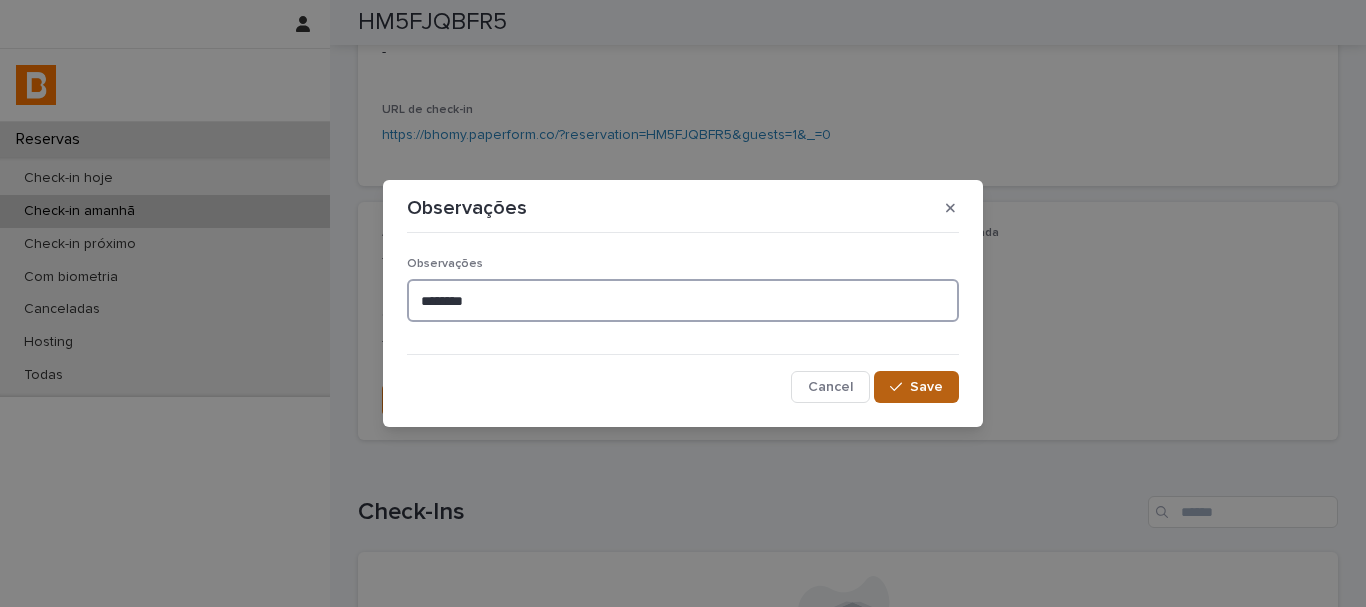 type on "*******" 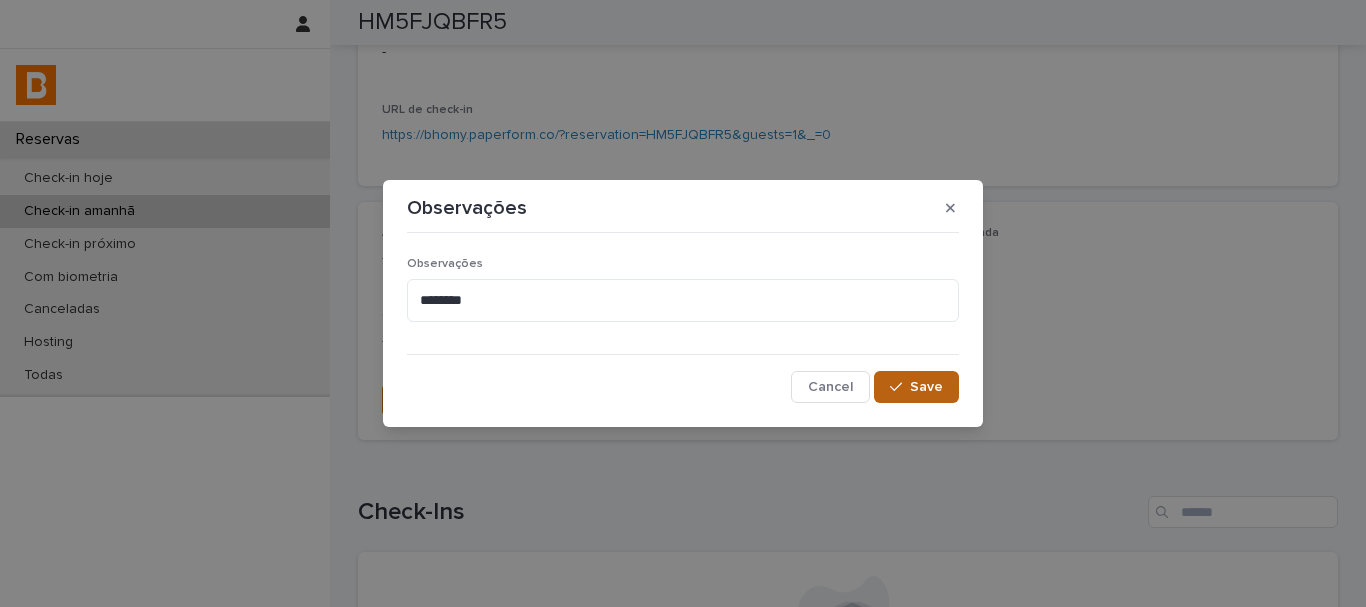 click on "Save" at bounding box center (916, 387) 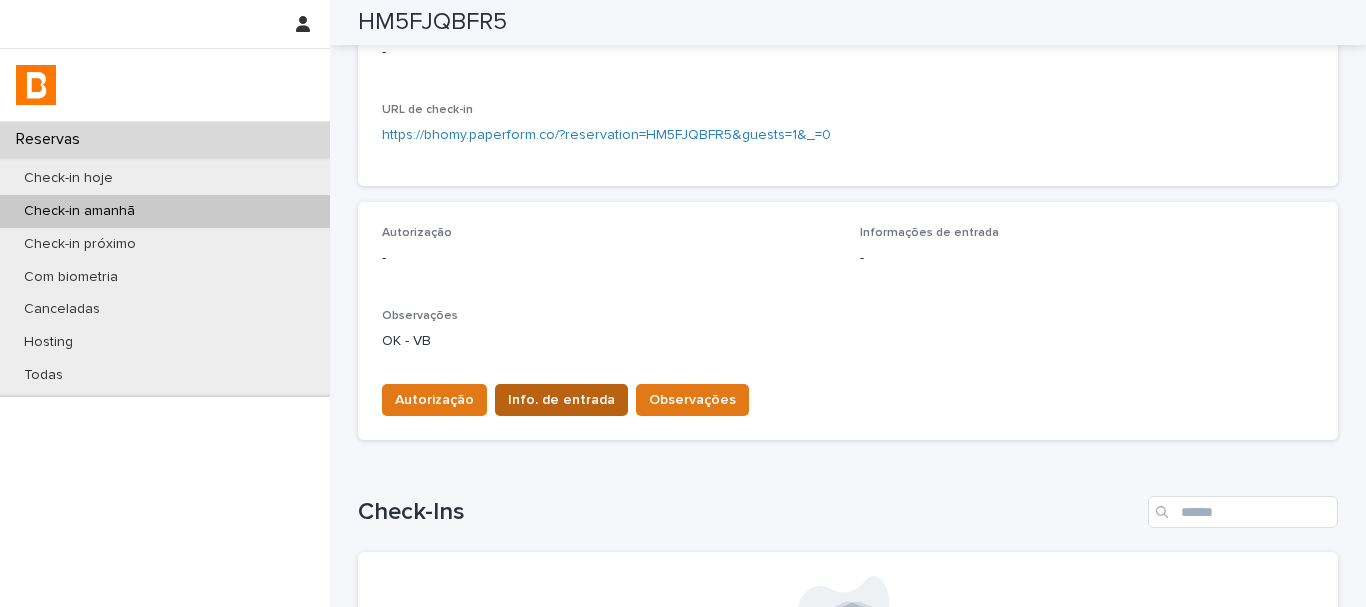 drag, startPoint x: 560, startPoint y: 380, endPoint x: 561, endPoint y: 413, distance: 33.01515 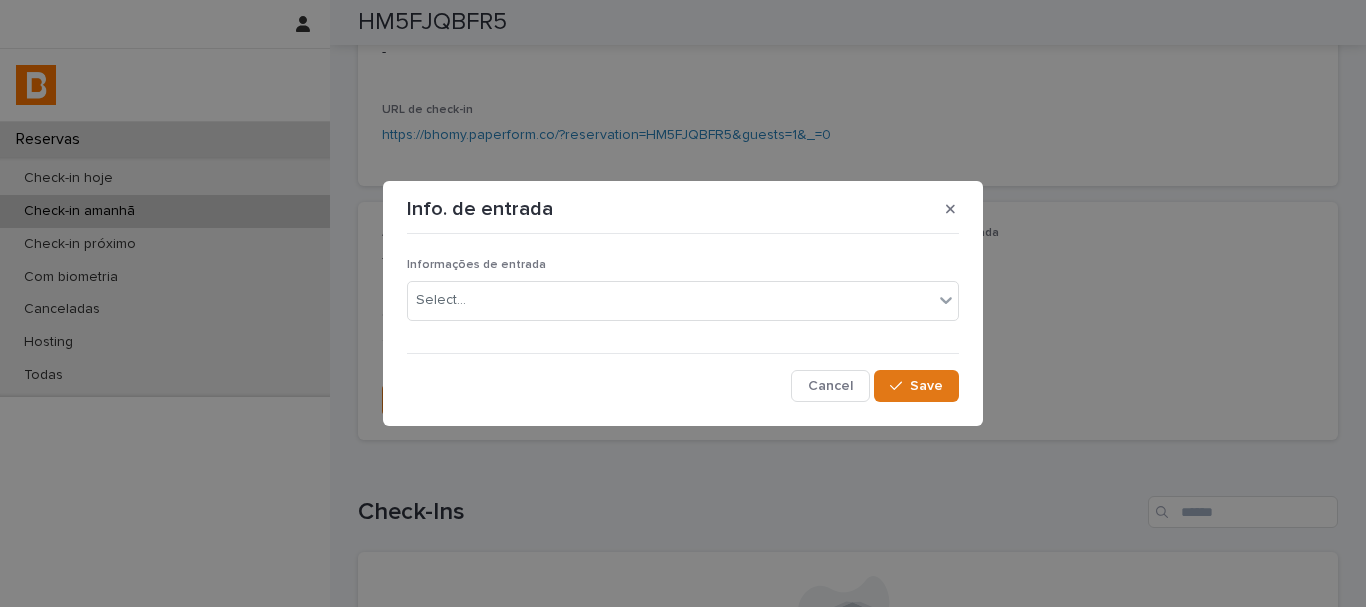 click on "Informações de entrada Select..." at bounding box center [683, 297] 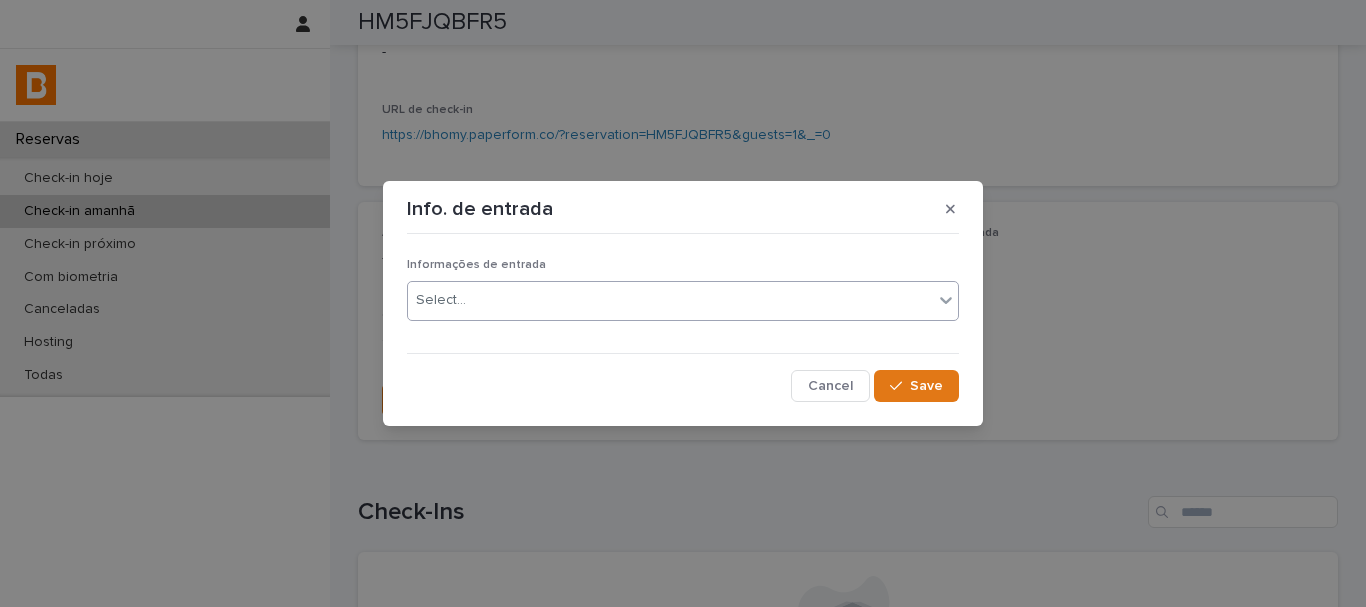 click on "Select..." at bounding box center (670, 300) 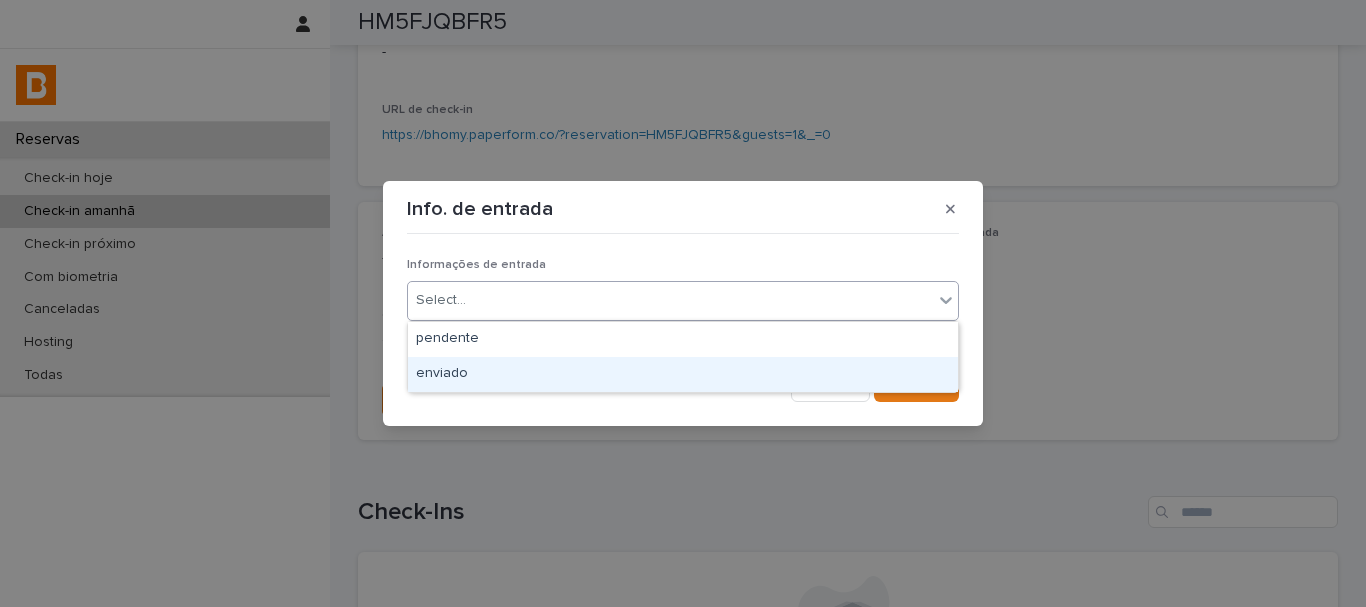 click on "enviado" at bounding box center [683, 374] 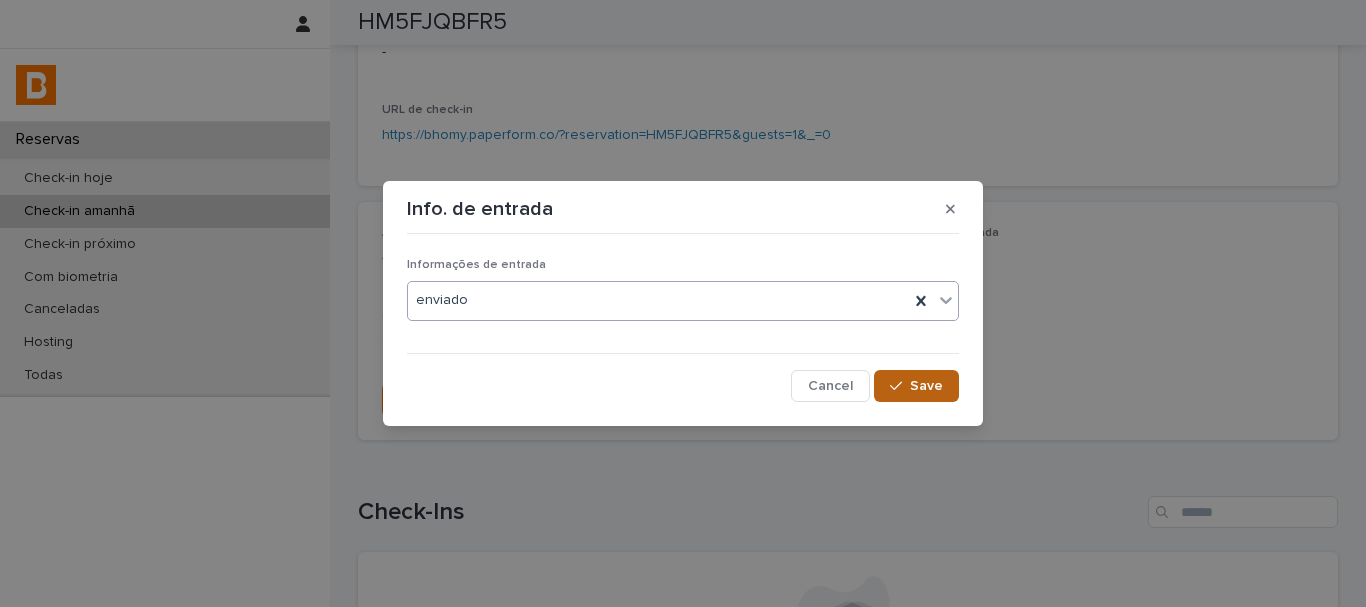 click on "Save" at bounding box center (916, 386) 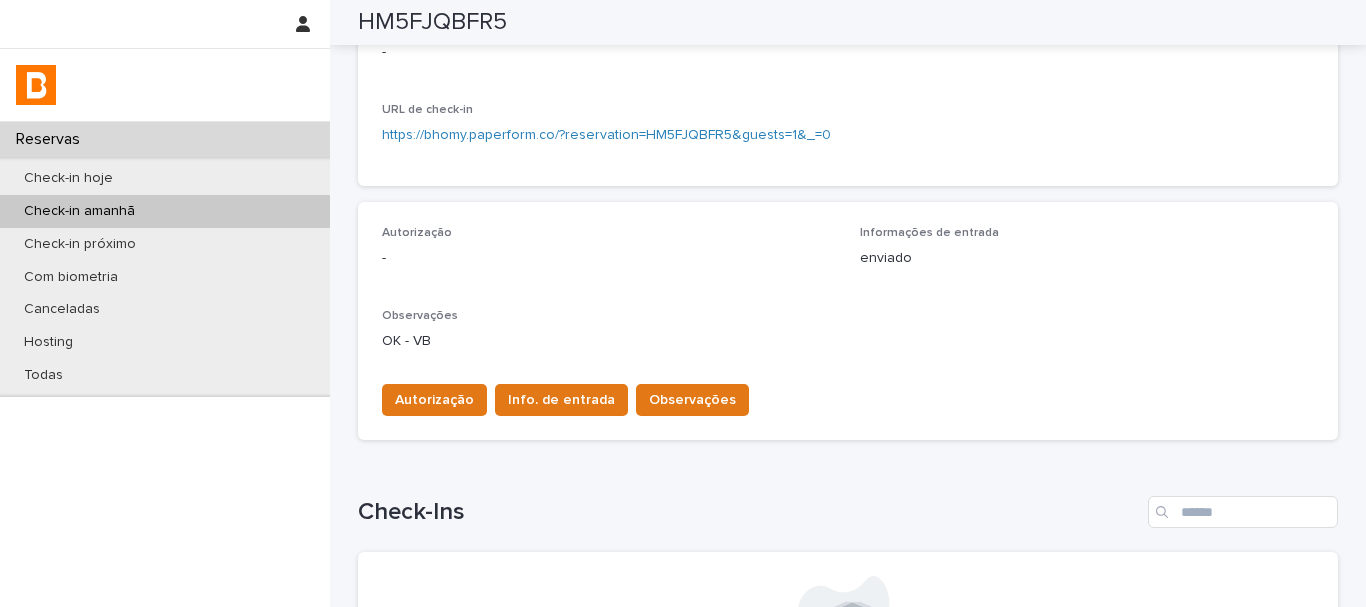 click on "Autorização Info. de entrada Observações" at bounding box center (848, 396) 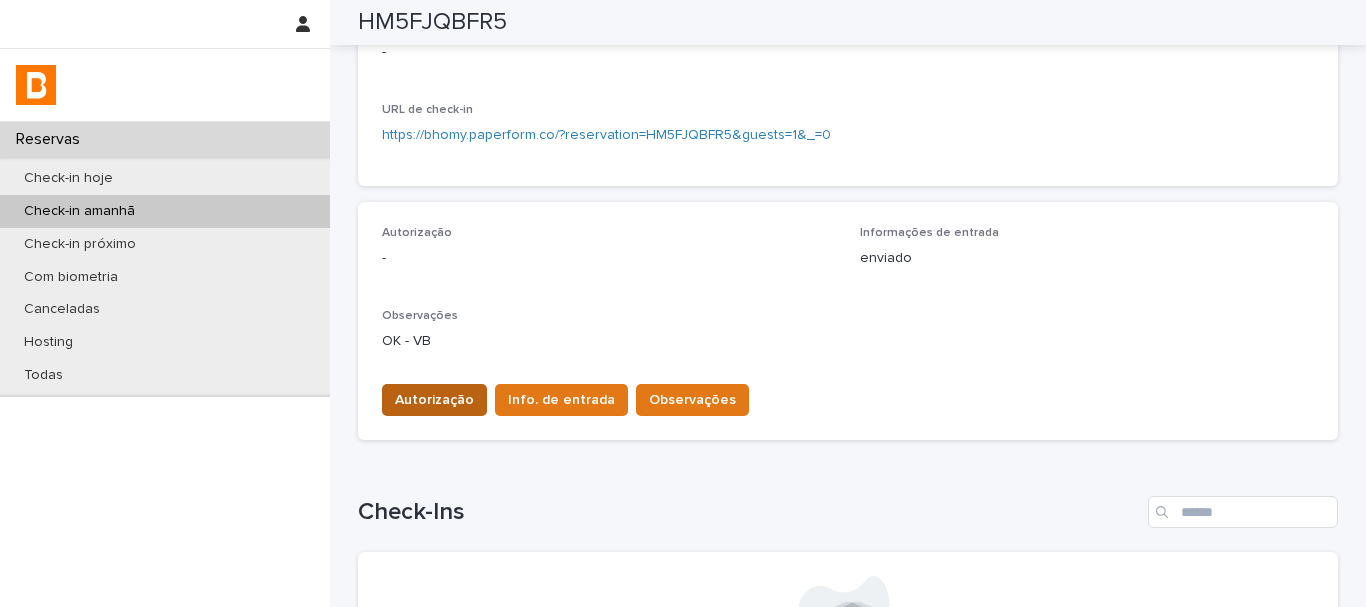 click on "Autorização" at bounding box center [434, 400] 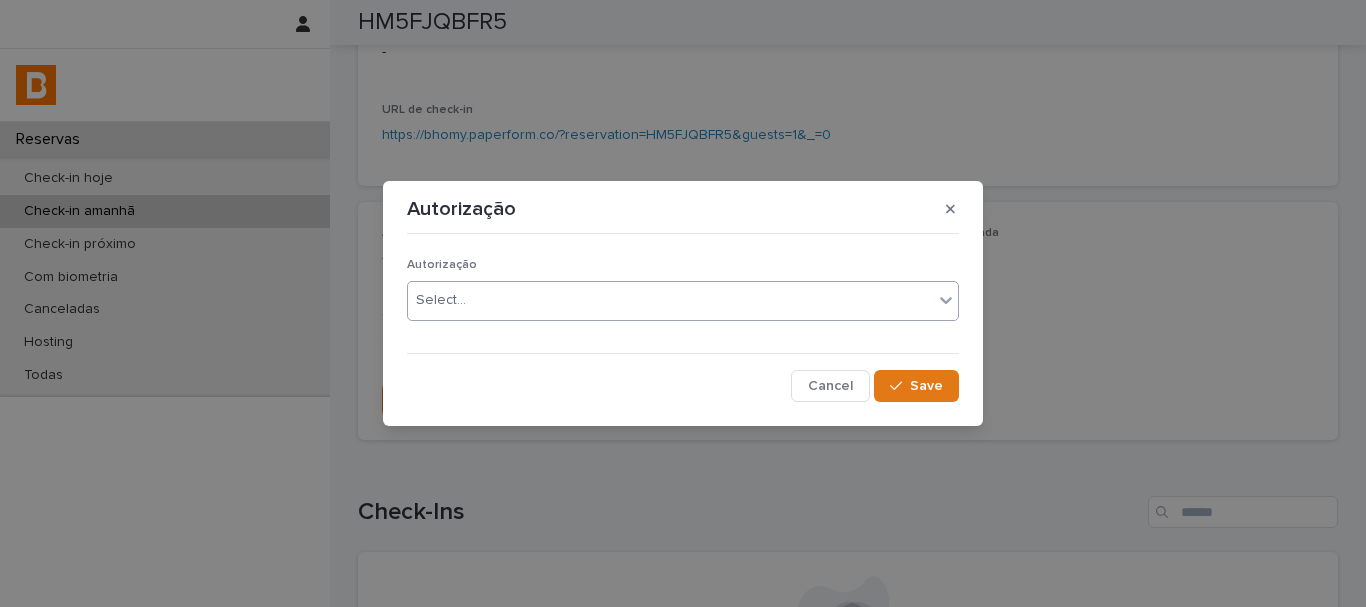 click on "Select..." at bounding box center (441, 300) 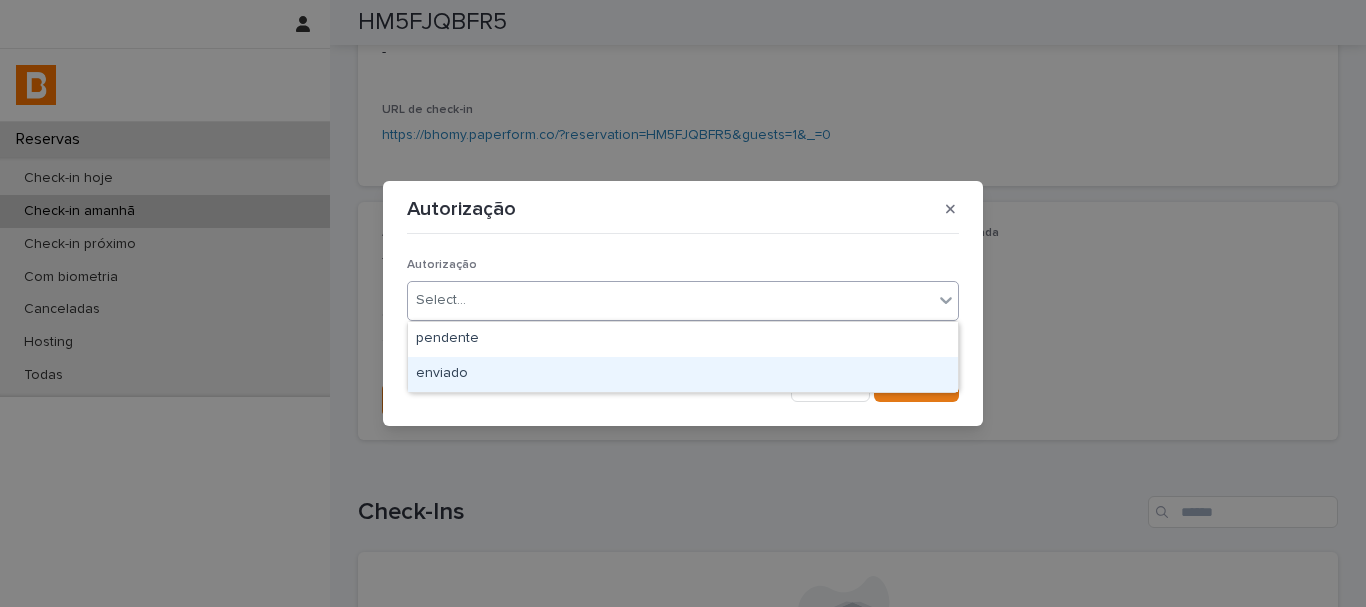 click on "enviado" at bounding box center (683, 374) 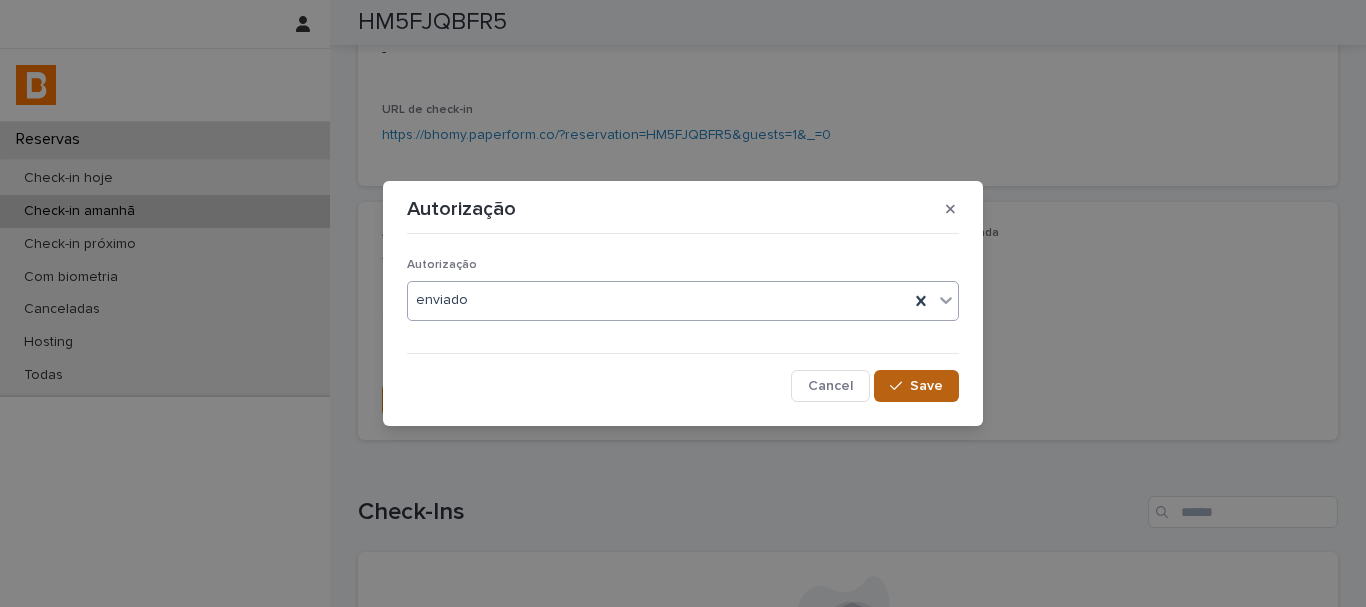 click on "Save" at bounding box center (916, 386) 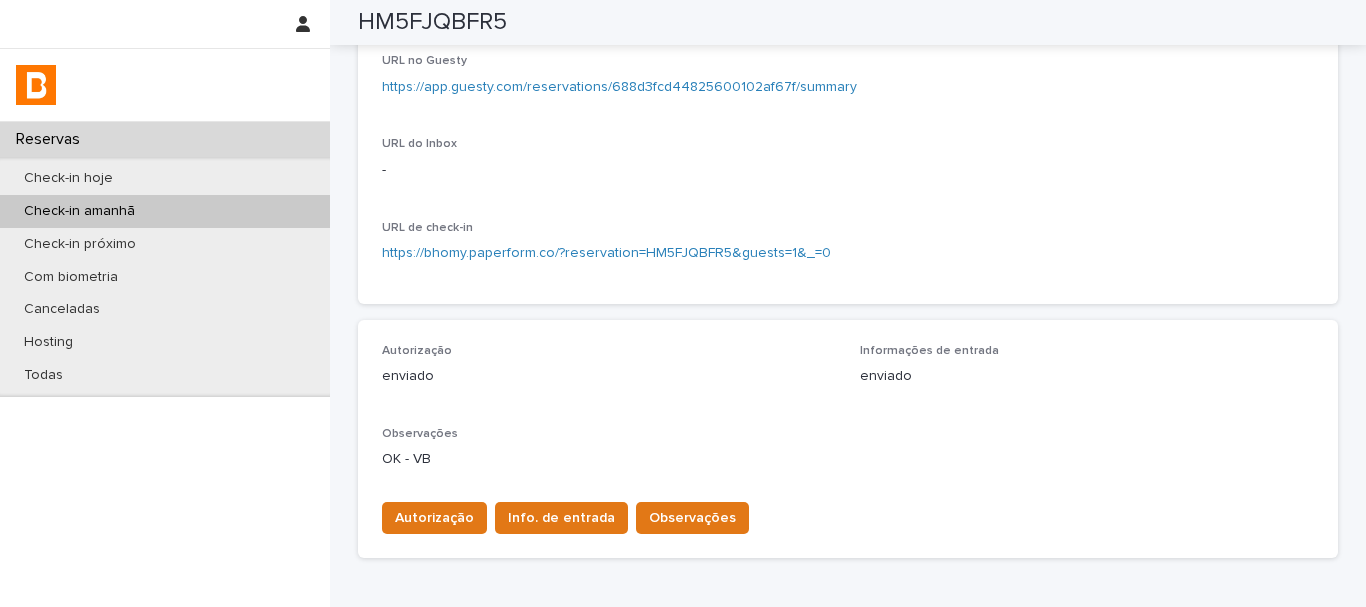 scroll, scrollTop: 100, scrollLeft: 0, axis: vertical 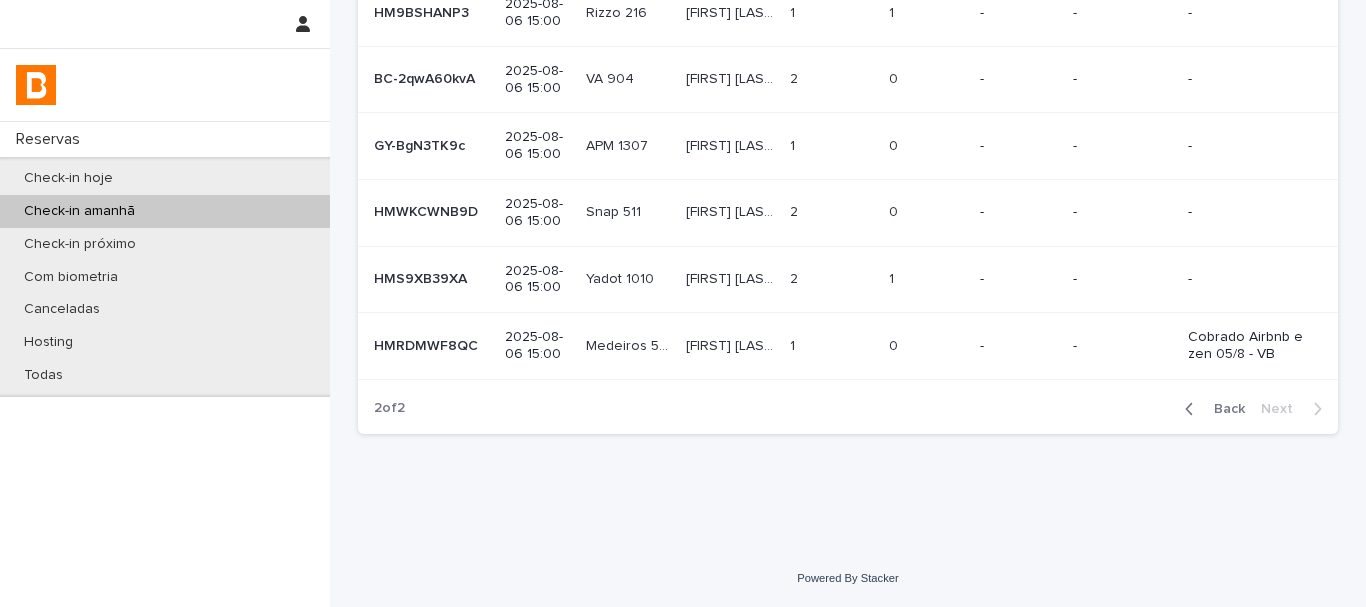 click at bounding box center [831, 279] 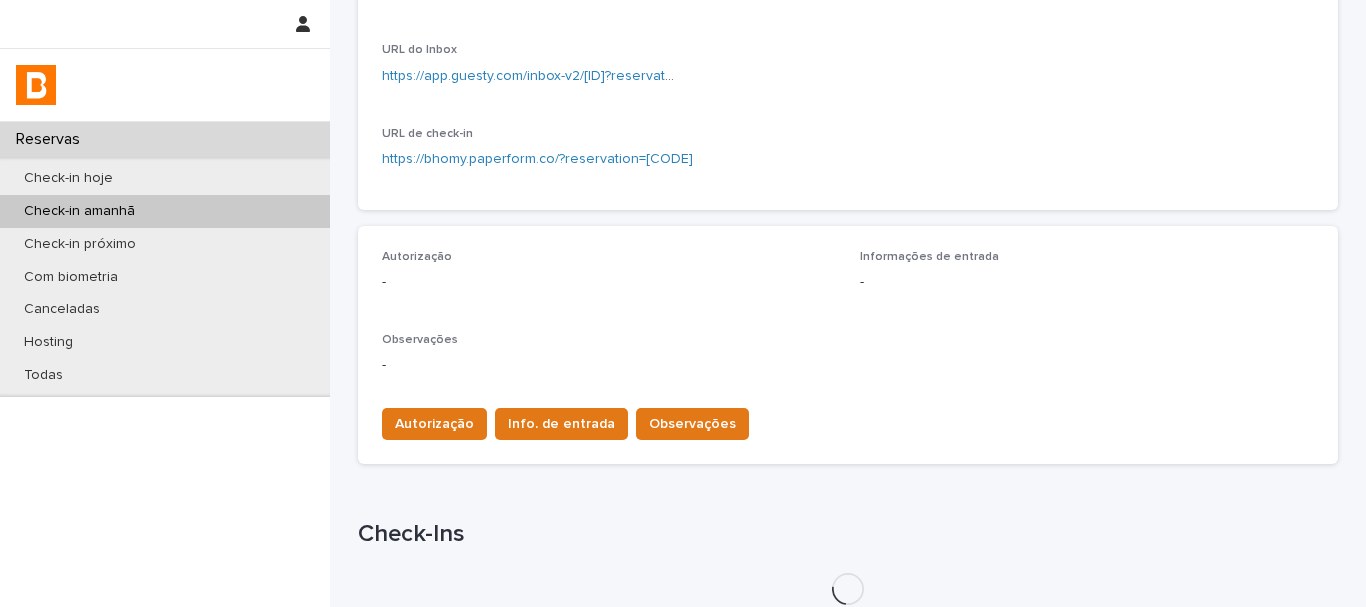 scroll, scrollTop: 602, scrollLeft: 0, axis: vertical 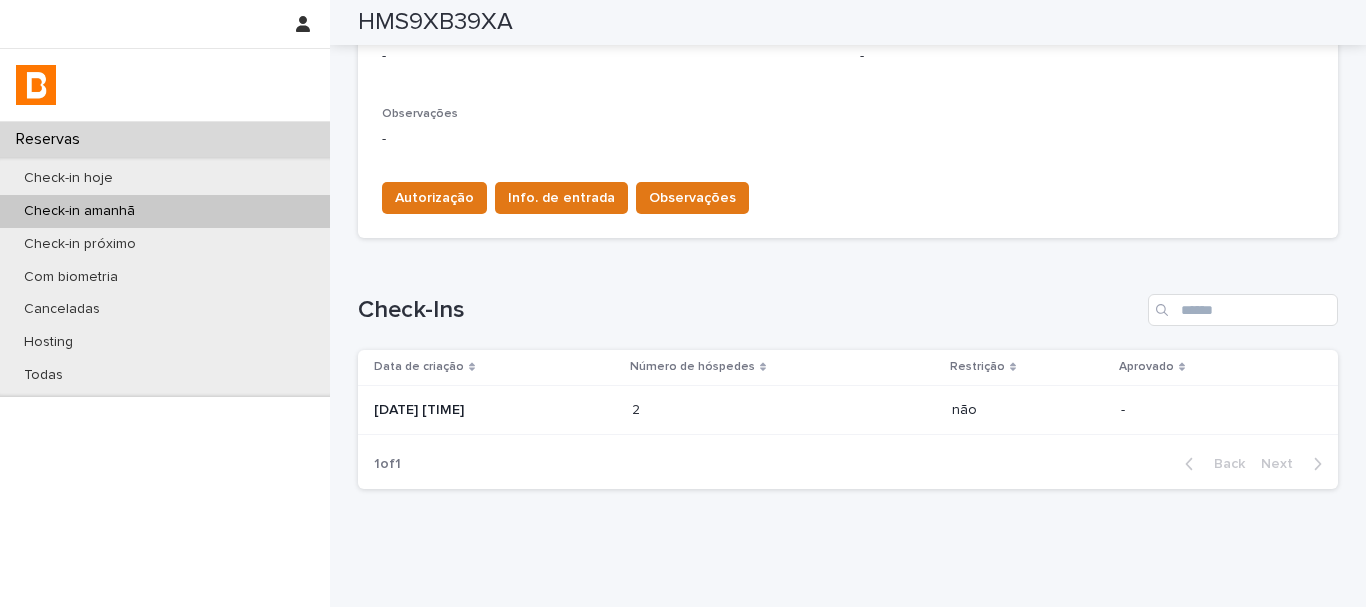 click on "2 2" at bounding box center (784, 410) 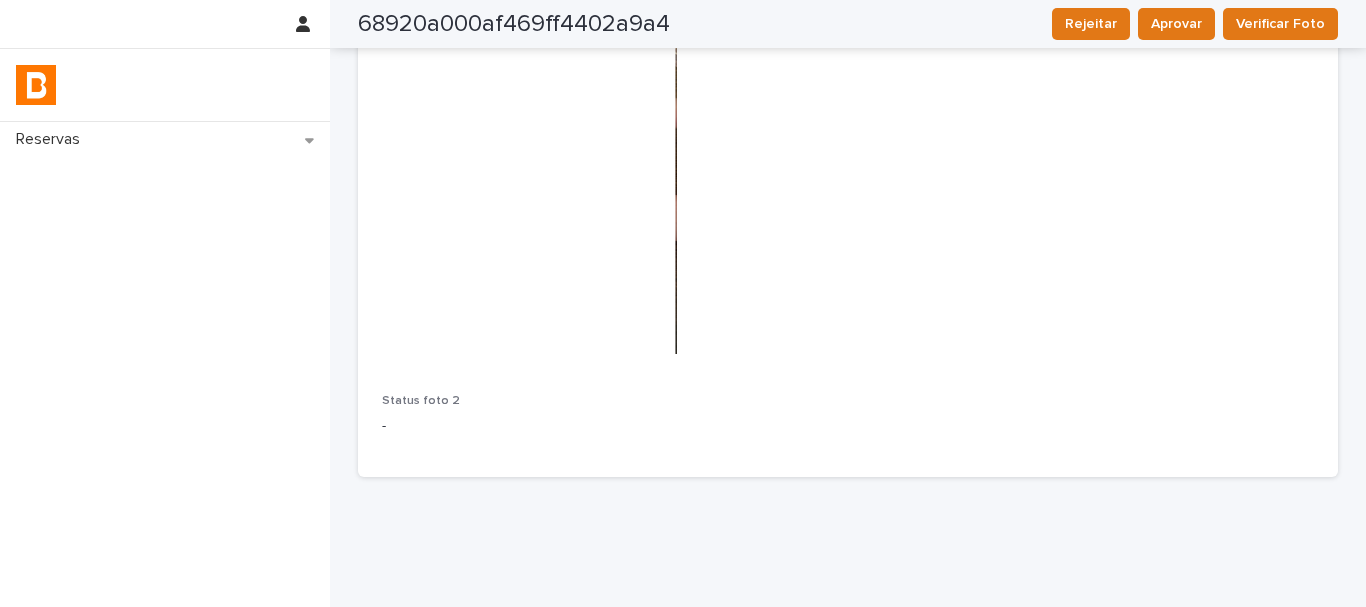 scroll, scrollTop: 400, scrollLeft: 0, axis: vertical 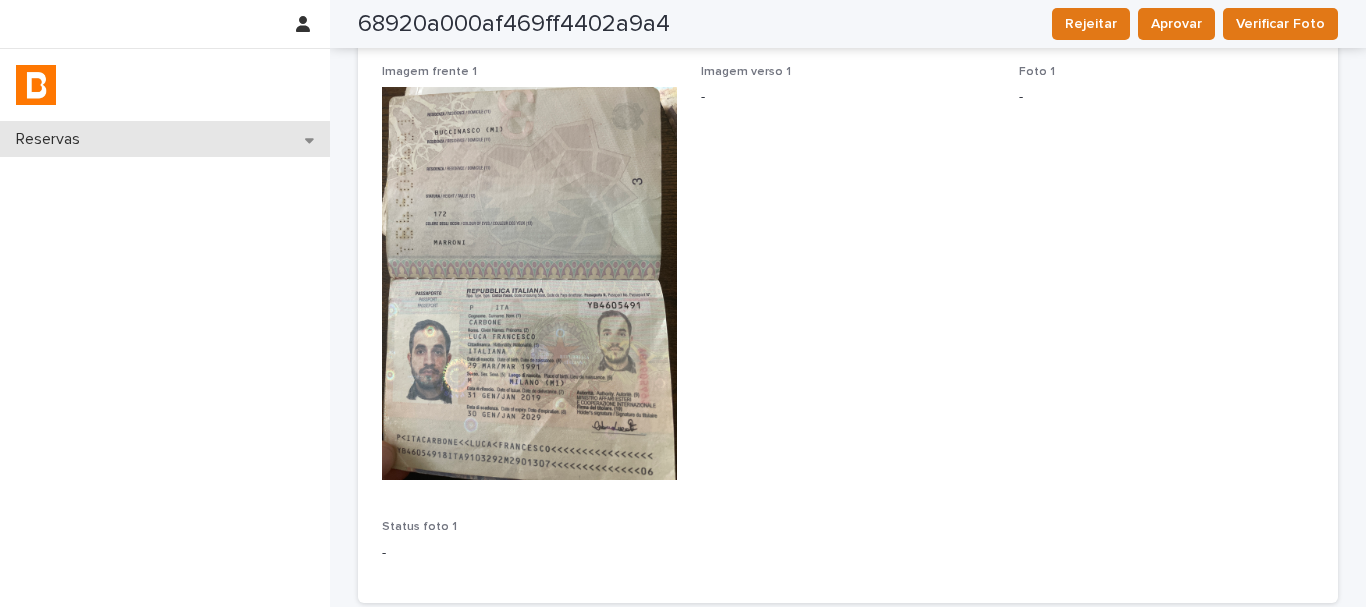 click on "Reservas" at bounding box center (165, 139) 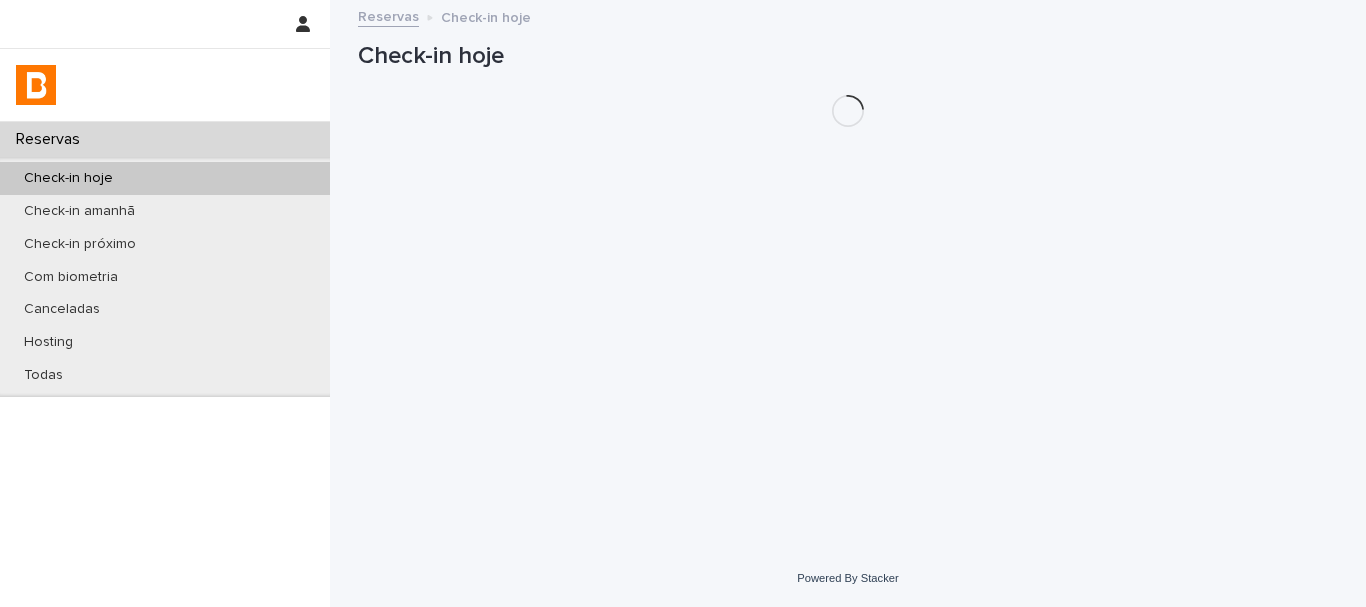 scroll, scrollTop: 0, scrollLeft: 0, axis: both 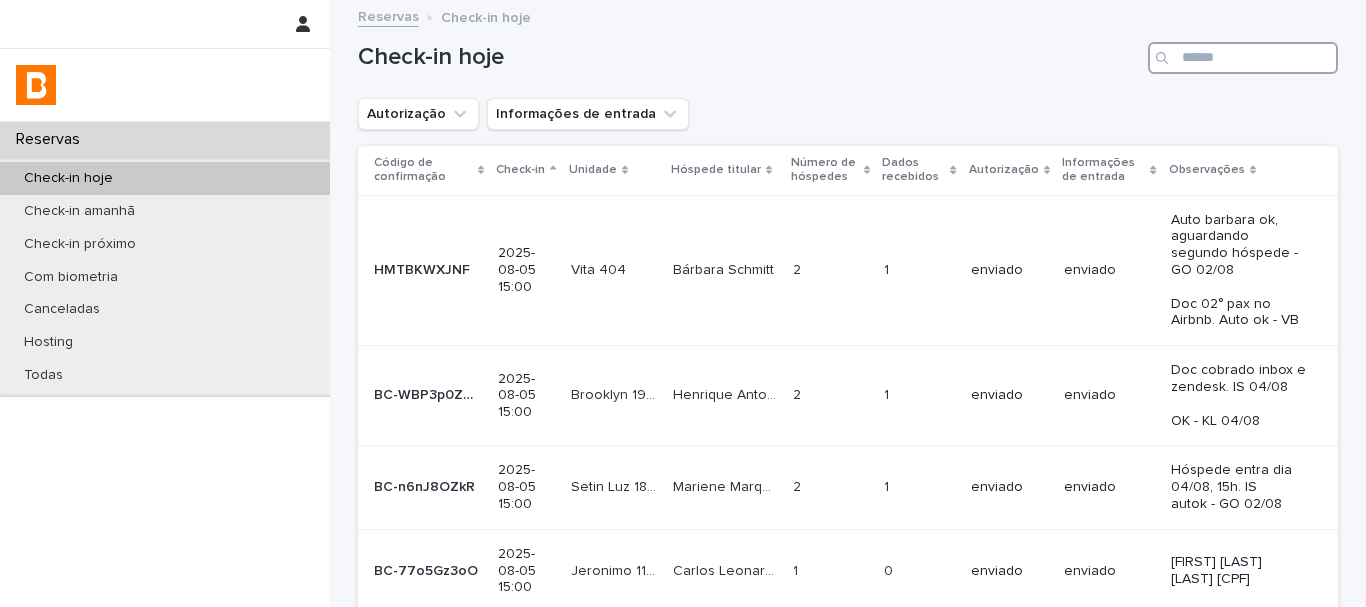 click at bounding box center [1243, 58] 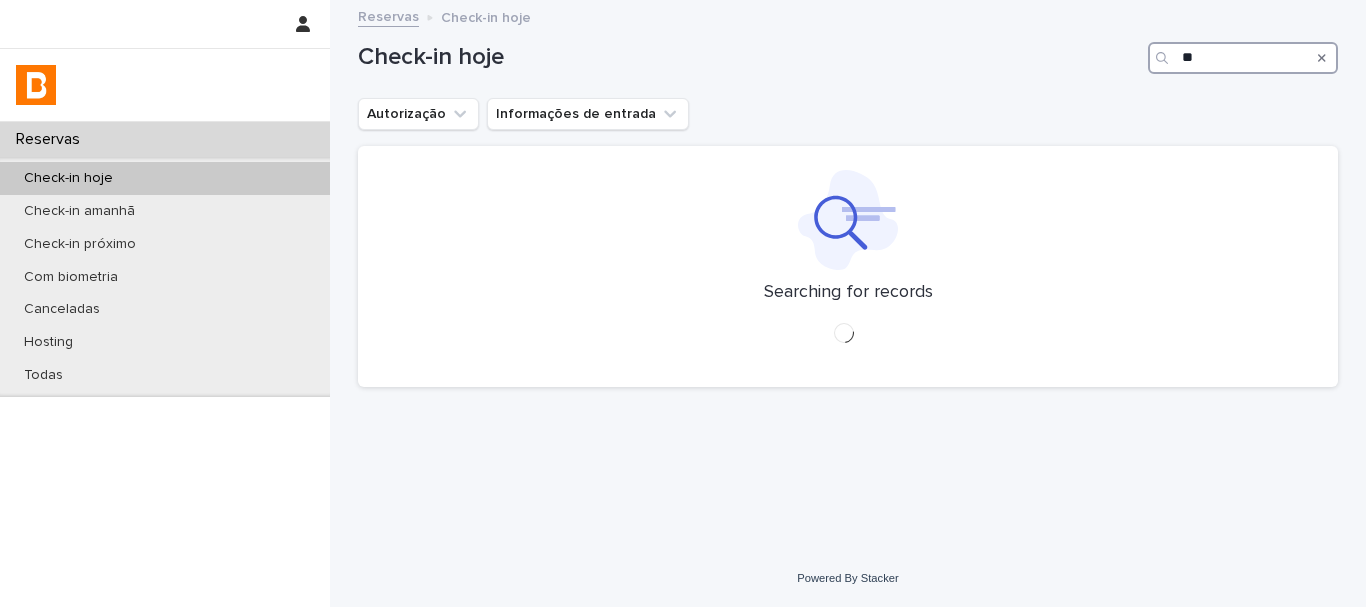 type on "*" 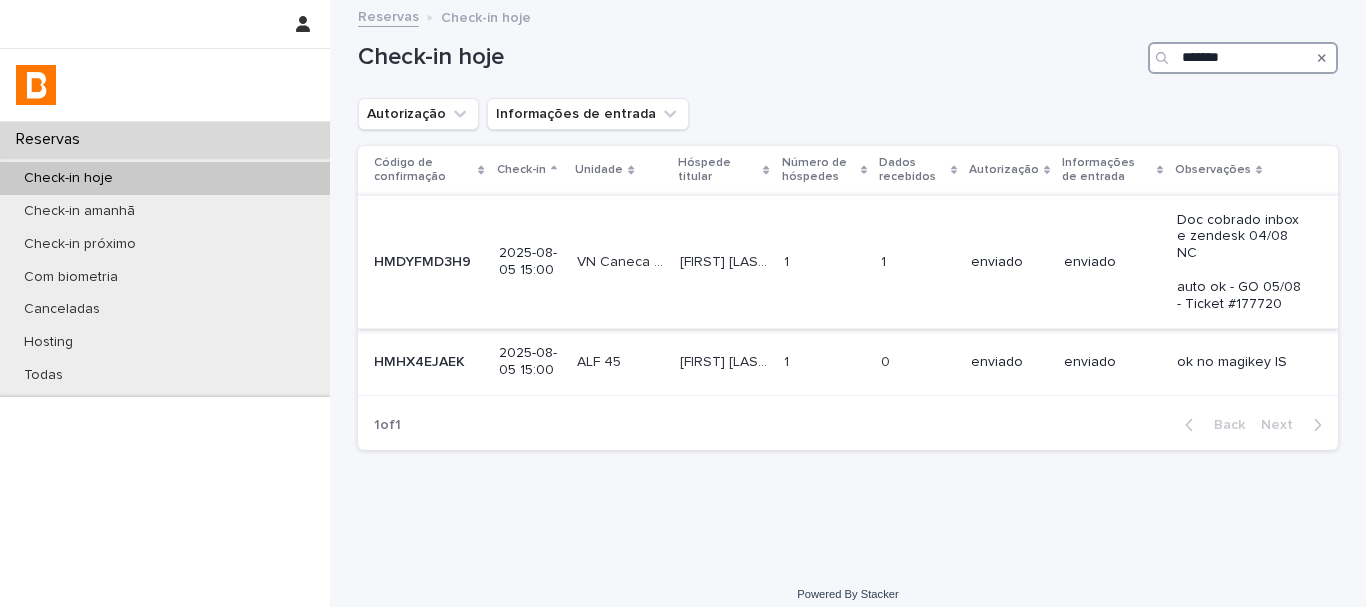 type on "*******" 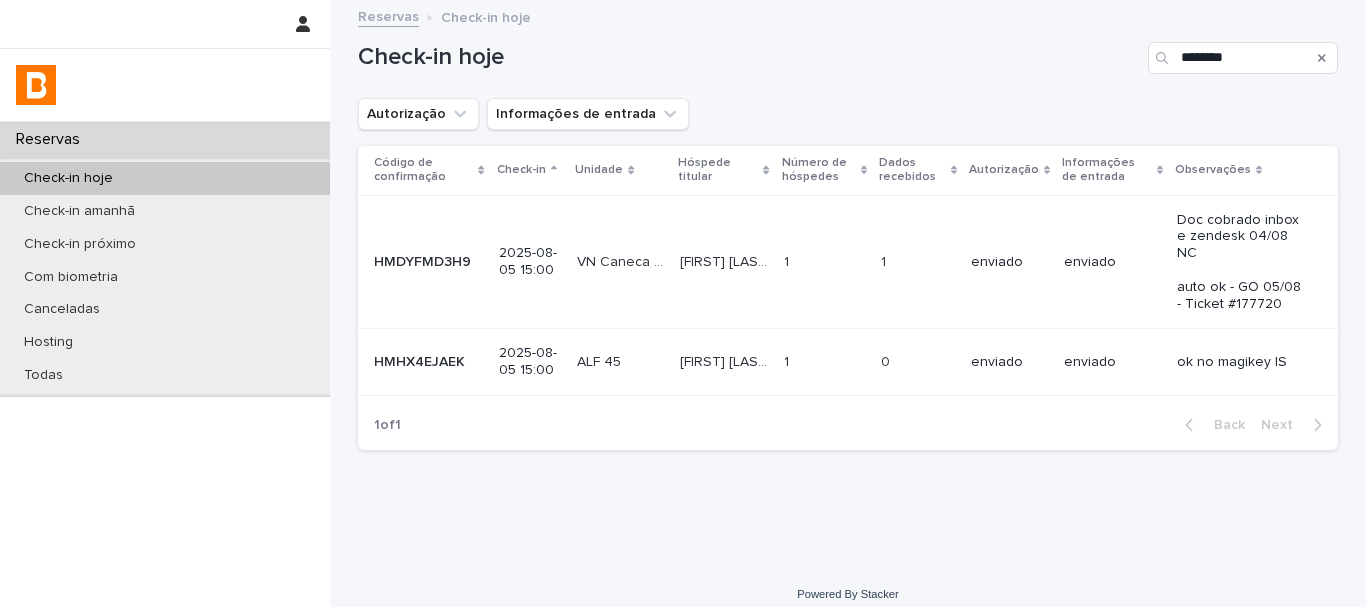 click at bounding box center (824, 262) 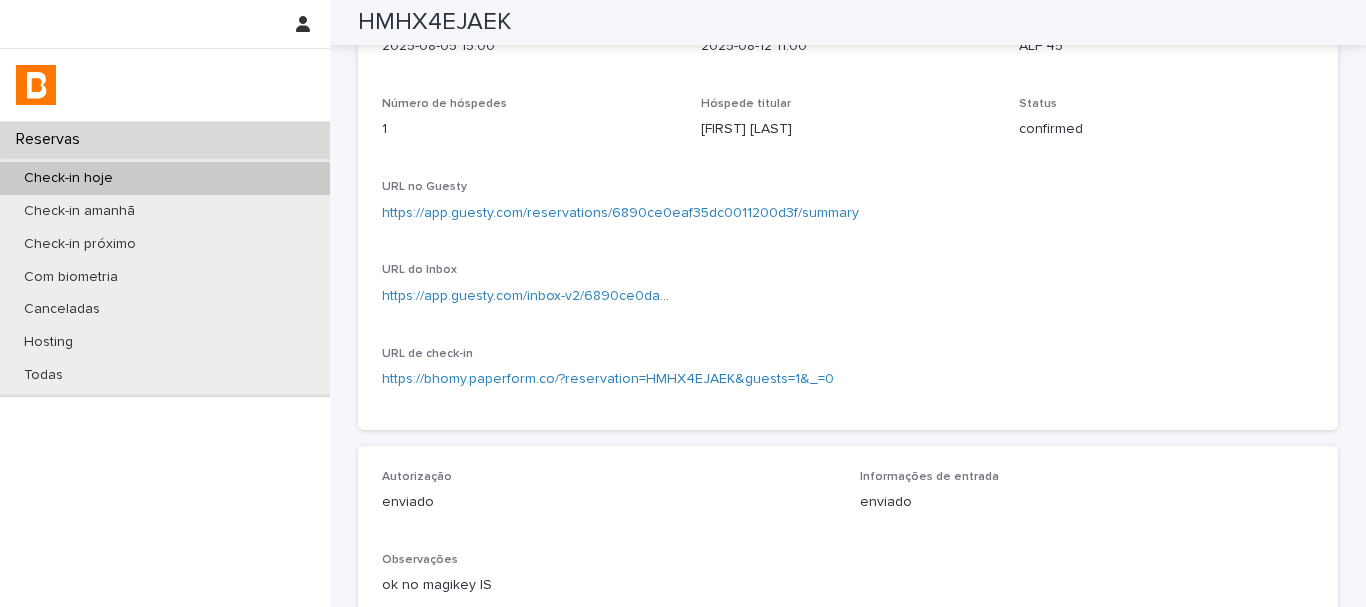 scroll, scrollTop: 0, scrollLeft: 0, axis: both 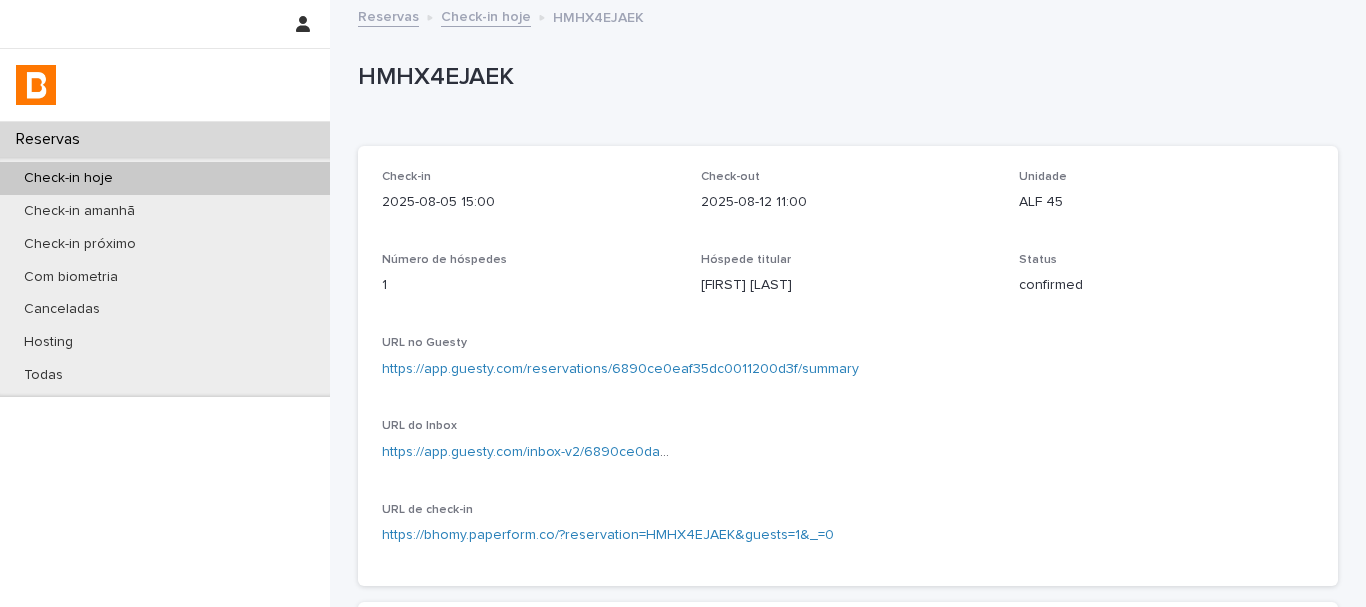 click on "Check-in hoje" at bounding box center (165, 178) 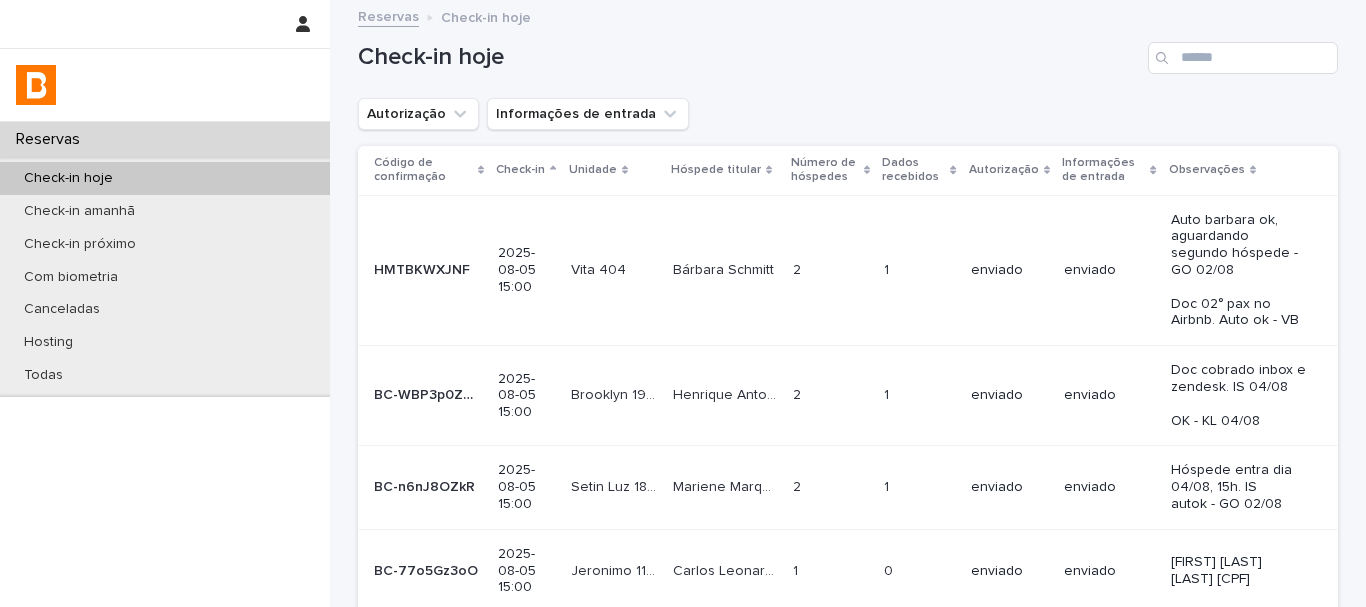 click on "Autorização Informações de entrada" at bounding box center (848, 114) 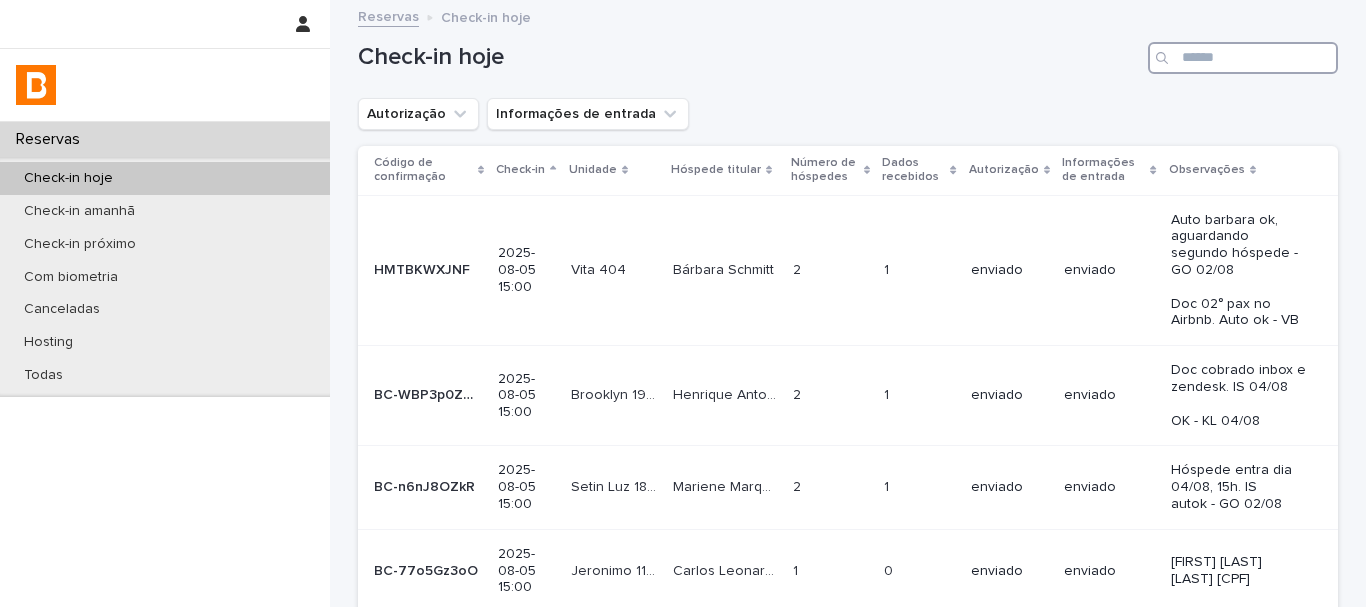 click at bounding box center [1243, 58] 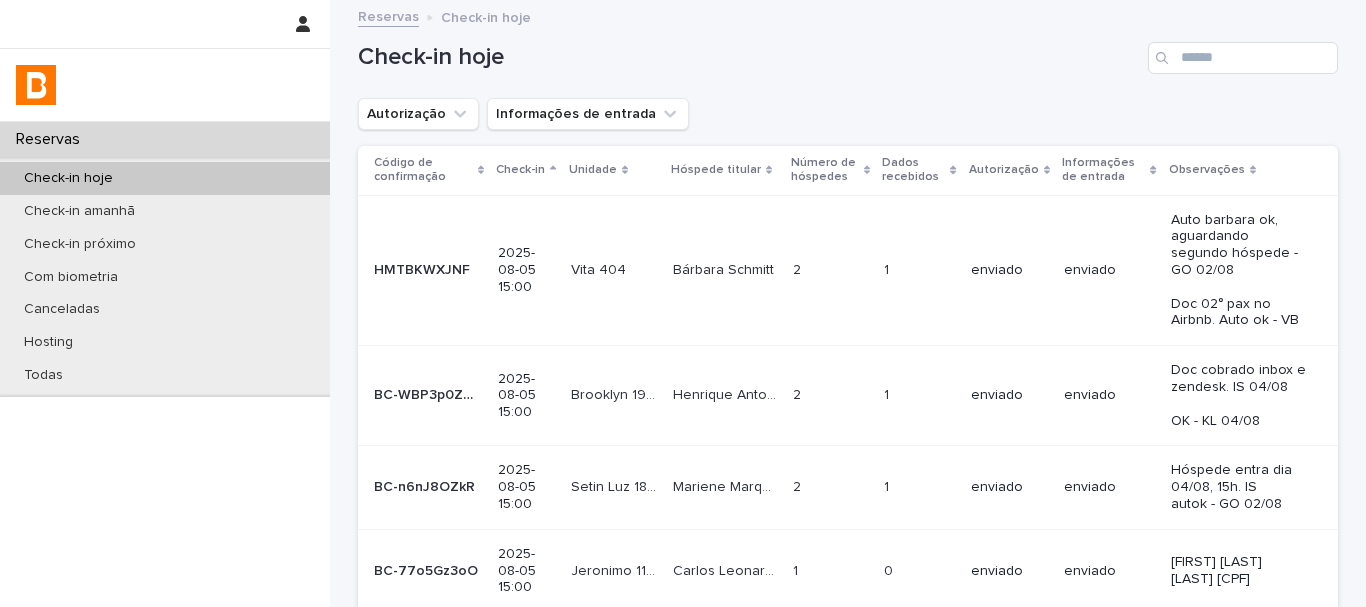 click on "Autorização Informações de entrada" at bounding box center (848, 114) 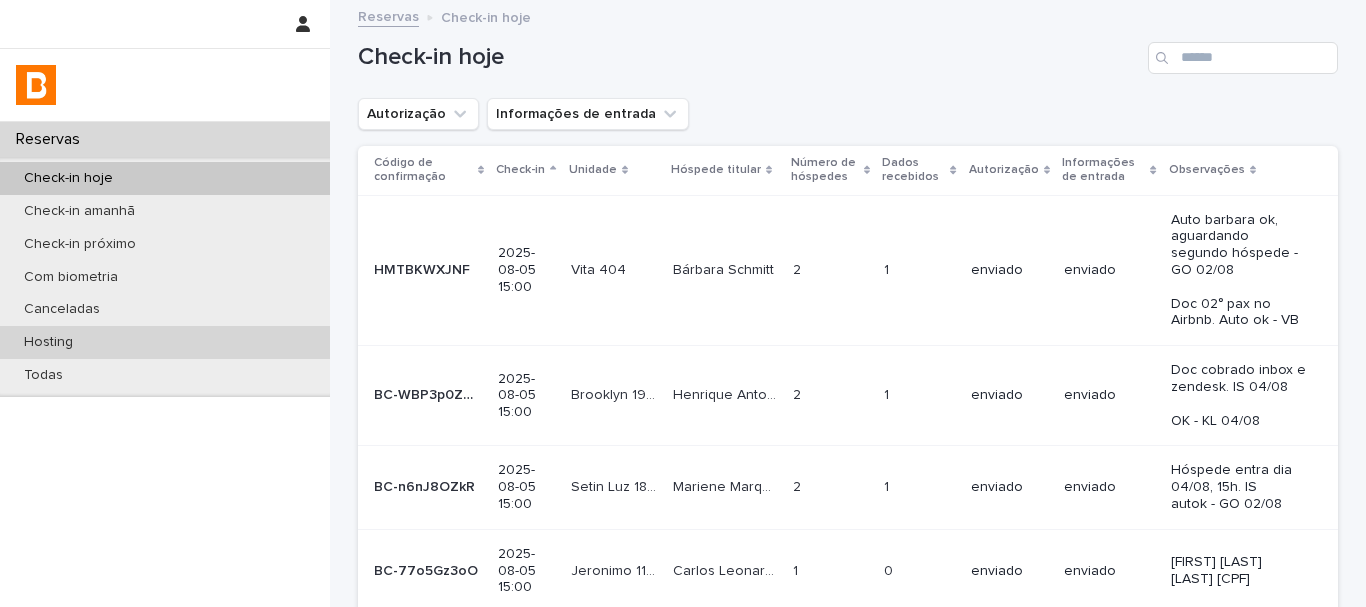 click on "Hosting" at bounding box center [165, 342] 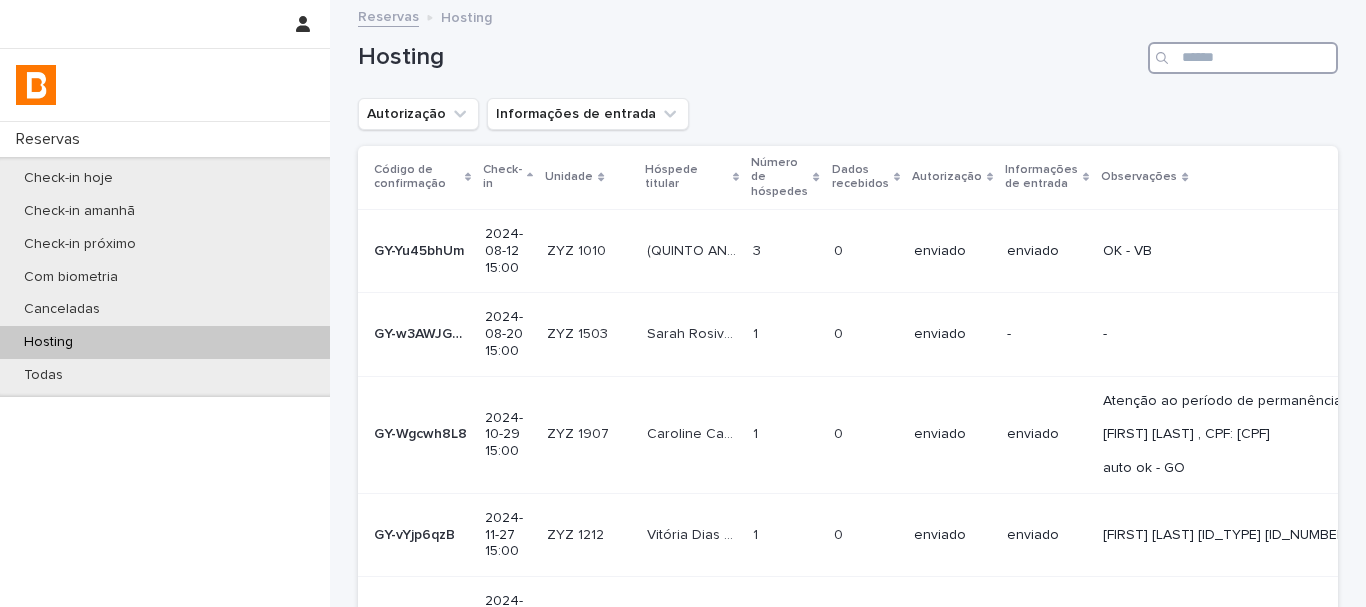 click at bounding box center (1243, 58) 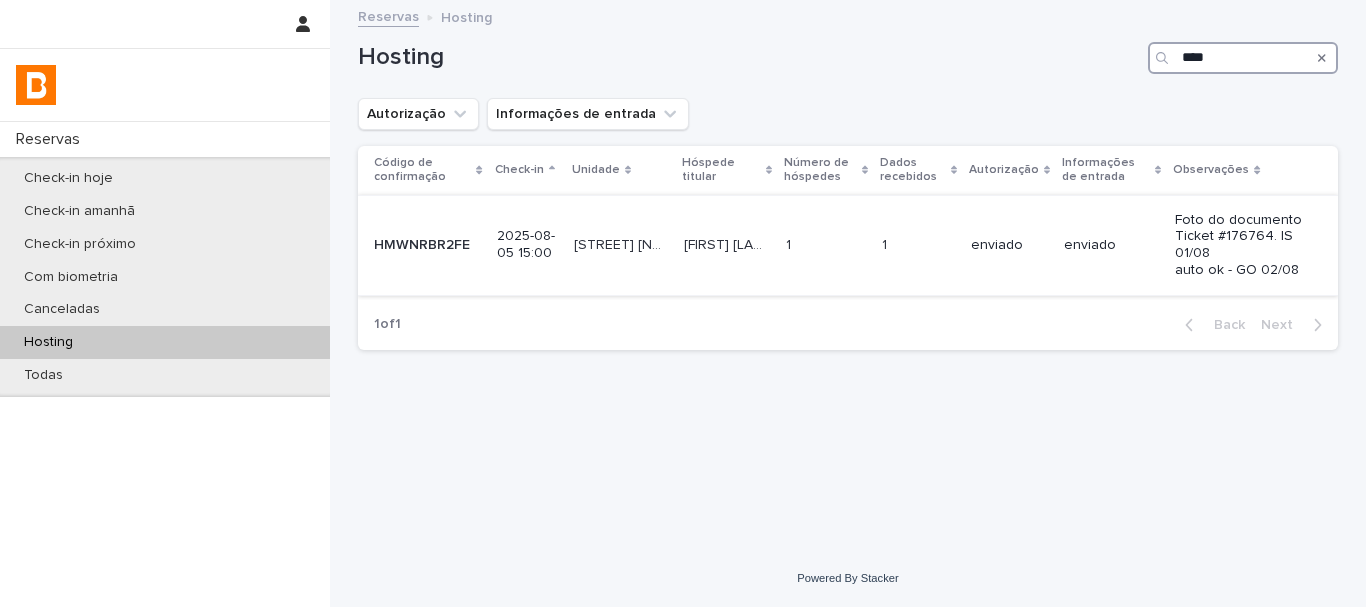 type on "****" 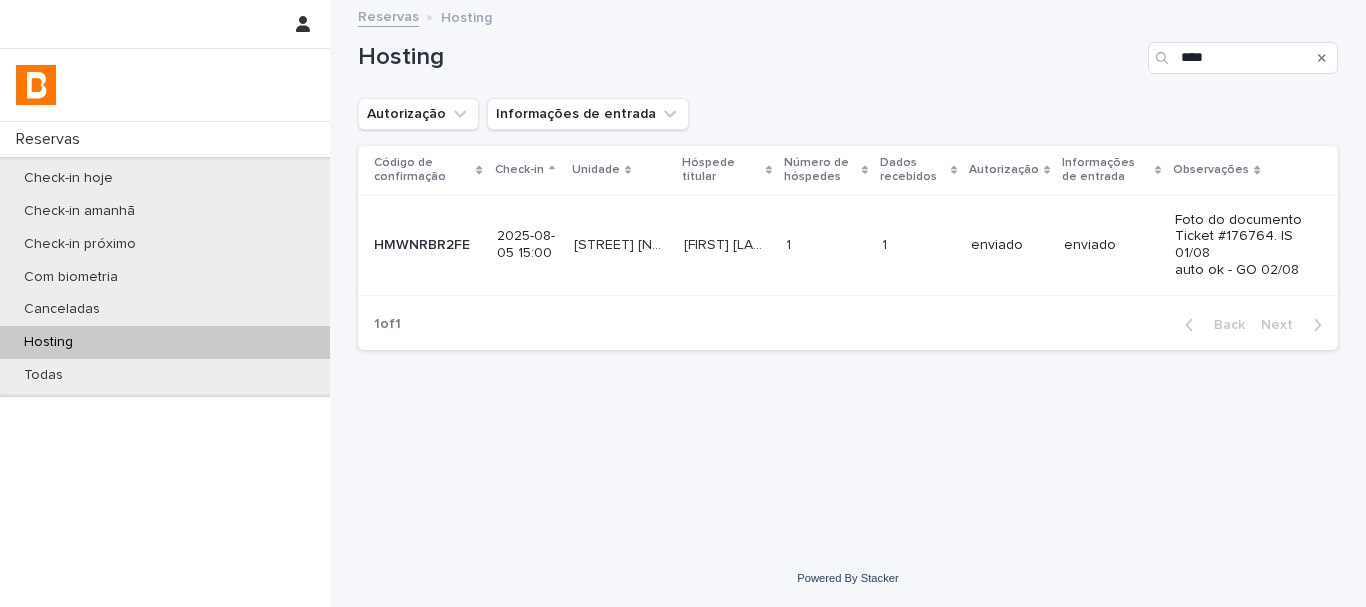 click on "1 1" at bounding box center (918, 245) 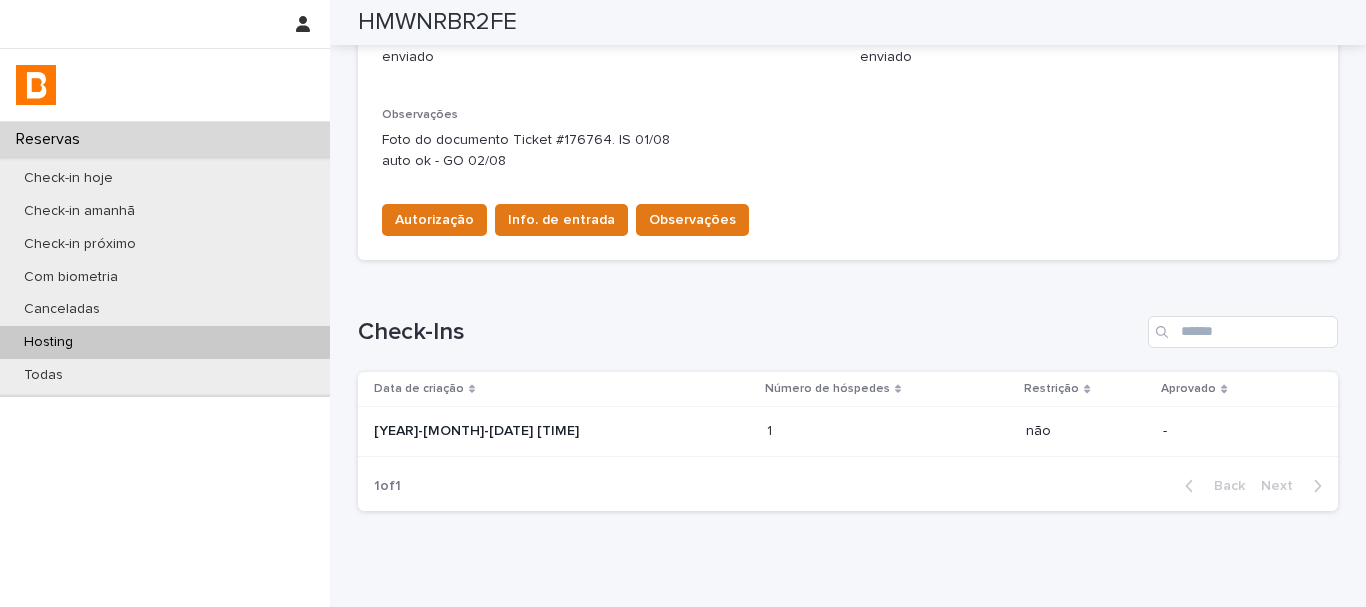 scroll, scrollTop: 678, scrollLeft: 0, axis: vertical 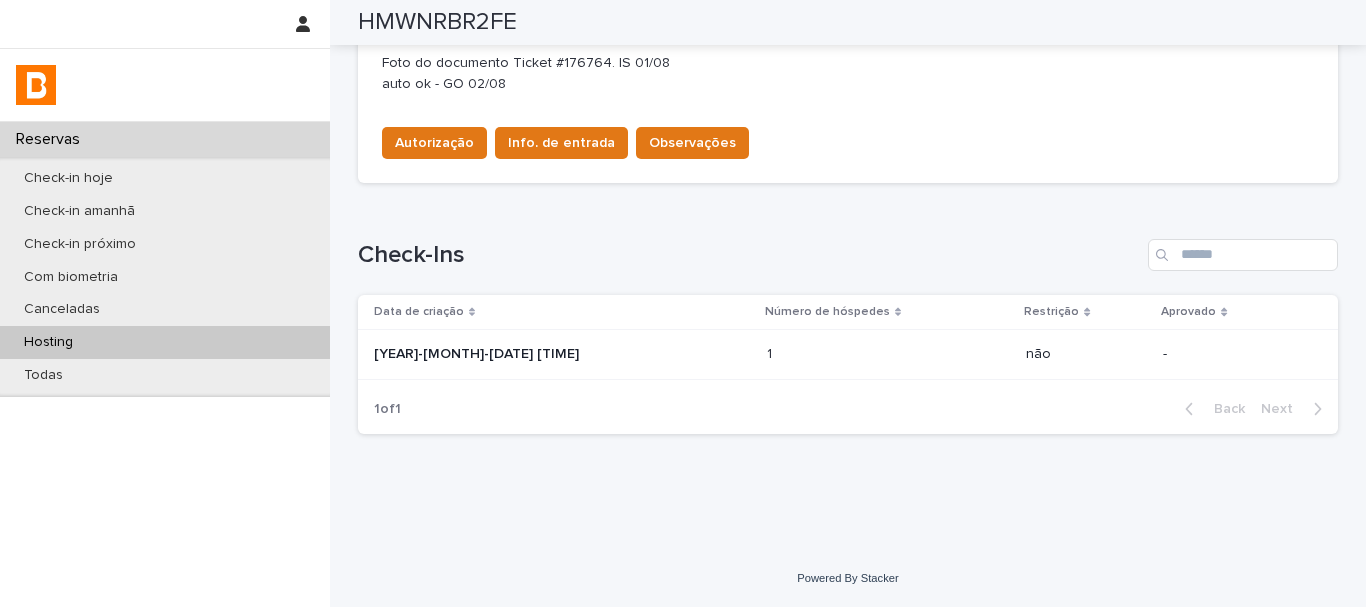 click at bounding box center [854, 354] 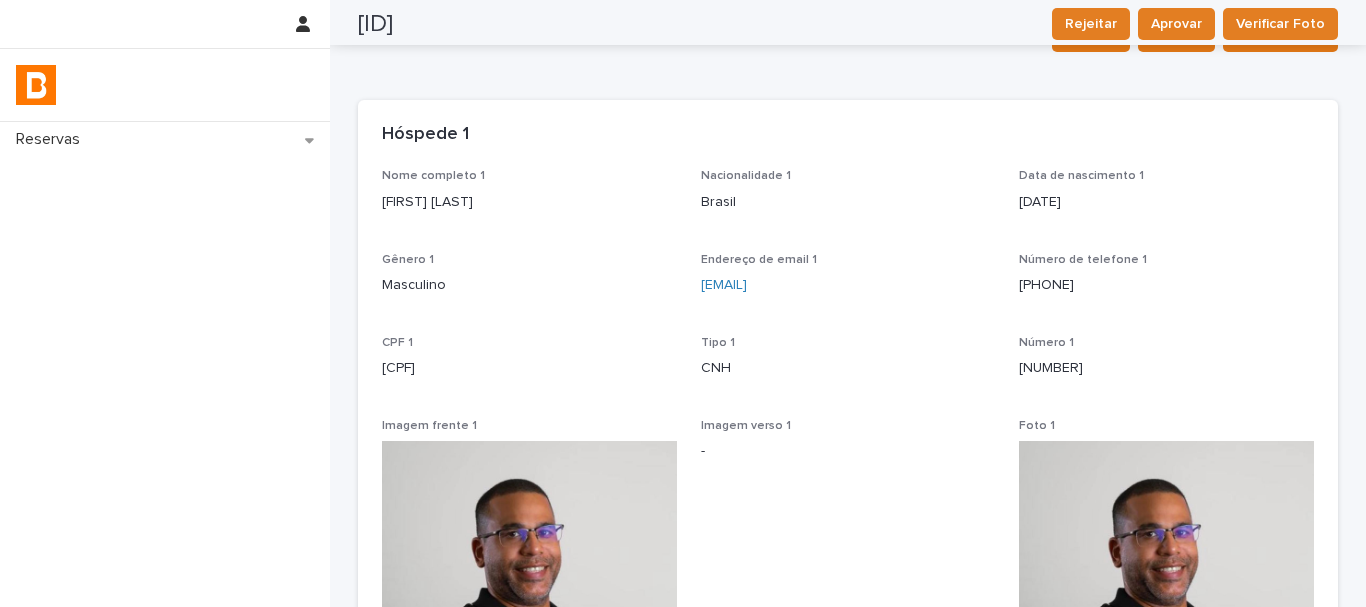scroll, scrollTop: 0, scrollLeft: 0, axis: both 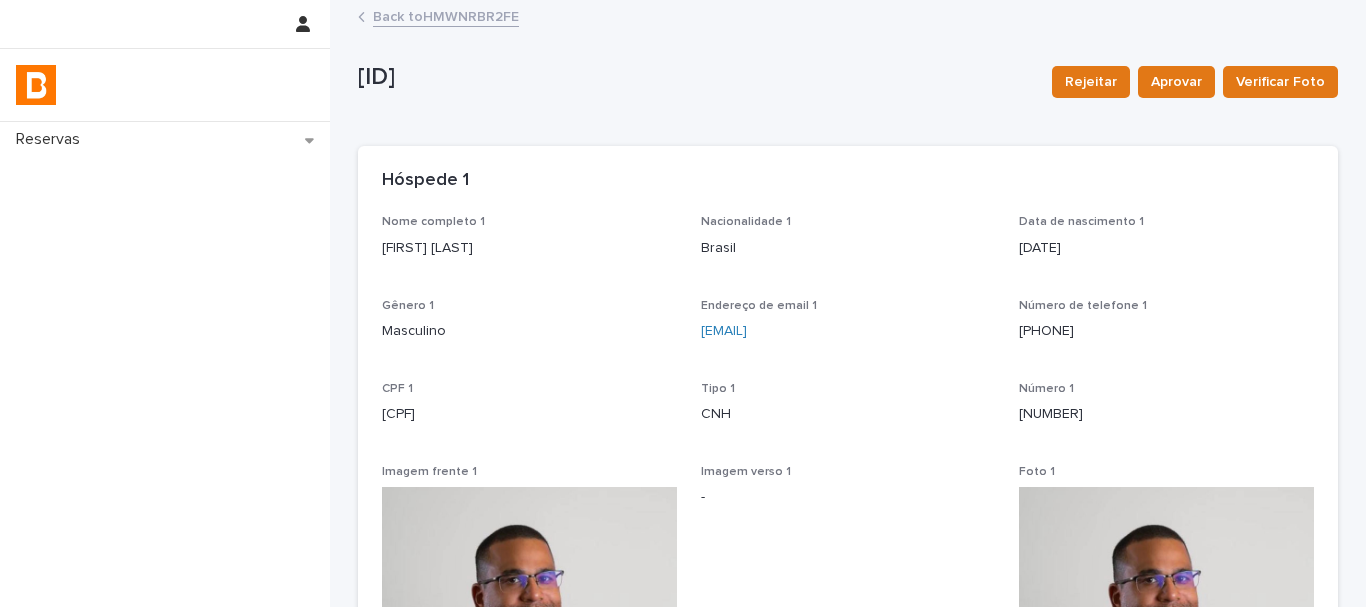 click on "Back to  HMWNRBR2FE" at bounding box center [446, 15] 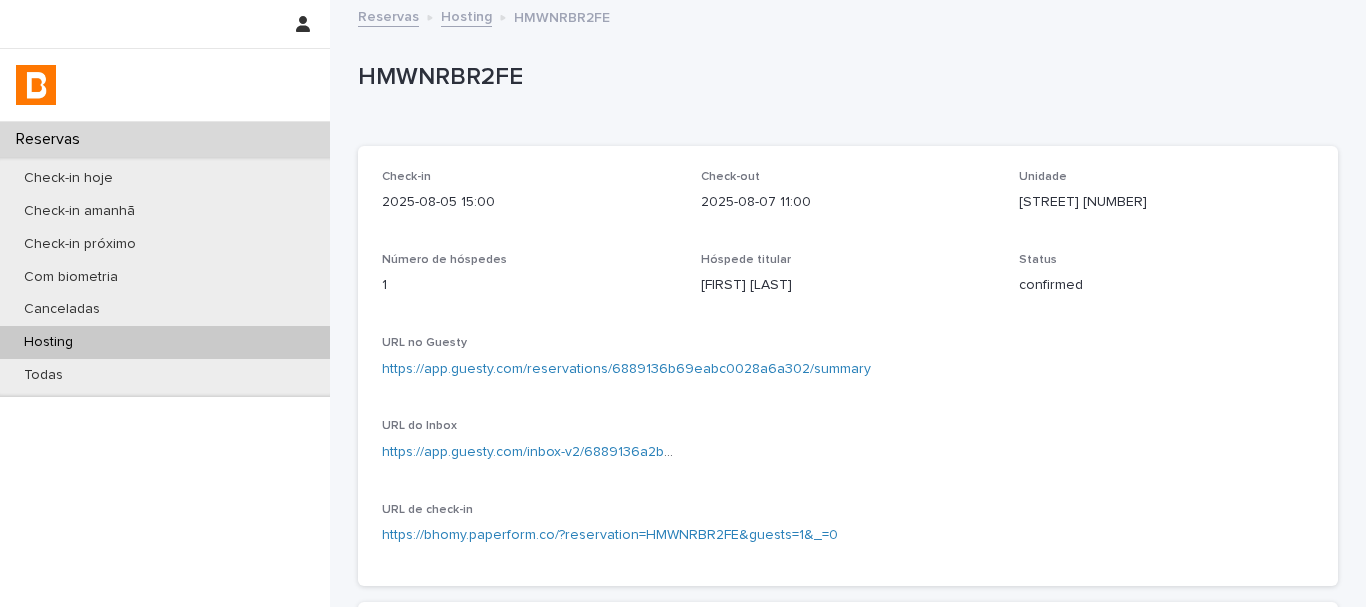 click on "HMWNRBR2FE" at bounding box center (844, 77) 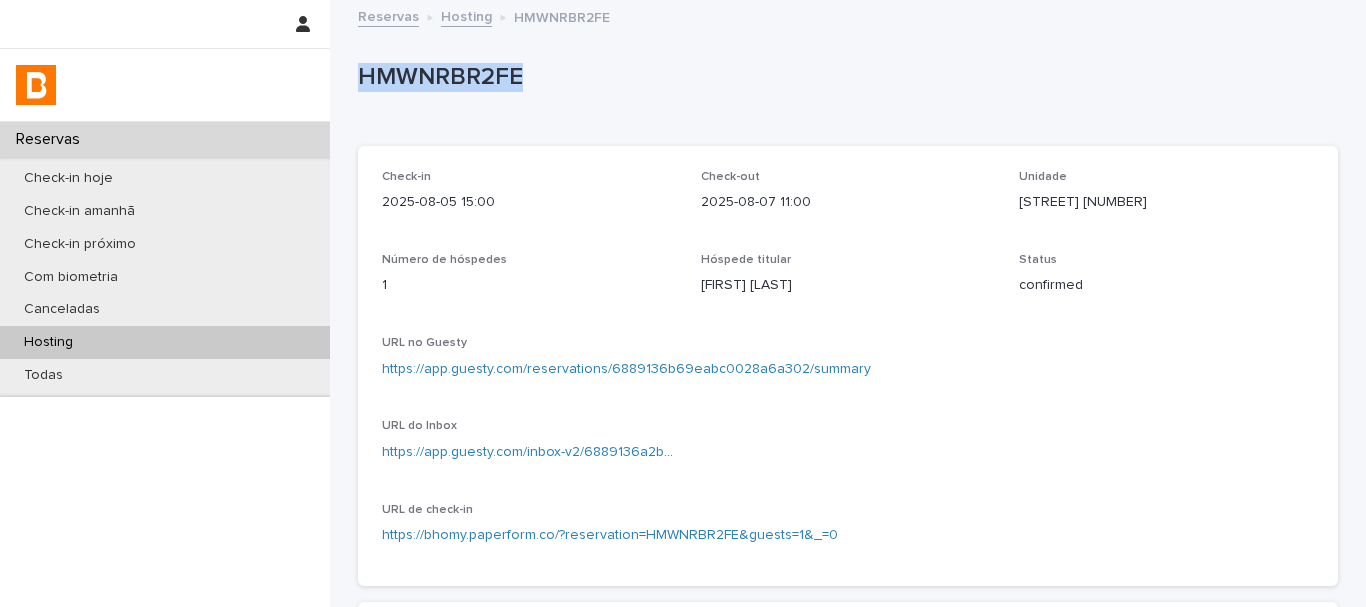 click on "HMWNRBR2FE" at bounding box center [844, 77] 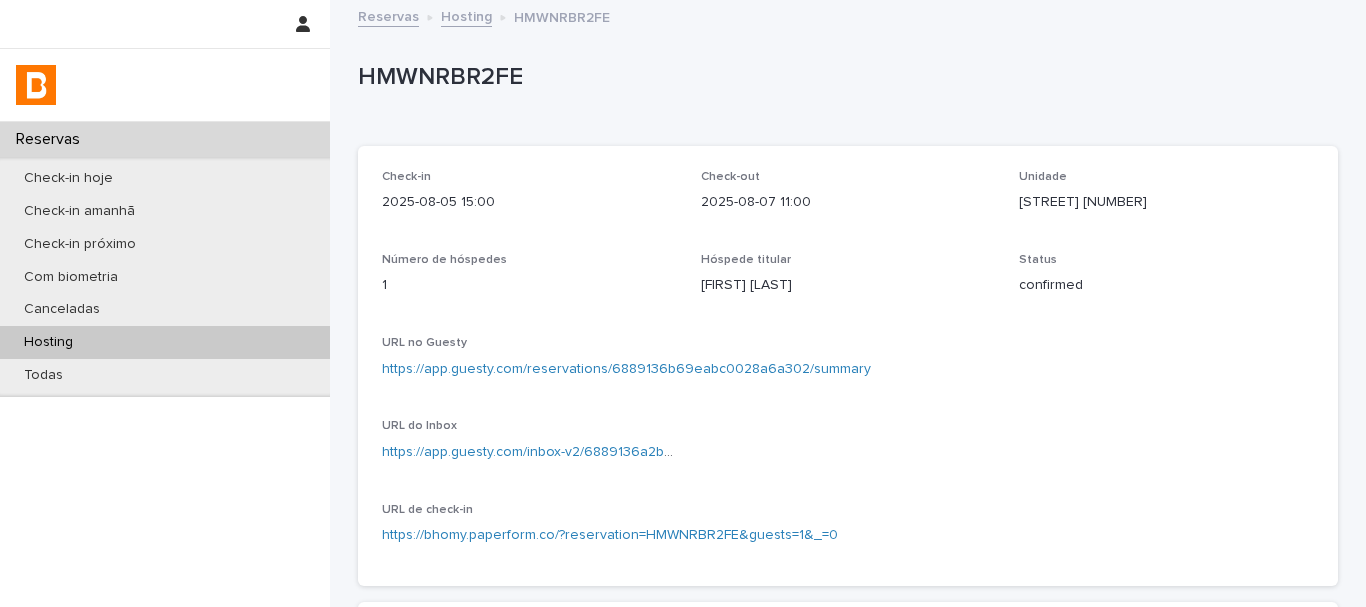 click on "[DATE] [TIME] [DATE] [TIME] [UNIT_NAME] [UNIT_NUMBER] [NUMBER] [FIRST] [LAST] [STATUS] [URL] [URL] [URL] [DATE] [TIME] [NUMBER] [NUMBER]" at bounding box center [848, 627] 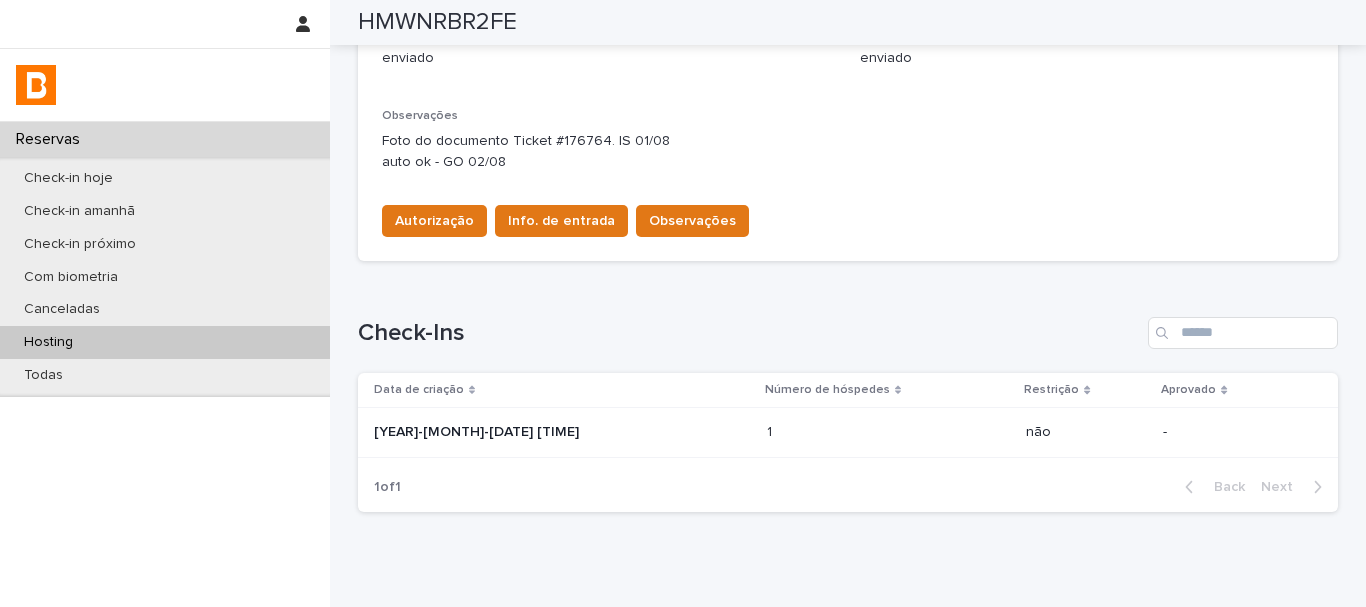 click on "Check-Ins Data de criação Número de hóspedes Restrição Aprovado [DATE] [TIME] 1 1   não - 1  of  1 Back Next" at bounding box center (848, 402) 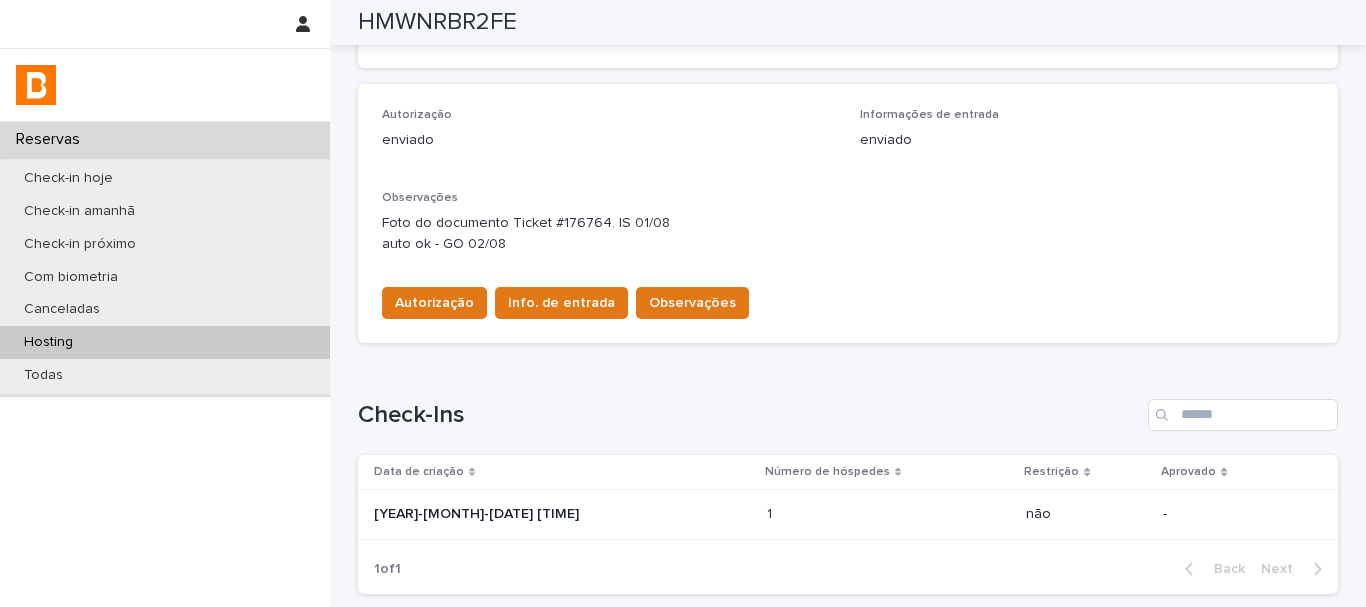 scroll, scrollTop: 400, scrollLeft: 0, axis: vertical 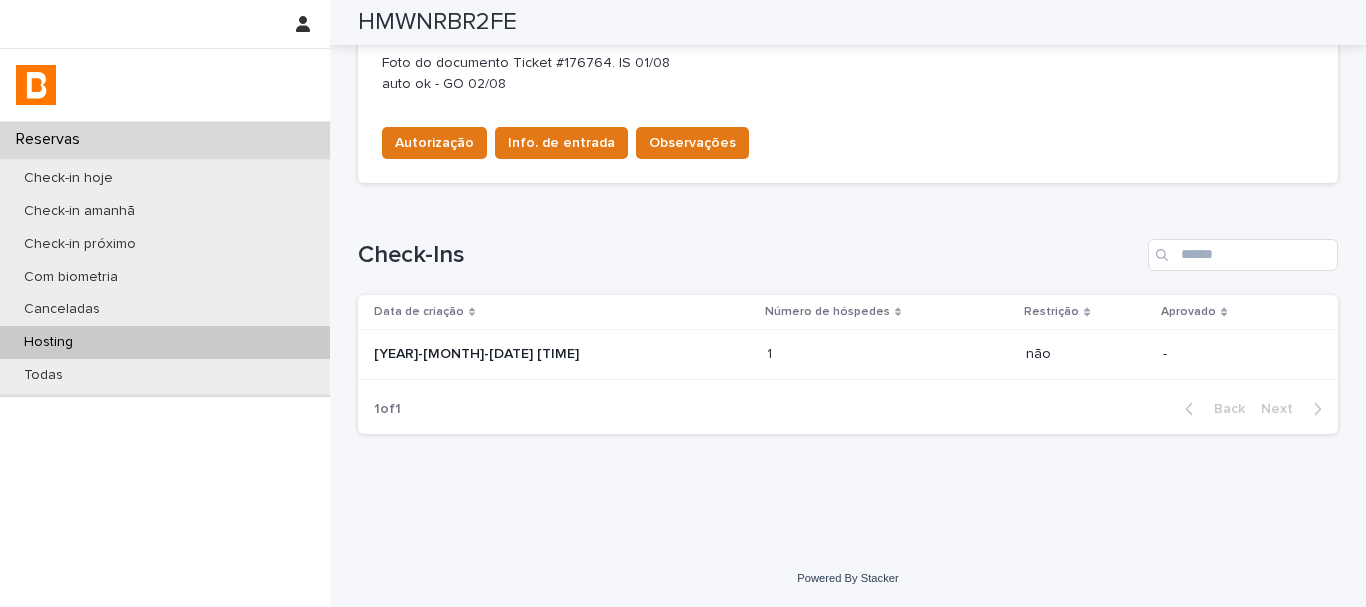 click on "[YEAR]-[MONTH]-[DATE] [TIME]" at bounding box center (558, 355) 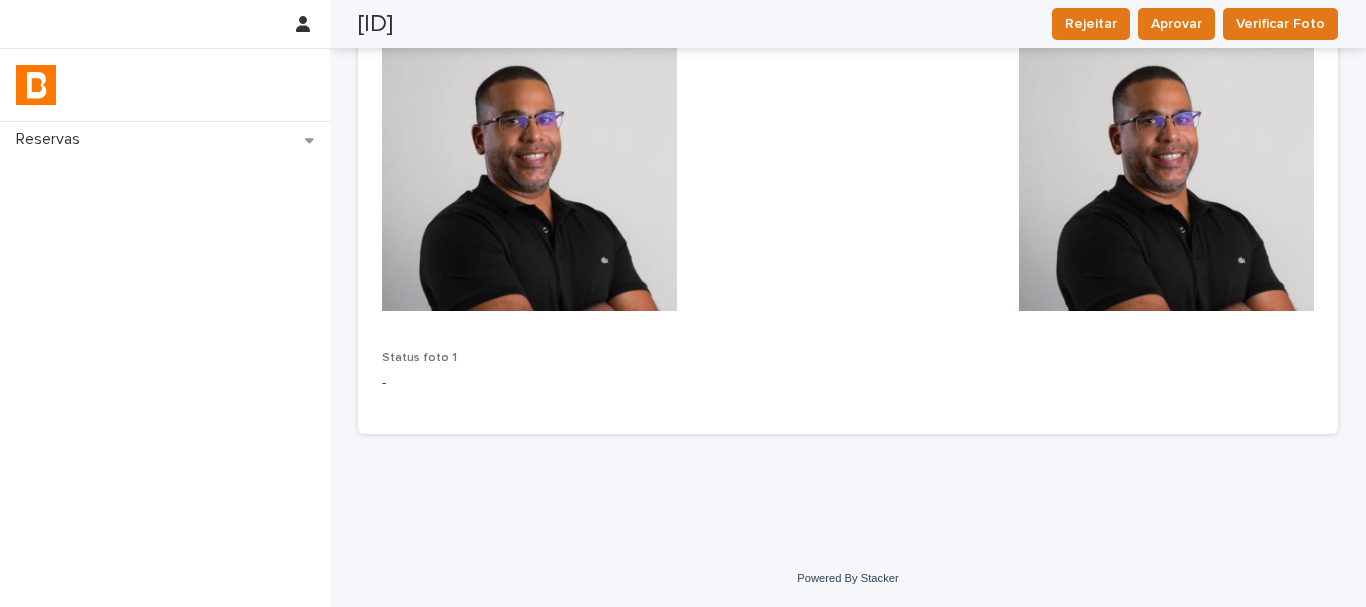 scroll, scrollTop: 0, scrollLeft: 0, axis: both 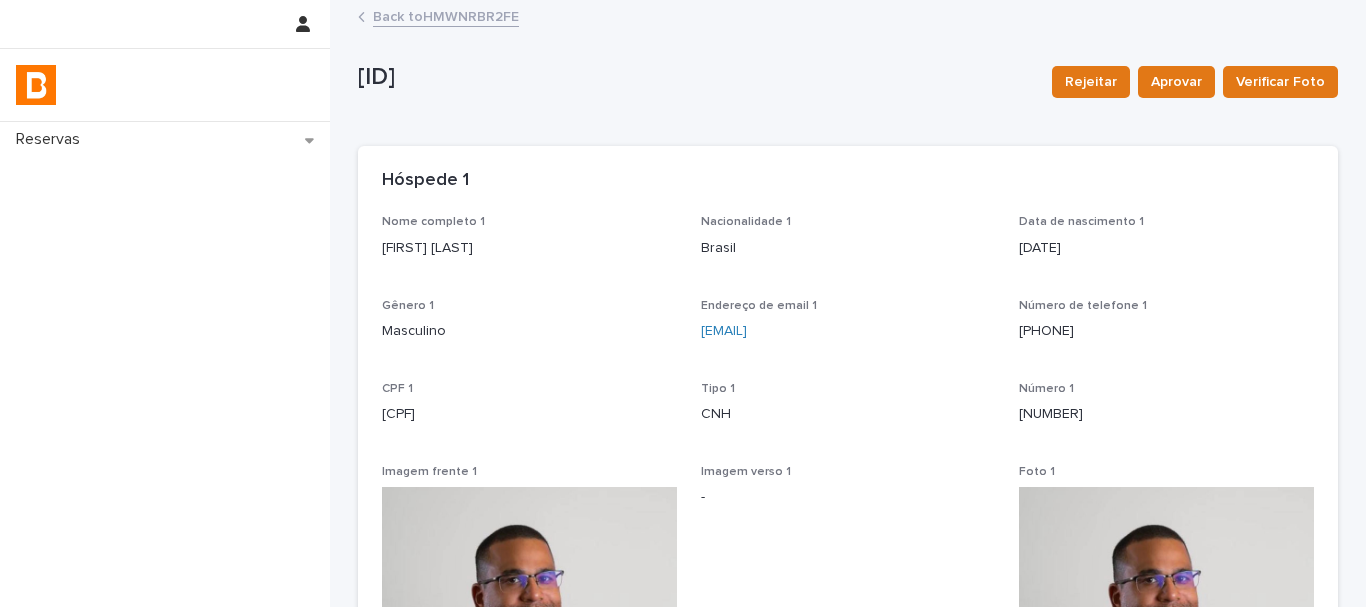click on "[FIRST] [LAST]" at bounding box center [529, 248] 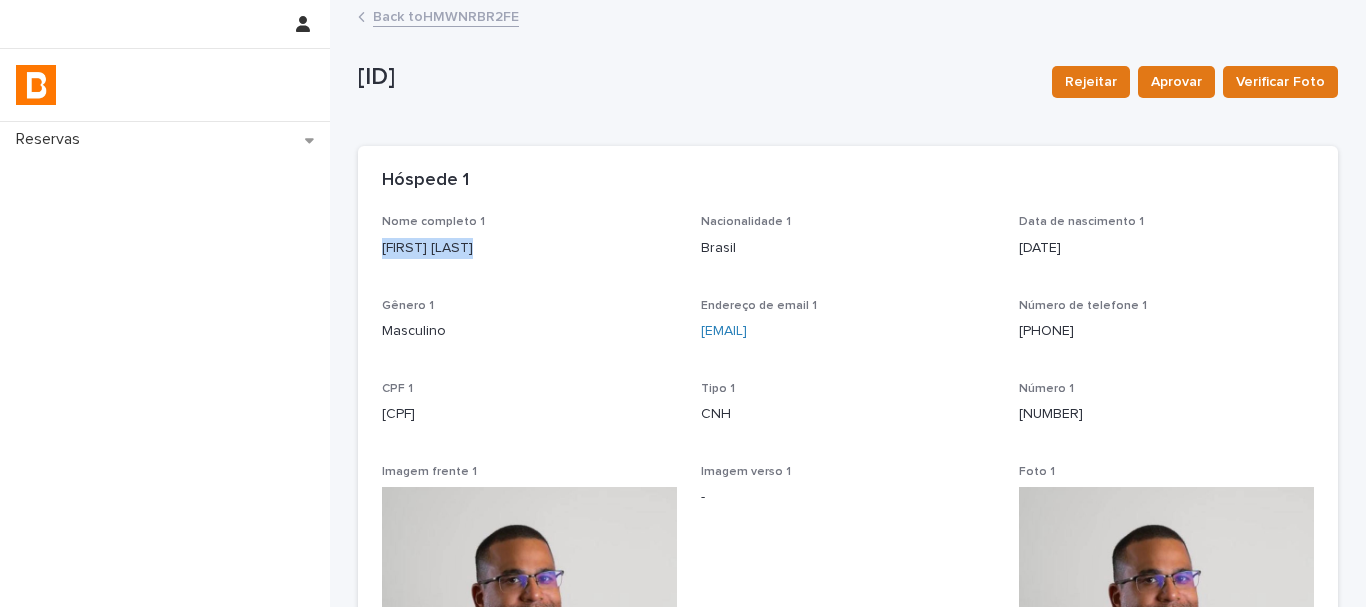 click on "[FIRST] [LAST]" at bounding box center [529, 248] 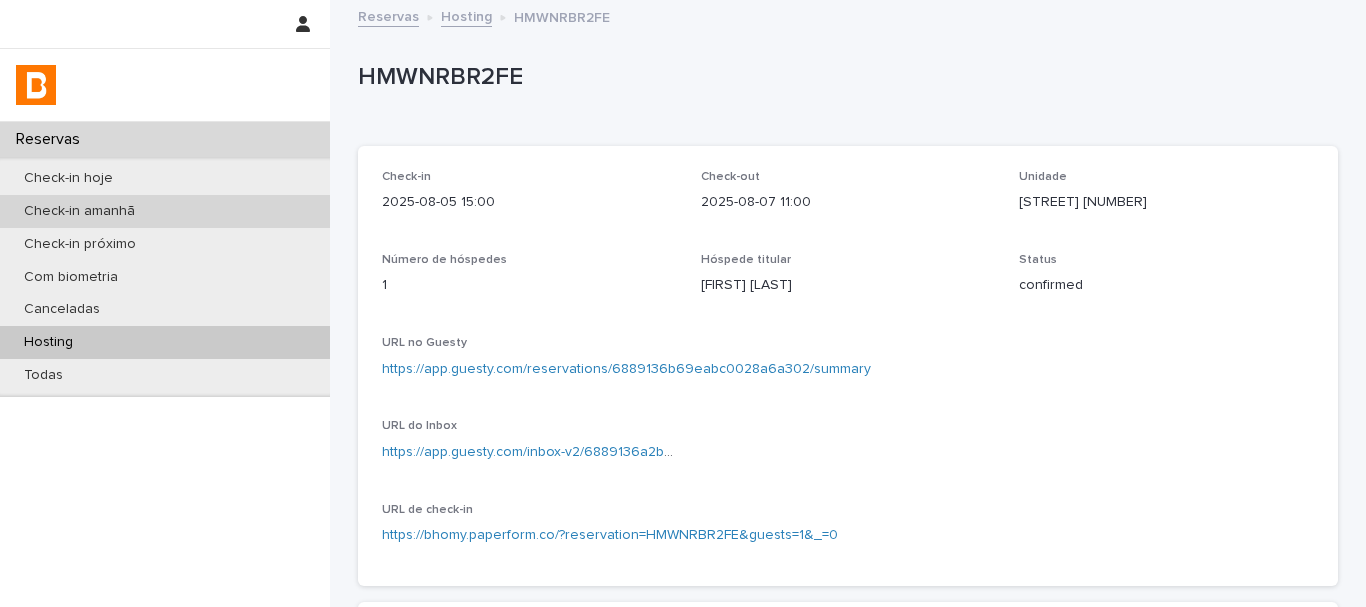click on "Check-in amanhã" at bounding box center [165, 211] 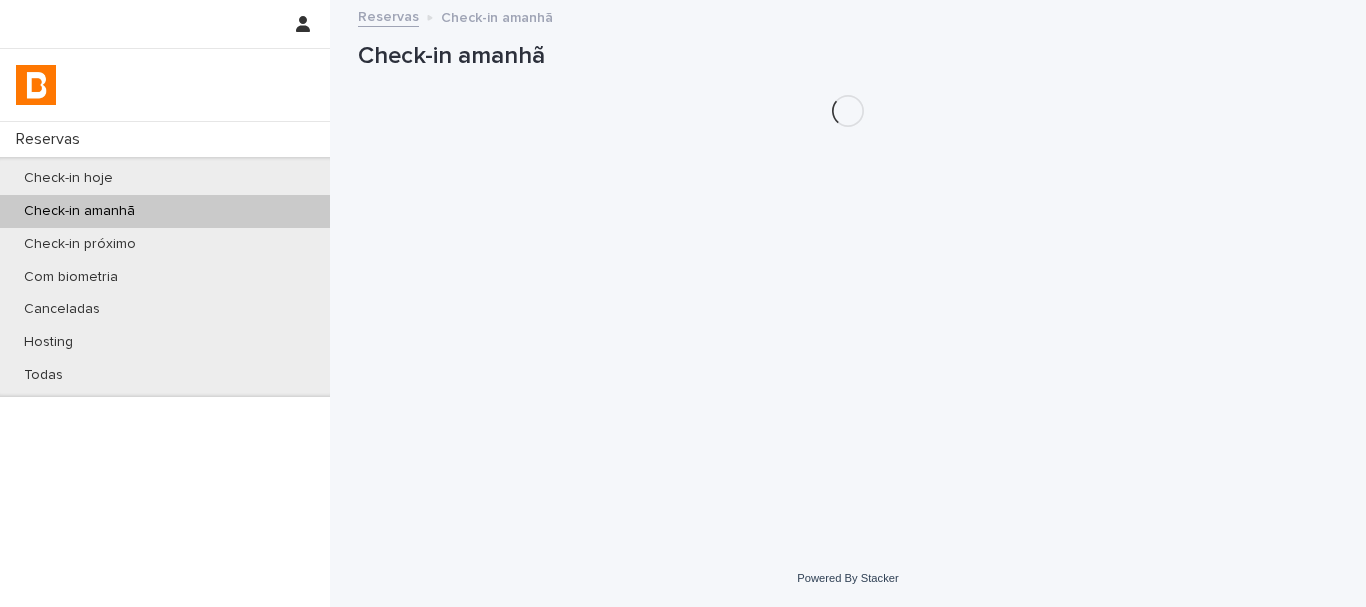 click on "Check-in amanhã" at bounding box center (79, 211) 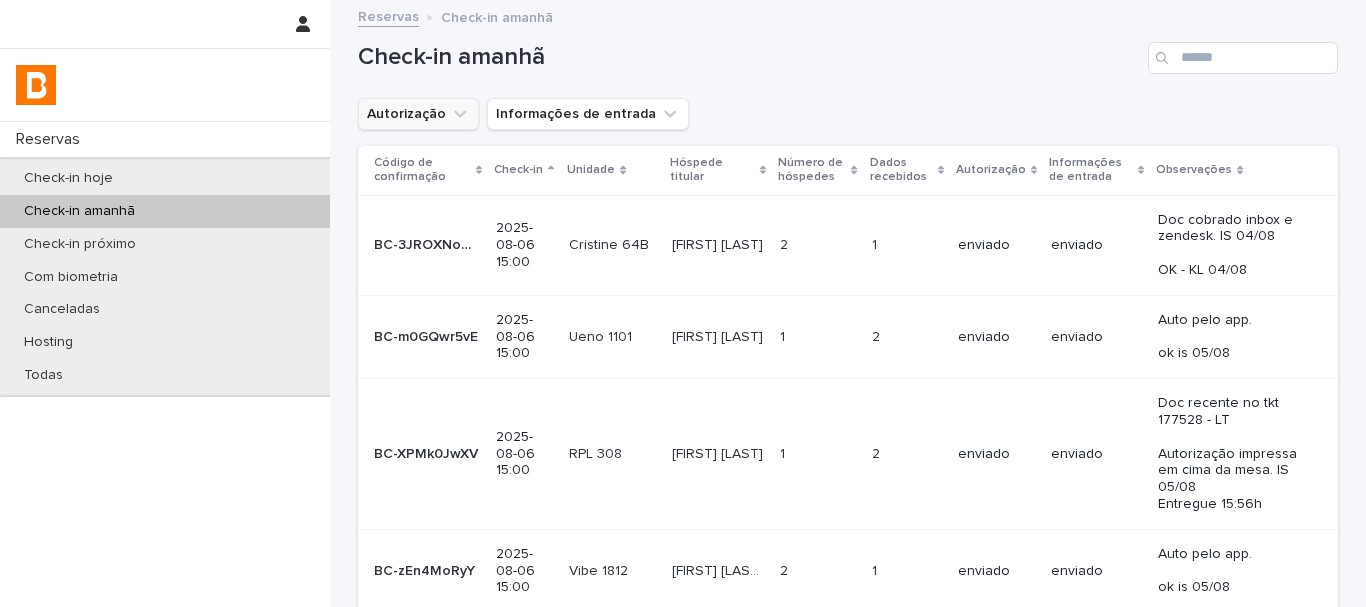 click on "Autorização" at bounding box center (418, 114) 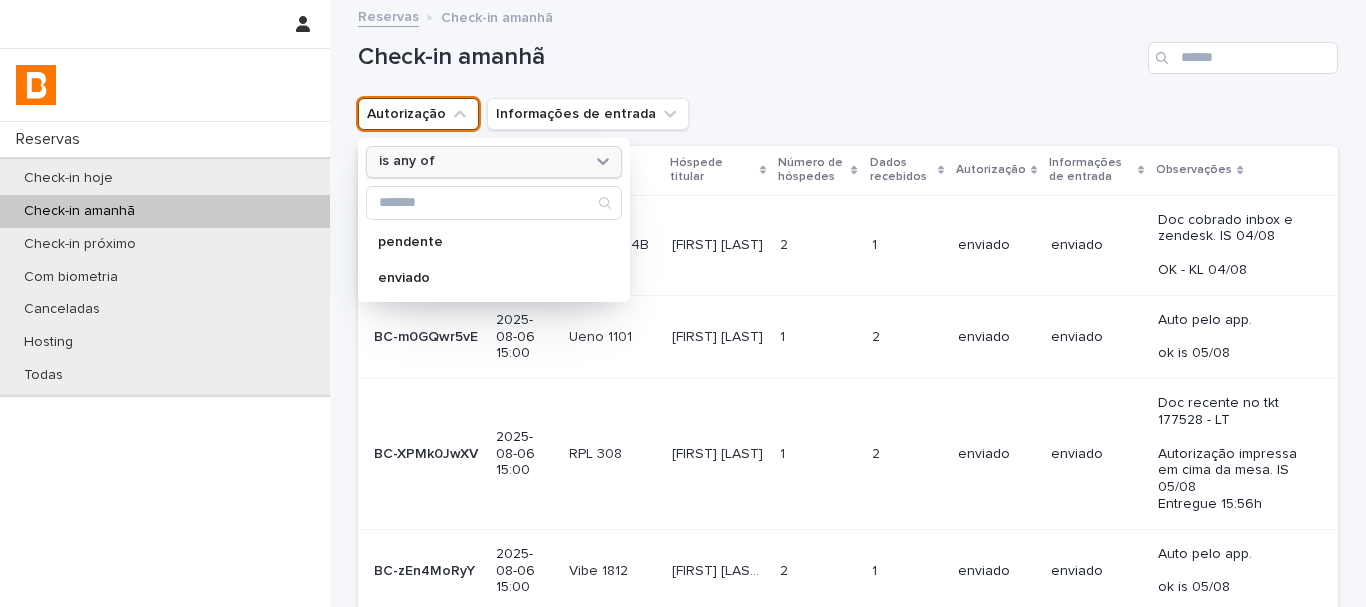 click on "is any of" at bounding box center (481, 161) 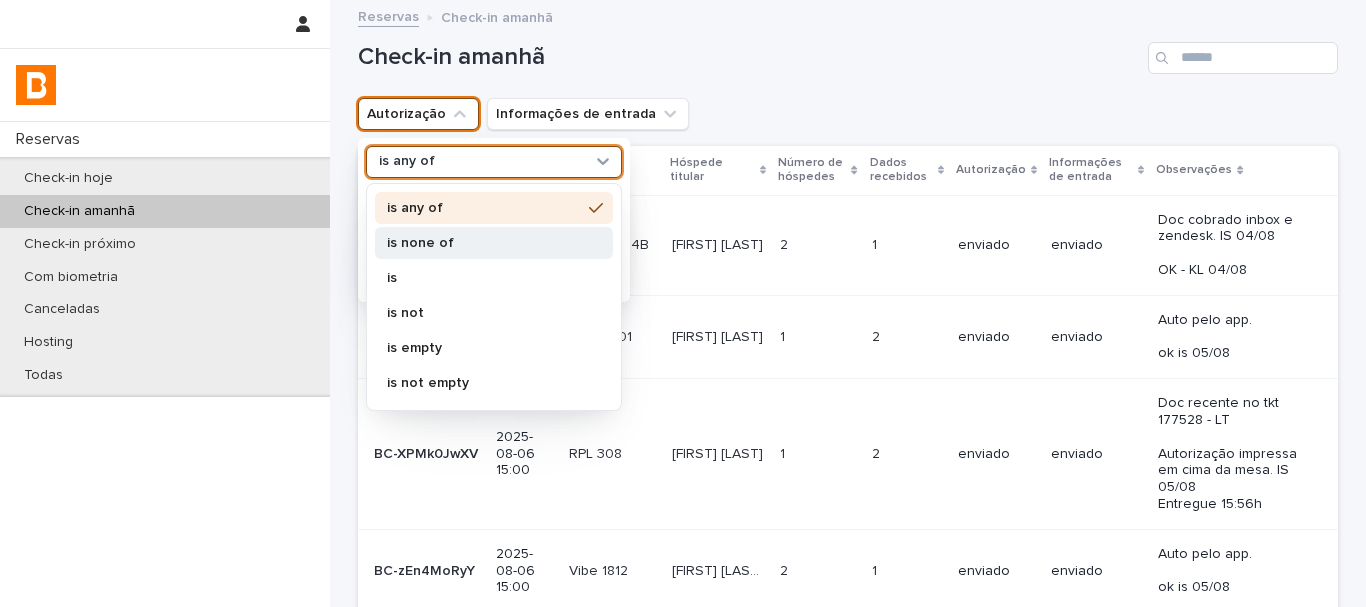 click on "is none of" at bounding box center (484, 243) 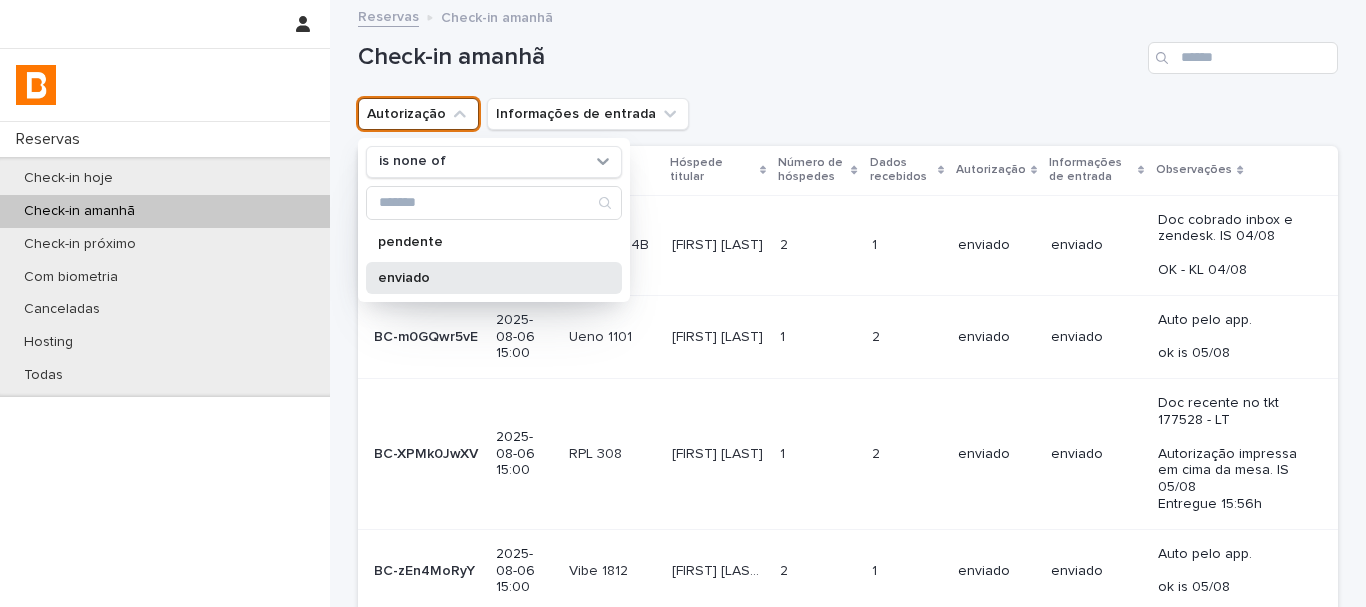 click on "enviado" at bounding box center [484, 278] 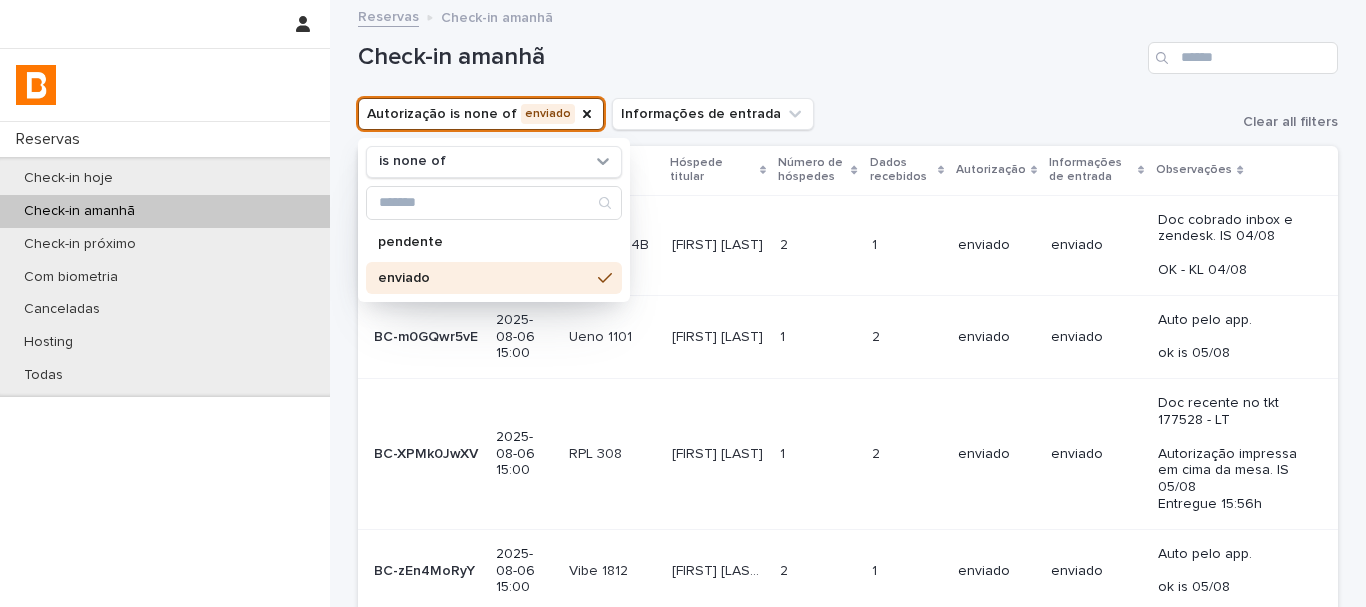 click on "Autorização is none of enviado is none of pendente enviado Informações de entrada Clear all filters" at bounding box center (848, 114) 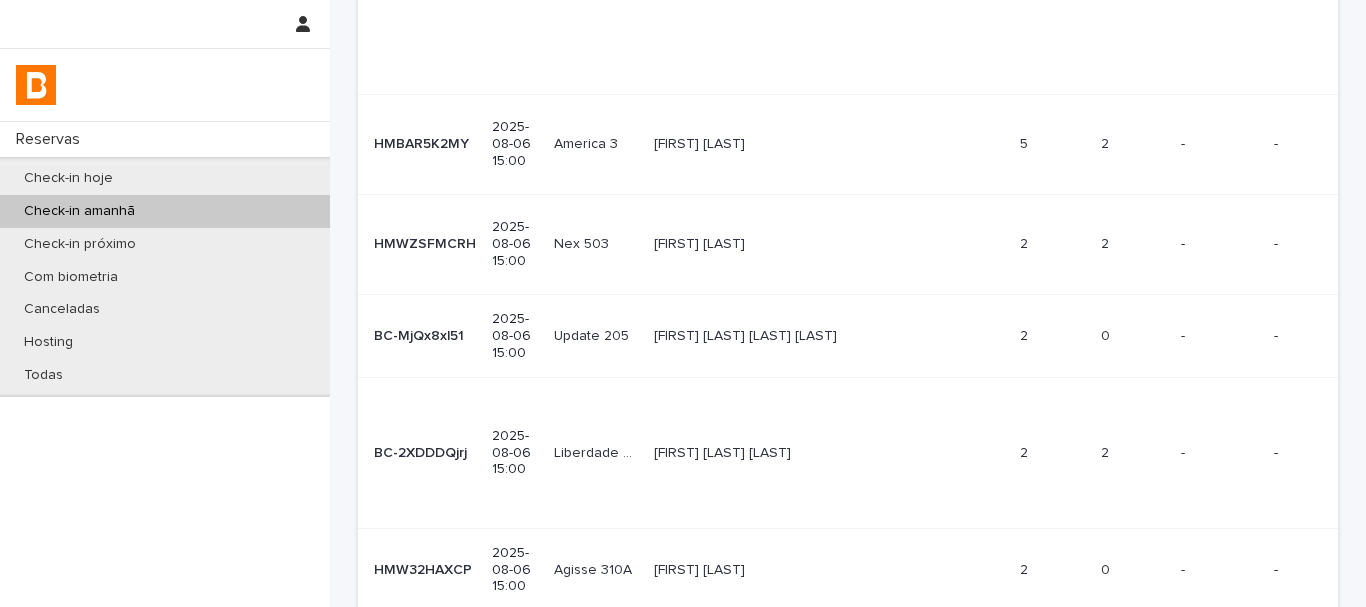 scroll, scrollTop: 750, scrollLeft: 0, axis: vertical 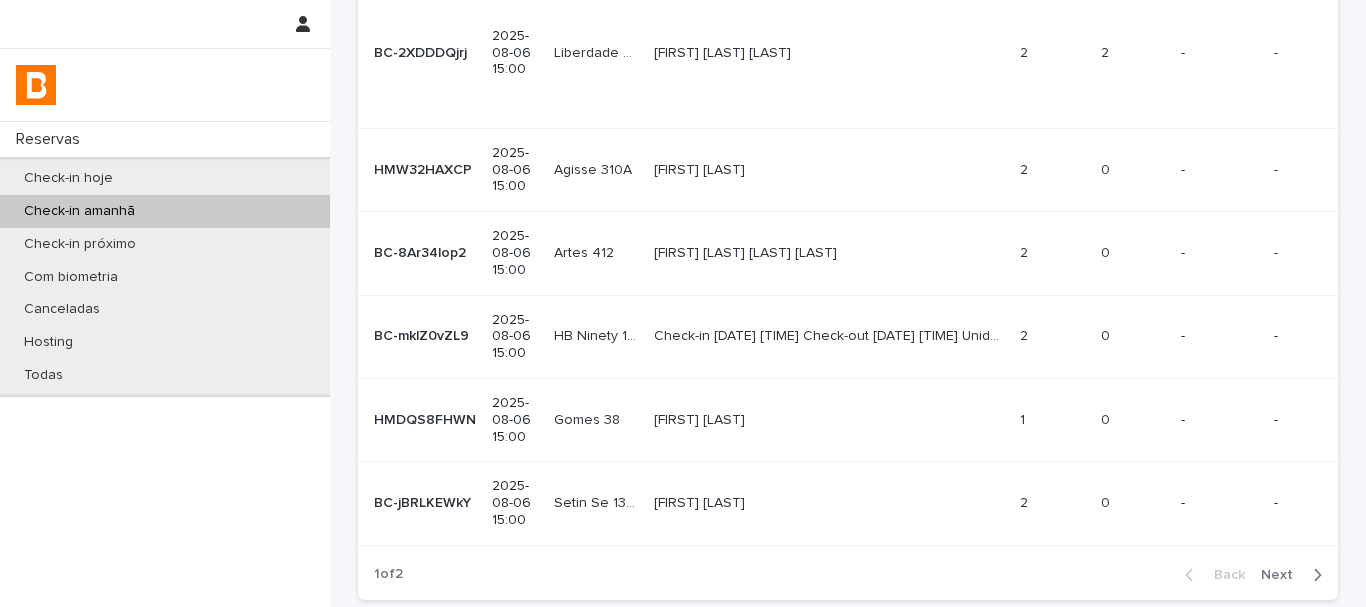click on "Next" at bounding box center [1283, 575] 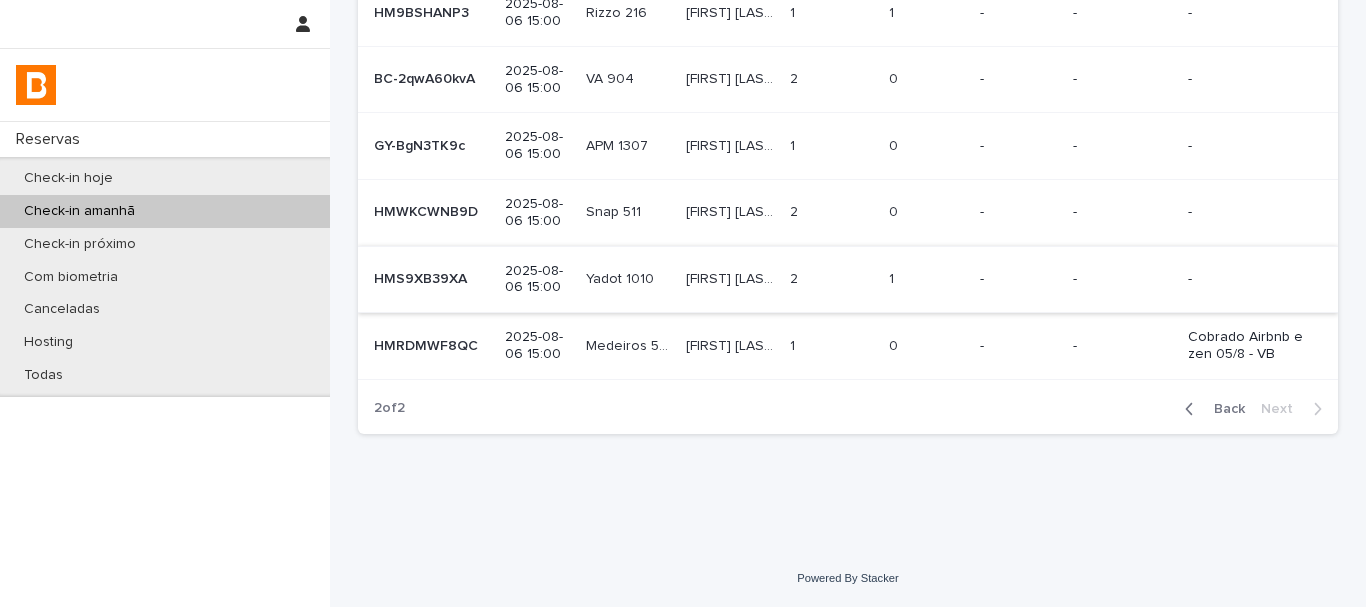 scroll, scrollTop: 282, scrollLeft: 0, axis: vertical 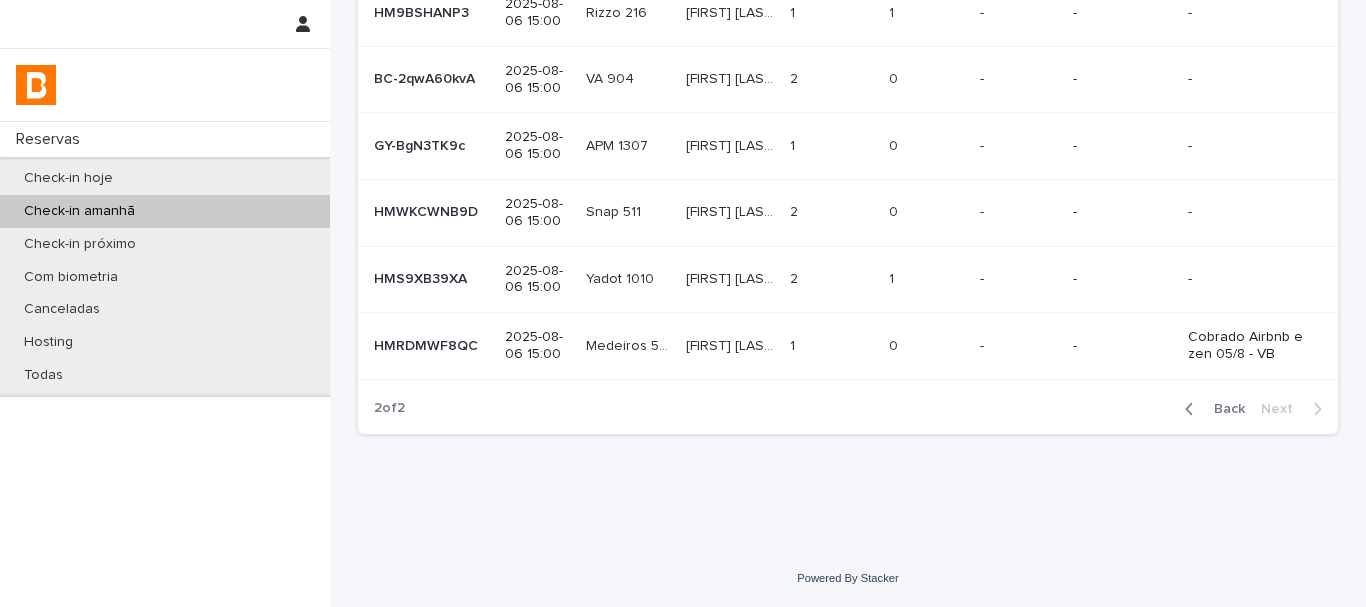 click on "-" at bounding box center (1122, 279) 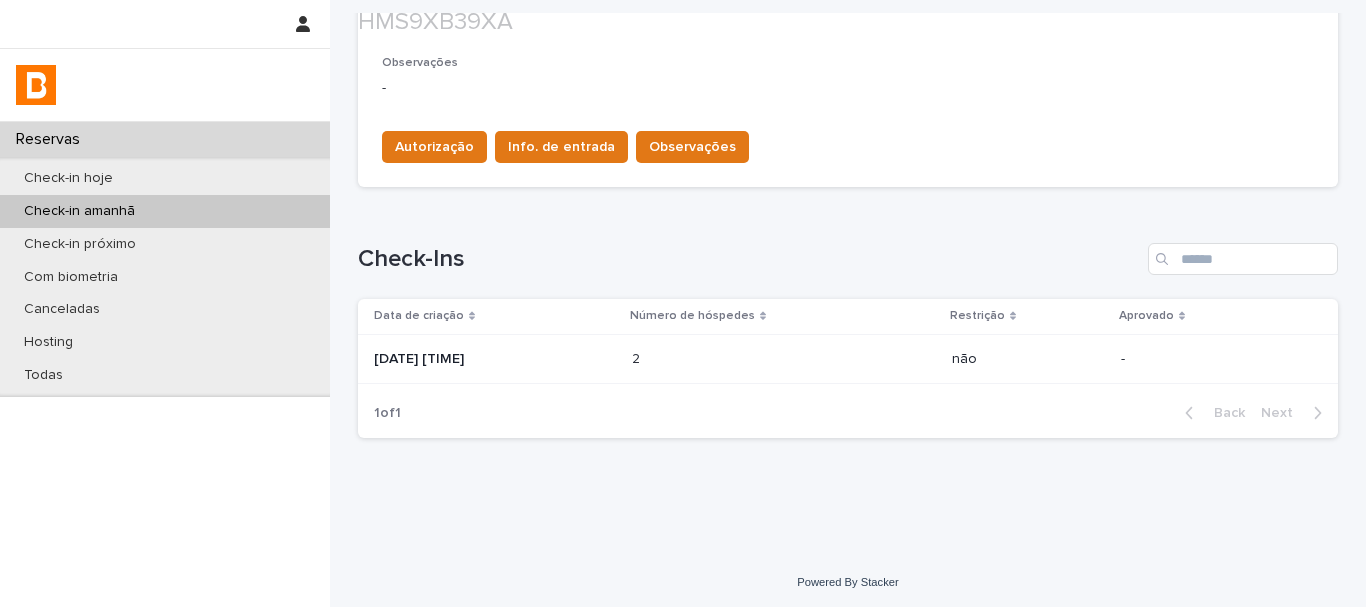 scroll, scrollTop: 657, scrollLeft: 0, axis: vertical 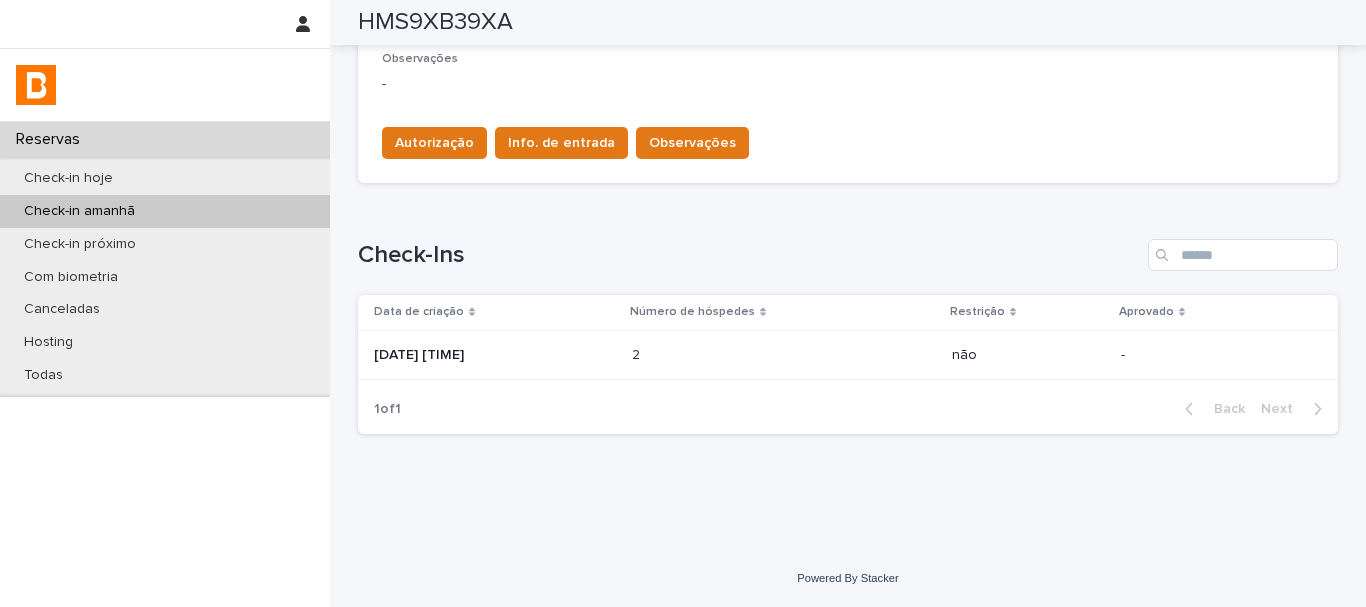 click on "Data de criação" at bounding box center (491, 312) 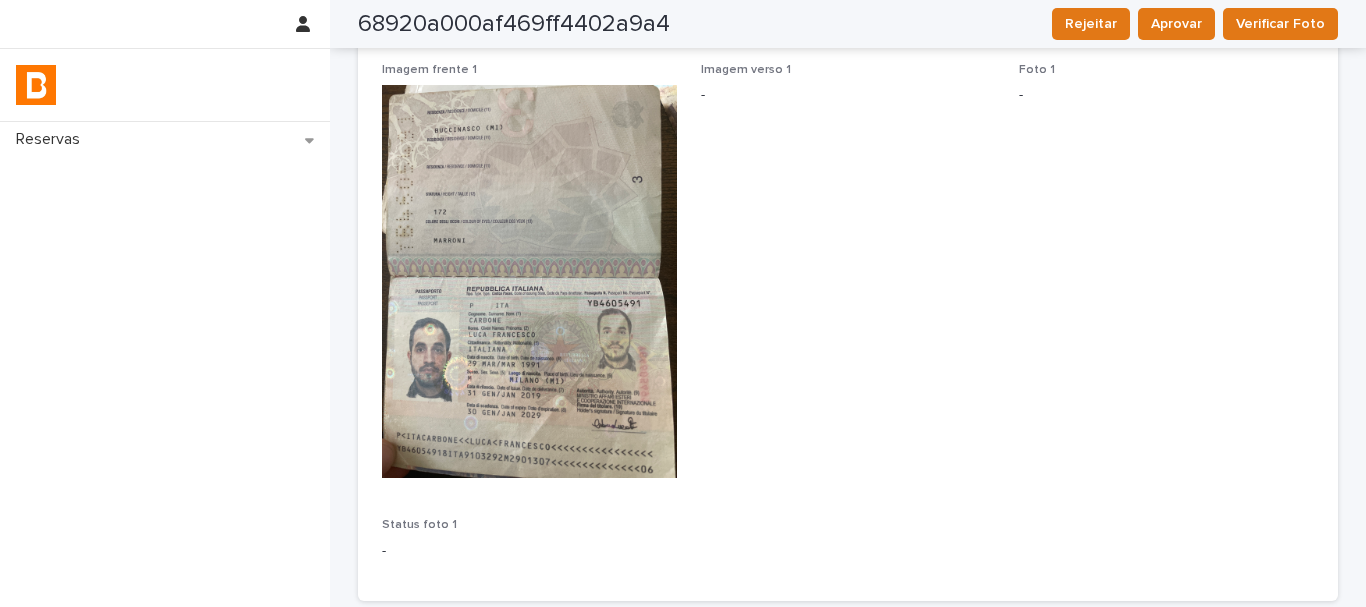 scroll, scrollTop: 259, scrollLeft: 0, axis: vertical 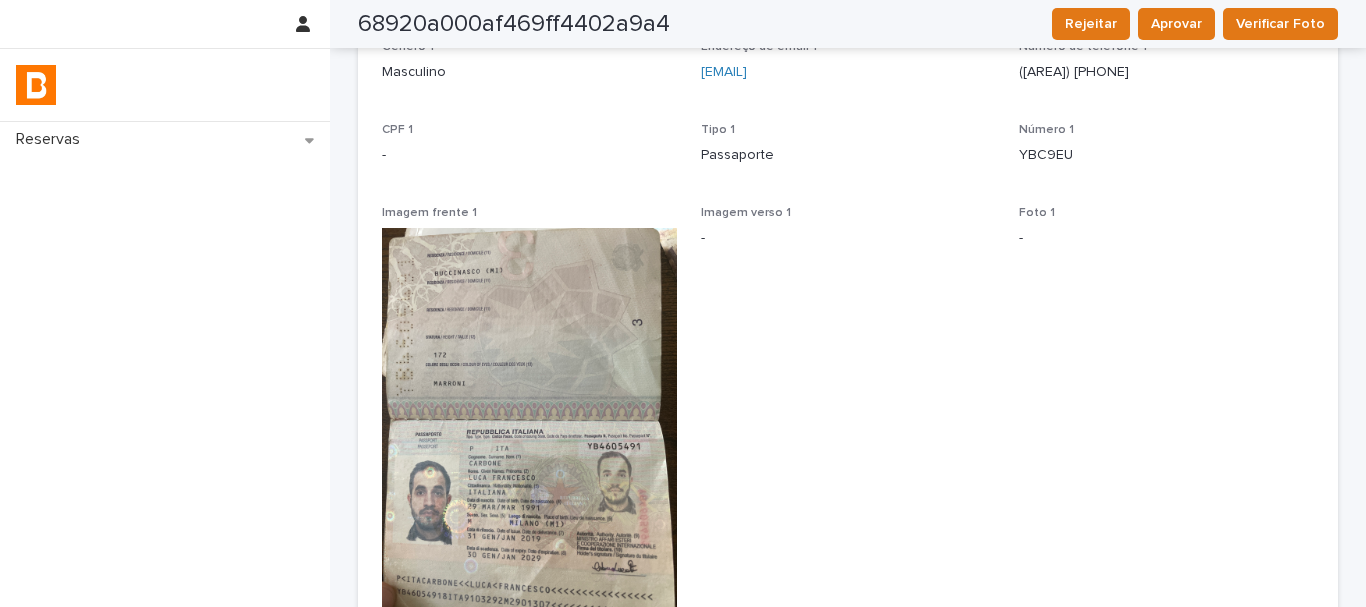 click on "YBC9EU" at bounding box center [1166, 155] 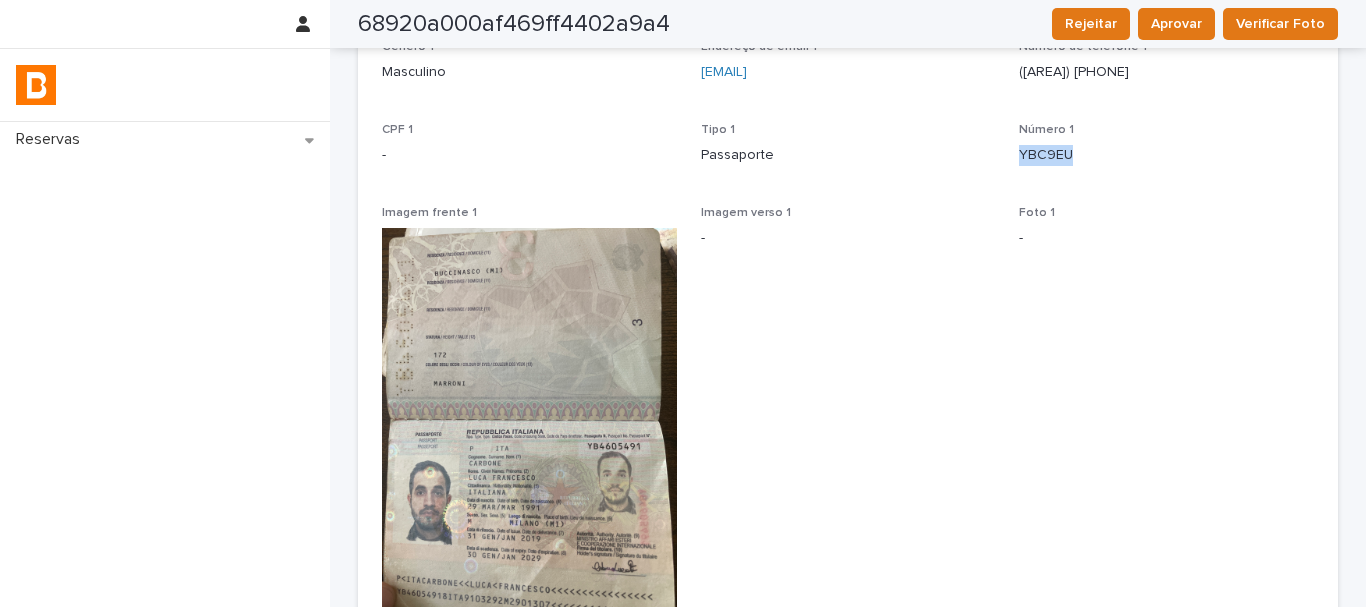 click on "YBC9EU" at bounding box center (1166, 155) 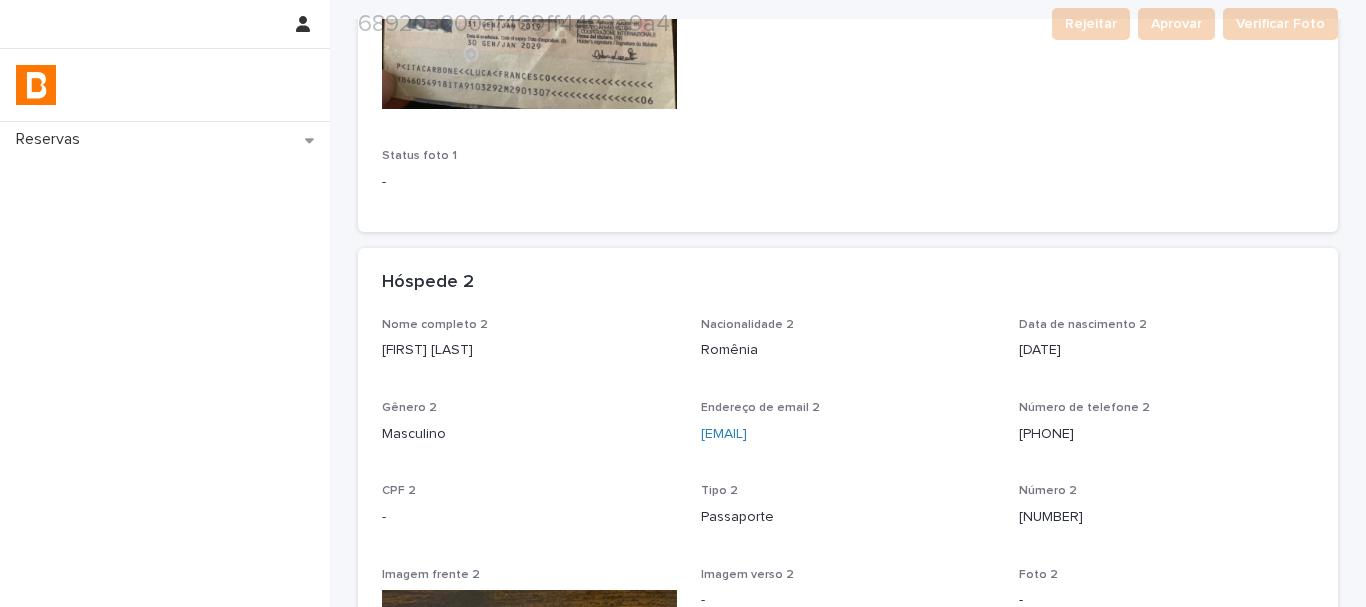 scroll, scrollTop: 800, scrollLeft: 0, axis: vertical 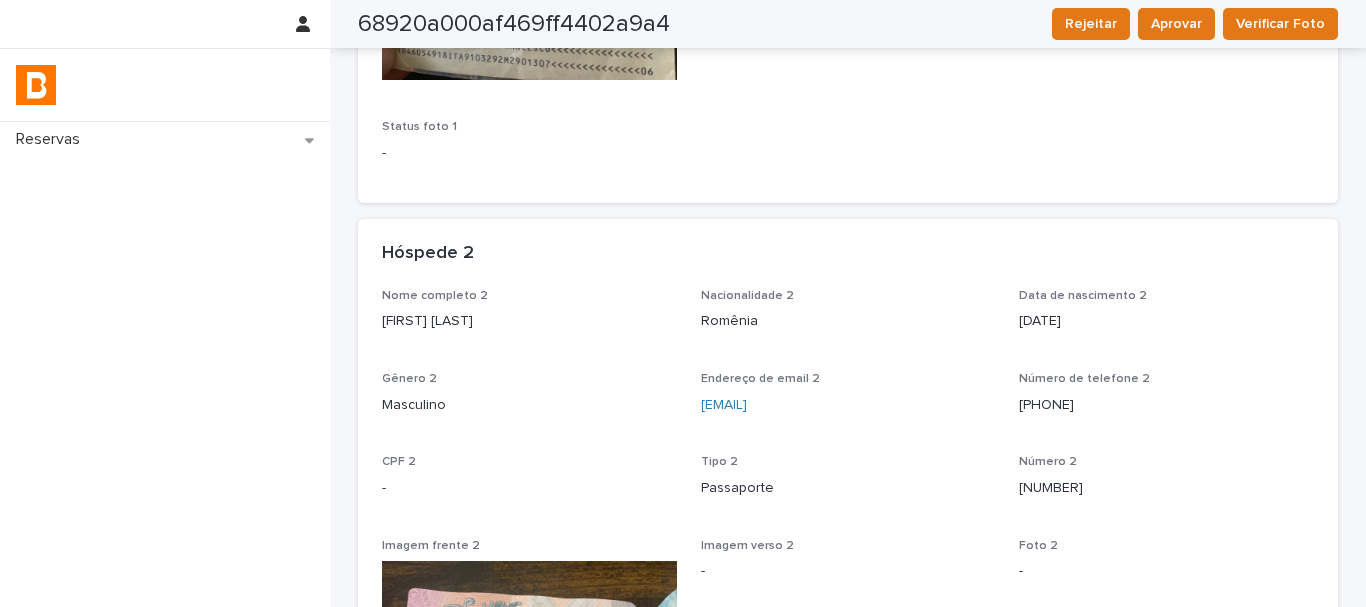 click on "[FIRST] [LAST]" at bounding box center [529, 321] 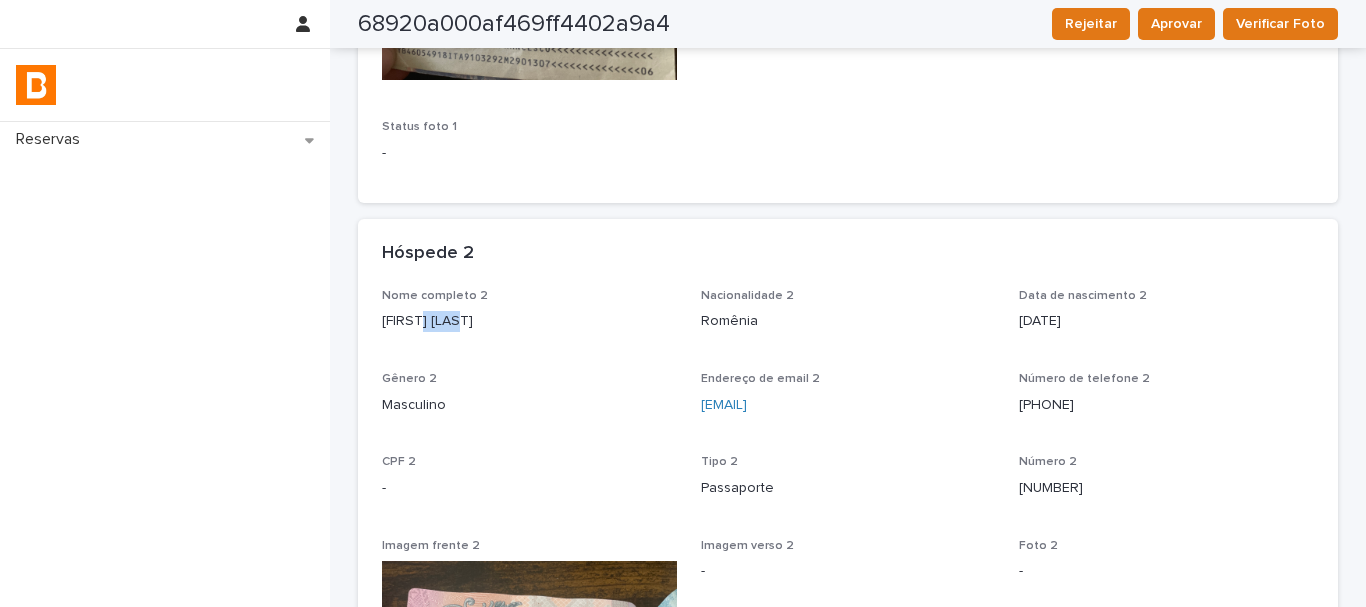click on "[FIRST] [LAST]" at bounding box center (529, 321) 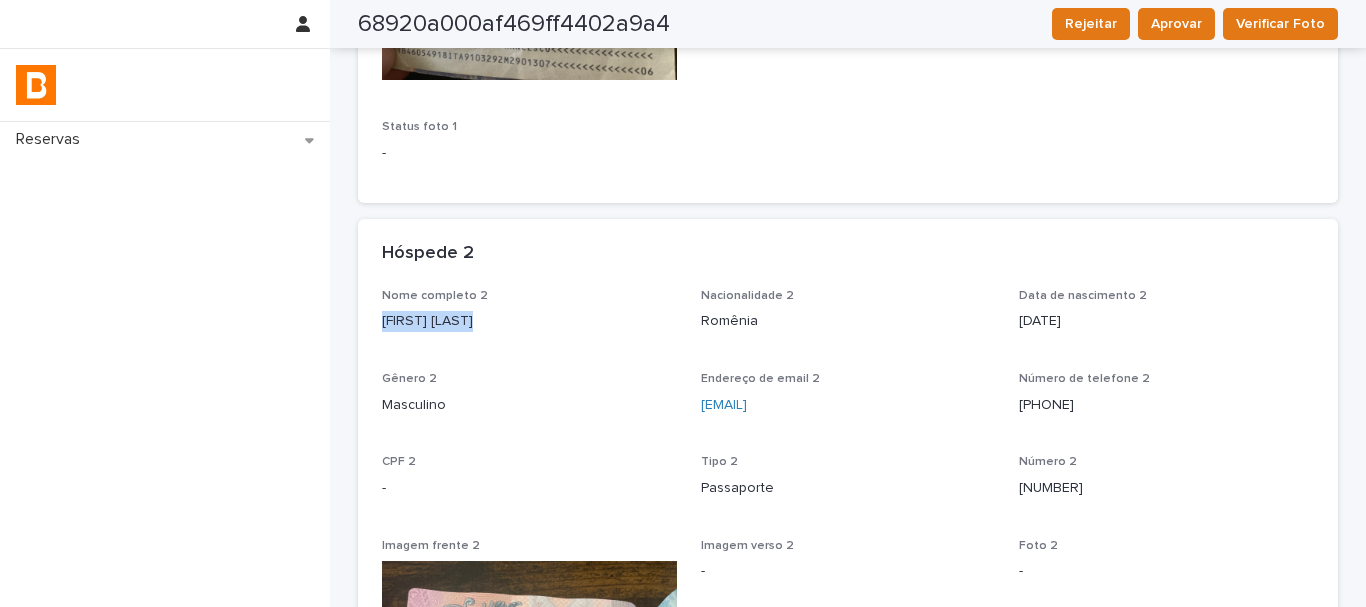 click on "[FIRST] [LAST]" at bounding box center (529, 321) 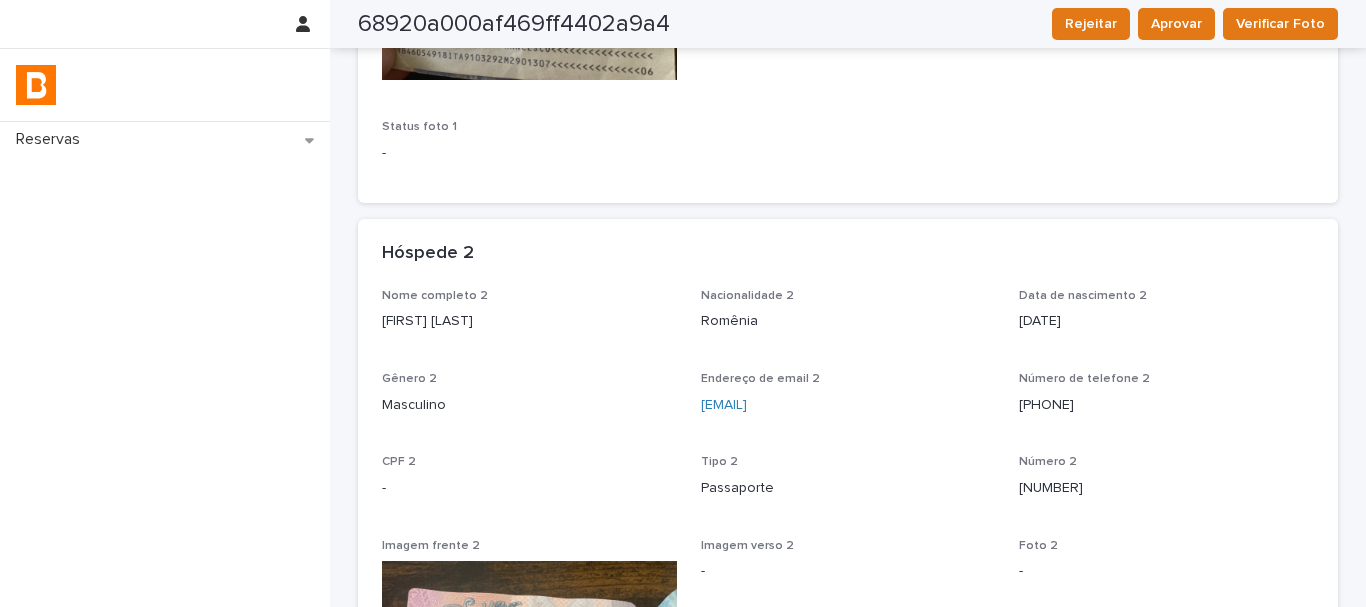 click on "[NUMBER]" at bounding box center [1166, 488] 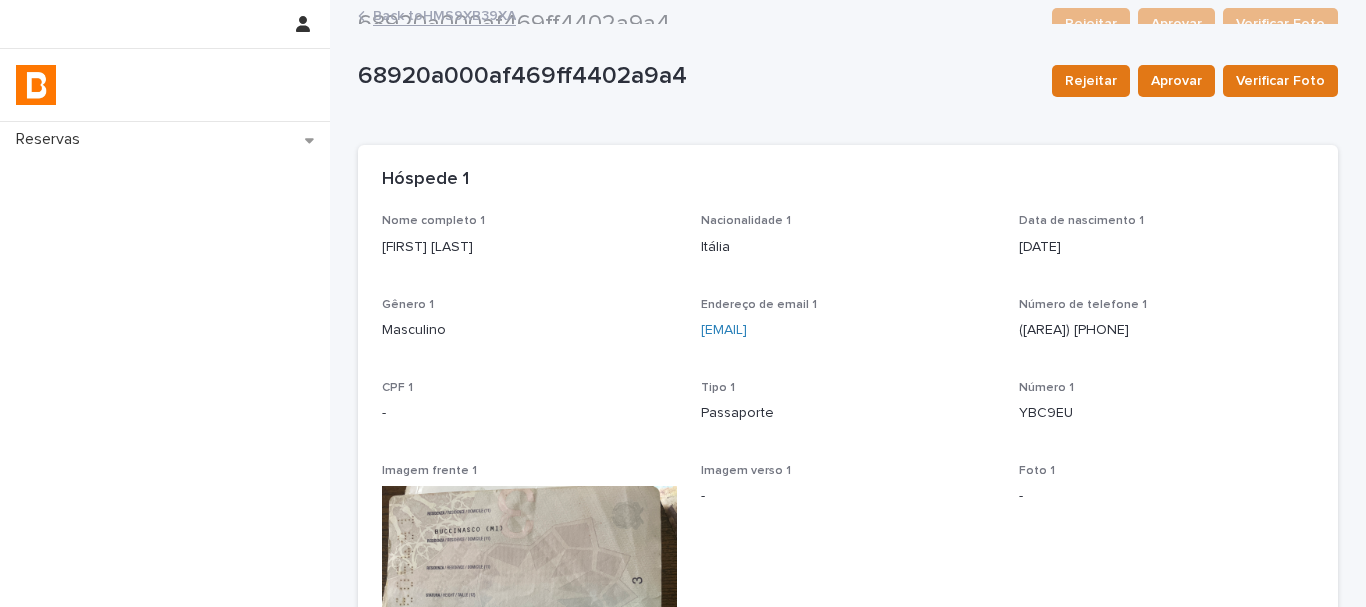 scroll, scrollTop: 0, scrollLeft: 0, axis: both 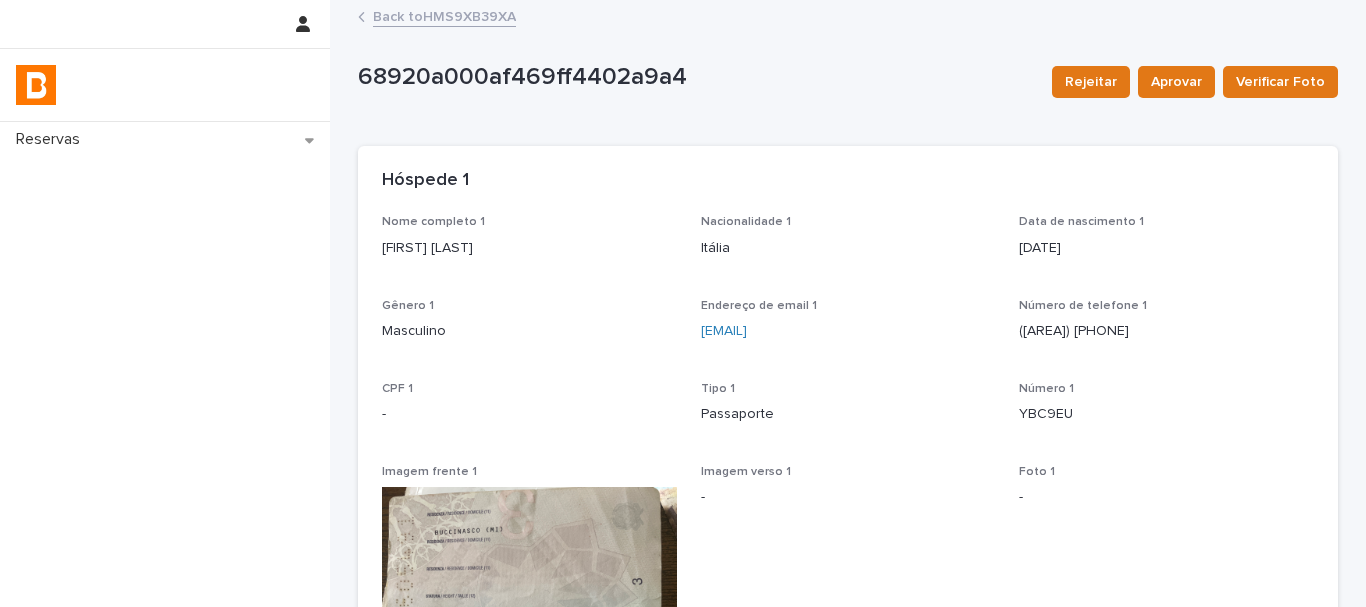 click on "Back to  HMS9XB39XA" at bounding box center (444, 15) 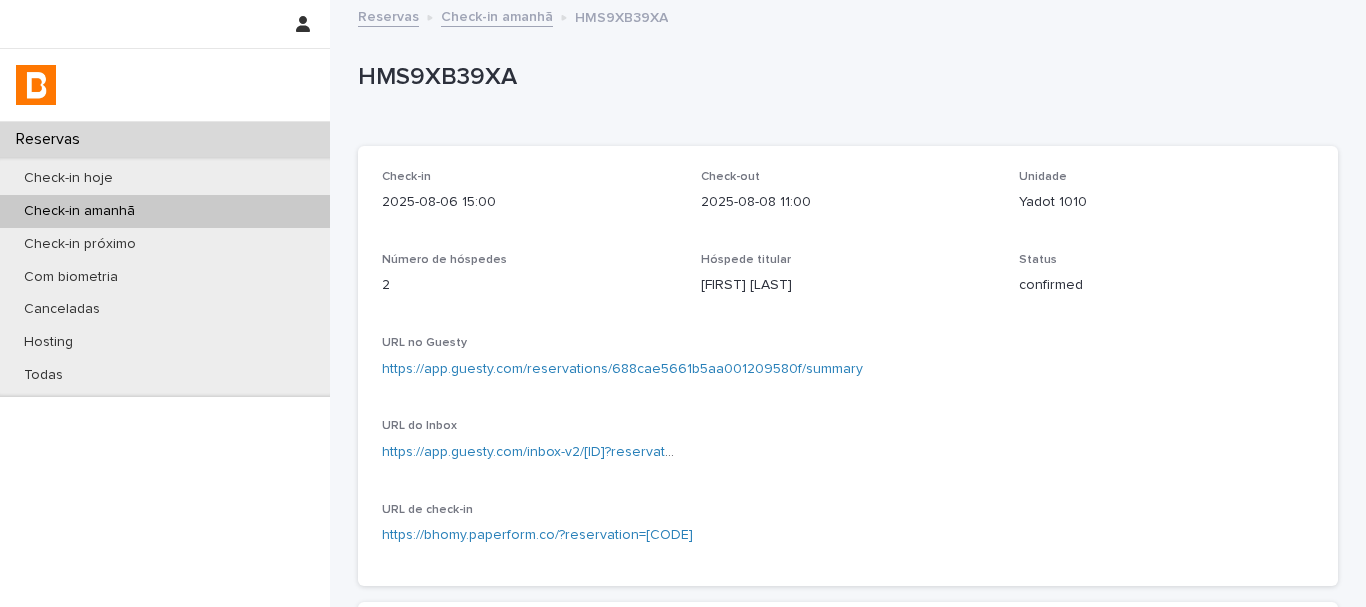 click on "HMS9XB39XA" at bounding box center [848, 82] 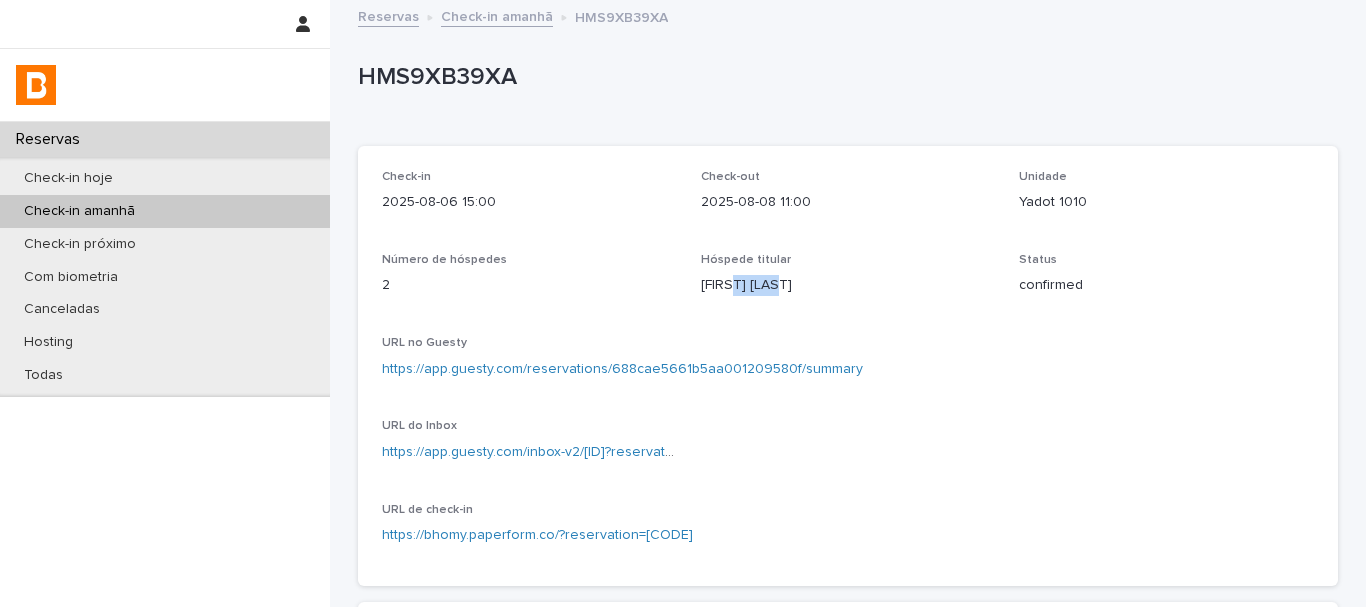 click on "[FIRST] [LAST]" at bounding box center (848, 285) 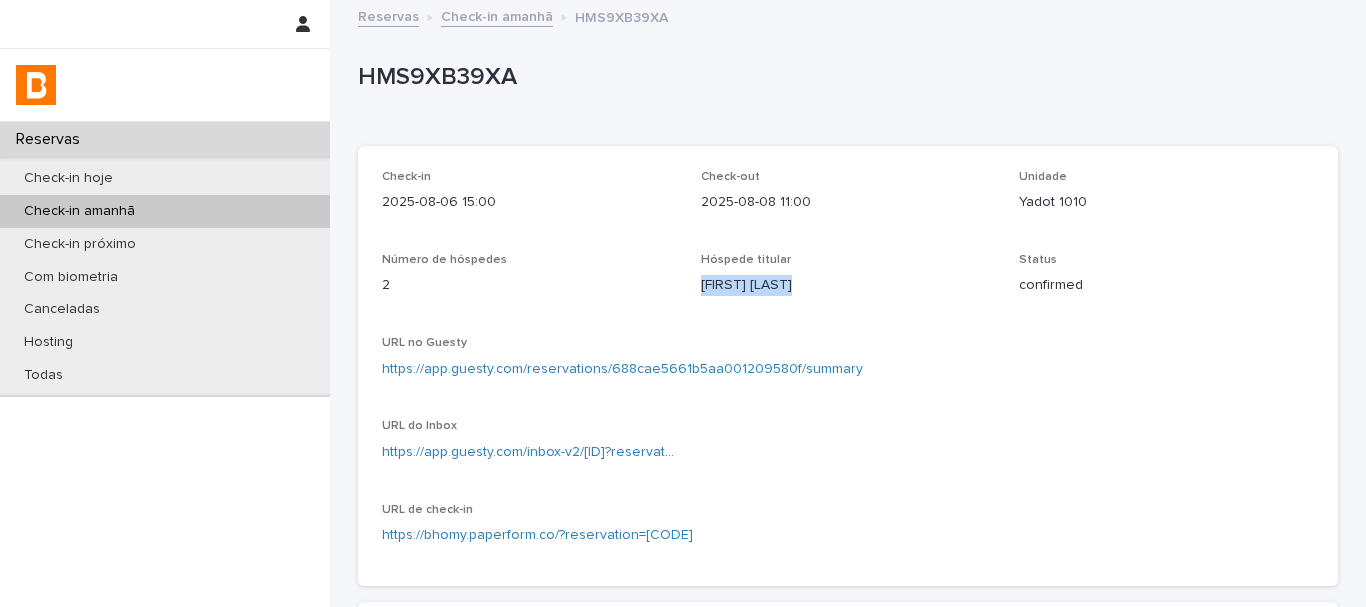 click on "[FIRST] [LAST]" at bounding box center (848, 285) 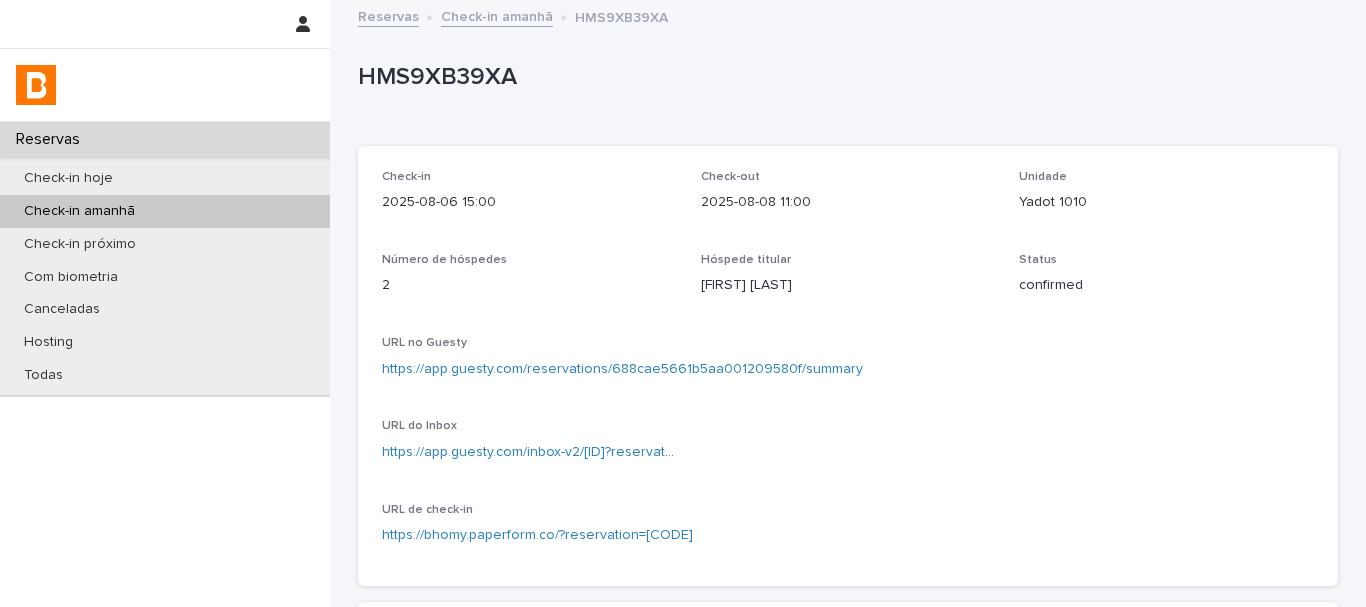 click on "HMS9XB39XA" at bounding box center [844, 77] 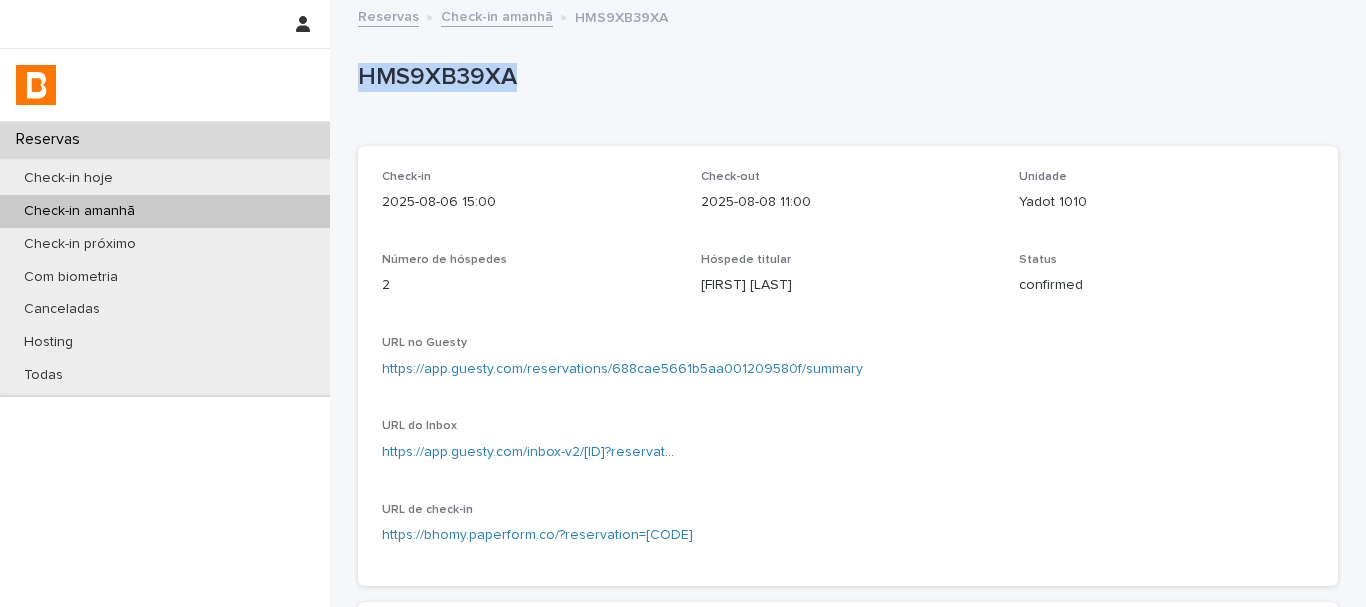 click on "HMS9XB39XA" at bounding box center [844, 77] 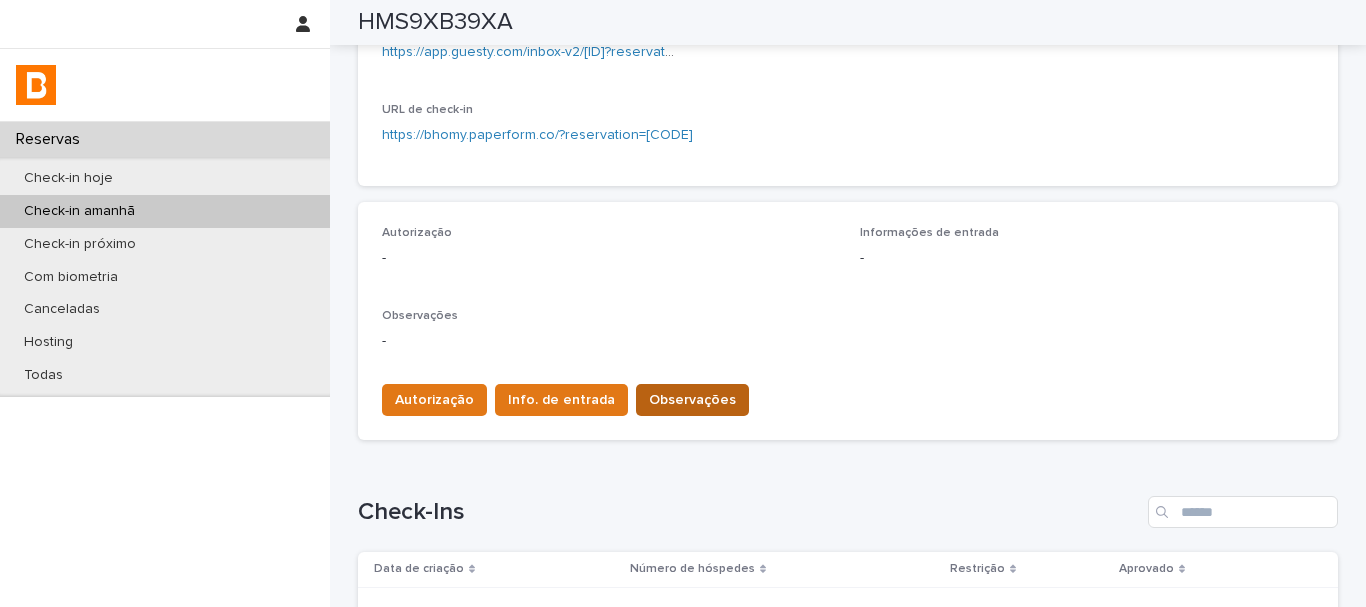 click on "Observações" at bounding box center (692, 400) 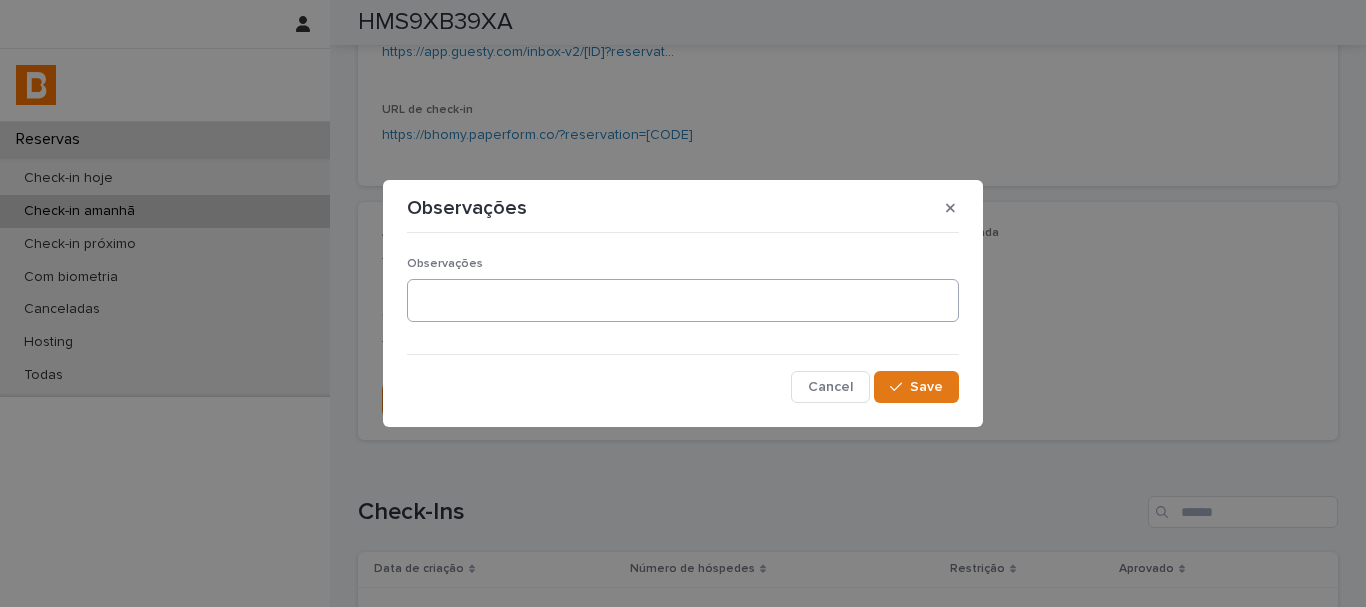 click on "Observações" at bounding box center [683, 297] 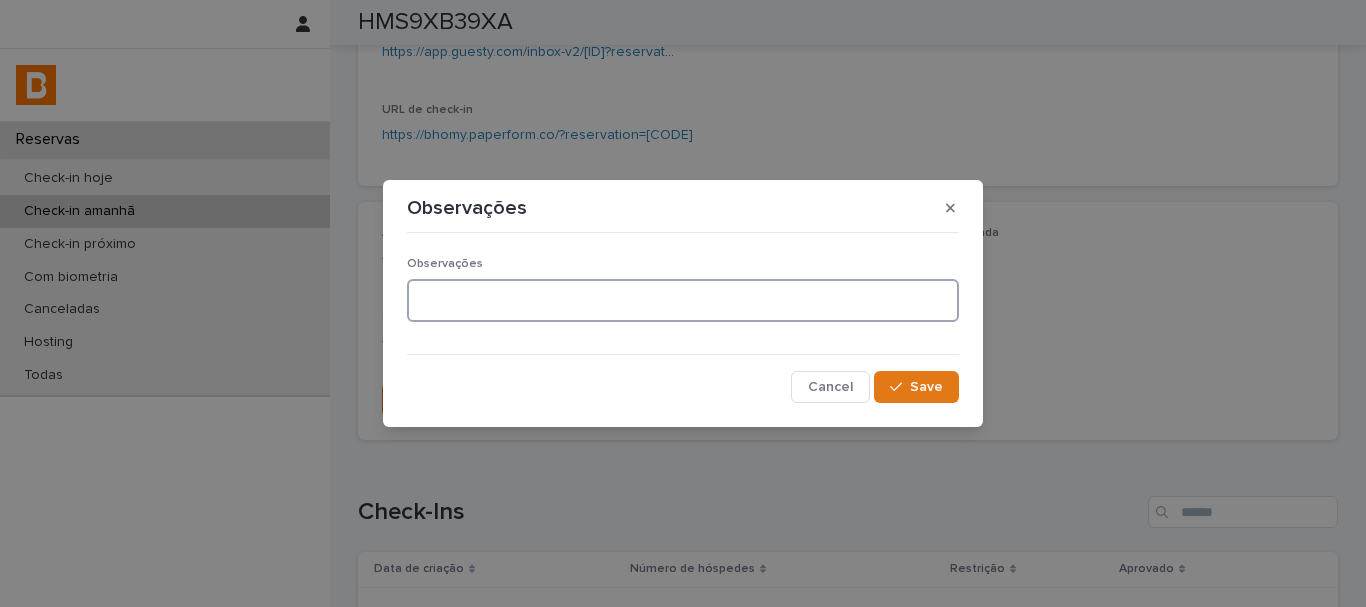 click at bounding box center [683, 300] 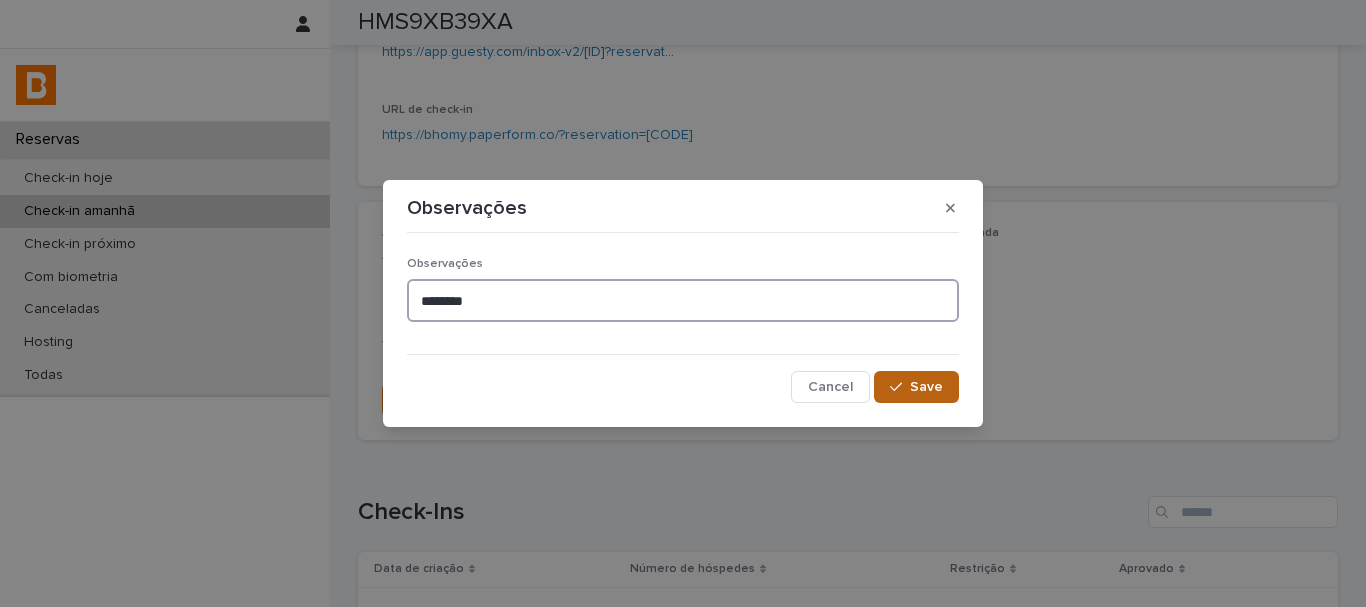 type on "*******" 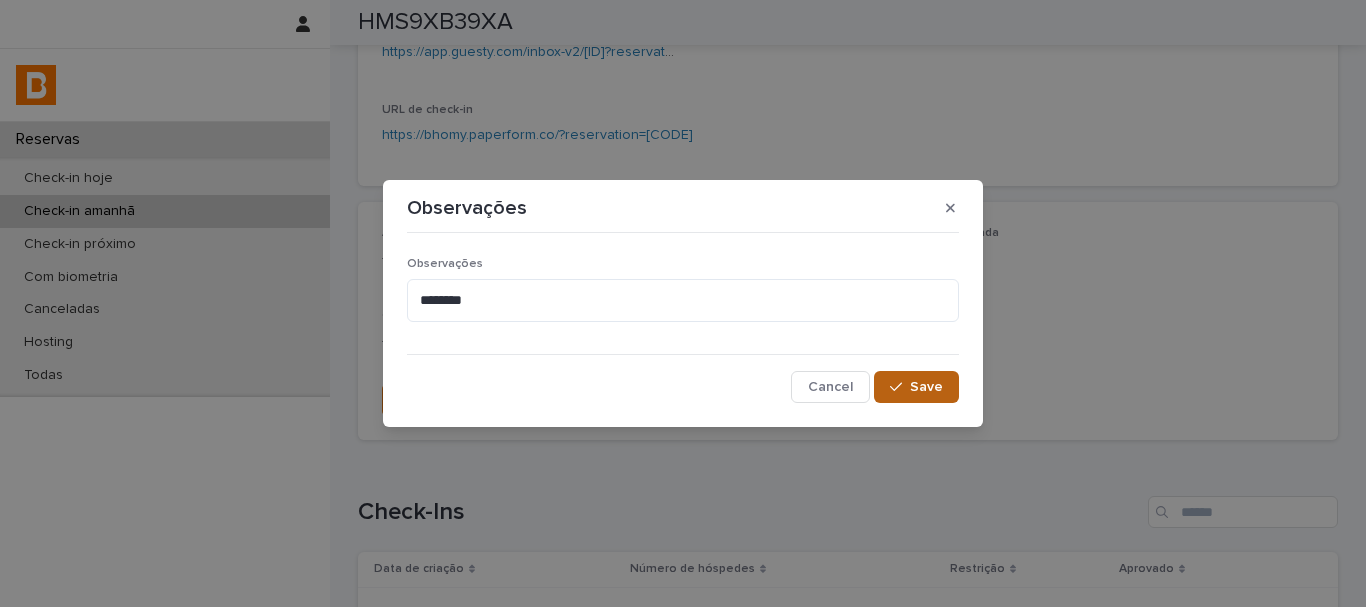 click on "Save" at bounding box center (926, 387) 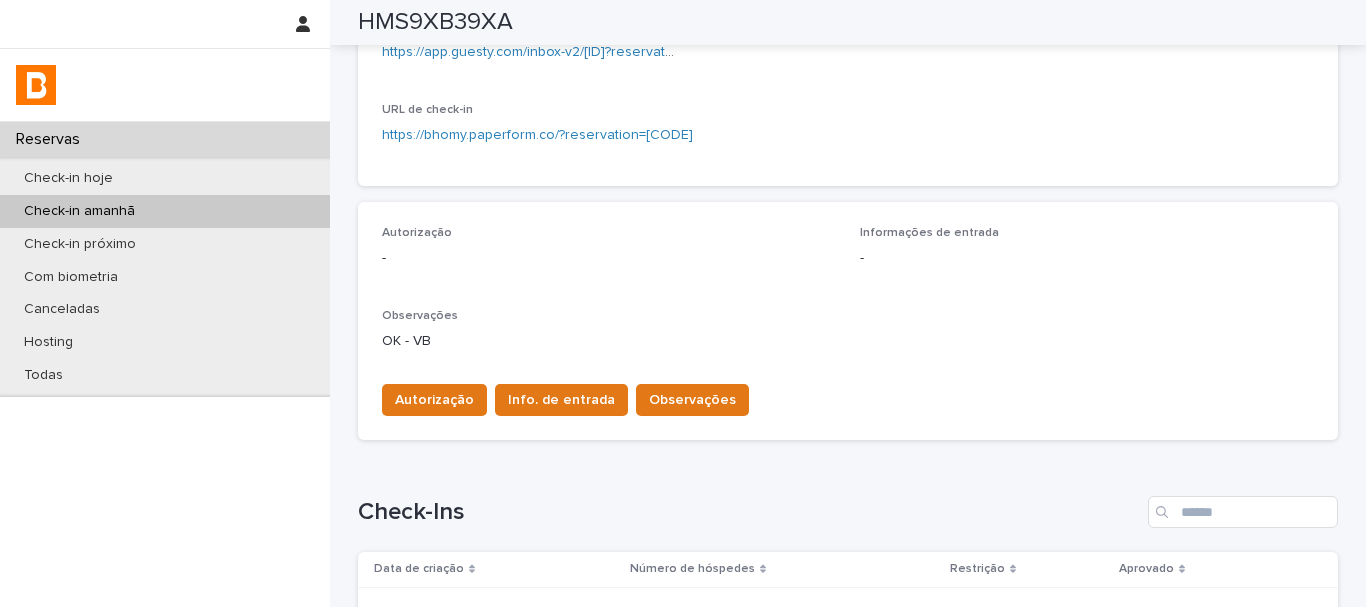 click on "Autorização Info. de entrada Observações" at bounding box center [848, 396] 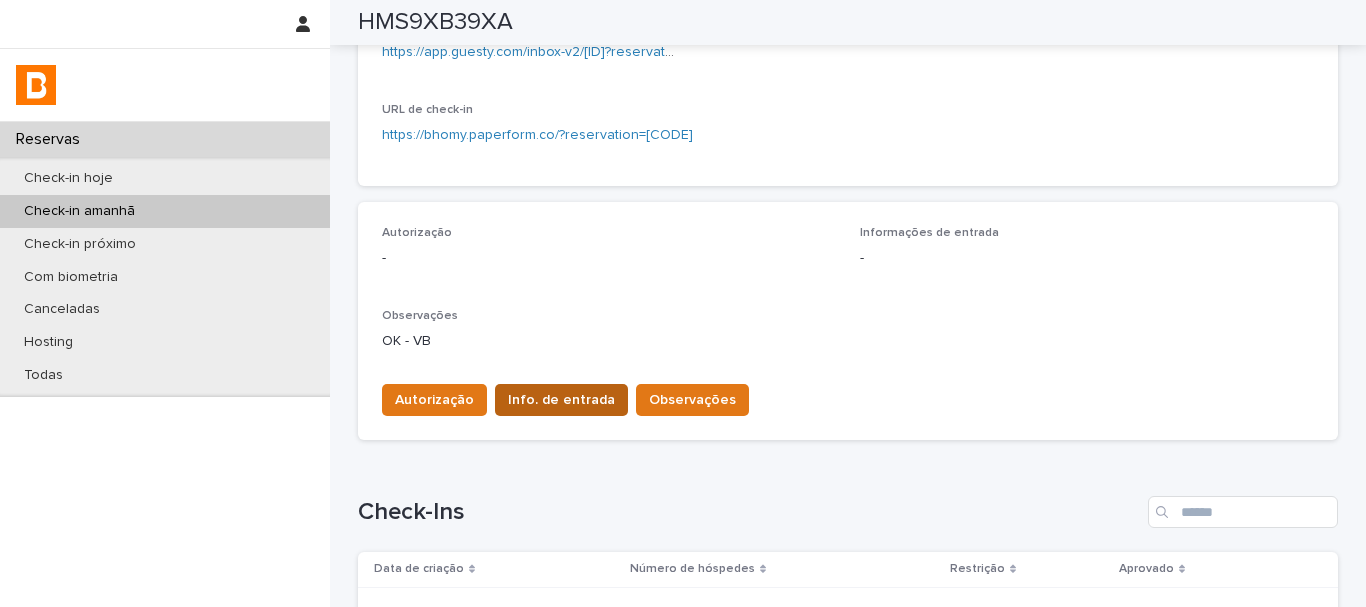 click on "Info. de entrada" at bounding box center [561, 400] 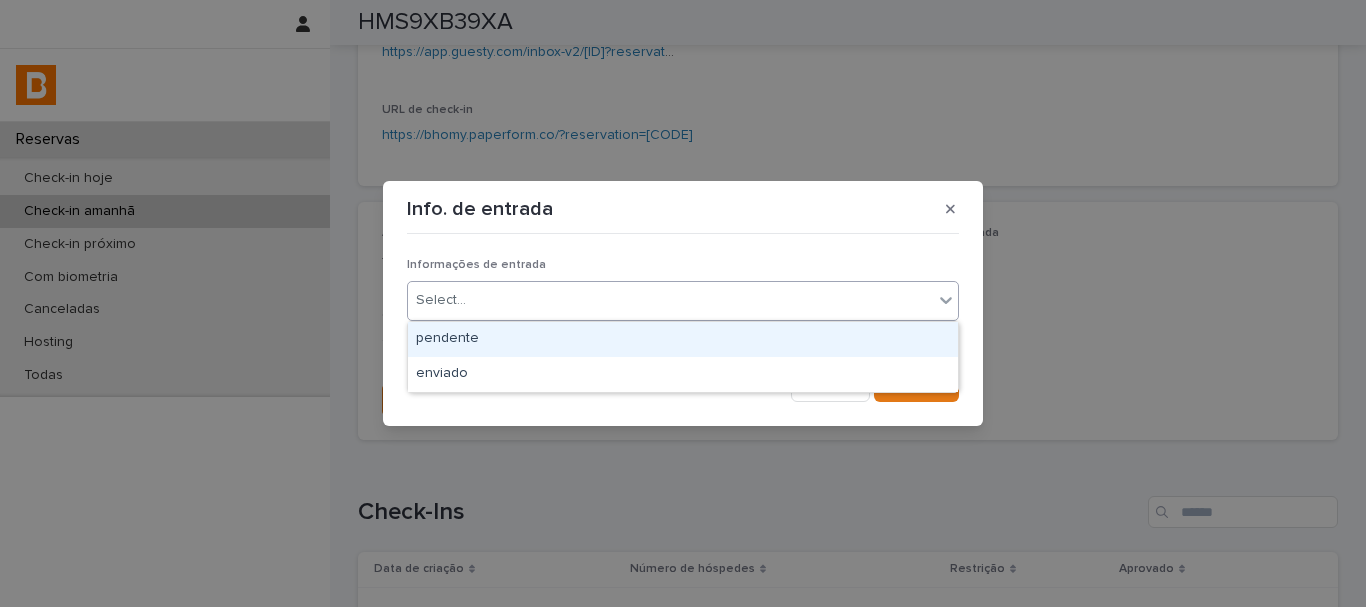 click on "Select..." at bounding box center (670, 300) 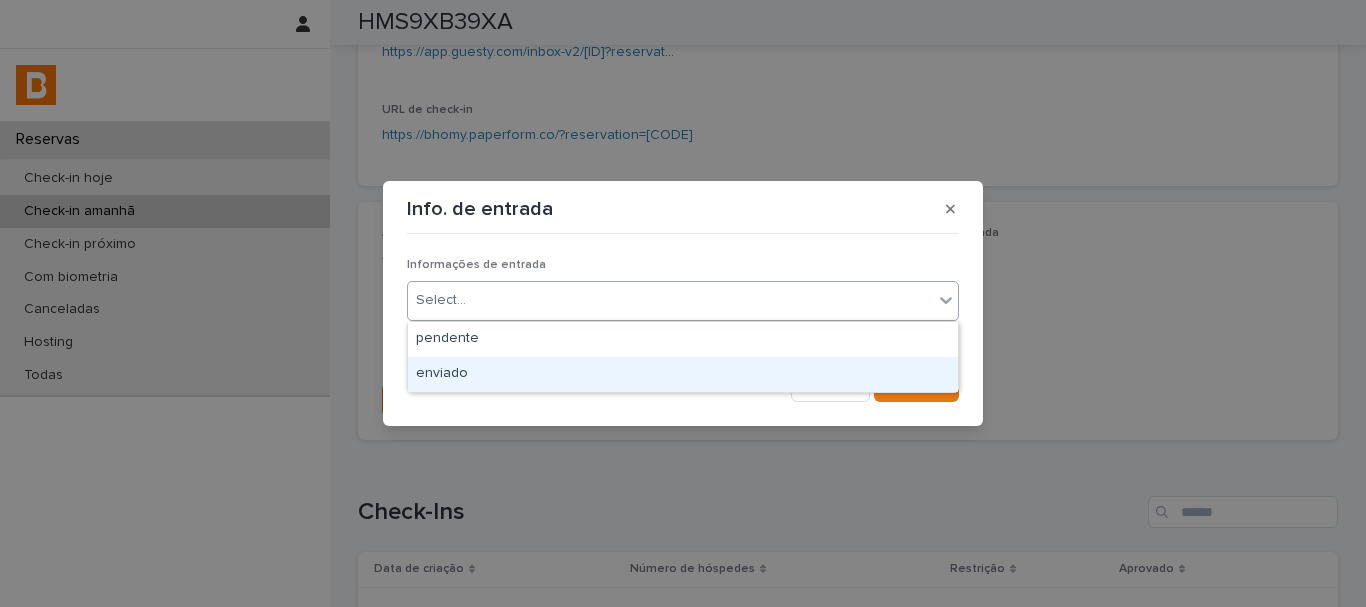 click on "enviado" at bounding box center [683, 374] 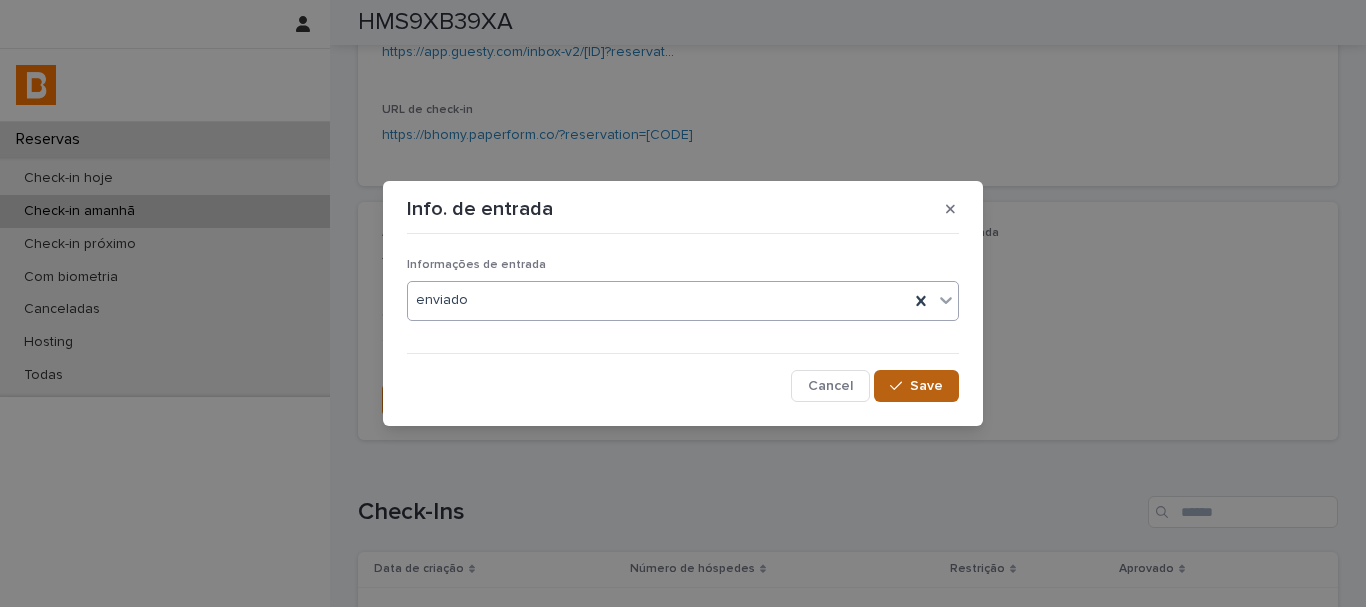 click on "Save" at bounding box center [916, 386] 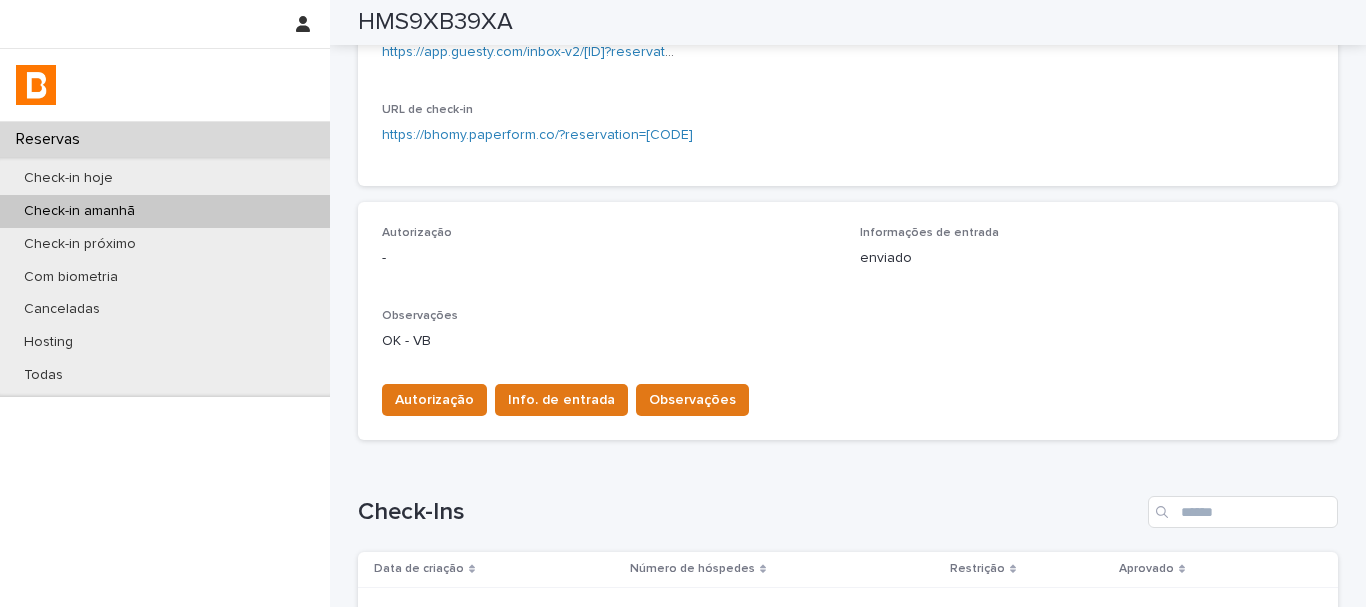 click on "Autorização Info. de entrada Observações" at bounding box center [848, 396] 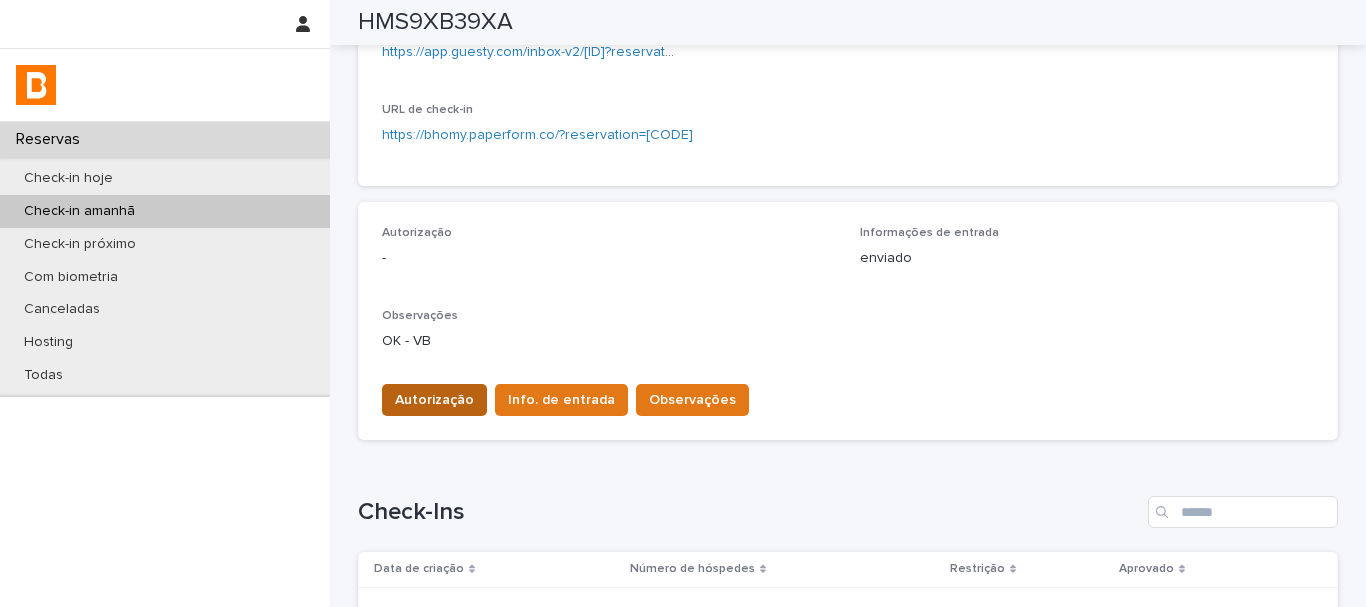 click on "Autorização" at bounding box center (434, 400) 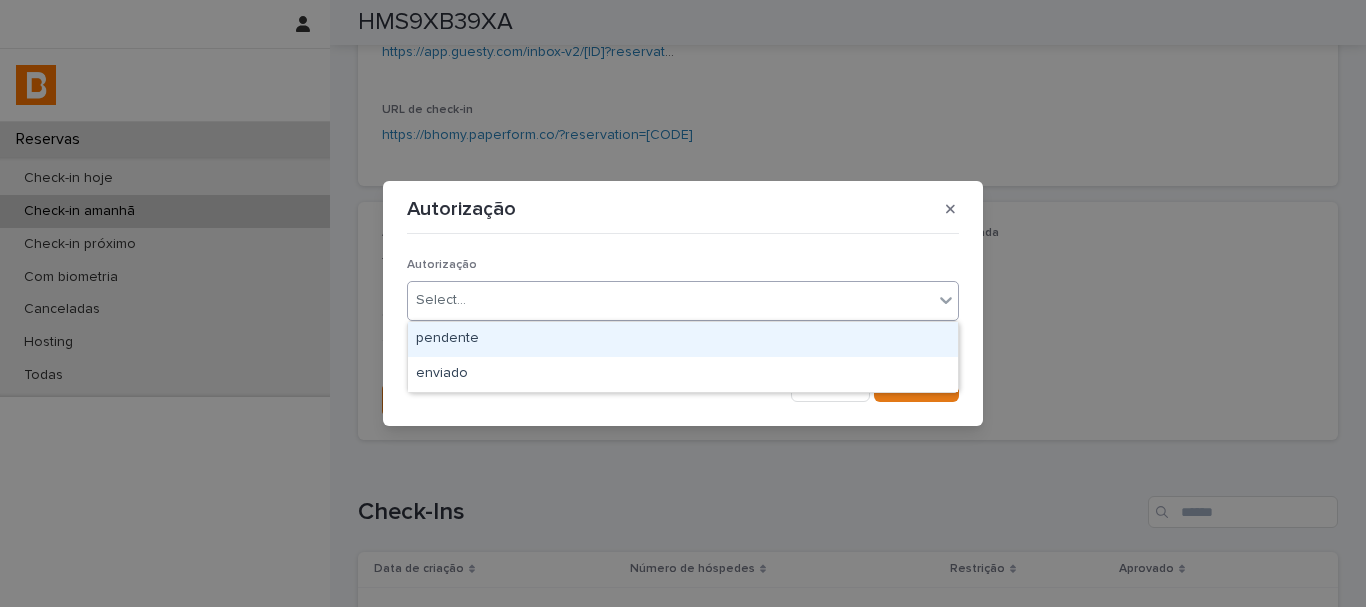 click on "Select..." at bounding box center [670, 300] 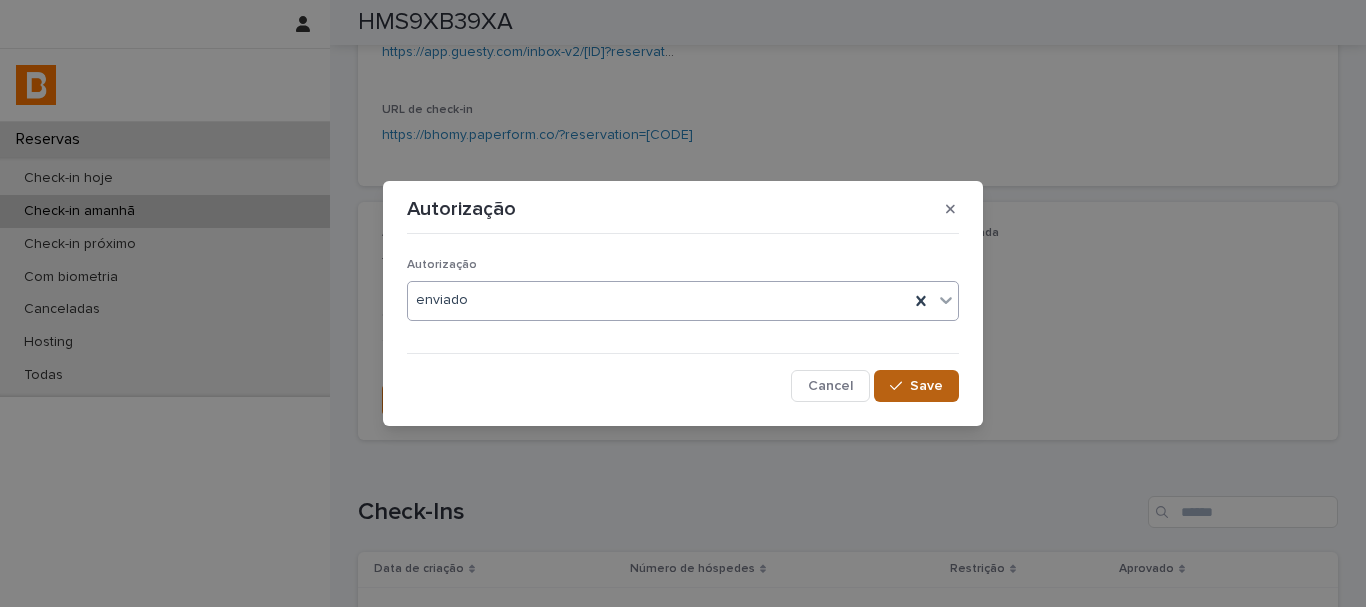 click on "Save" at bounding box center [916, 386] 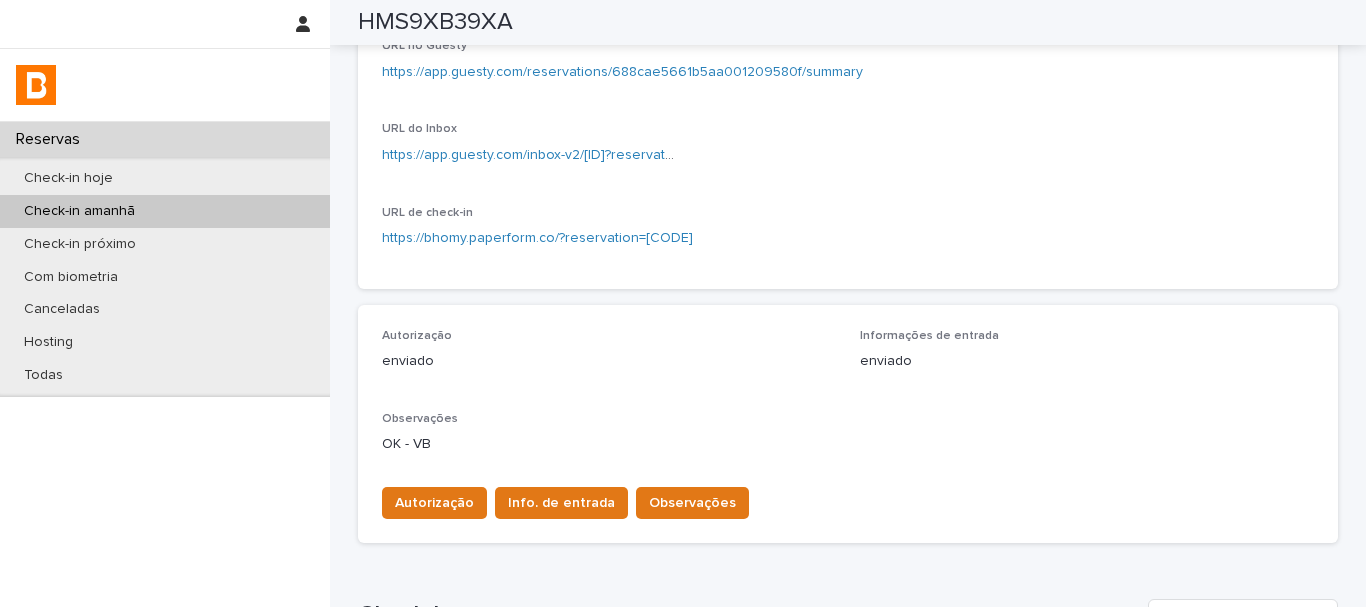 scroll, scrollTop: 100, scrollLeft: 0, axis: vertical 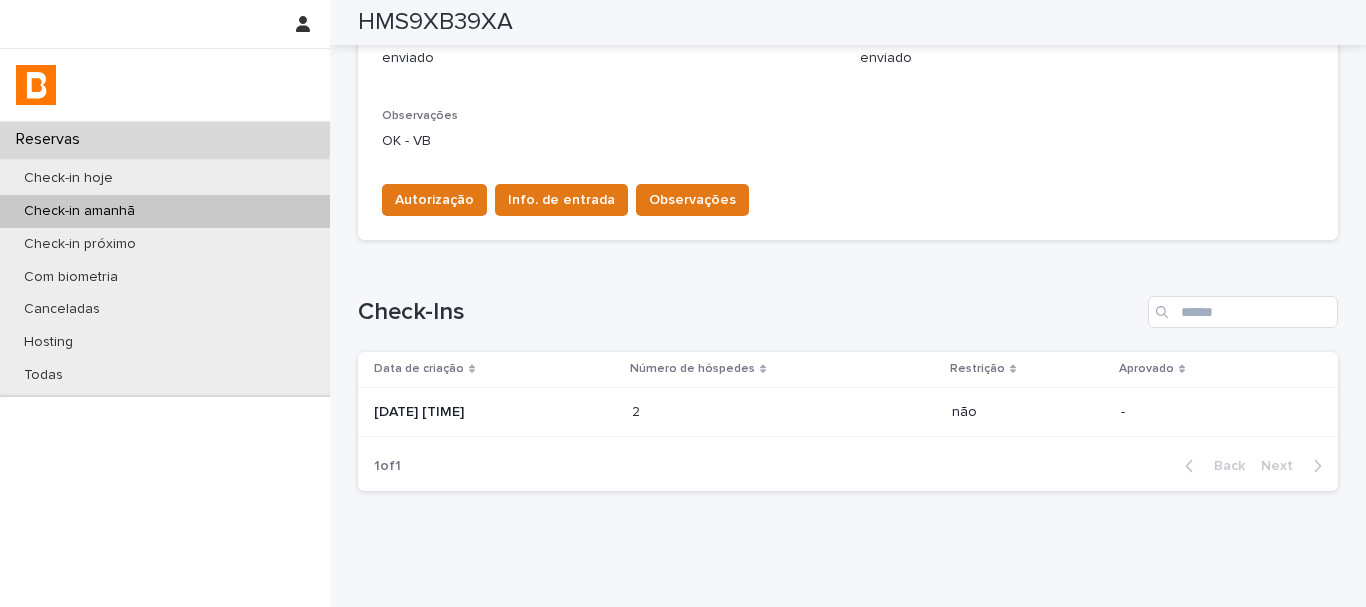 click on "Check-in amanhã" at bounding box center (165, 211) 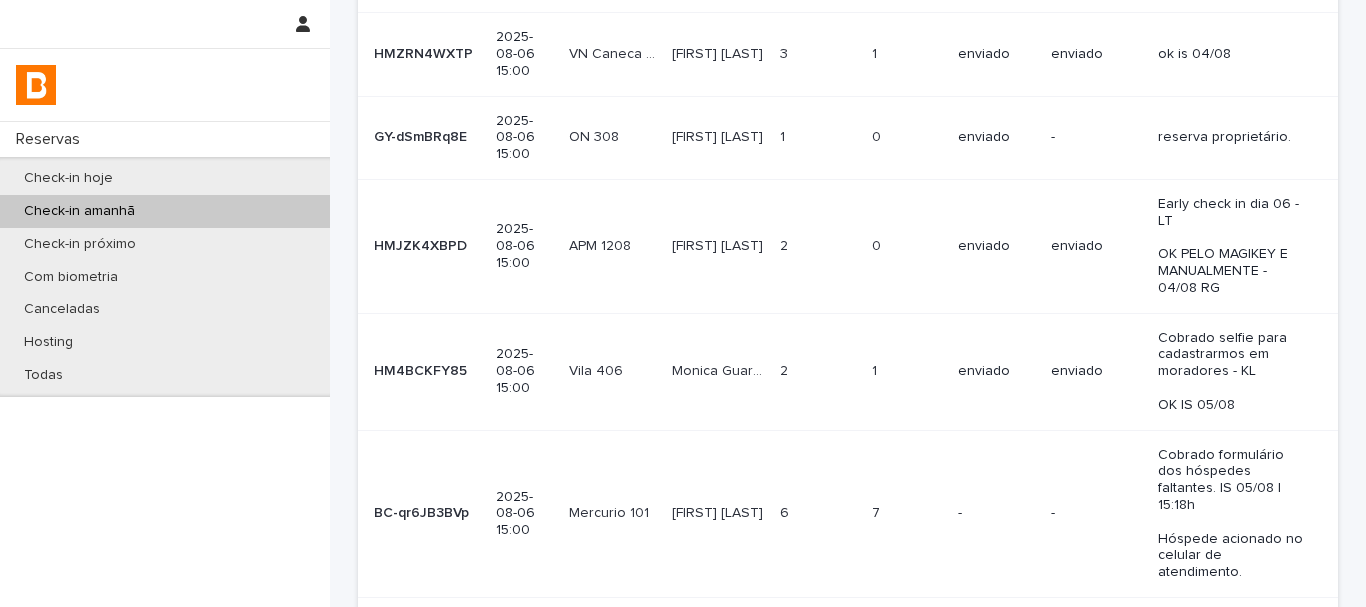 scroll, scrollTop: 0, scrollLeft: 0, axis: both 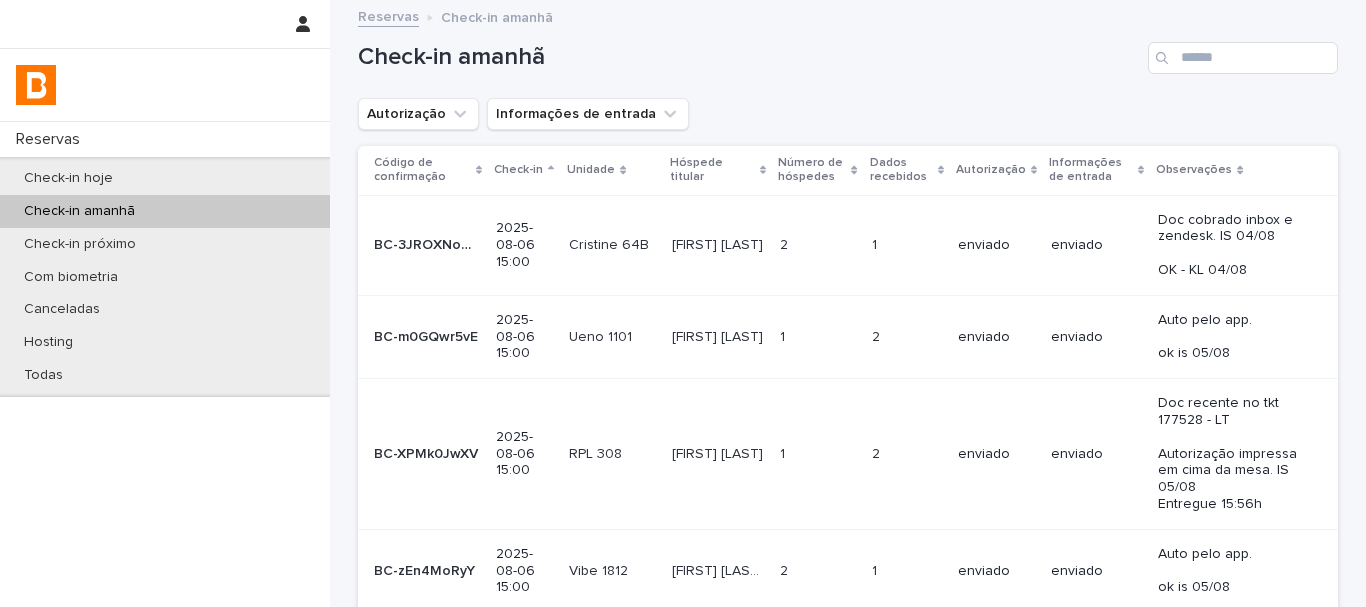 click on "Autorização" at bounding box center (418, 114) 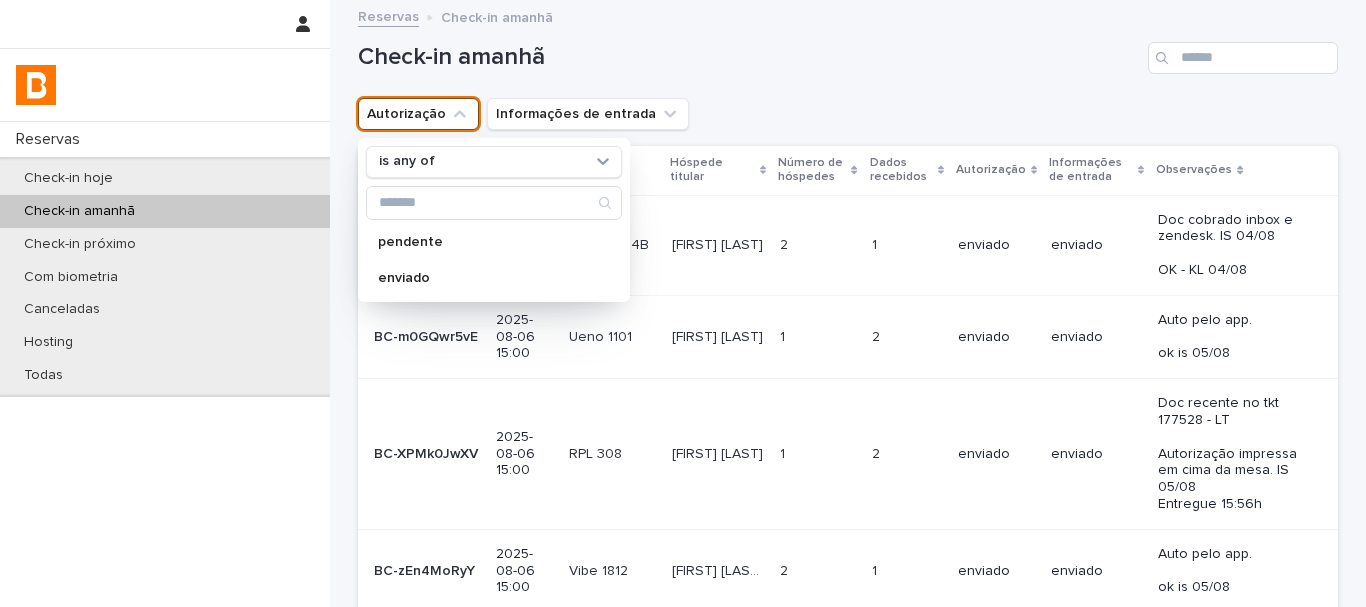 click on "Autorização is any of pendente enviado Informações de entrada" at bounding box center [523, 114] 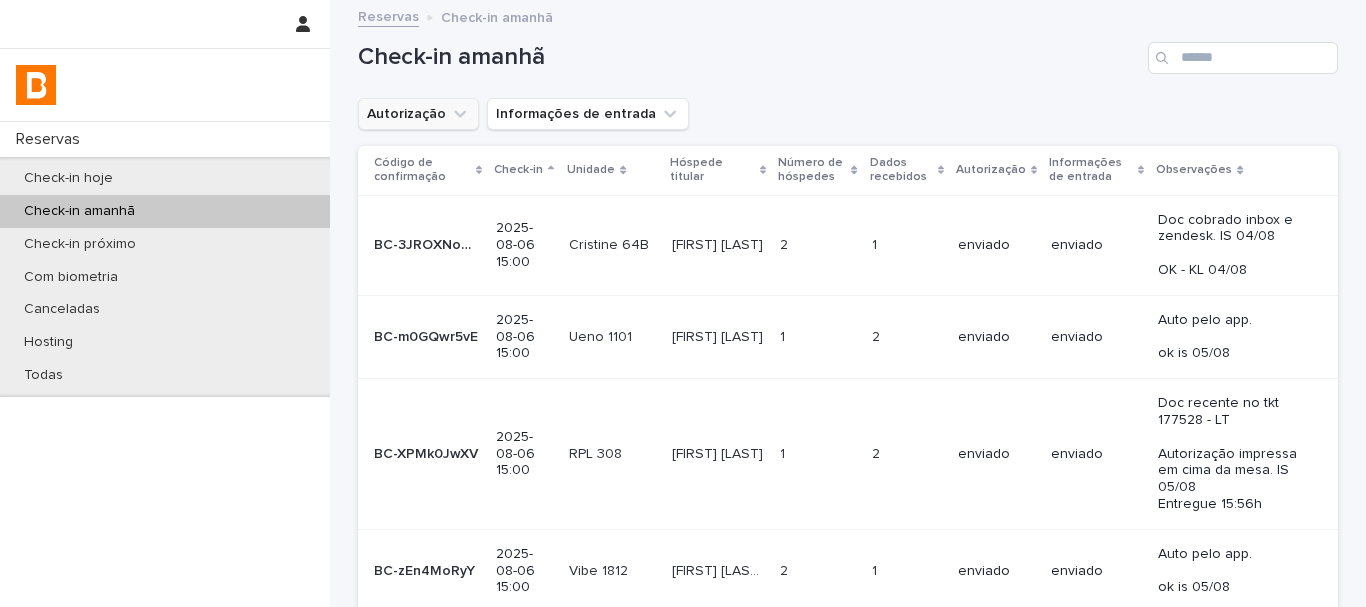 click on "Autorização" at bounding box center (418, 114) 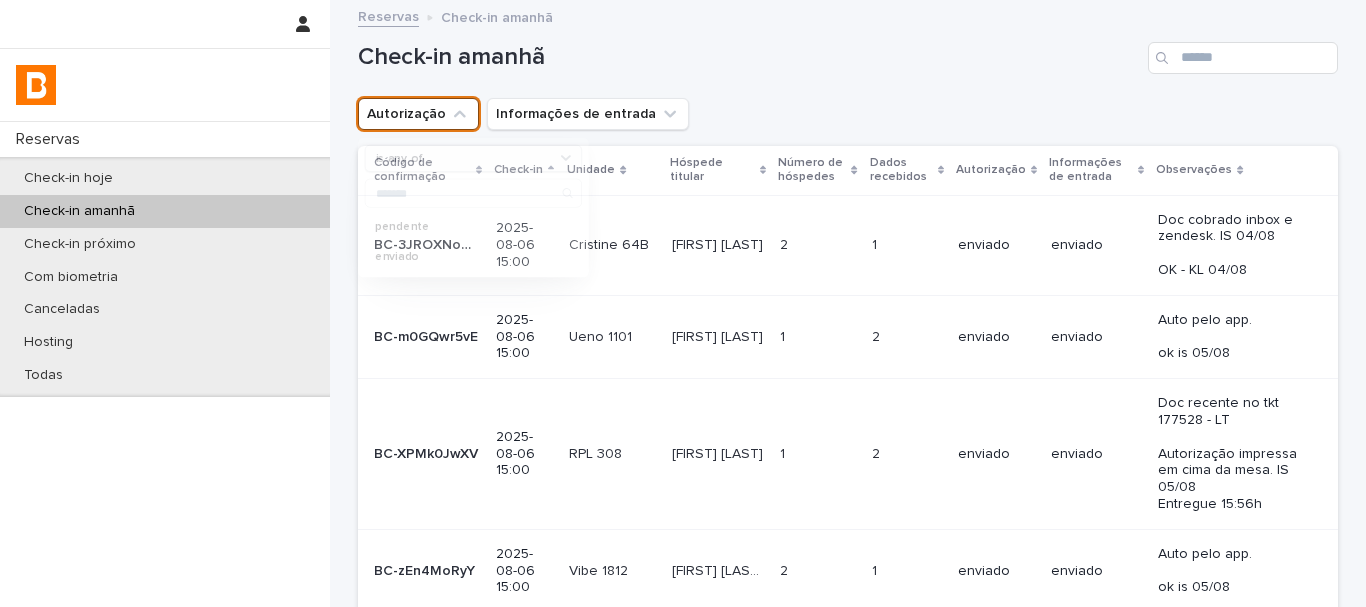 click on "is any of" at bounding box center (400, 158) 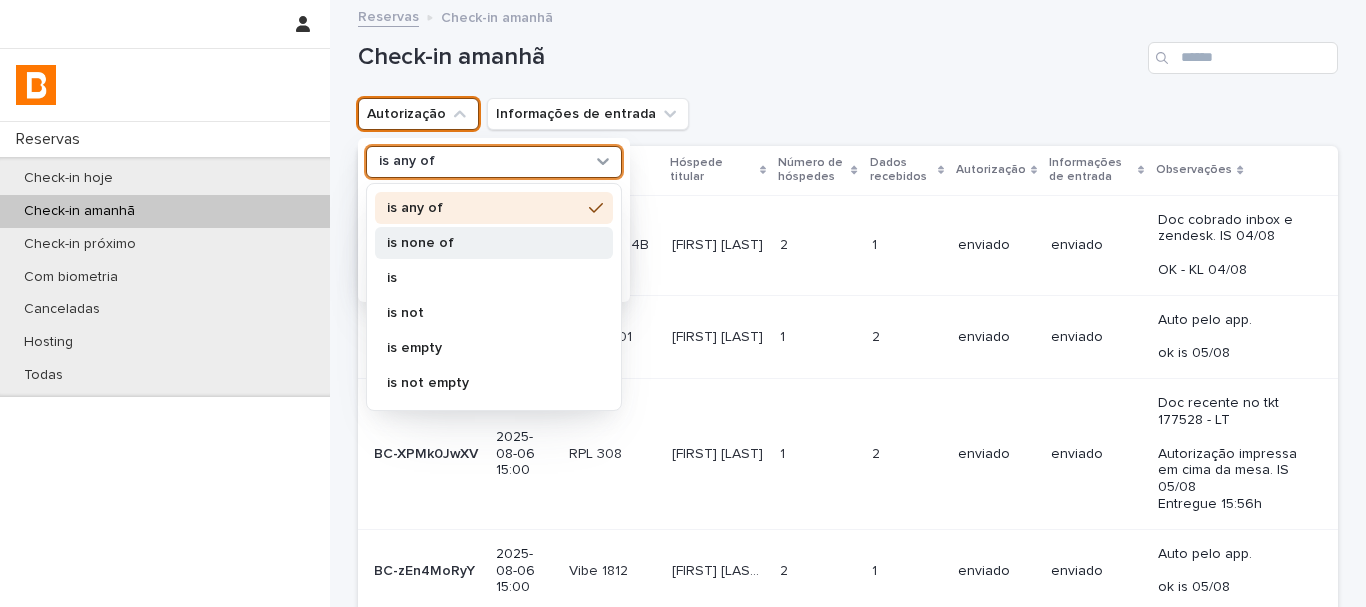 click on "is none of" at bounding box center [484, 243] 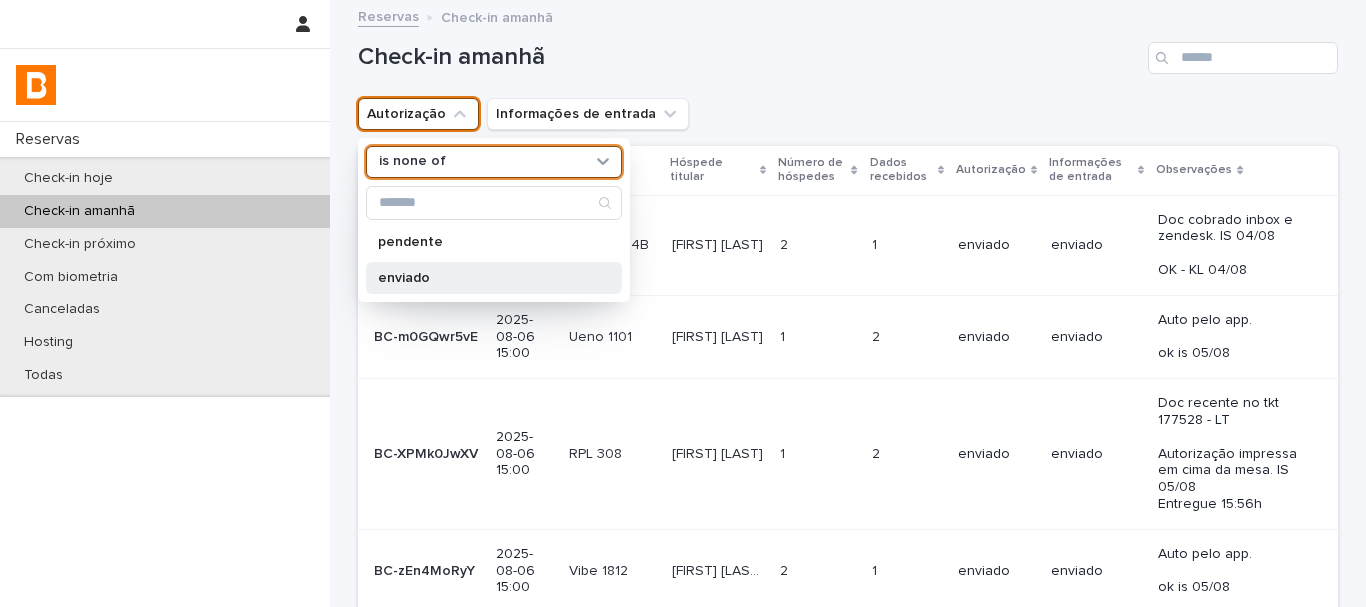 click on "enviado" at bounding box center [494, 278] 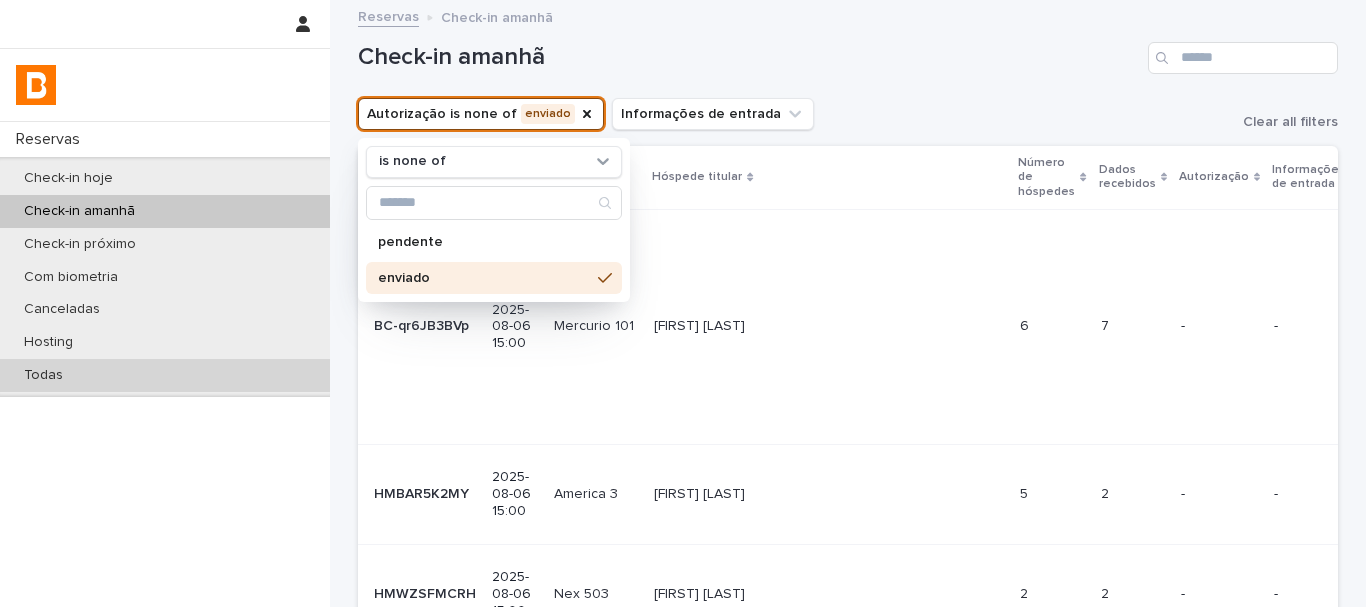 click on "Todas" at bounding box center [165, 375] 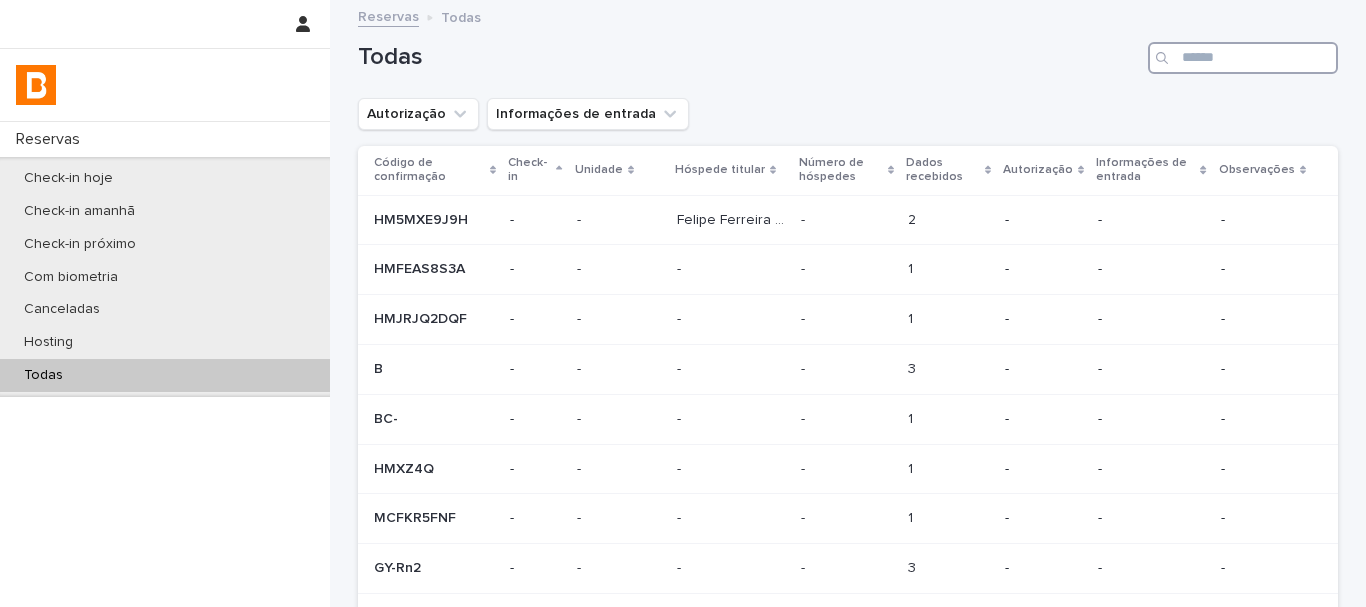 click at bounding box center (1243, 58) 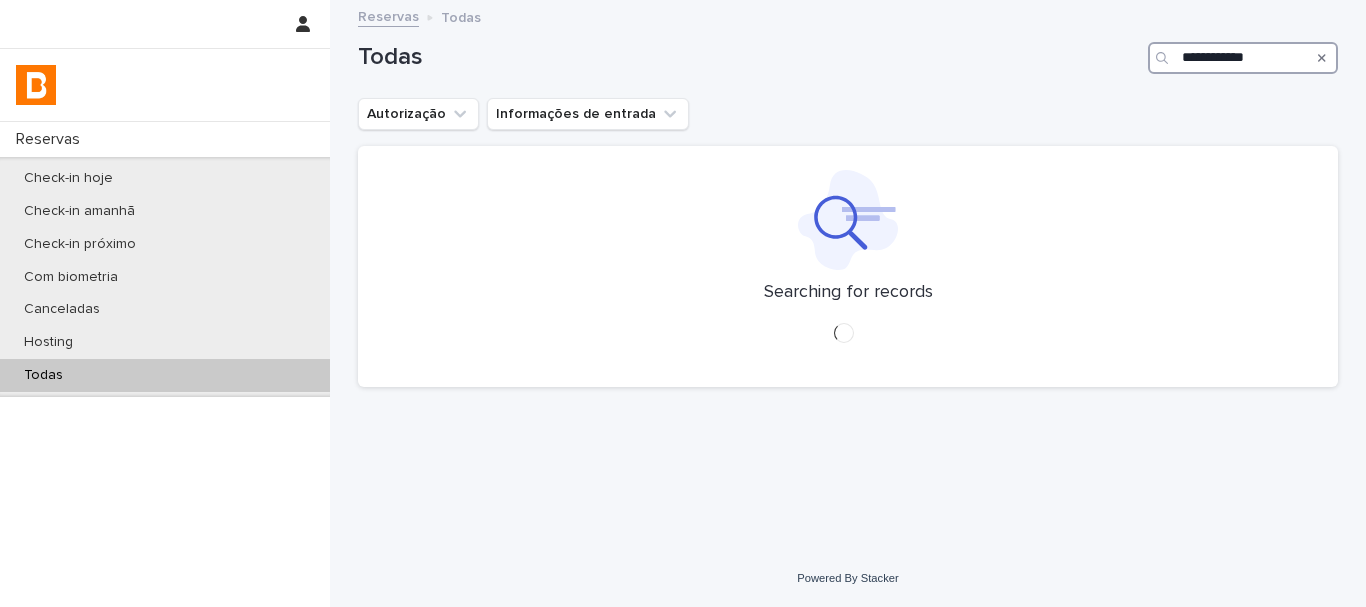 type on "**********" 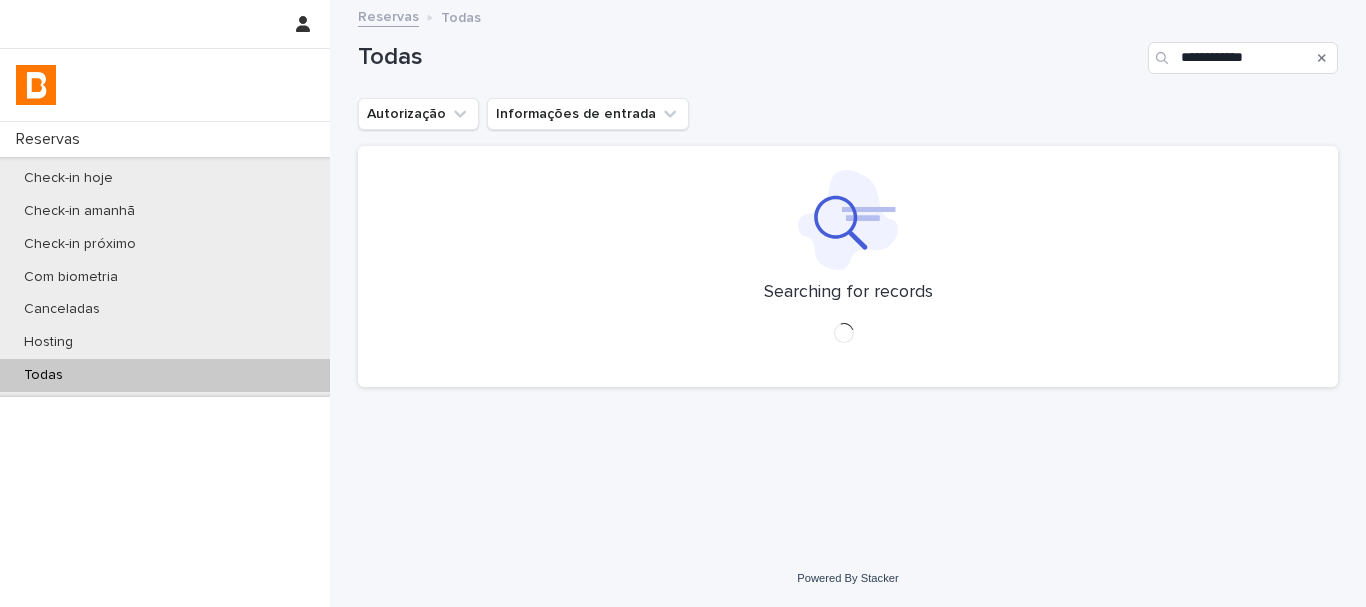 click on "Todas" at bounding box center (749, 57) 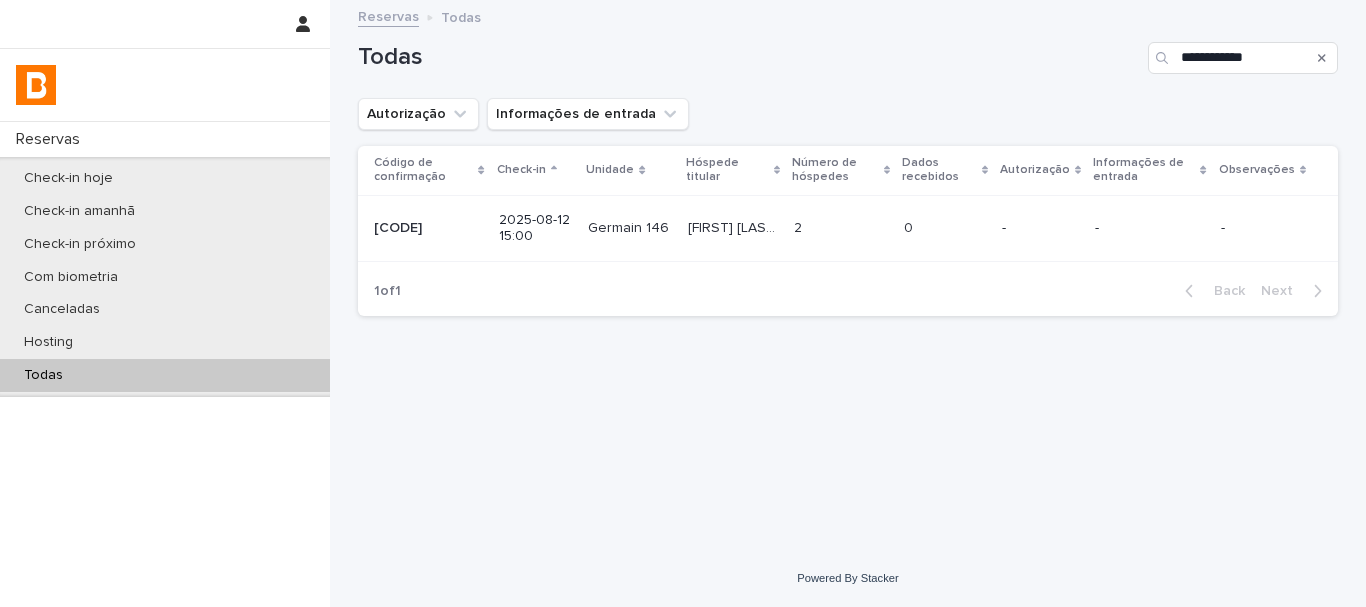 click at bounding box center (841, 228) 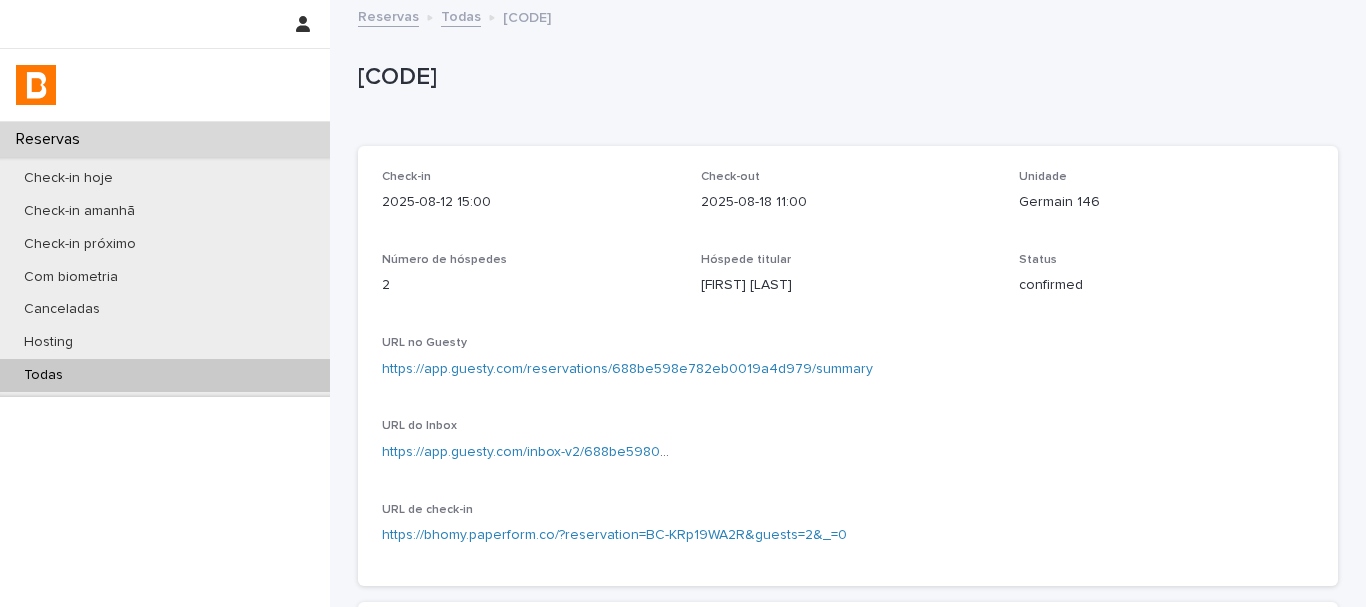 click on "[CODE]" at bounding box center (848, 82) 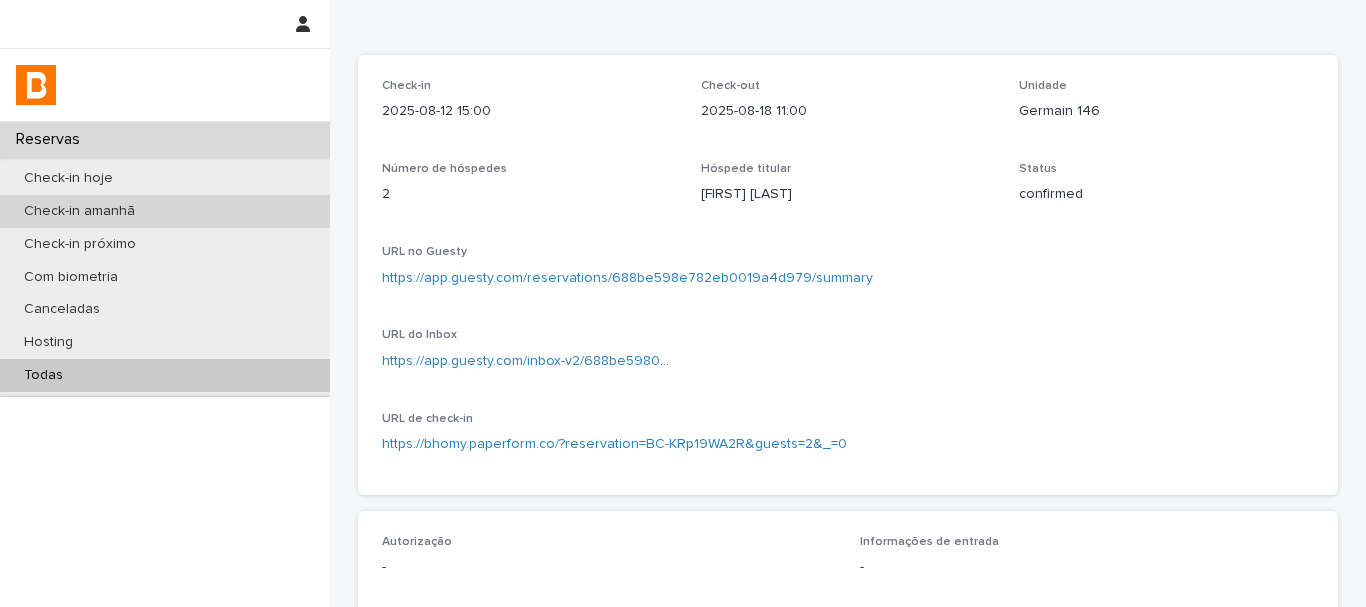 scroll, scrollTop: 300, scrollLeft: 0, axis: vertical 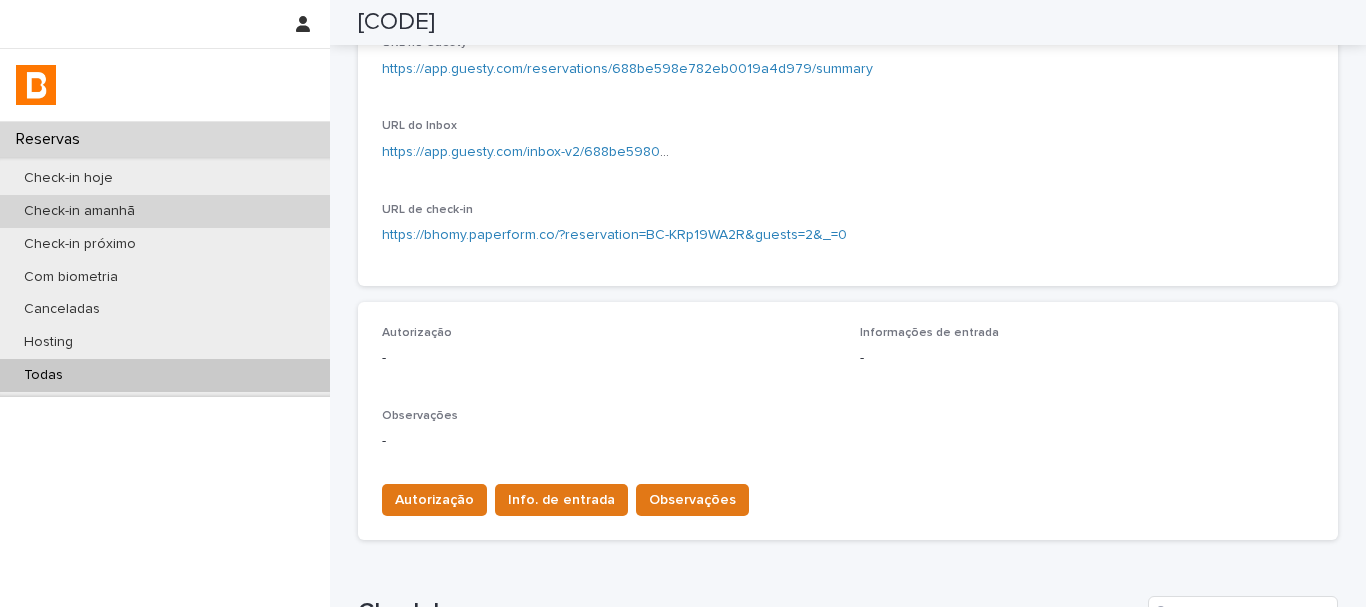 click on "Check-in amanhã" at bounding box center [165, 211] 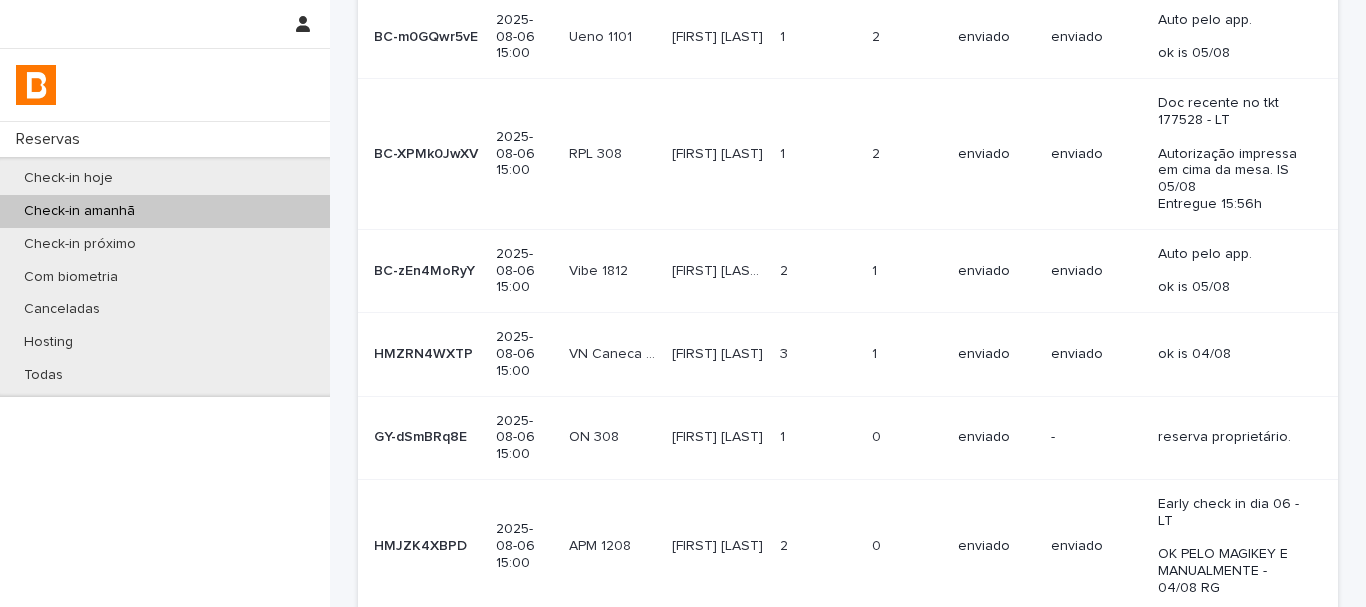 scroll, scrollTop: 0, scrollLeft: 0, axis: both 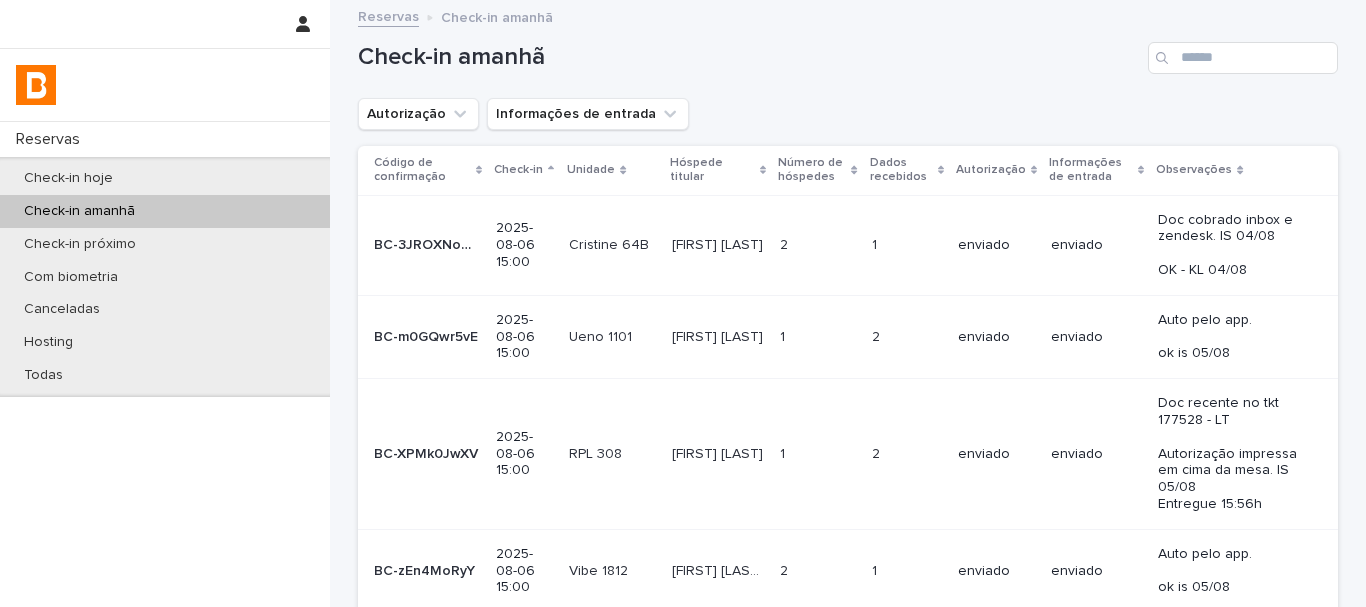 click on "Autorização Informações de entrada" at bounding box center (848, 114) 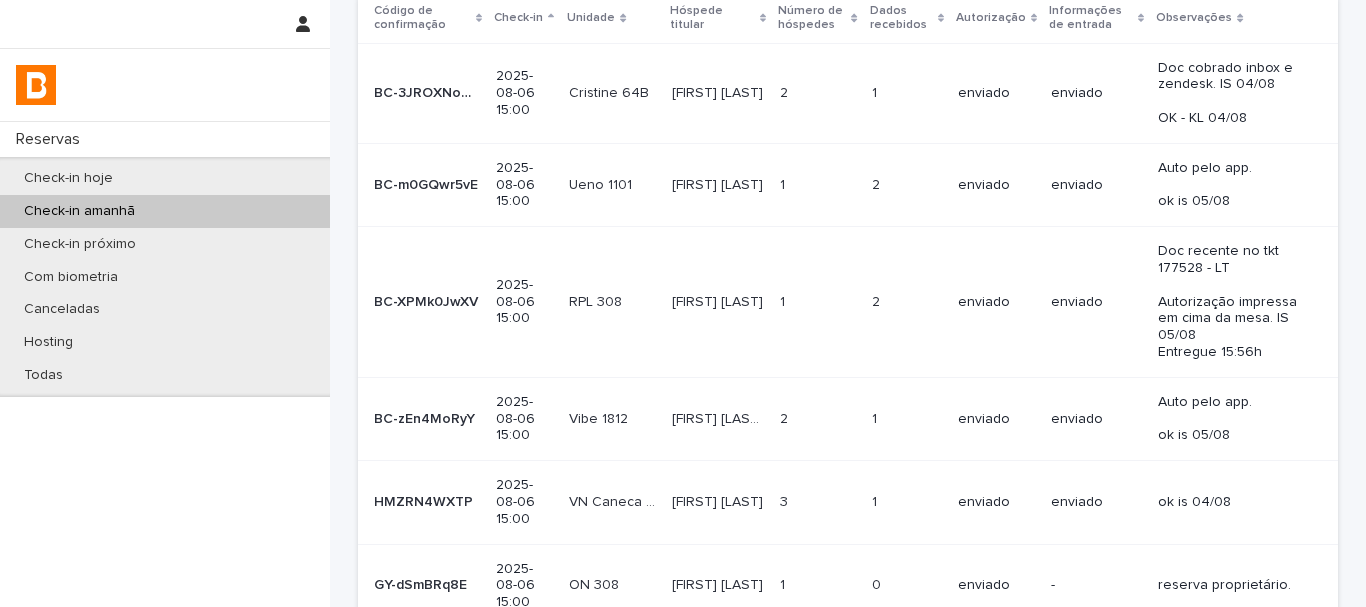 scroll, scrollTop: 0, scrollLeft: 0, axis: both 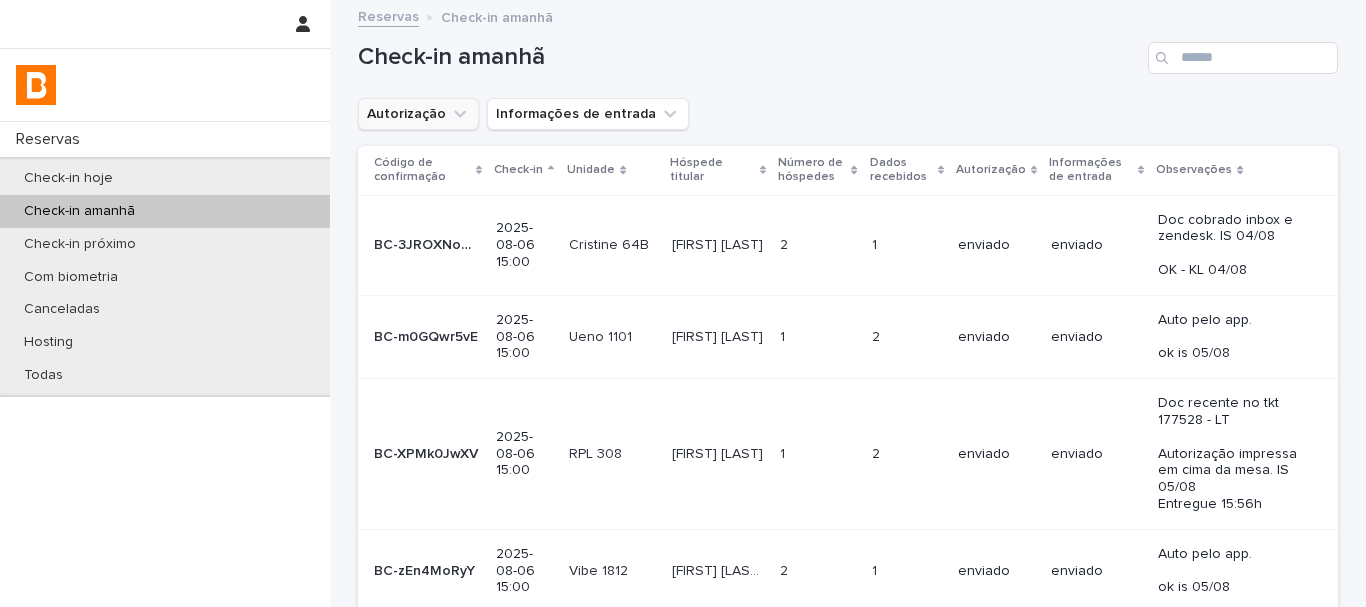 click on "Autorização" at bounding box center (418, 114) 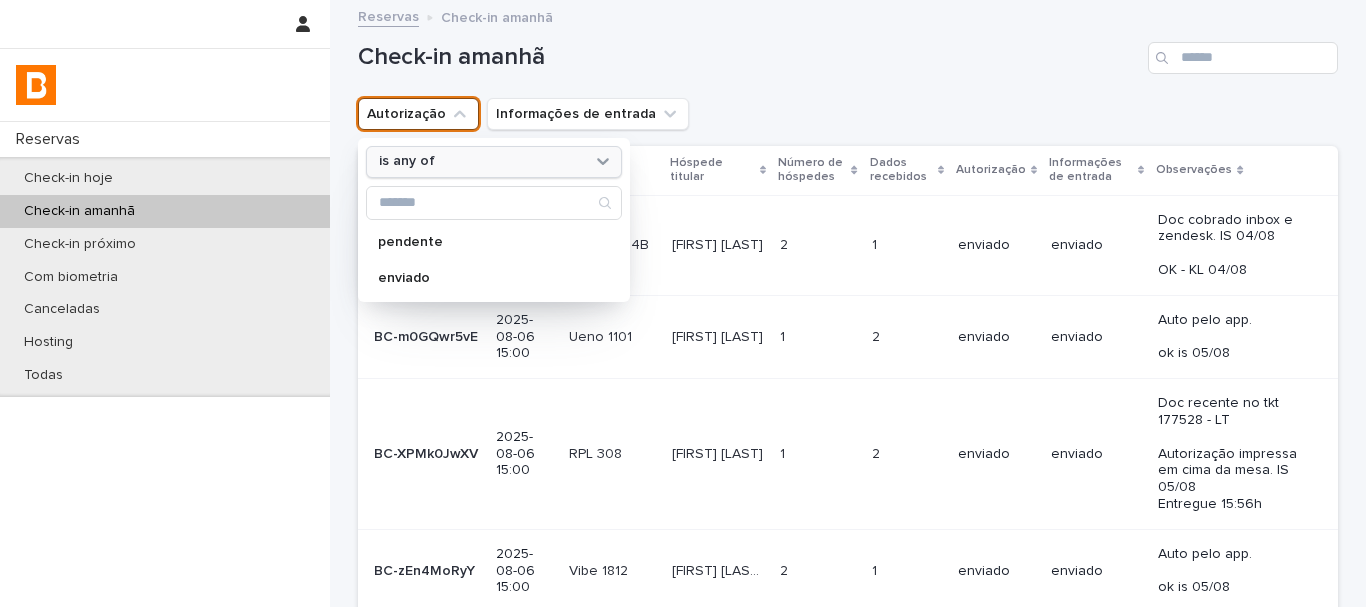 click on "is any of" at bounding box center [481, 161] 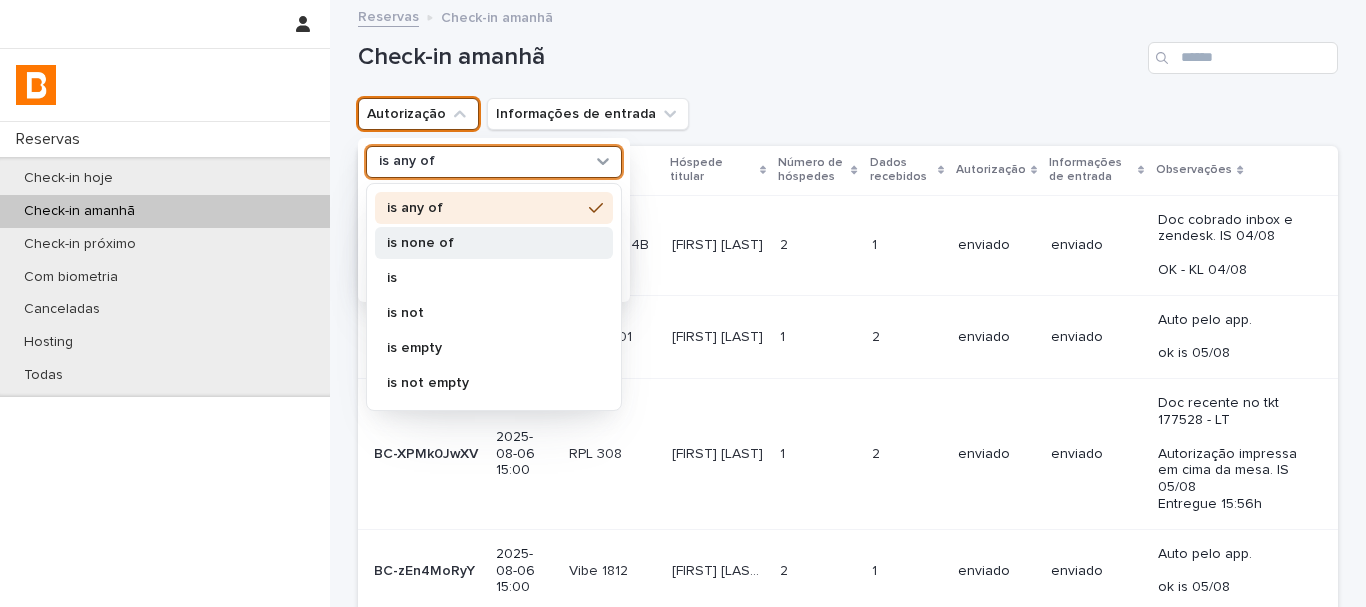 click on "is none of" at bounding box center (484, 243) 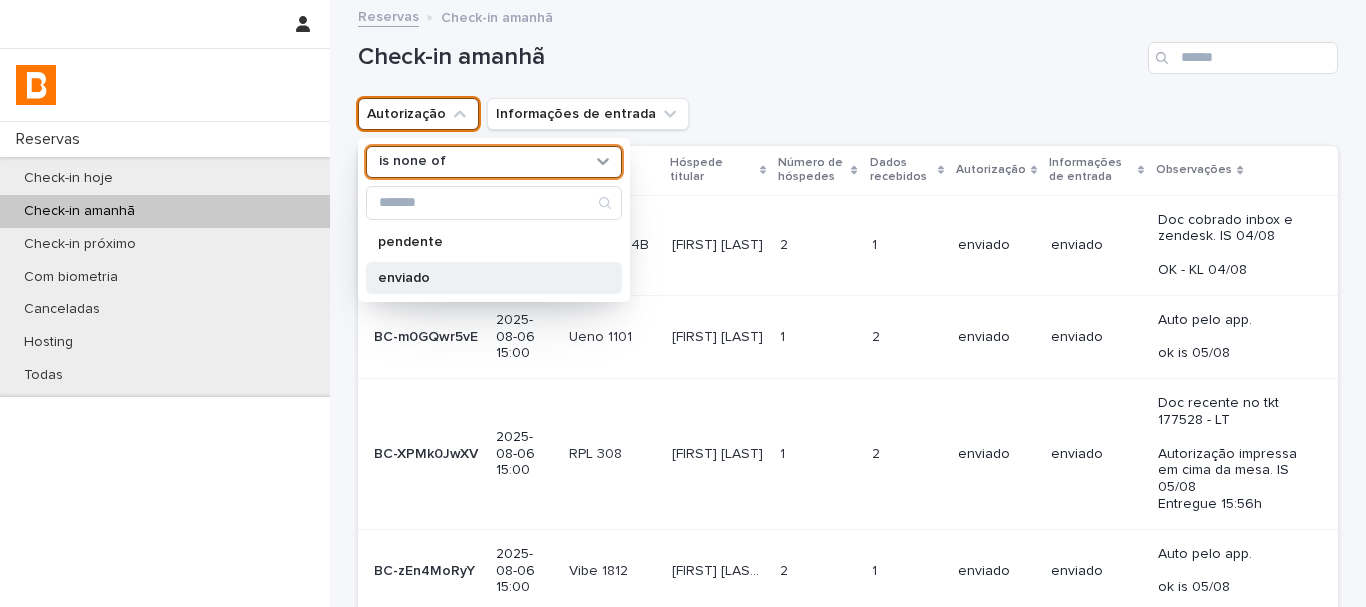 click on "enviado" at bounding box center [484, 278] 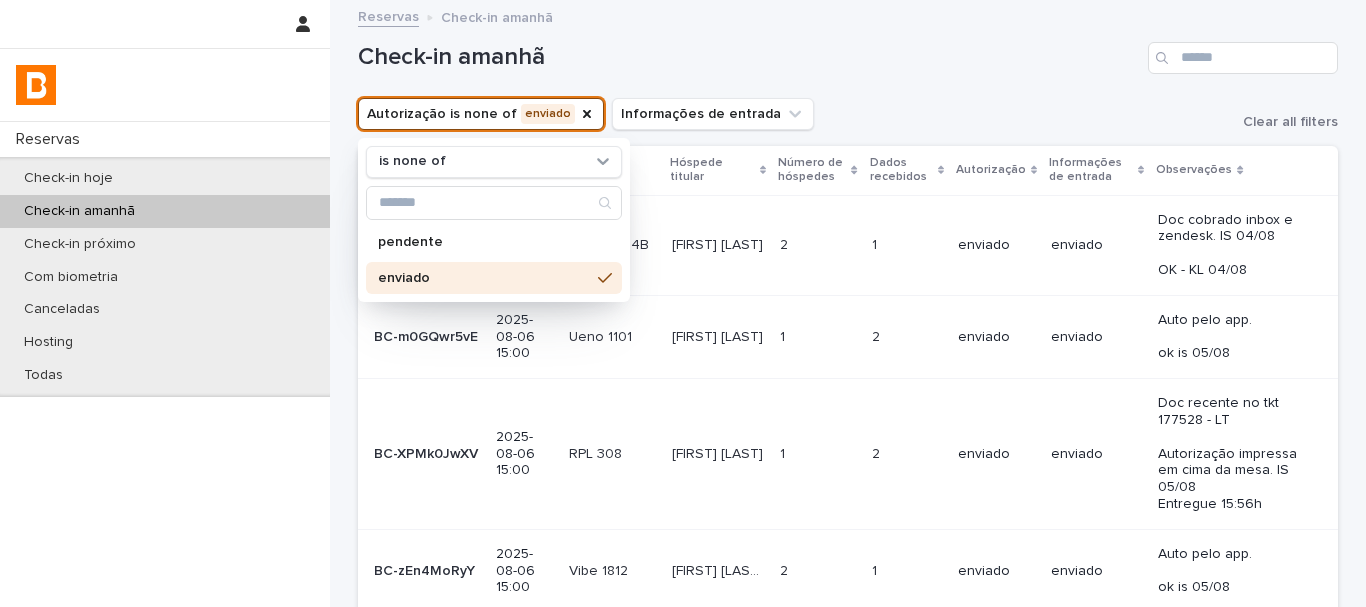click on "Autorização is none of enviado is none of pendente enviado Informações de entrada Clear all filters" at bounding box center (848, 114) 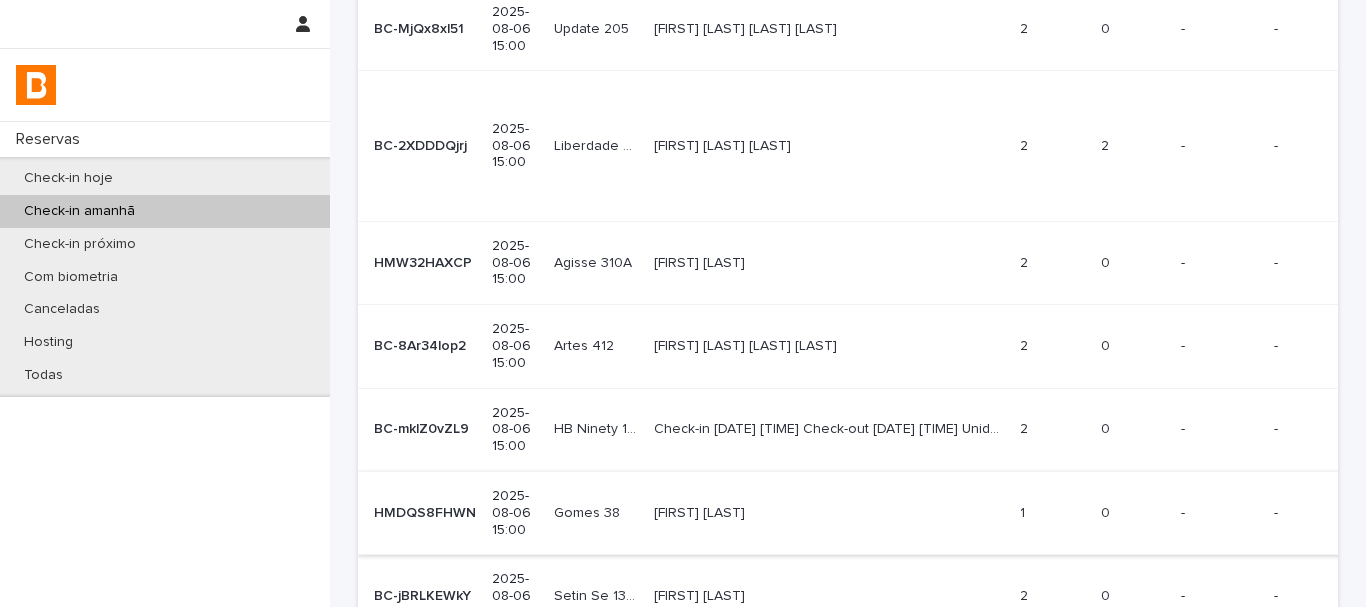 scroll, scrollTop: 750, scrollLeft: 0, axis: vertical 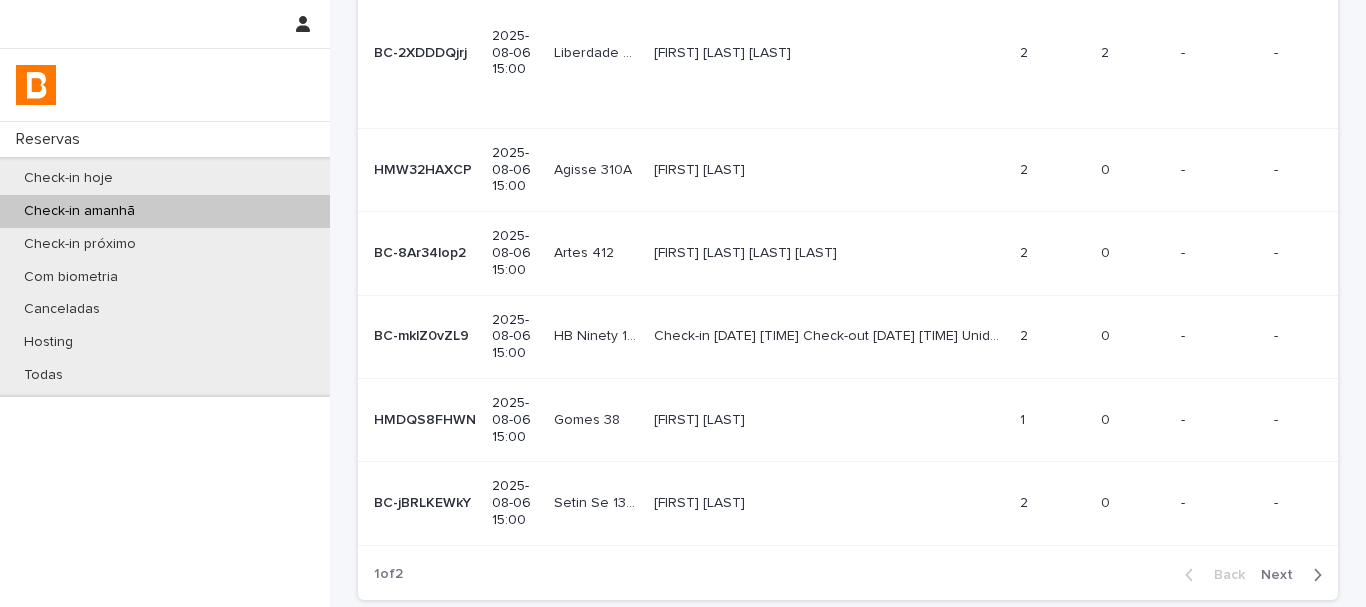 click on "Next" at bounding box center (1283, 575) 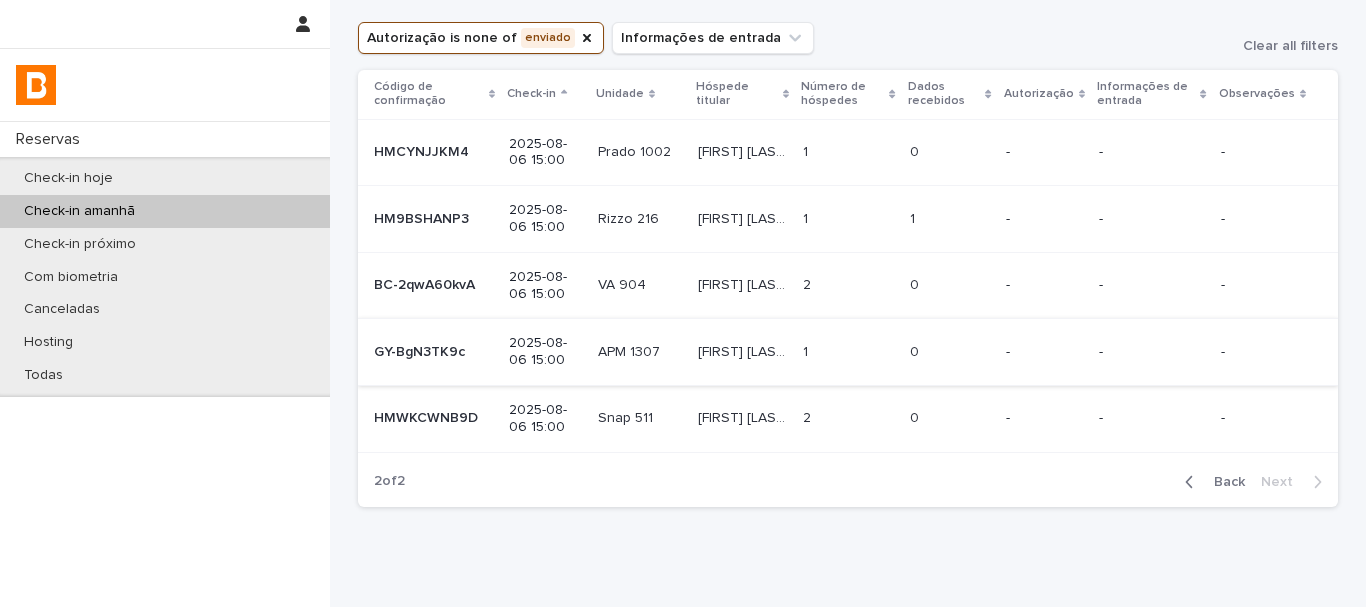 scroll, scrollTop: 148, scrollLeft: 0, axis: vertical 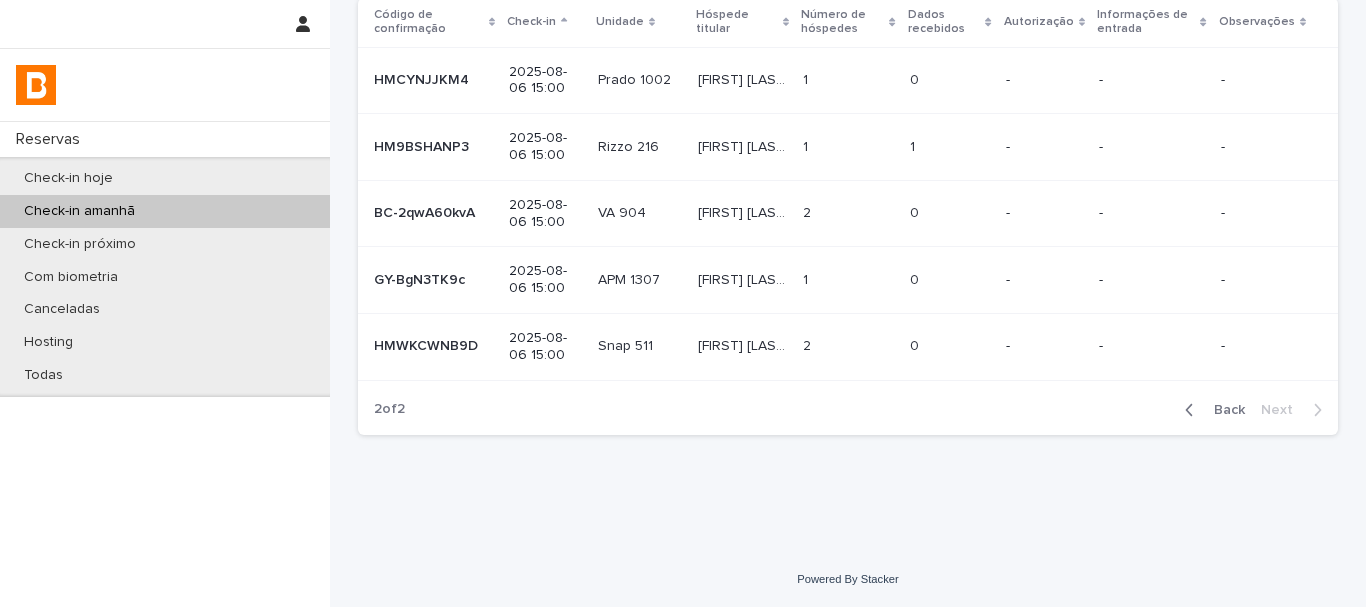 click on "0 0" at bounding box center (950, 346) 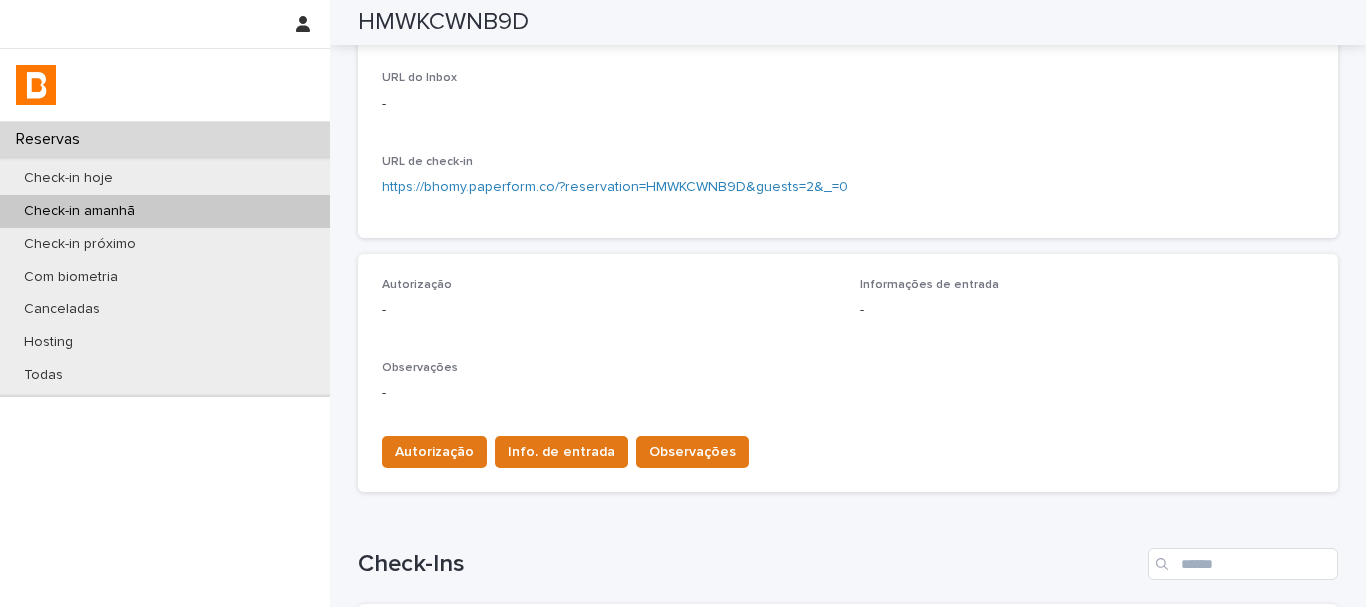 scroll, scrollTop: 0, scrollLeft: 0, axis: both 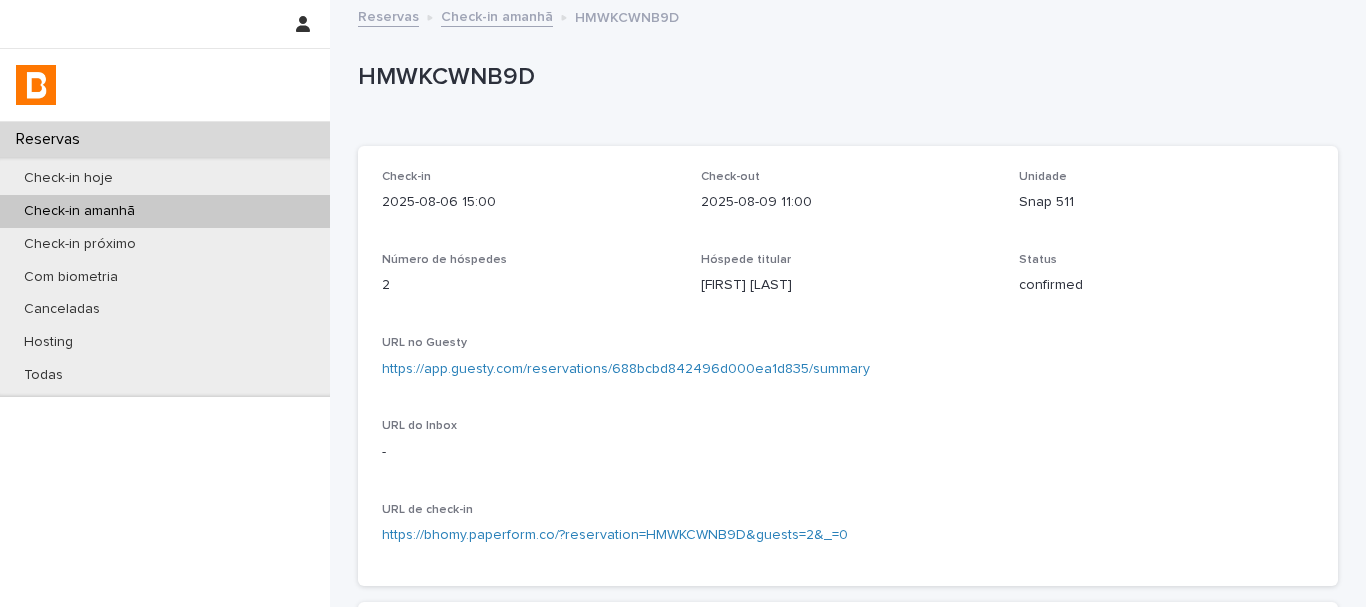click on "HMWKCWNB9D" at bounding box center [844, 77] 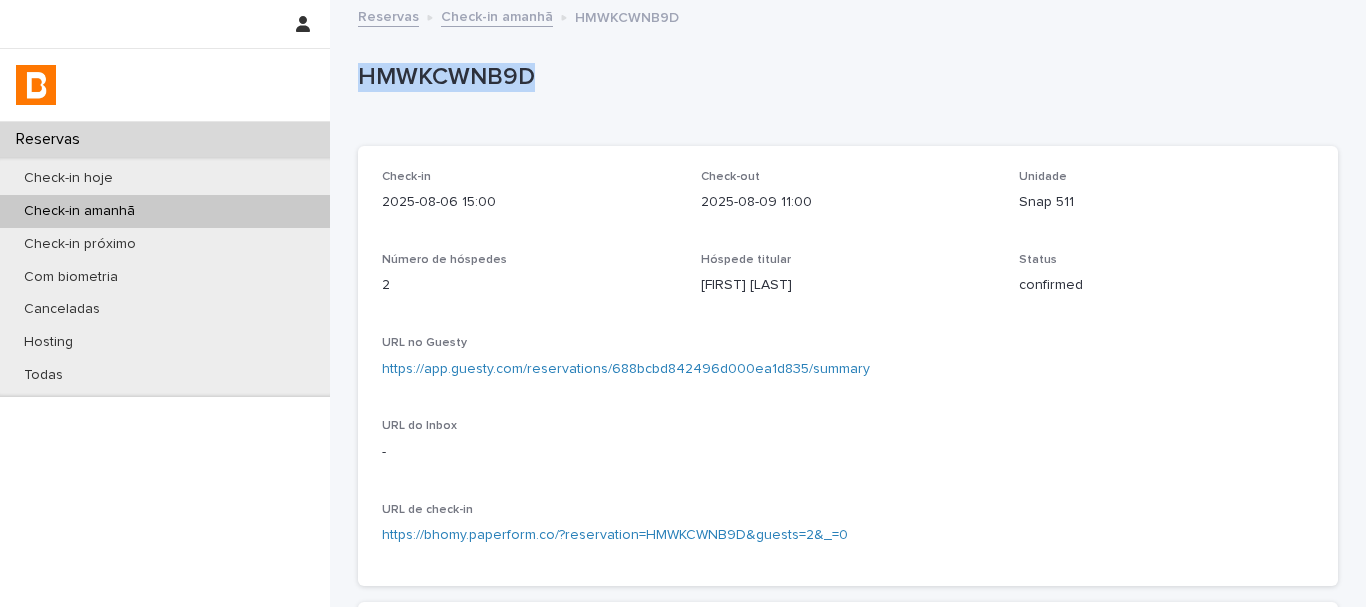 click on "HMWKCWNB9D" at bounding box center [844, 77] 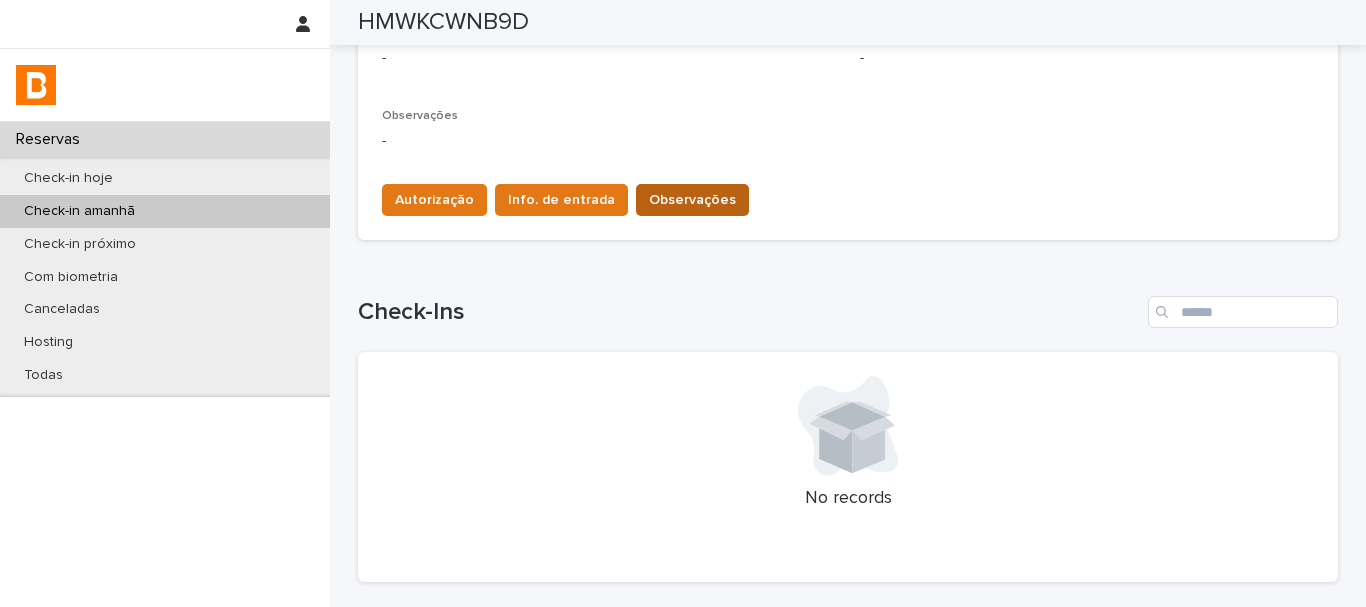 click on "Observações" at bounding box center [692, 200] 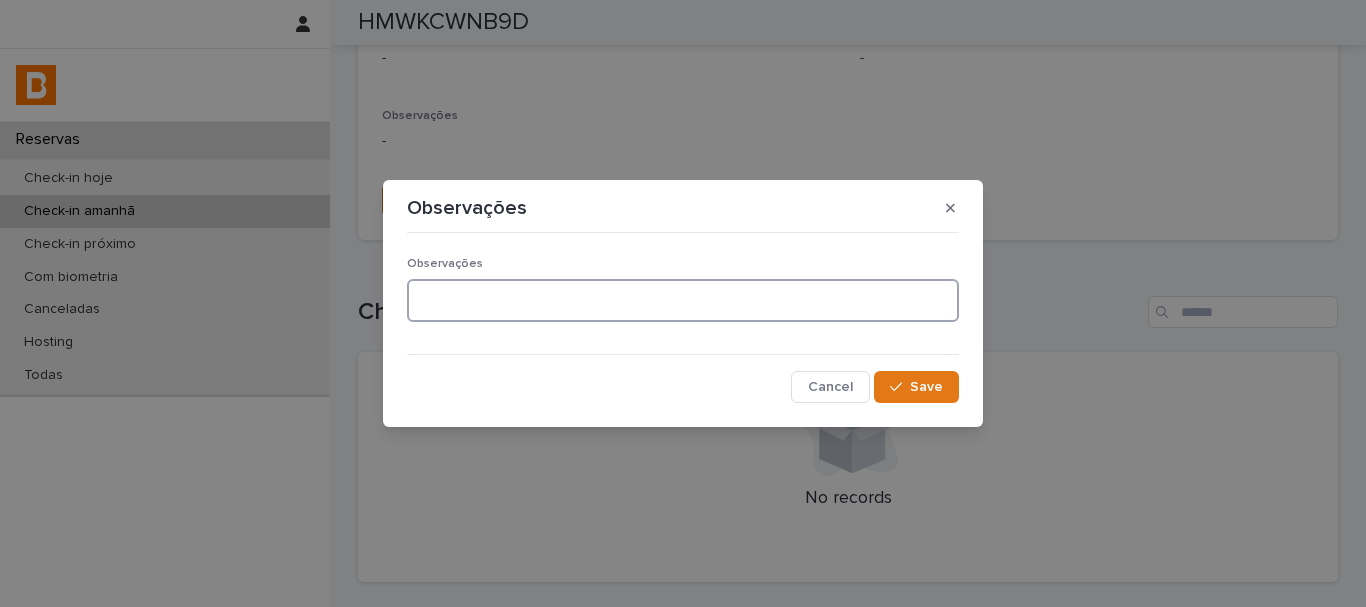 click at bounding box center (683, 300) 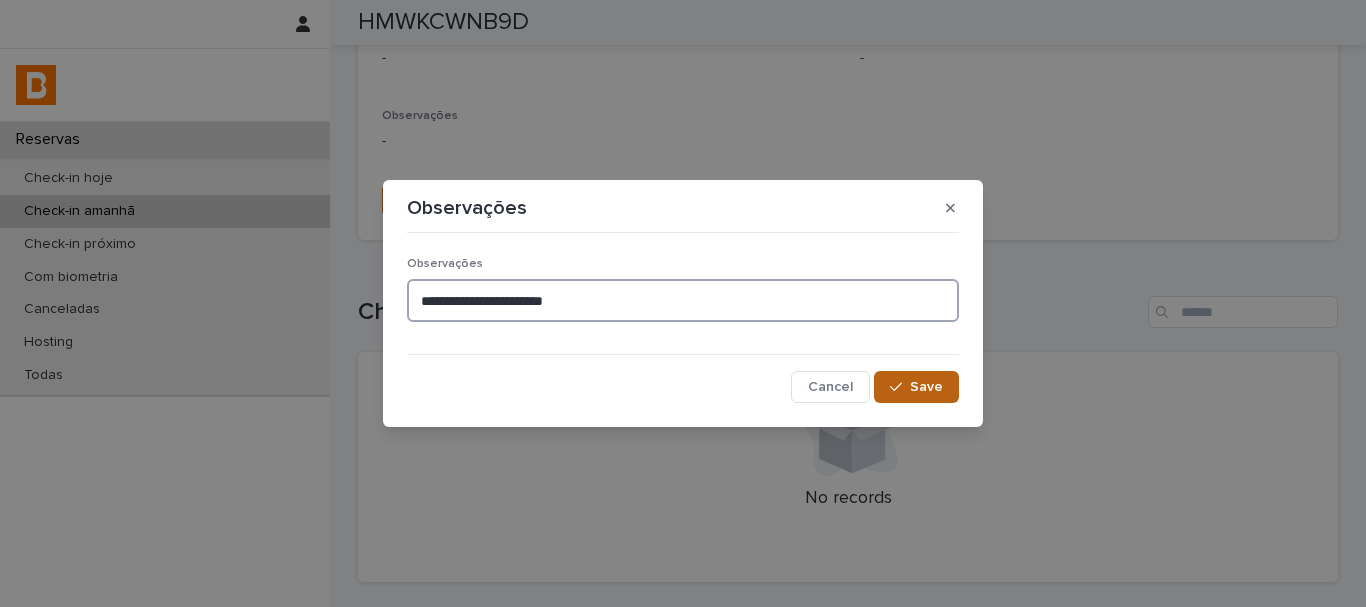 type on "**********" 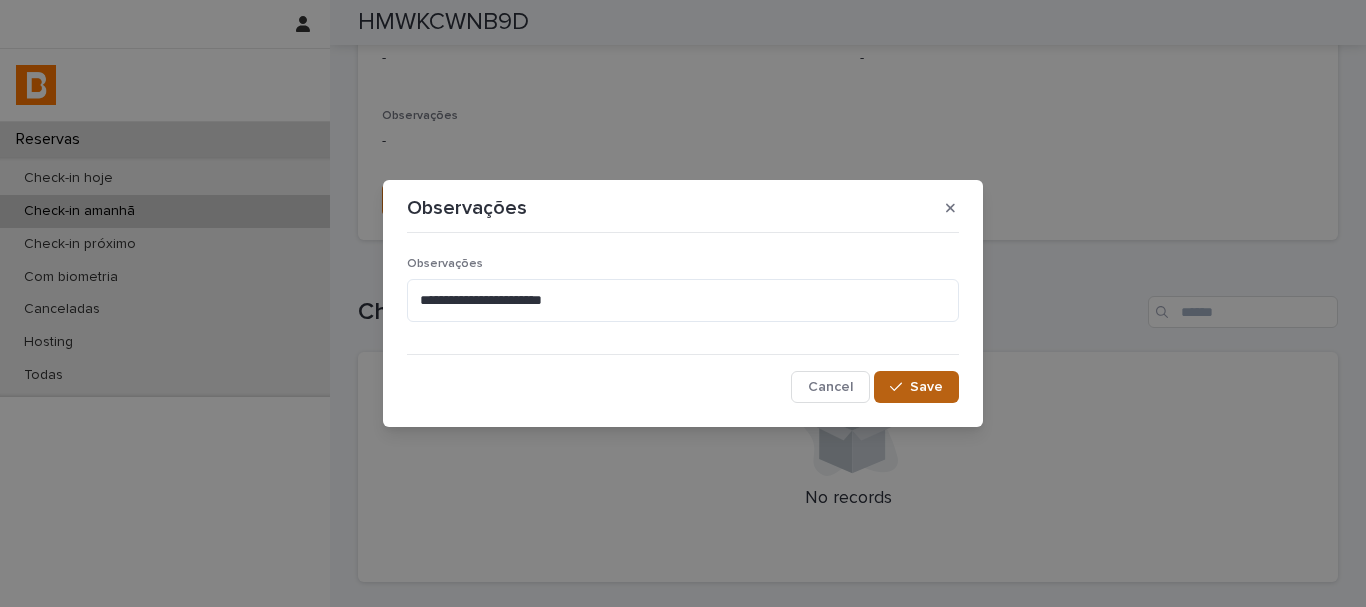 click on "Save" at bounding box center [916, 387] 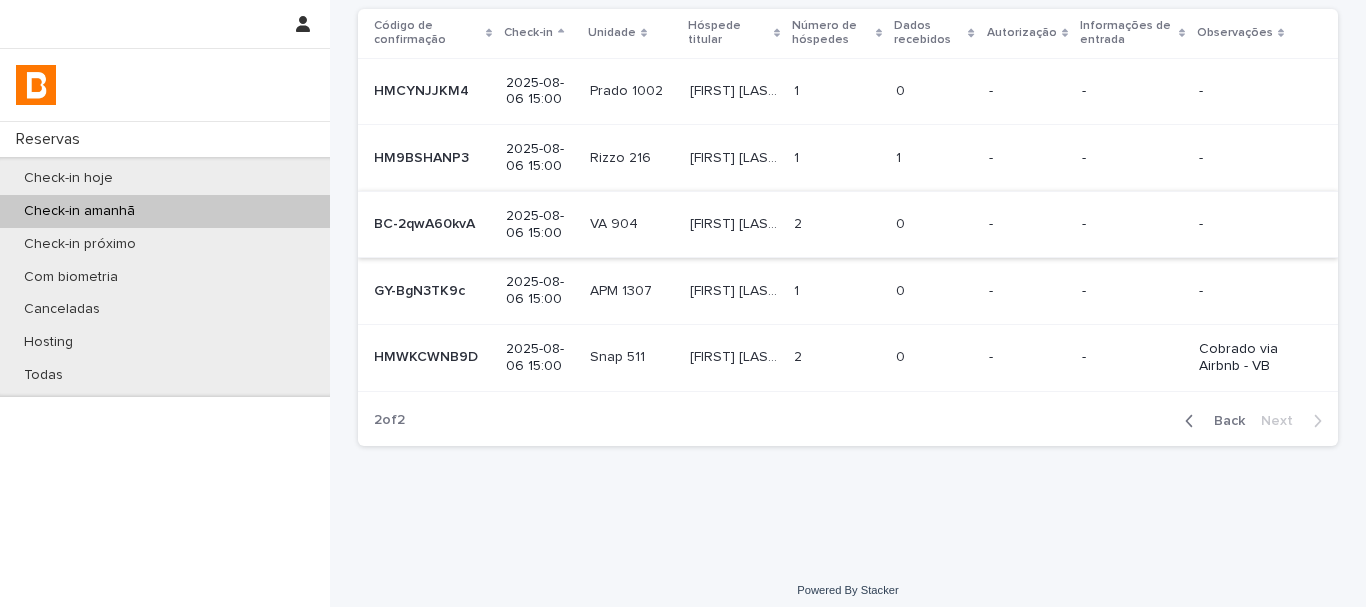 scroll, scrollTop: 148, scrollLeft: 0, axis: vertical 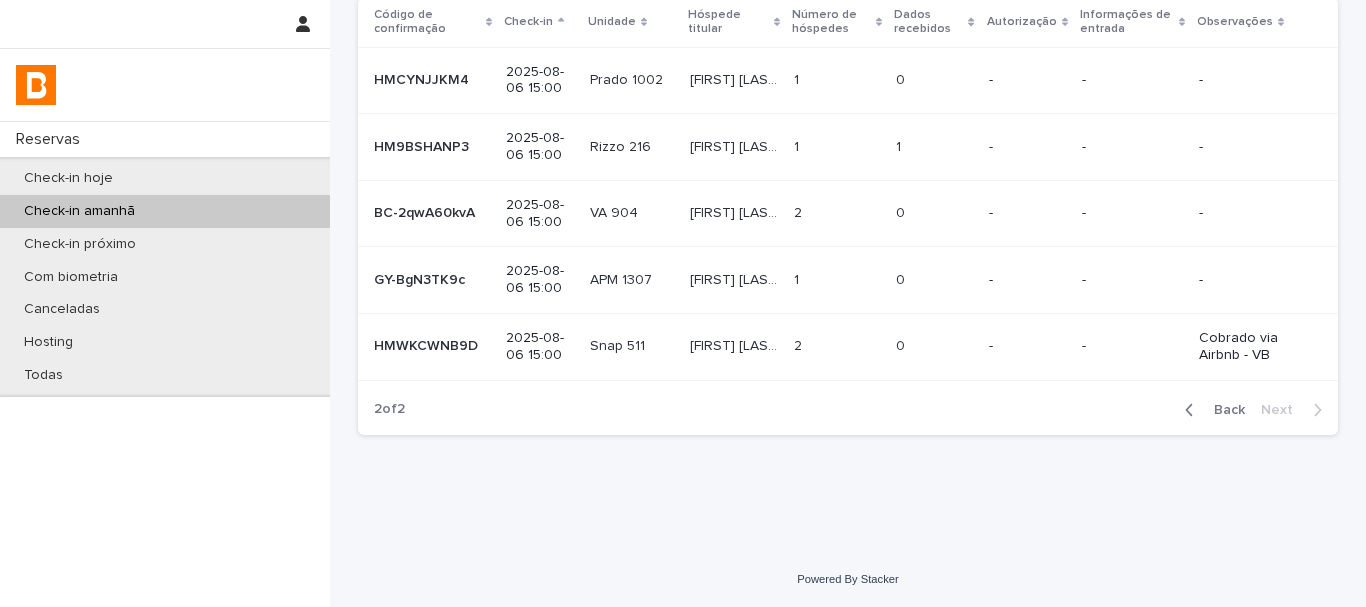 click on "0 0" at bounding box center [934, 280] 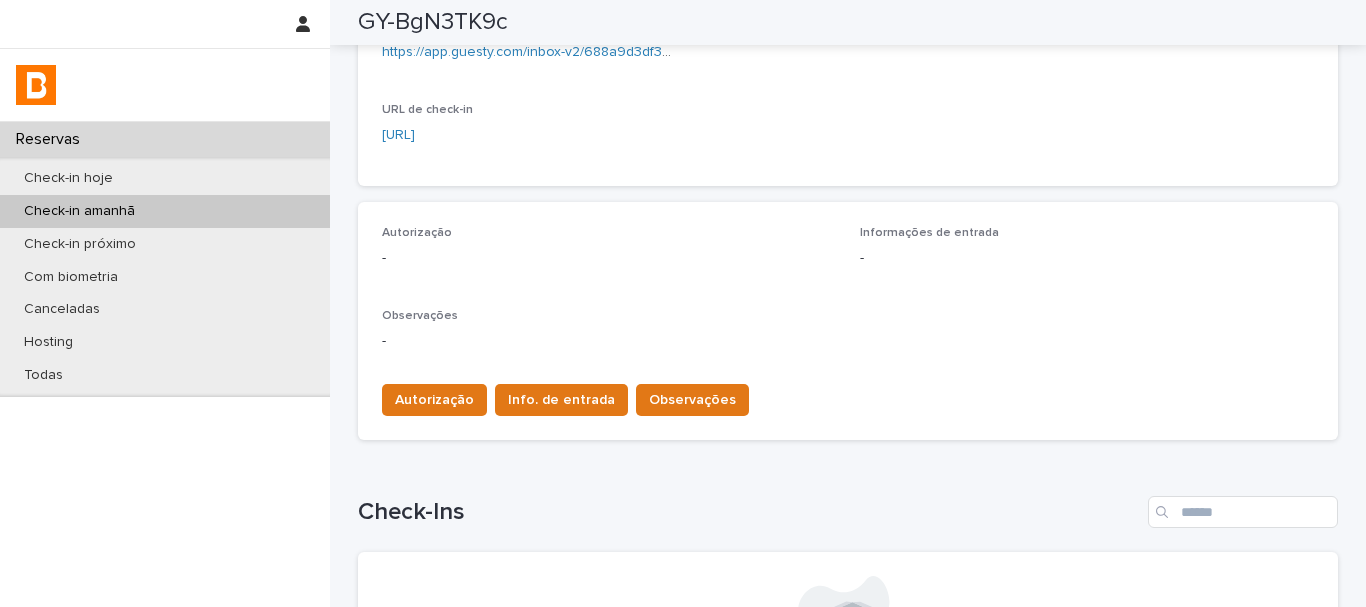 scroll, scrollTop: 100, scrollLeft: 0, axis: vertical 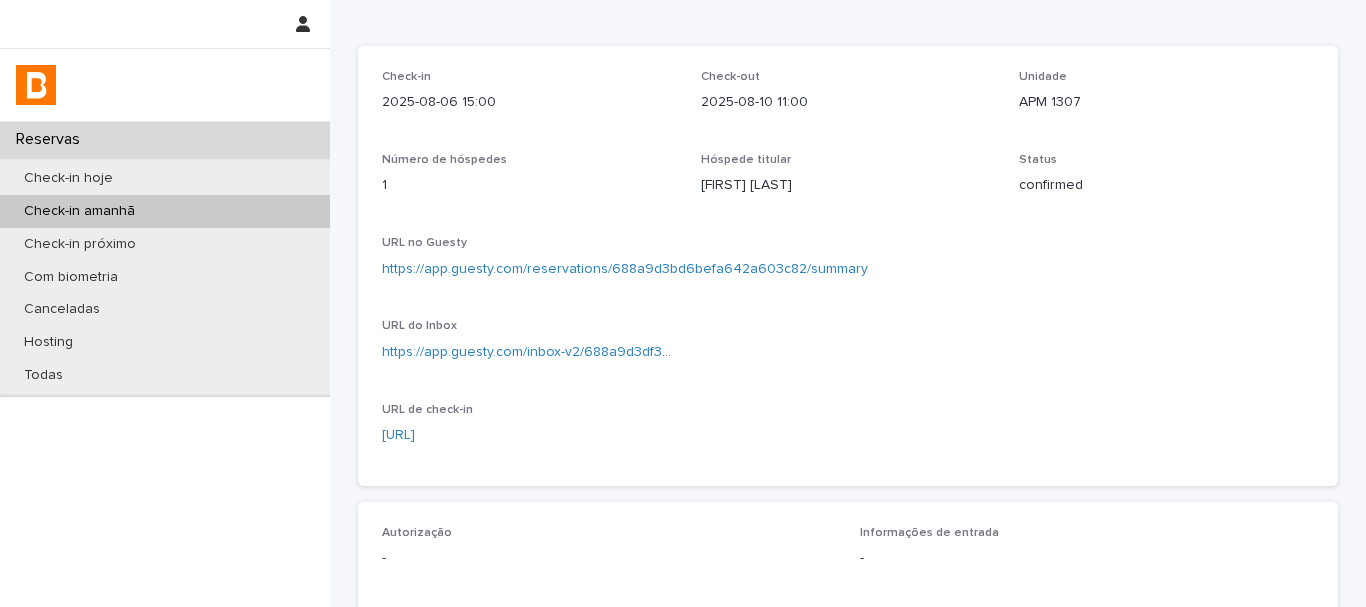 click on "Check-in [DATE] [TIME] Check-out [DATE] [TIME] Unidade APM 1609 Número de hóspedes 1 Hóspede titular [FIRST] [LAST] Status confirmed URL no Guesty https://app.guesty.com/reservations/688d3fcd44825600102af67f/summary URL do Inbox - URL de check-in https://bhomy.paperform.co/?reservation=HM5FJQBFR5&guests=1&_=0" at bounding box center [848, 266] 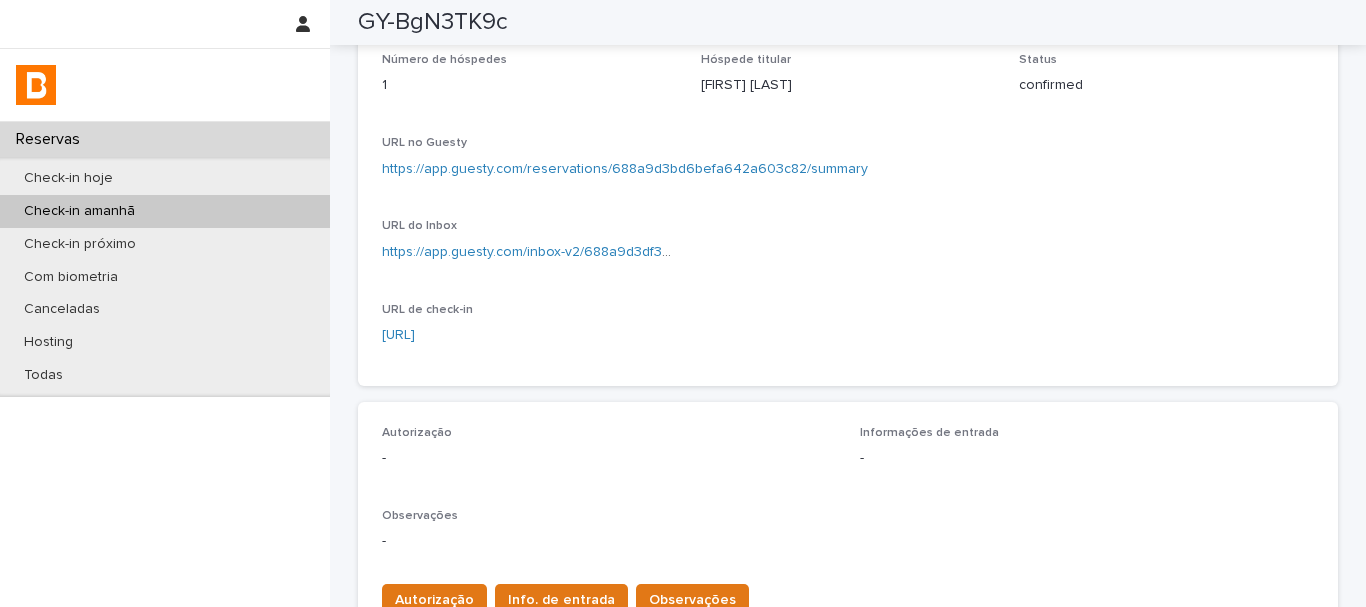 scroll, scrollTop: 0, scrollLeft: 0, axis: both 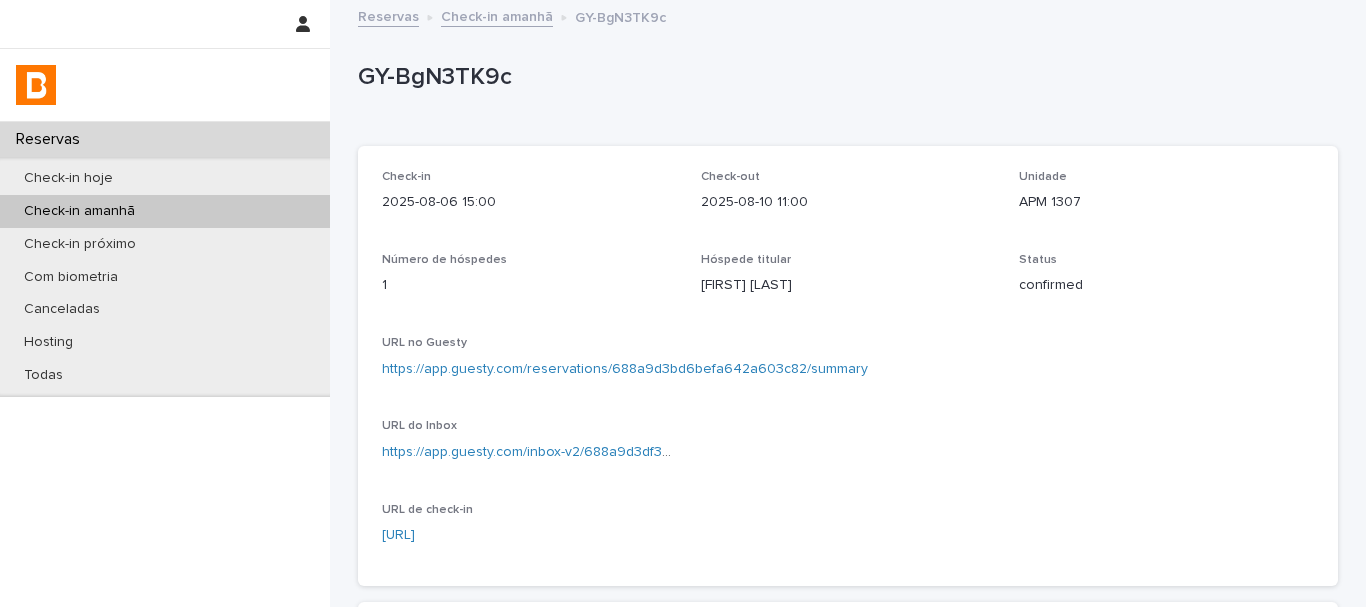 click on "GY-BgN3TK9c" at bounding box center (844, 77) 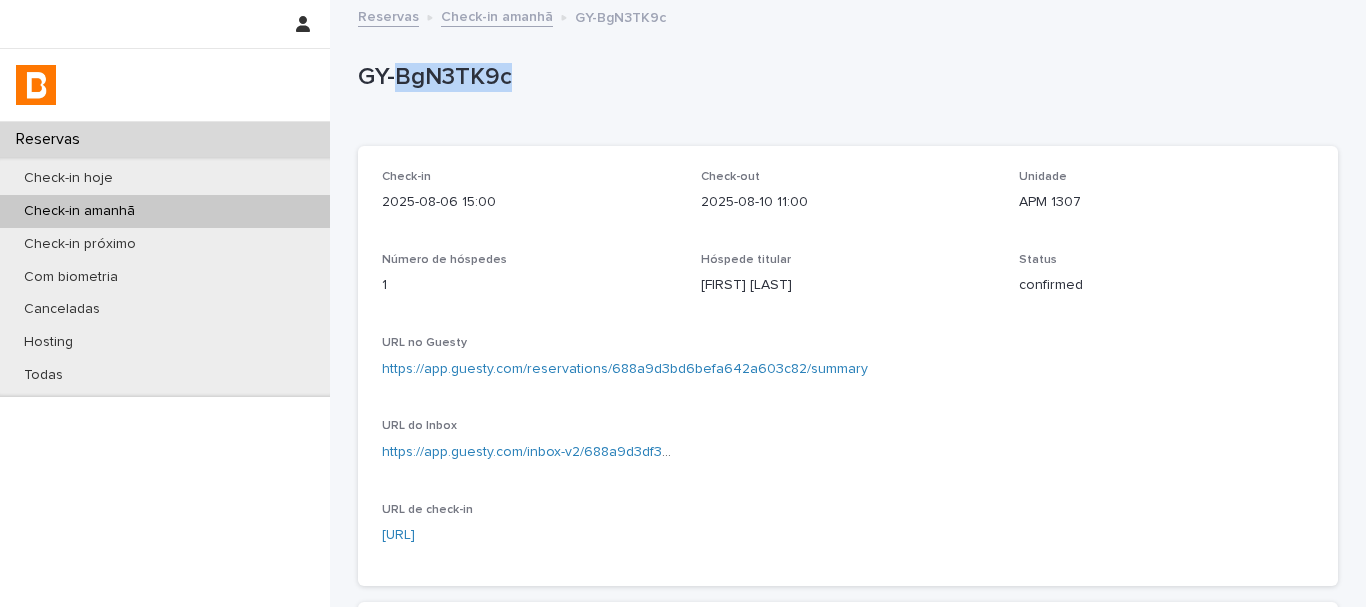 click on "GY-BgN3TK9c" at bounding box center [844, 77] 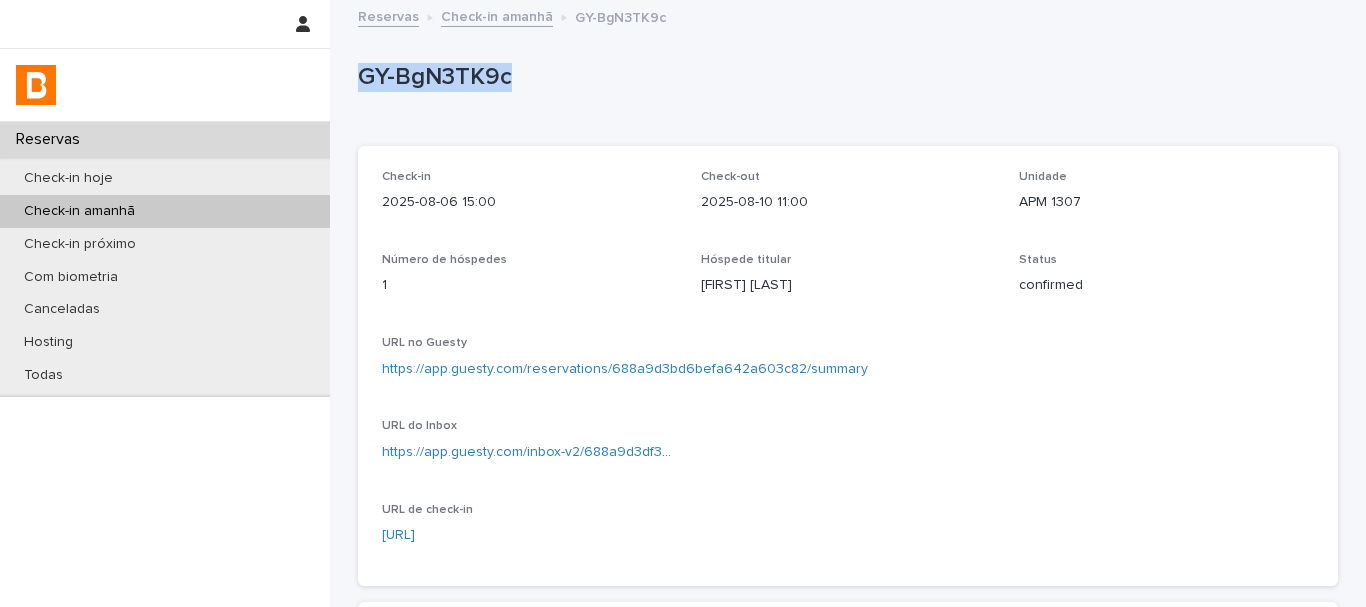 click on "GY-BgN3TK9c" at bounding box center [844, 77] 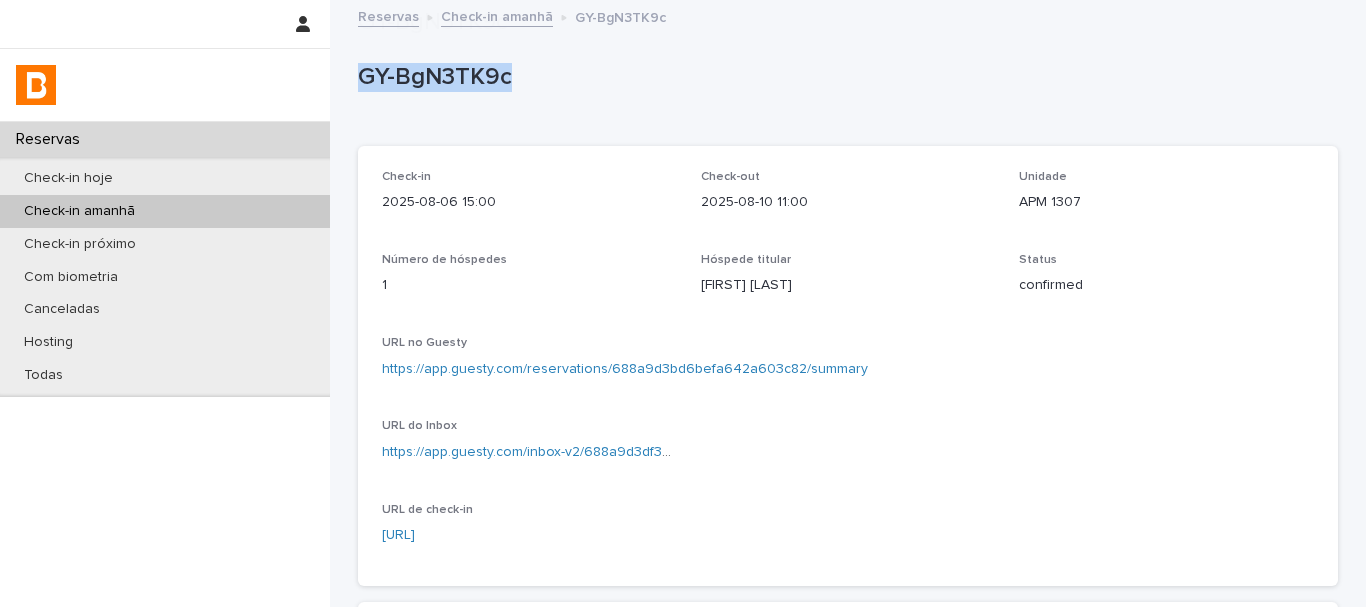 scroll, scrollTop: 700, scrollLeft: 0, axis: vertical 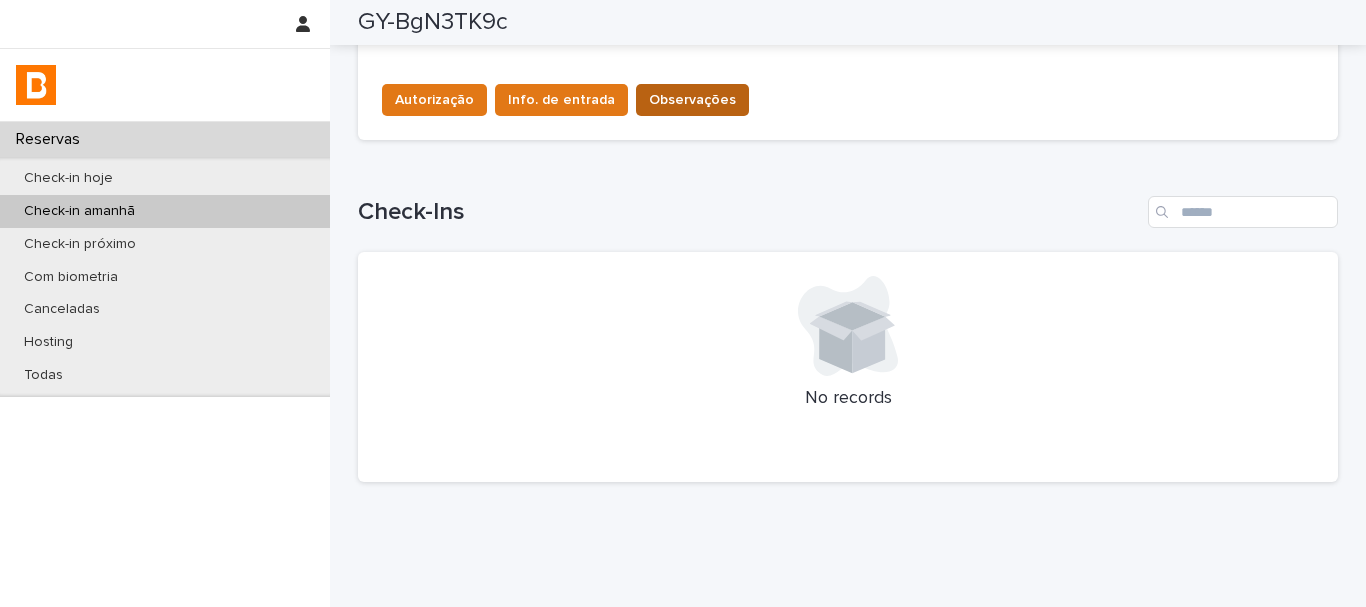 click on "Observações" at bounding box center (692, 100) 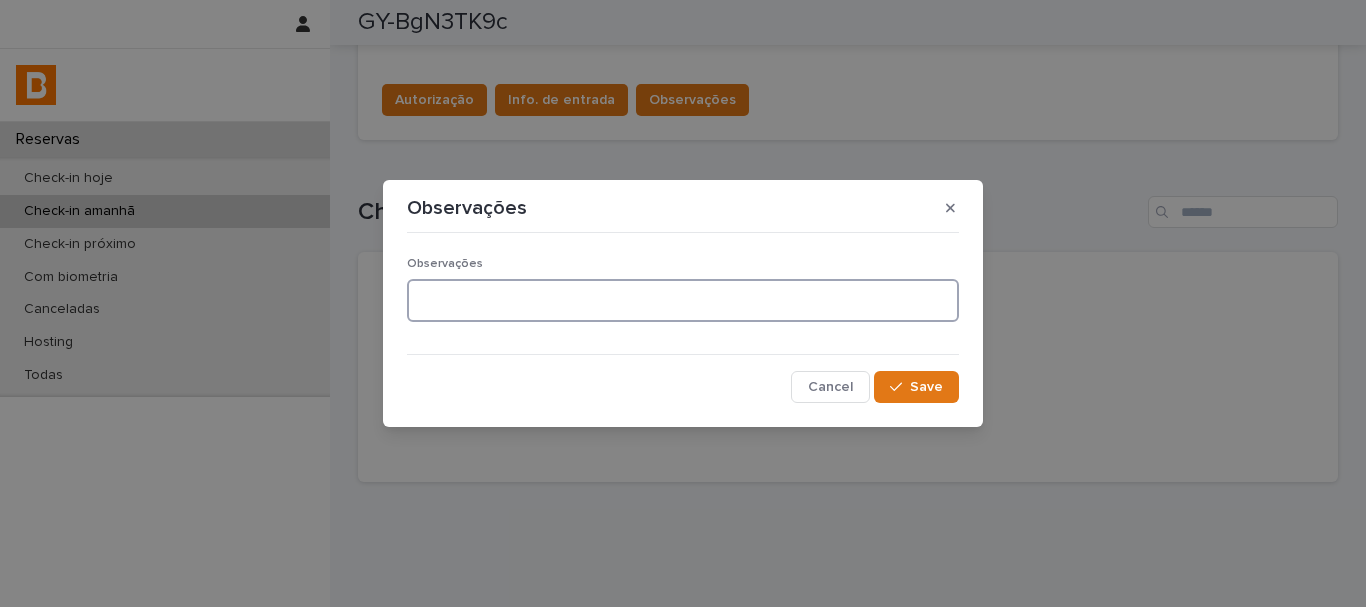 click at bounding box center [683, 300] 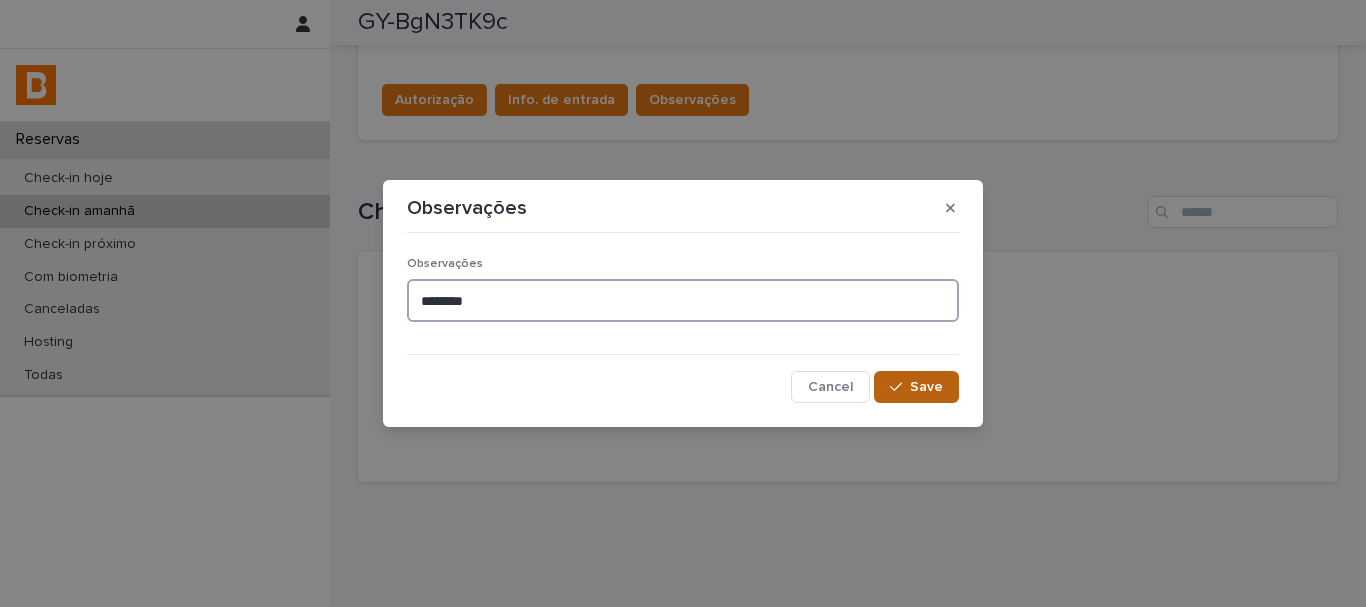 type on "*******" 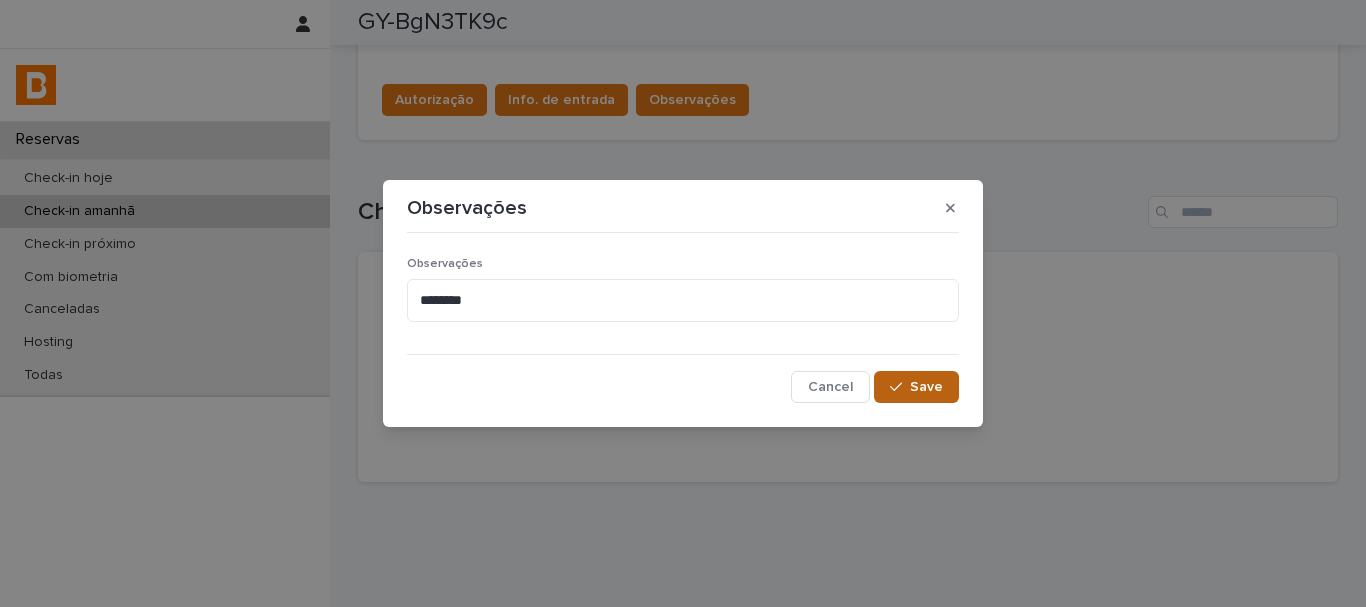 click at bounding box center [900, 387] 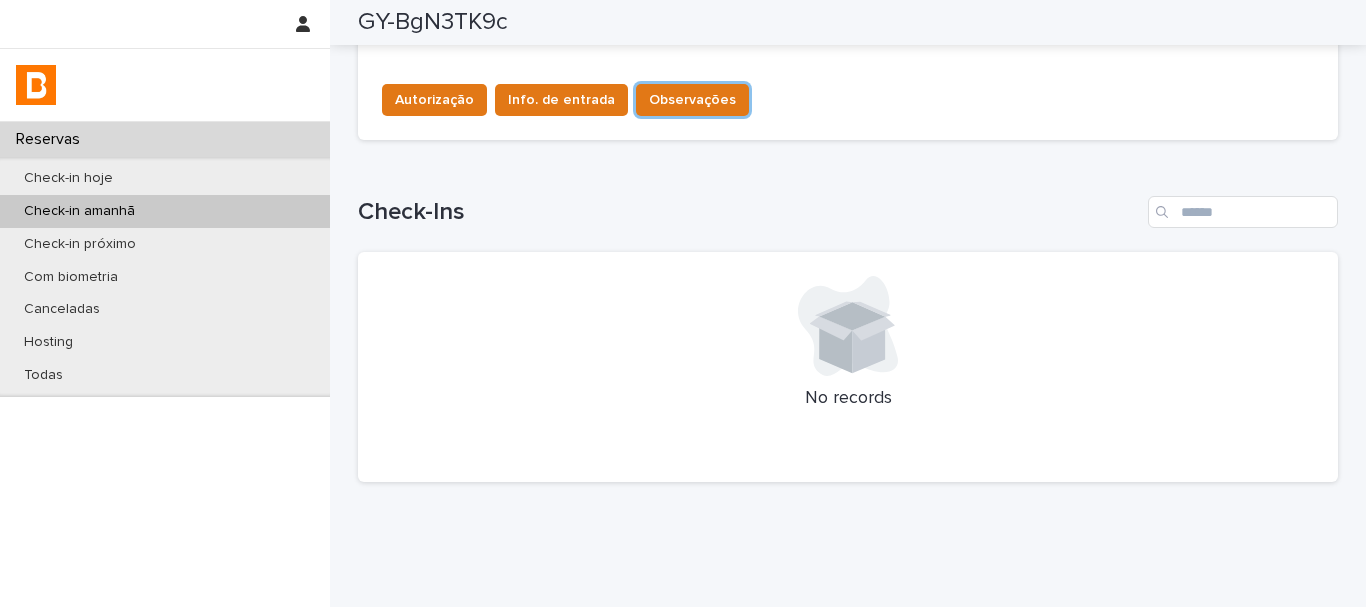 scroll, scrollTop: 400, scrollLeft: 0, axis: vertical 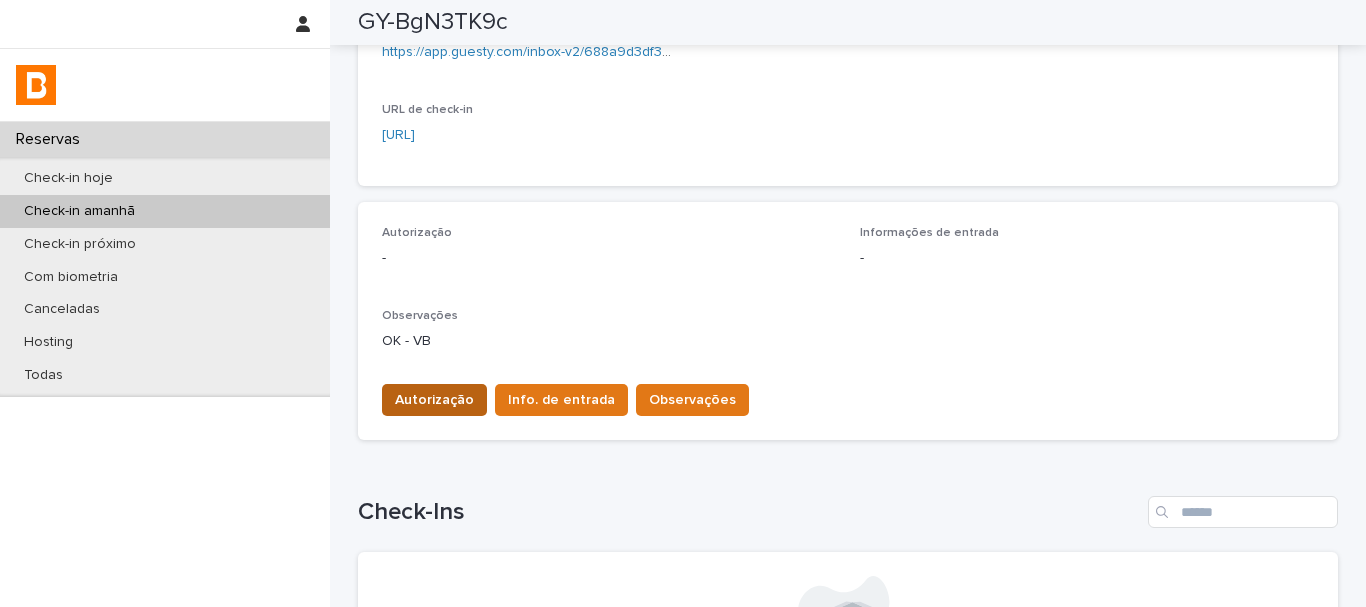 click on "Autorização" at bounding box center (434, 400) 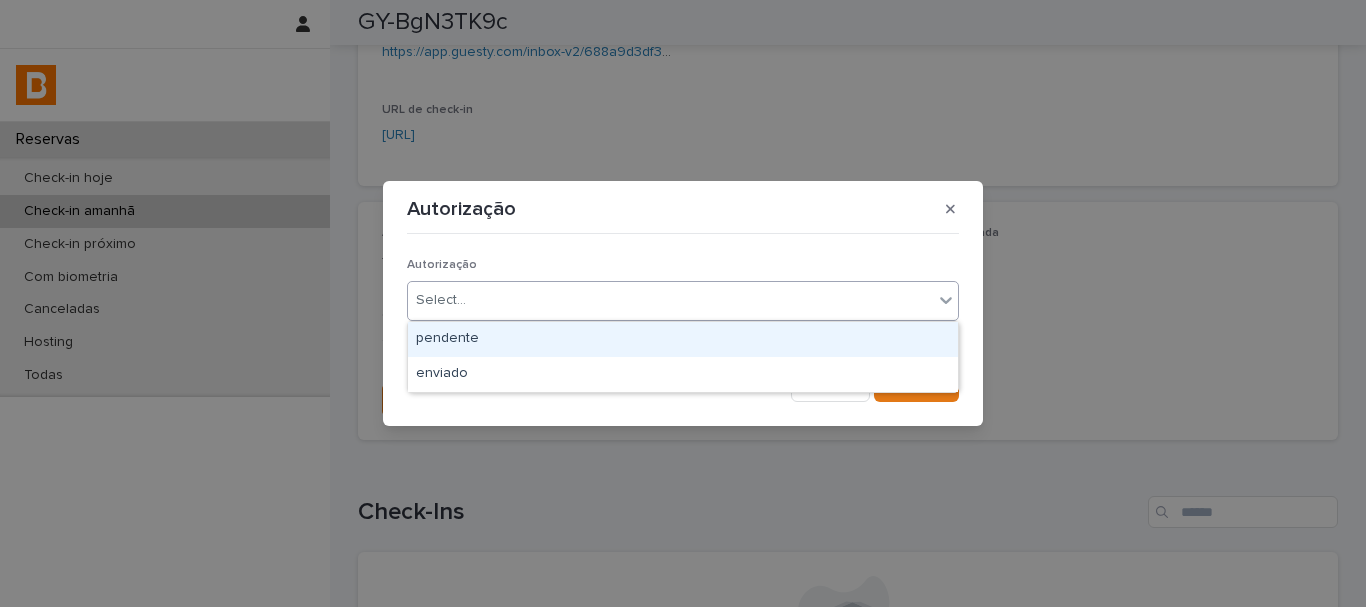 click on "Select..." at bounding box center (441, 300) 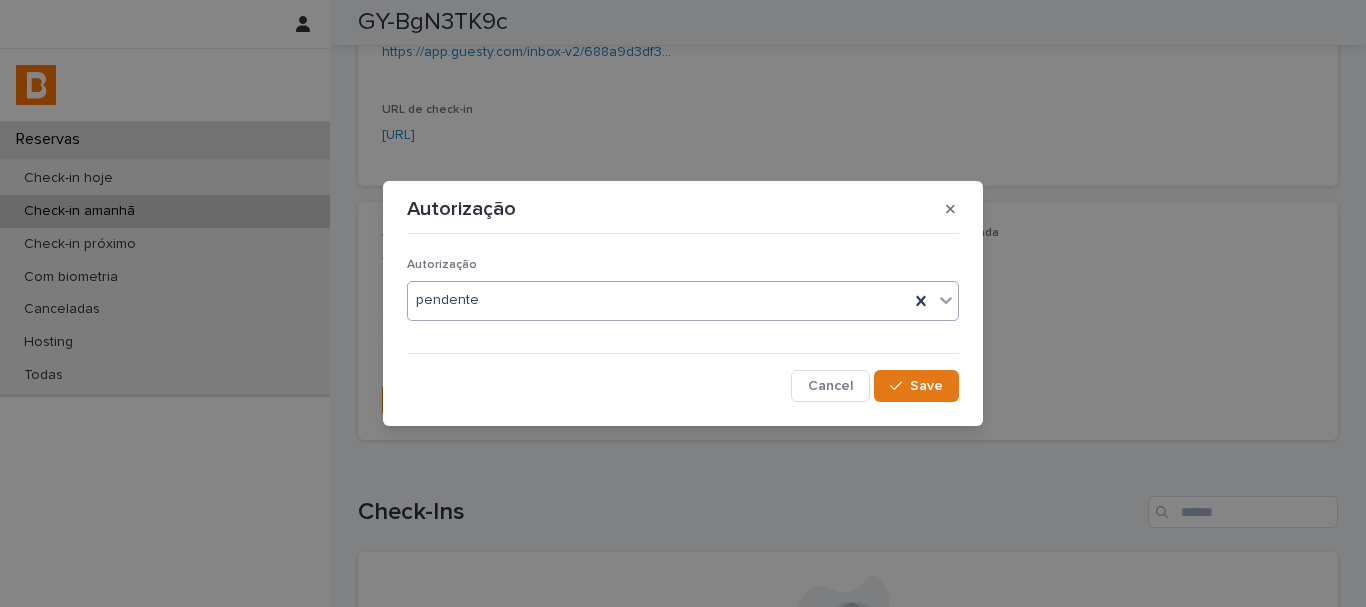 click on "pendente" at bounding box center [658, 300] 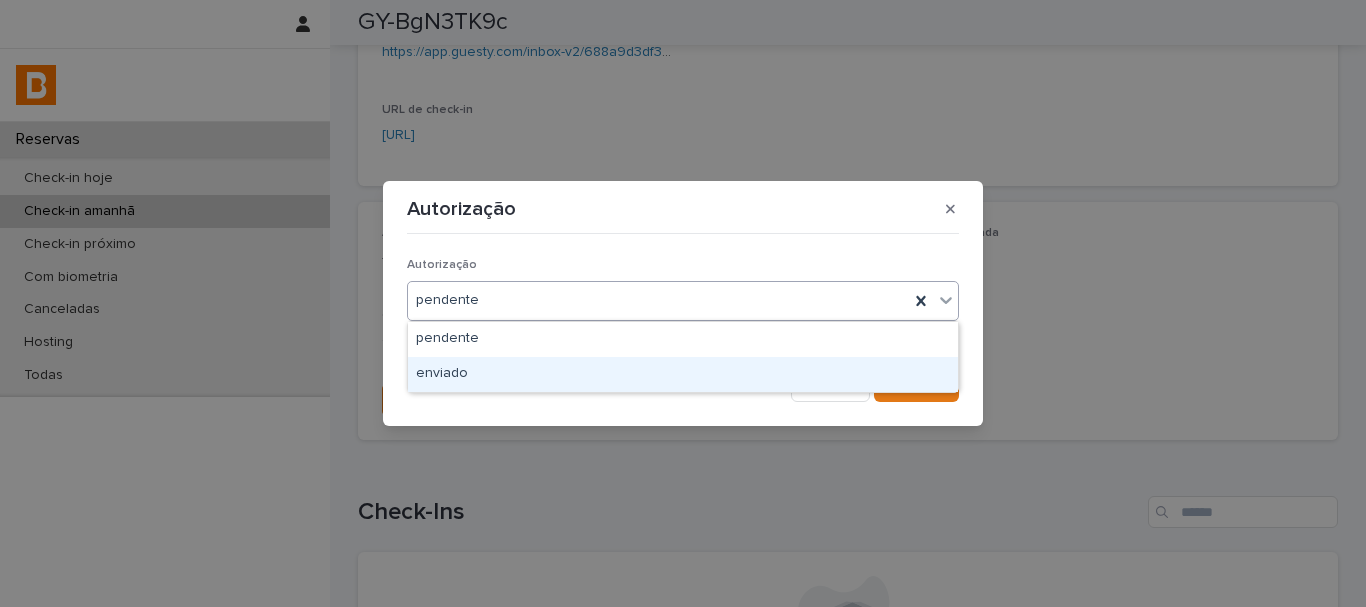 drag, startPoint x: 447, startPoint y: 351, endPoint x: 435, endPoint y: 385, distance: 36.05551 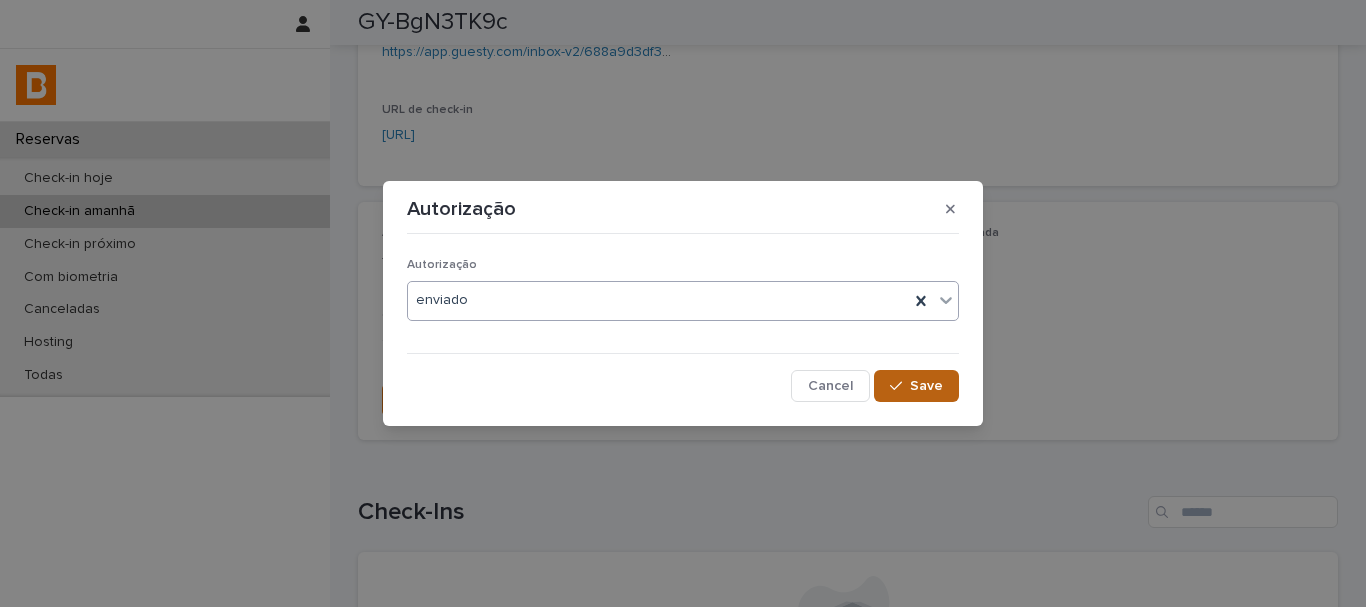 click on "Save" at bounding box center (926, 386) 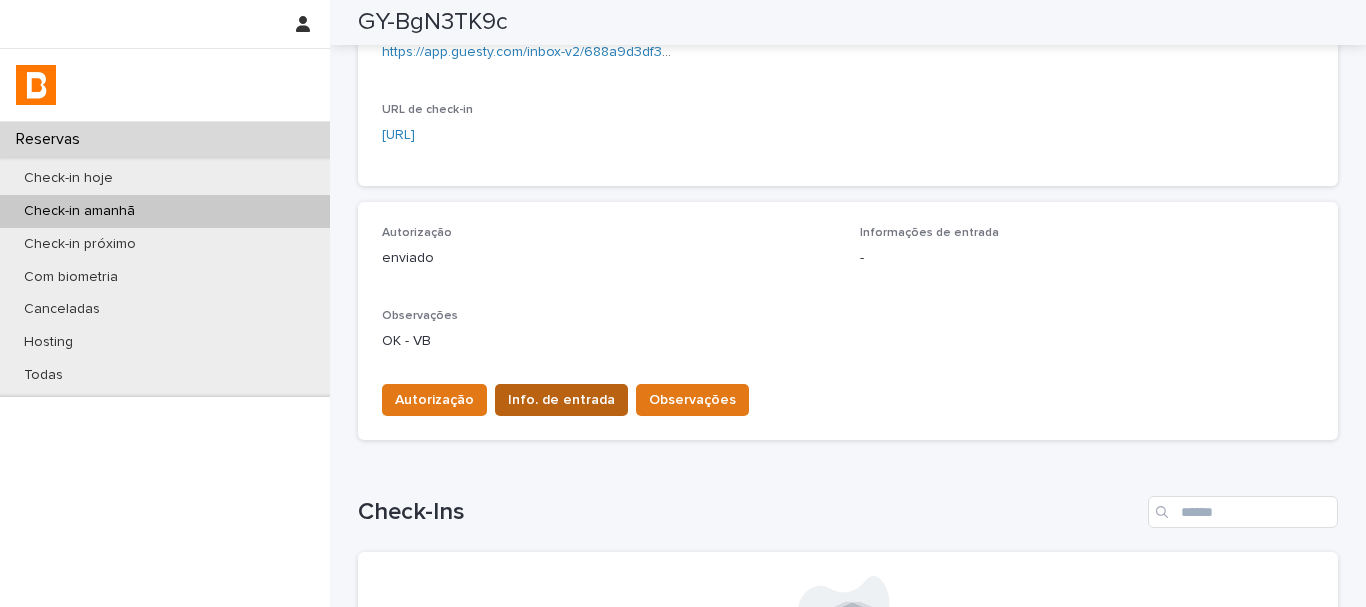 click on "Info. de entrada" at bounding box center (561, 400) 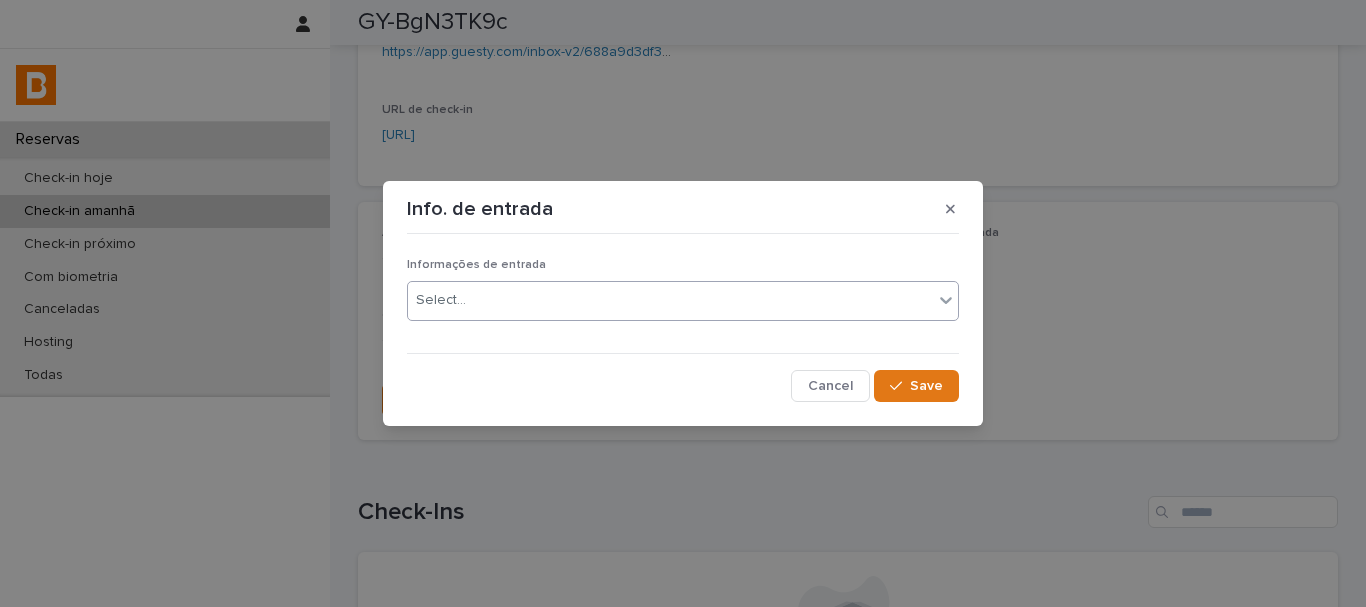 click on "Select..." at bounding box center (683, 301) 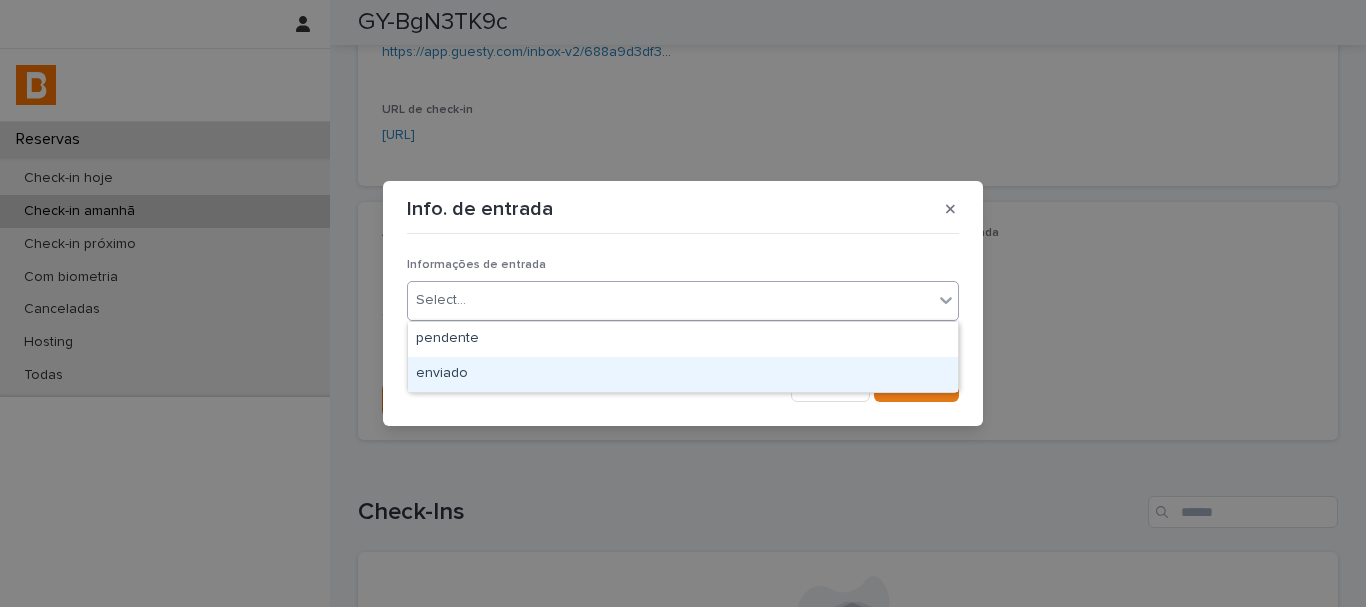 click on "enviado" at bounding box center [683, 374] 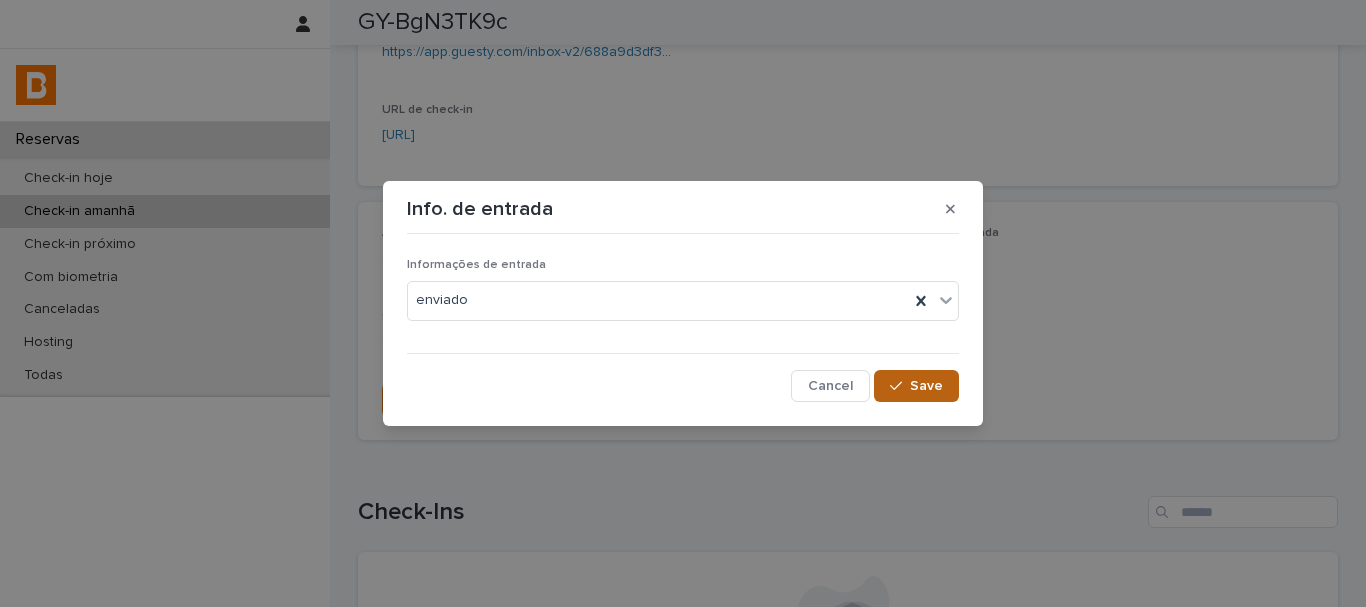 click on "Save" at bounding box center (916, 386) 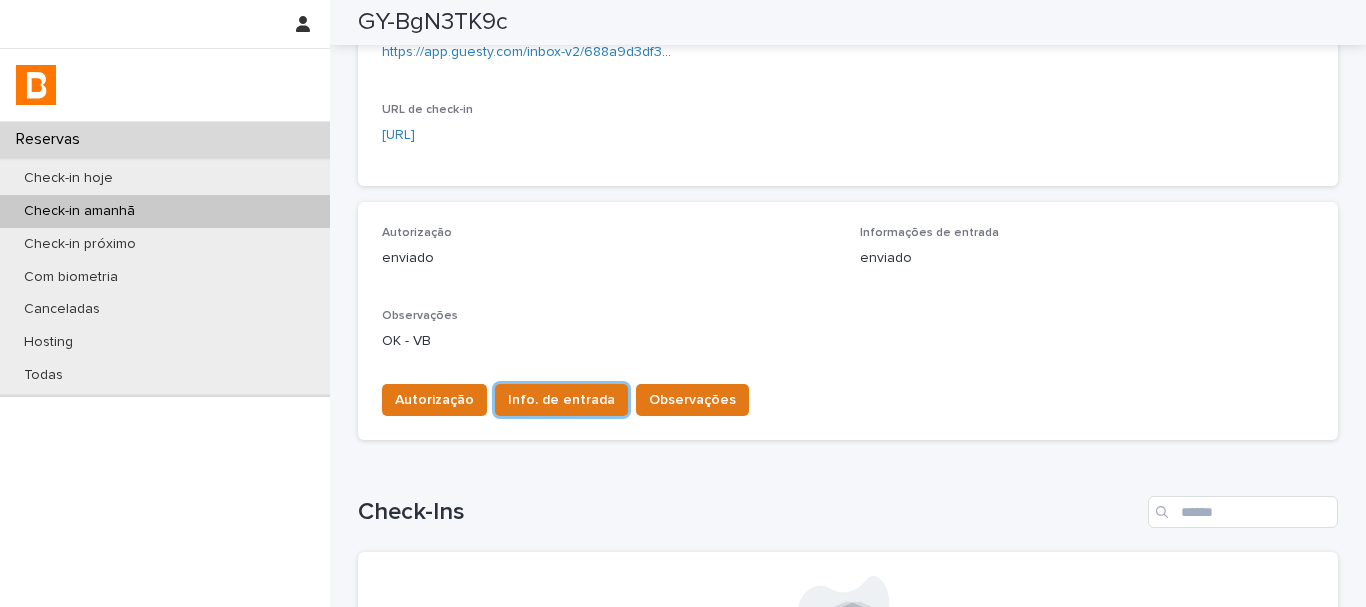 click on "Check-in amanhã" at bounding box center (165, 211) 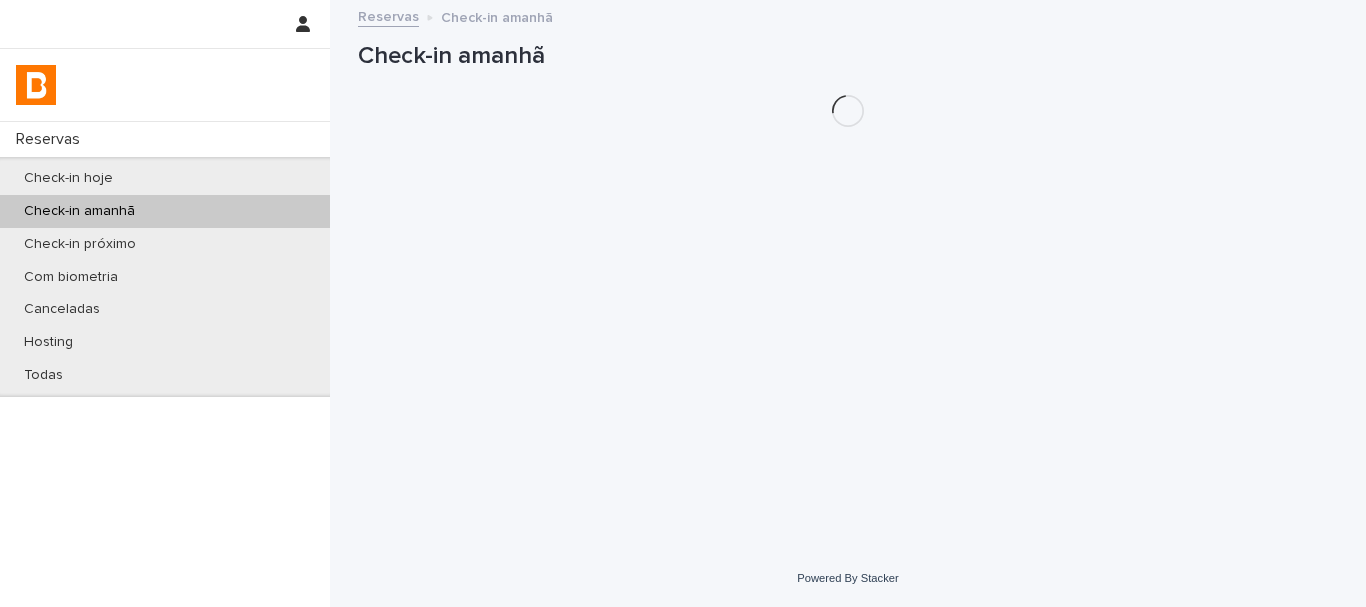scroll, scrollTop: 0, scrollLeft: 0, axis: both 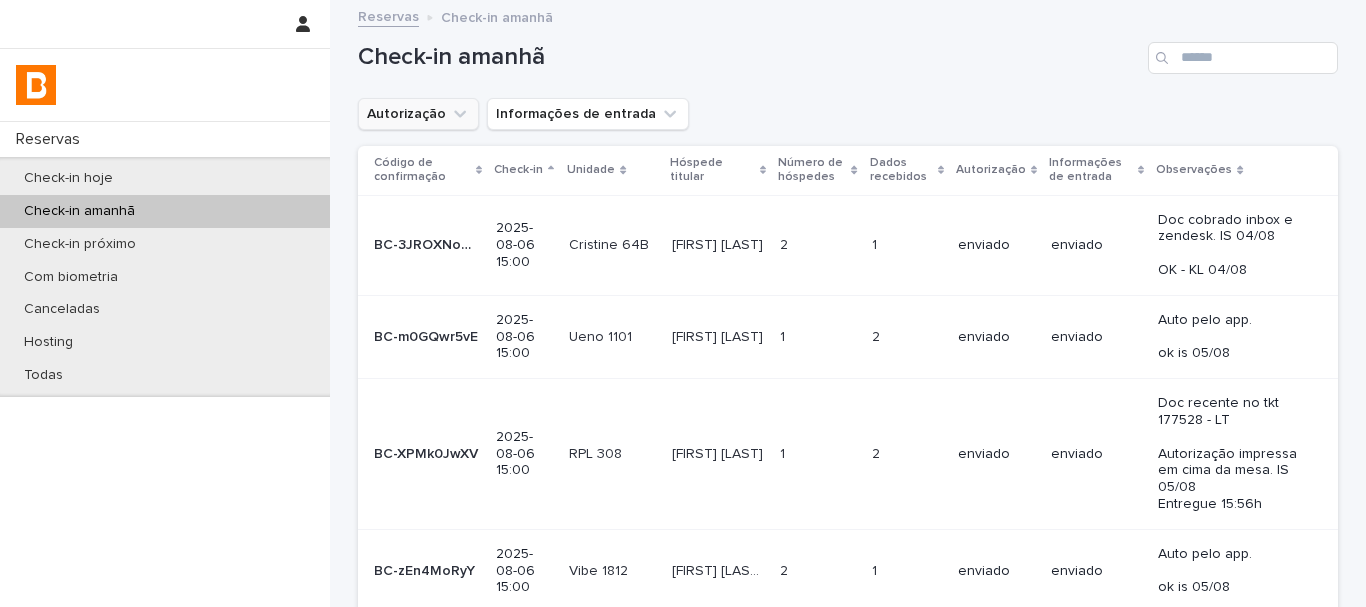 click on "Autorização" at bounding box center (418, 114) 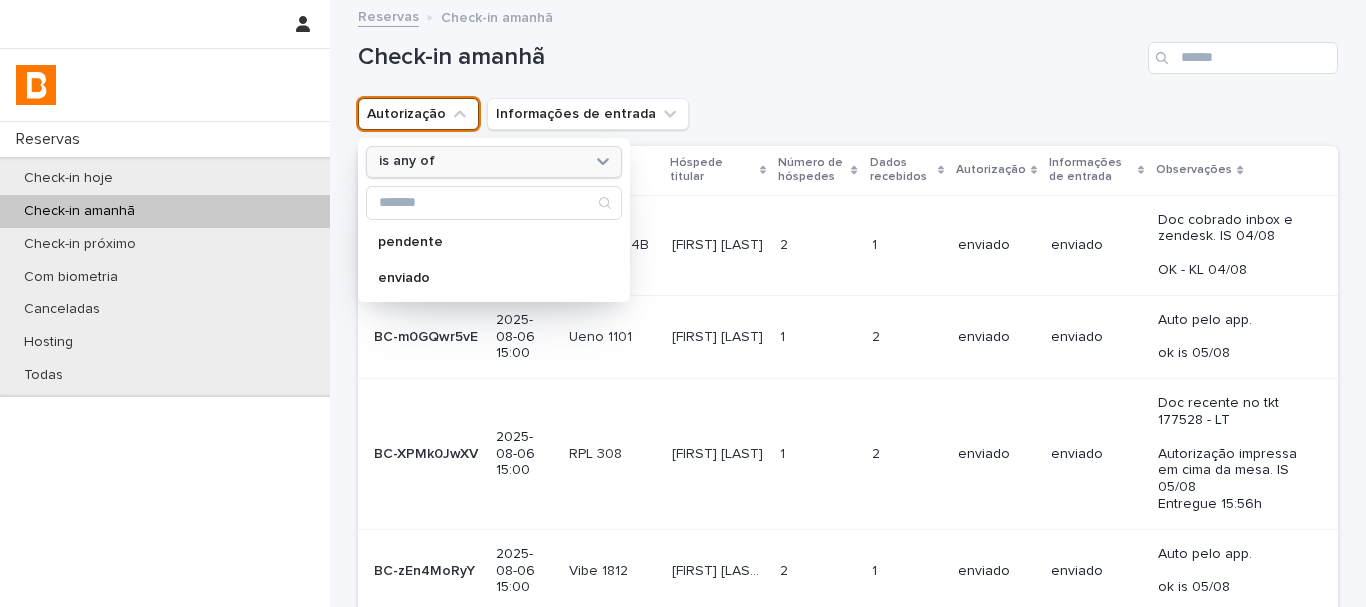 click on "is any of" at bounding box center (407, 161) 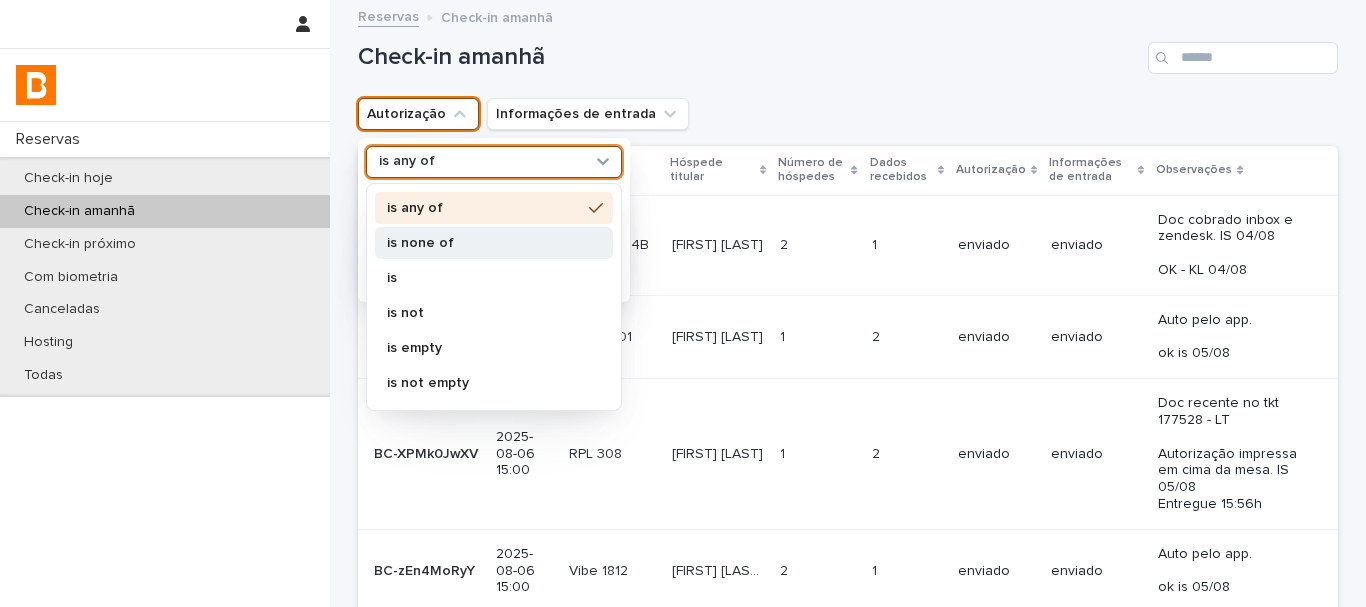click on "is none of" at bounding box center (484, 243) 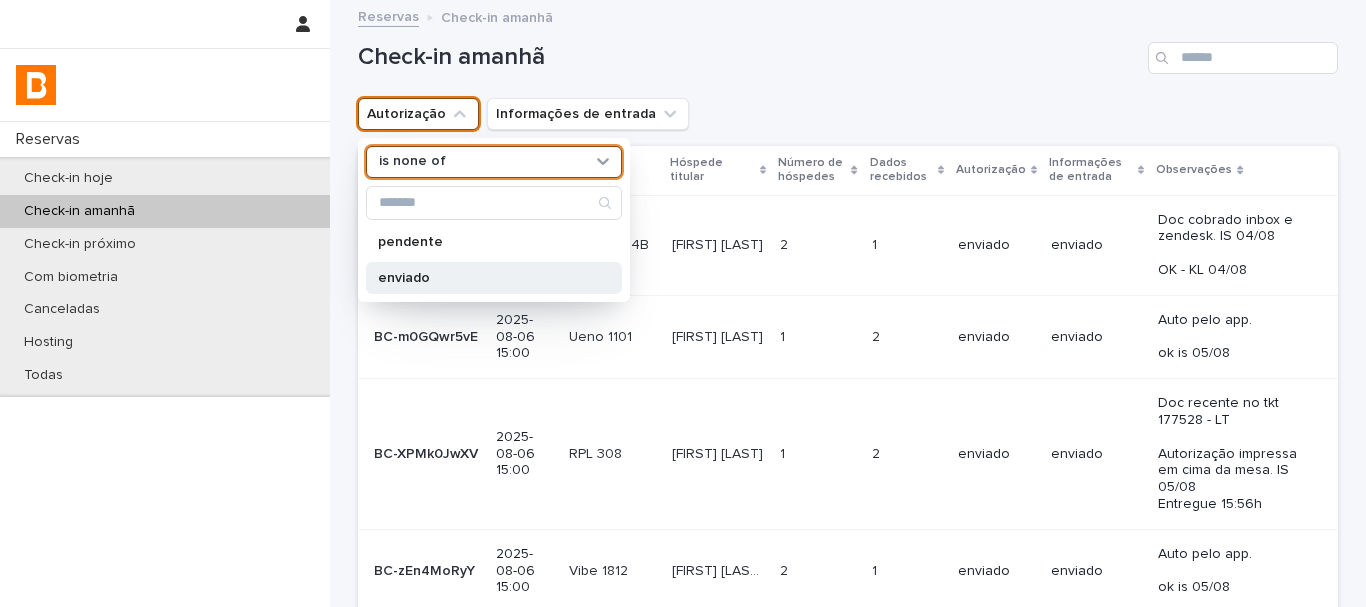click on "enviado" at bounding box center [494, 278] 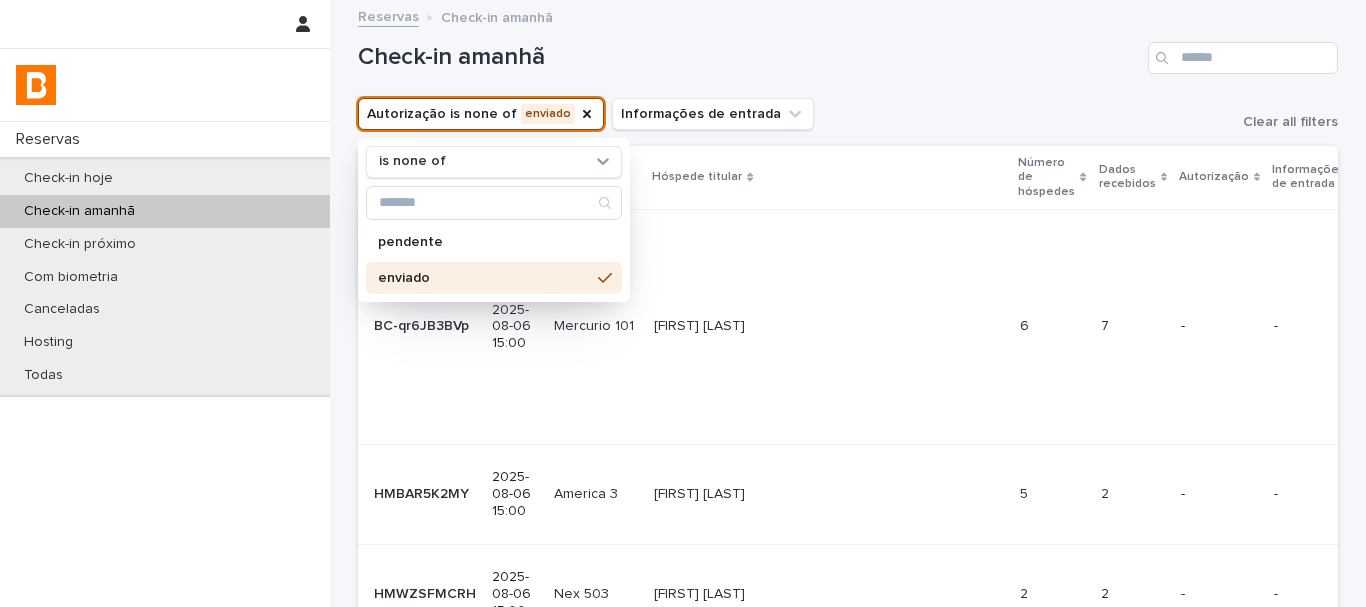 click on "Check-in amanhã" at bounding box center (848, 50) 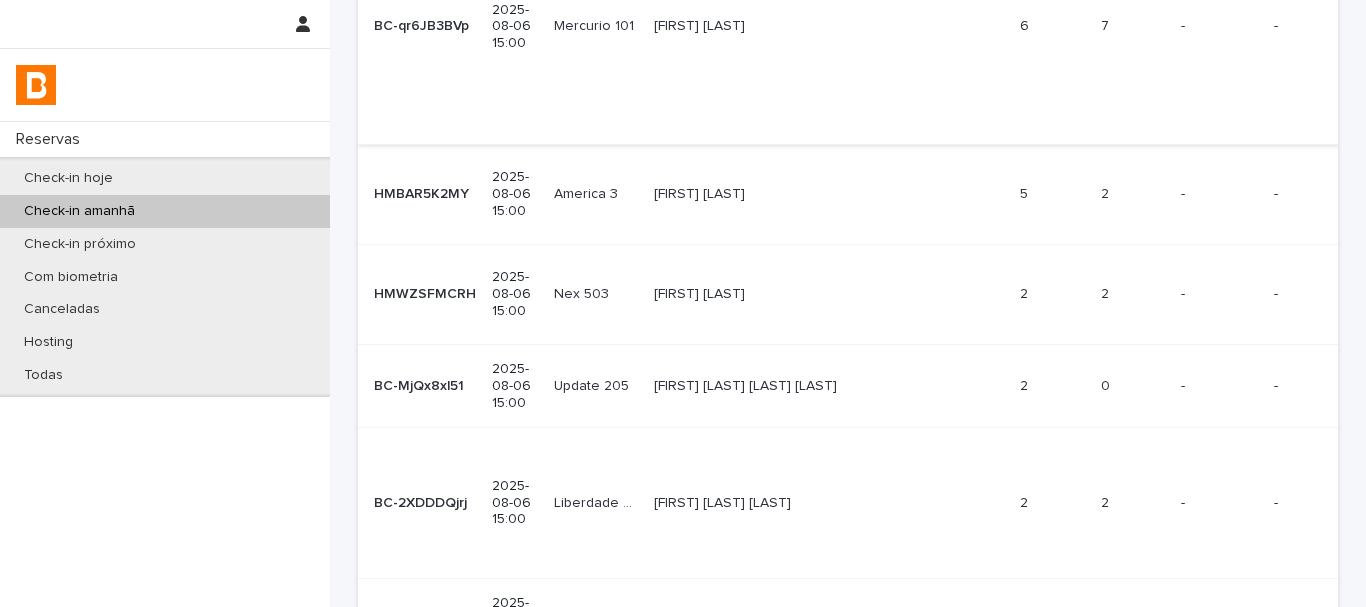 scroll, scrollTop: 700, scrollLeft: 0, axis: vertical 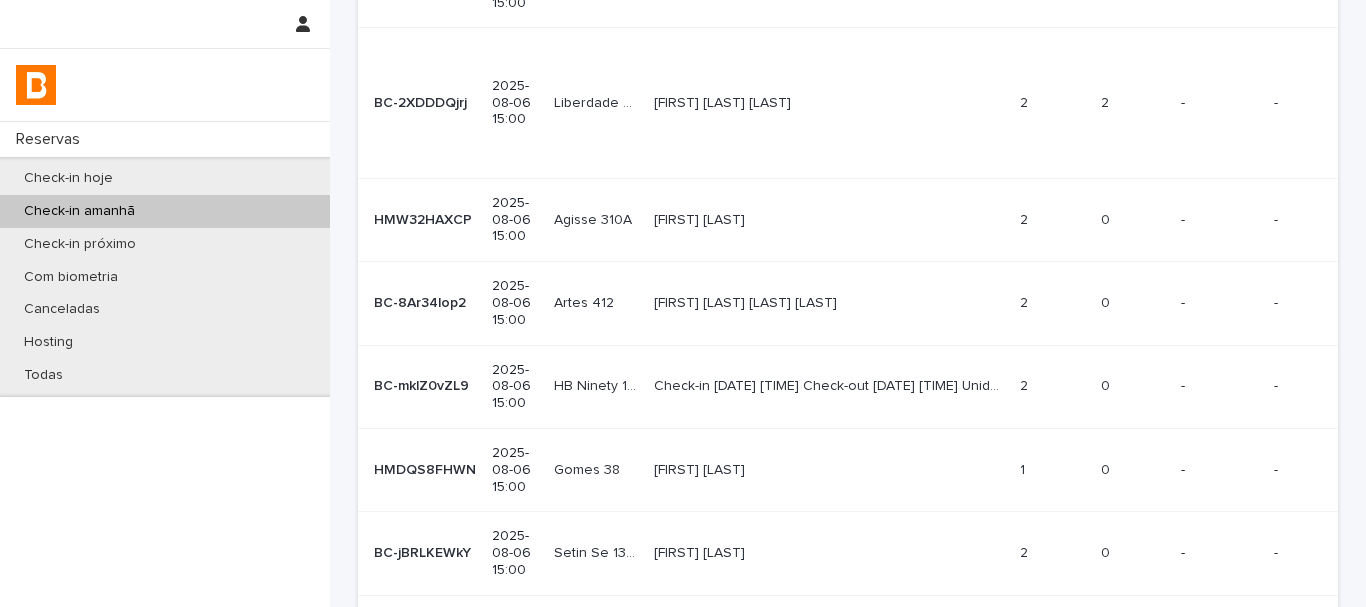 click on "Back Next" at bounding box center (1253, 625) 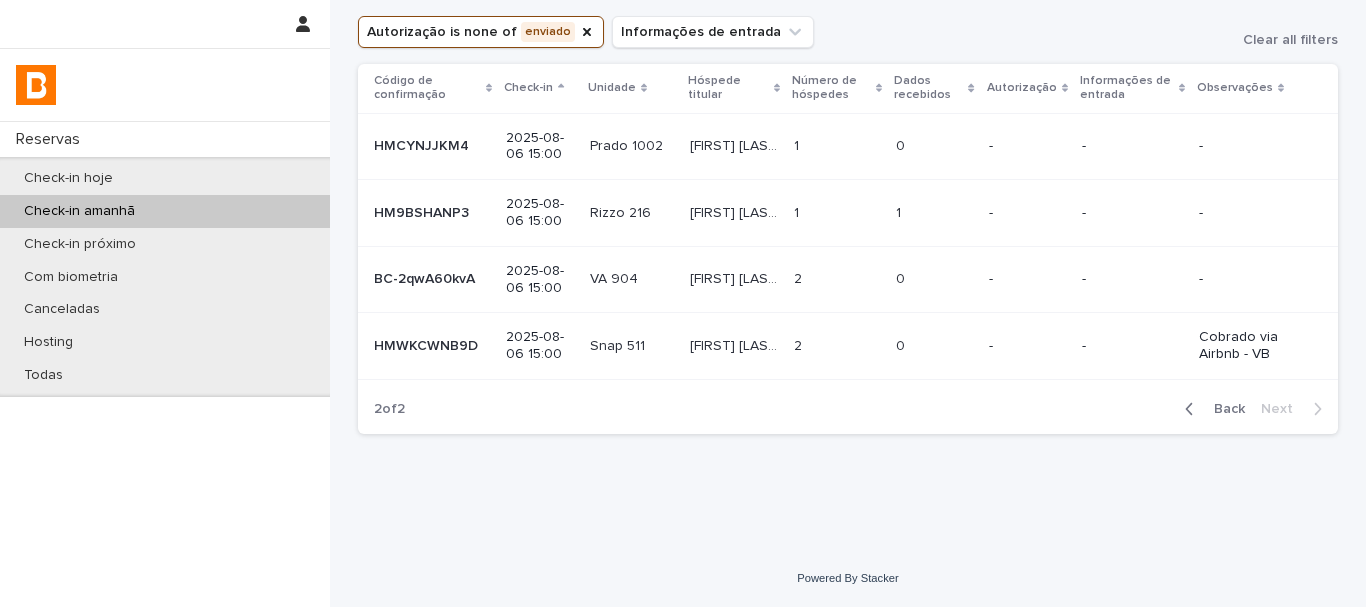 click on "-" at bounding box center [1027, 279] 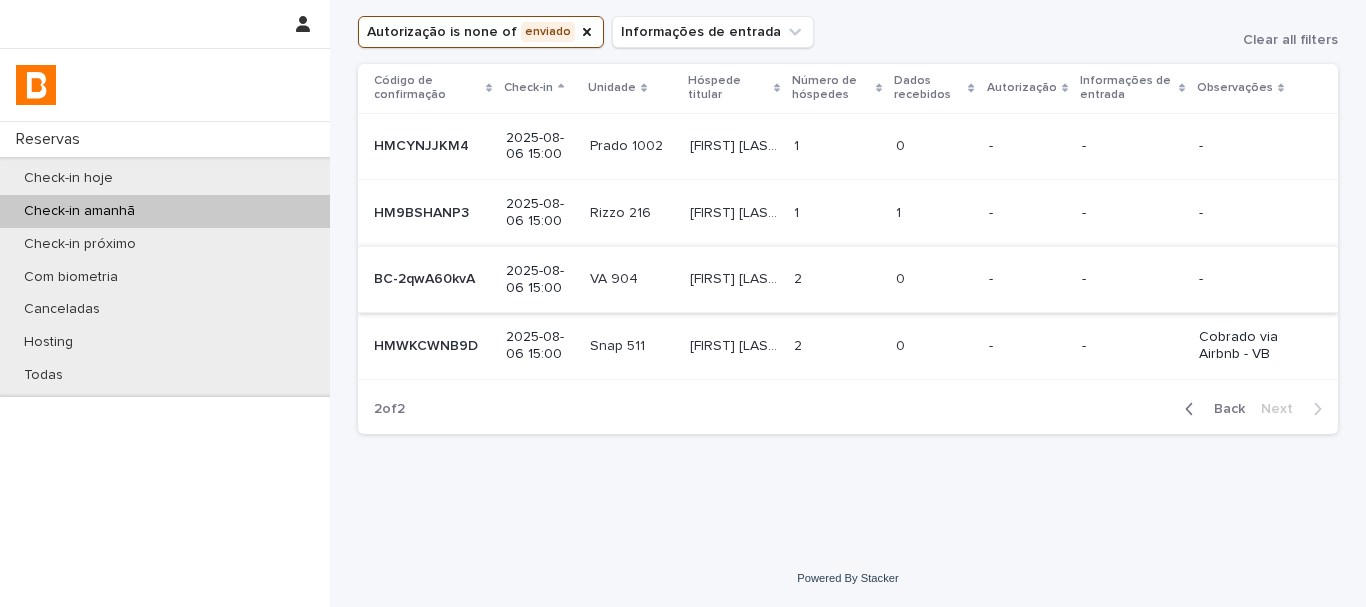 scroll, scrollTop: 0, scrollLeft: 0, axis: both 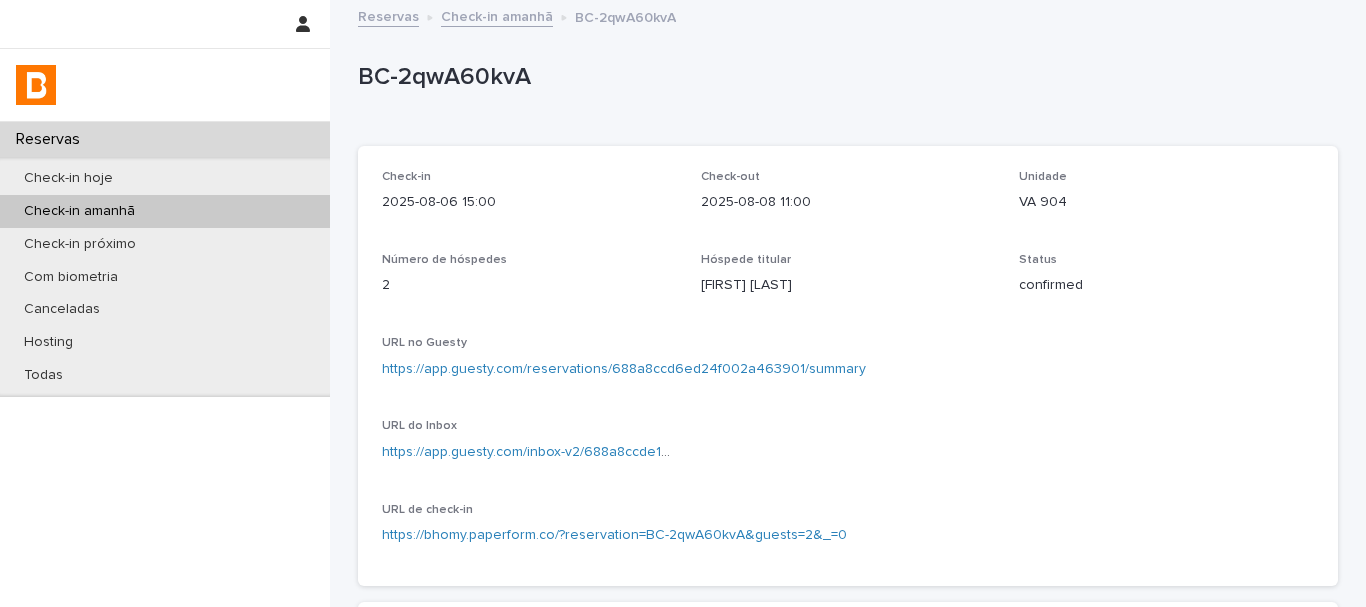 click on "BC-2qwA60kvA" at bounding box center (844, 77) 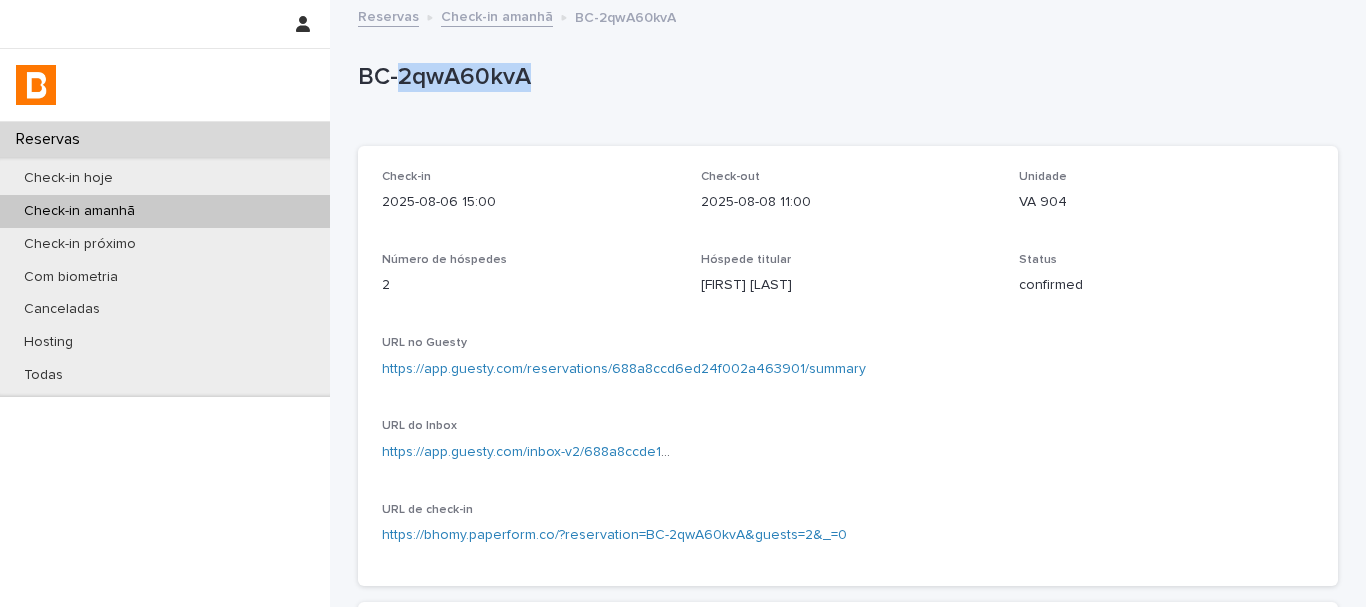 click on "BC-2qwA60kvA" at bounding box center (844, 77) 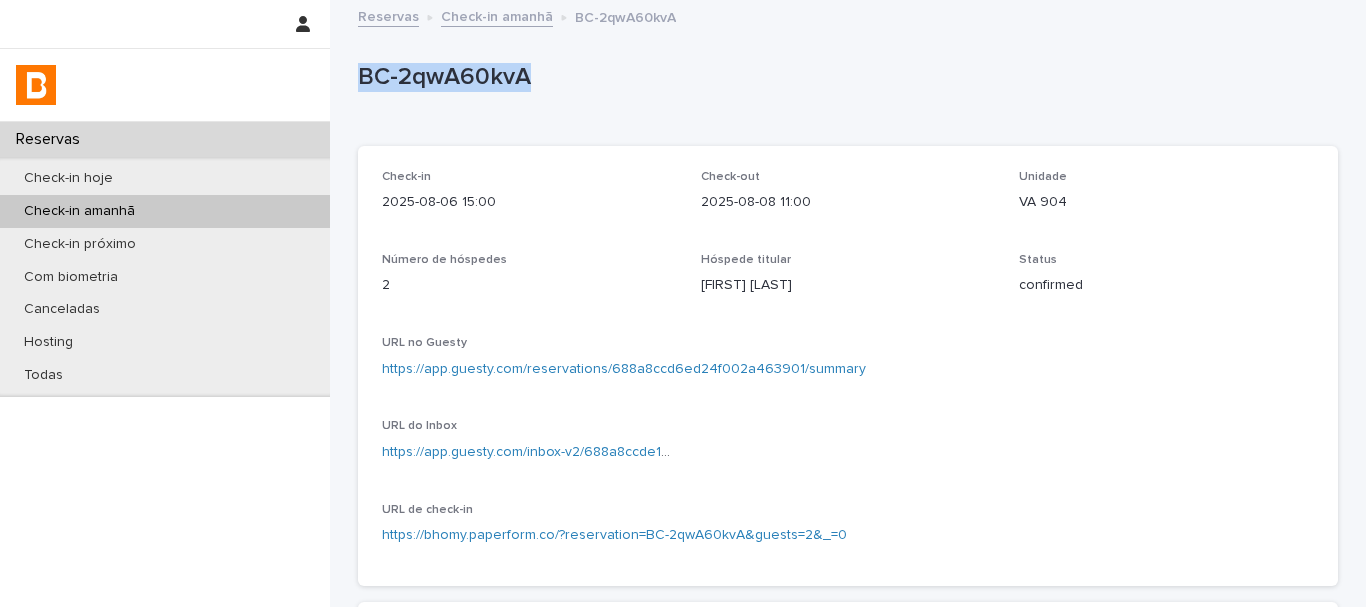 click on "BC-2qwA60kvA" at bounding box center (844, 77) 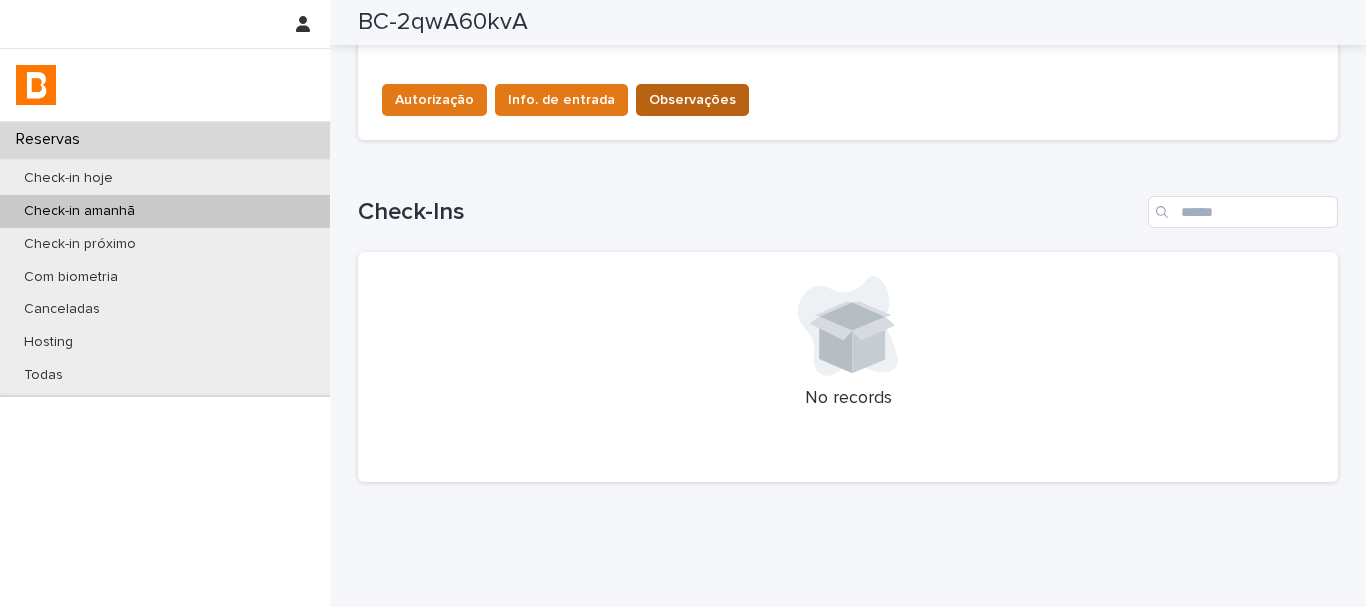 click on "Observações" at bounding box center (692, 100) 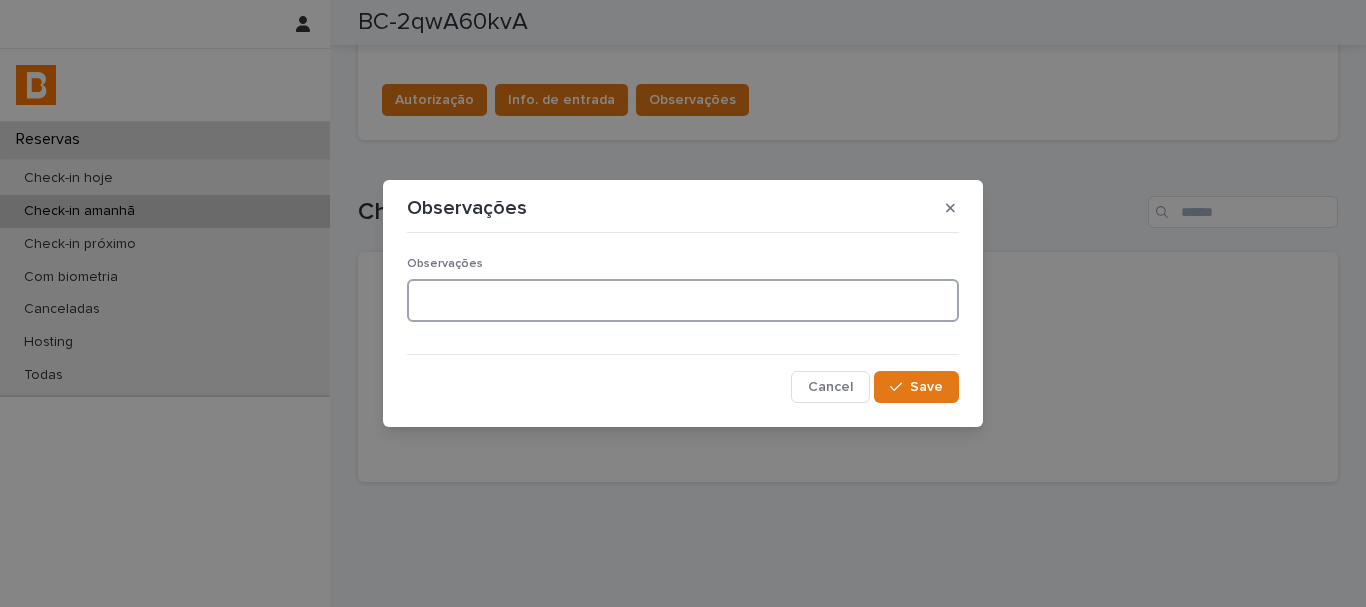 click at bounding box center (683, 300) 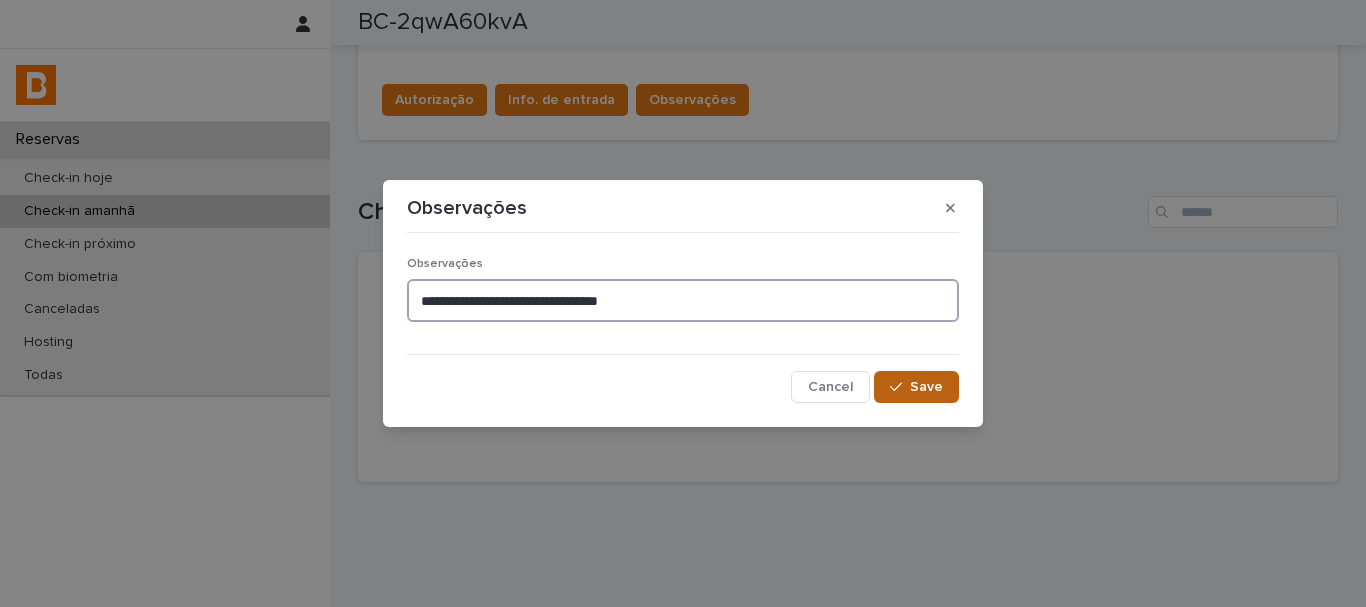 type on "**********" 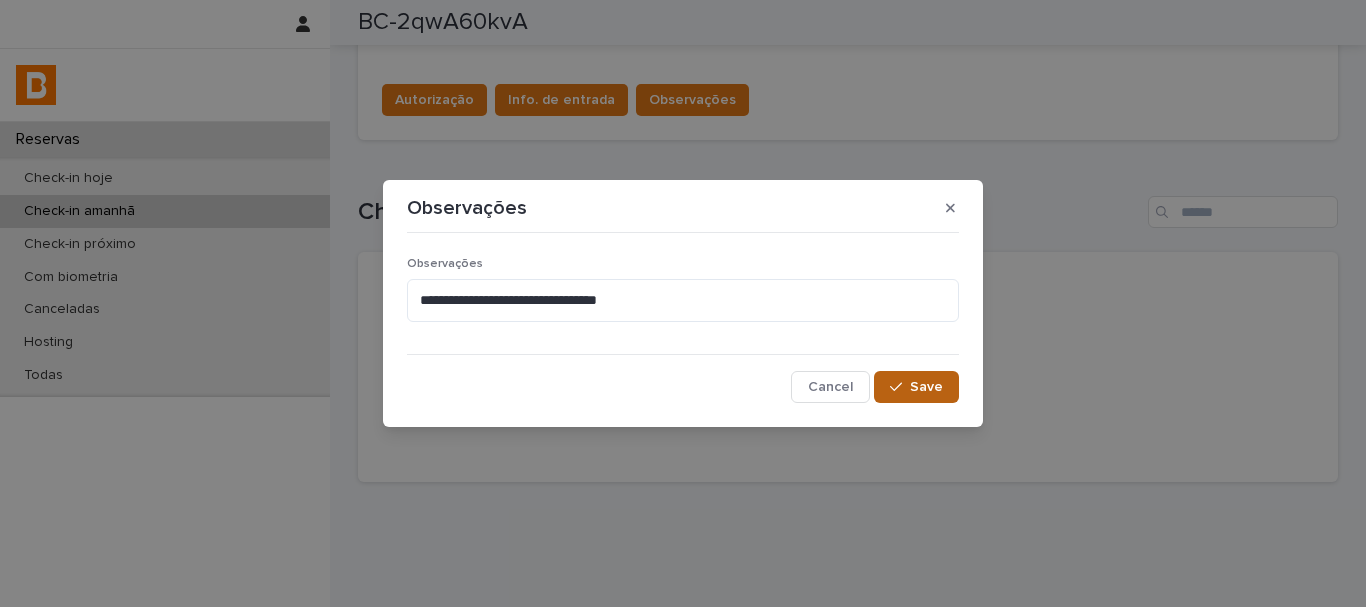 click on "Save" at bounding box center (926, 387) 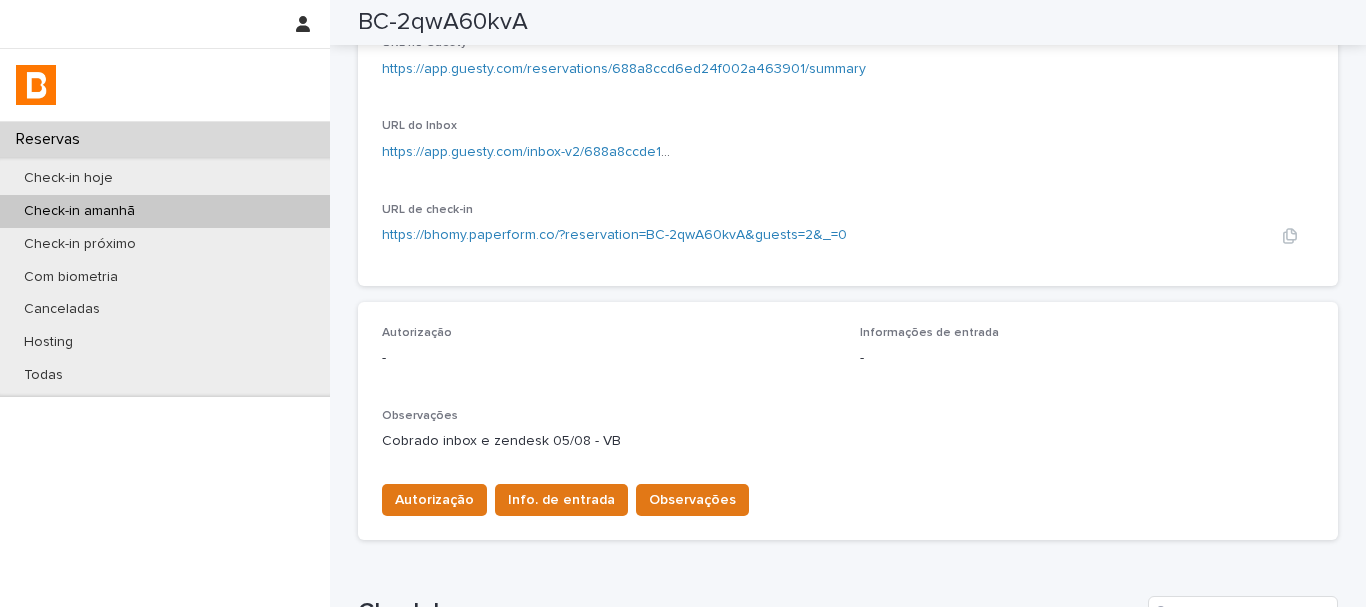 scroll, scrollTop: 0, scrollLeft: 0, axis: both 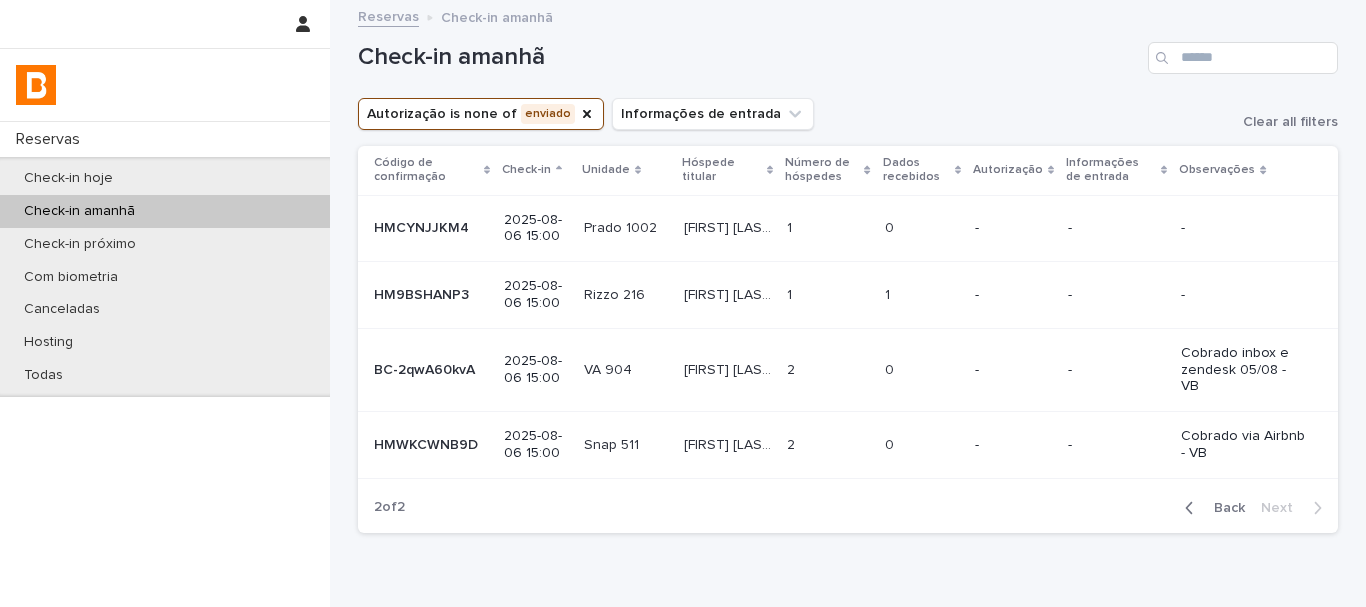 click on "1 1" at bounding box center [828, 295] 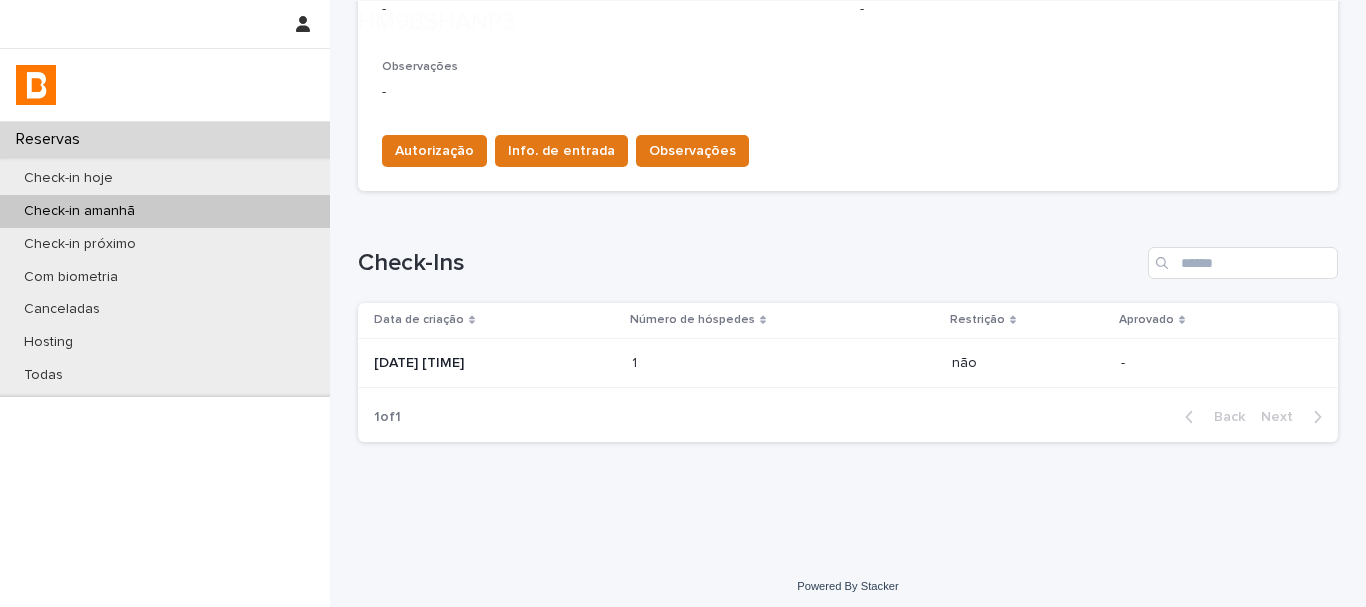 scroll, scrollTop: 657, scrollLeft: 0, axis: vertical 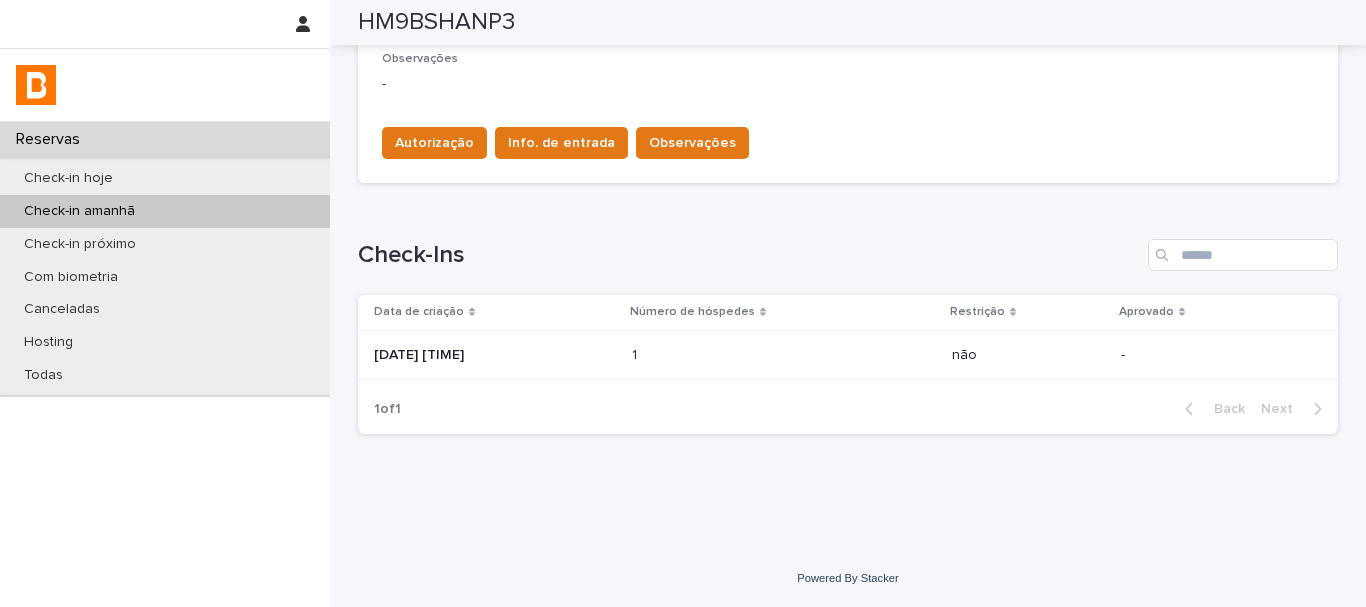 click on "1 1" at bounding box center [784, 355] 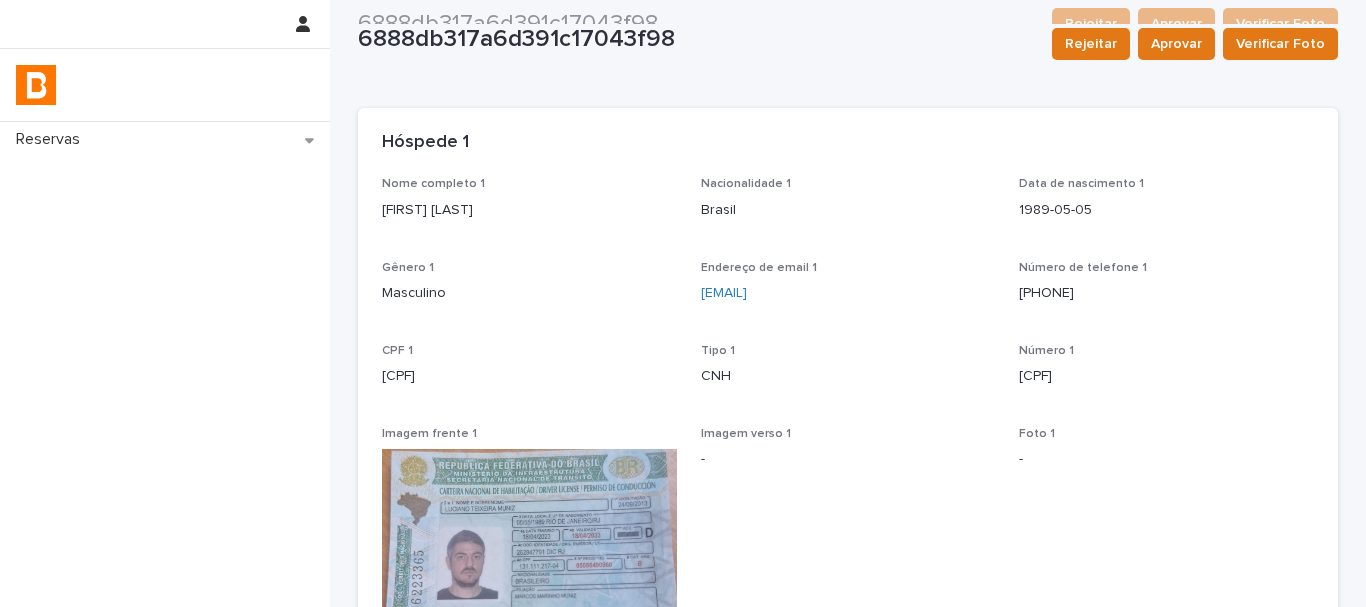 scroll, scrollTop: 0, scrollLeft: 0, axis: both 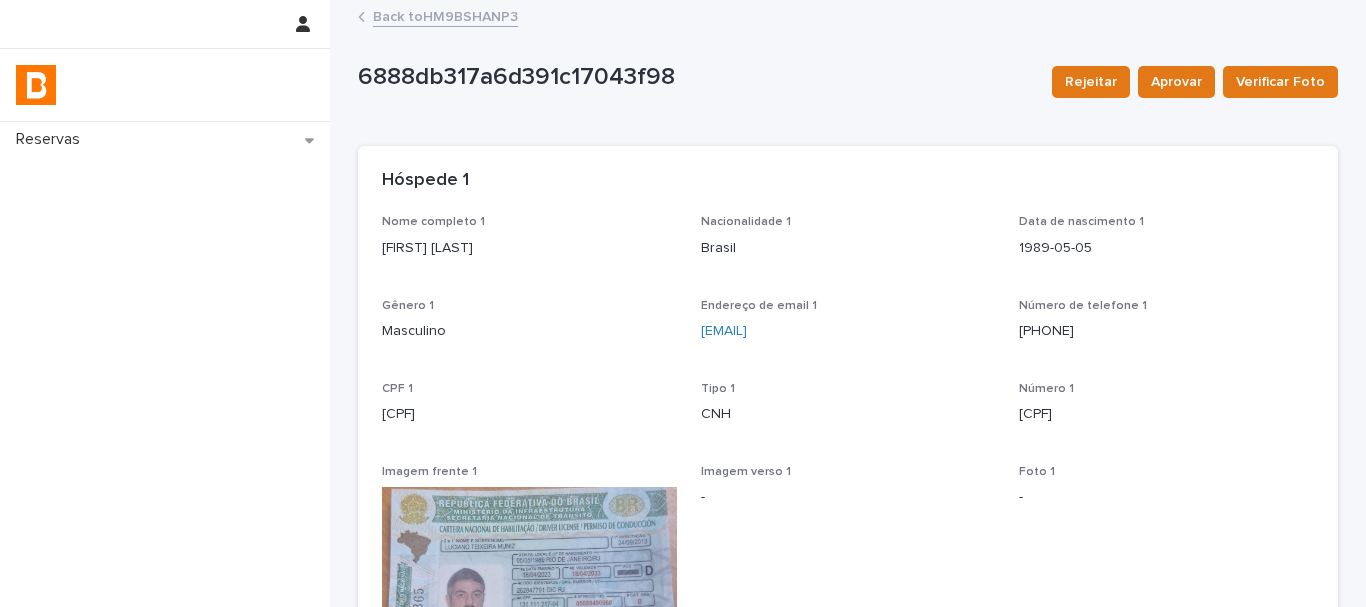click on "Back to  [CODE]" at bounding box center [445, 15] 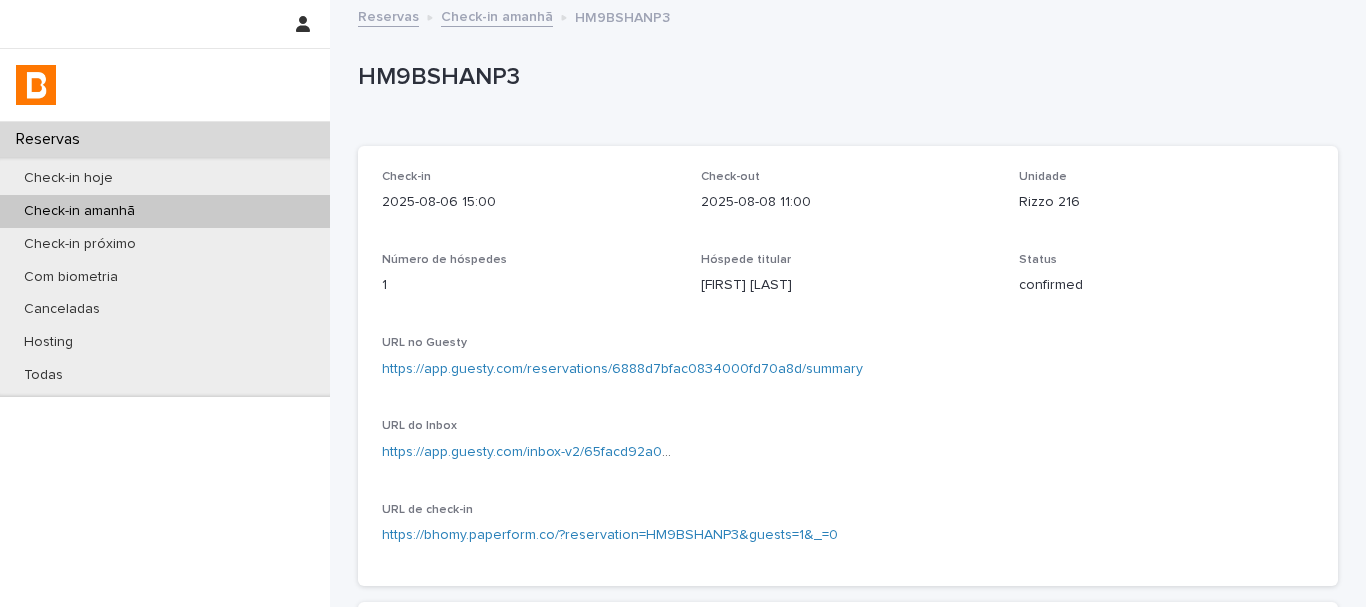 click on "HM9BSHANP3" at bounding box center [844, 77] 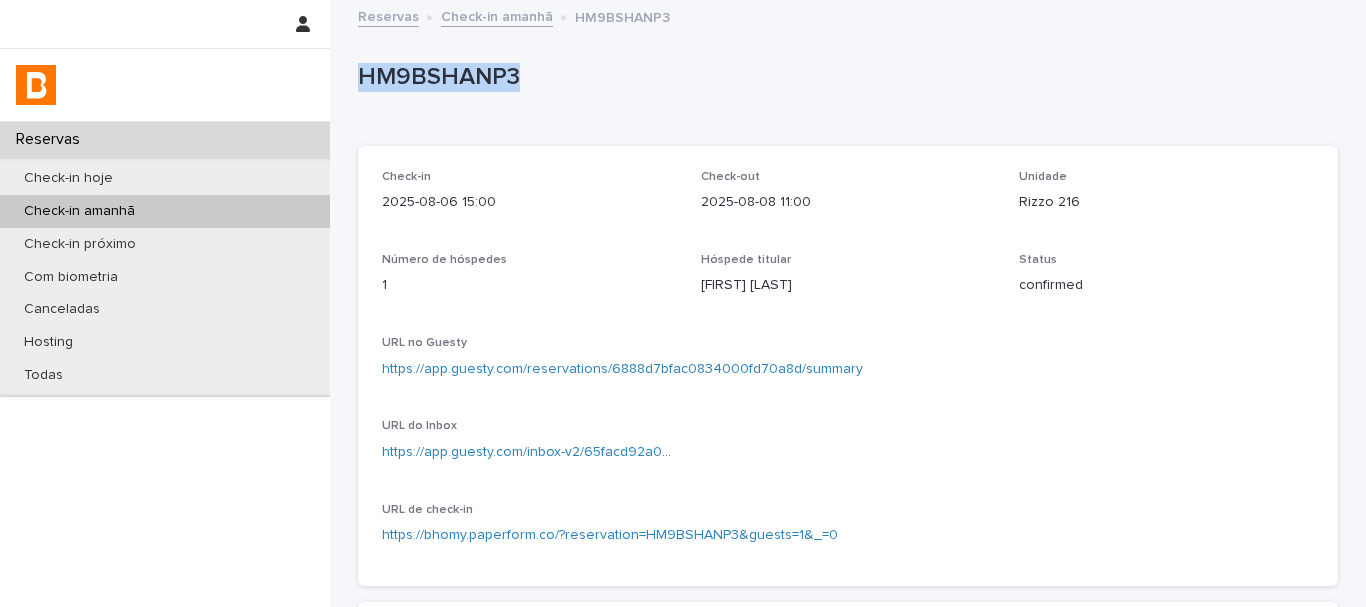 click on "HM9BSHANP3" at bounding box center [844, 77] 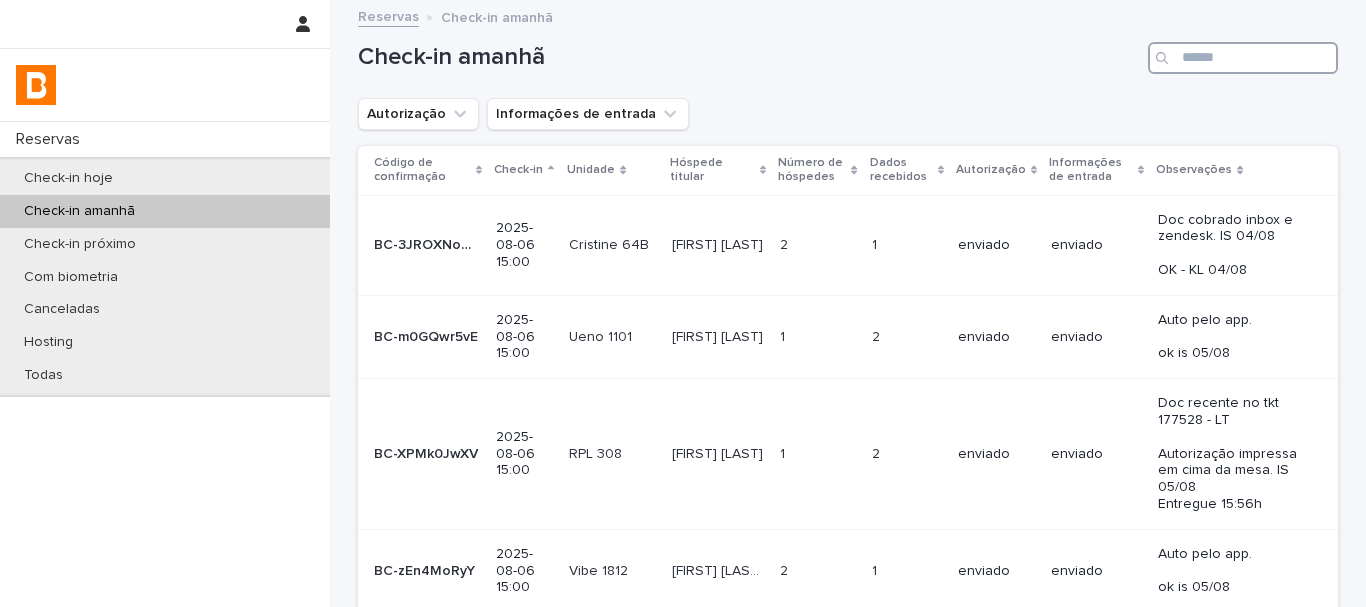 click at bounding box center [1243, 58] 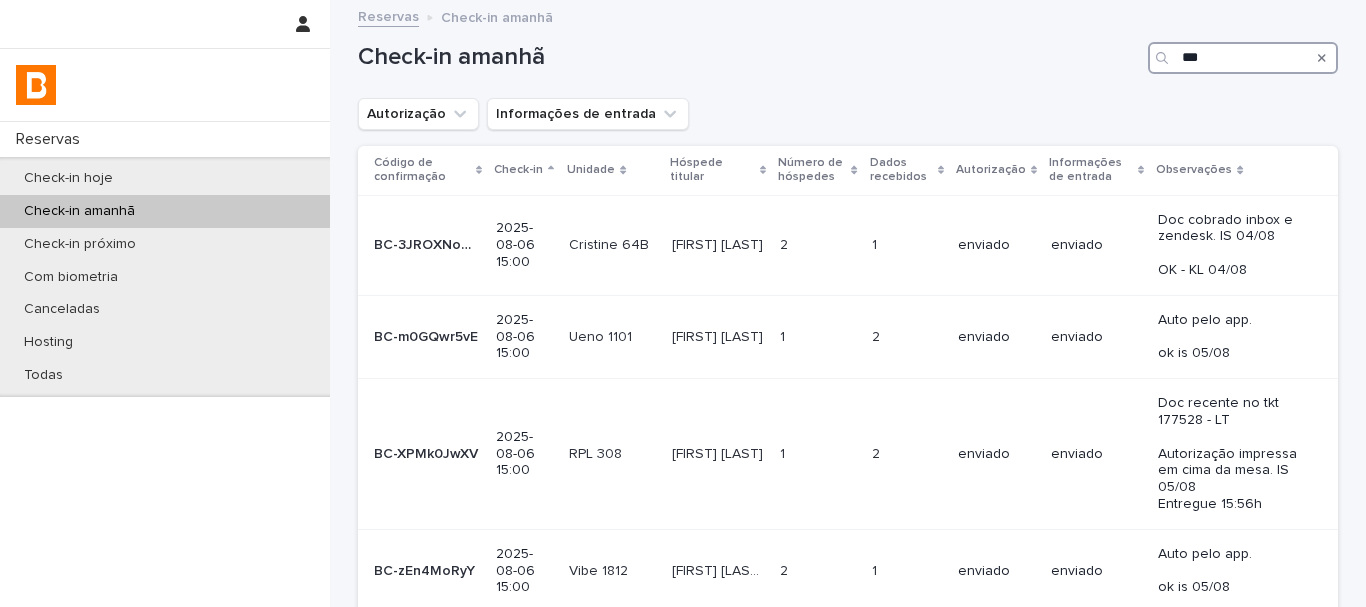 type on "****" 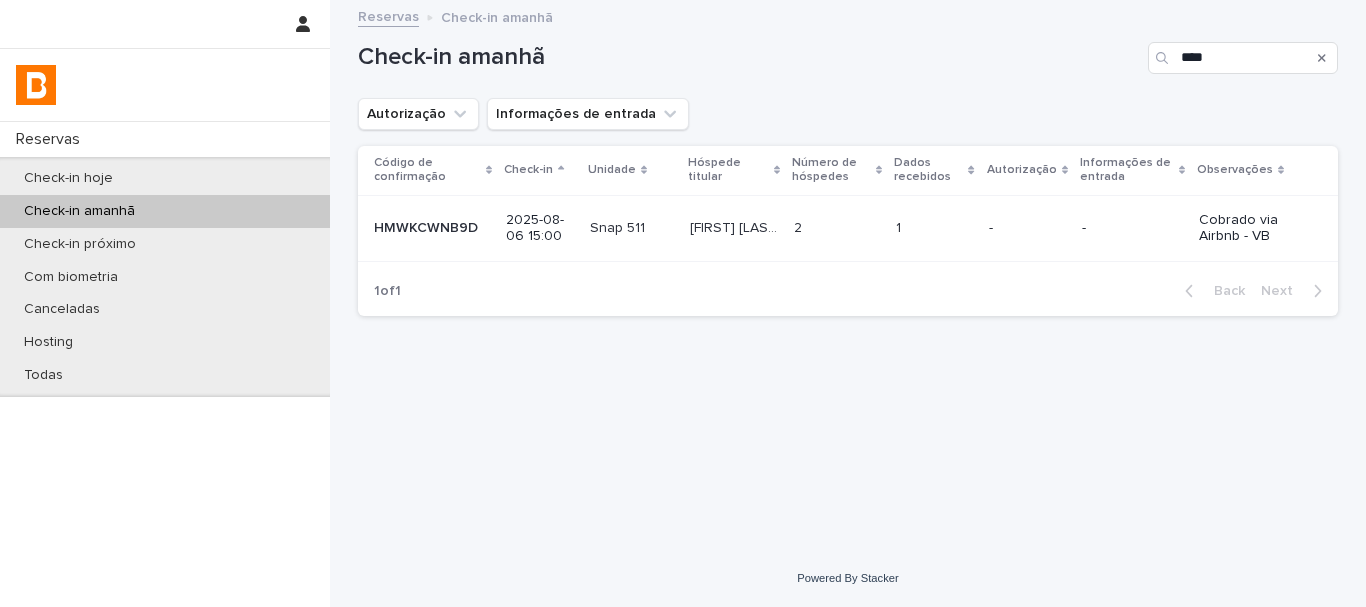 click at bounding box center (934, 228) 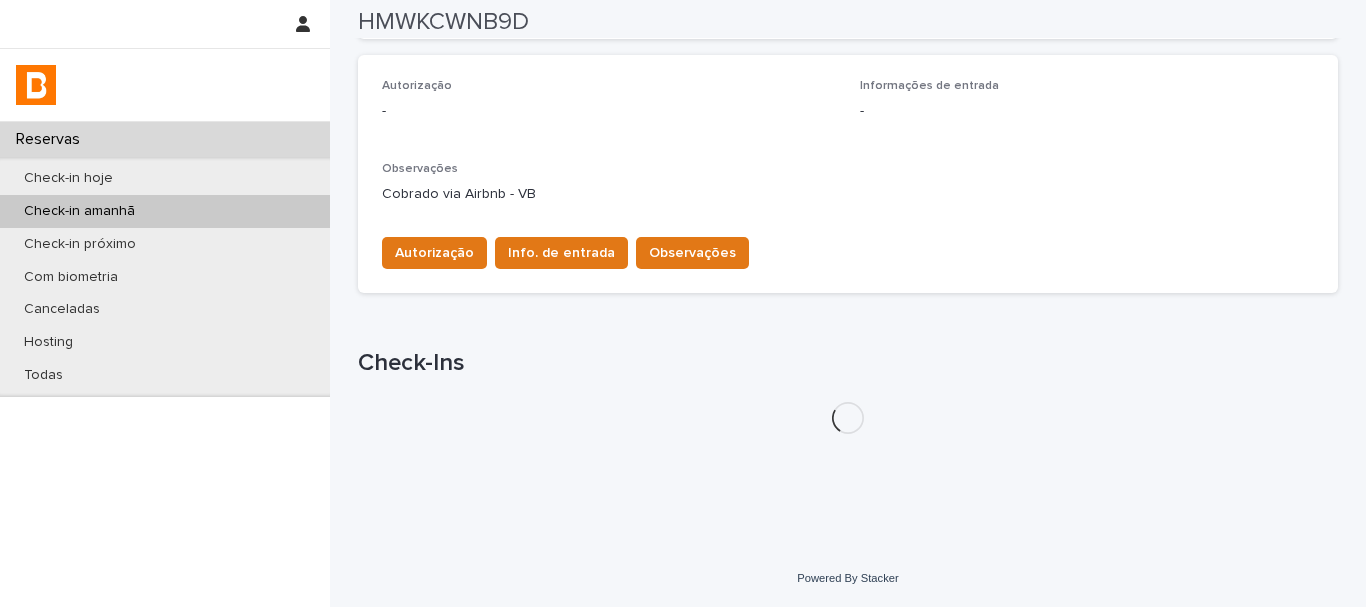 scroll, scrollTop: 602, scrollLeft: 0, axis: vertical 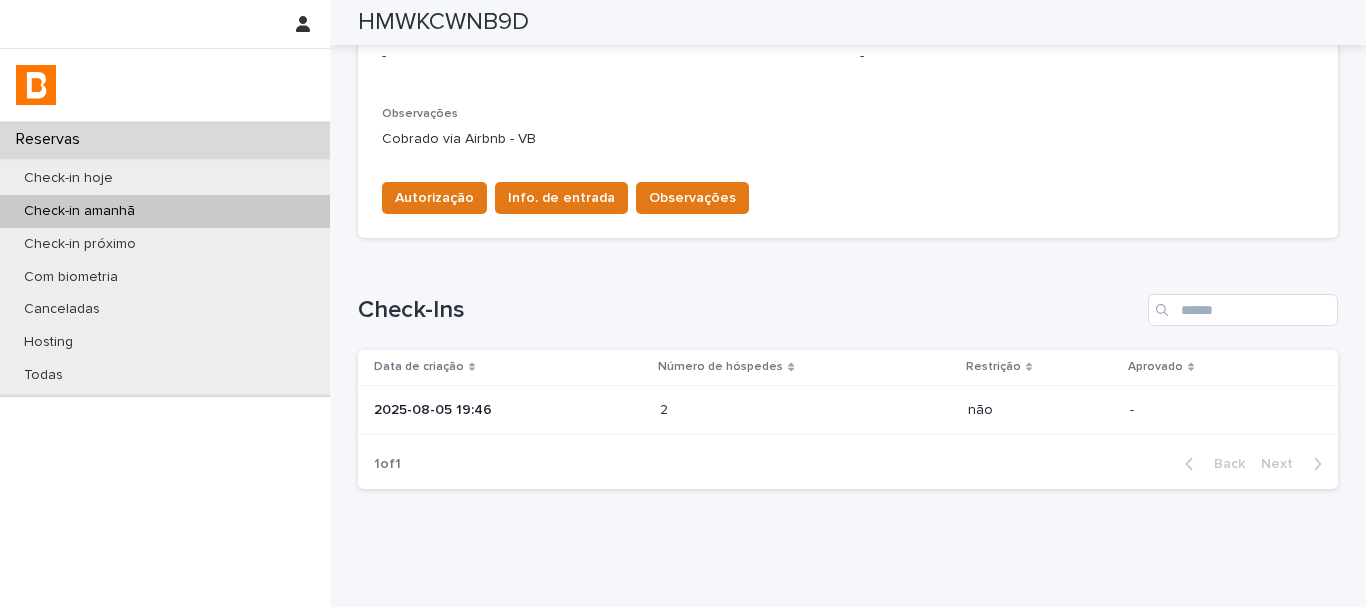click on "2025-08-05 19:46" at bounding box center [509, 410] 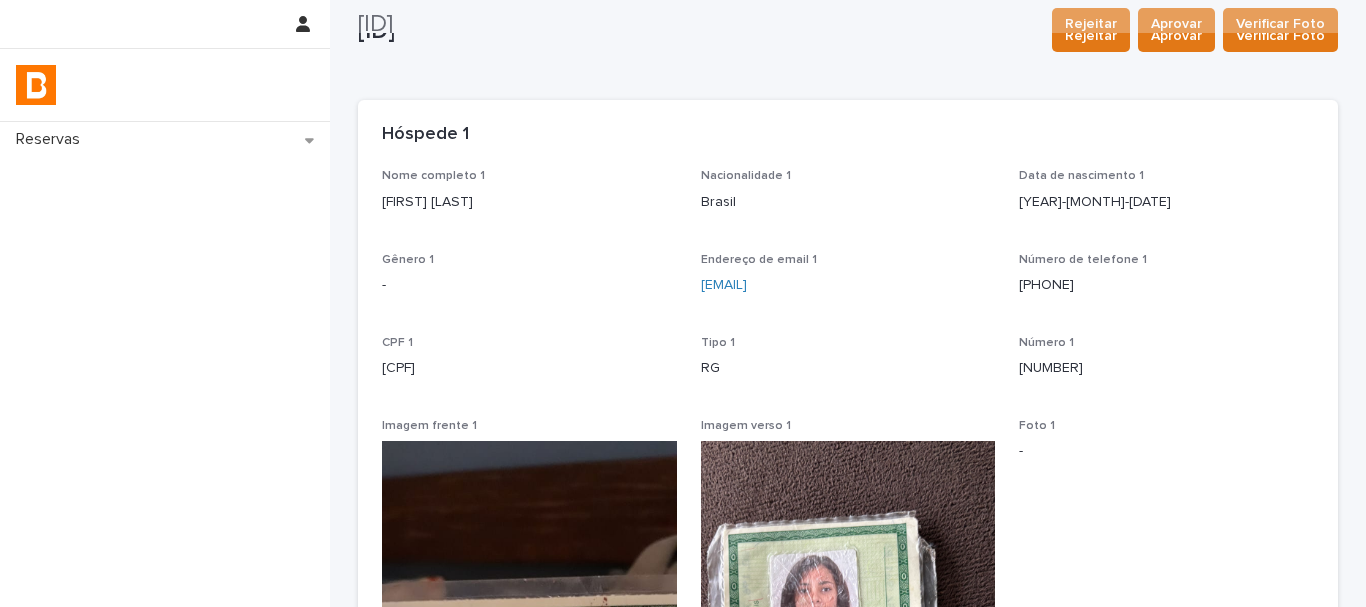 scroll, scrollTop: 0, scrollLeft: 0, axis: both 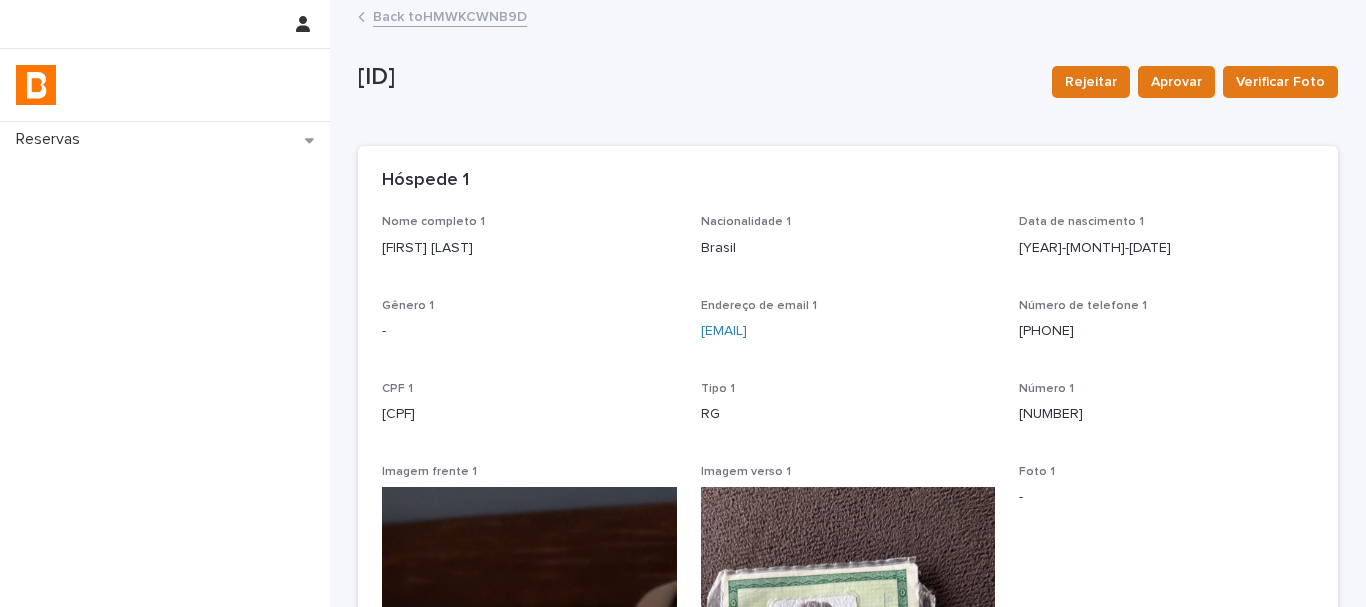 click on "Back to  HMWKCWNB9D" at bounding box center (450, 15) 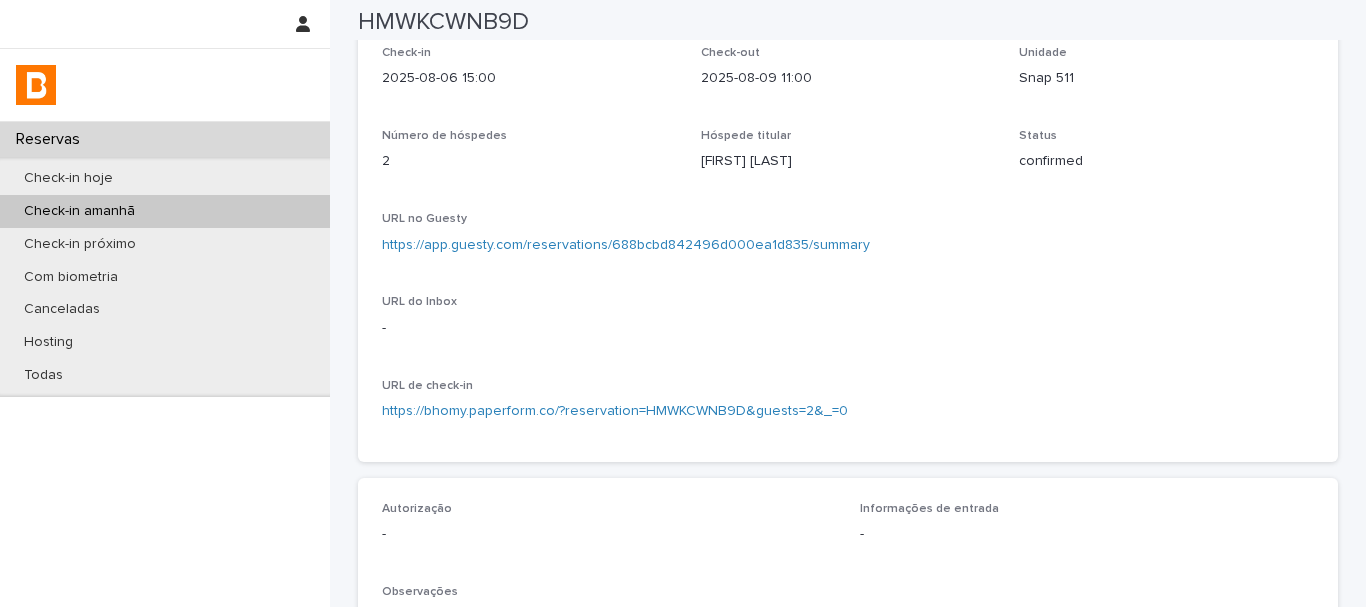 scroll, scrollTop: 0, scrollLeft: 0, axis: both 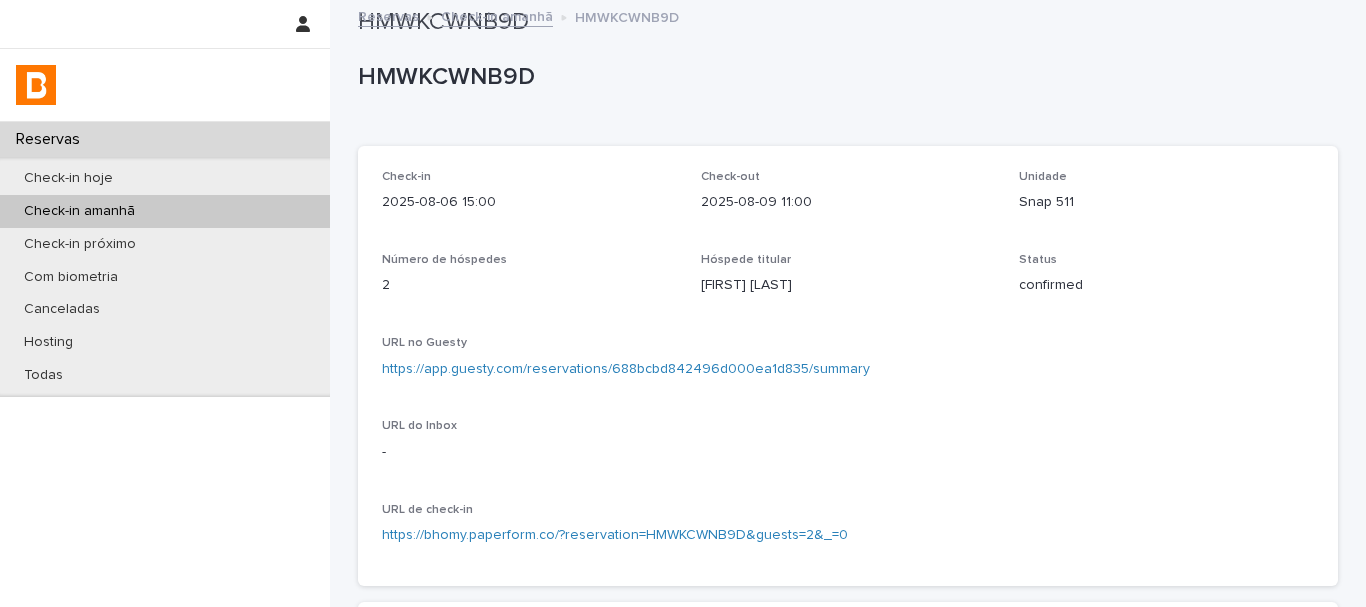 click on "HMWKCWNB9D" at bounding box center [848, 82] 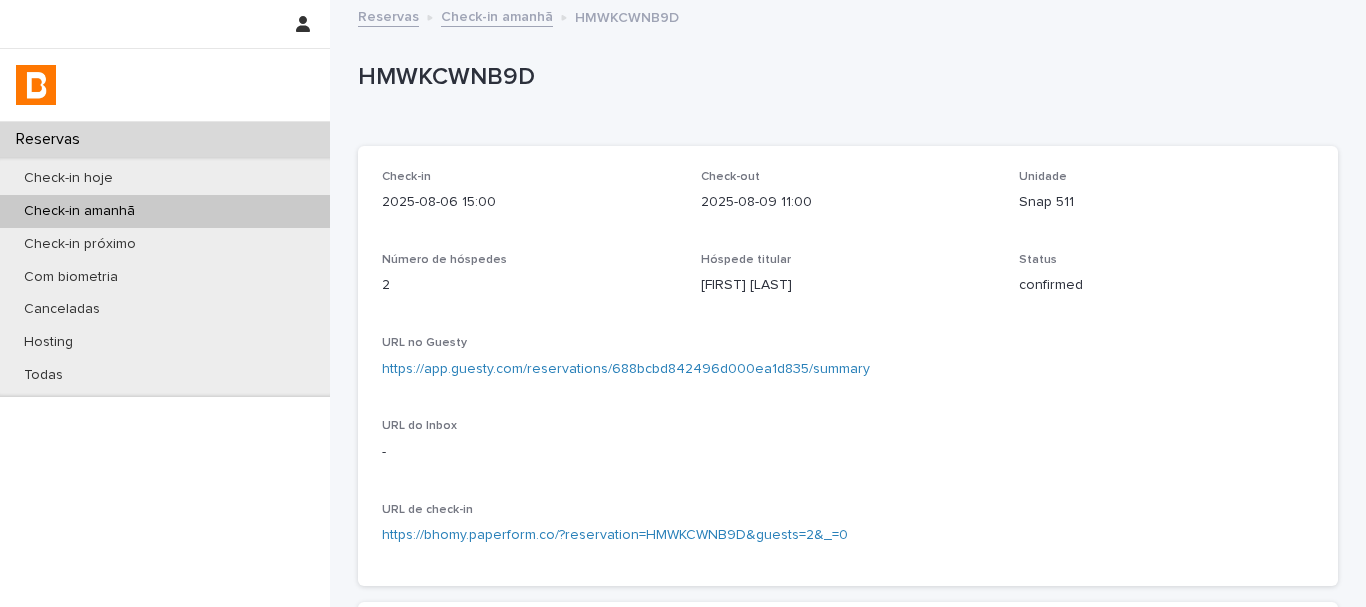 click on "HMWKCWNB9D" at bounding box center (844, 77) 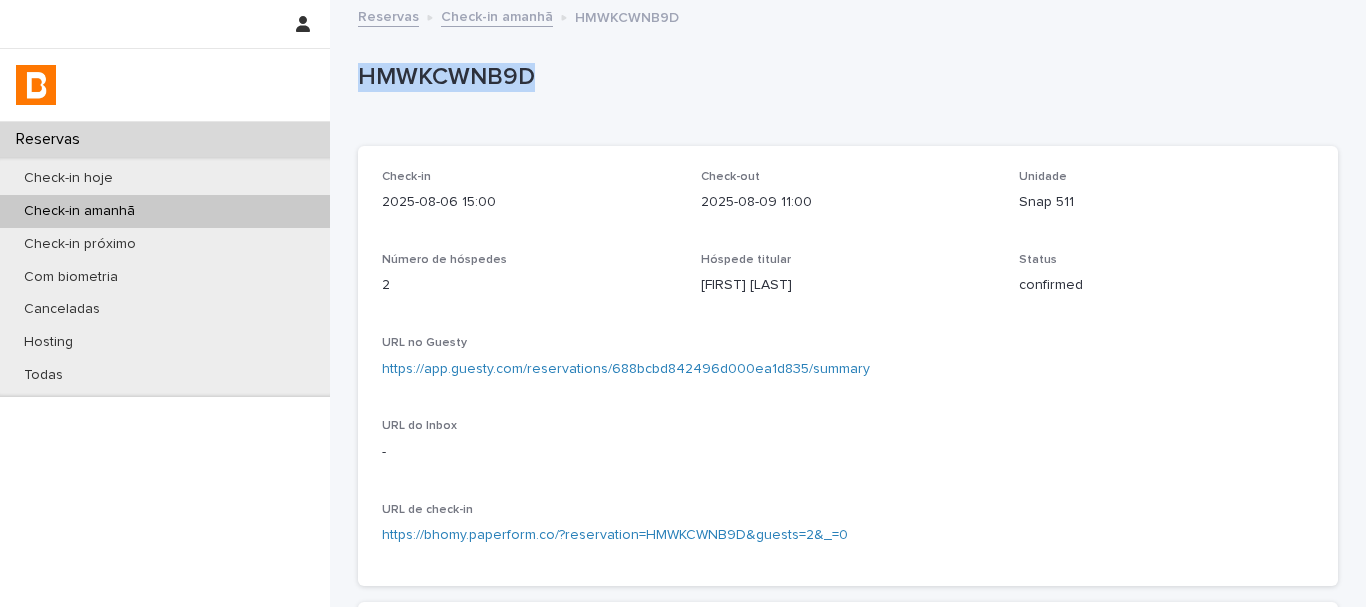 click on "HMWKCWNB9D" at bounding box center (844, 77) 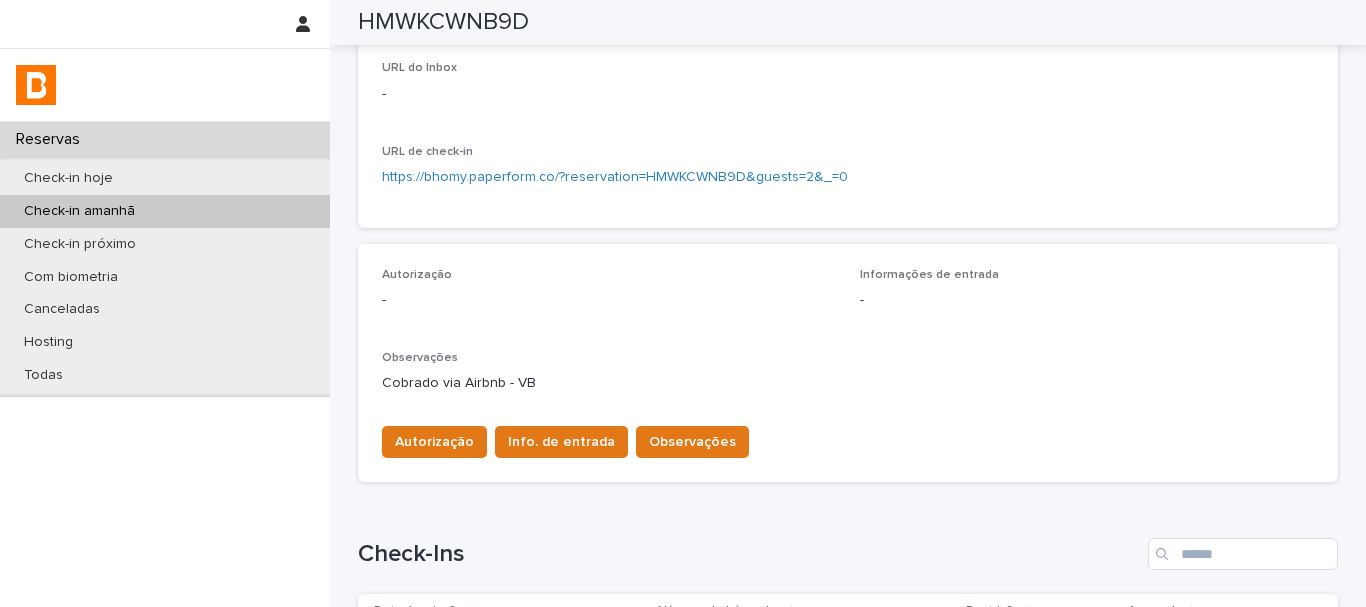 scroll, scrollTop: 357, scrollLeft: 0, axis: vertical 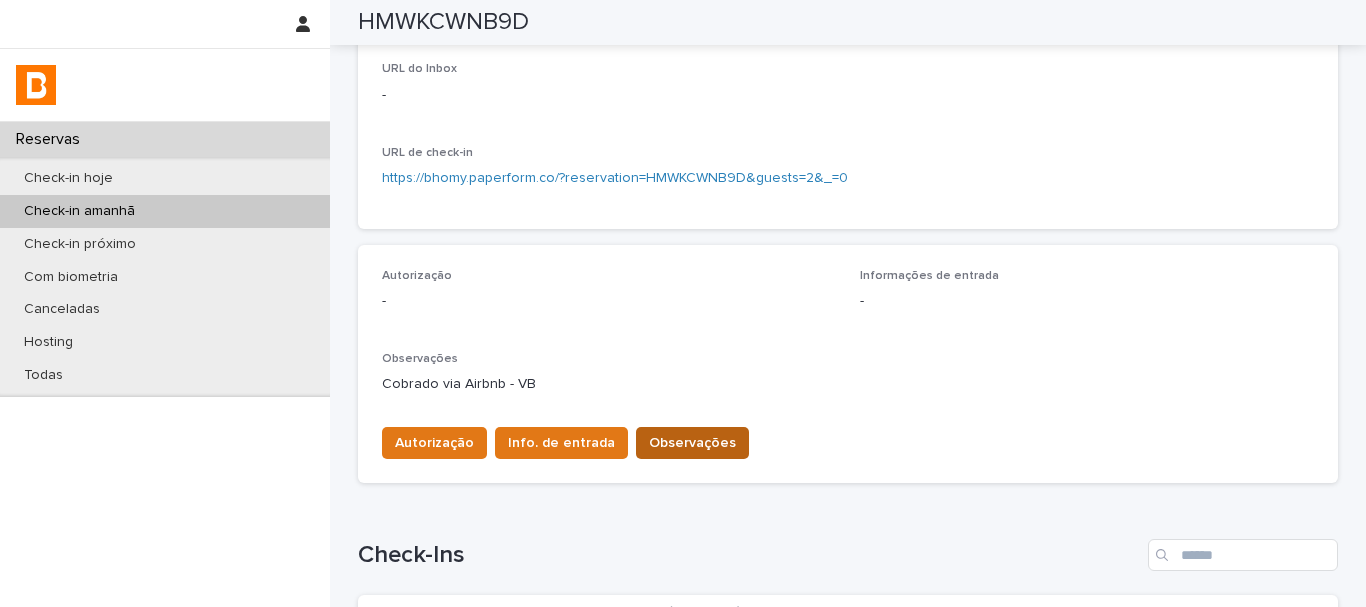click on "Observações" at bounding box center (692, 443) 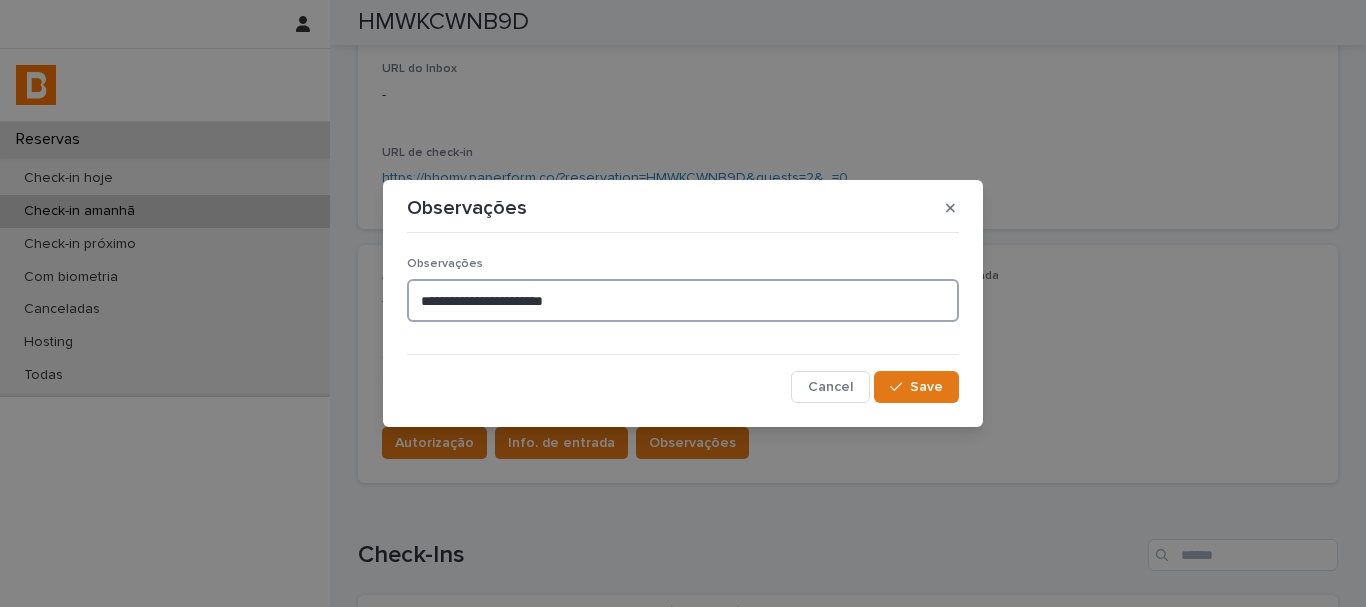 click on "**********" at bounding box center (683, 300) 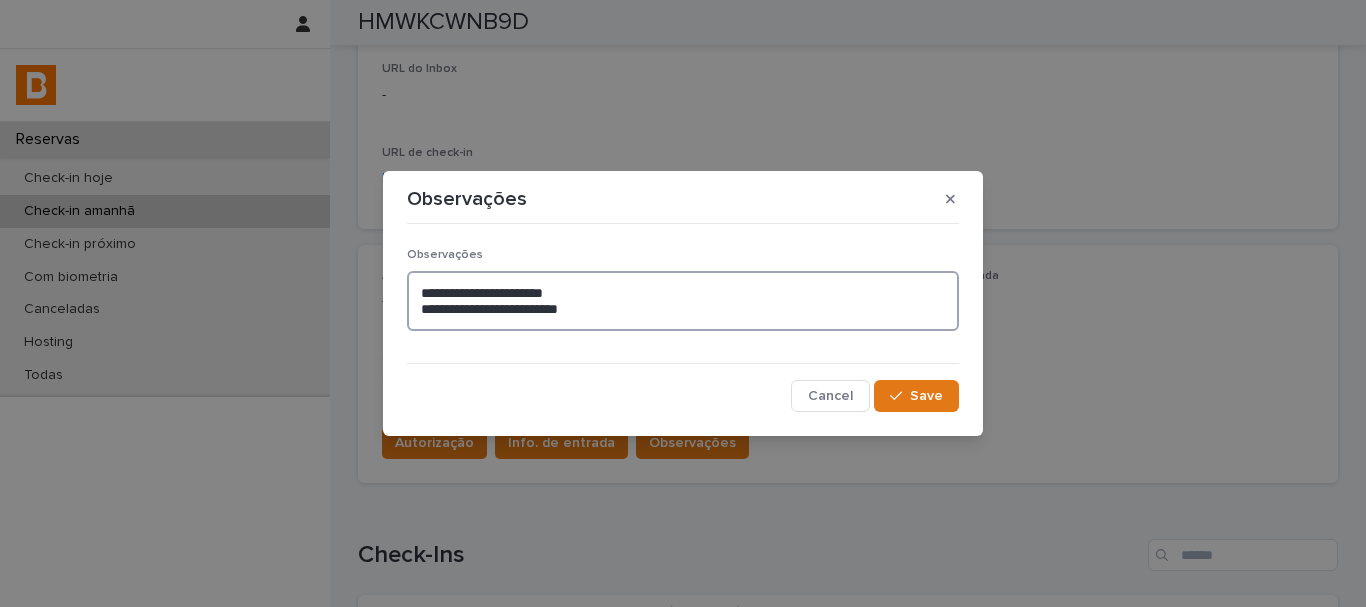 drag, startPoint x: 611, startPoint y: 293, endPoint x: 377, endPoint y: 277, distance: 234.54637 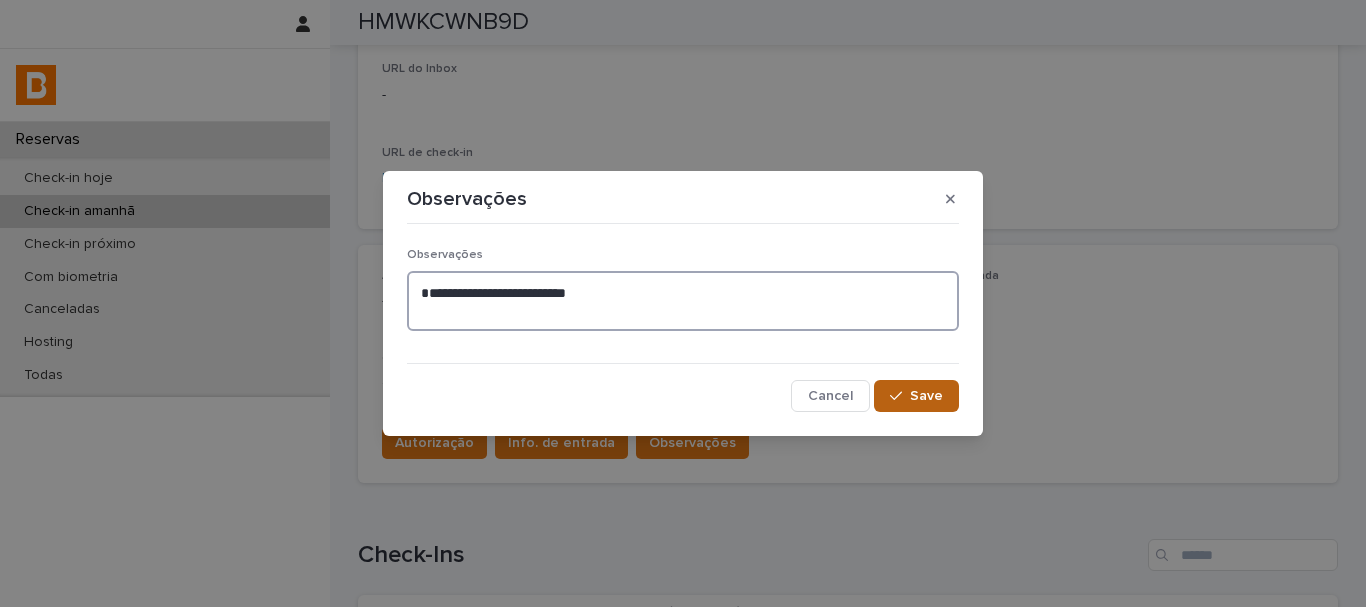 type on "**********" 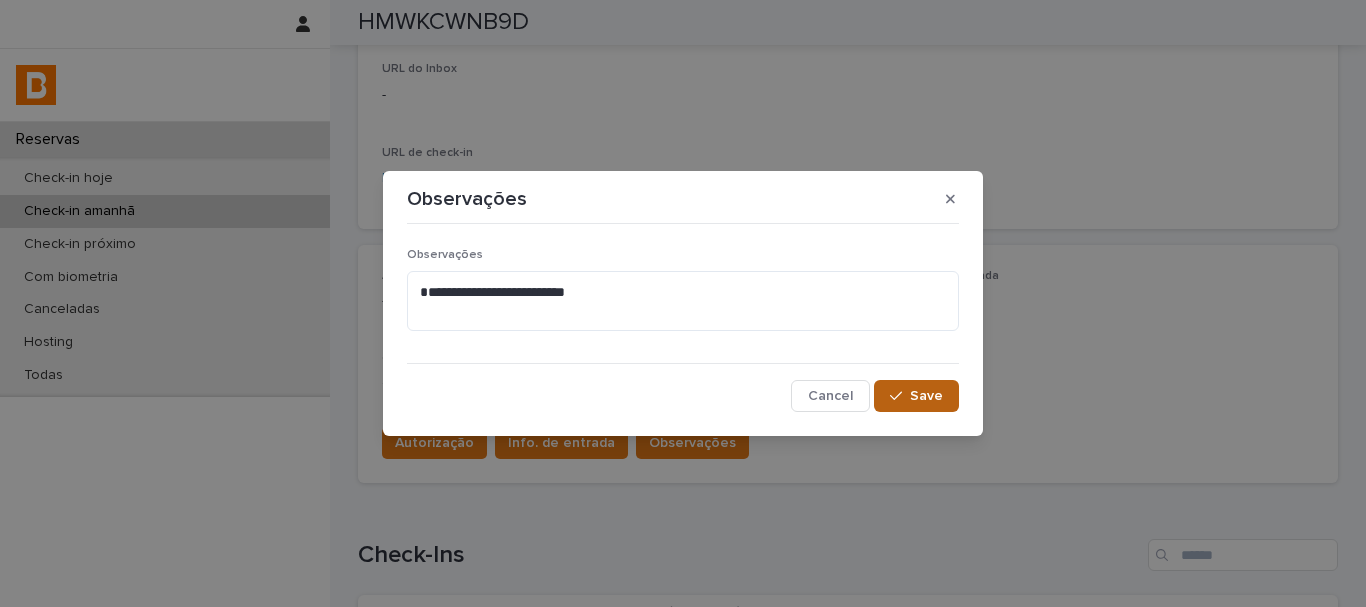 click 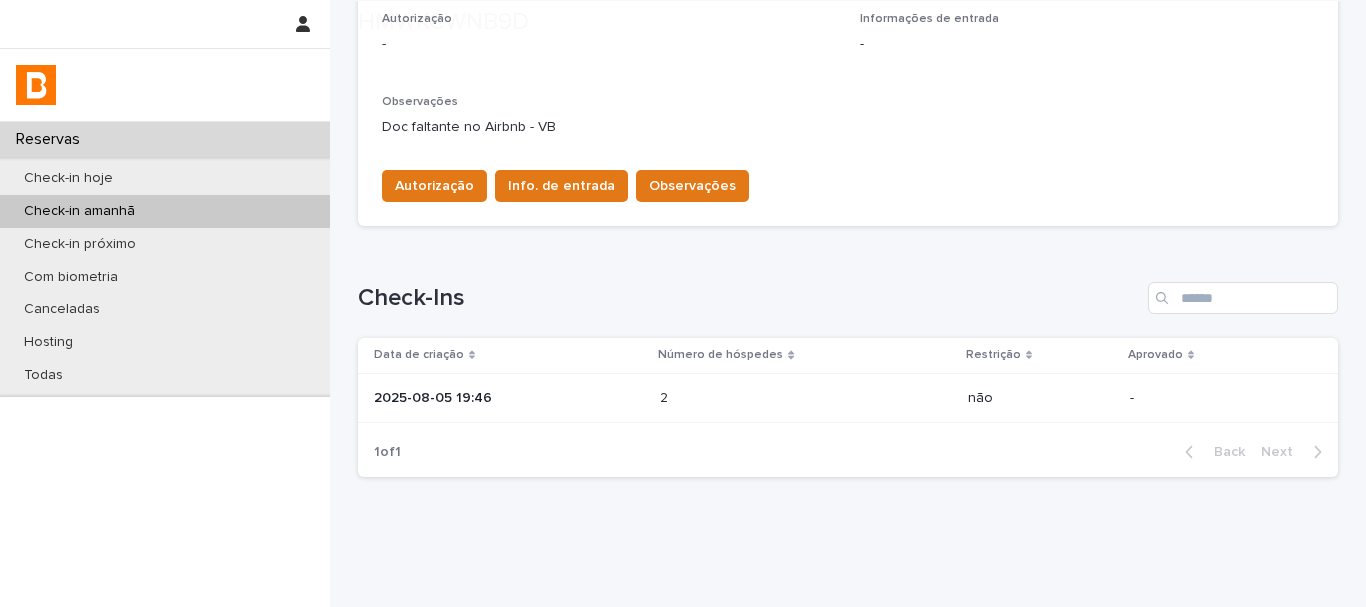 scroll, scrollTop: 678, scrollLeft: 0, axis: vertical 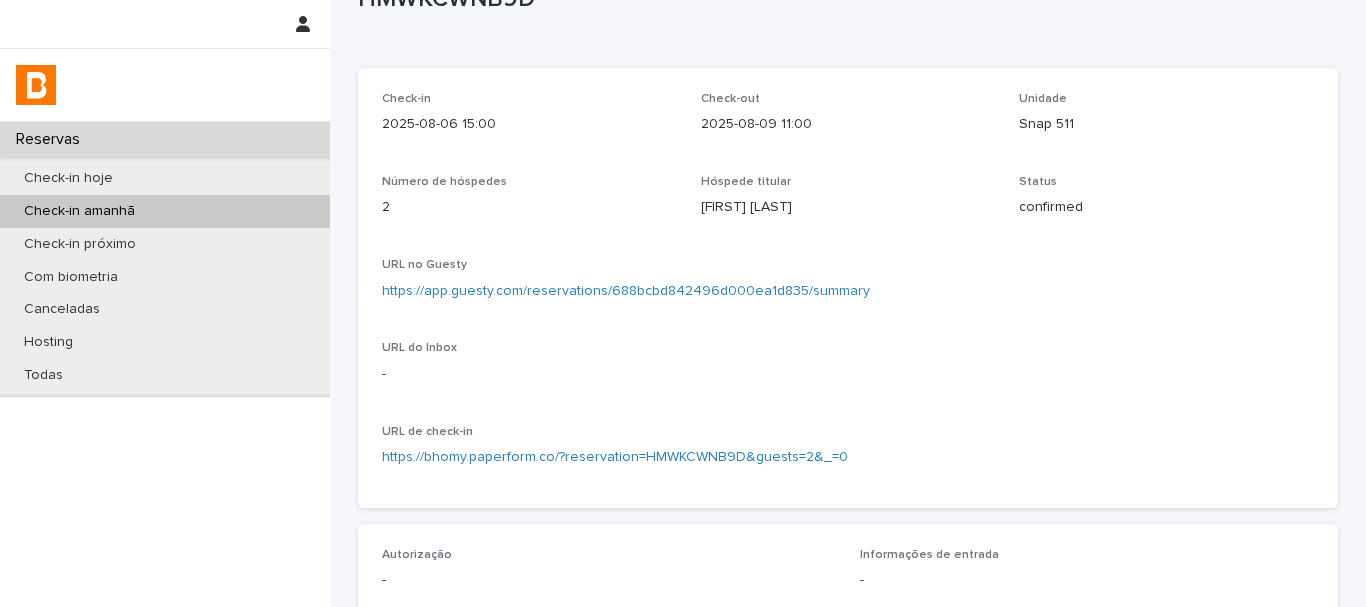 click on "[DATE] [TIME] [DATE] [TIME] [UNIT_NAME] [UNIT_NUMBER] [NUMBER] [FIRST] [LAST] [STATUS] [URL] [URL]" at bounding box center [848, 288] 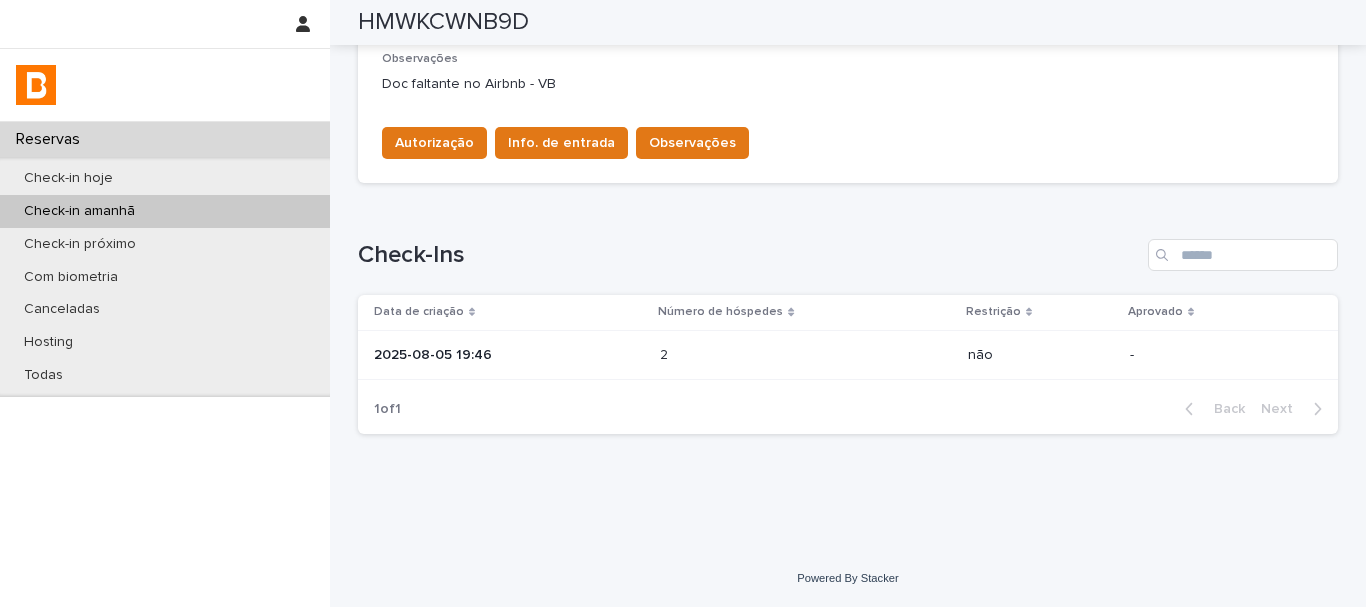 click at bounding box center [747, 355] 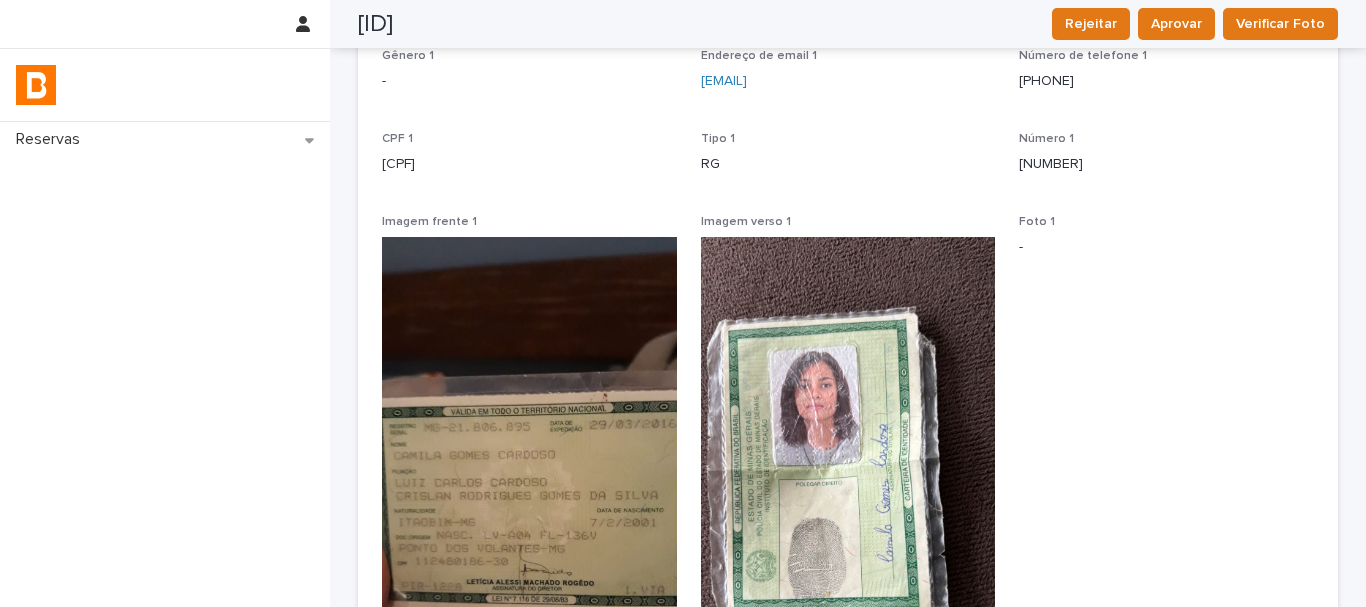 scroll, scrollTop: 0, scrollLeft: 0, axis: both 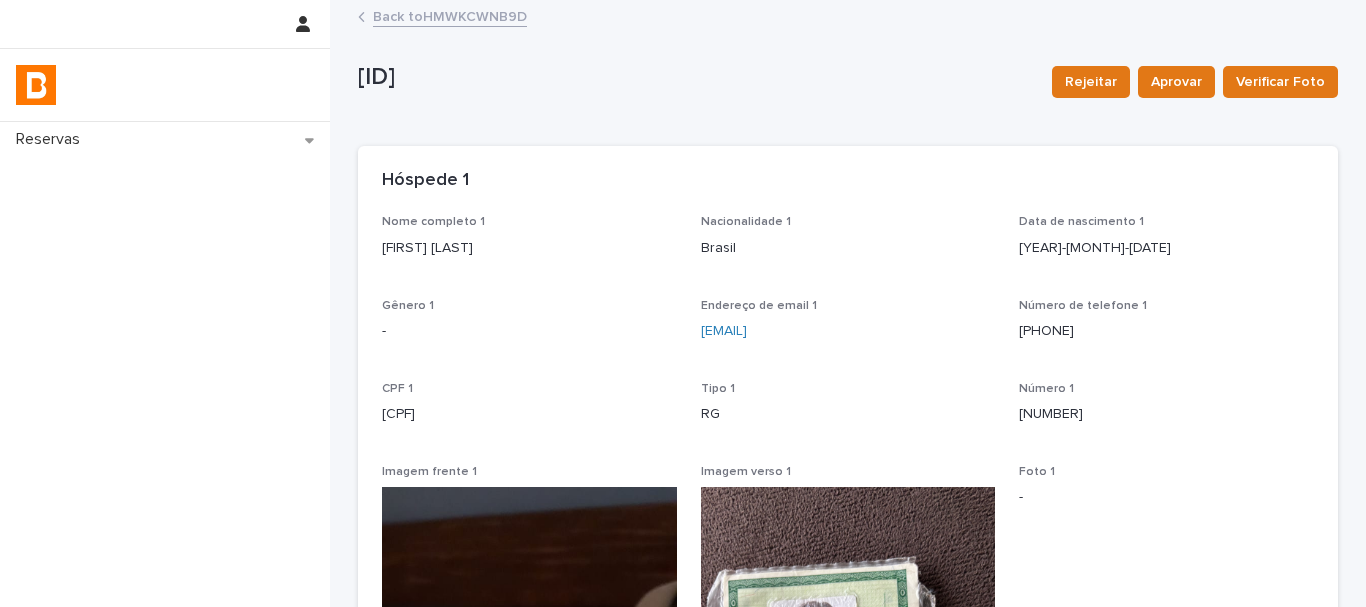 click on "Nome completo 1" at bounding box center (529, 222) 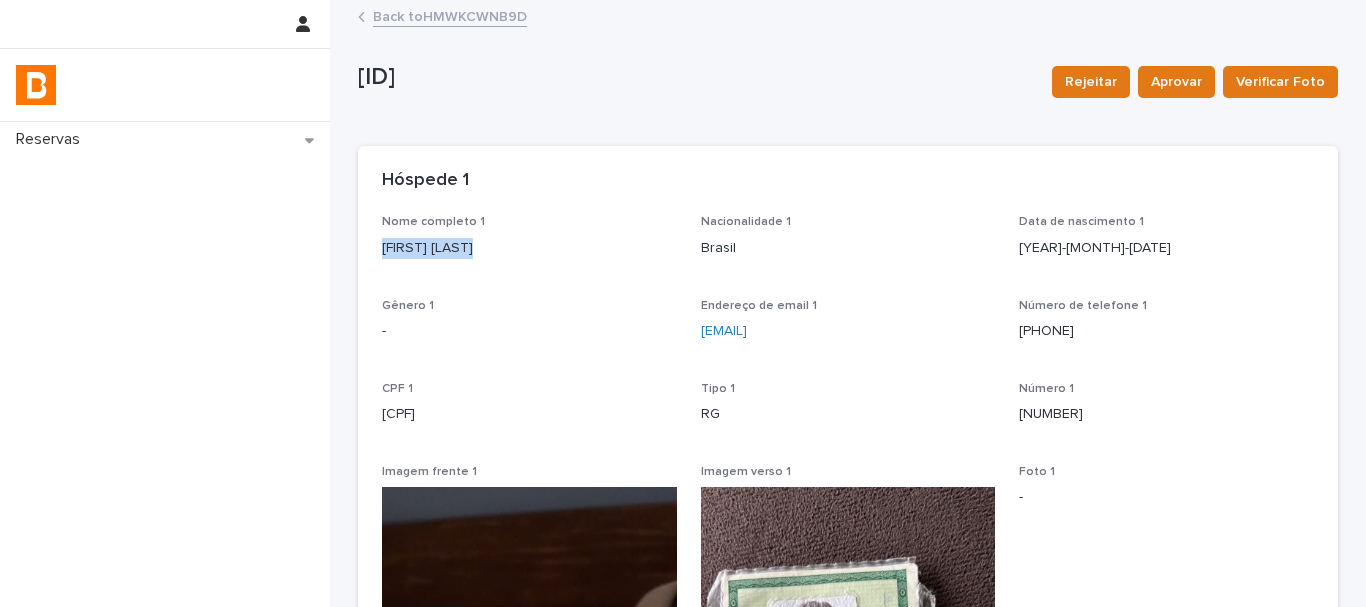 click on "[FIRST] [LAST]" at bounding box center (529, 248) 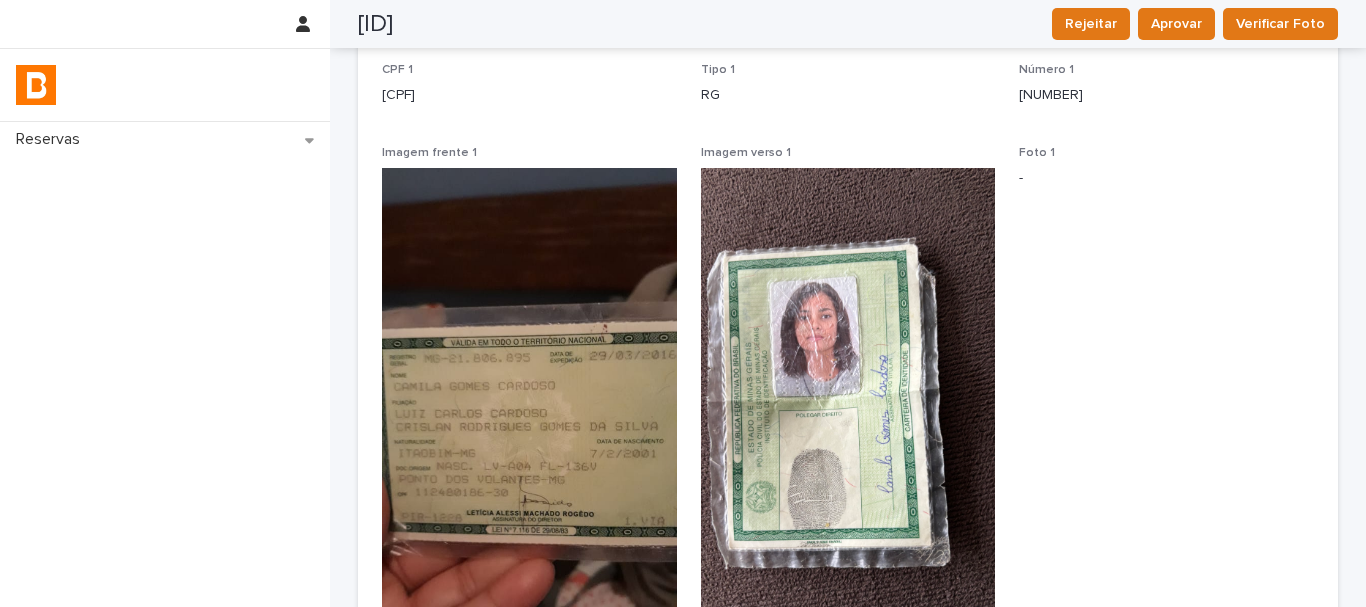 scroll, scrollTop: 0, scrollLeft: 0, axis: both 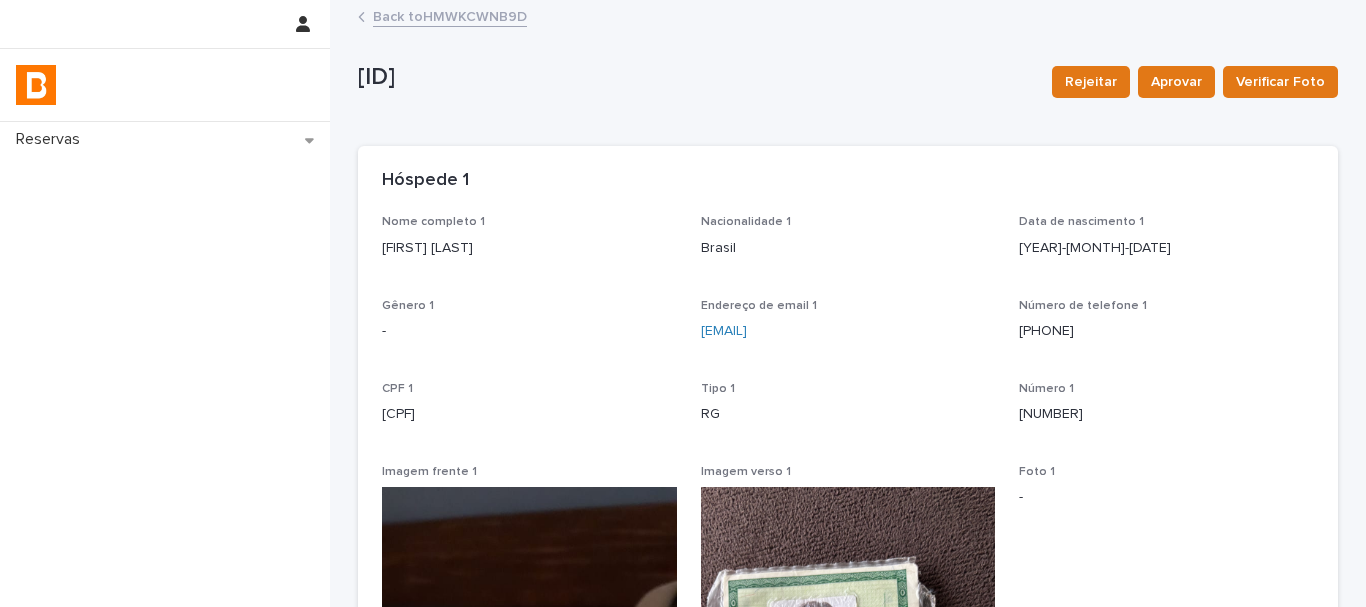 click on "[CPF]" at bounding box center [529, 414] 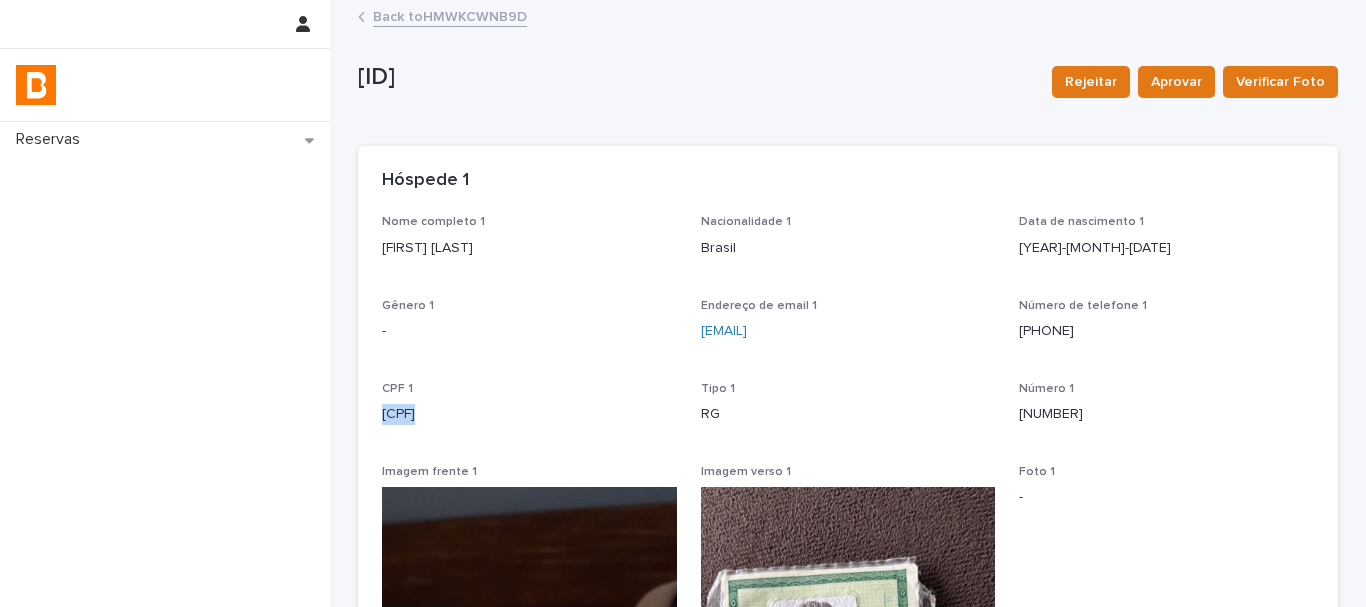 click on "[CPF]" at bounding box center [529, 414] 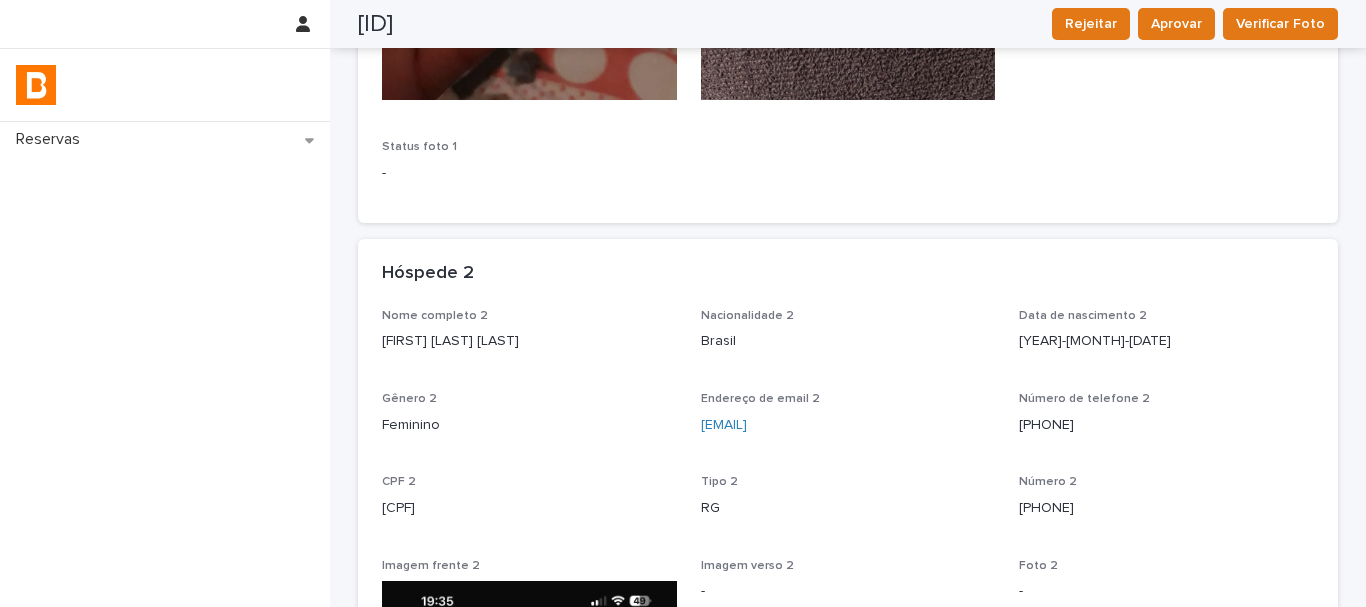 scroll, scrollTop: 1000, scrollLeft: 0, axis: vertical 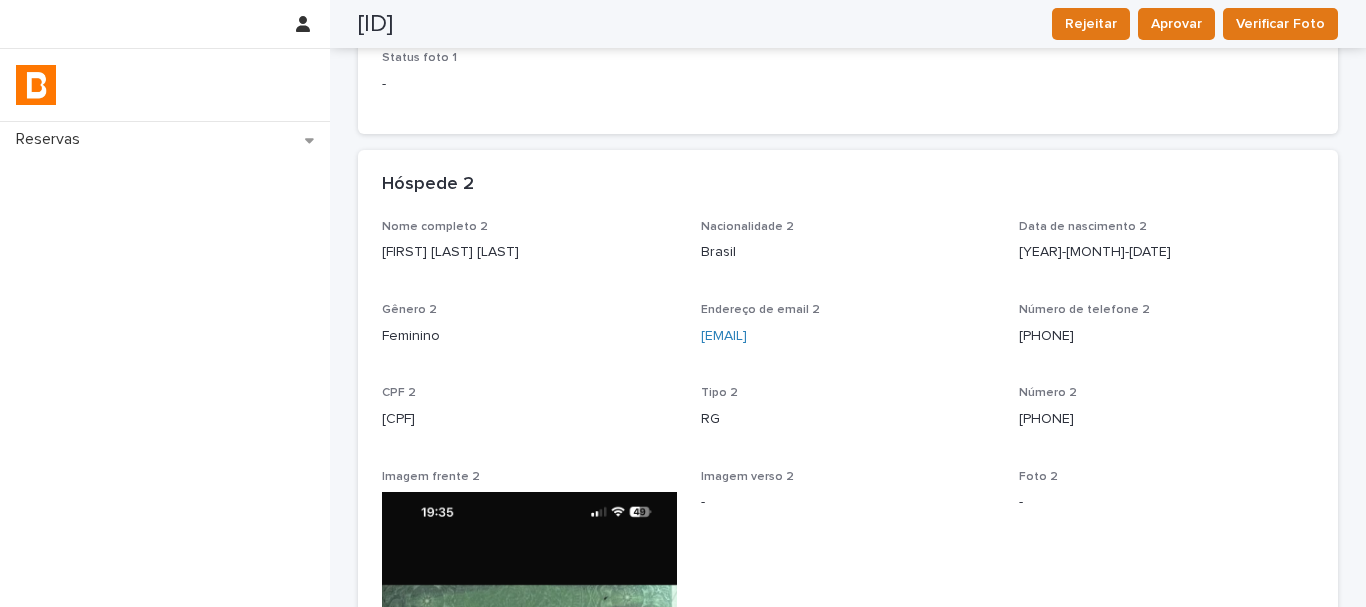 click on "[FIRST] [LAST]" at bounding box center [529, 249] 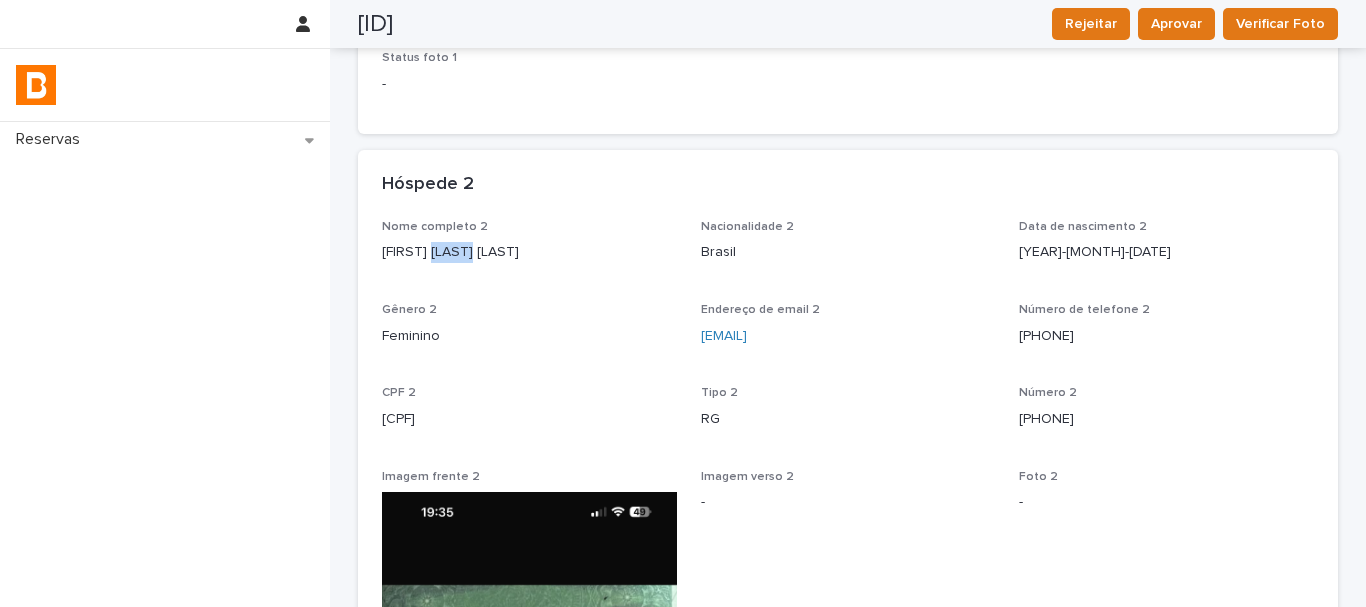 click on "[FIRST] [LAST]" at bounding box center (529, 249) 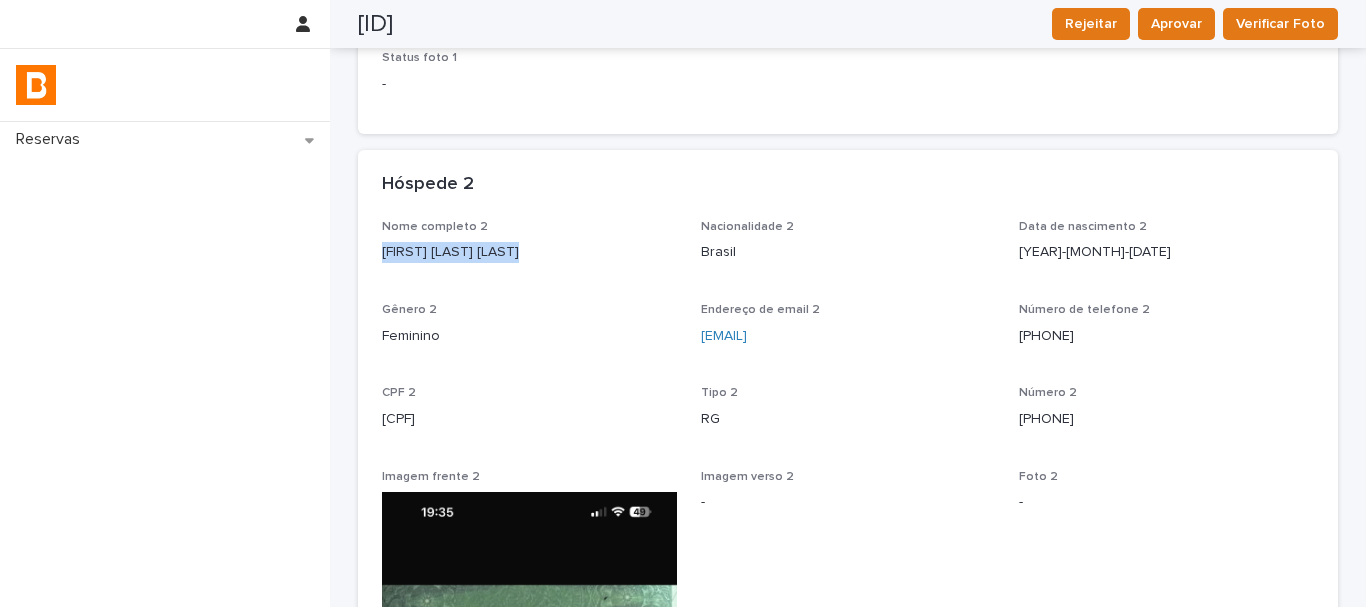 click on "[FIRST] [LAST]" at bounding box center [529, 249] 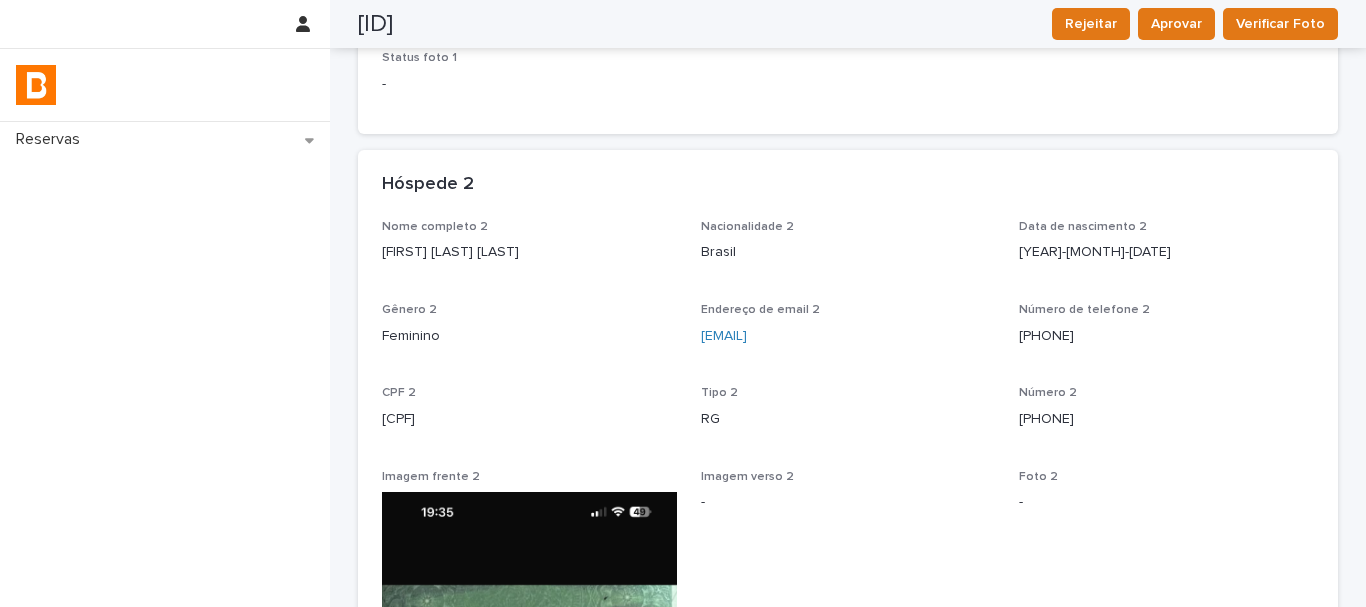 click on "[CPF]" at bounding box center (529, 419) 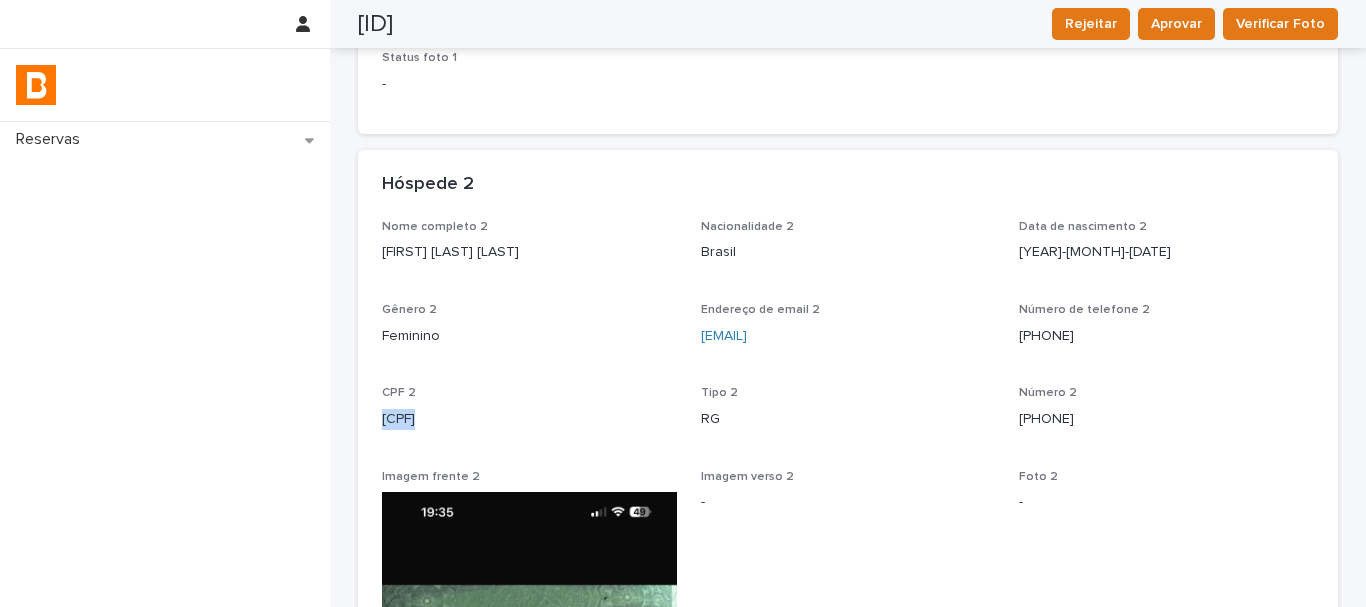 click on "[CPF]" at bounding box center (529, 419) 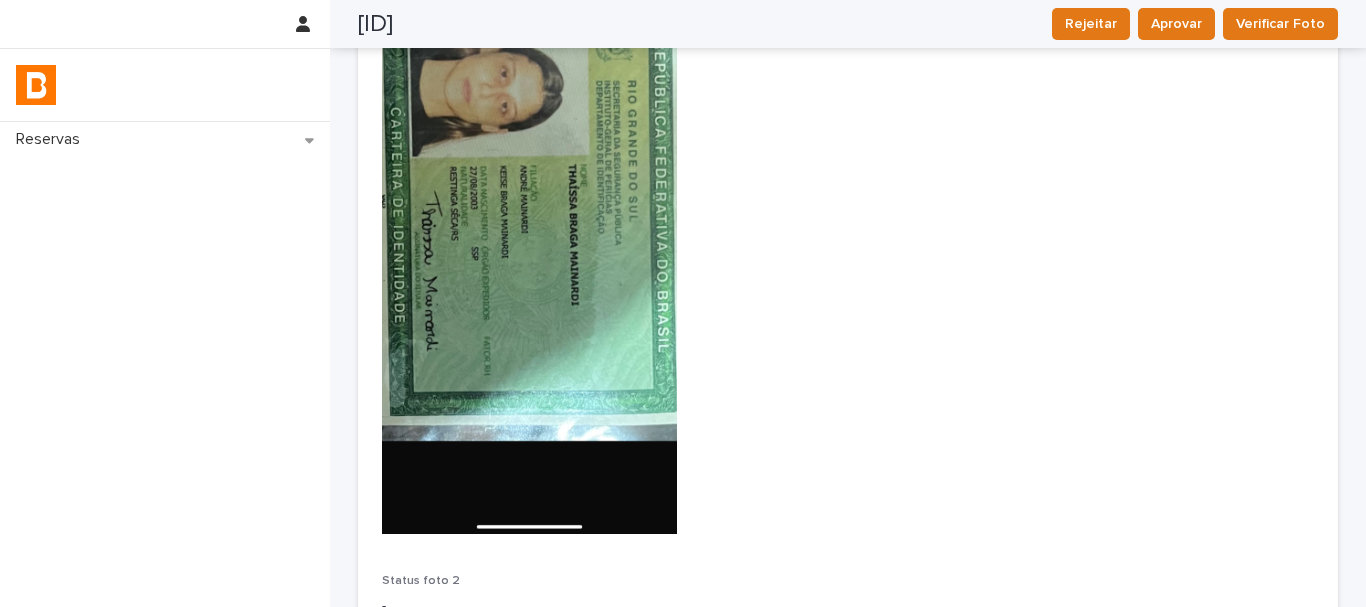 scroll, scrollTop: 1420, scrollLeft: 0, axis: vertical 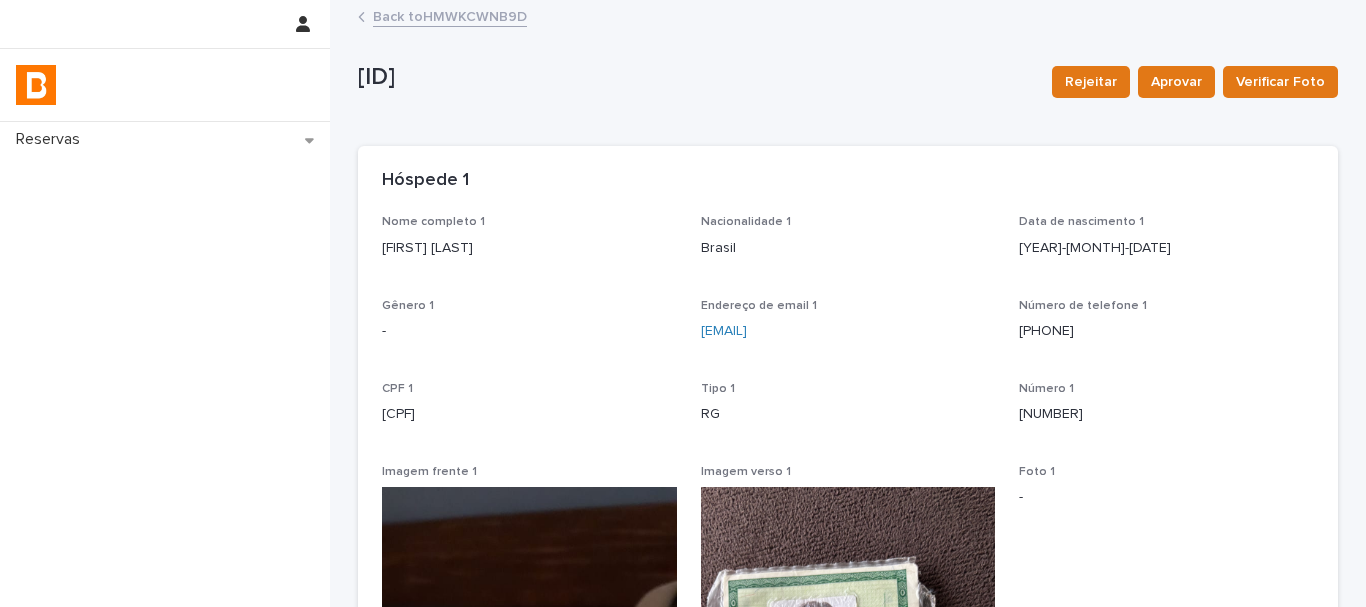 click on "Back to  HMWKCWNB9D" at bounding box center [450, 15] 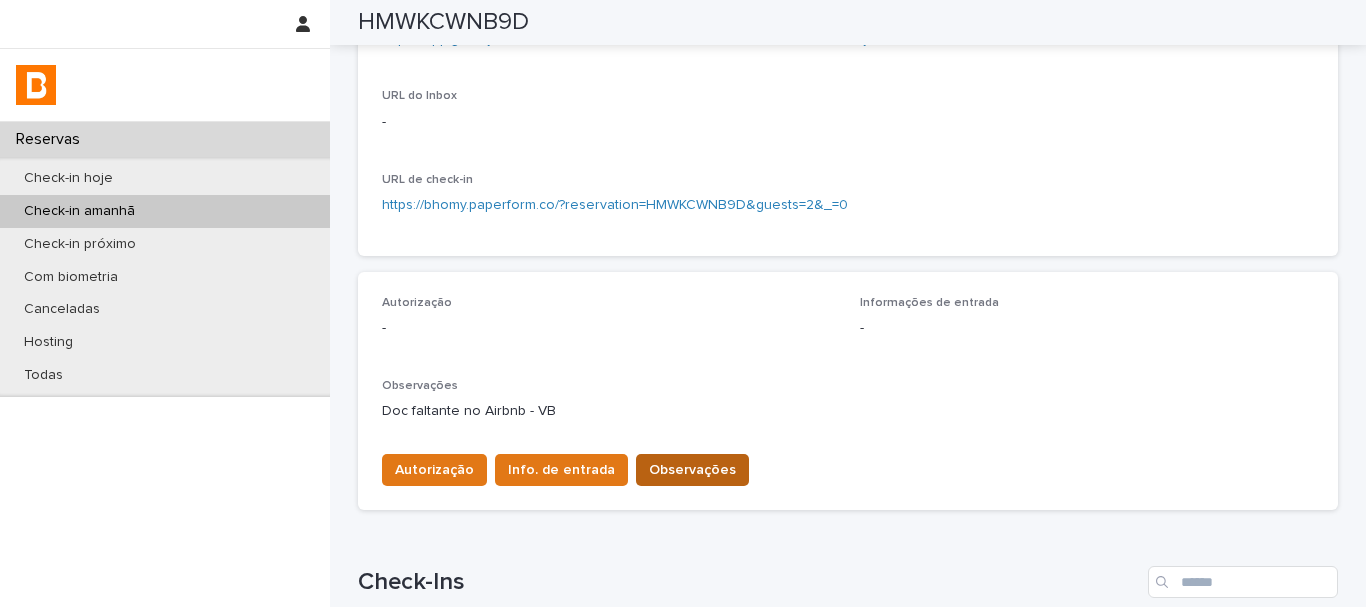 scroll, scrollTop: 378, scrollLeft: 0, axis: vertical 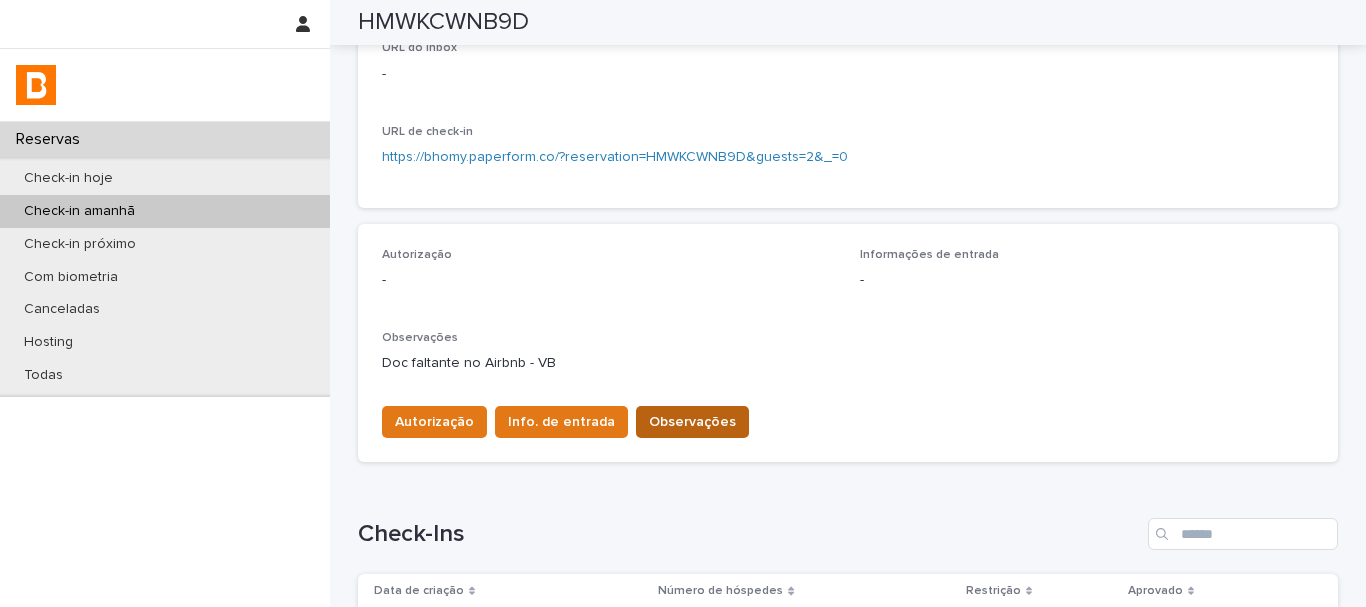 click on "Observações" at bounding box center (692, 422) 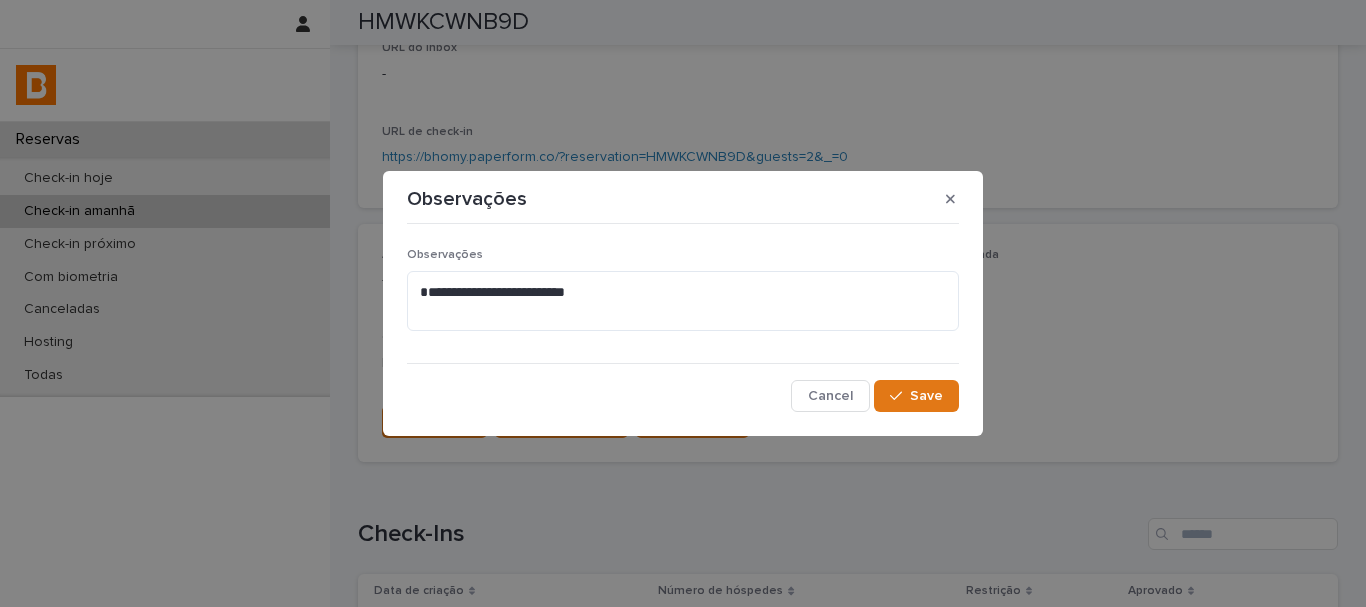 click on "**********" at bounding box center (683, 297) 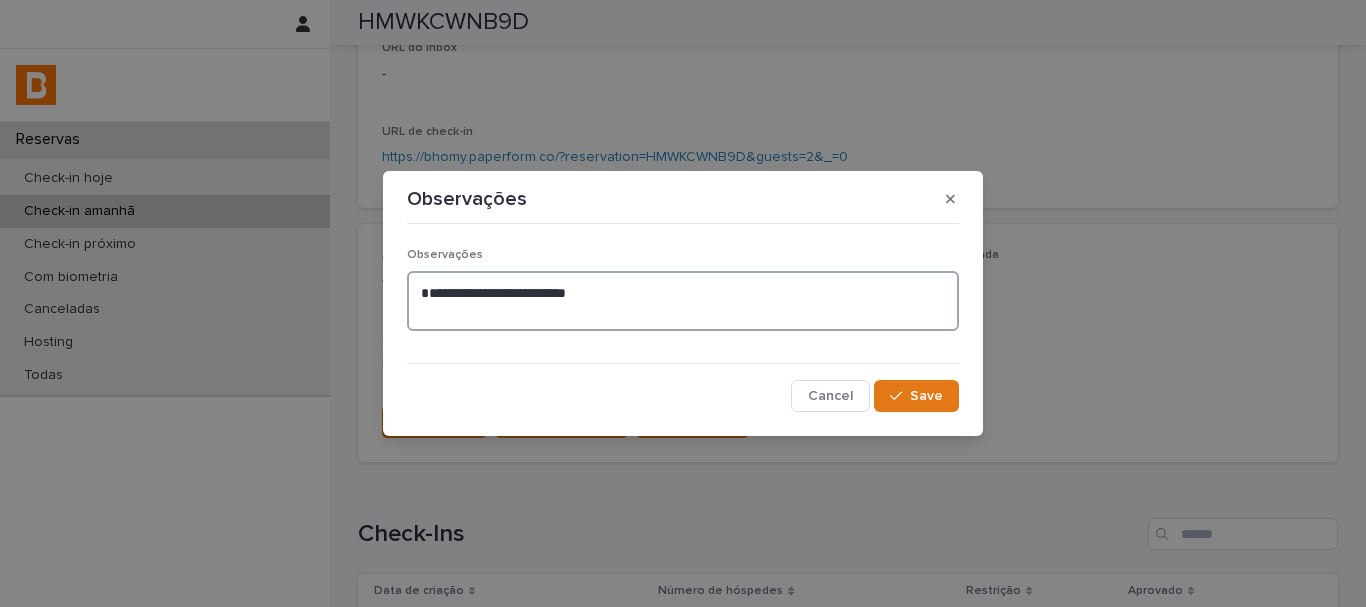 click on "**********" at bounding box center (683, 301) 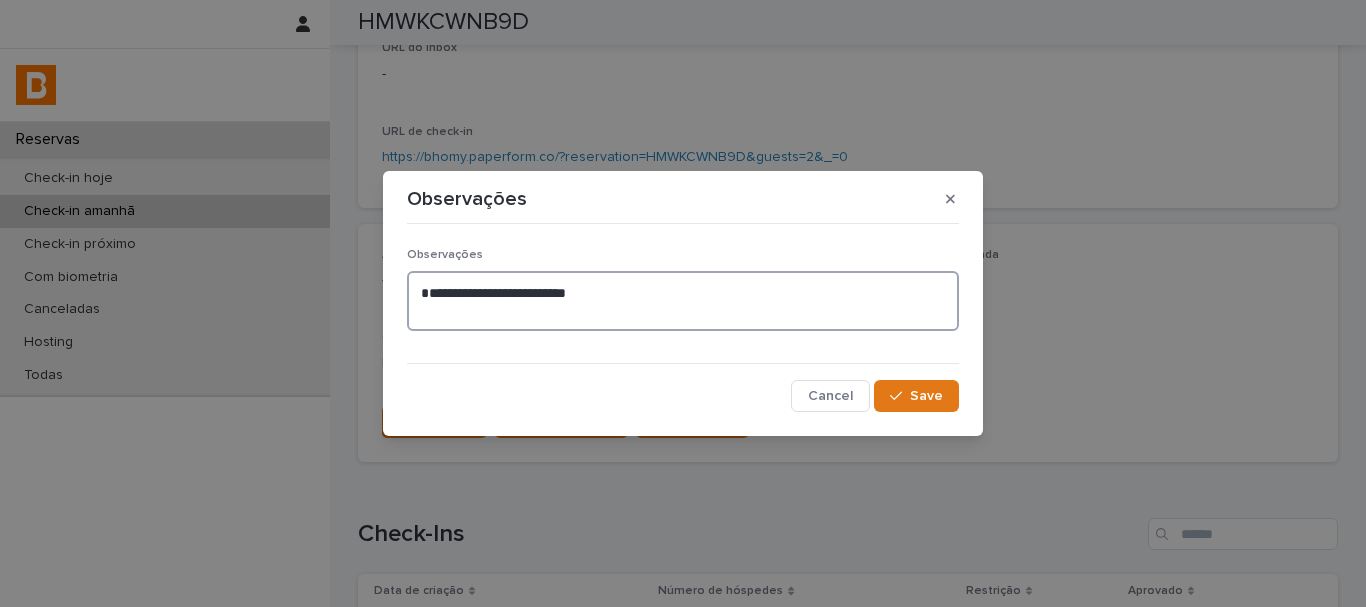 click on "**********" at bounding box center [683, 301] 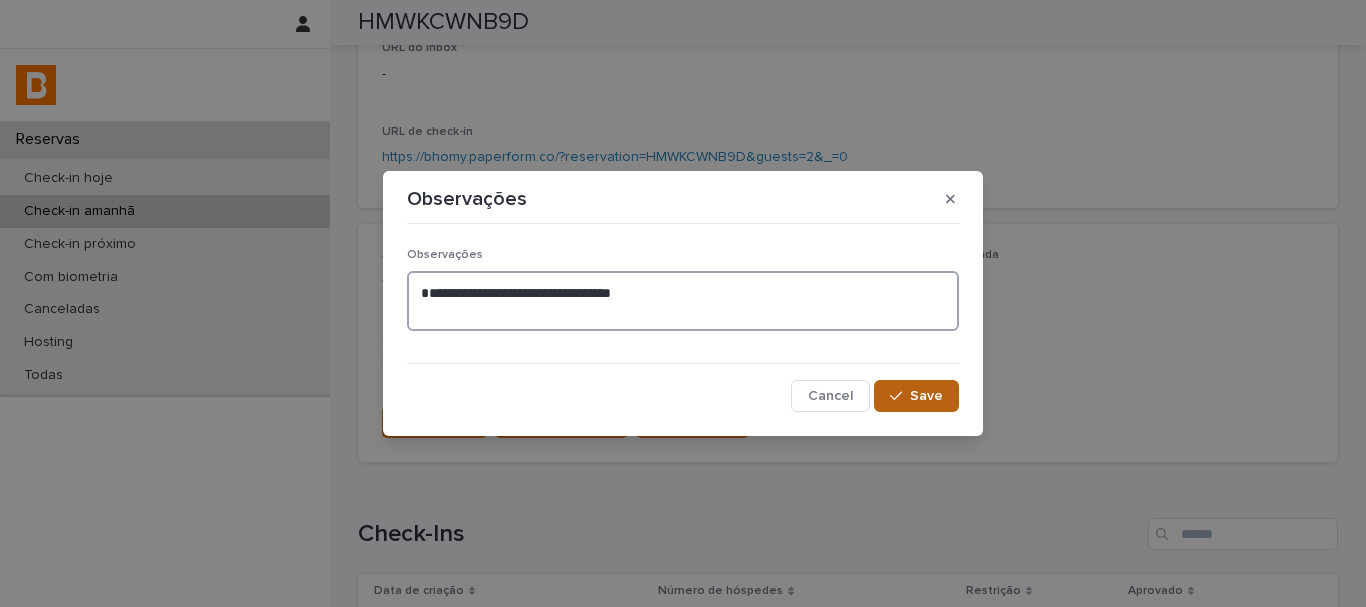 type on "**********" 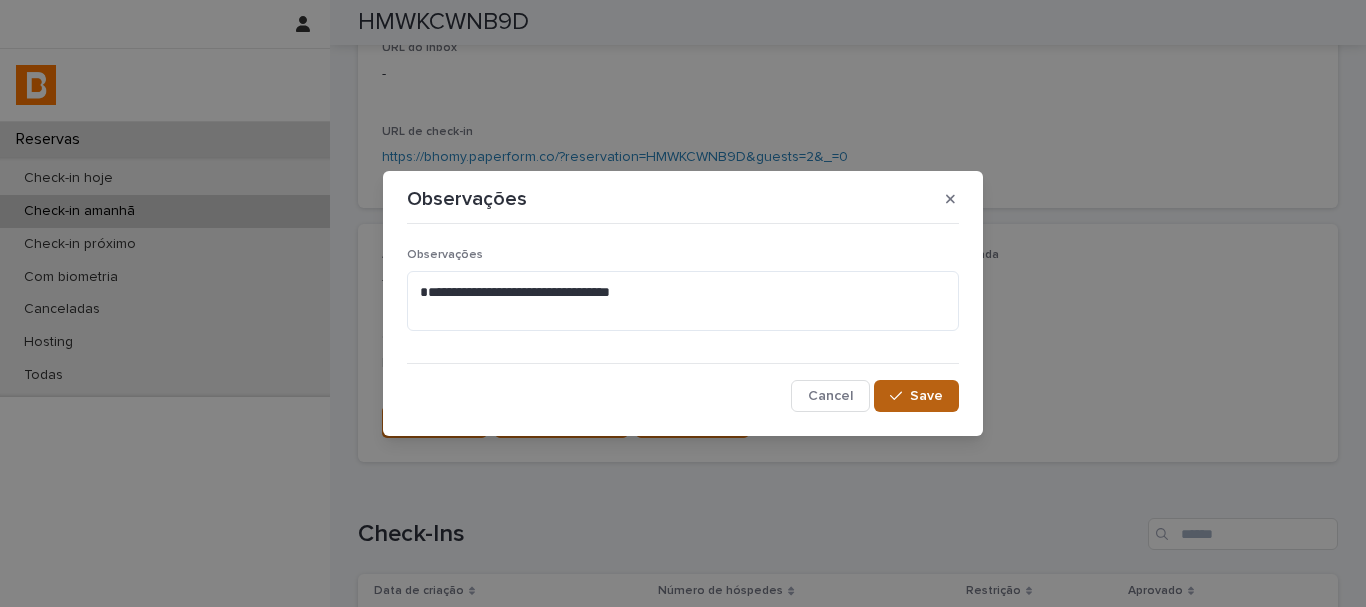 click on "Save" at bounding box center (916, 396) 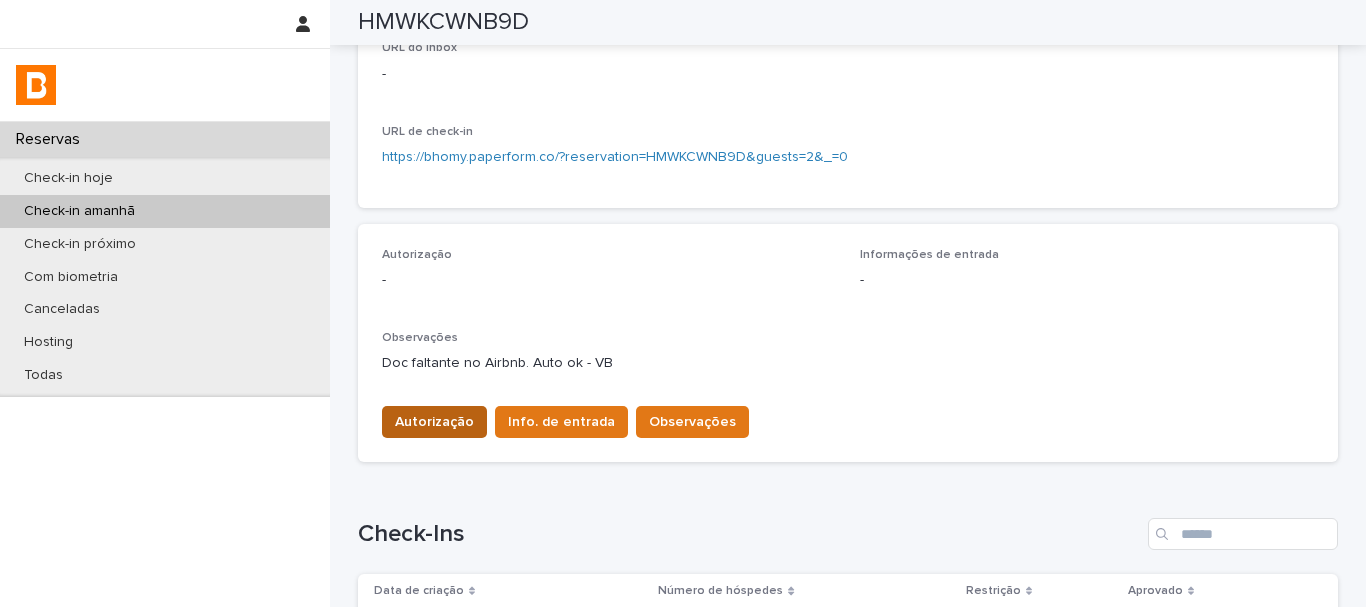 click on "Autorização" at bounding box center [434, 422] 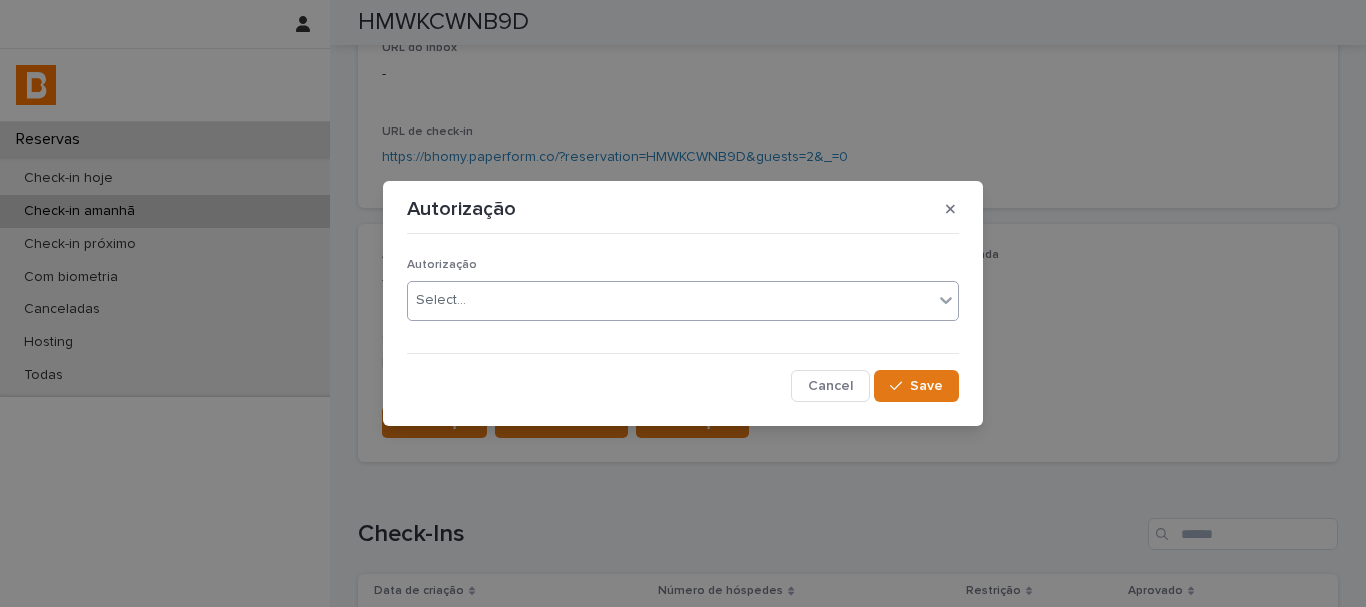 click on "Select..." at bounding box center [670, 300] 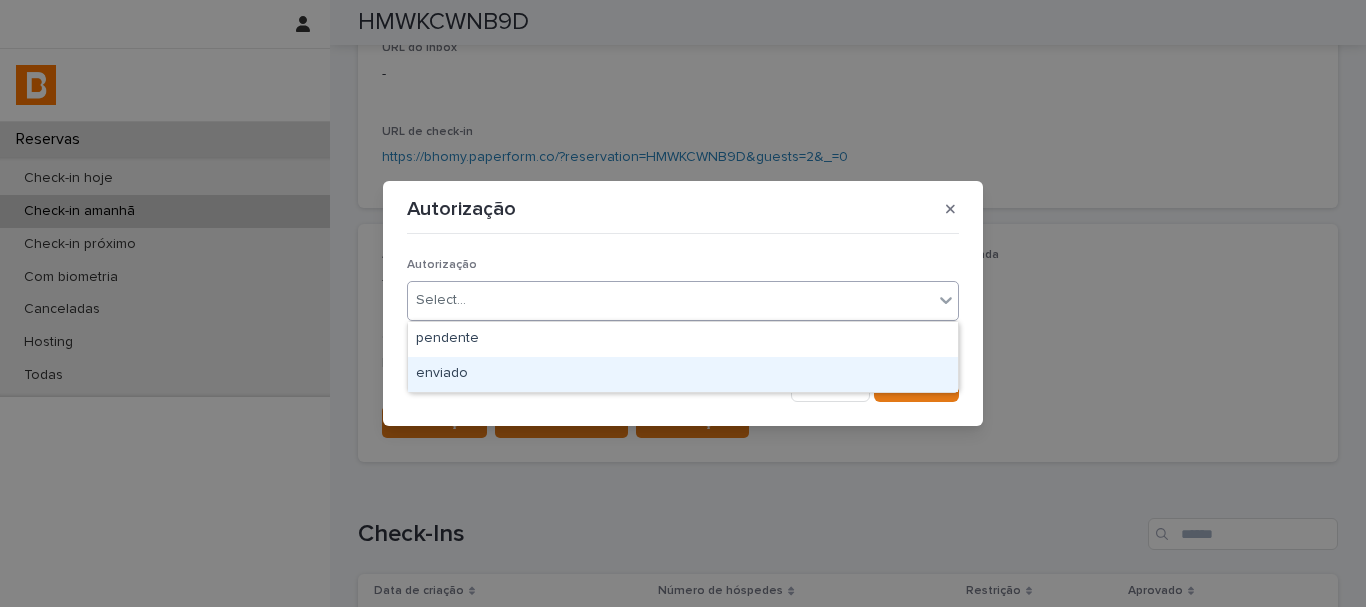 drag, startPoint x: 484, startPoint y: 351, endPoint x: 484, endPoint y: 371, distance: 20 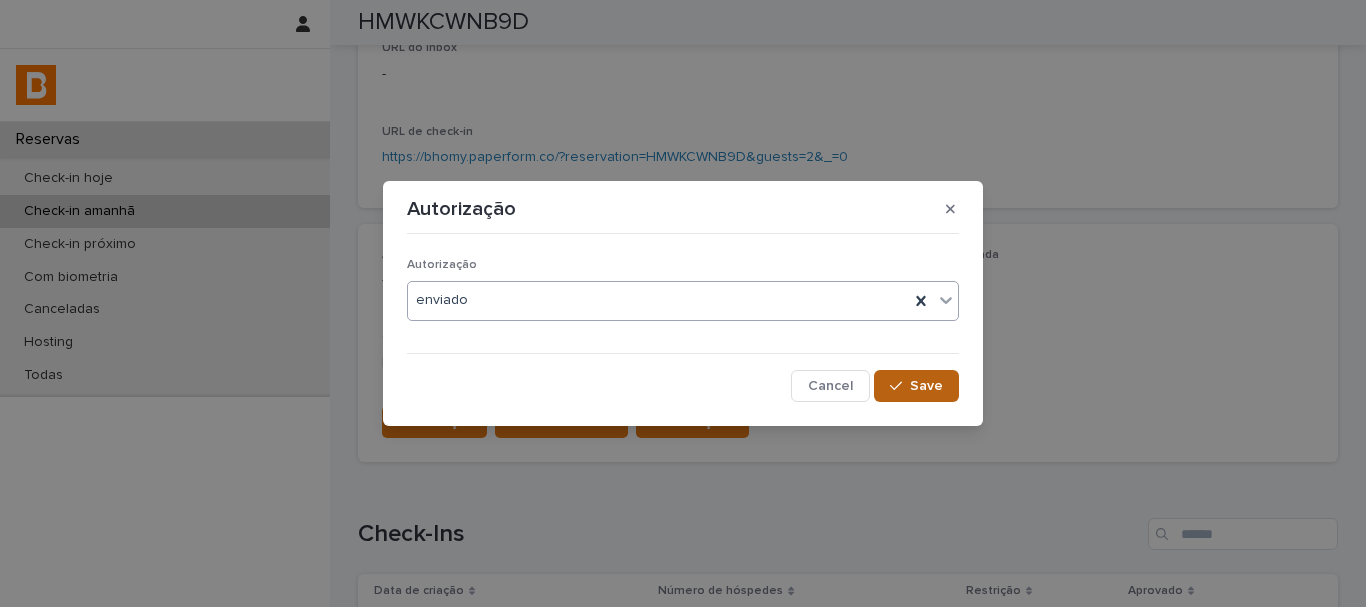 click at bounding box center [900, 386] 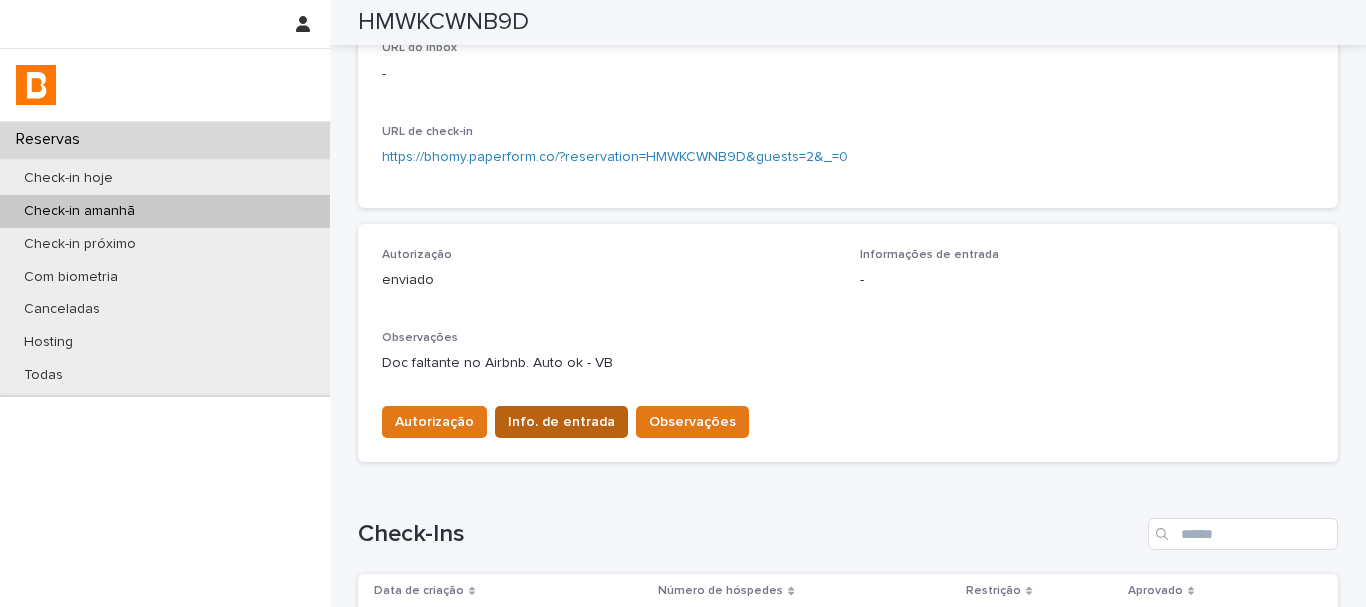 click on "Info. de entrada" at bounding box center (561, 422) 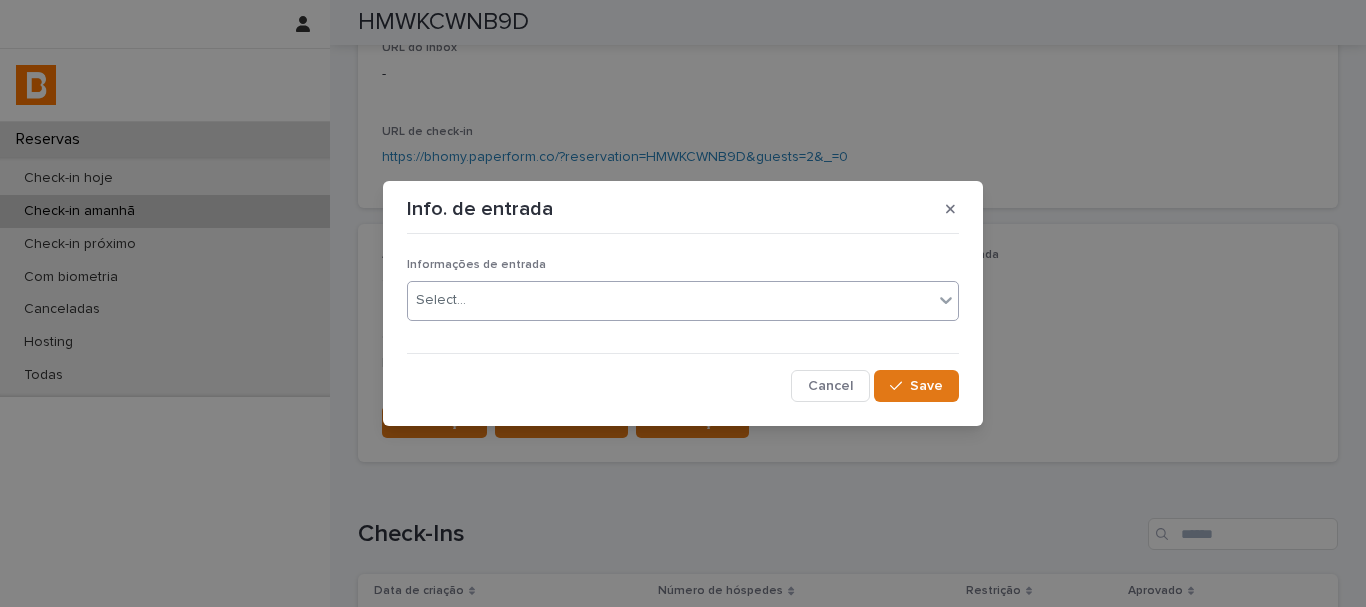click on "Select..." at bounding box center [683, 301] 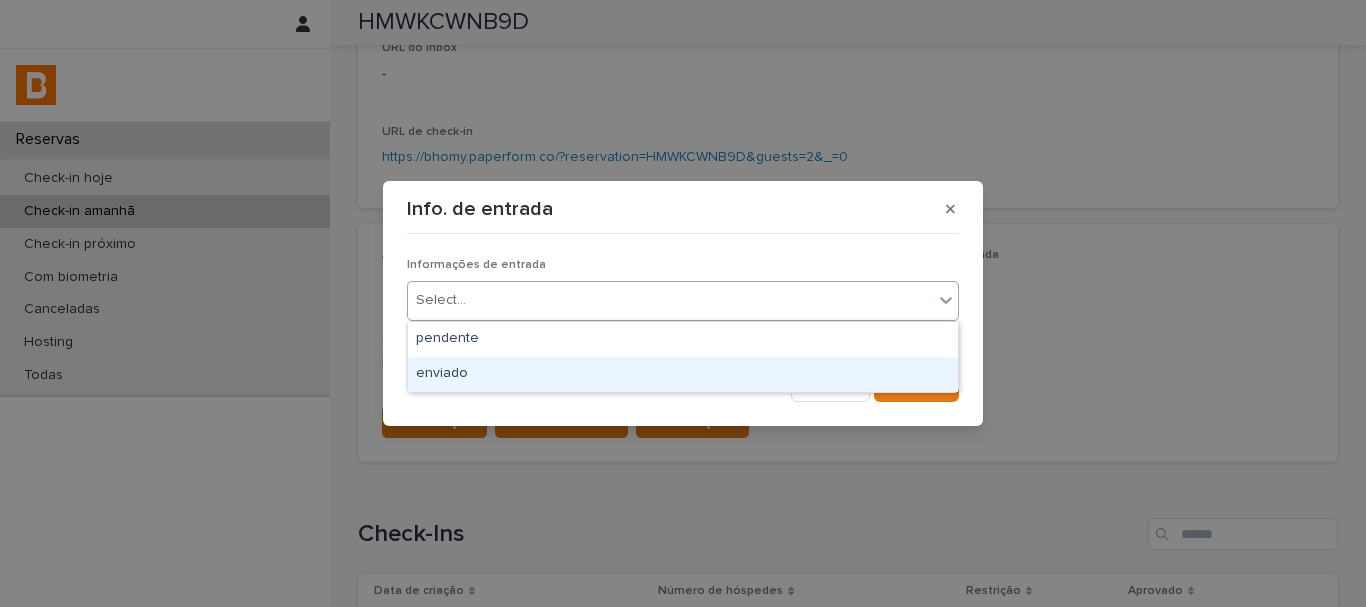 drag, startPoint x: 498, startPoint y: 356, endPoint x: 522, endPoint y: 364, distance: 25.298222 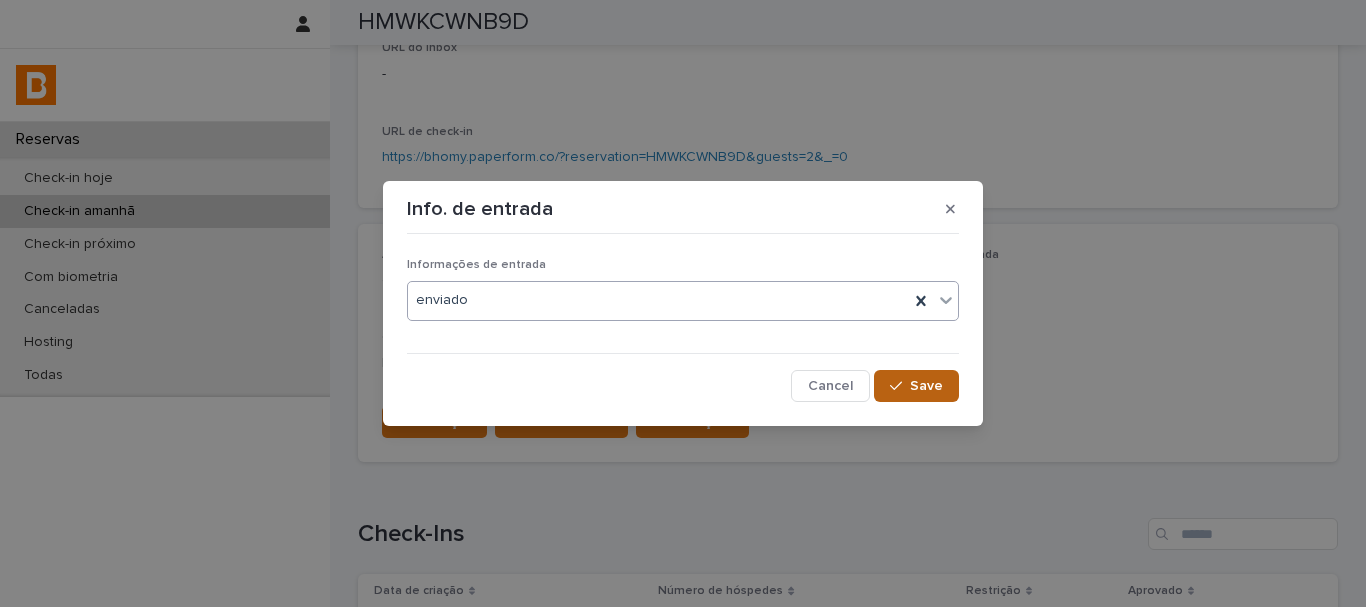 click on "Save" at bounding box center [926, 386] 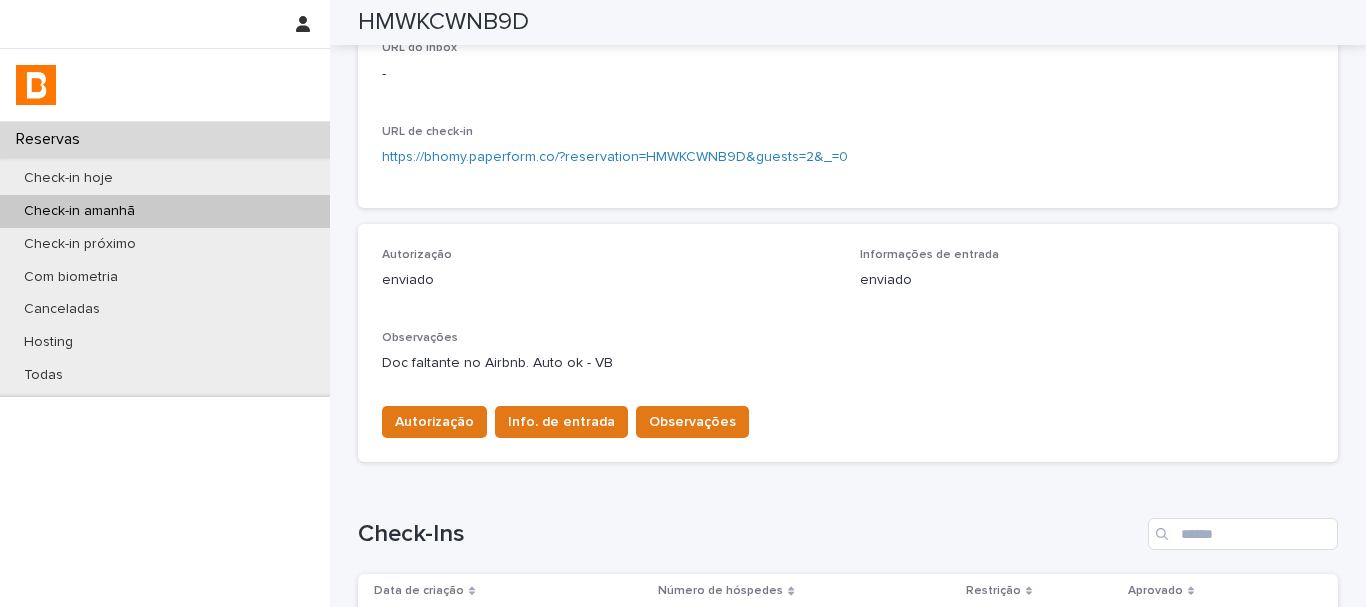 click on "Autorização enviado Informações de entrada enviado Observações
Doc faltante no Airbnb. Auto ok - VB Autorização Info. de entrada Observações" at bounding box center [848, 343] 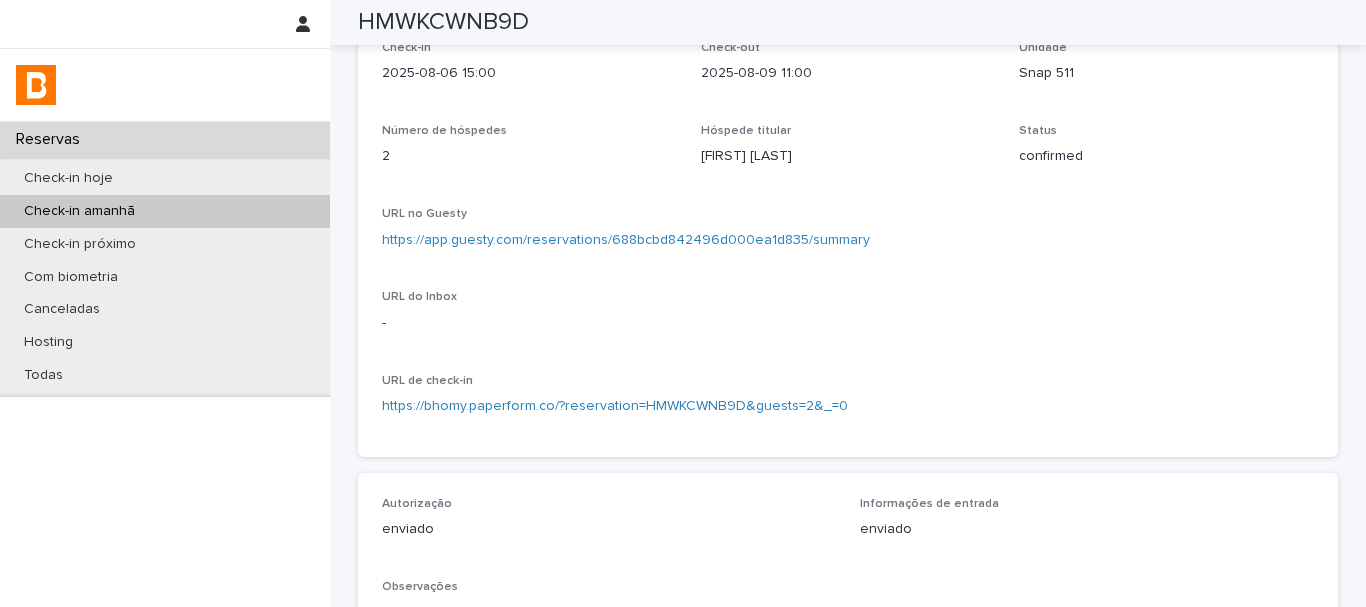 scroll, scrollTop: 0, scrollLeft: 0, axis: both 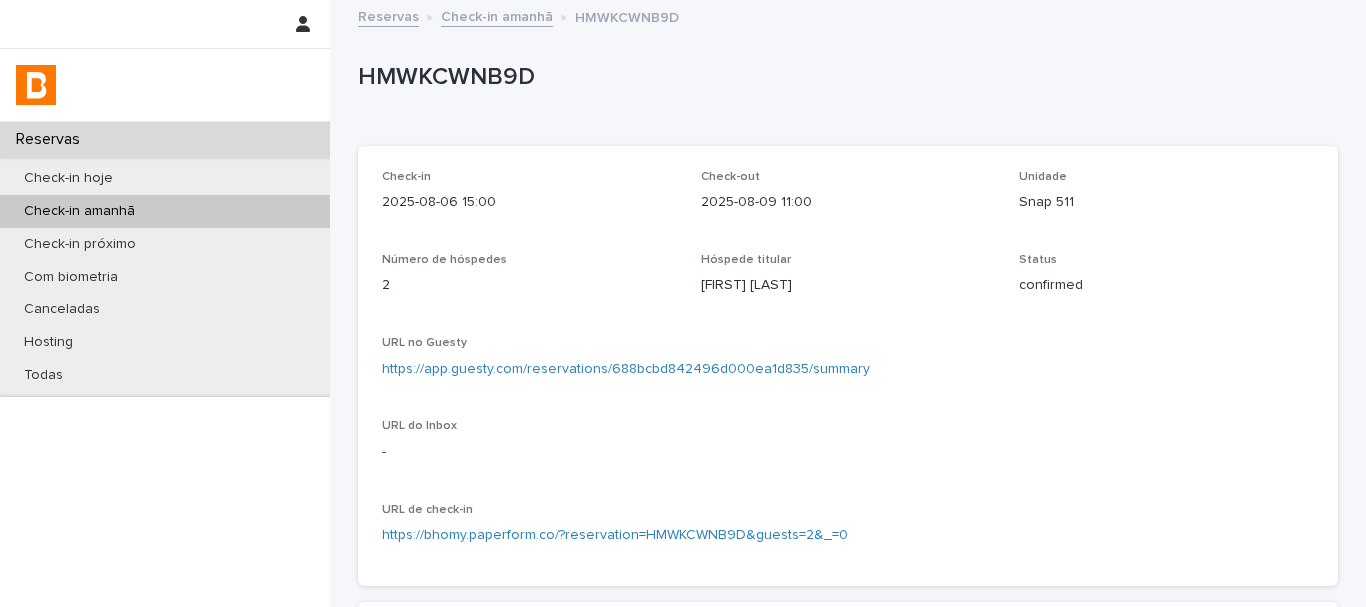 click on "[DATE] [TIME] [DATE] [TIME] [UNIT_NAME] [UNIT_NUMBER] [NUMBER] [FIRST] [LAST] [STATUS] [URL] [URL]" at bounding box center (848, 366) 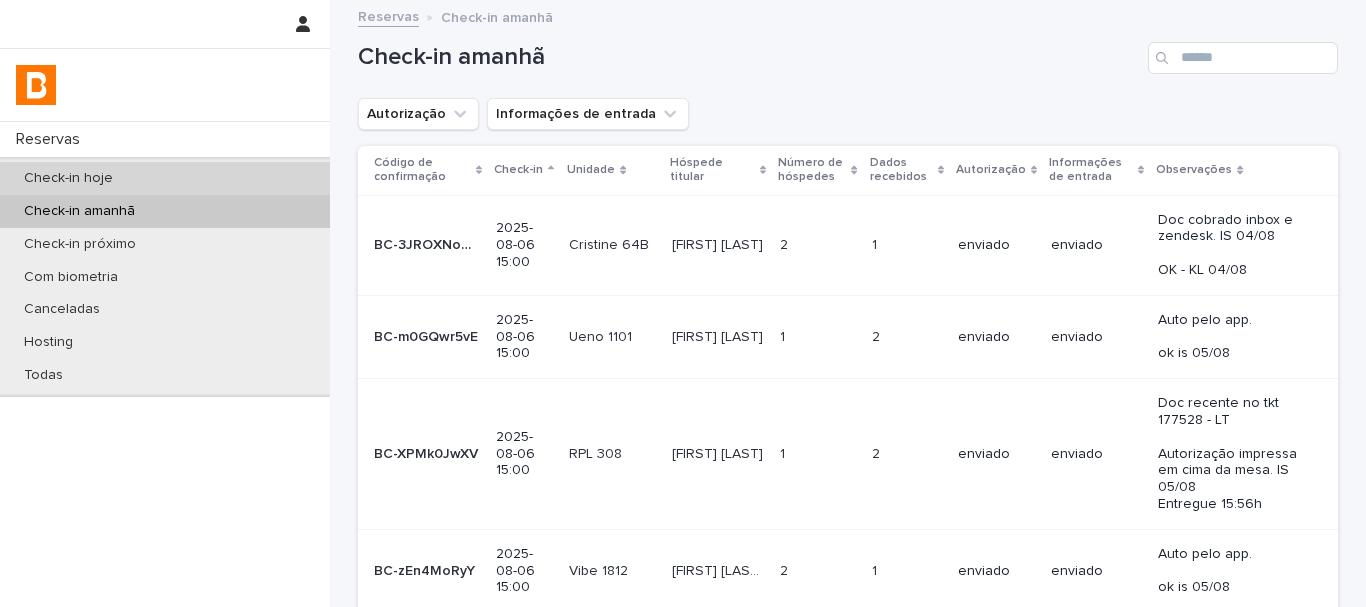 click on "Check-in hoje" at bounding box center (165, 178) 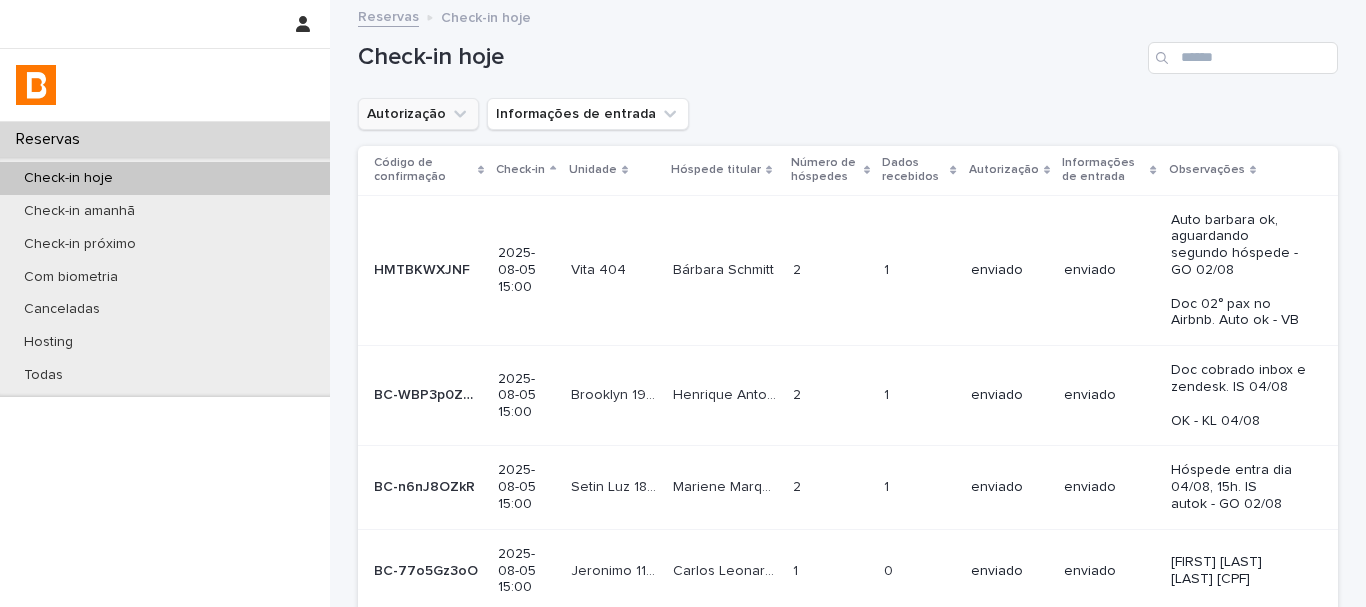 click on "Autorização" at bounding box center [418, 114] 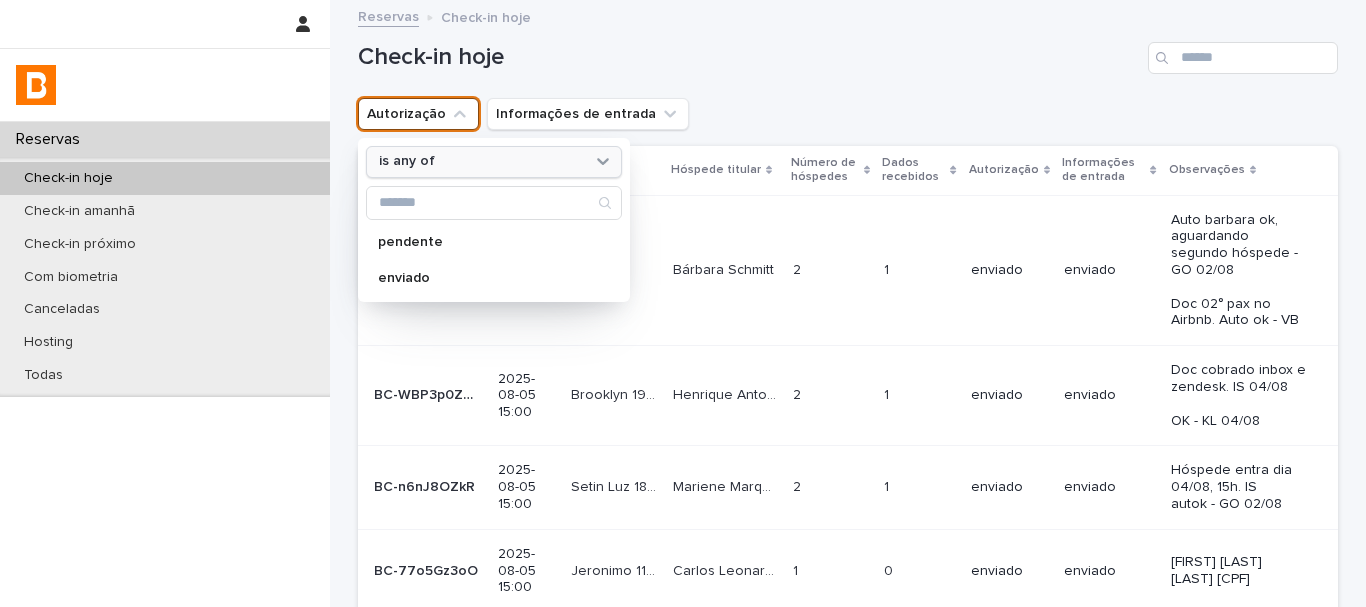 click on "is any of" at bounding box center [481, 161] 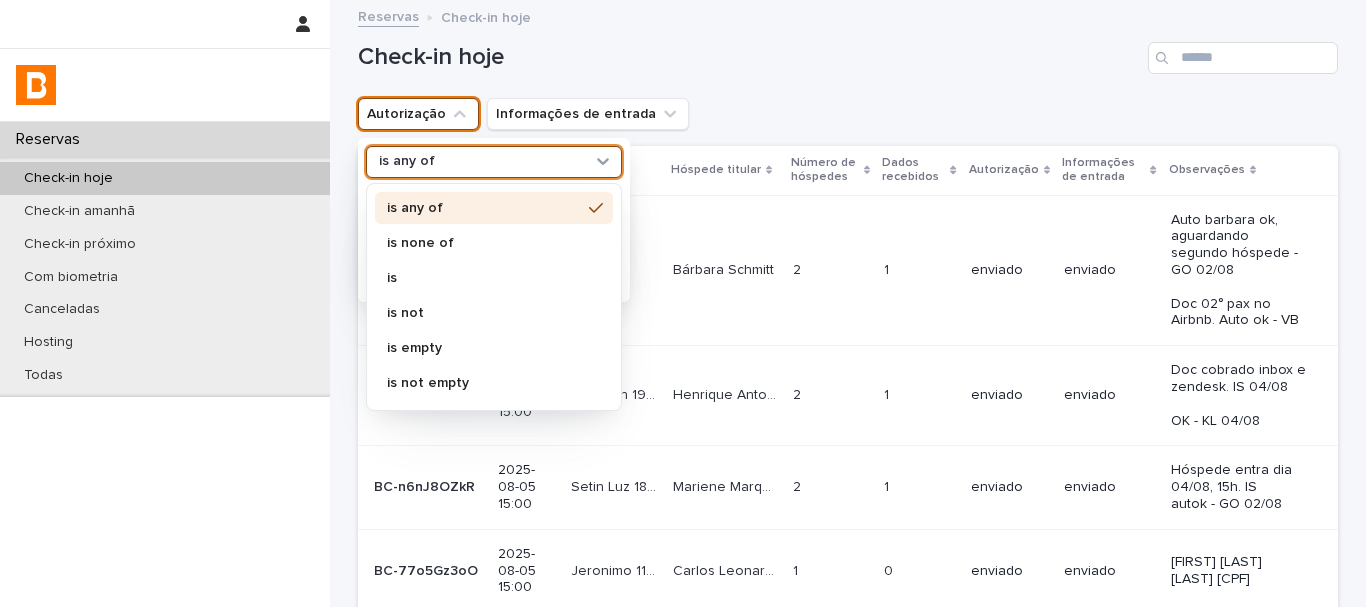click on "is any of" at bounding box center (494, 209) 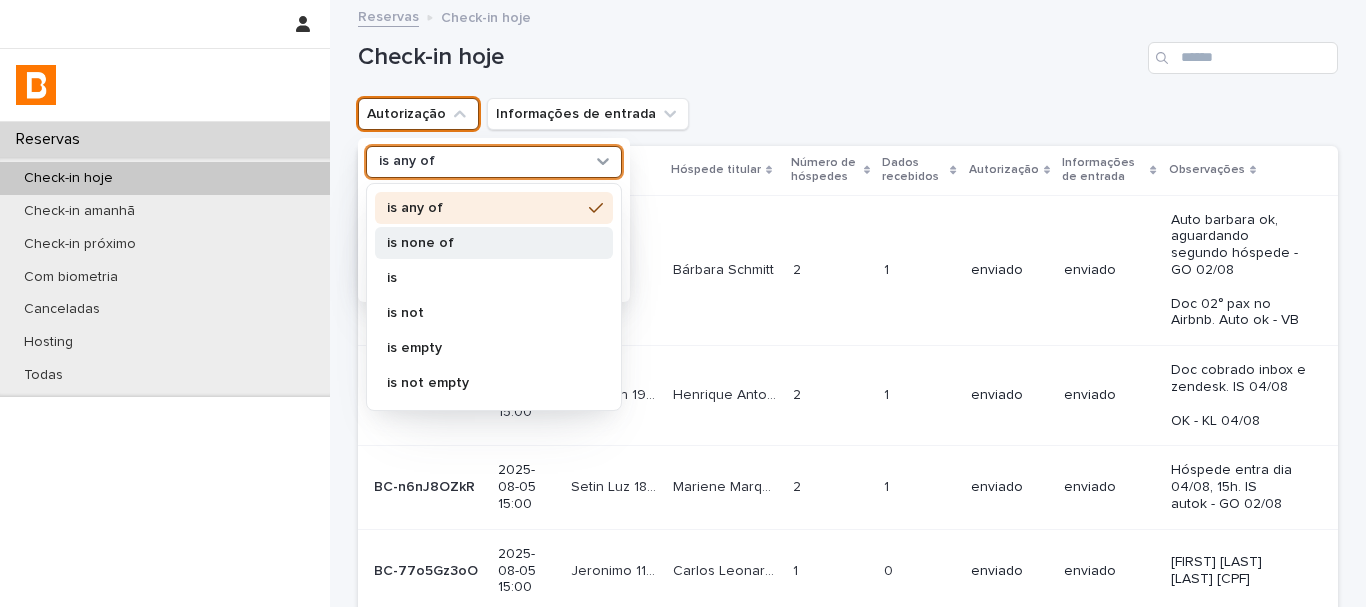 click on "is none of" at bounding box center [484, 243] 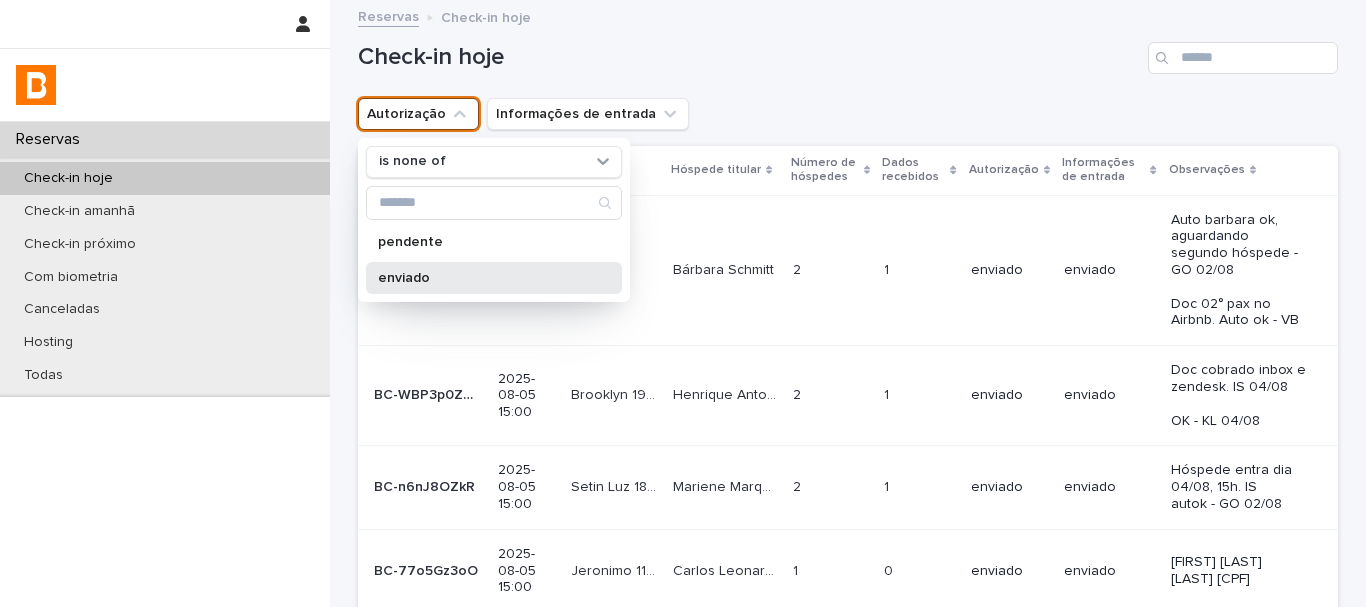 click on "enviado" at bounding box center (484, 278) 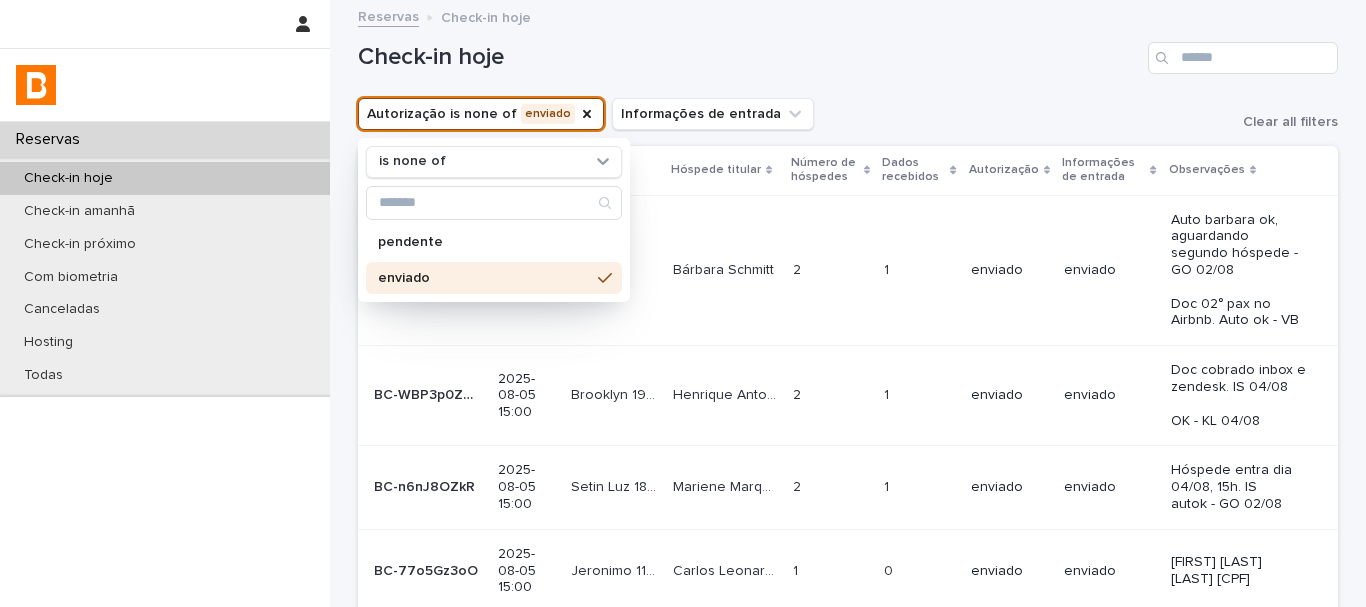 click on "Autorização is none of enviado is none of pendente enviado Informações de entrada Clear all filters" at bounding box center [848, 114] 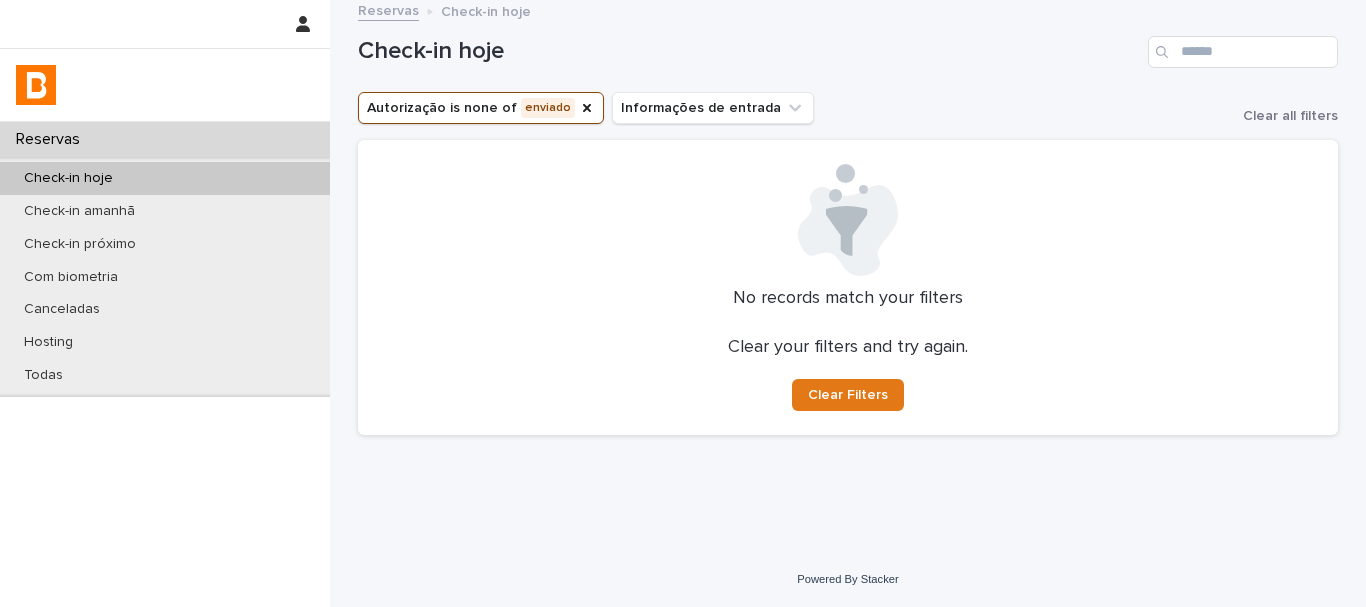 scroll, scrollTop: 7, scrollLeft: 0, axis: vertical 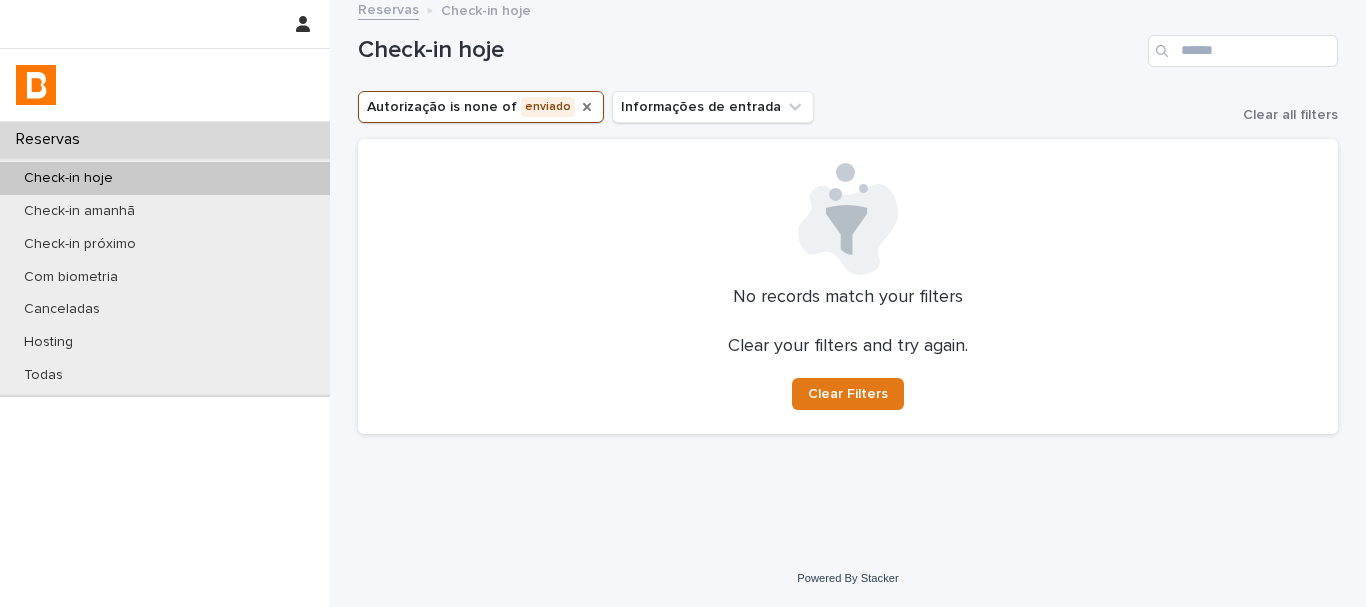 click 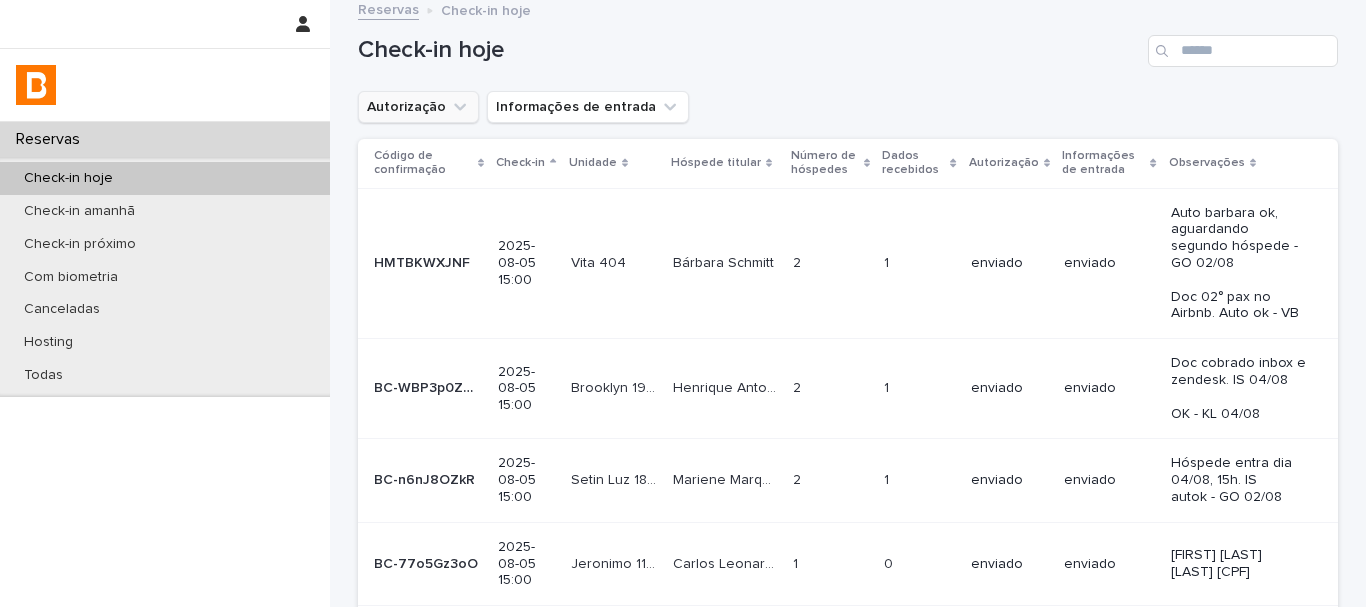 scroll, scrollTop: 0, scrollLeft: 0, axis: both 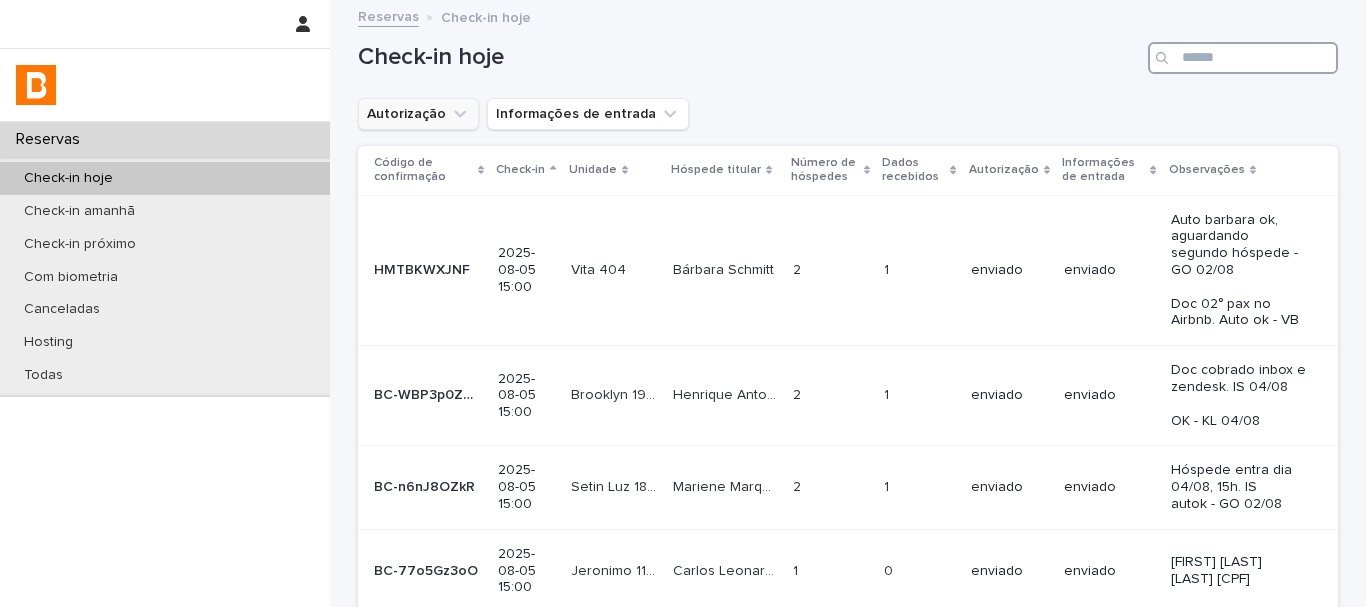 click at bounding box center (1243, 58) 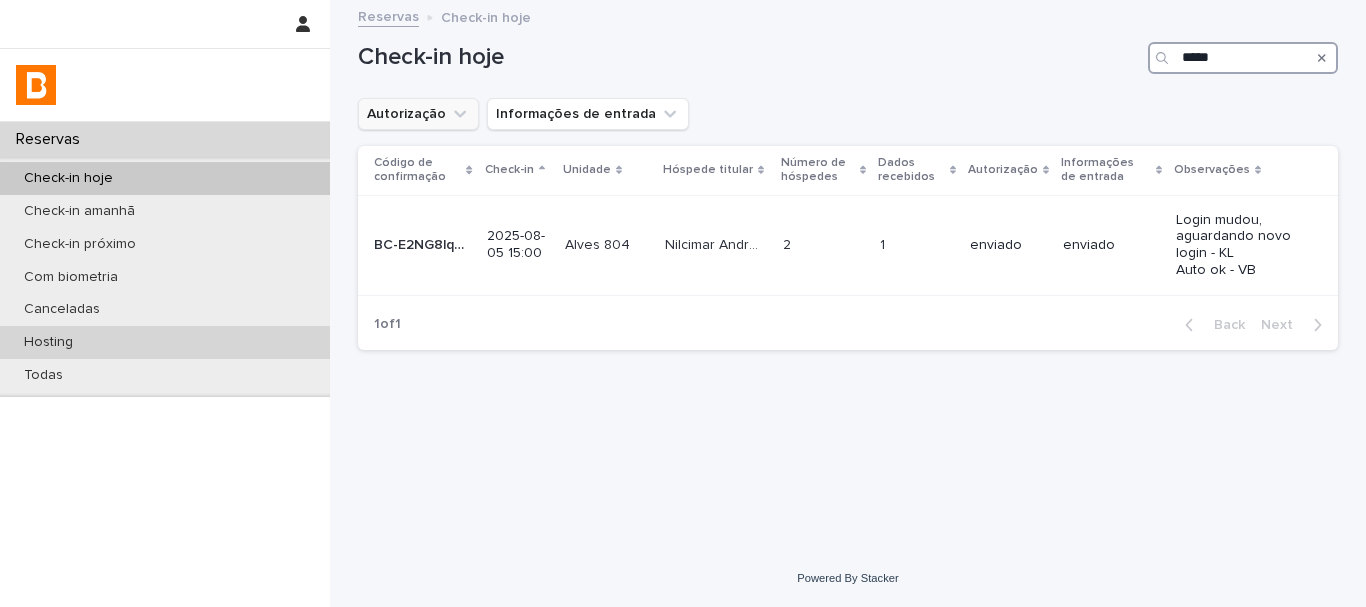 type on "*****" 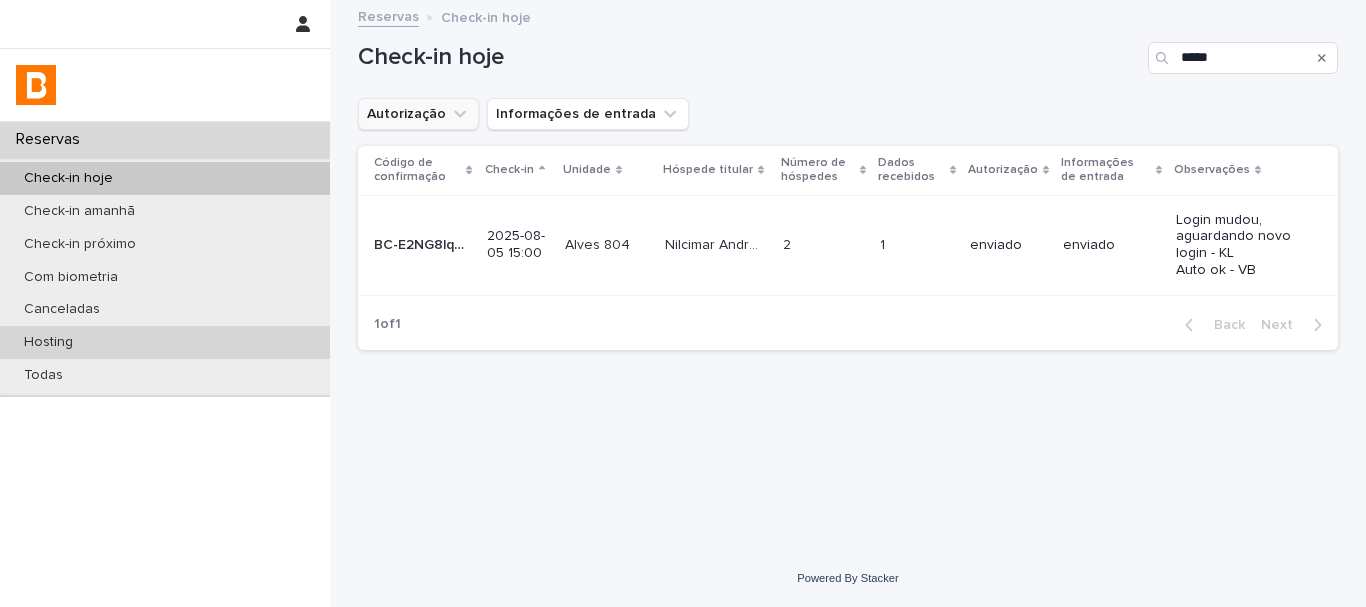 click on "Hosting" at bounding box center (48, 342) 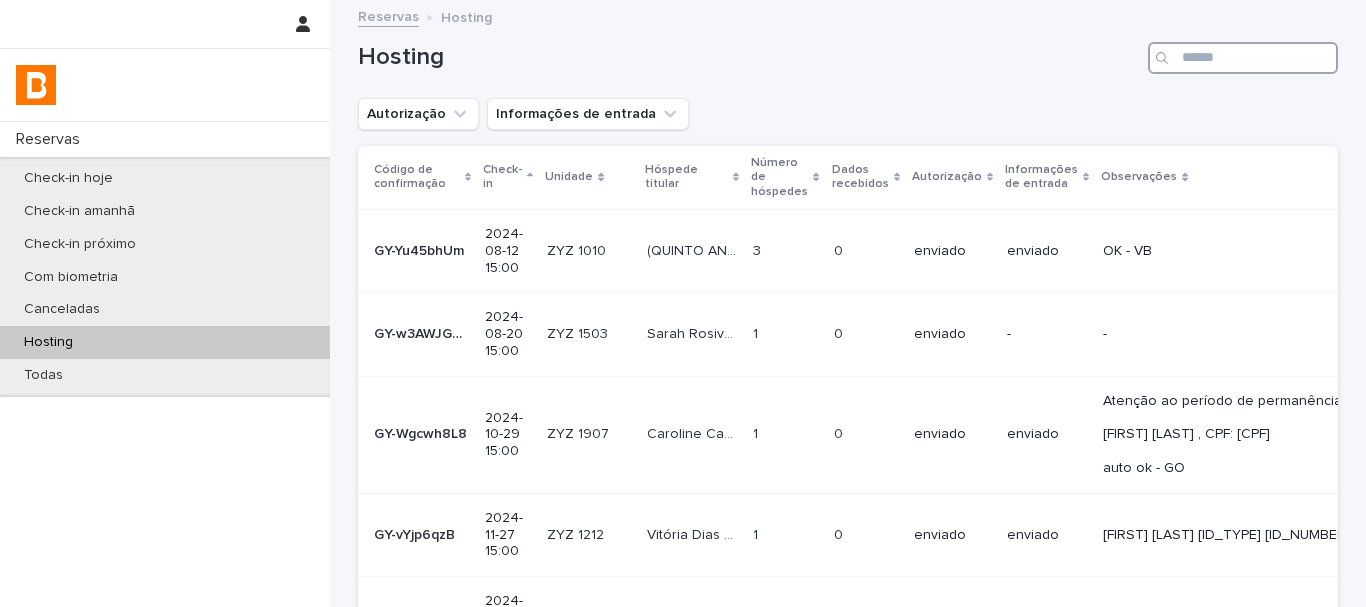 click at bounding box center [1243, 58] 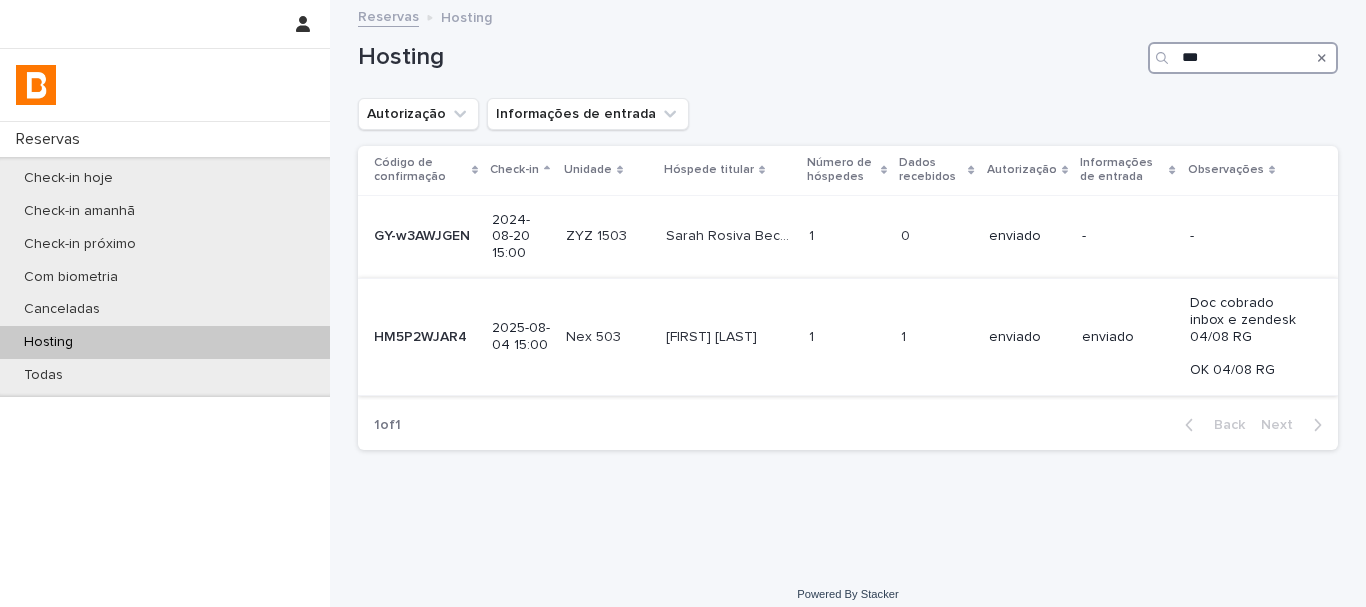 type on "***" 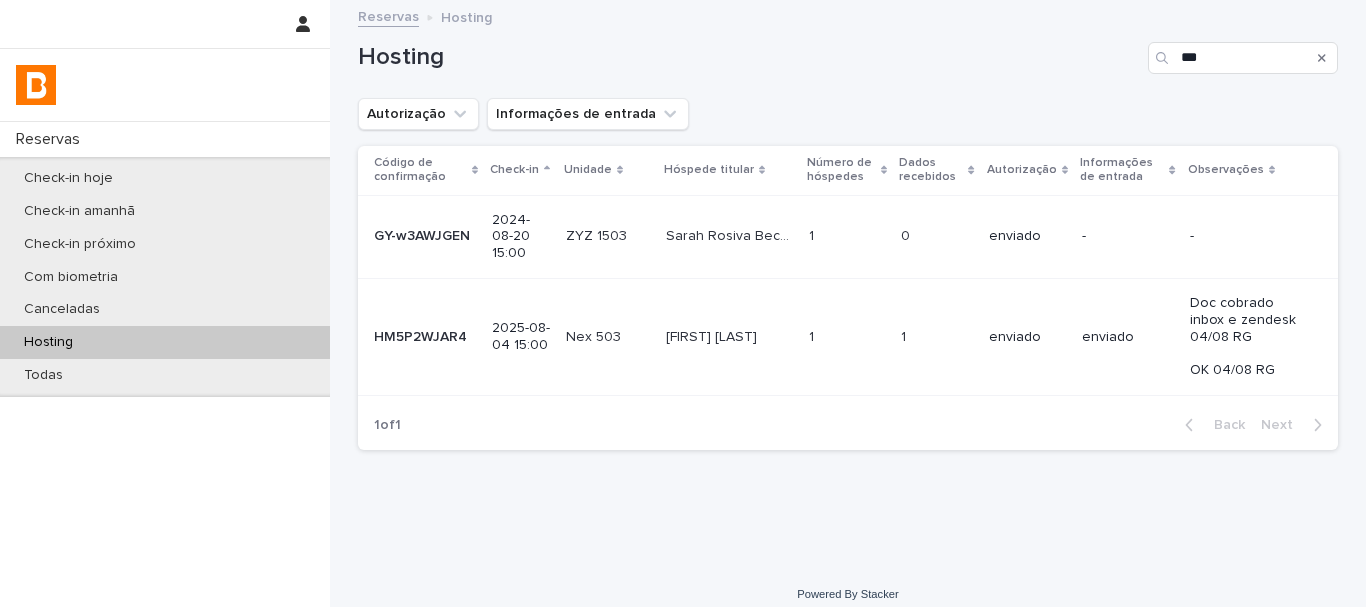 click on "enviado" at bounding box center [1128, 336] 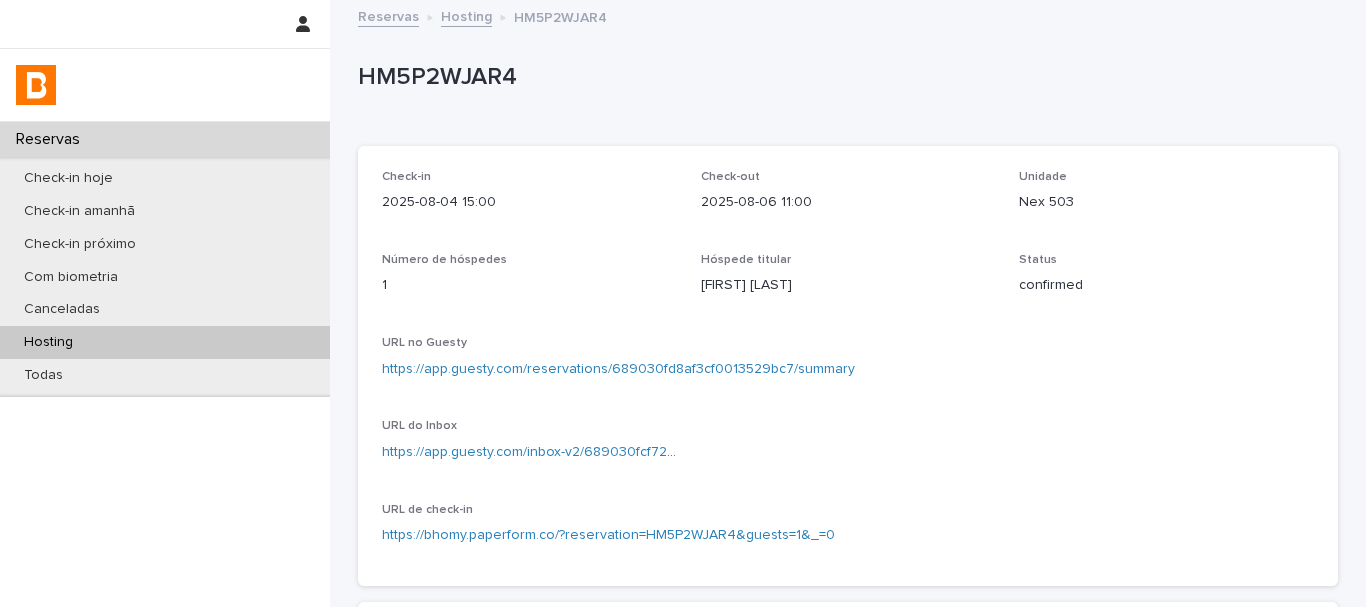 click on "HM5P2WJAR4" at bounding box center (844, 77) 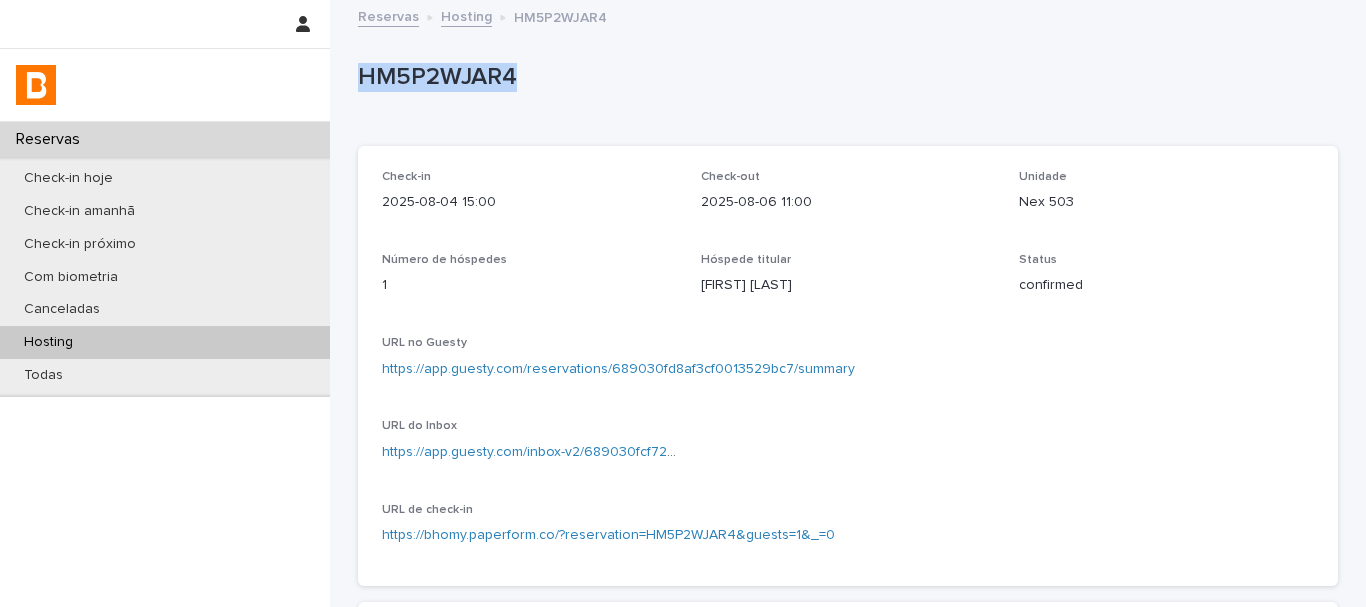 click on "HM5P2WJAR4" at bounding box center [844, 77] 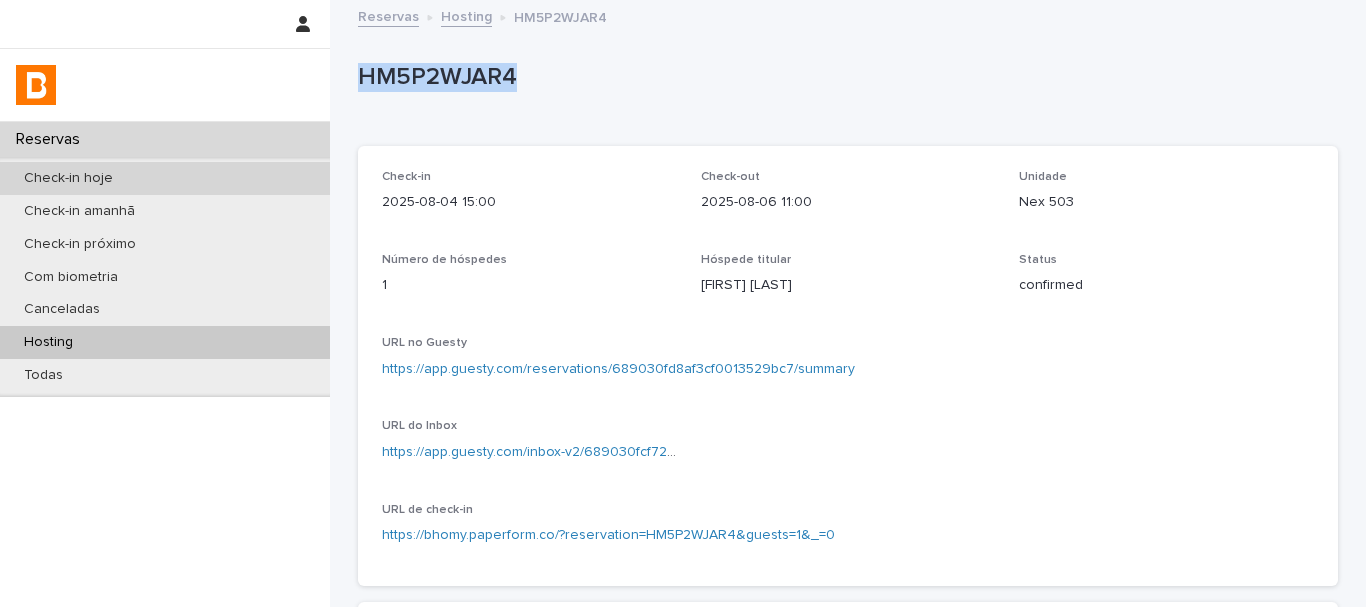click on "Check-in hoje" at bounding box center [165, 178] 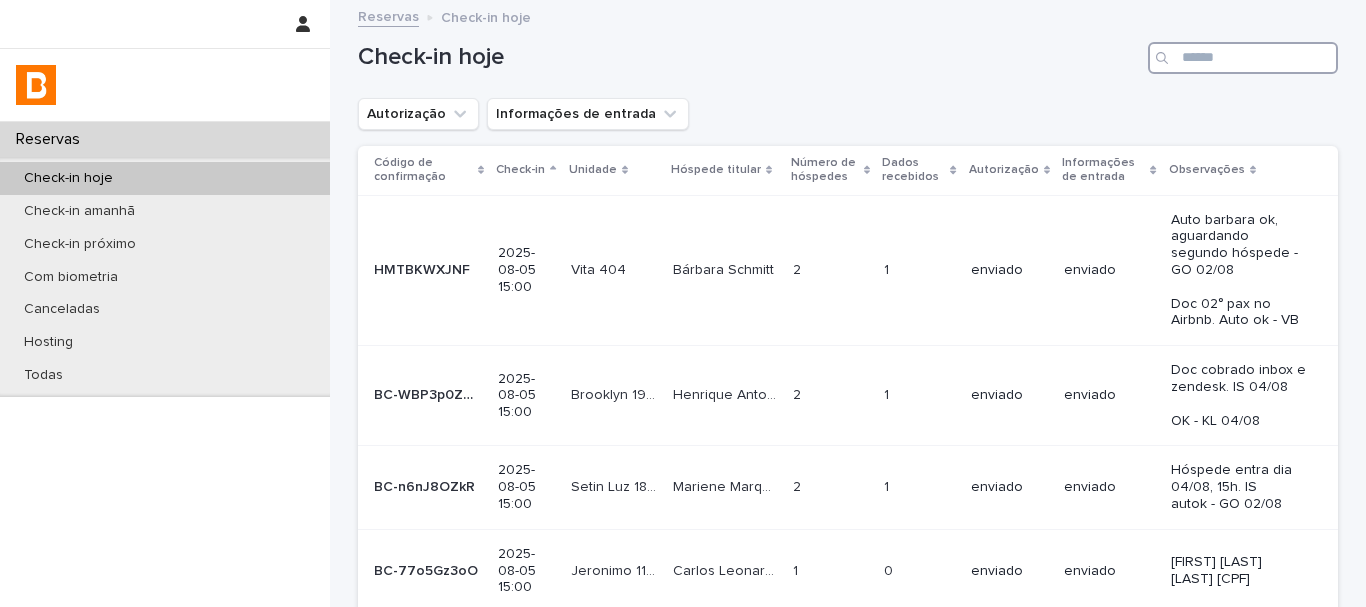 click at bounding box center [1243, 58] 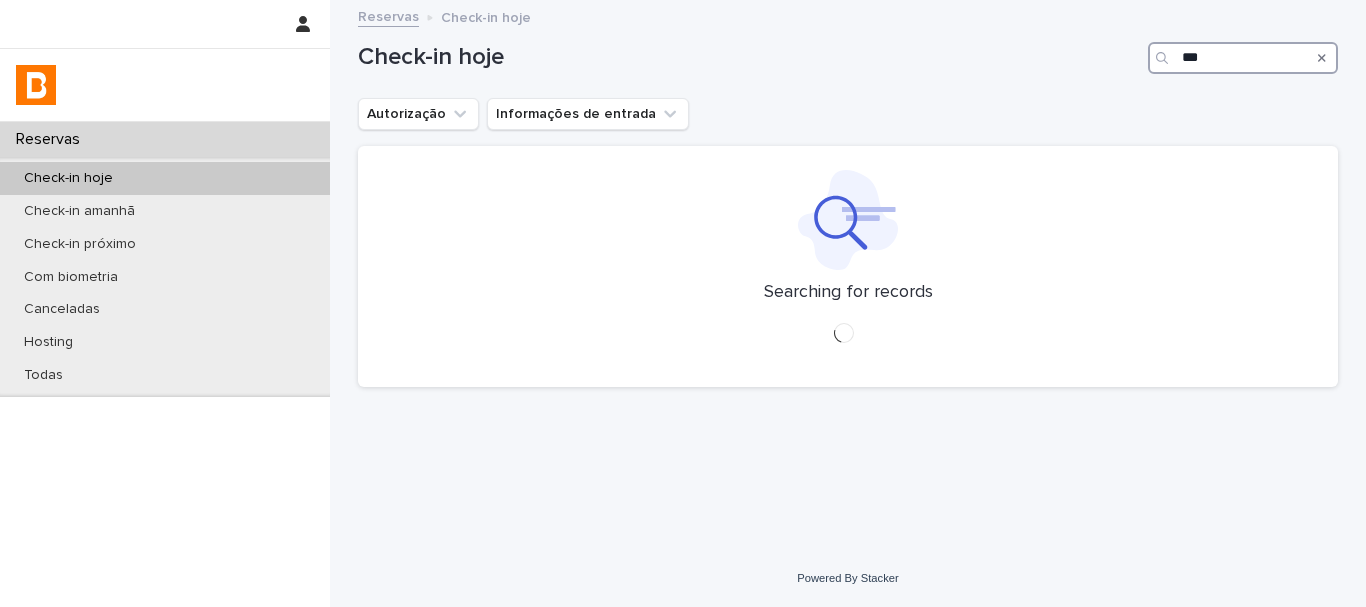 type on "***" 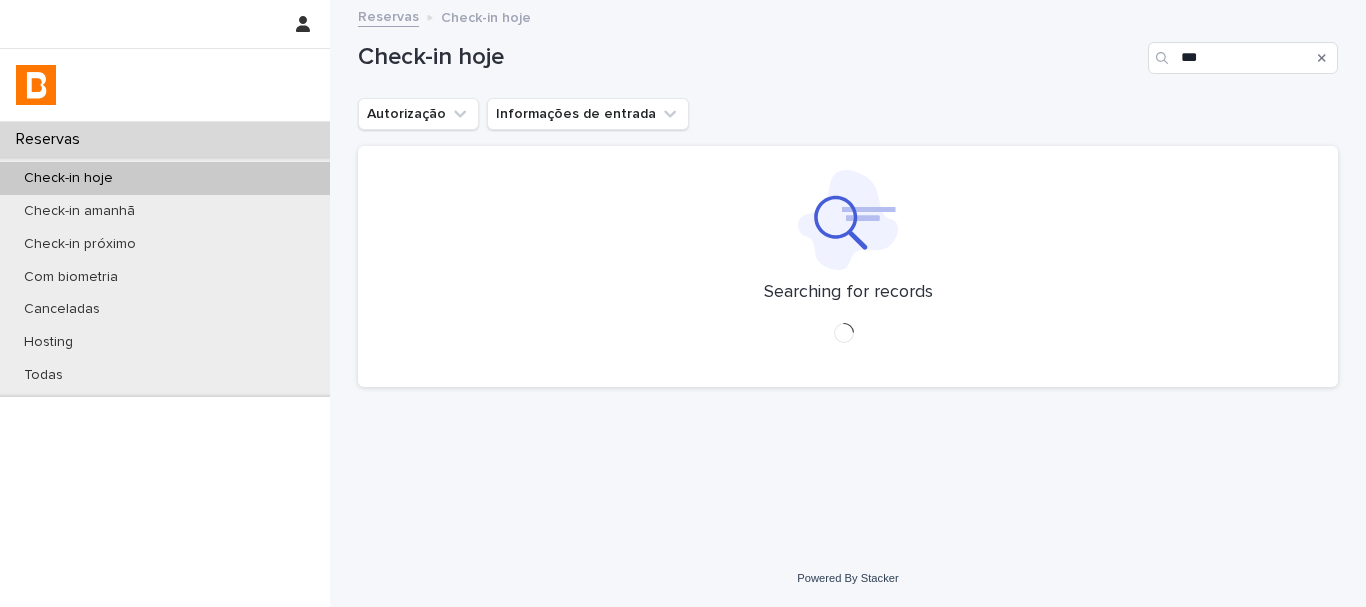 click on "Check-in hoje ***" at bounding box center [848, 58] 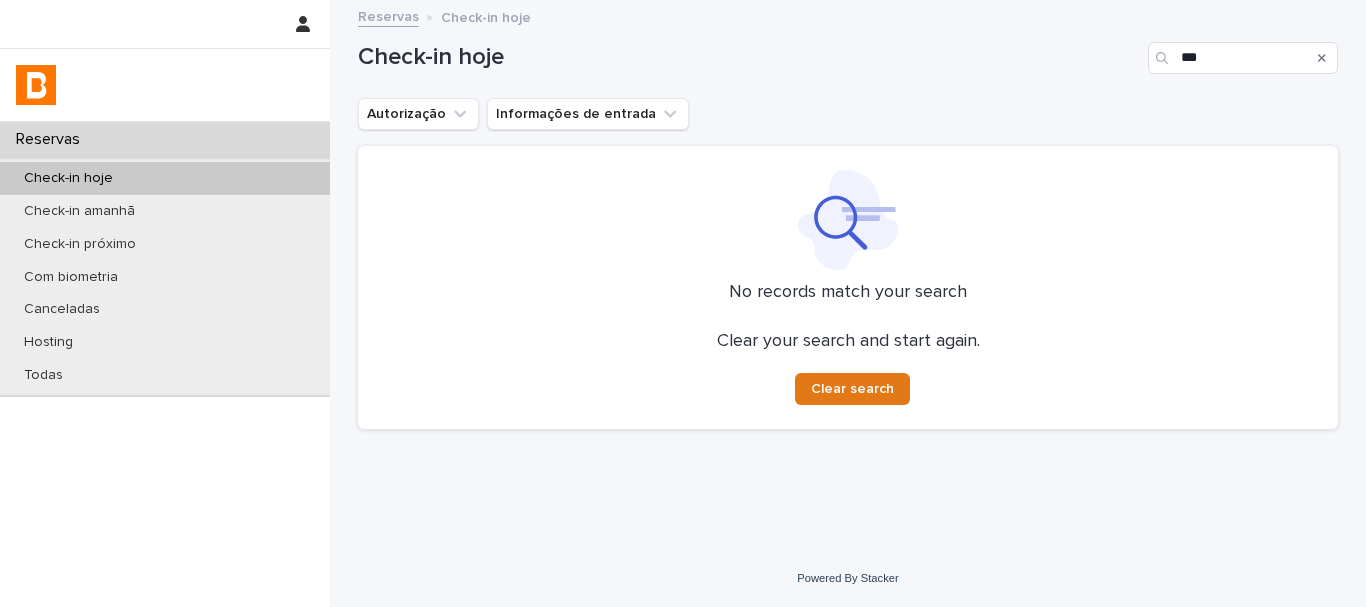 click on "Check-in hoje" at bounding box center (749, 57) 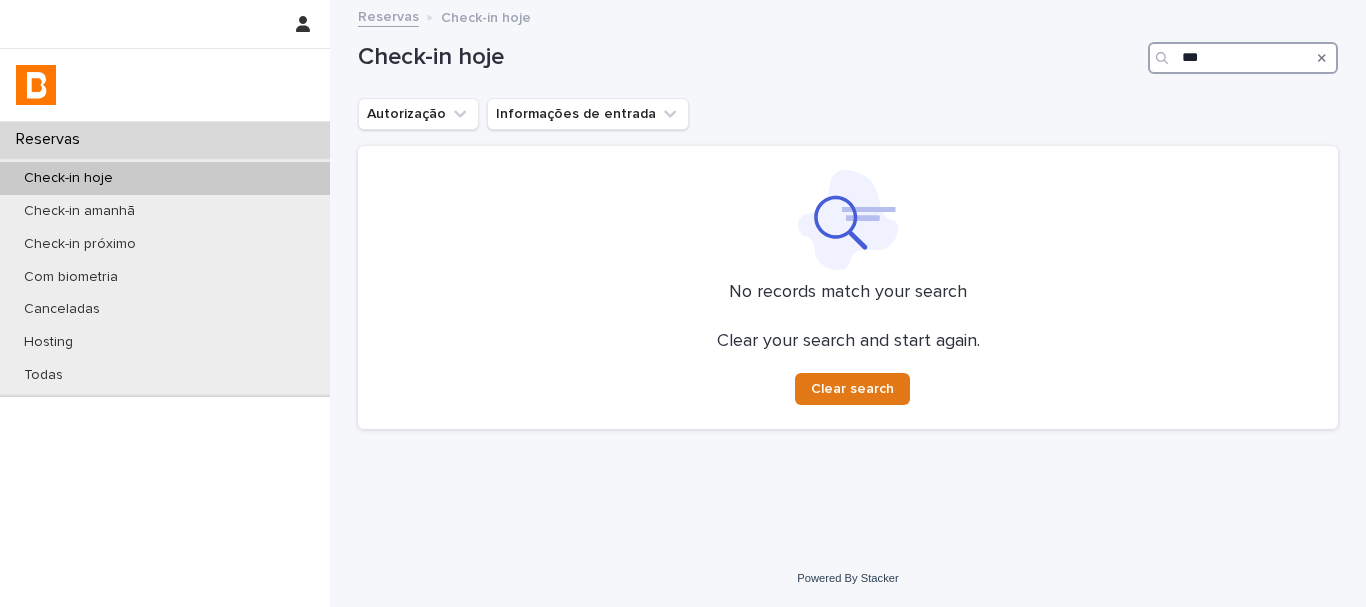 click on "***" at bounding box center [1243, 58] 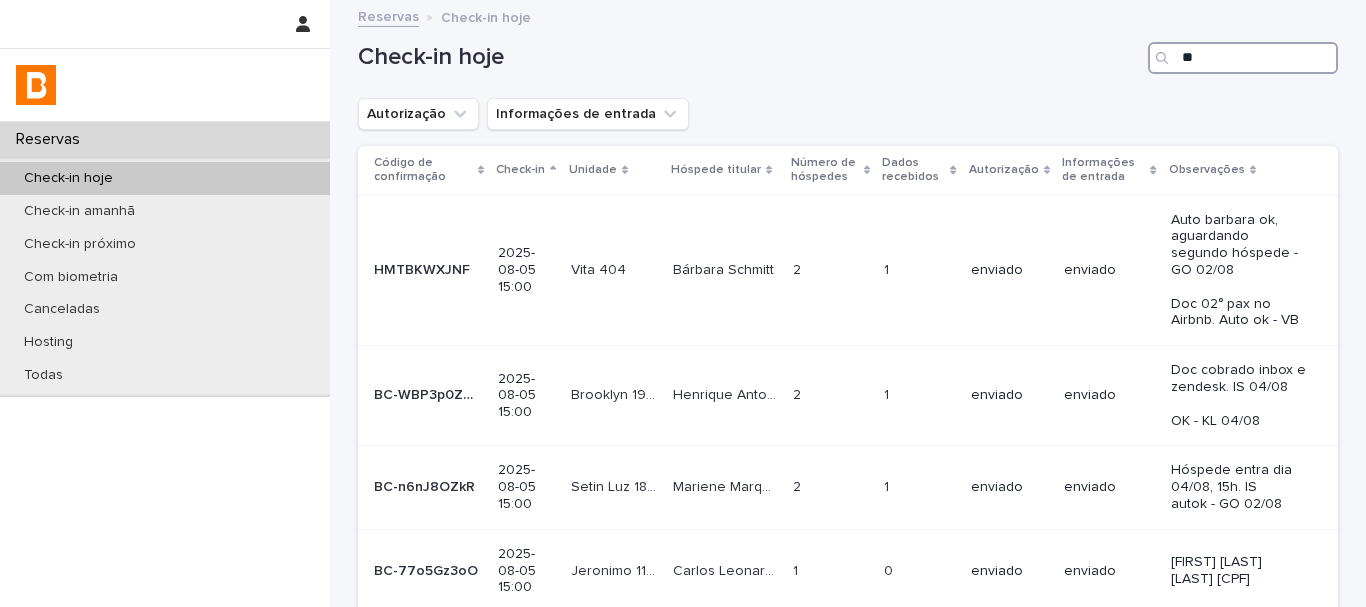 type on "***" 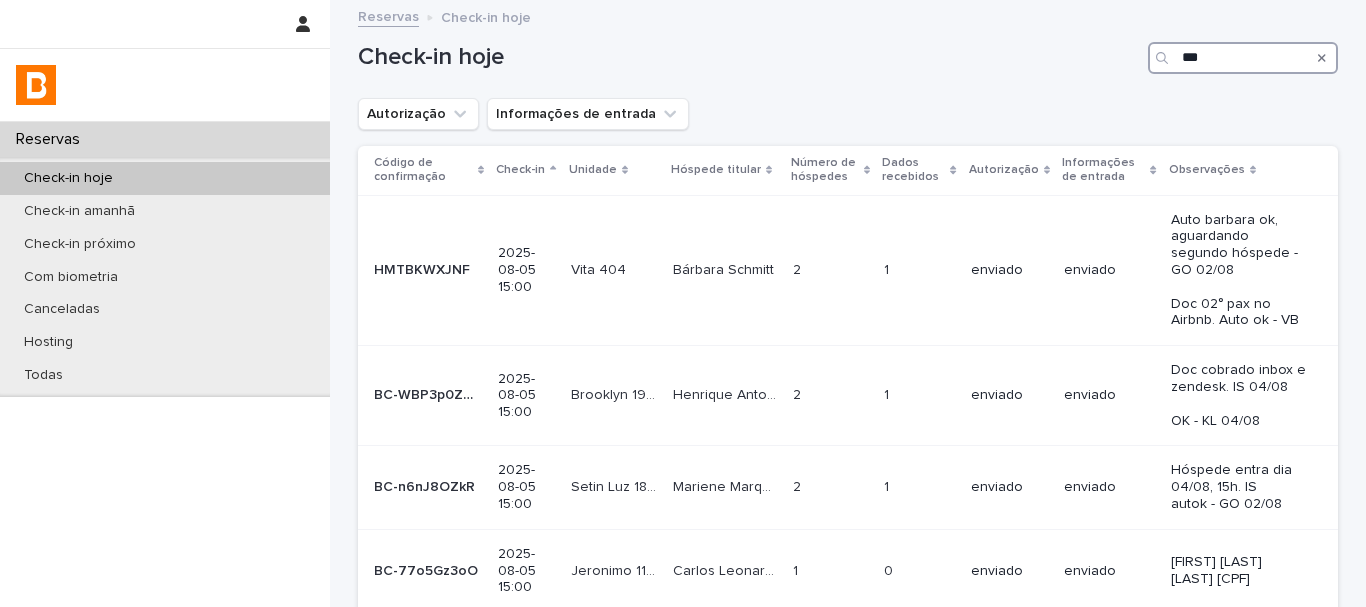 drag, startPoint x: 1223, startPoint y: 53, endPoint x: 1224, endPoint y: 76, distance: 23.021729 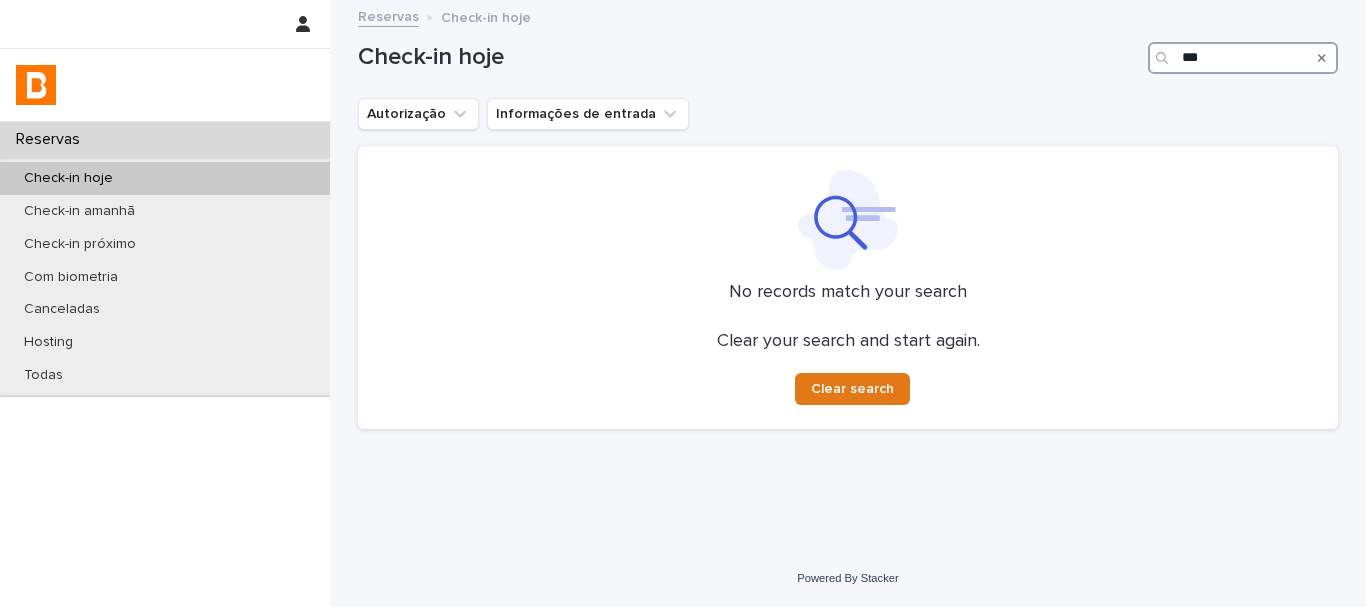 click on "***" at bounding box center (1243, 58) 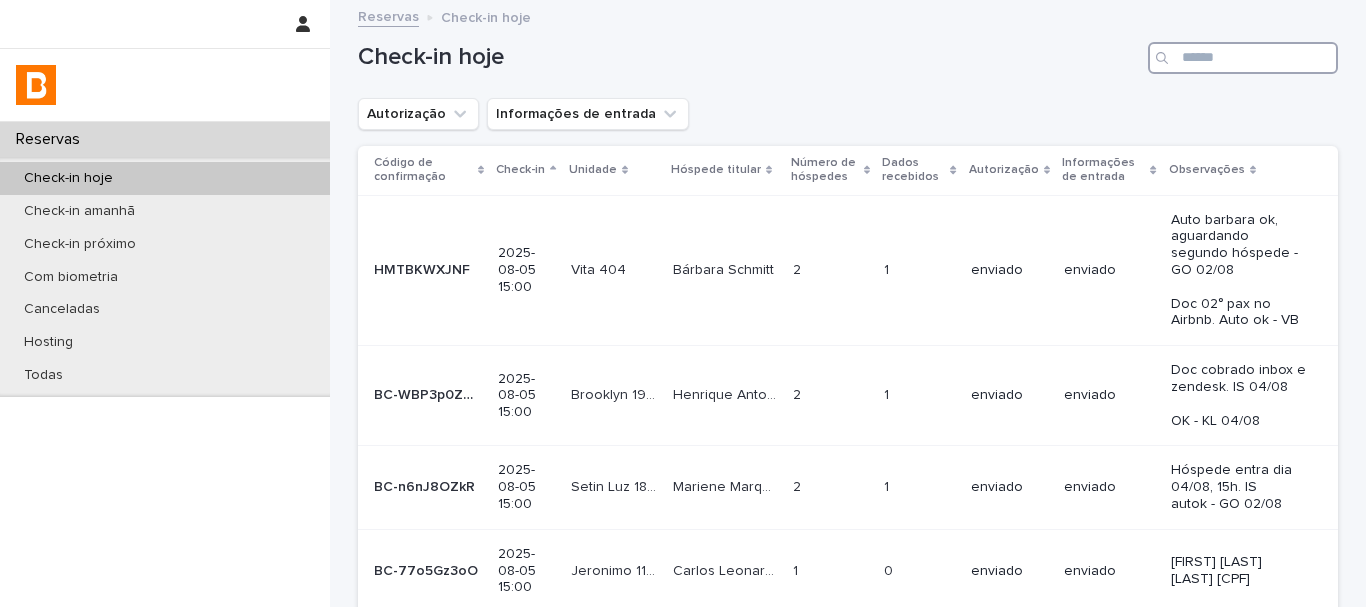 type 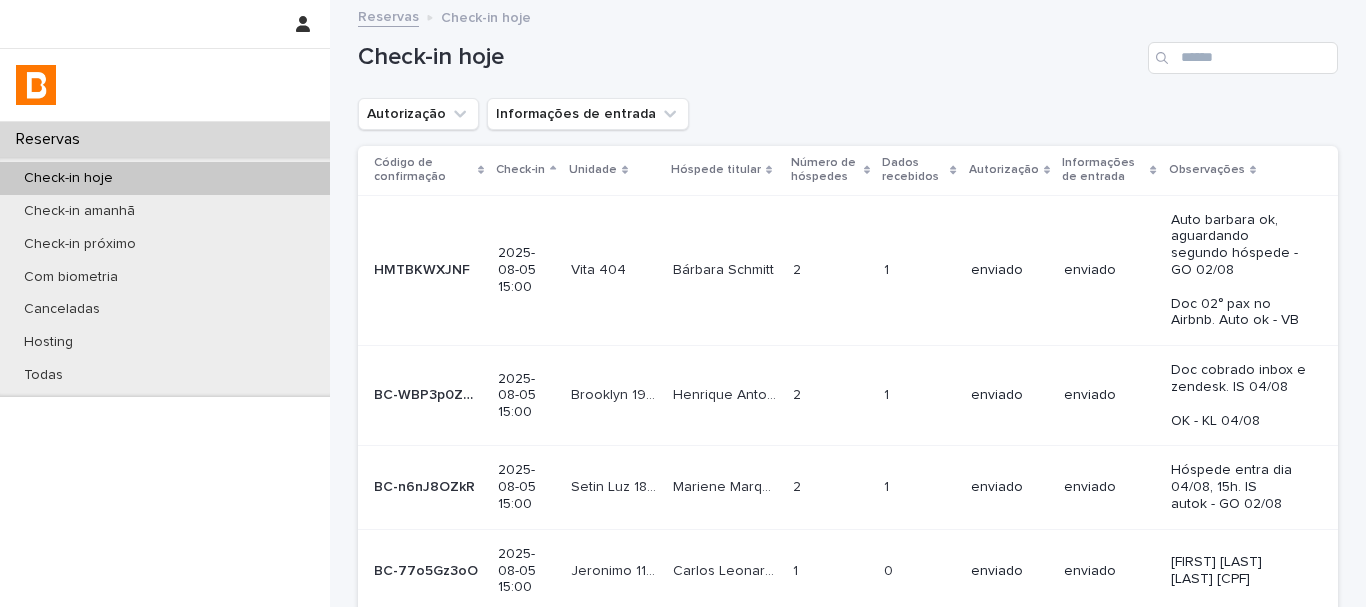 click on "Autorização Informações de entrada" at bounding box center (848, 114) 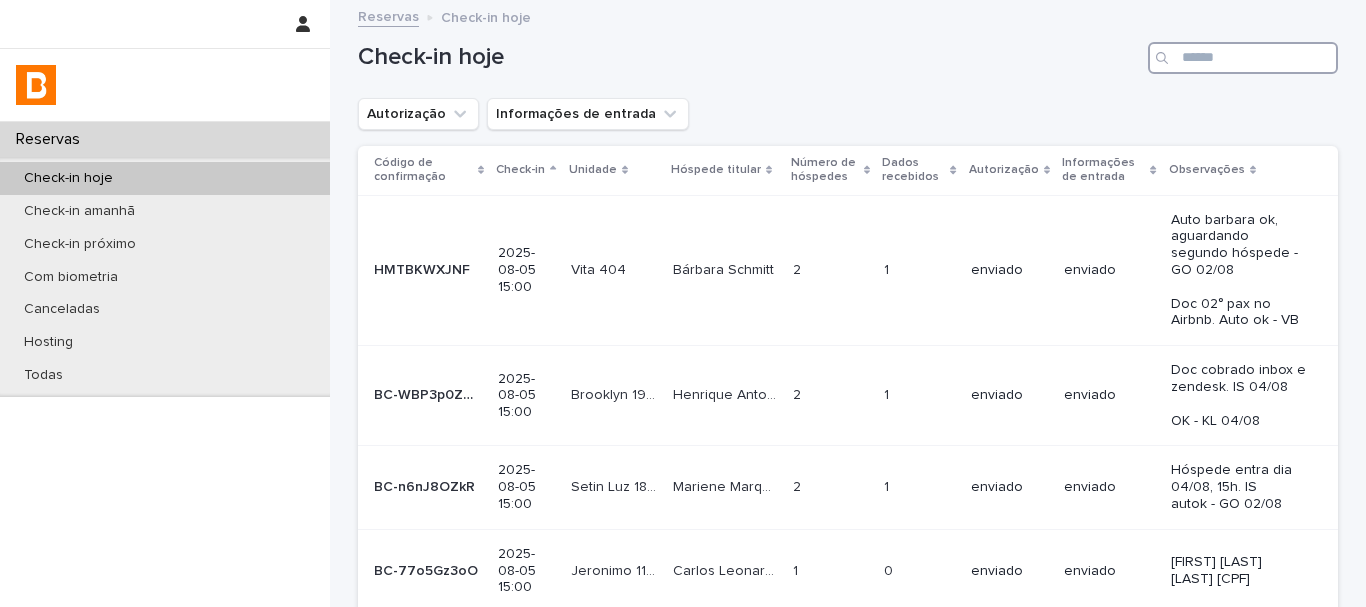 click at bounding box center [1243, 58] 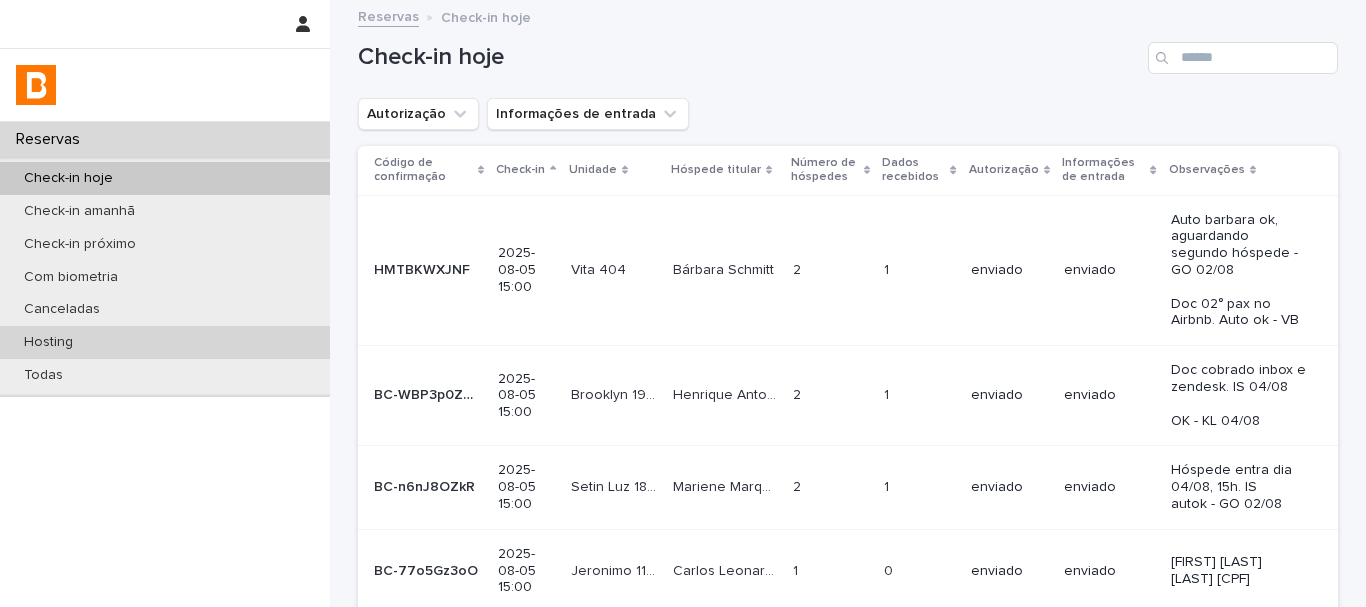 click on "Hosting" at bounding box center (48, 342) 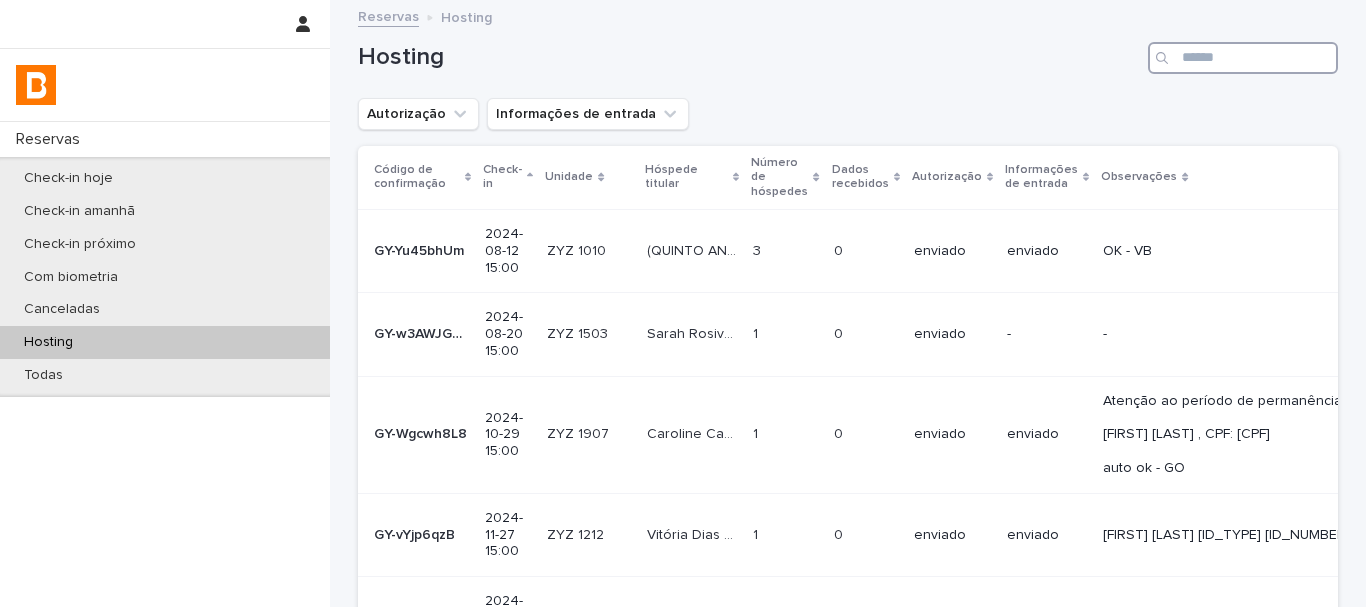 click at bounding box center [1243, 58] 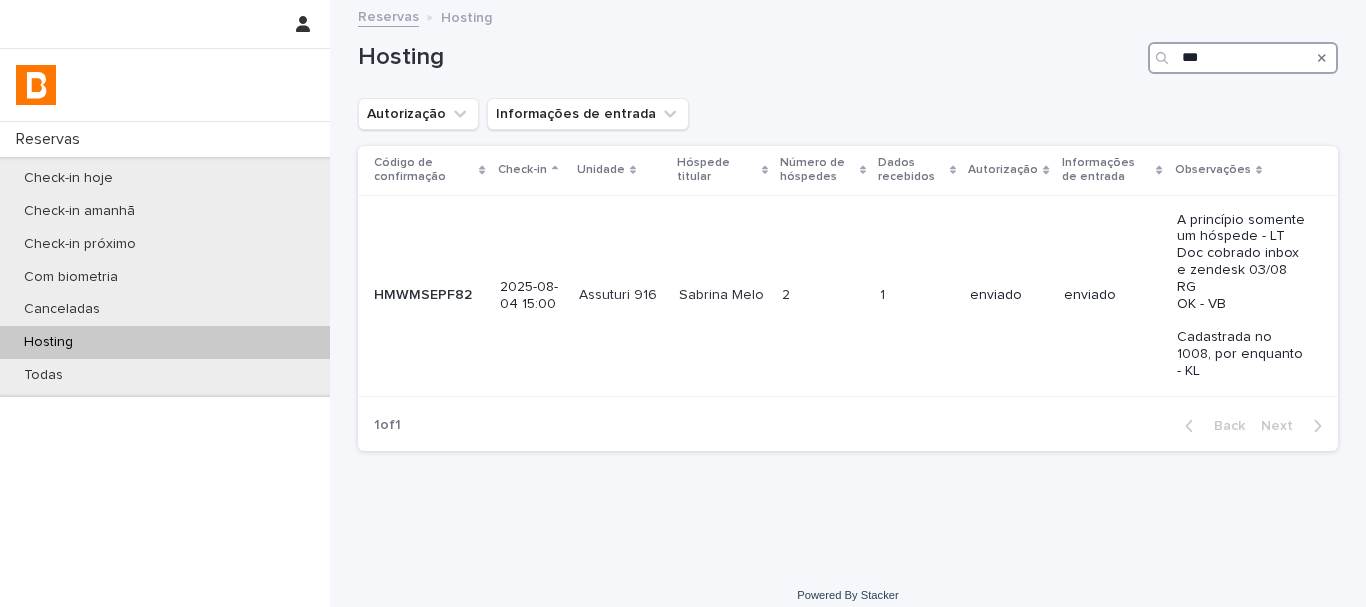 type on "***" 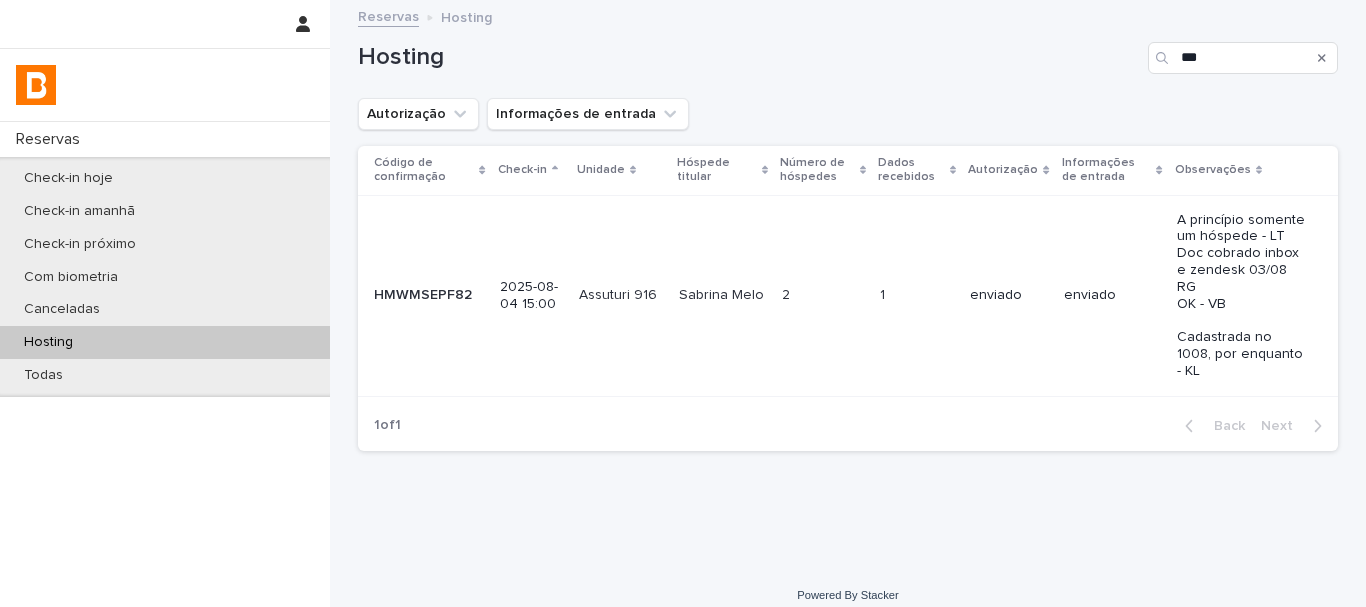 click on "Hosting ***" at bounding box center (848, 50) 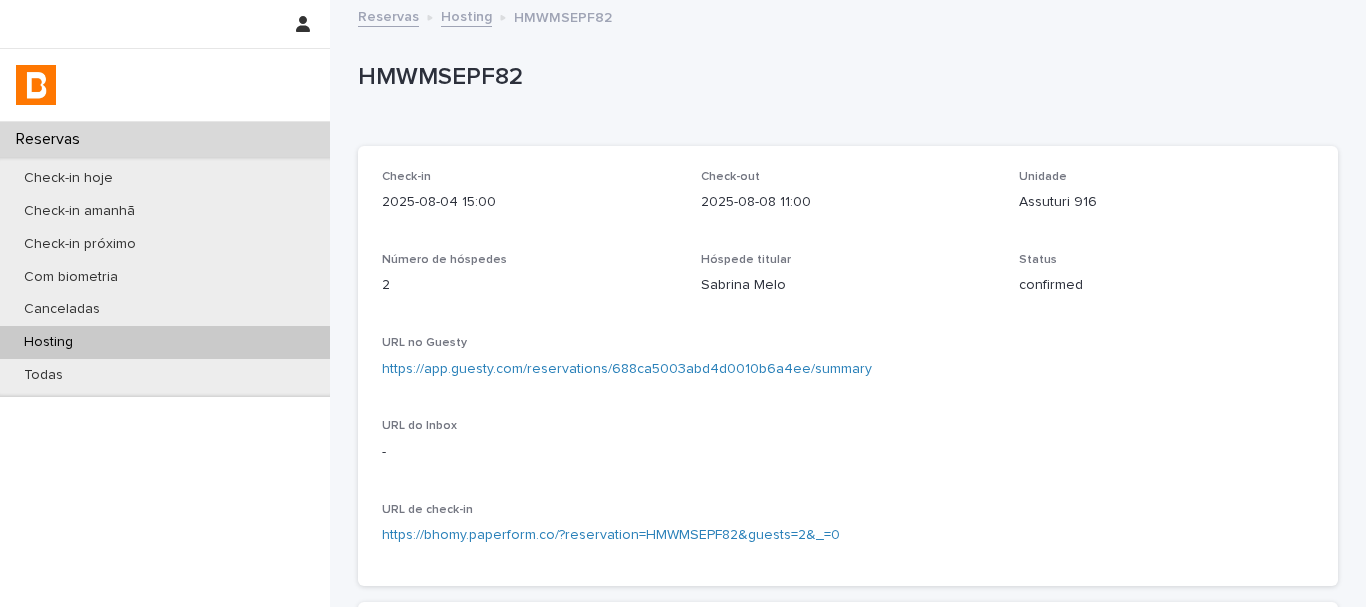 click on "Hóspede titular" at bounding box center [848, 260] 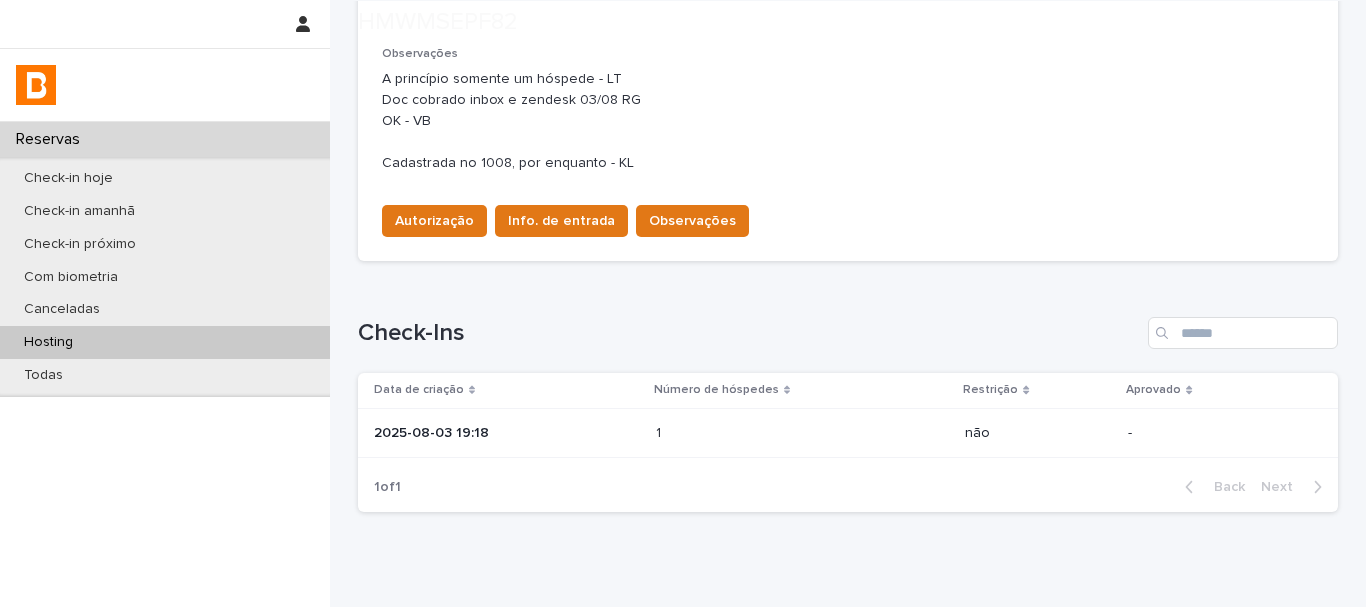 scroll, scrollTop: 740, scrollLeft: 0, axis: vertical 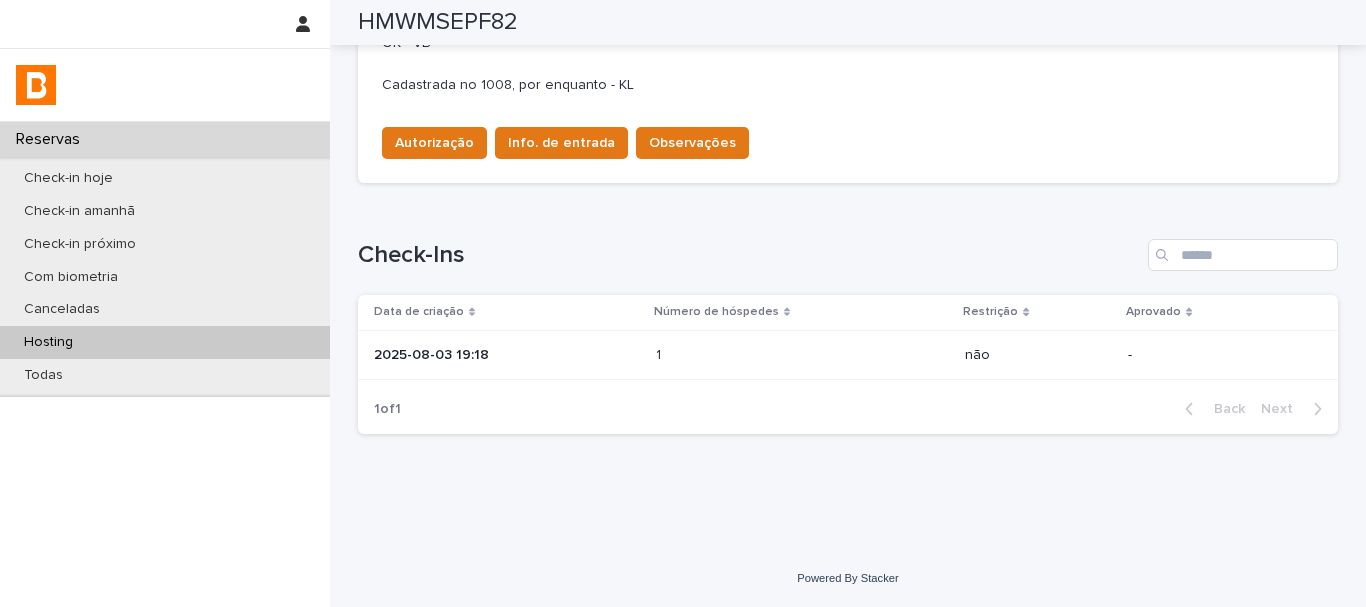 click on "Check-Ins" at bounding box center (749, 255) 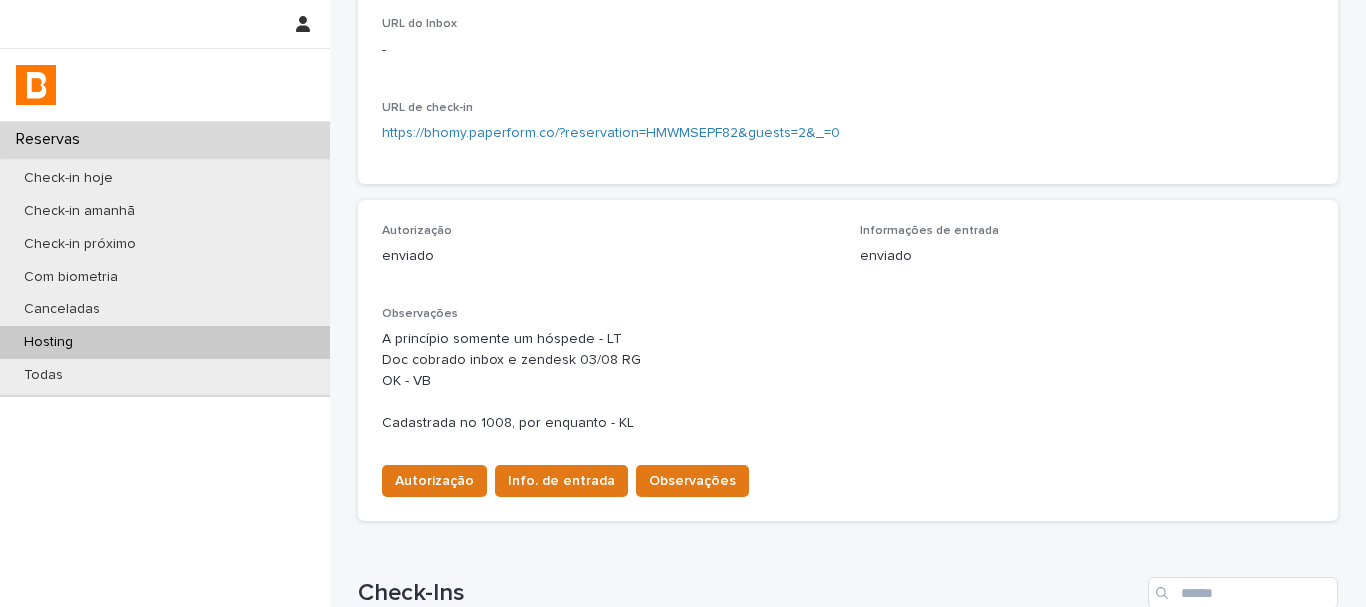 scroll, scrollTop: 600, scrollLeft: 0, axis: vertical 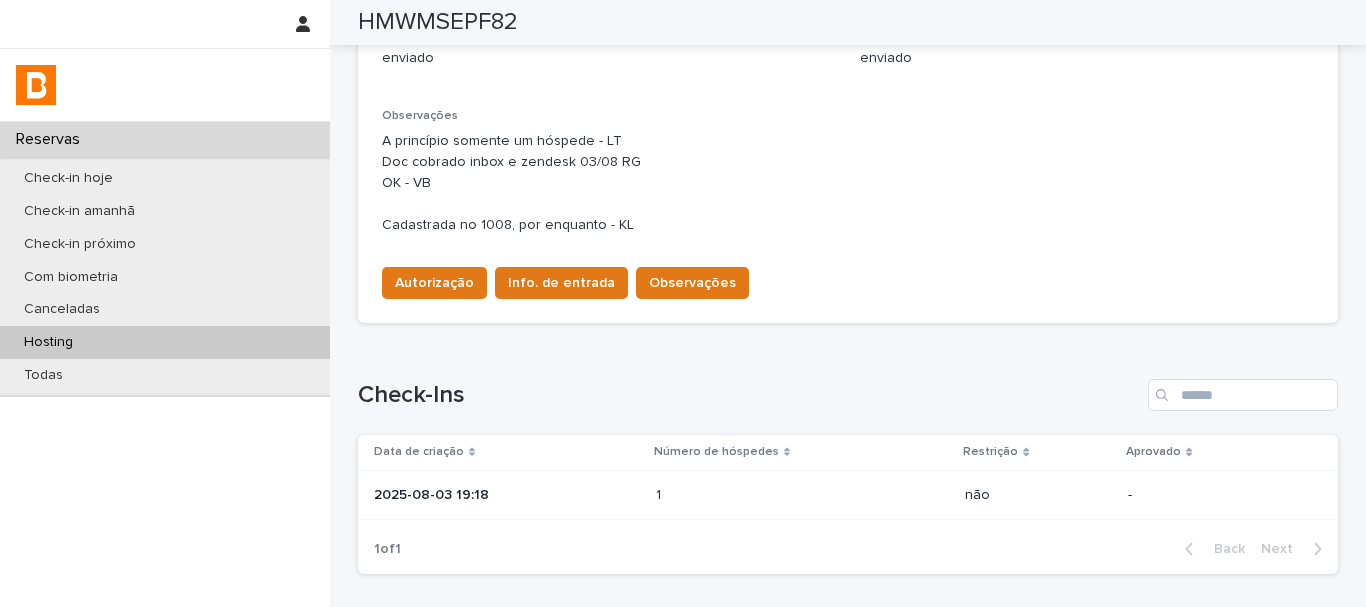 click at bounding box center [743, 495] 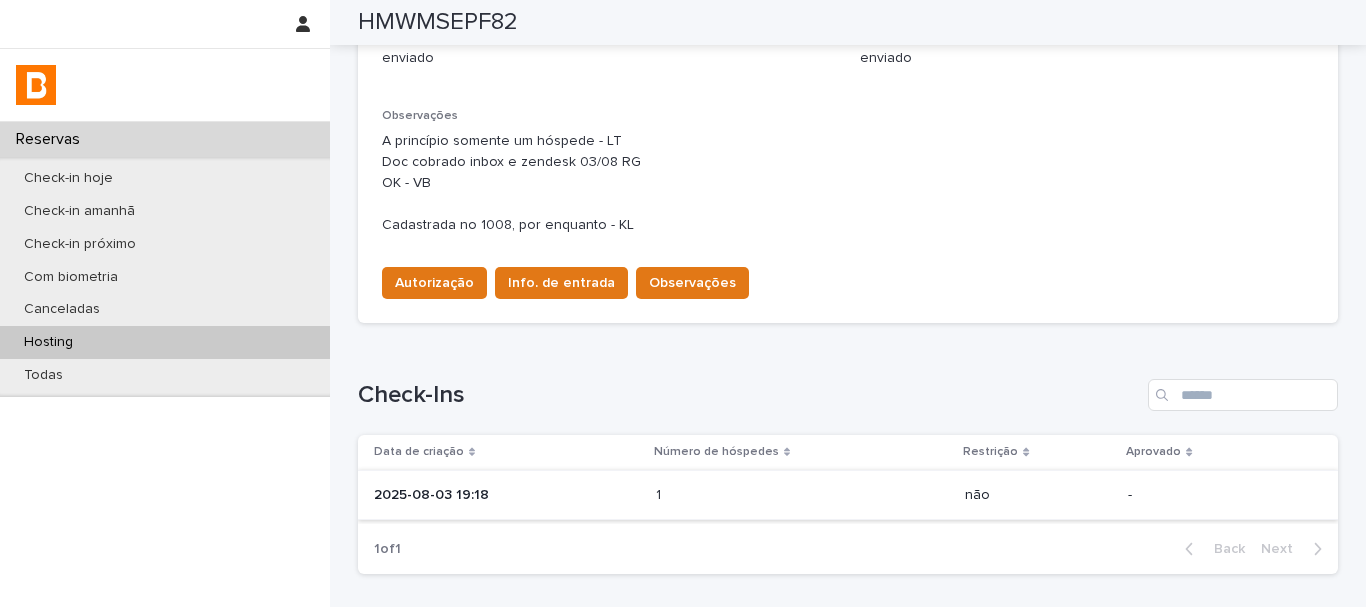 scroll, scrollTop: 0, scrollLeft: 0, axis: both 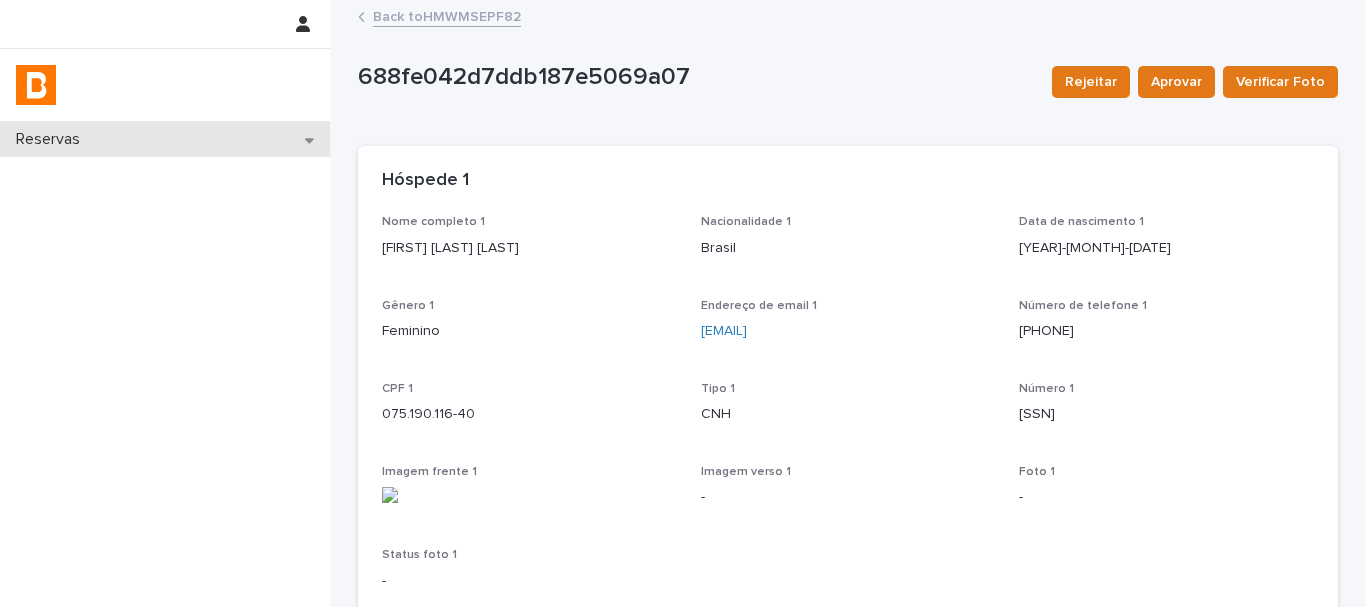 click on "Reservas" at bounding box center [165, 139] 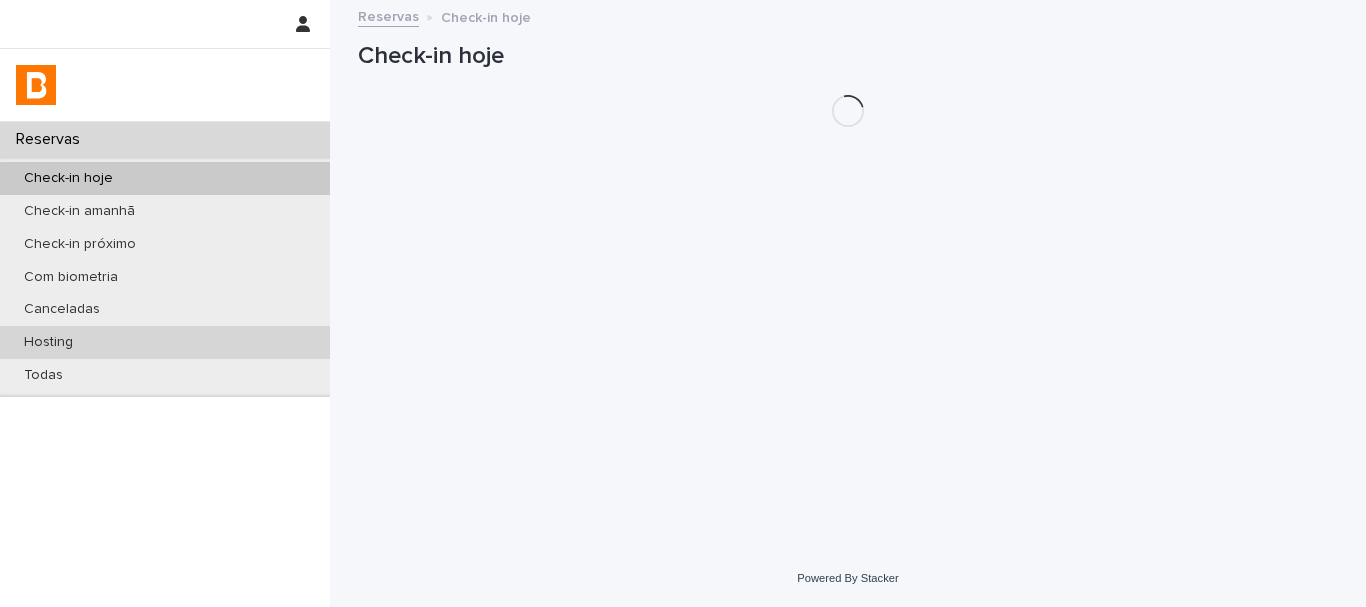 click on "Hosting" at bounding box center [165, 342] 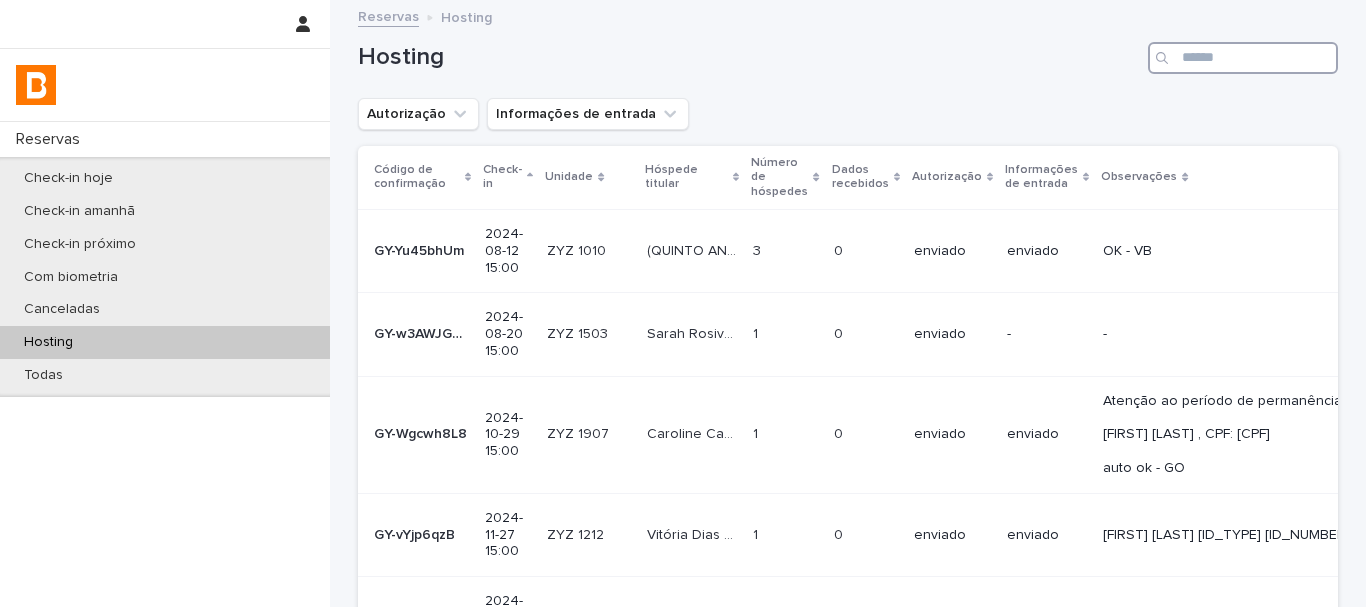 click at bounding box center [1243, 58] 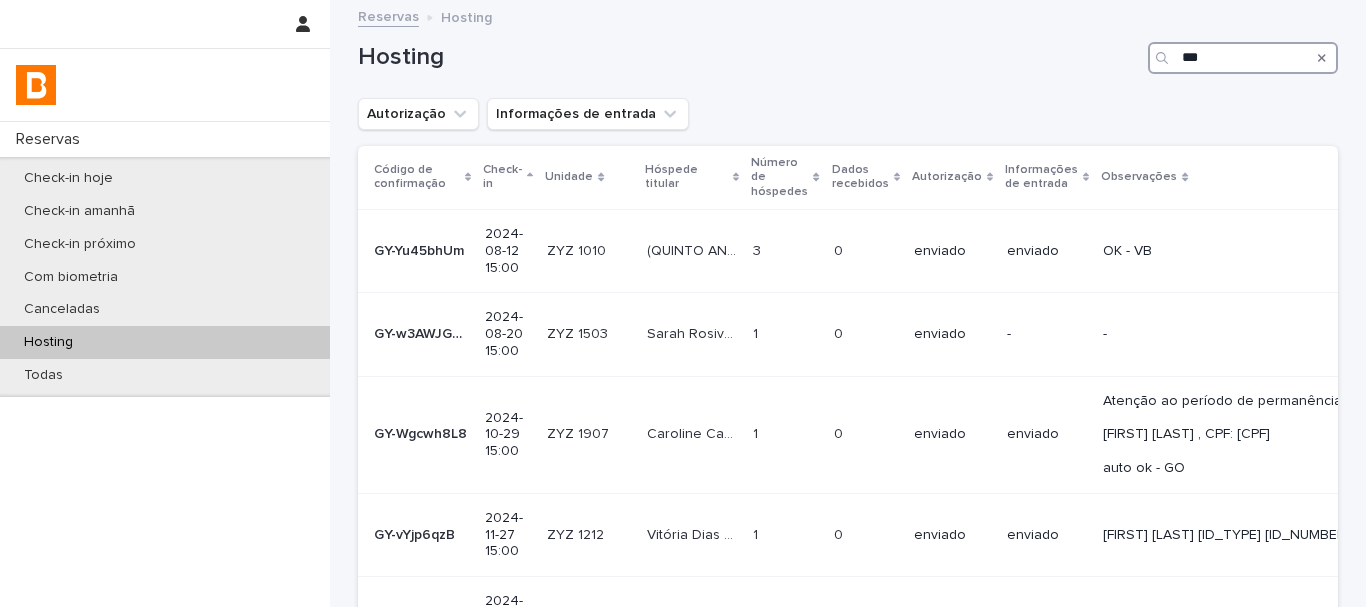 type on "***" 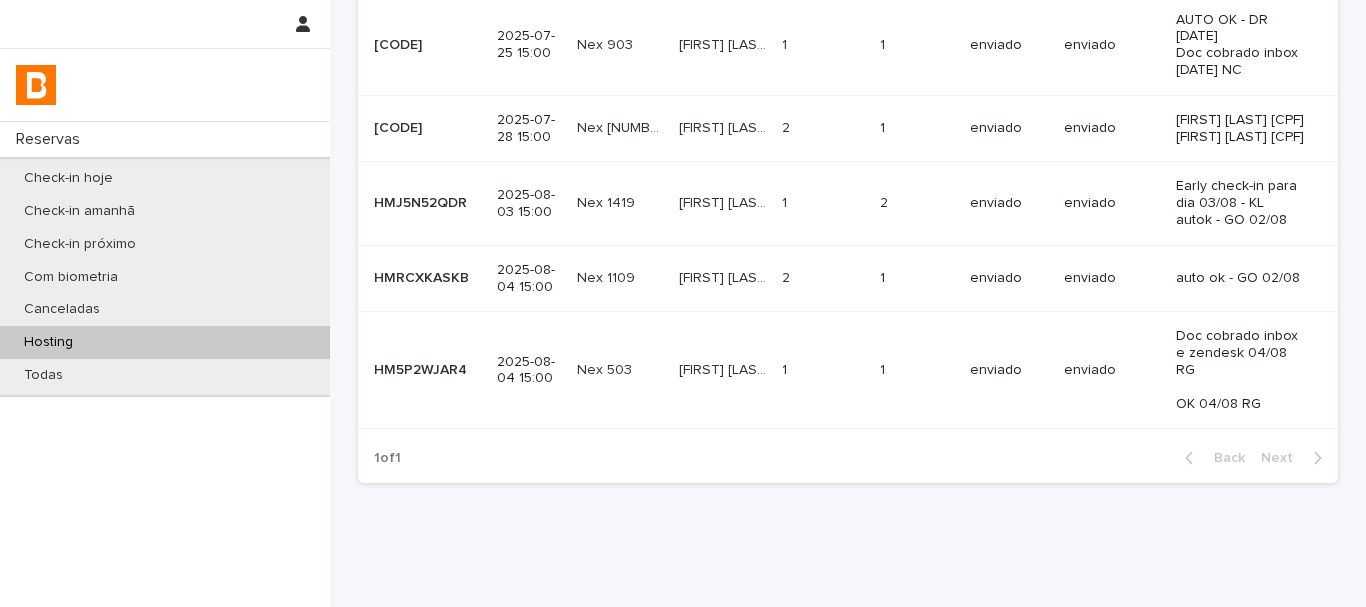 scroll, scrollTop: 400, scrollLeft: 0, axis: vertical 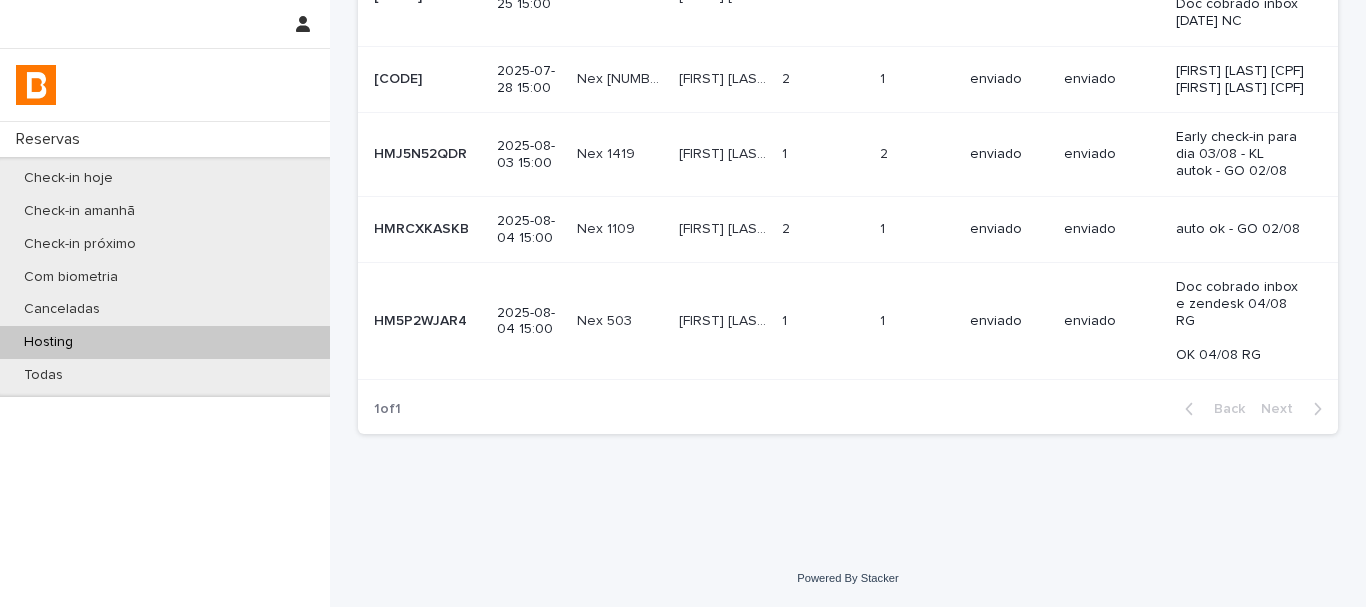click on "1 1" at bounding box center [822, 321] 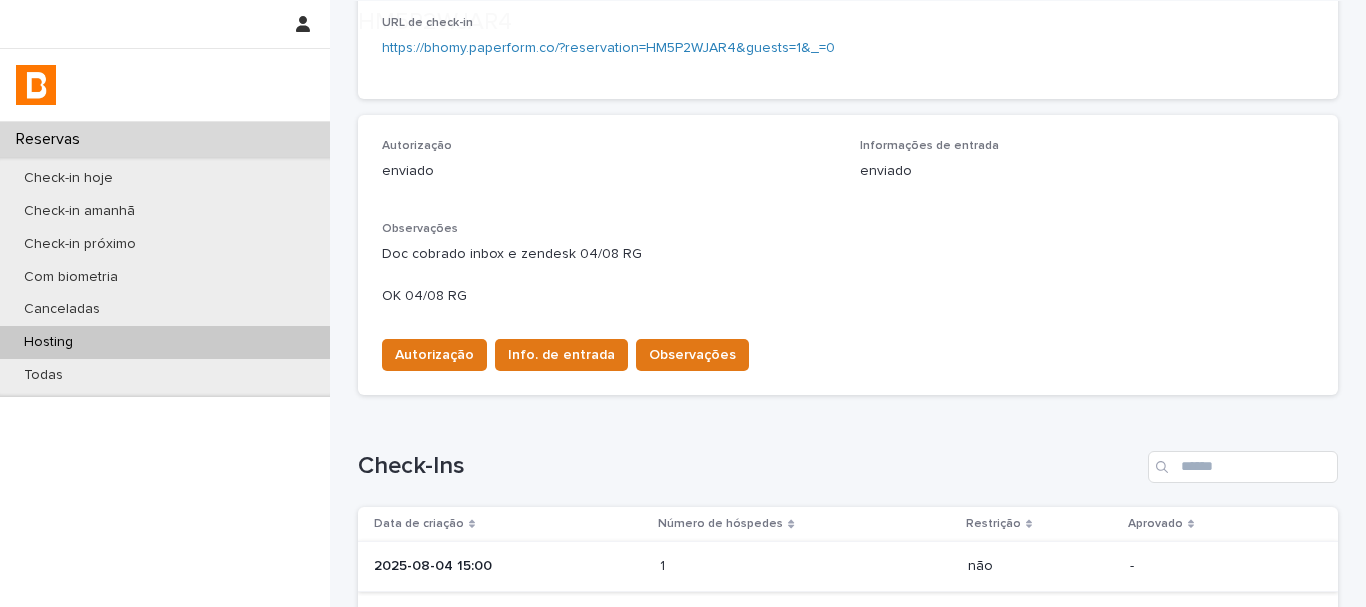 scroll, scrollTop: 699, scrollLeft: 0, axis: vertical 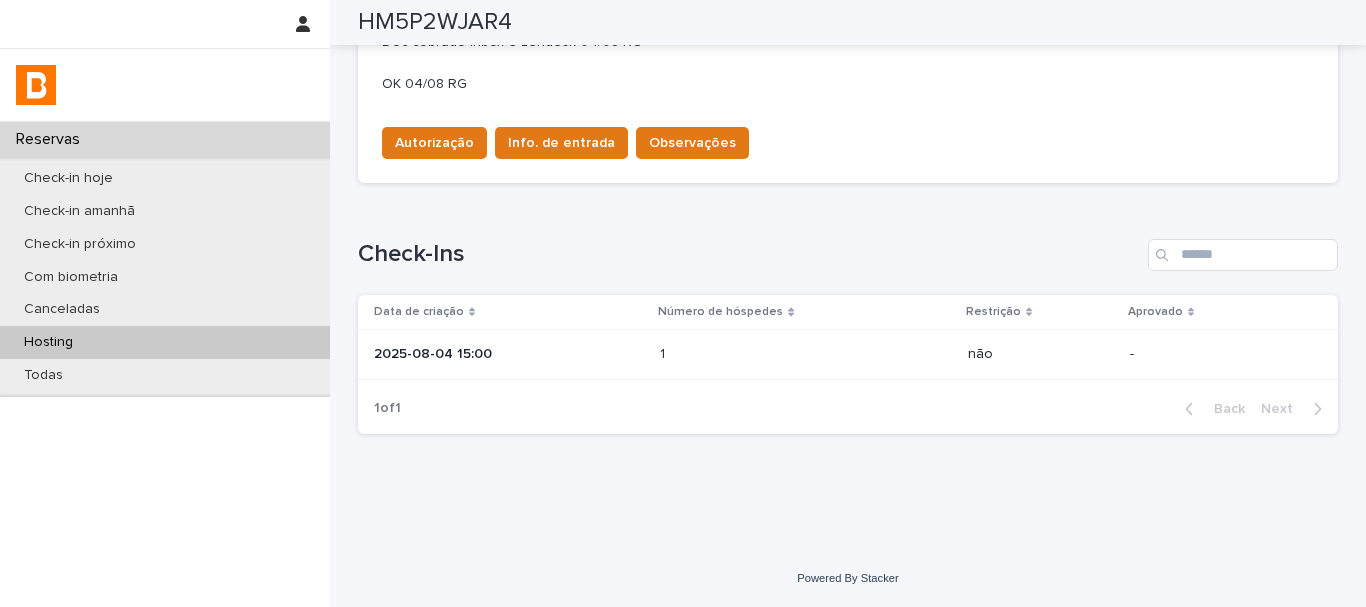 click on "2025-08-04 15:00" at bounding box center [509, 354] 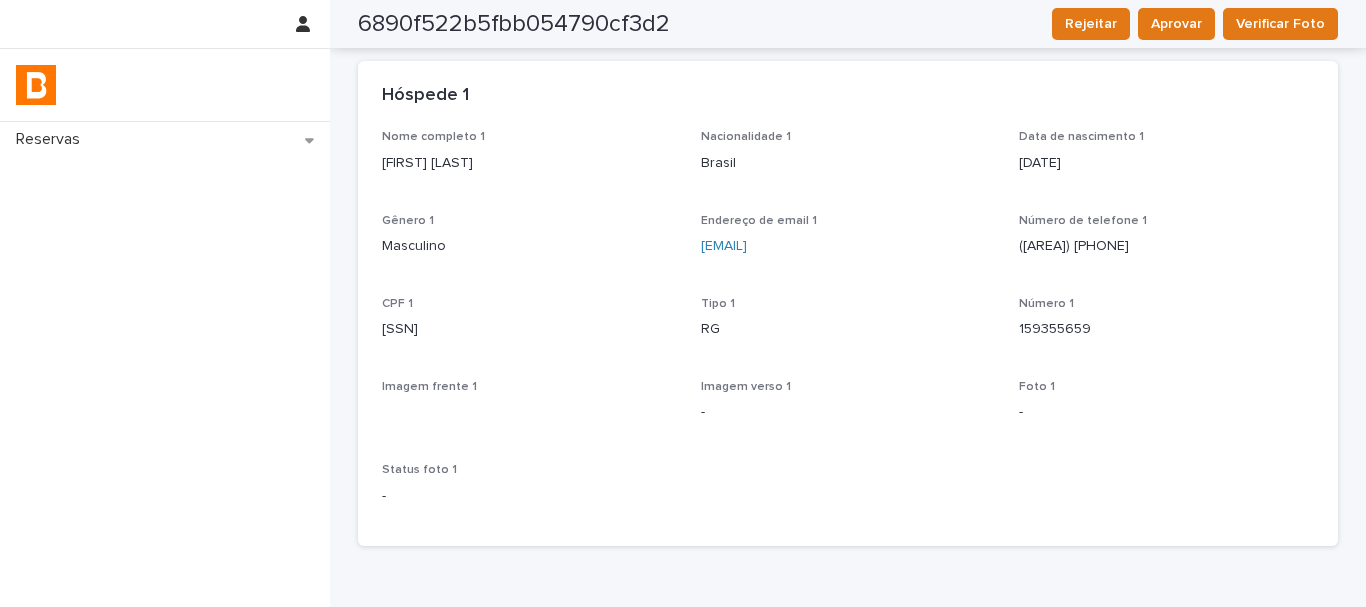 scroll, scrollTop: 0, scrollLeft: 0, axis: both 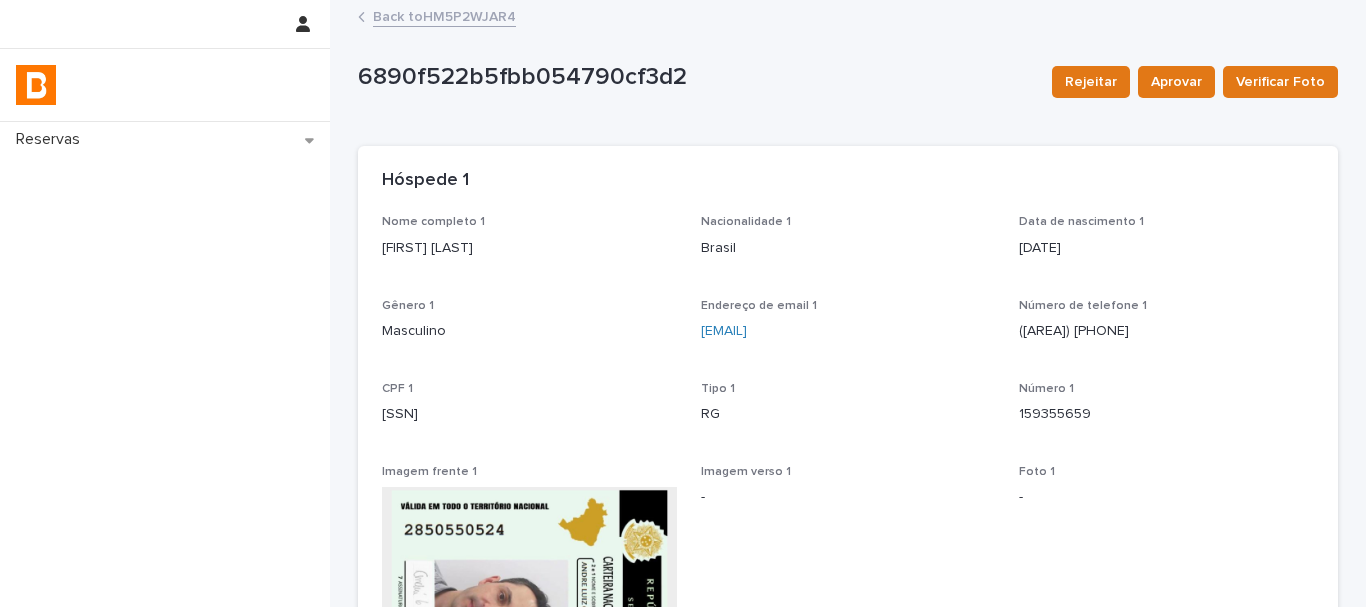 click on "[FIRST] [LAST]" at bounding box center [529, 248] 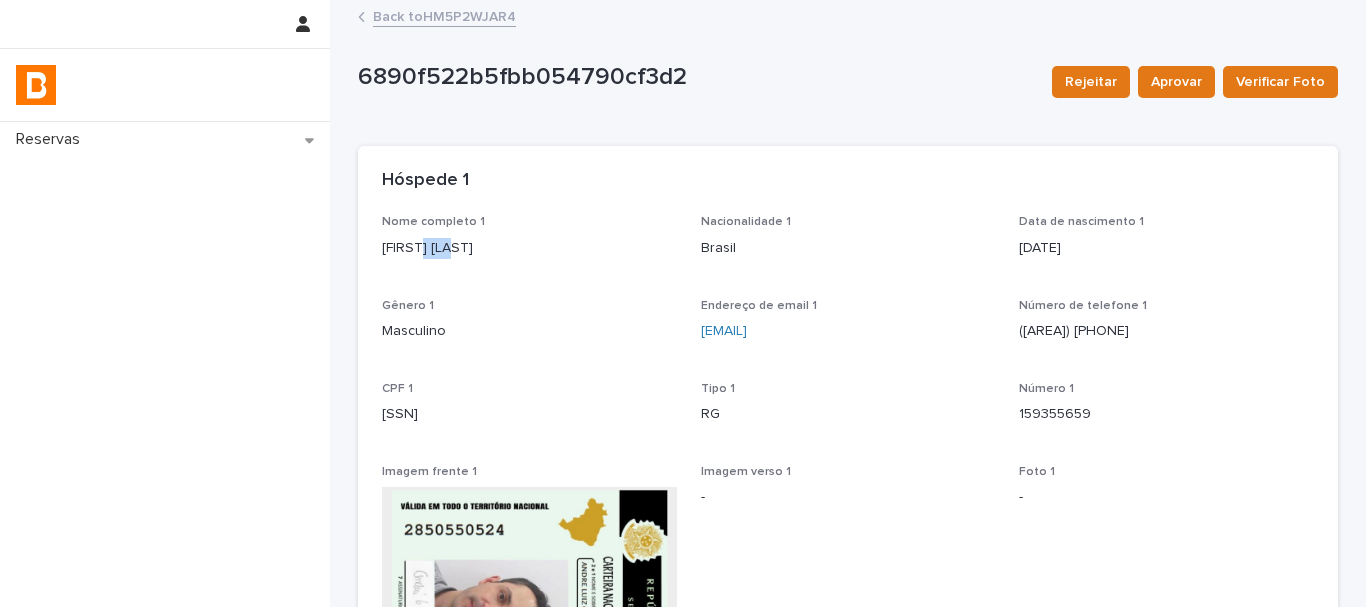 click on "[FIRST] [LAST]" at bounding box center [529, 248] 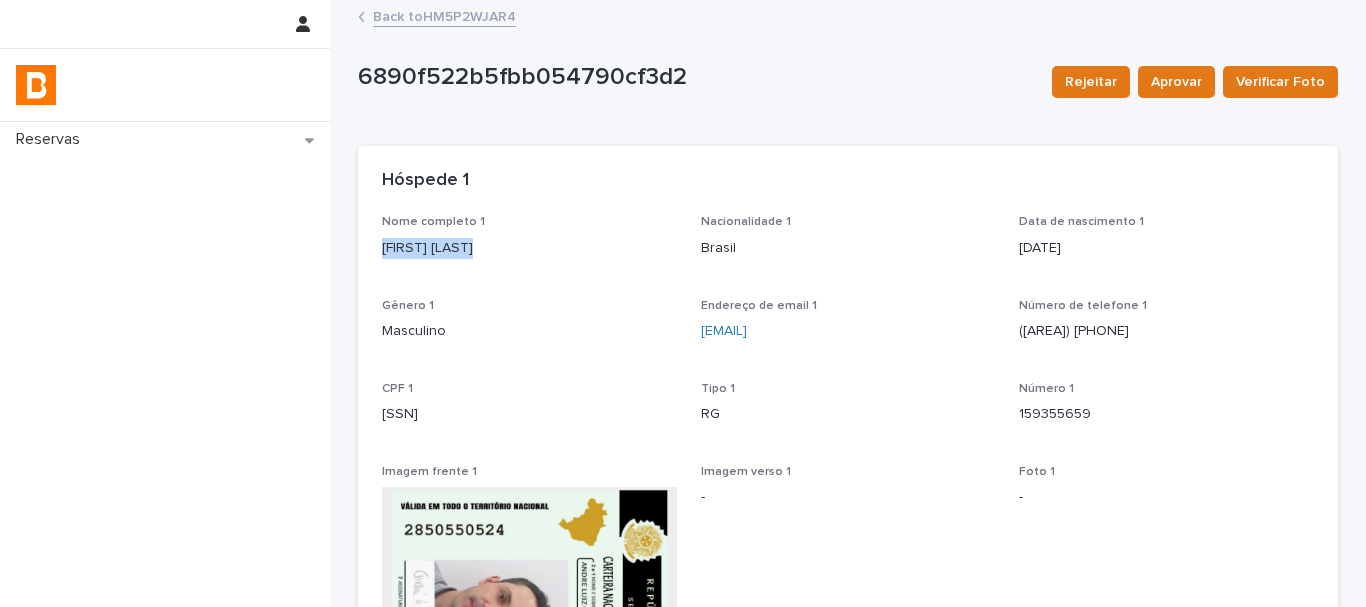 click on "[FIRST] [LAST]" at bounding box center (529, 248) 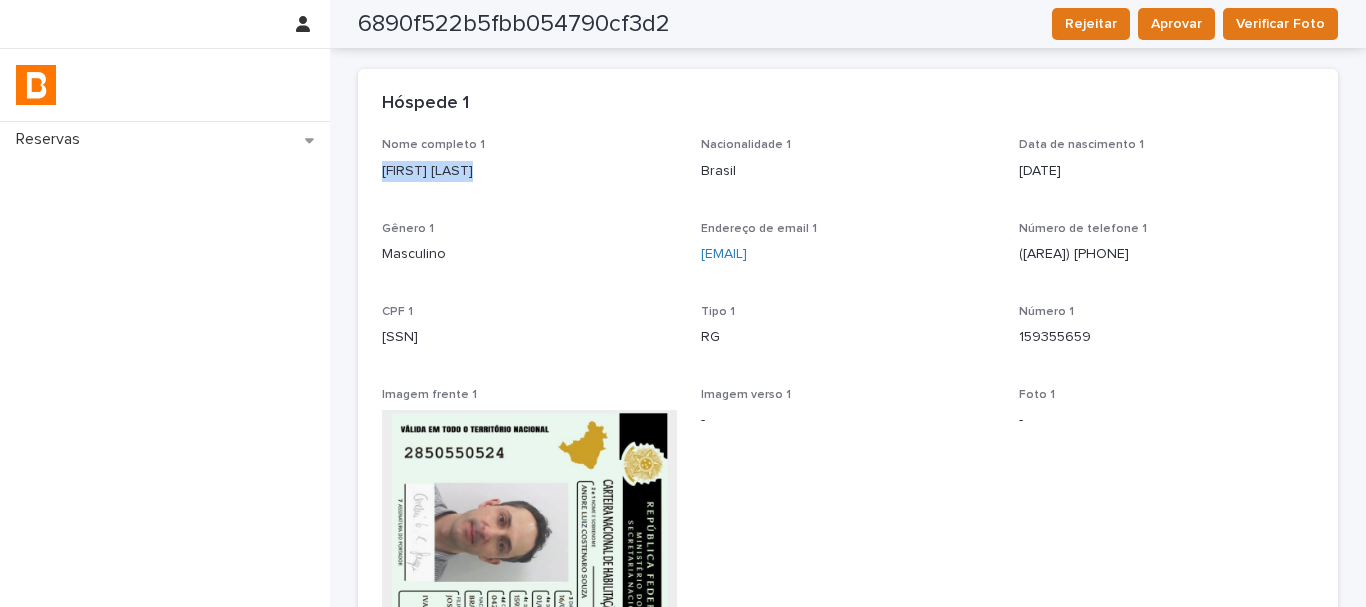 scroll, scrollTop: 76, scrollLeft: 0, axis: vertical 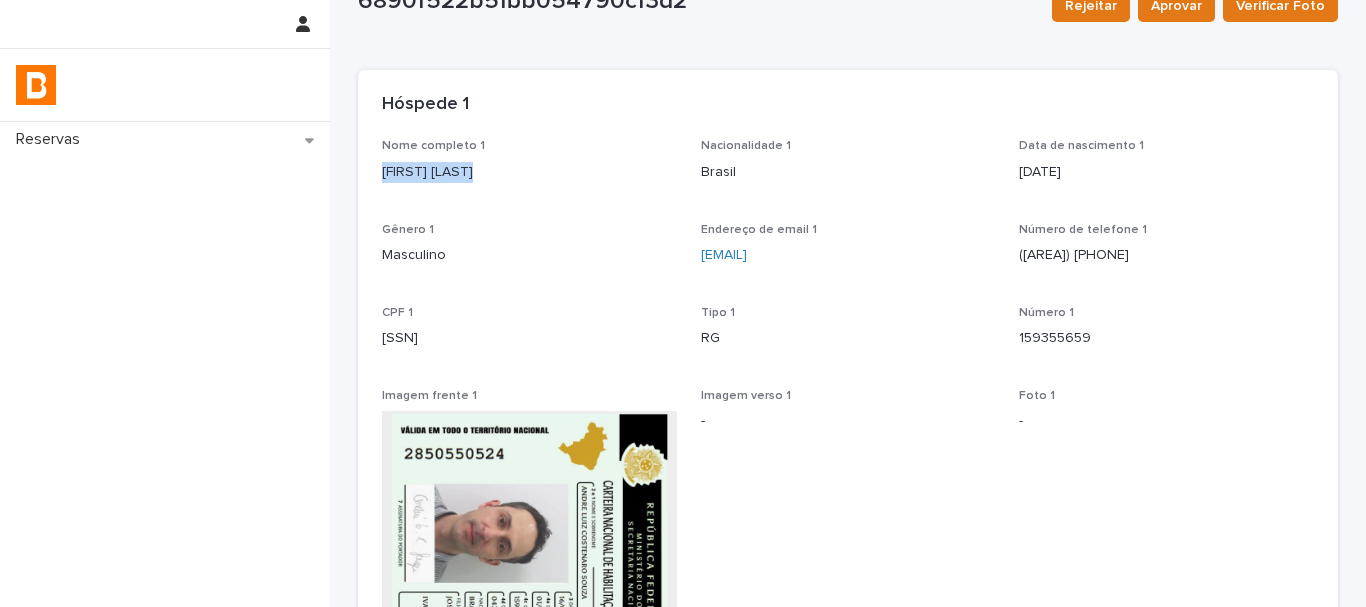 click on "CPF 1 [CPF]" at bounding box center [529, 335] 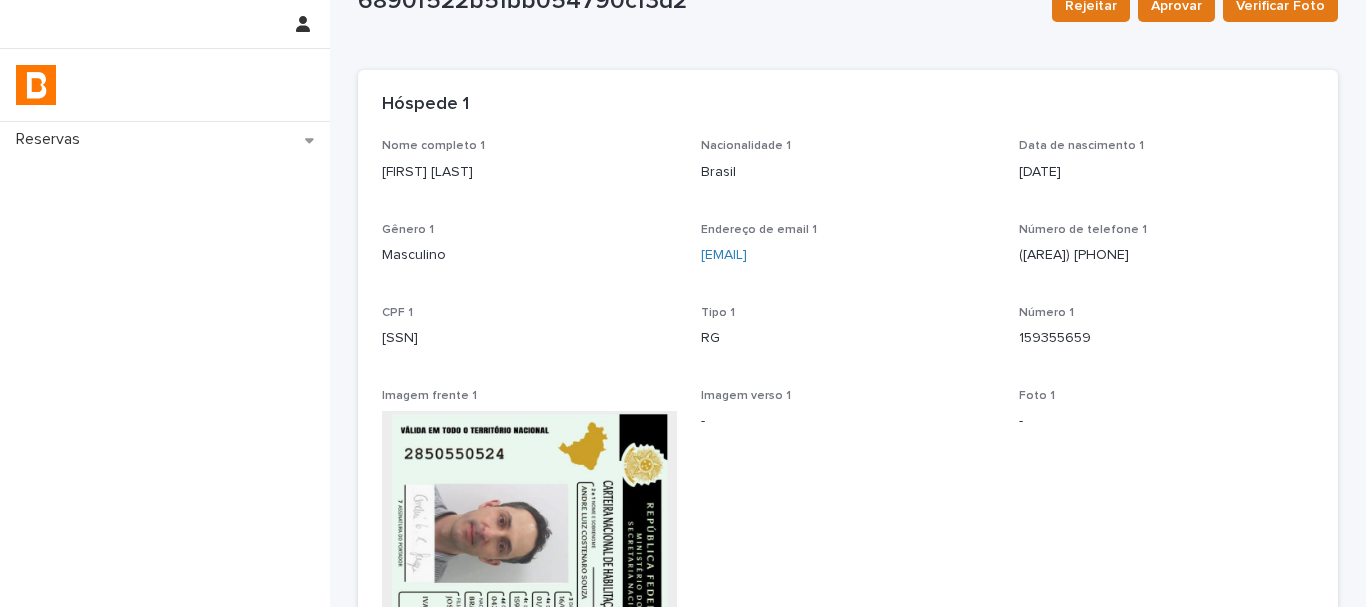 click on "CPF 1 [CPF]" at bounding box center [529, 335] 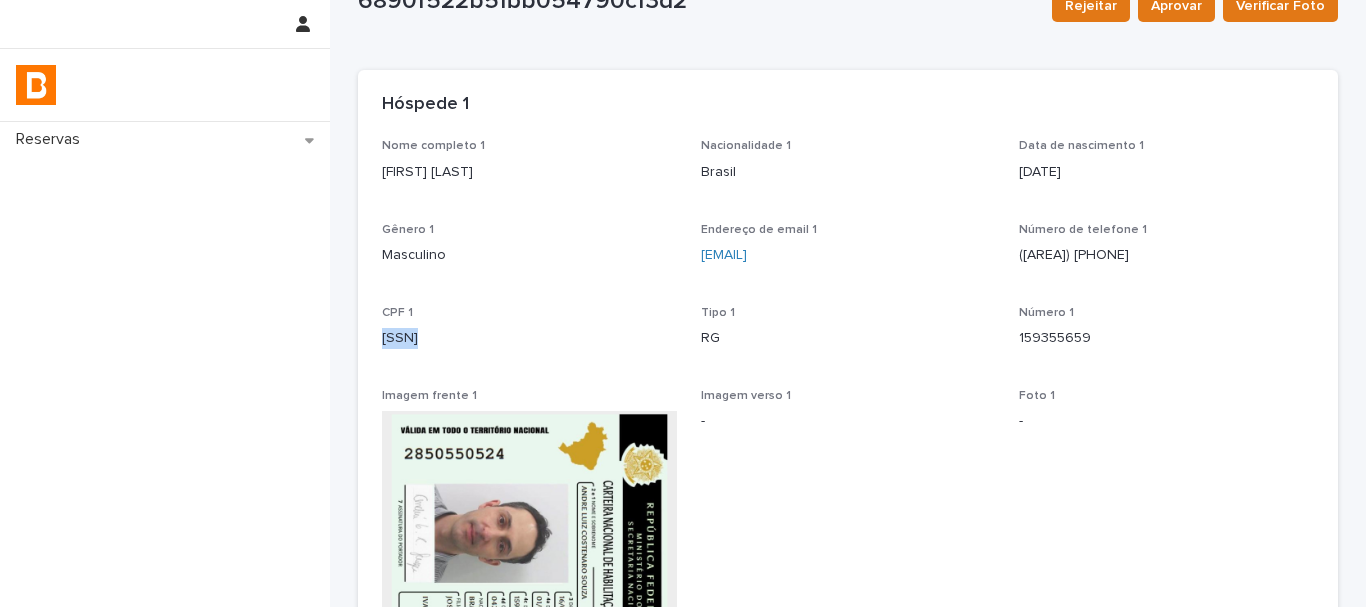 click on "CPF 1 [CPF]" at bounding box center (529, 335) 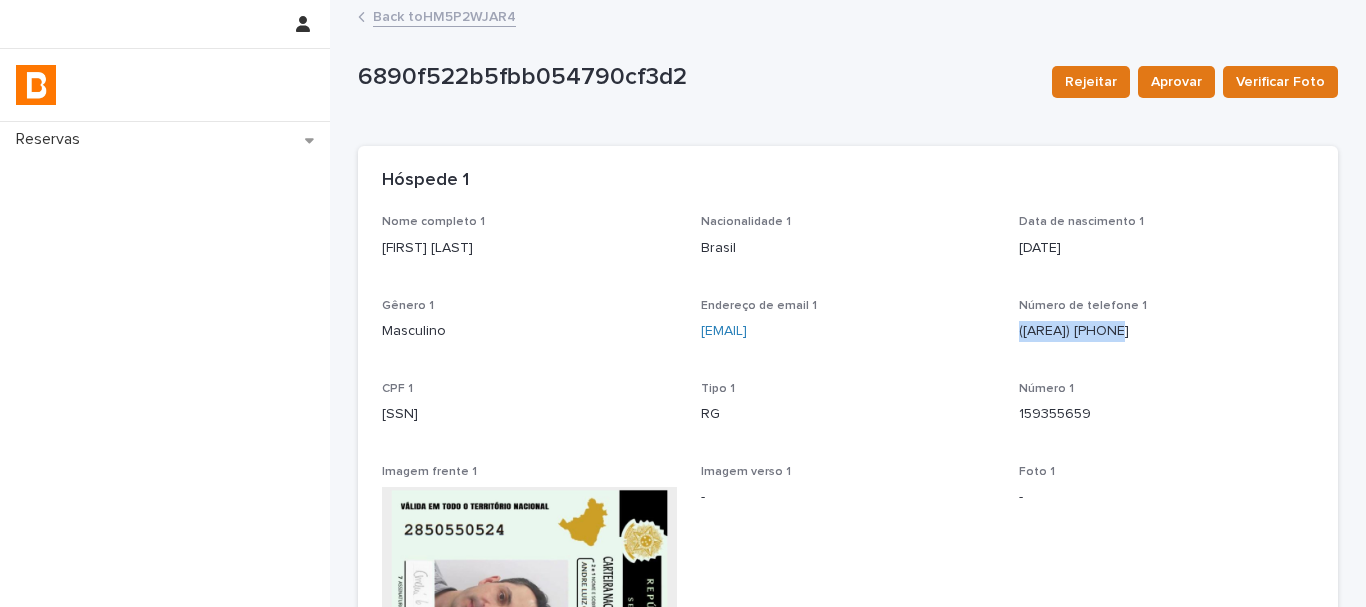 drag, startPoint x: 1136, startPoint y: 339, endPoint x: 1013, endPoint y: 338, distance: 123.00407 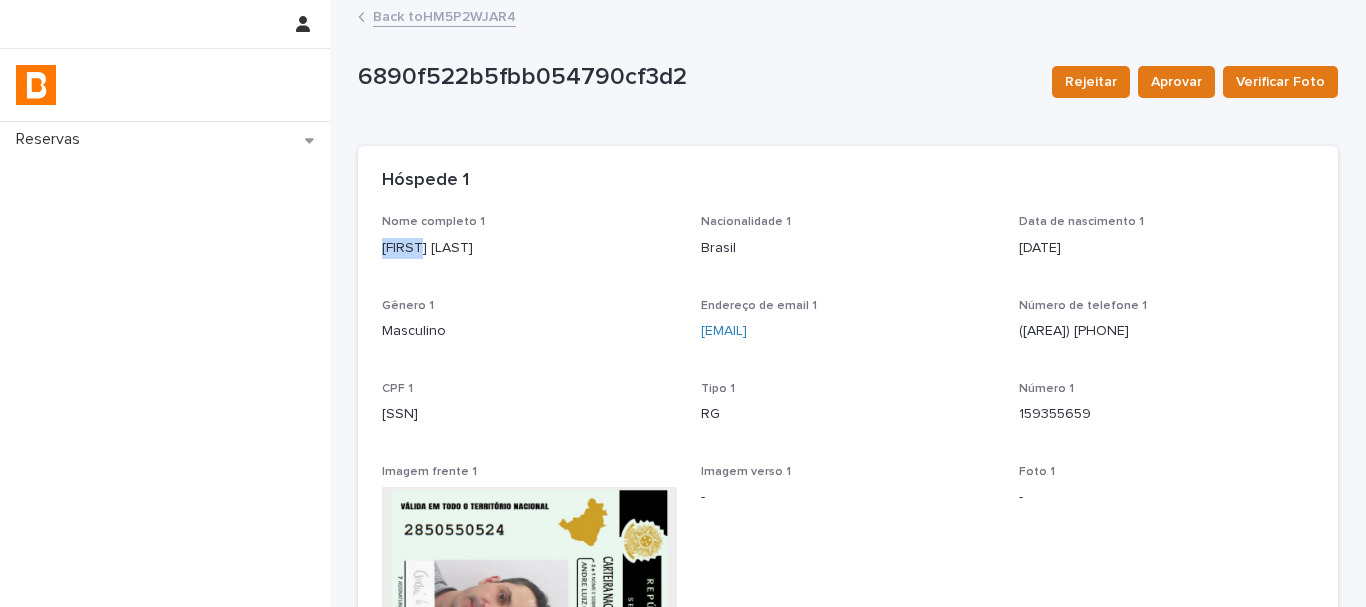 click on "[FIRST] [LAST]" at bounding box center [529, 248] 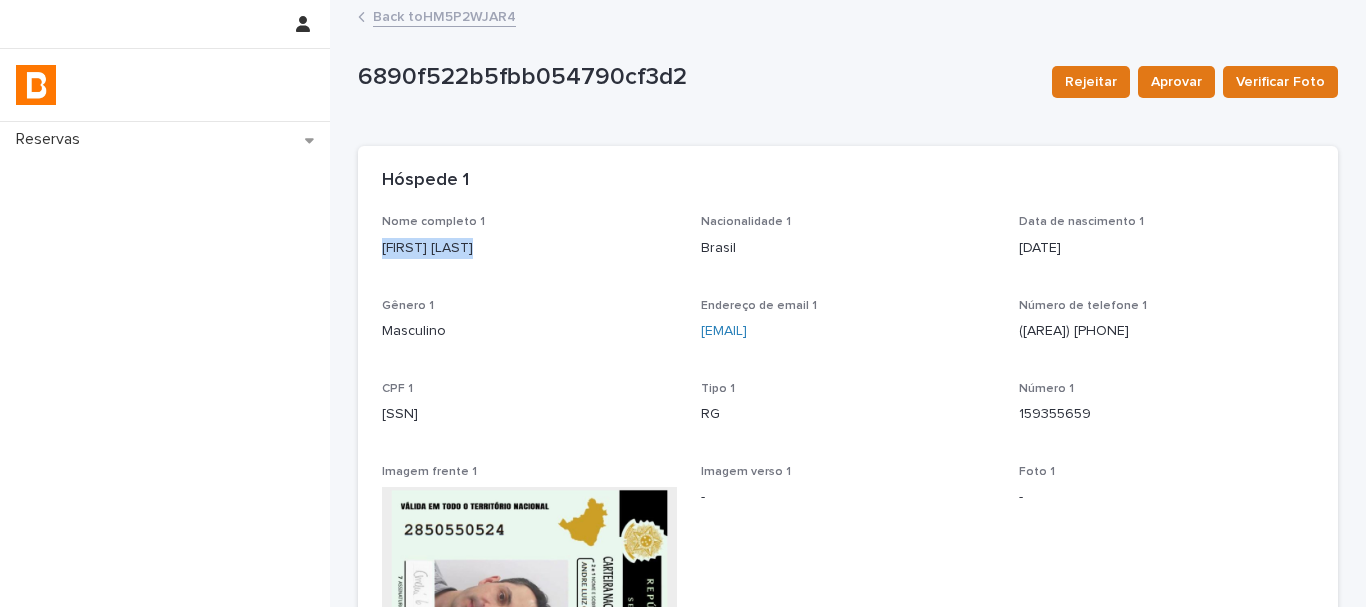 click on "[FIRST] [LAST]" at bounding box center (529, 248) 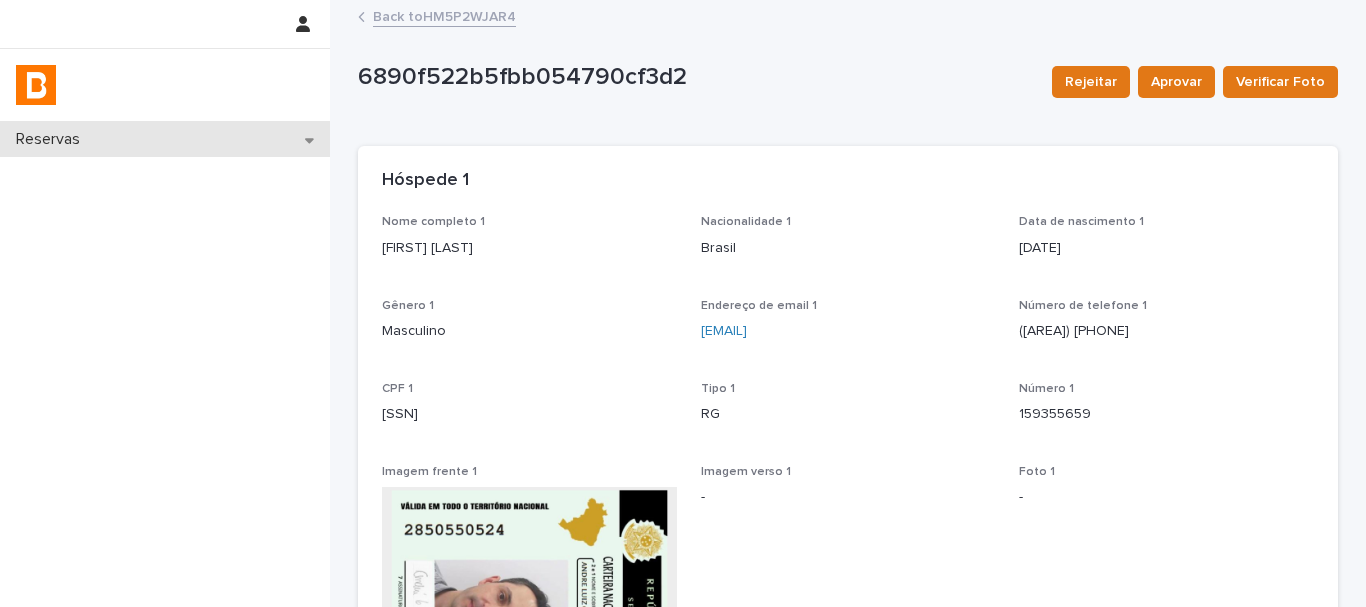 click on "Reservas" at bounding box center (165, 139) 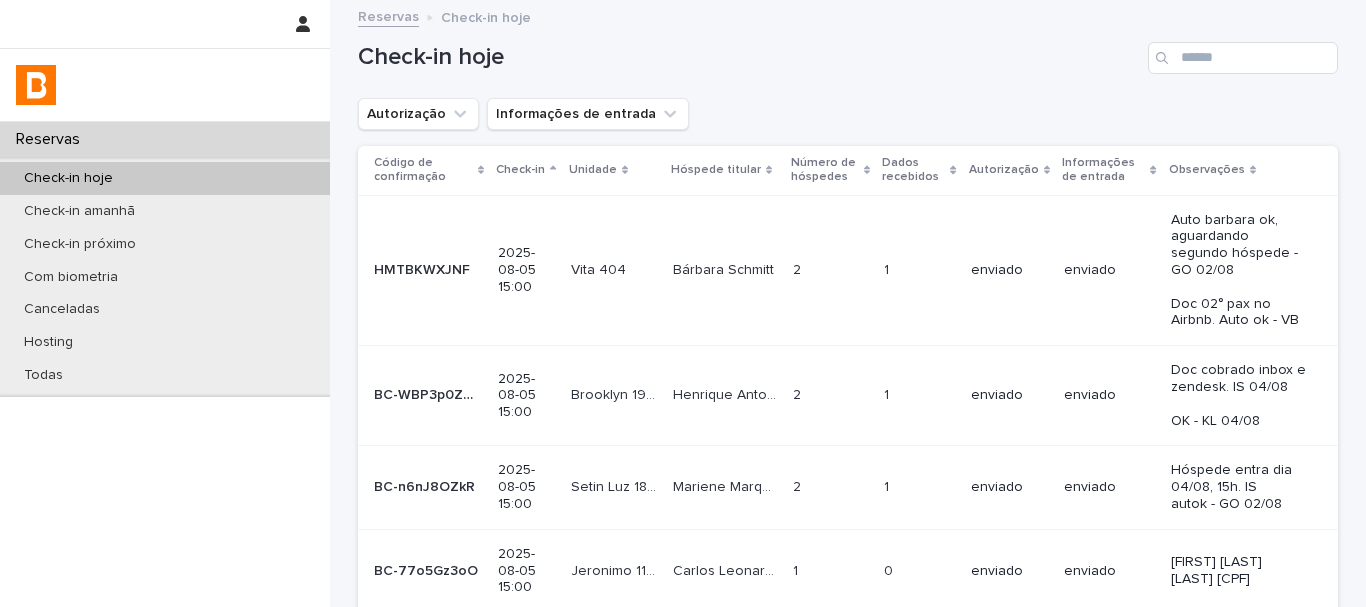click at bounding box center (1164, 58) 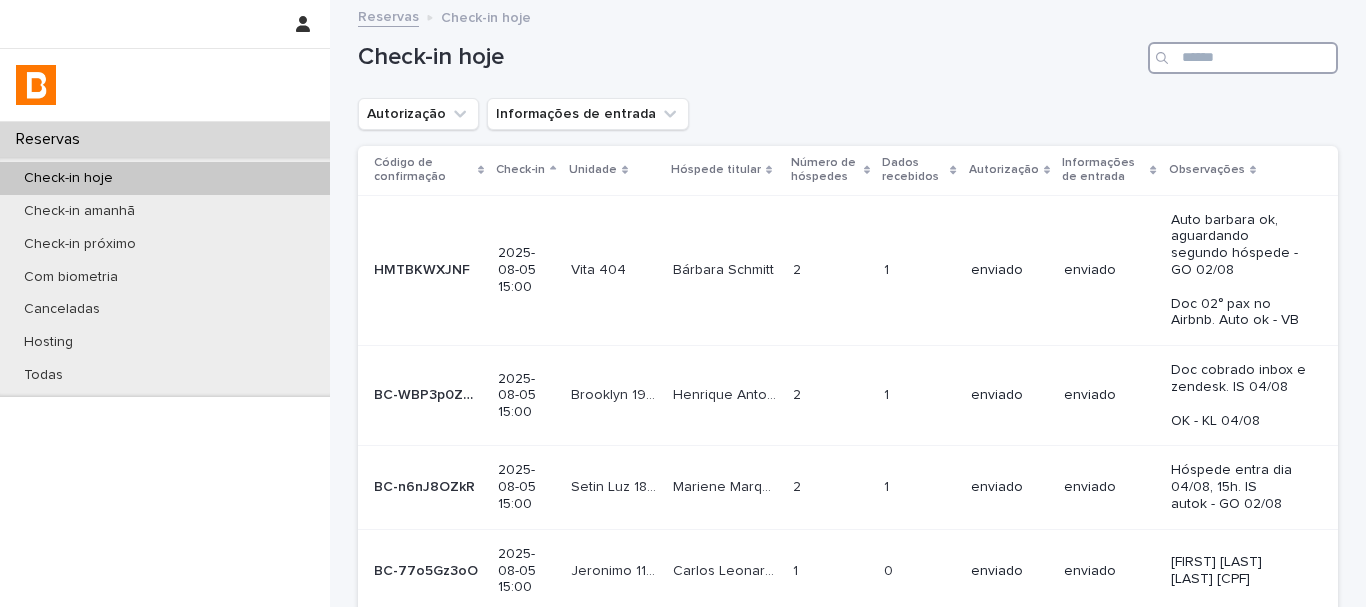 click at bounding box center (1243, 58) 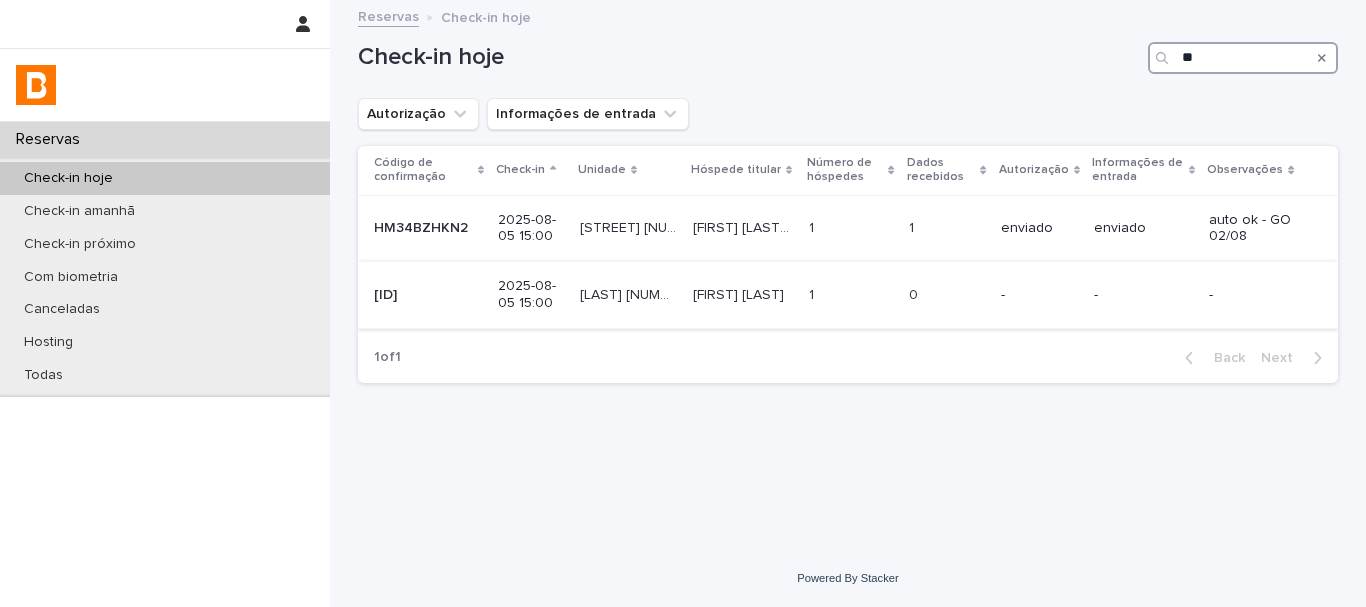 type on "**" 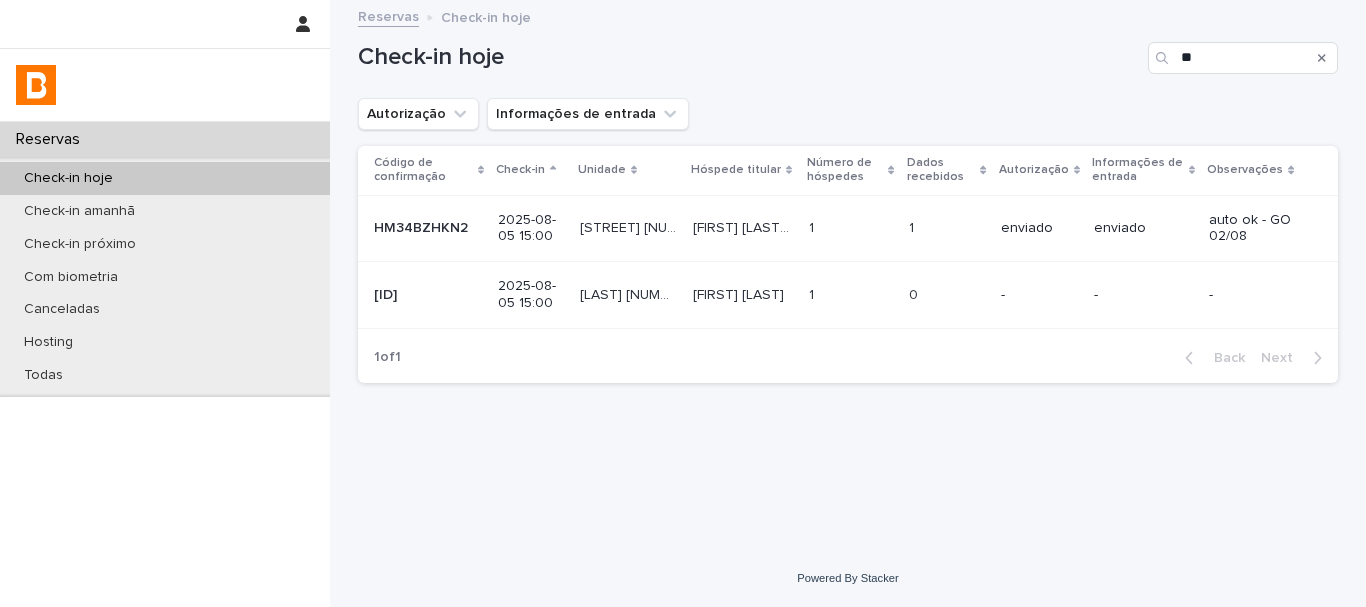 click on "-" at bounding box center (1039, 295) 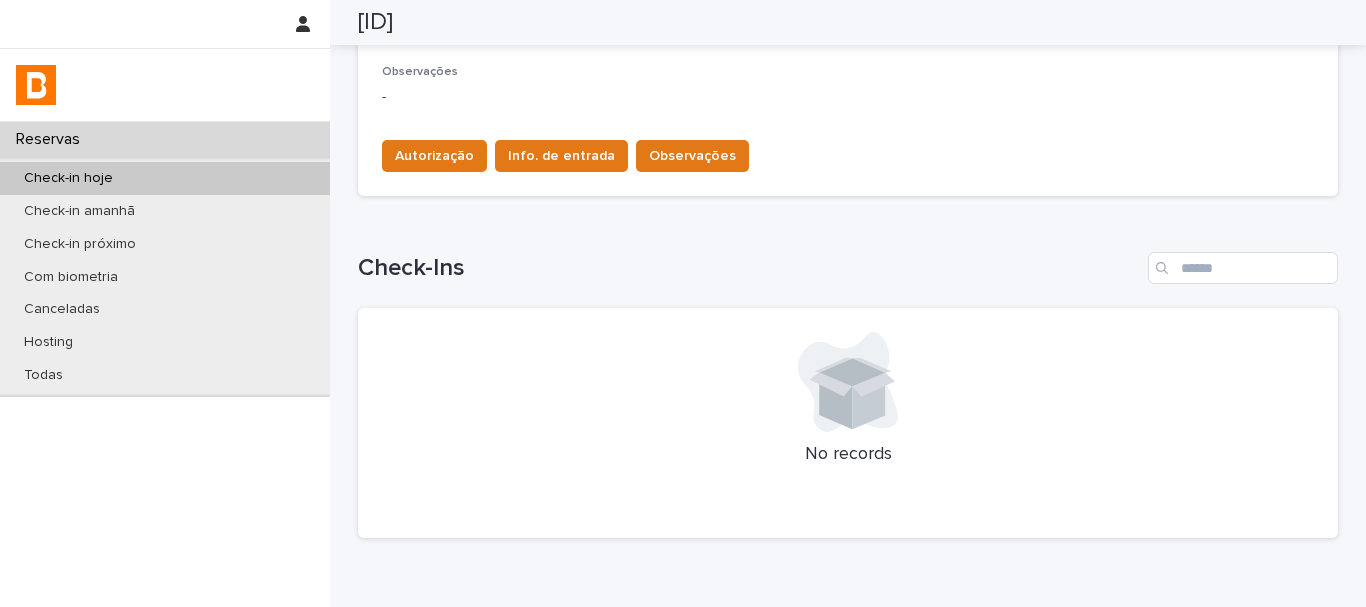 scroll, scrollTop: 600, scrollLeft: 0, axis: vertical 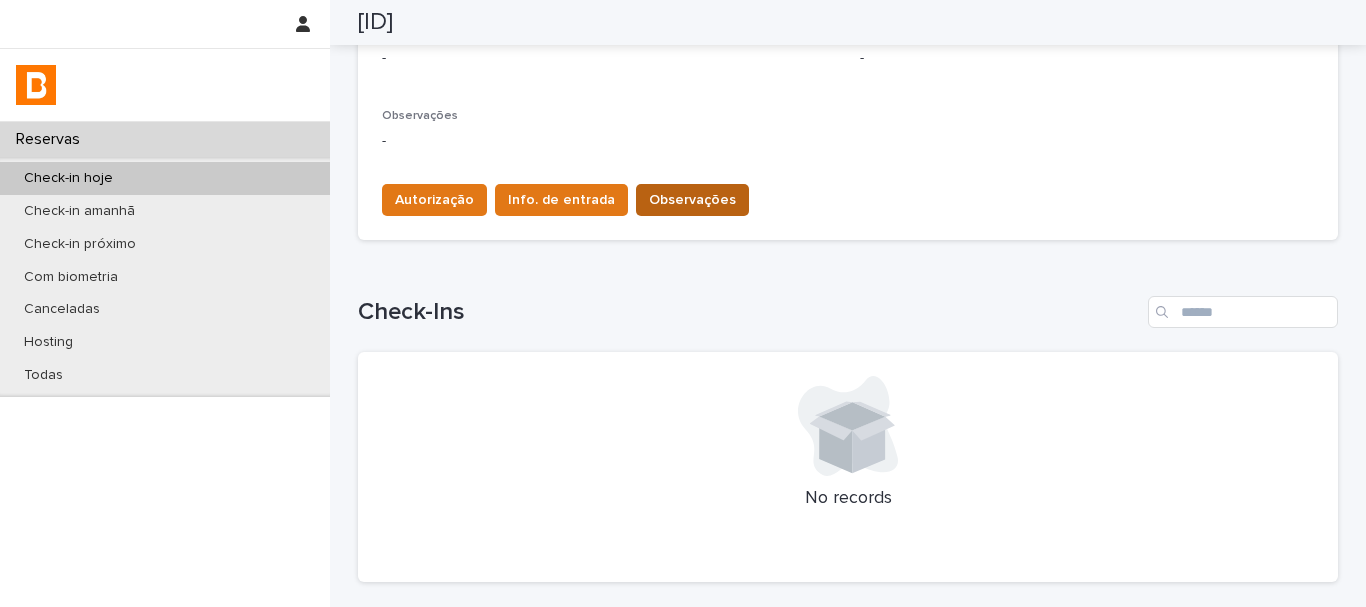 click on "Observações" at bounding box center (692, 200) 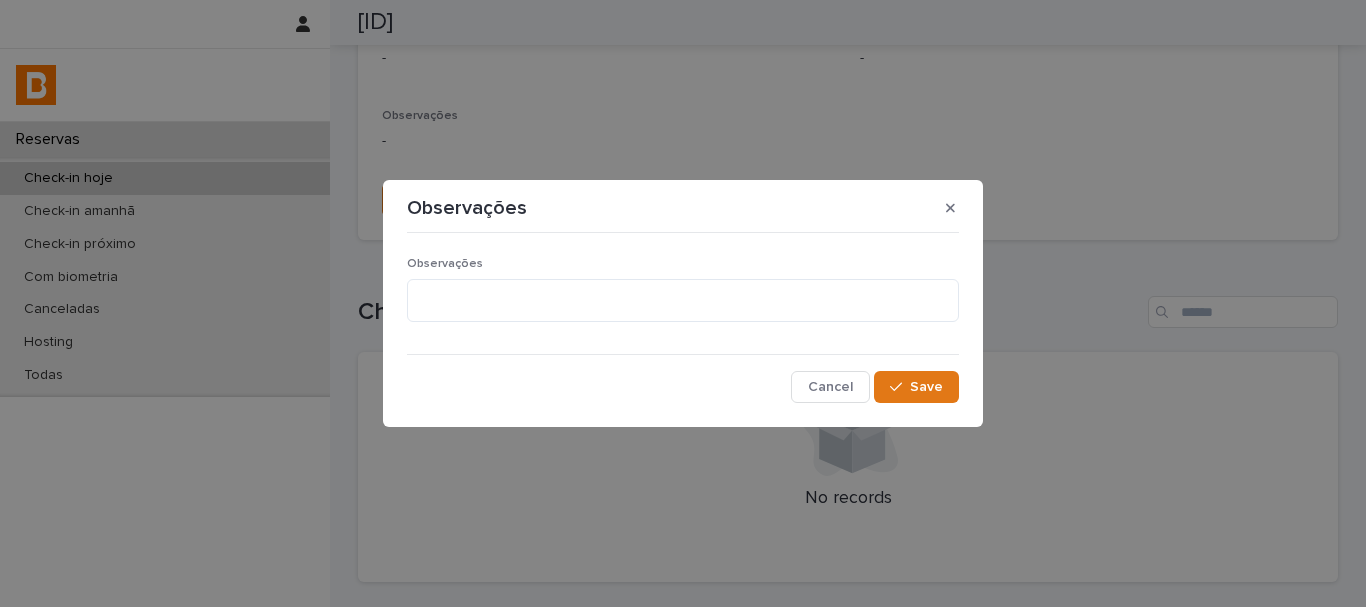 click on "Observações" at bounding box center [683, 297] 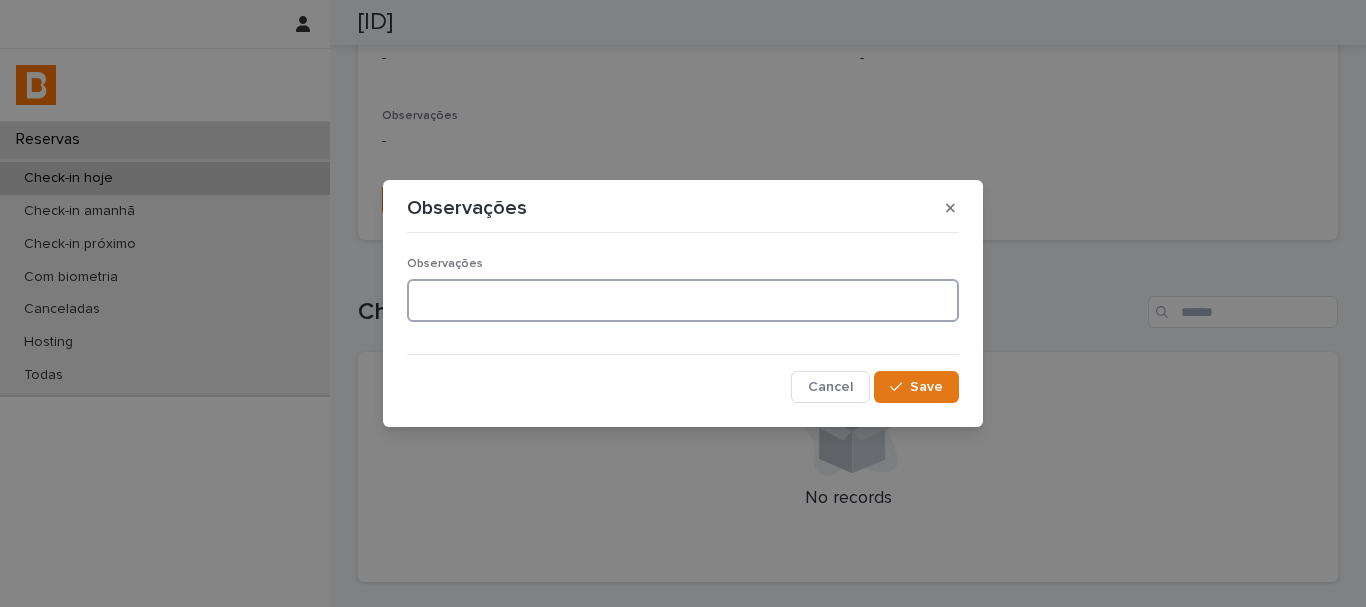 click at bounding box center [683, 300] 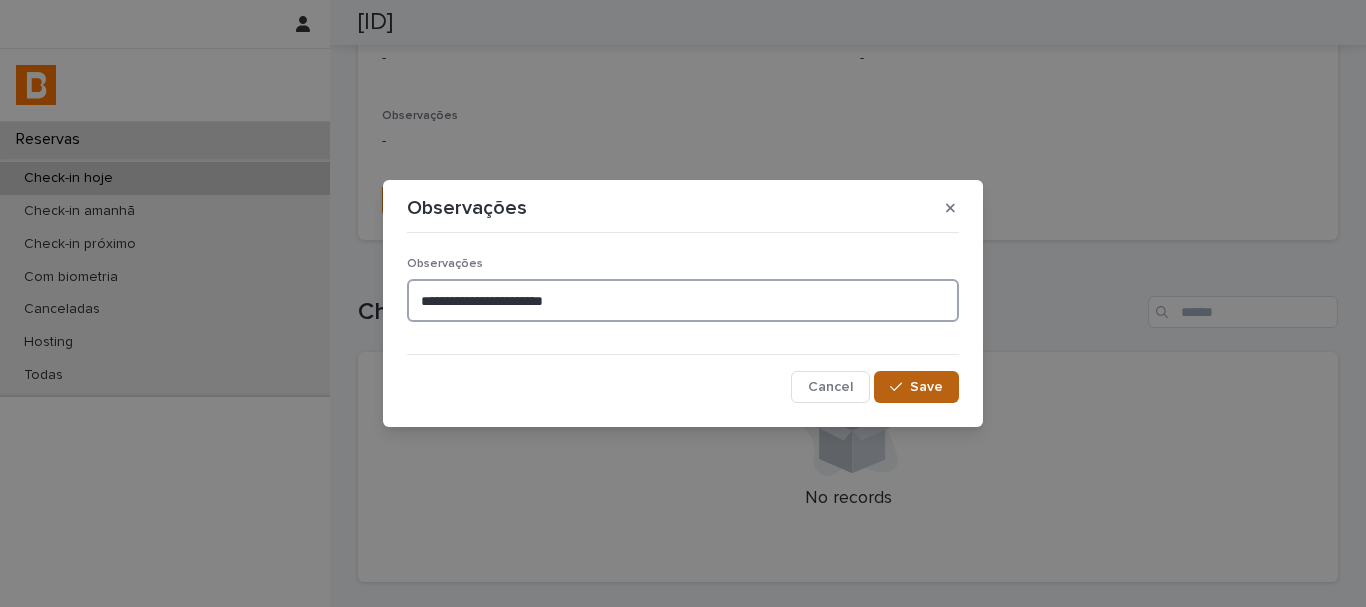 type on "**********" 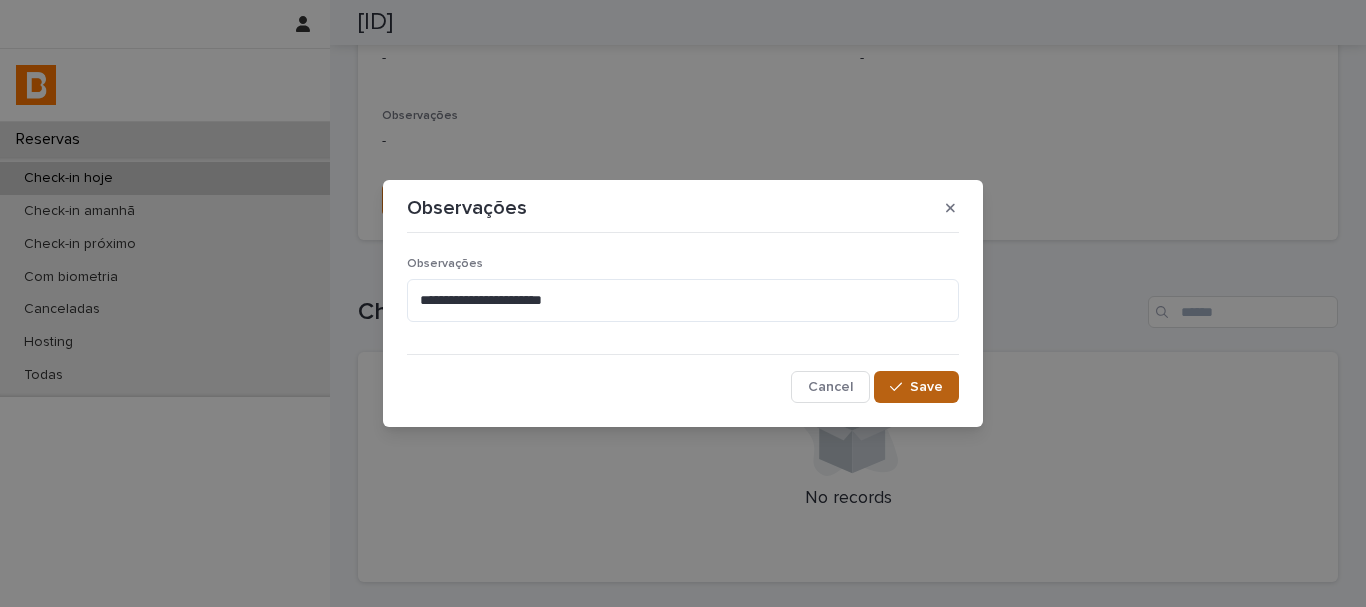 click on "Save" at bounding box center [916, 387] 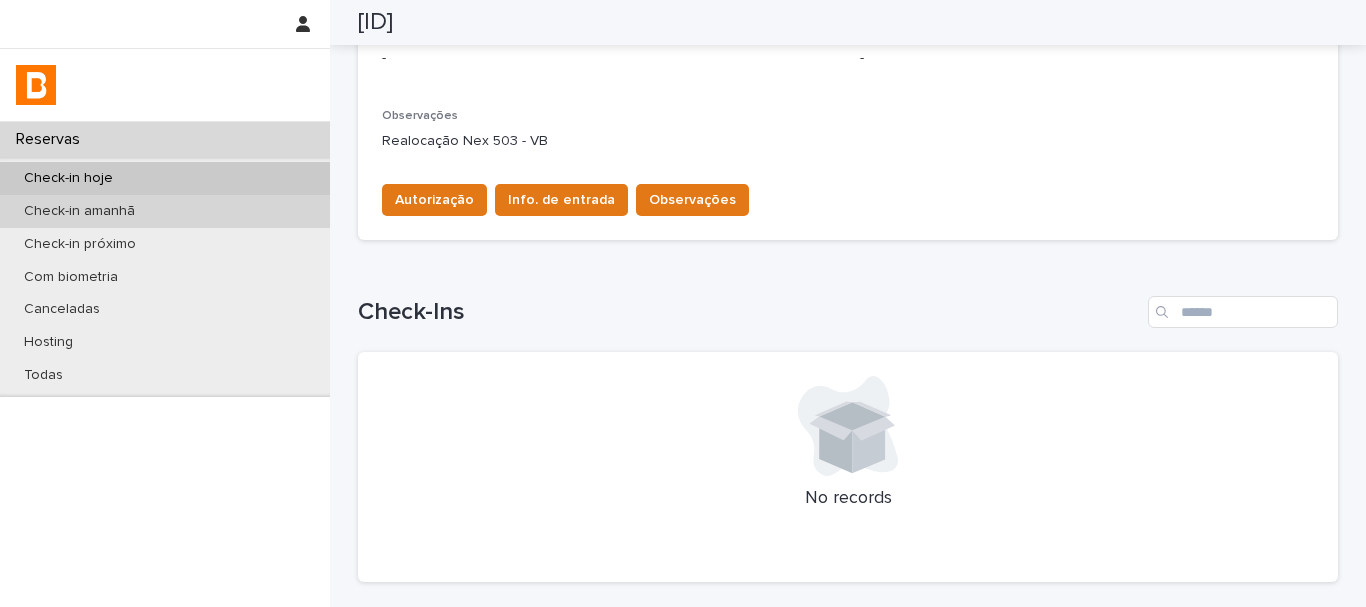 scroll, scrollTop: 100, scrollLeft: 0, axis: vertical 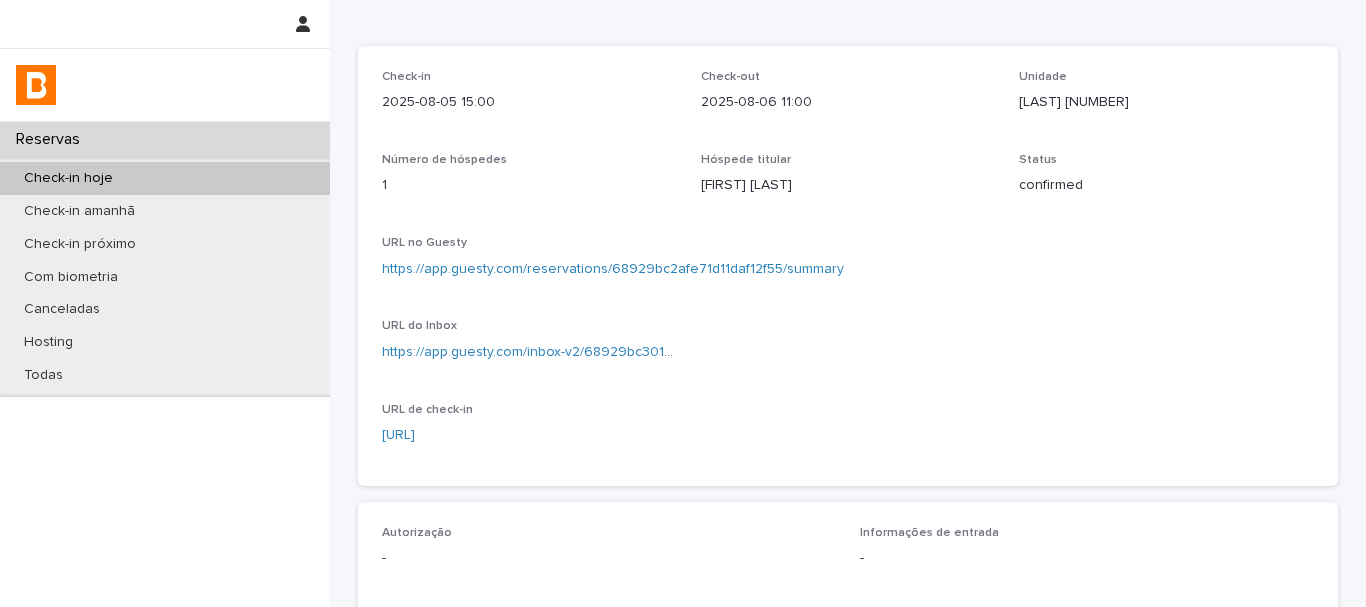 click on "Check-in hoje" at bounding box center (165, 178) 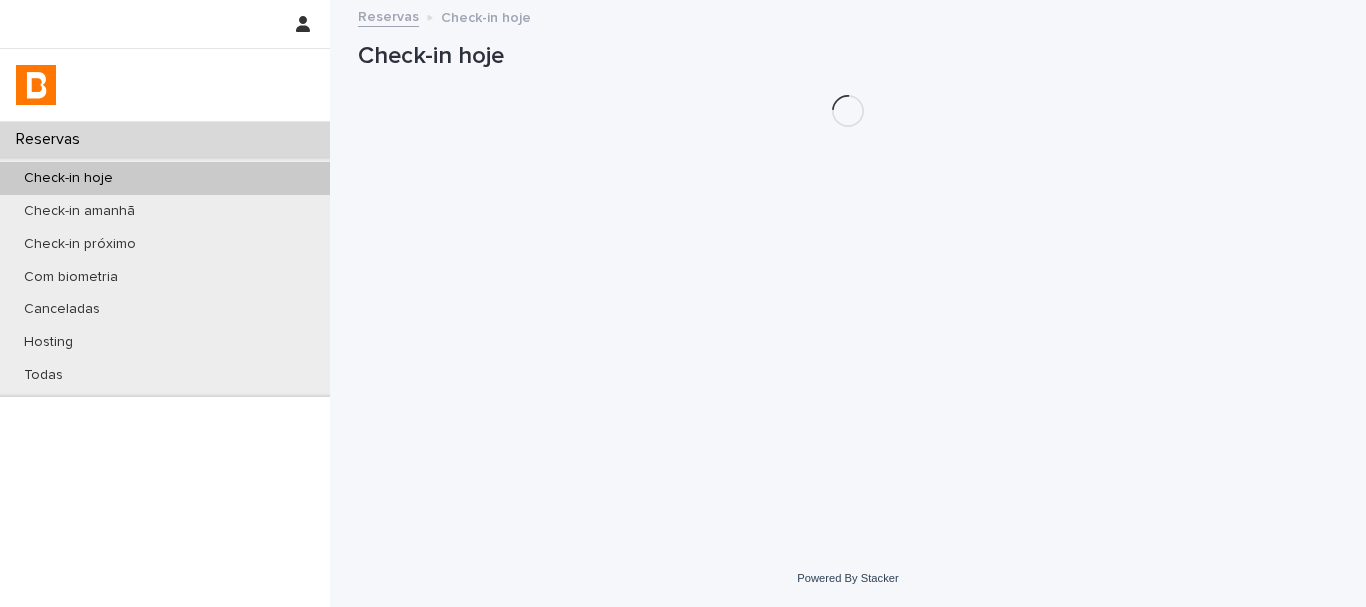 scroll, scrollTop: 0, scrollLeft: 0, axis: both 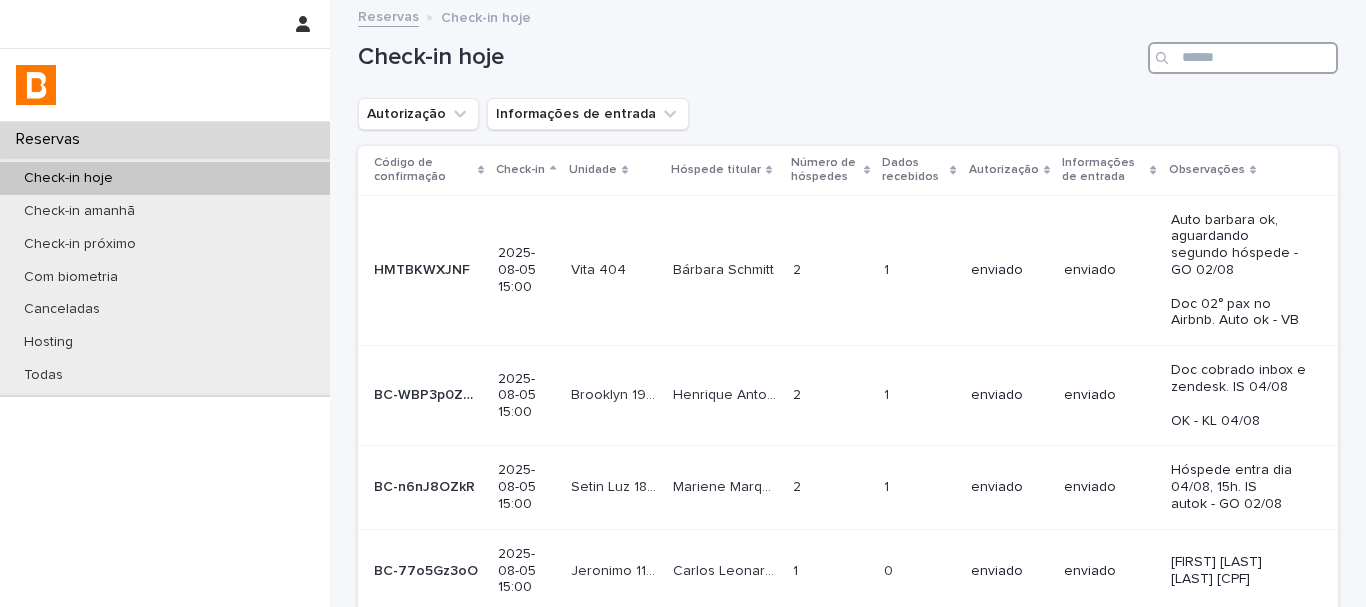 click at bounding box center [1243, 58] 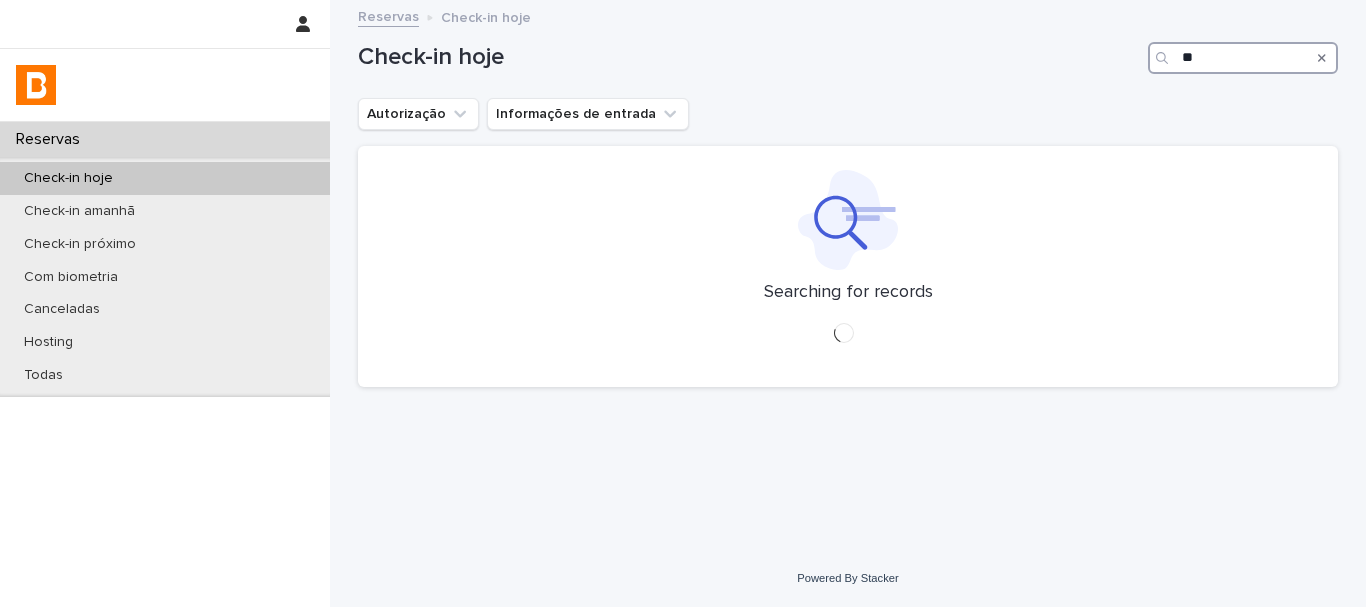type on "***" 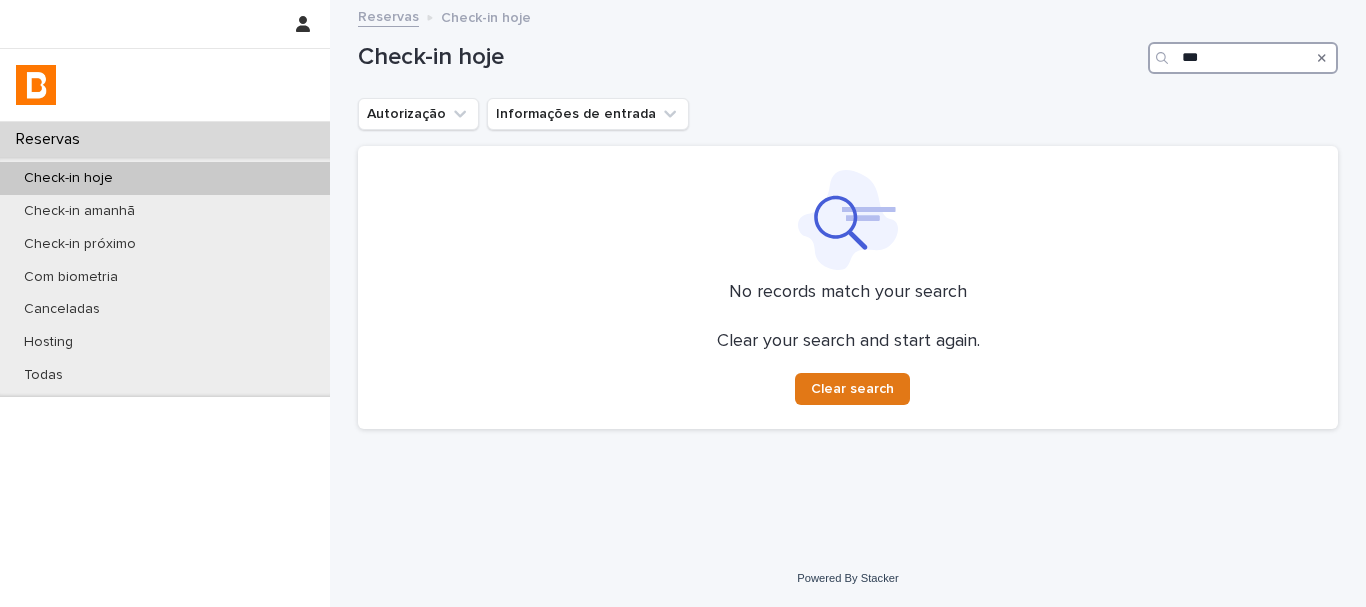 click on "***" at bounding box center (1243, 58) 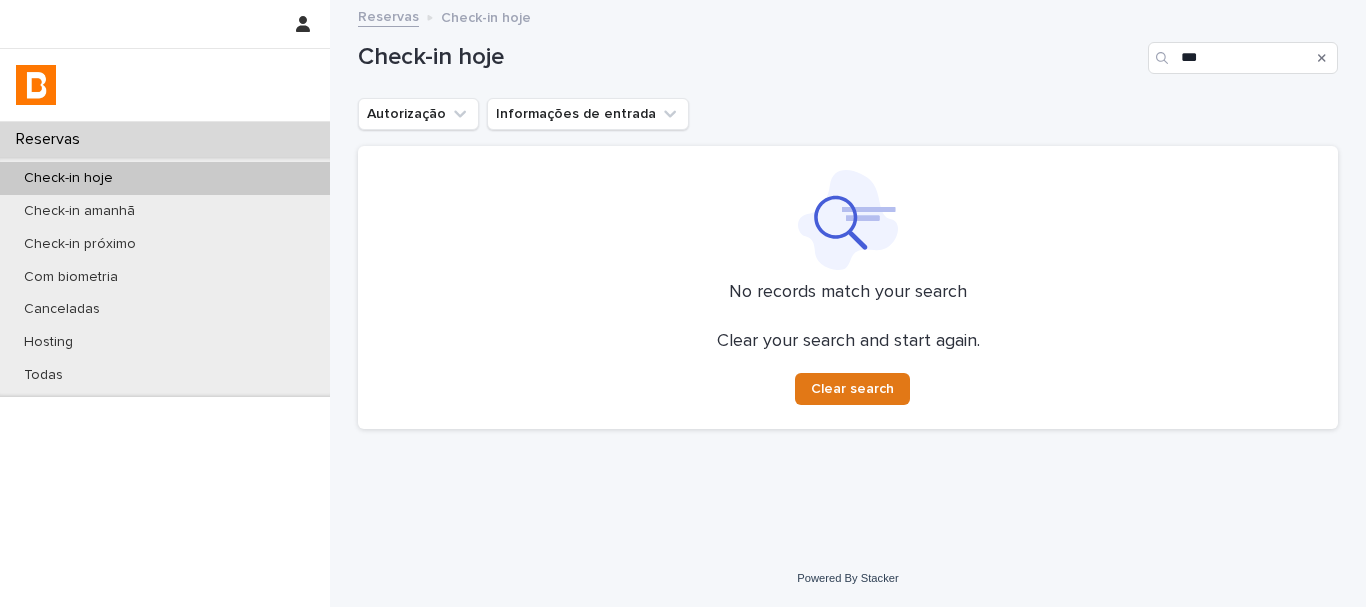 click on "Check-in hoje *** Autorização Informações de entrada No records match your search Clear your search and start again. Clear search" at bounding box center (848, 223) 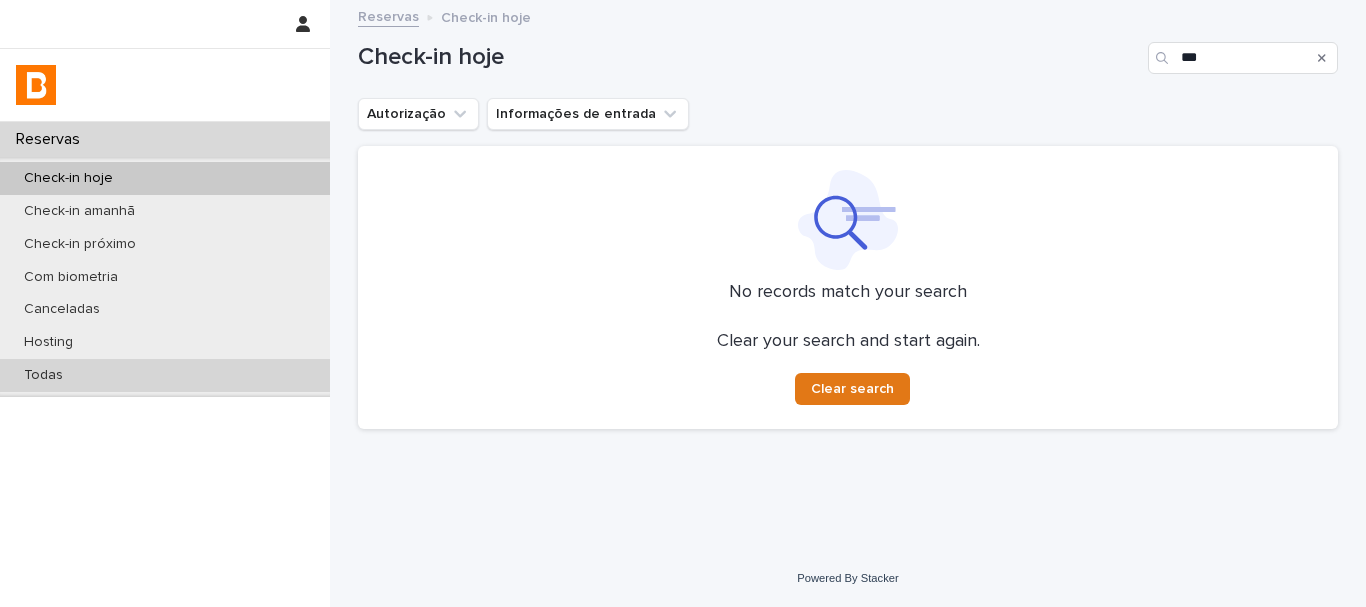 click on "Todas" at bounding box center [165, 375] 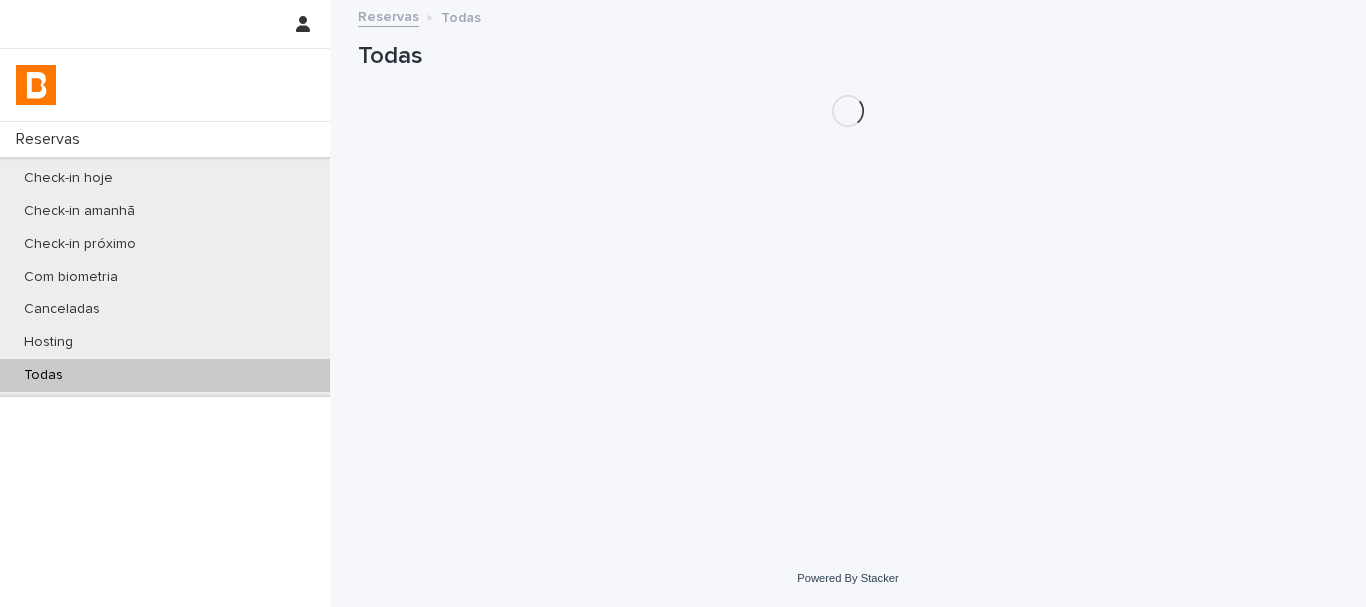 click on "Todas" at bounding box center (848, 48) 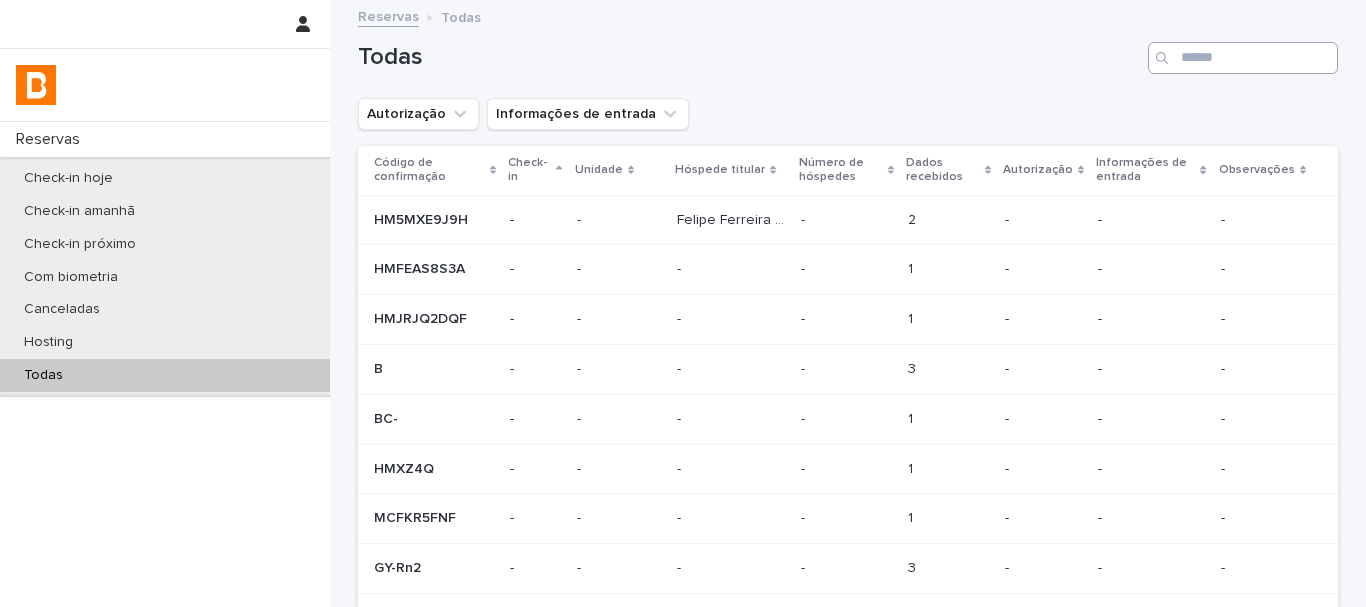 click at bounding box center (1243, 58) 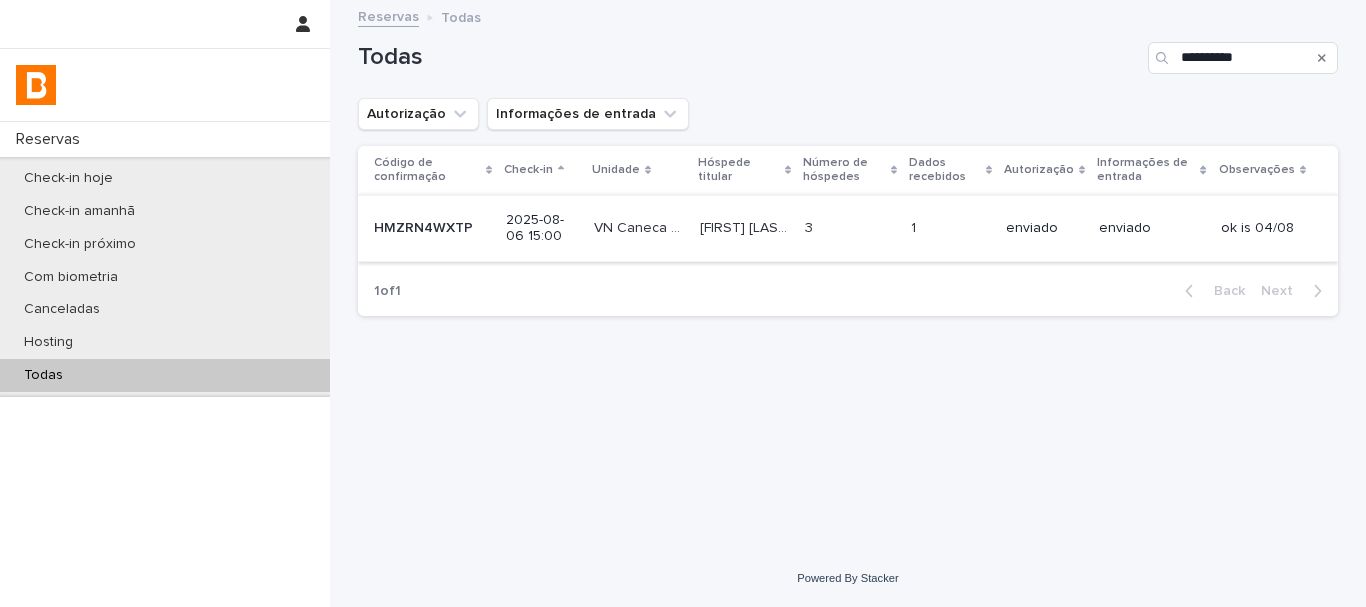 type on "**********" 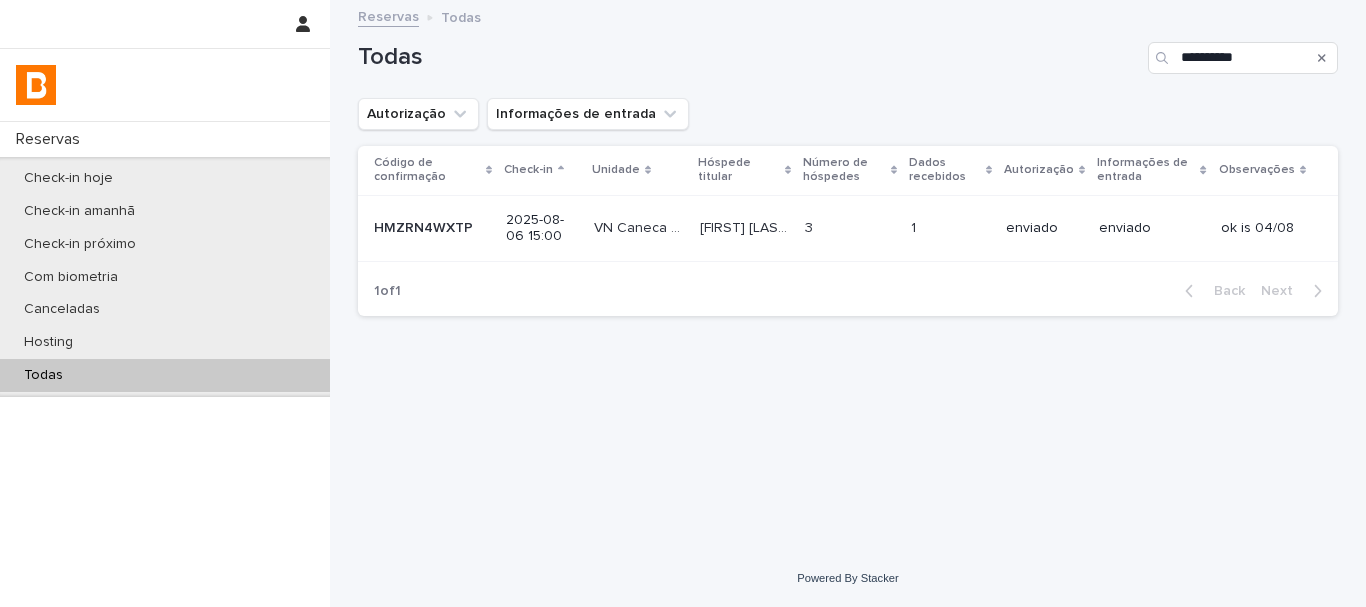 click on "3 3" at bounding box center [850, 228] 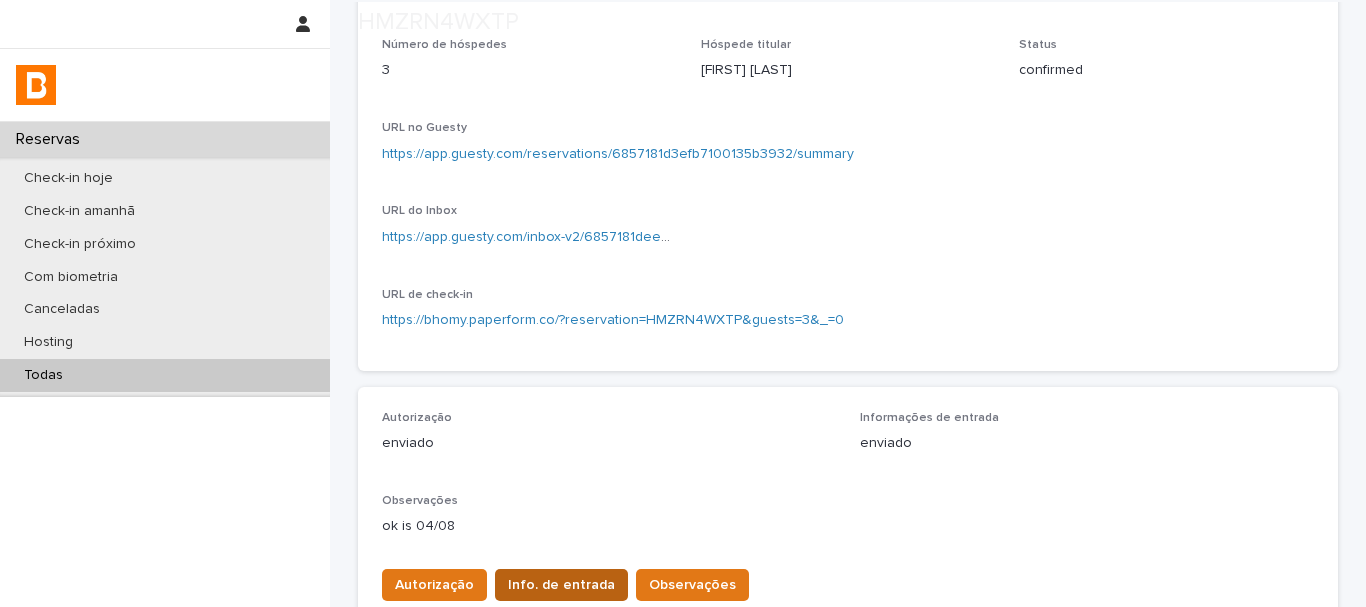 scroll, scrollTop: 500, scrollLeft: 0, axis: vertical 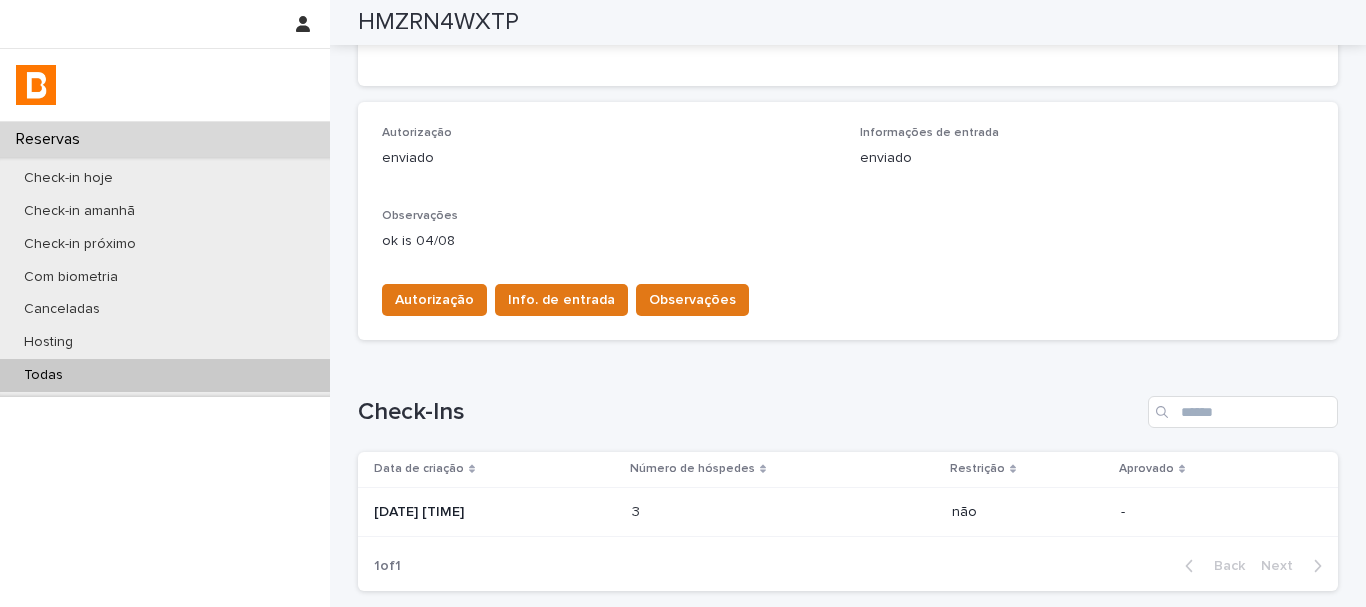 click on "[DATE] [TIME]" at bounding box center [495, 512] 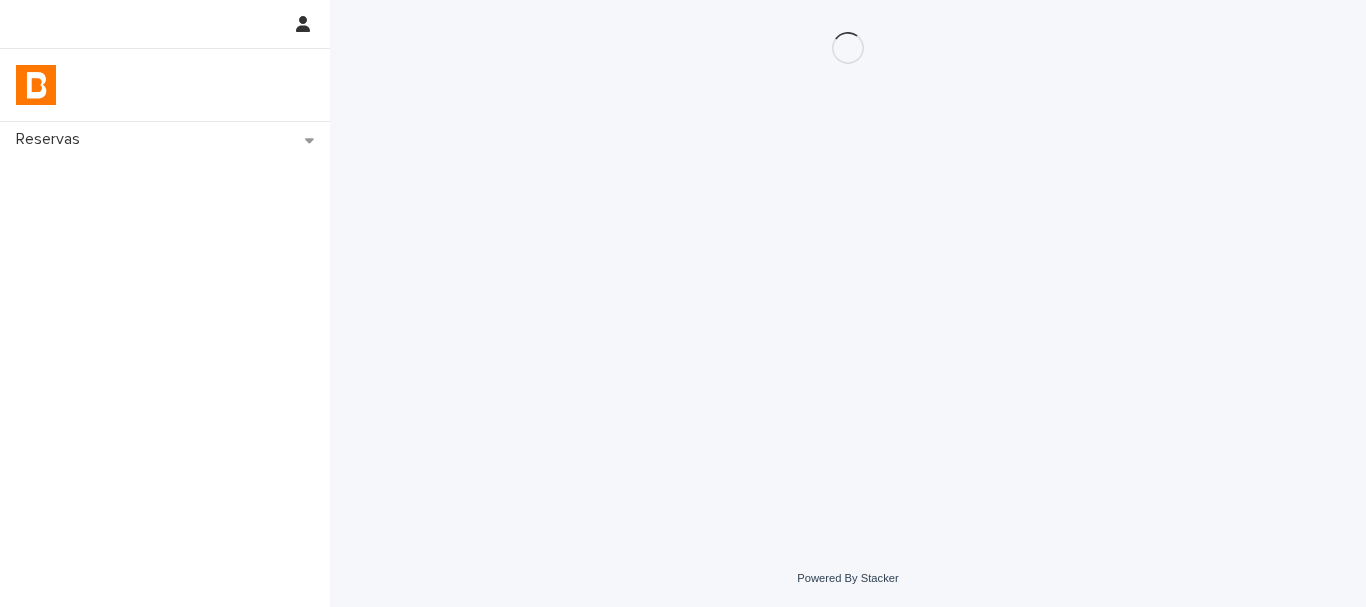 scroll, scrollTop: 0, scrollLeft: 0, axis: both 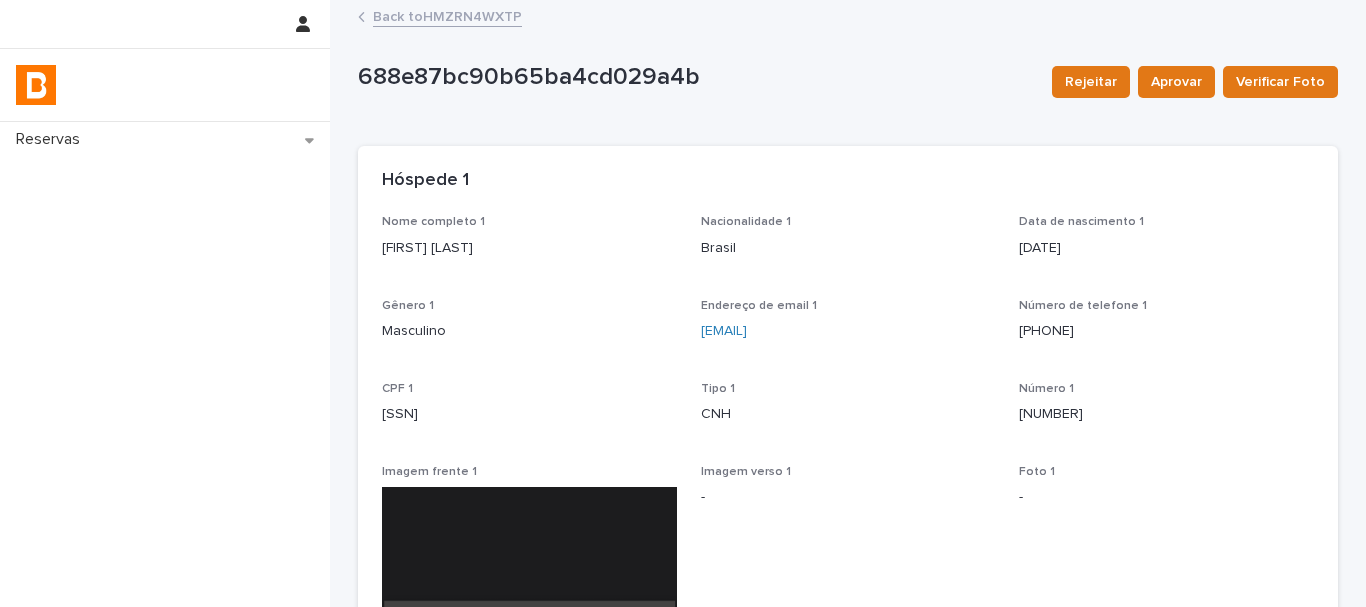 click on "[FIRST] [LAST]" at bounding box center (529, 248) 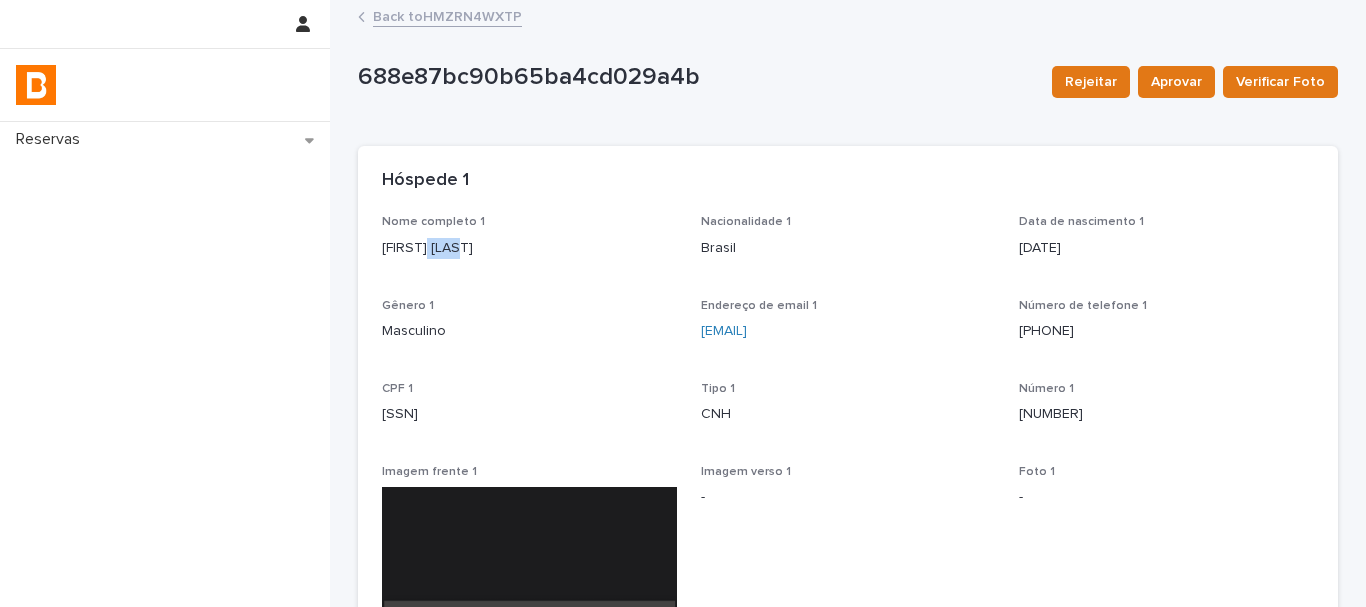 click on "[FIRST] [LAST]" at bounding box center [529, 248] 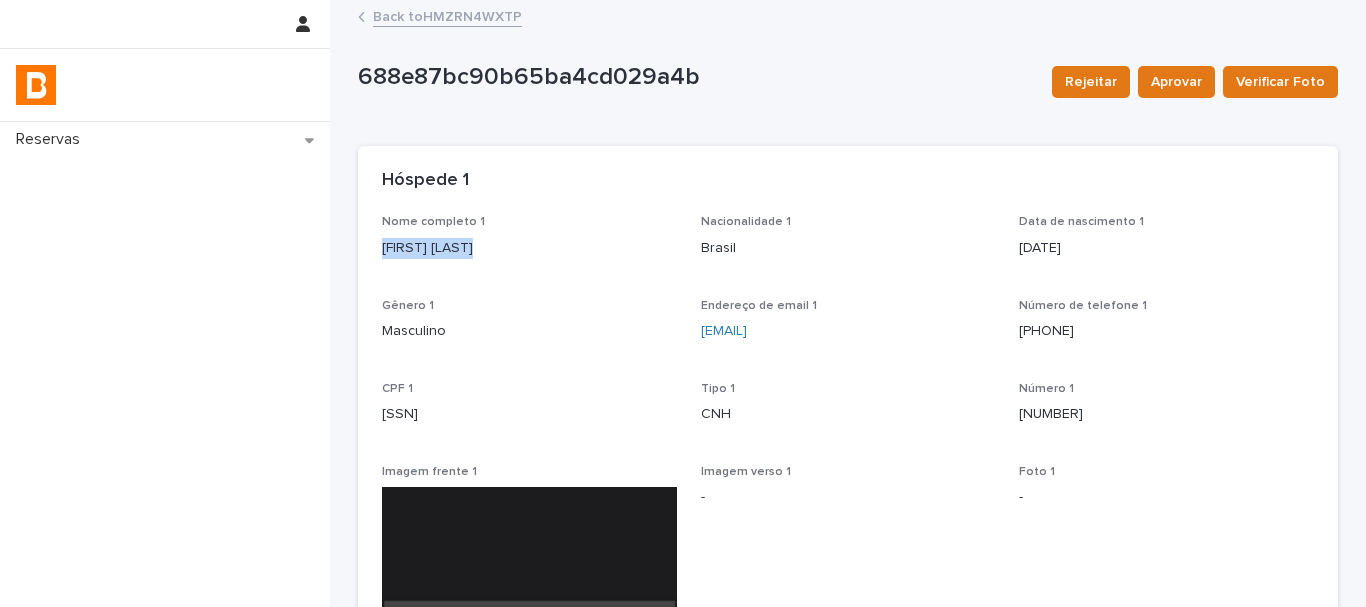 click on "[FIRST] [LAST]" at bounding box center [529, 248] 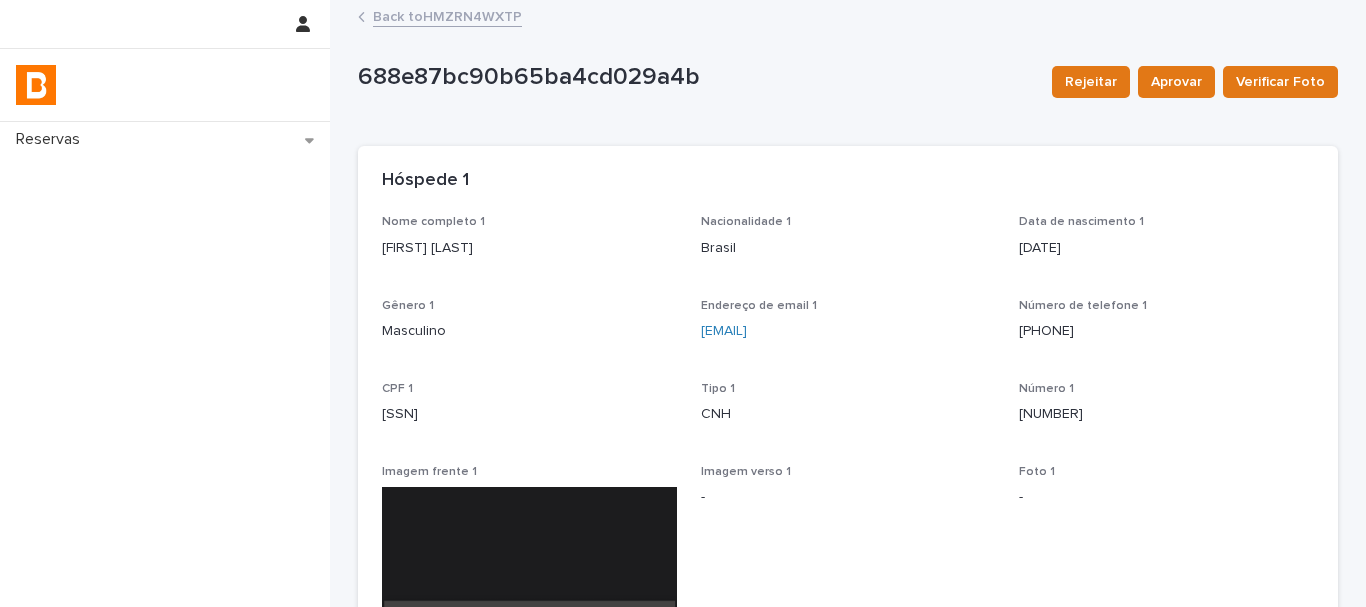 click on "[SSN]" at bounding box center (529, 414) 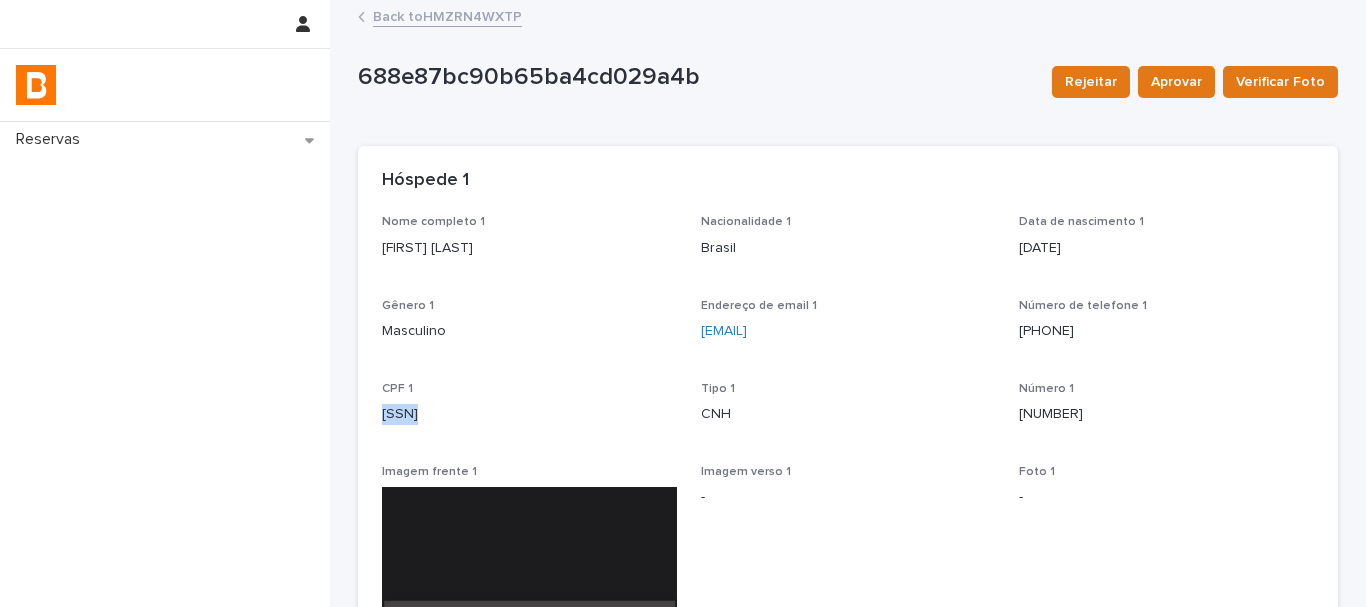 click on "[SSN]" at bounding box center (529, 414) 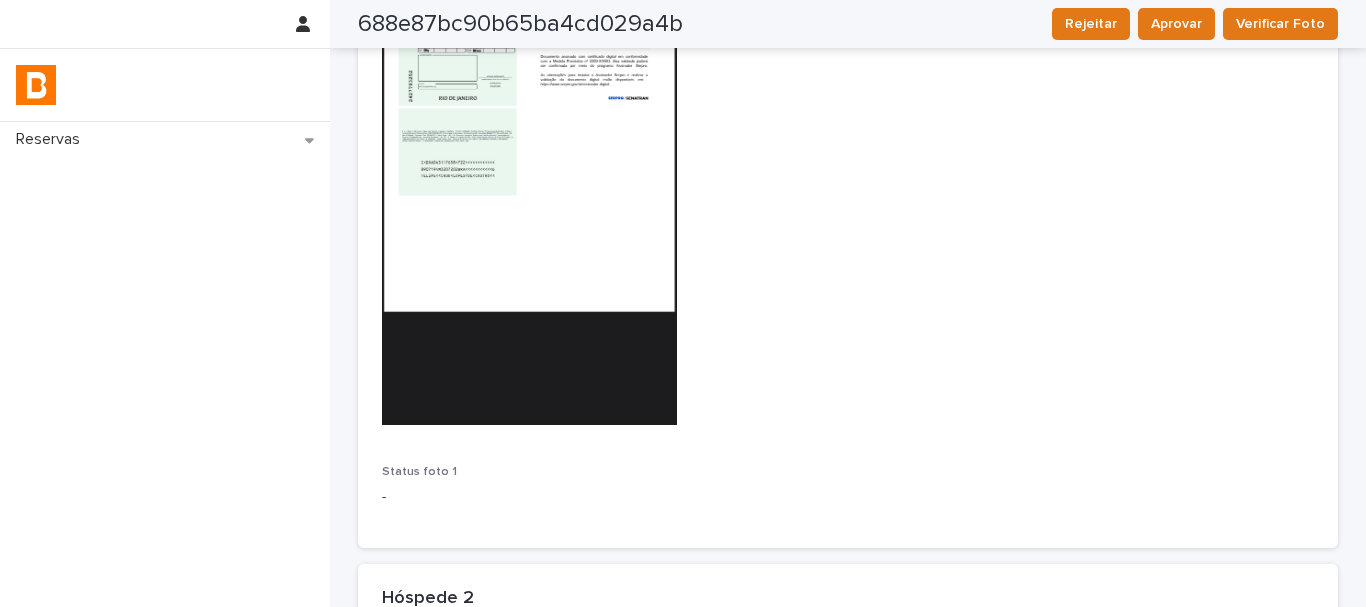 scroll, scrollTop: 1100, scrollLeft: 0, axis: vertical 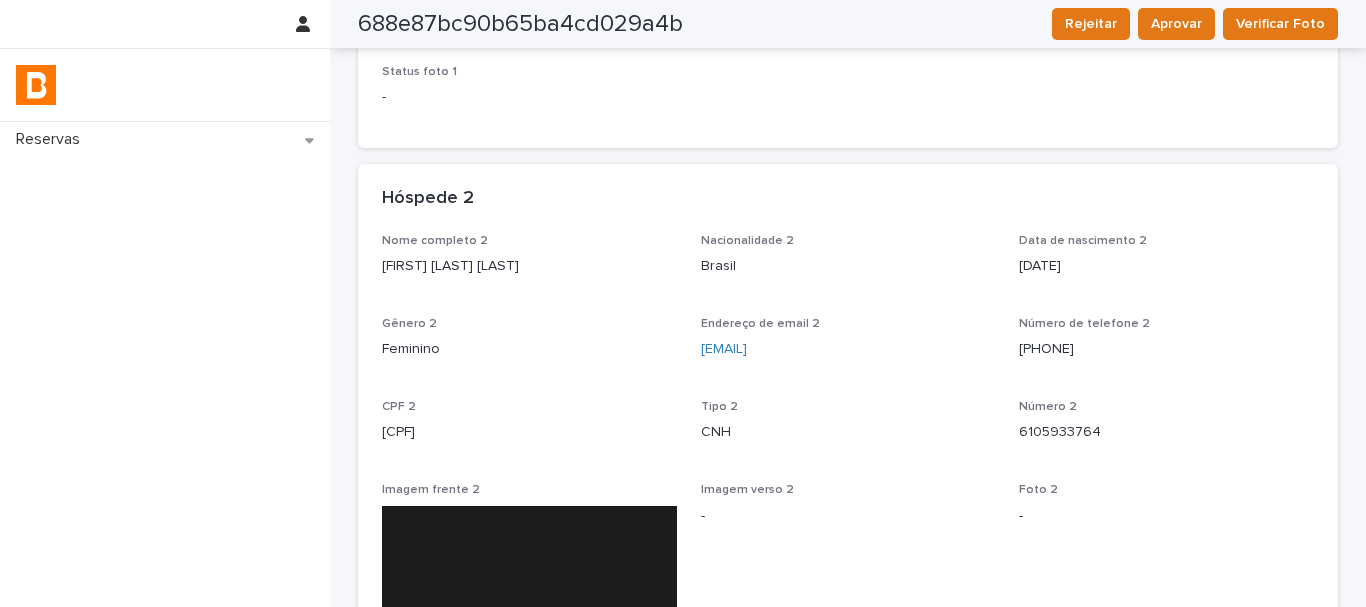 click on "[FIRST] [LAST] [LAST]" at bounding box center (529, 266) 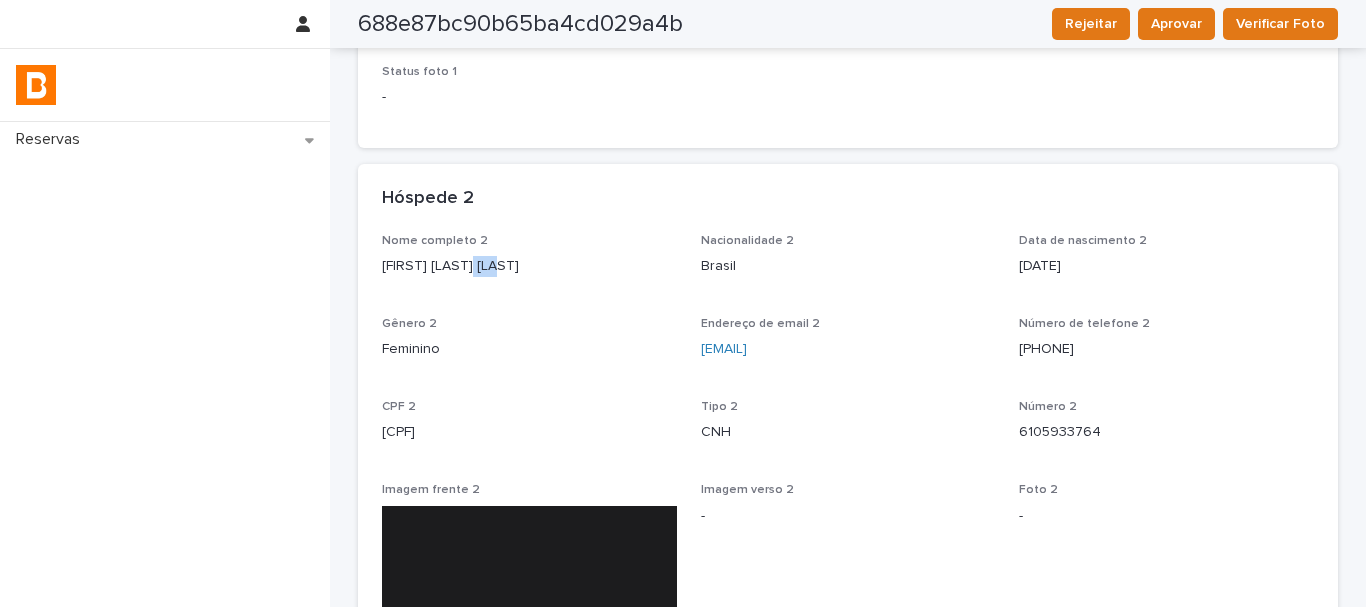 click on "[FIRST] [LAST] [LAST]" at bounding box center (529, 266) 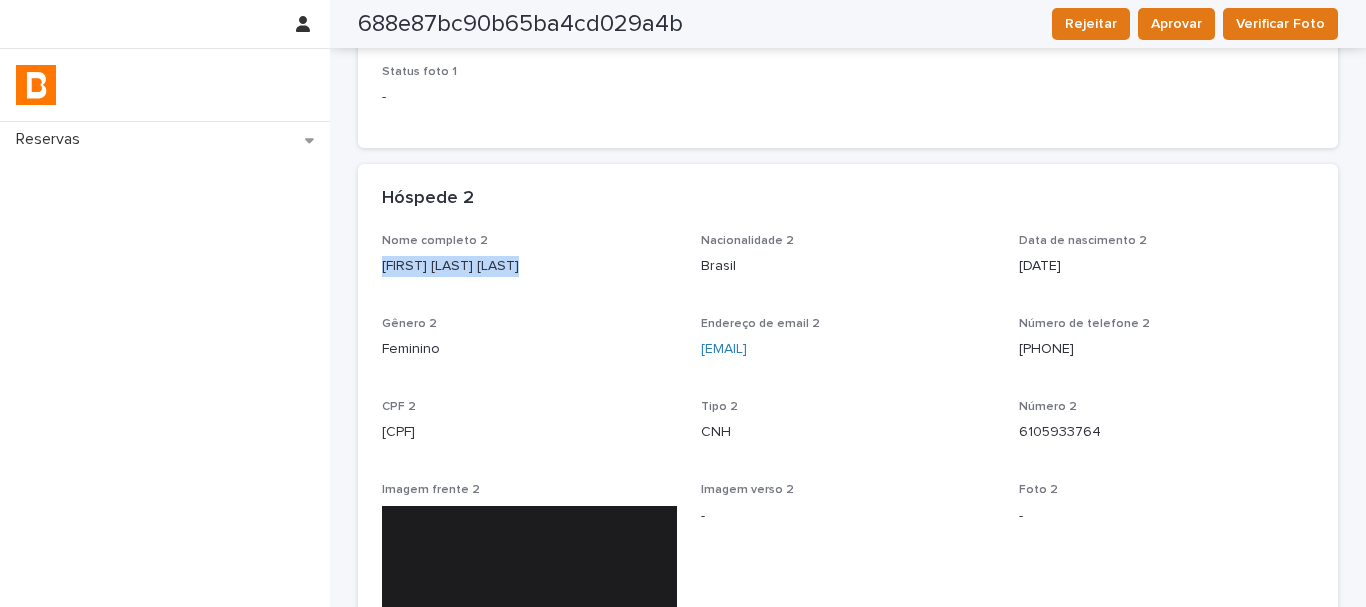 click on "[FIRST] [LAST] [LAST]" at bounding box center (529, 266) 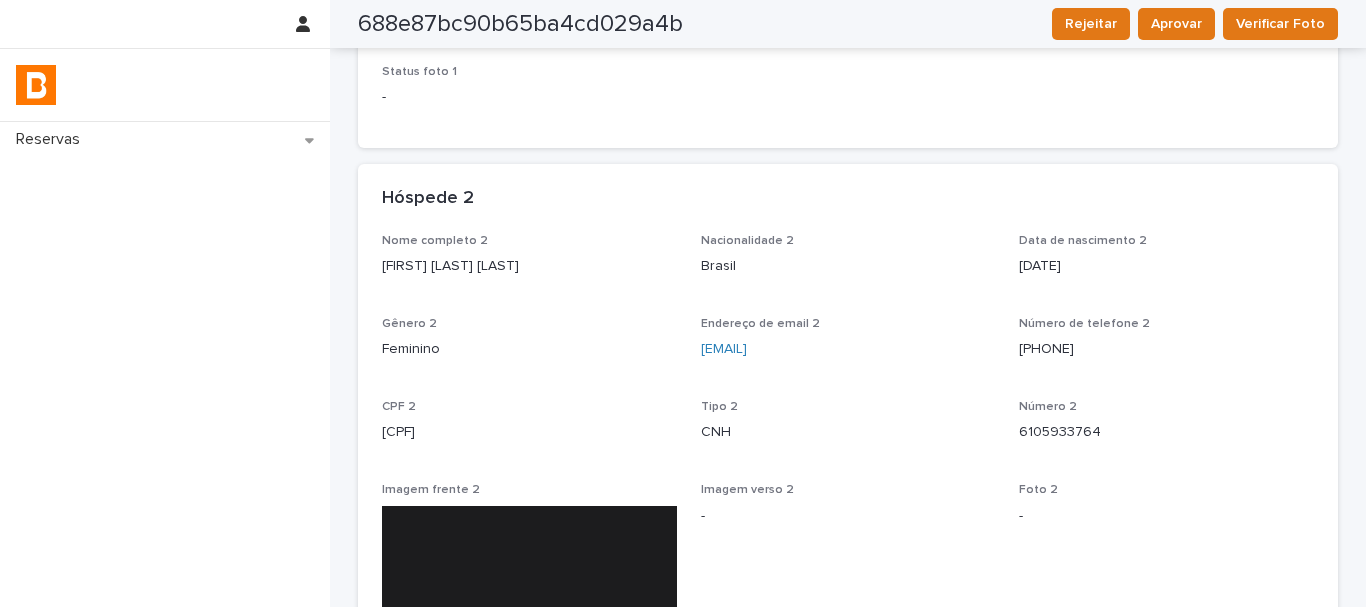 click on "[CPF]" at bounding box center [529, 432] 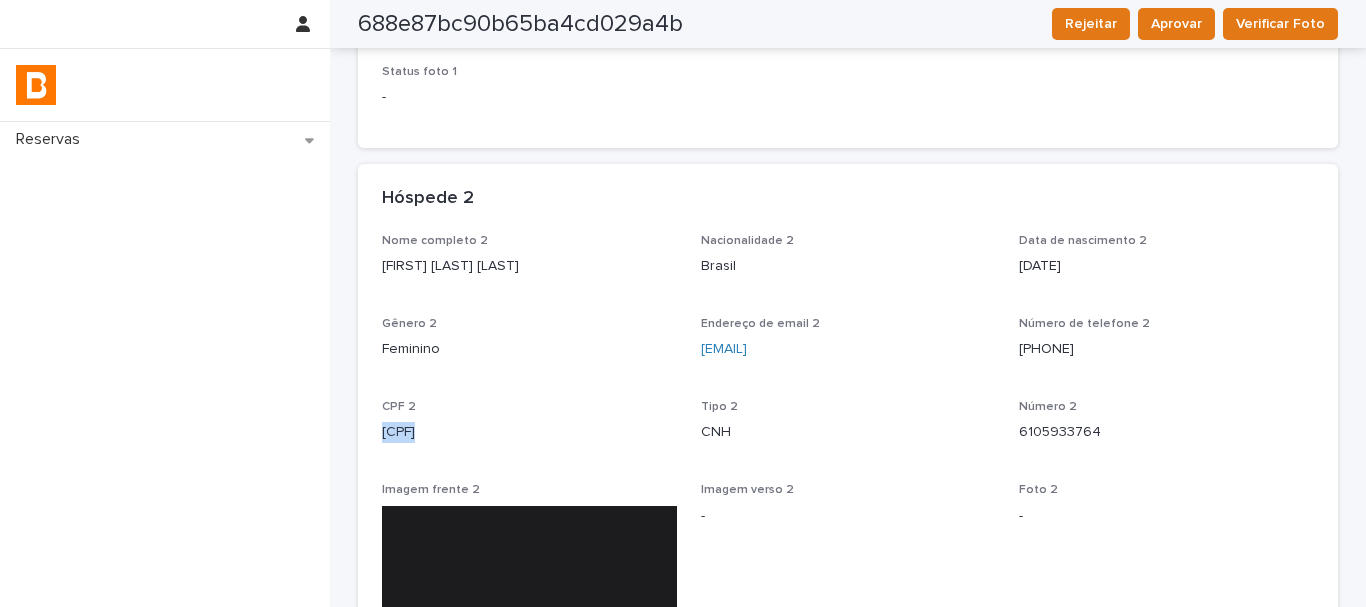 click on "[CPF]" at bounding box center (529, 432) 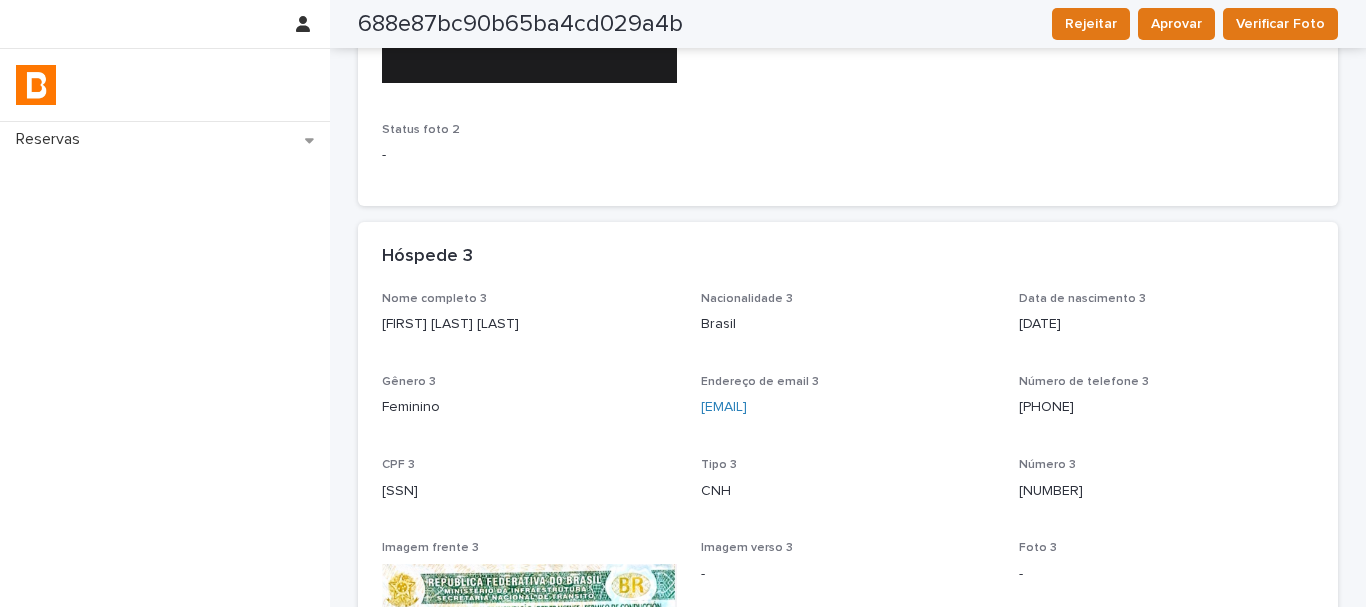 scroll, scrollTop: 2300, scrollLeft: 0, axis: vertical 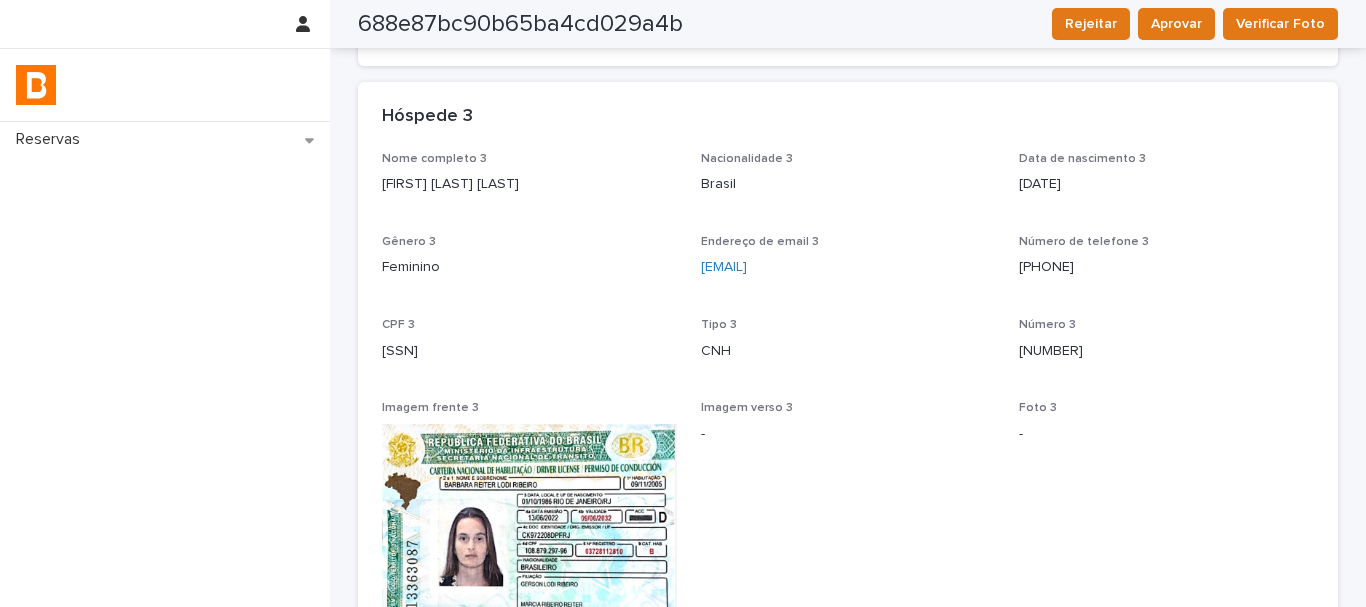click on "[FIRST] [LAST] [LAST]" at bounding box center (529, 184) 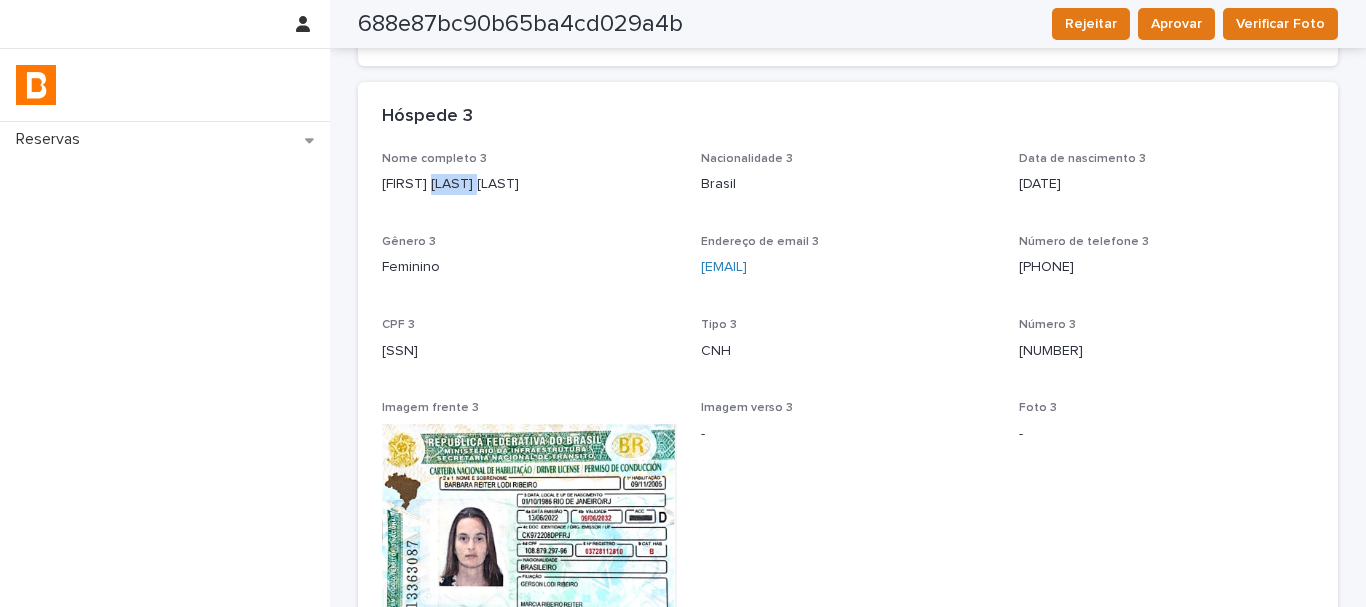 click on "[FIRST] [LAST] [LAST]" at bounding box center (529, 184) 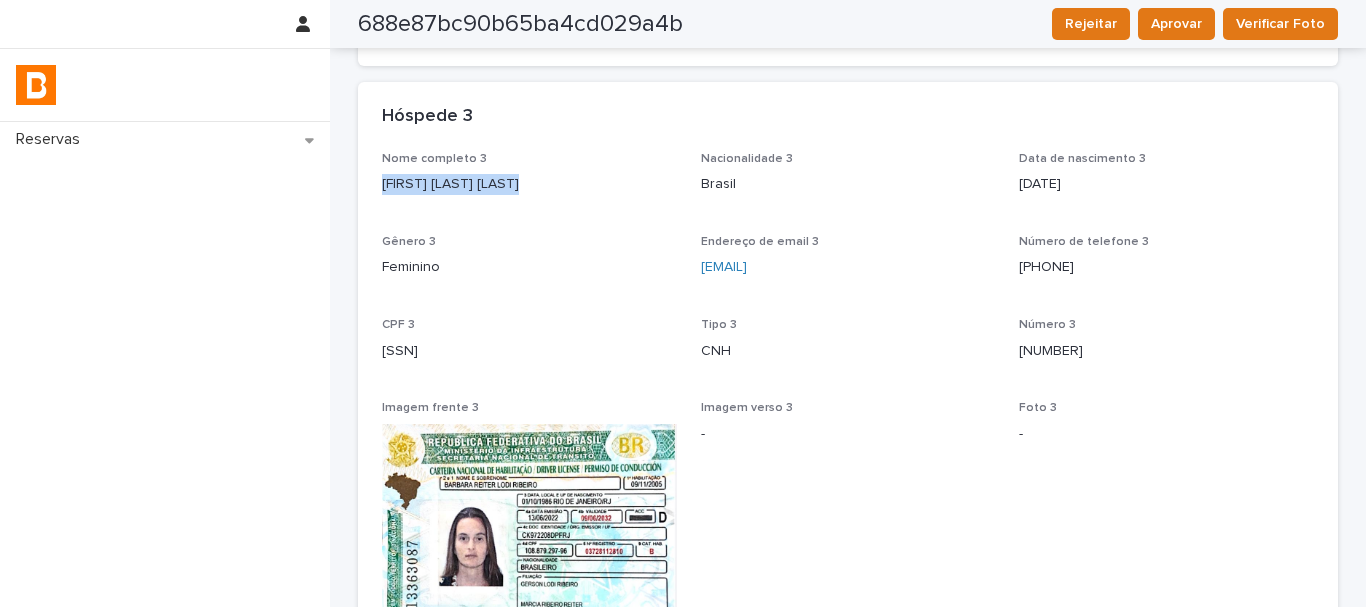 click on "[FIRST] [LAST] [LAST]" at bounding box center (529, 184) 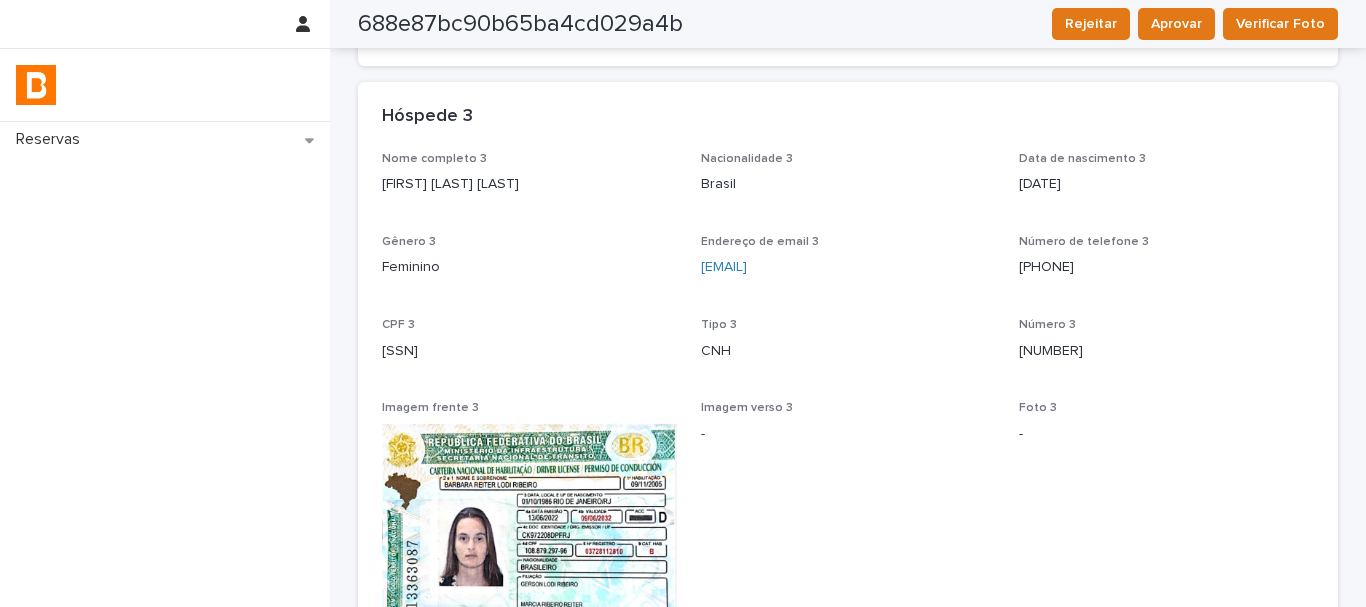 click on "[SSN]" at bounding box center [529, 351] 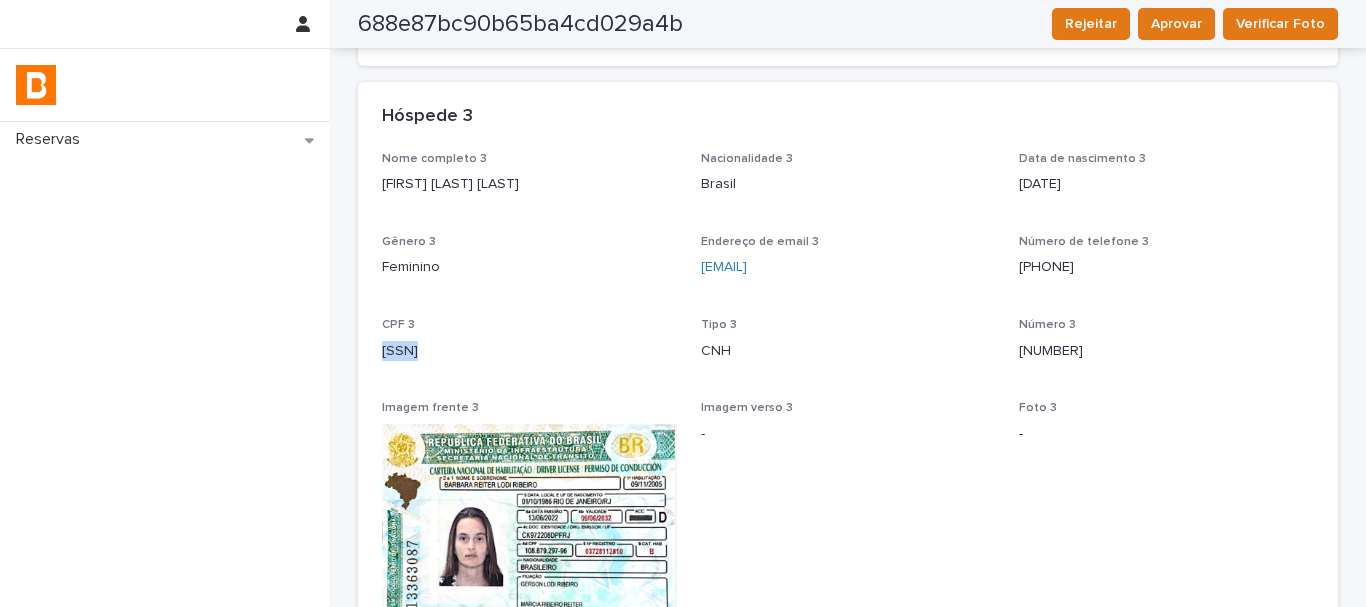 click on "[SSN]" at bounding box center (529, 351) 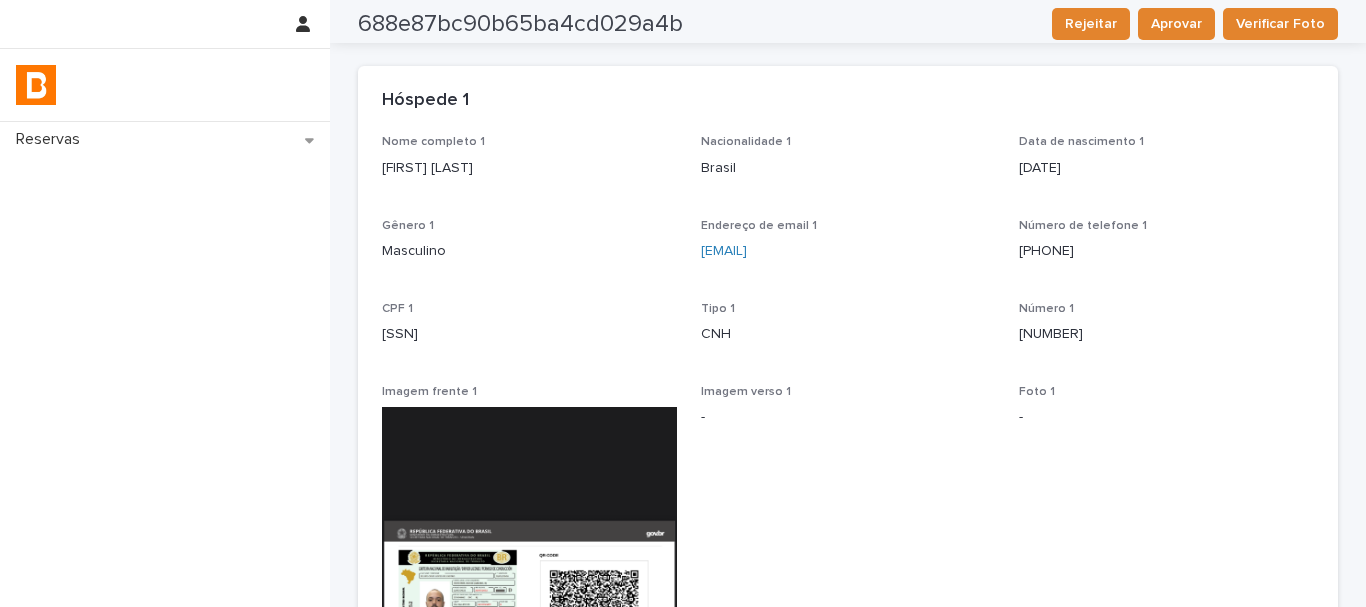 scroll, scrollTop: 0, scrollLeft: 0, axis: both 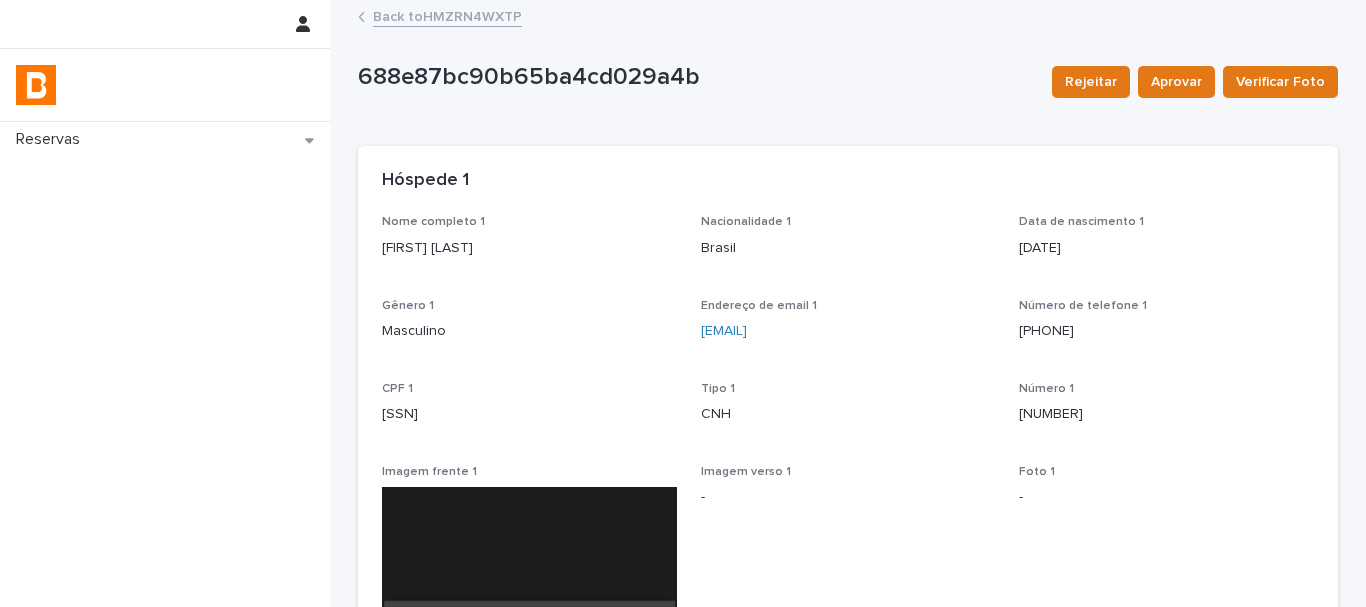 click on "Back to  HMZRN4WXTP" at bounding box center (447, 15) 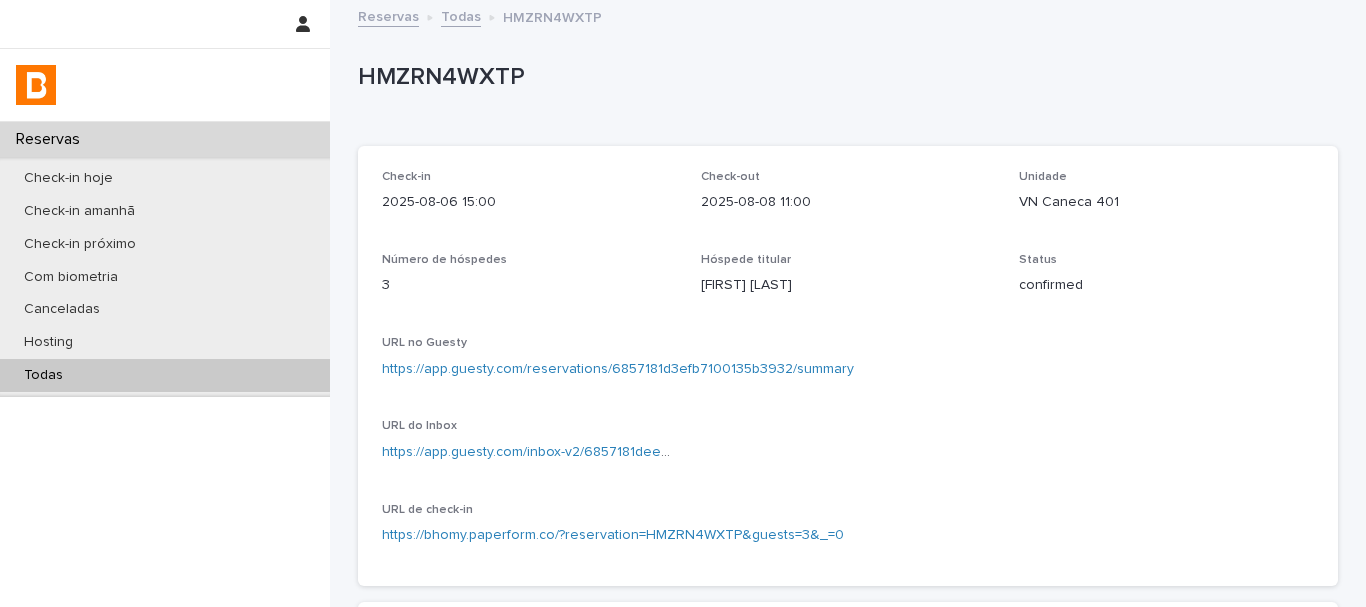 click on "Check-in [DATE] [TIME] Check-out [DATE] [TIME] Unidade VN Caneca 401 Número de hóspedes 3 Hóspede titular [FIRST] [LAST] Status confirmed URL no Guesty https://app.guesty.com/reservations/[ID]/summary URL do Inbox https://app.guesty.com/inbox-v2/[ID]?reservationId=[ID] URL de check-in https://bhomy.paperform.co/?reservation=[ID]&guests=3&_=0 Loading... Saving… Autorização enviado Informações de entrada enviado Observações ok is [DATE] Autorização Info. de entrada Observações Loading... Saving… Check-Ins Data de criação Número de hóspedes Restrição Aprovado [DATE] [TIME] 3 3   não - 1  of  1 Back Next" at bounding box center (848, 617) 